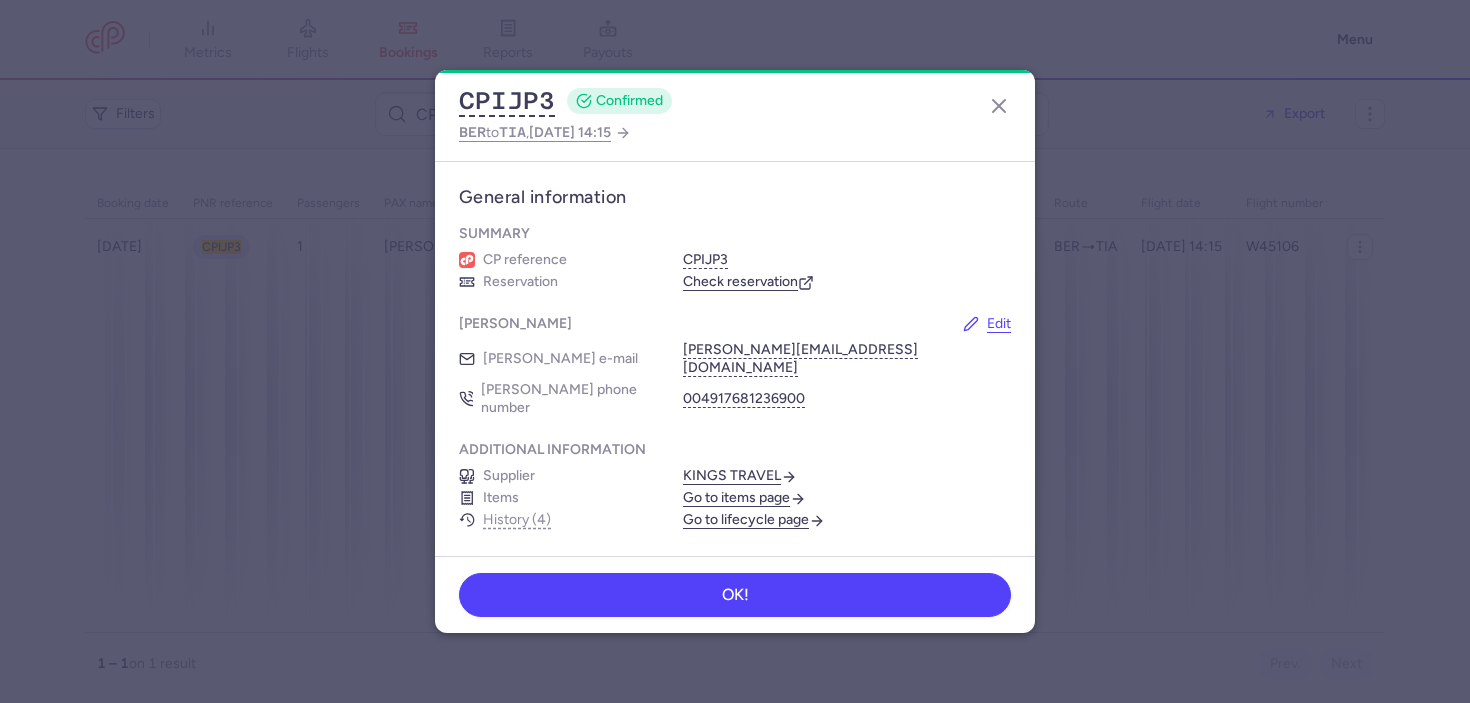 scroll, scrollTop: 0, scrollLeft: 0, axis: both 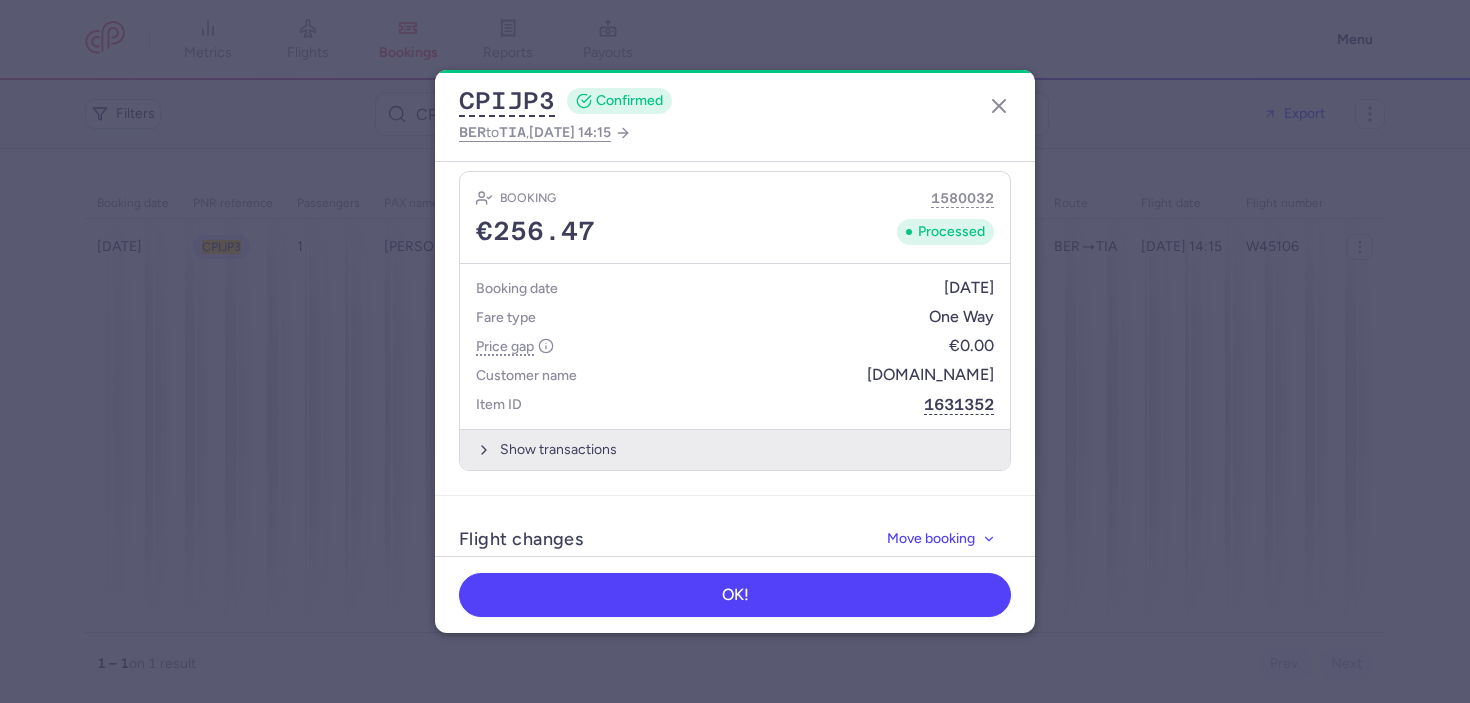 click on "Show transactions" at bounding box center [735, 449] 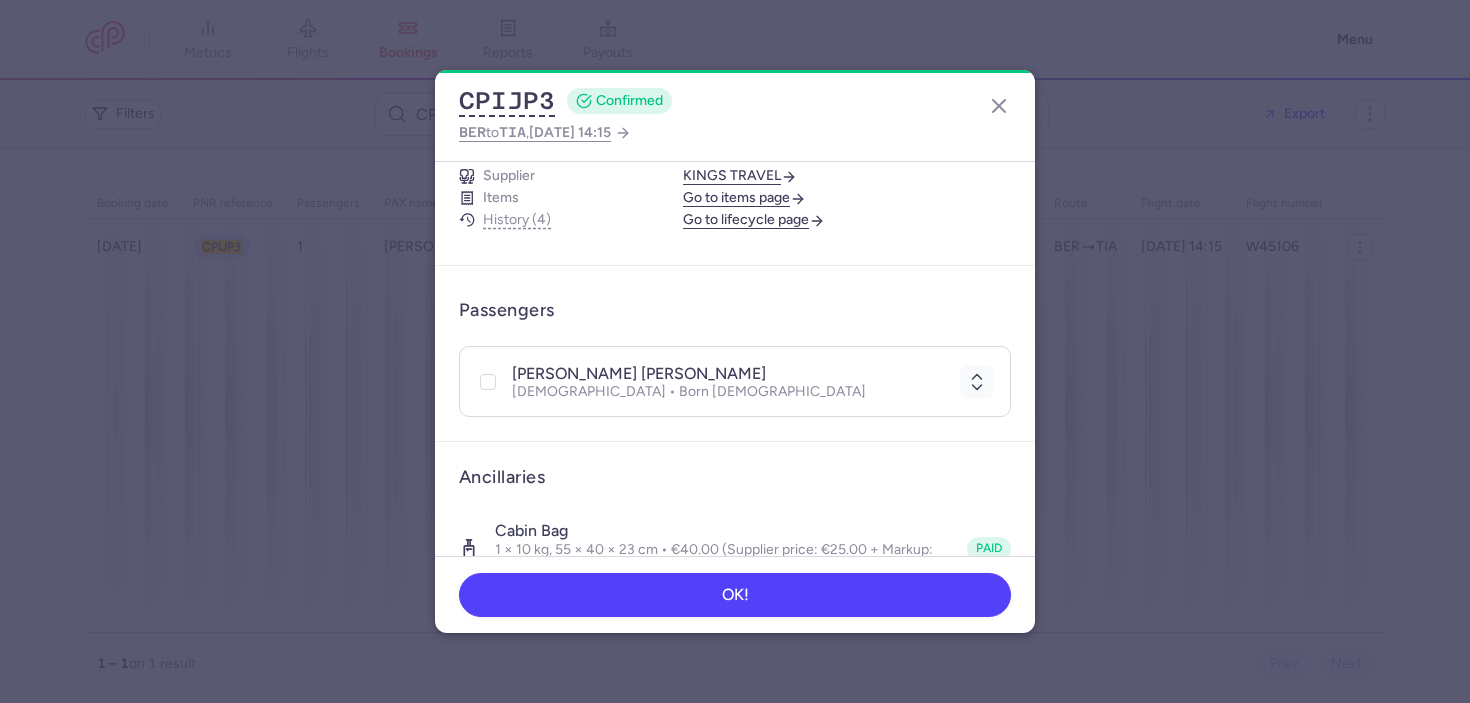 scroll, scrollTop: 423, scrollLeft: 0, axis: vertical 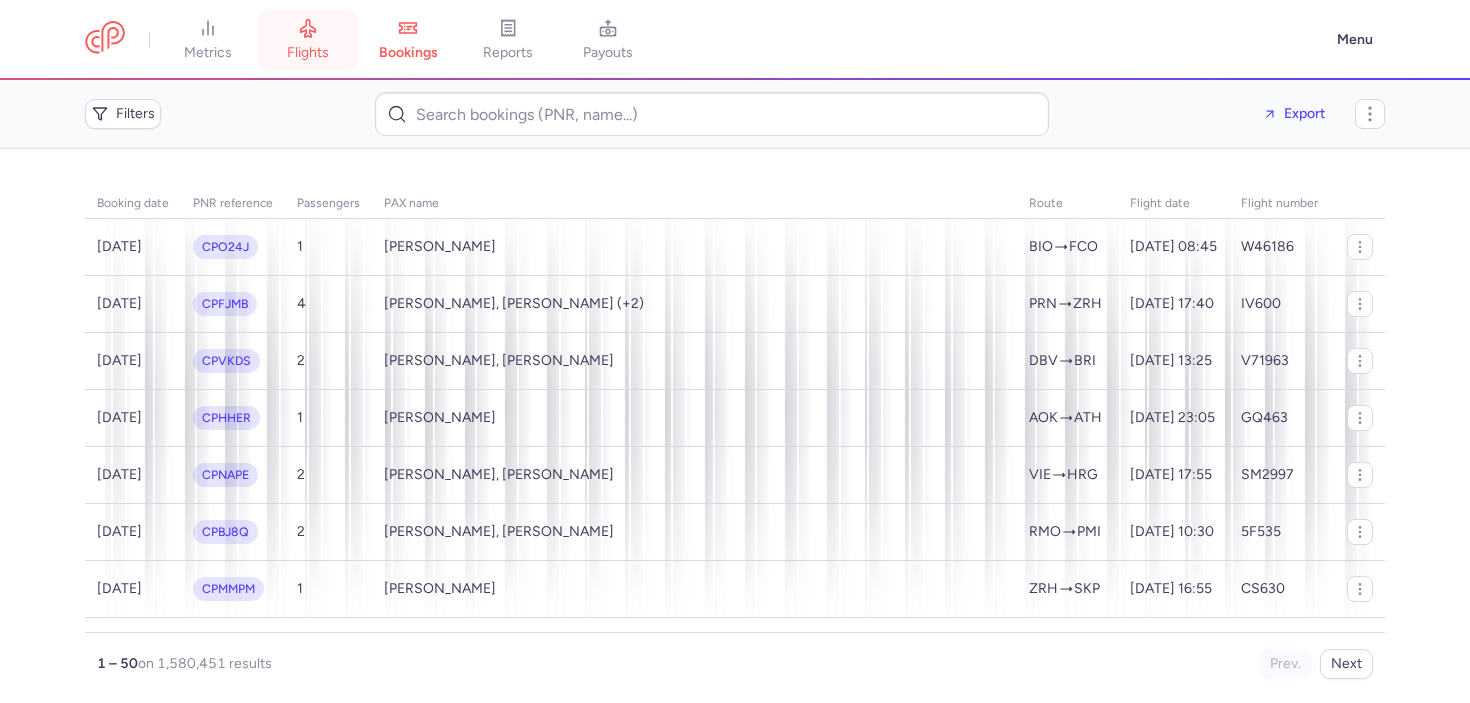 click on "flights" at bounding box center [308, 40] 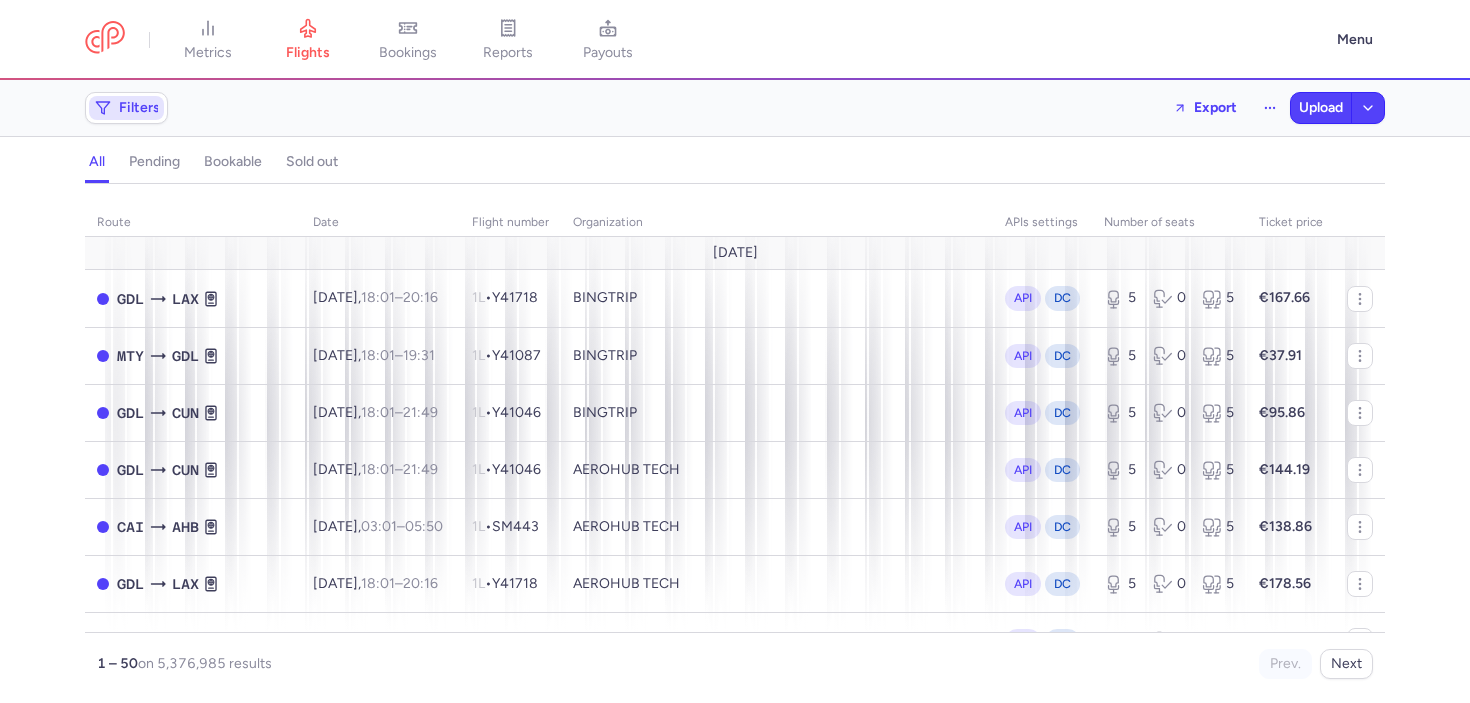 click on "Filters" at bounding box center (126, 108) 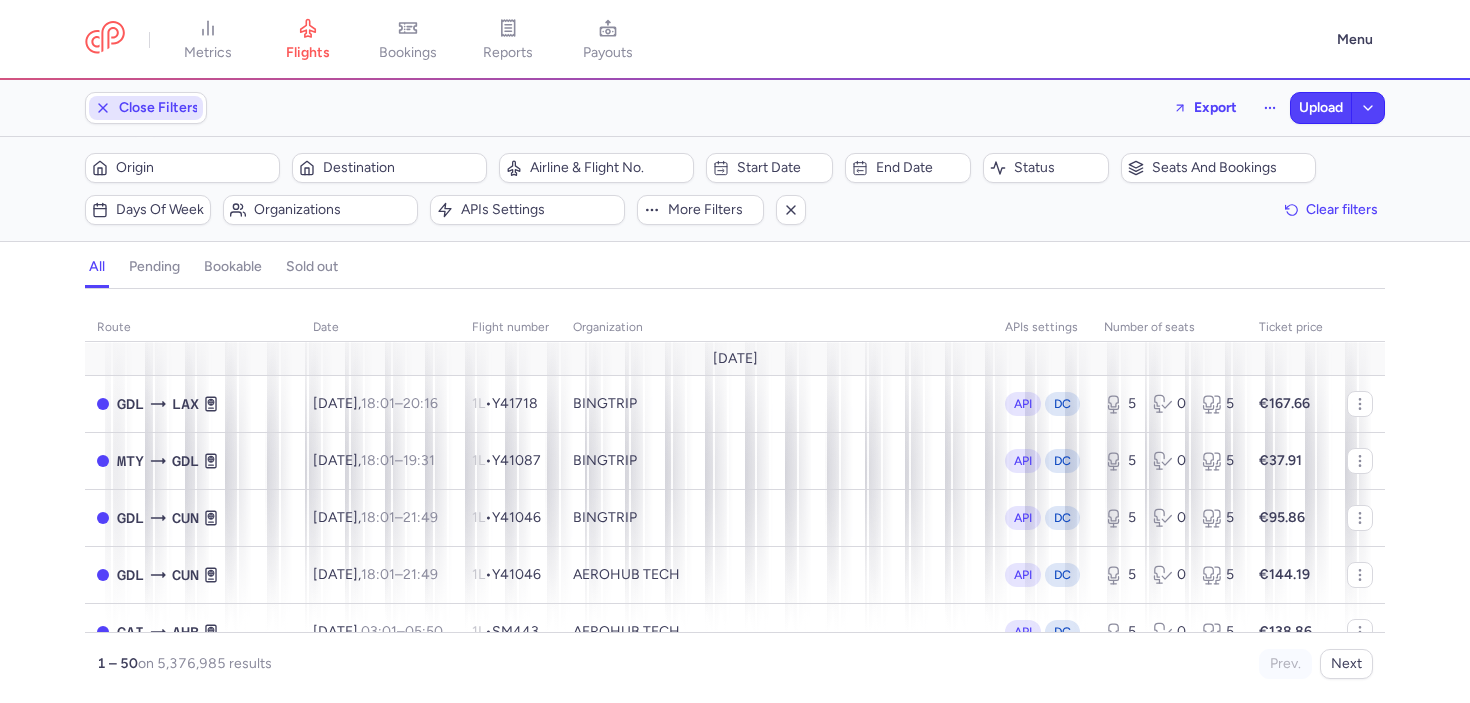 scroll, scrollTop: 0, scrollLeft: 0, axis: both 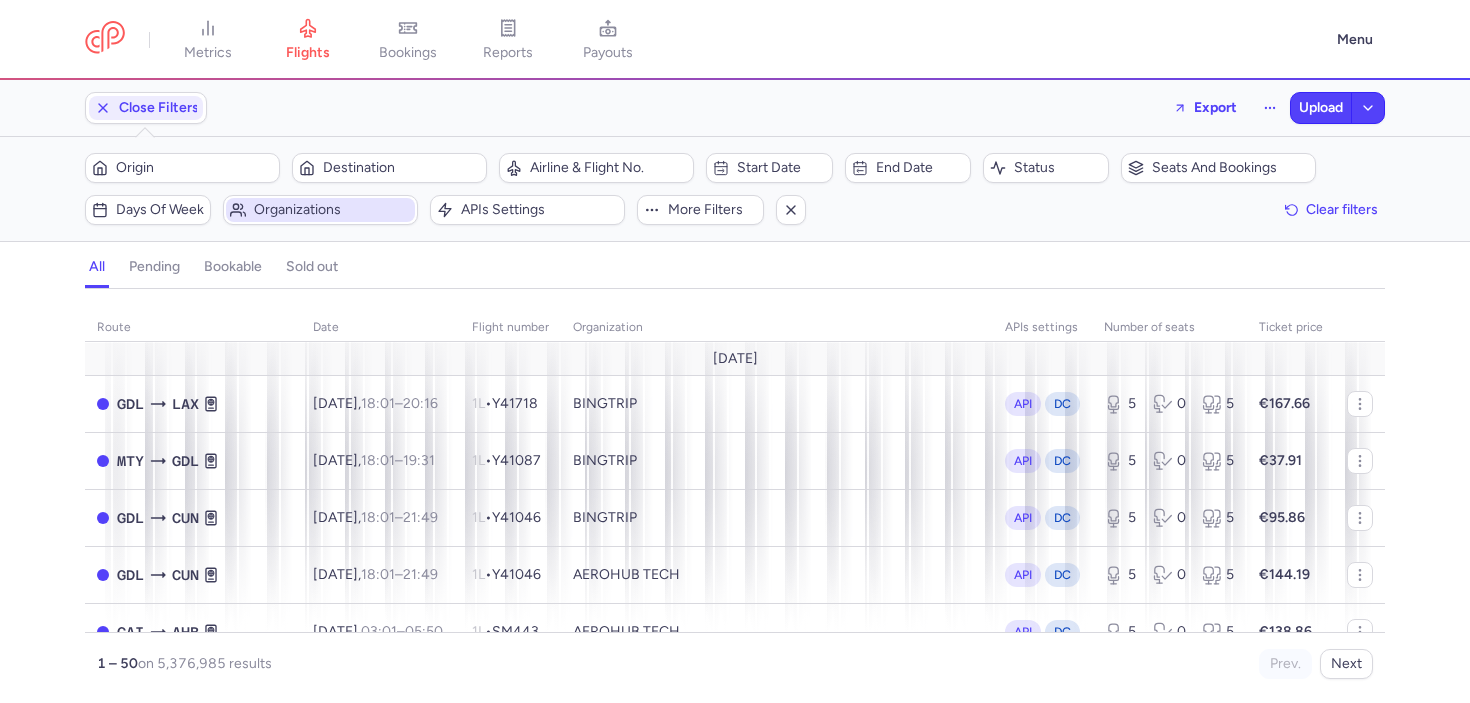 click on "Organizations" at bounding box center (332, 210) 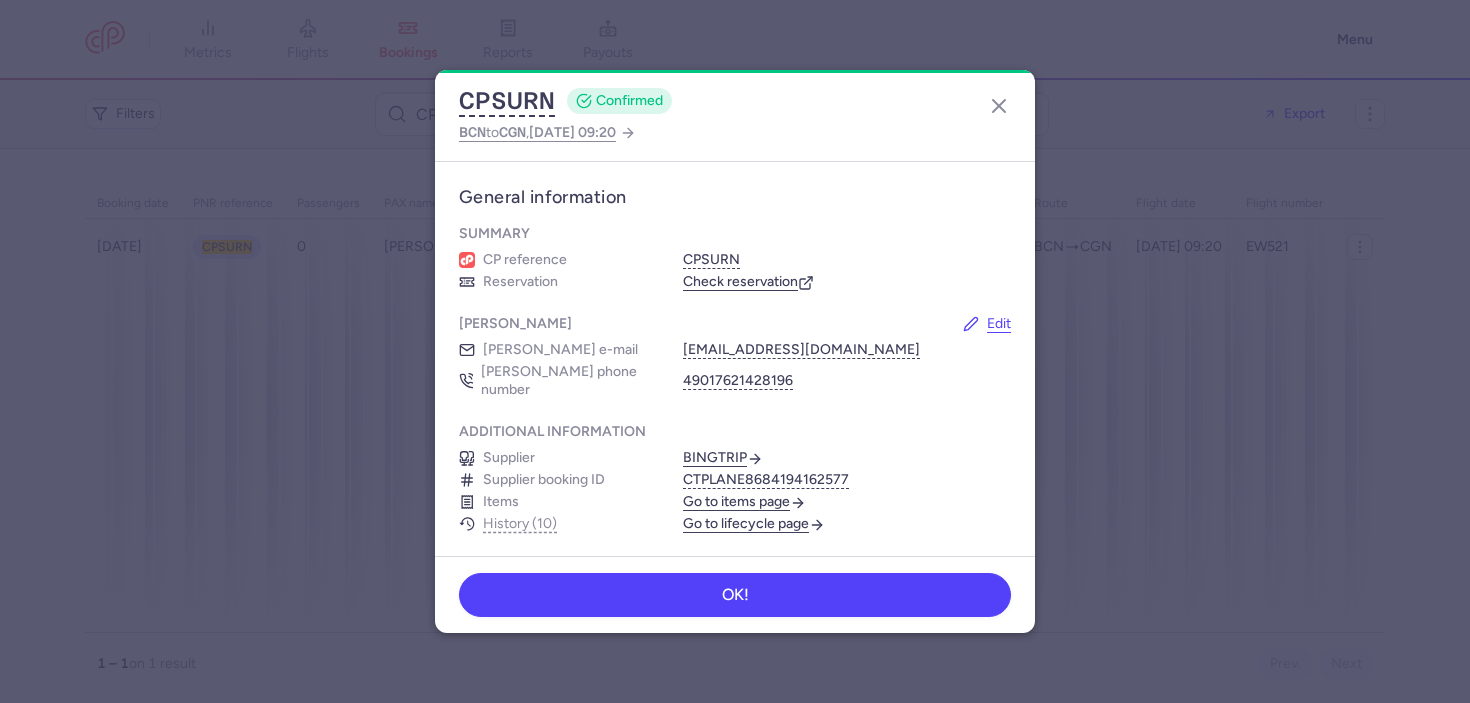 scroll, scrollTop: 0, scrollLeft: 0, axis: both 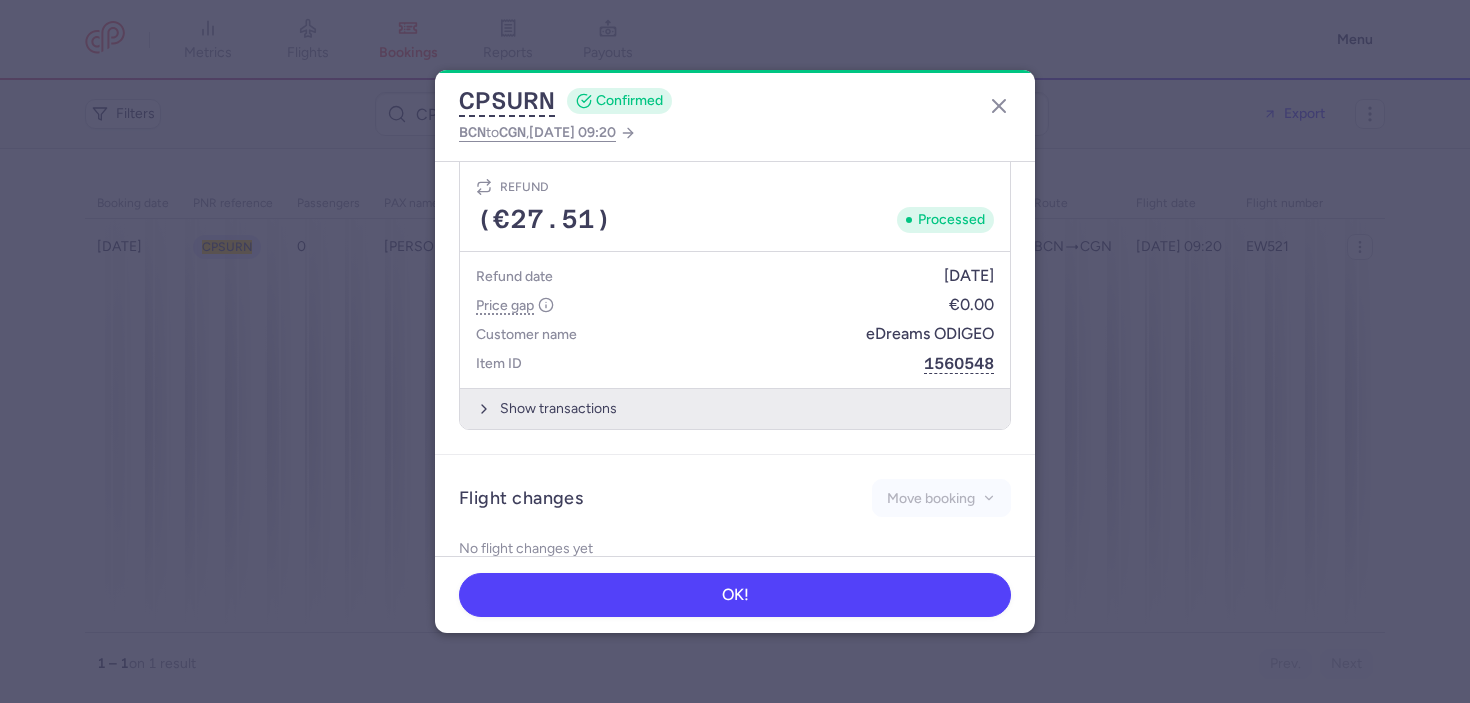 click on "Show transactions" at bounding box center (735, 408) 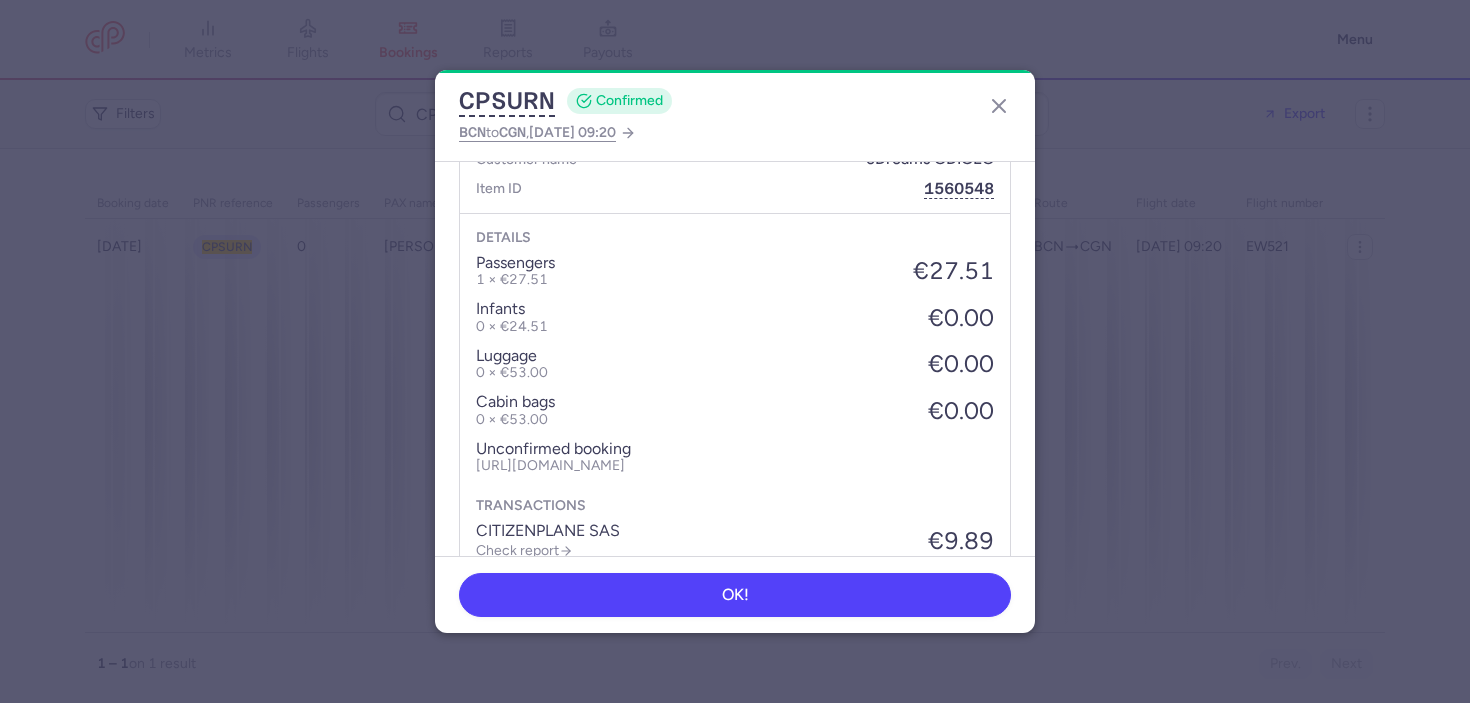 scroll, scrollTop: 1250, scrollLeft: 0, axis: vertical 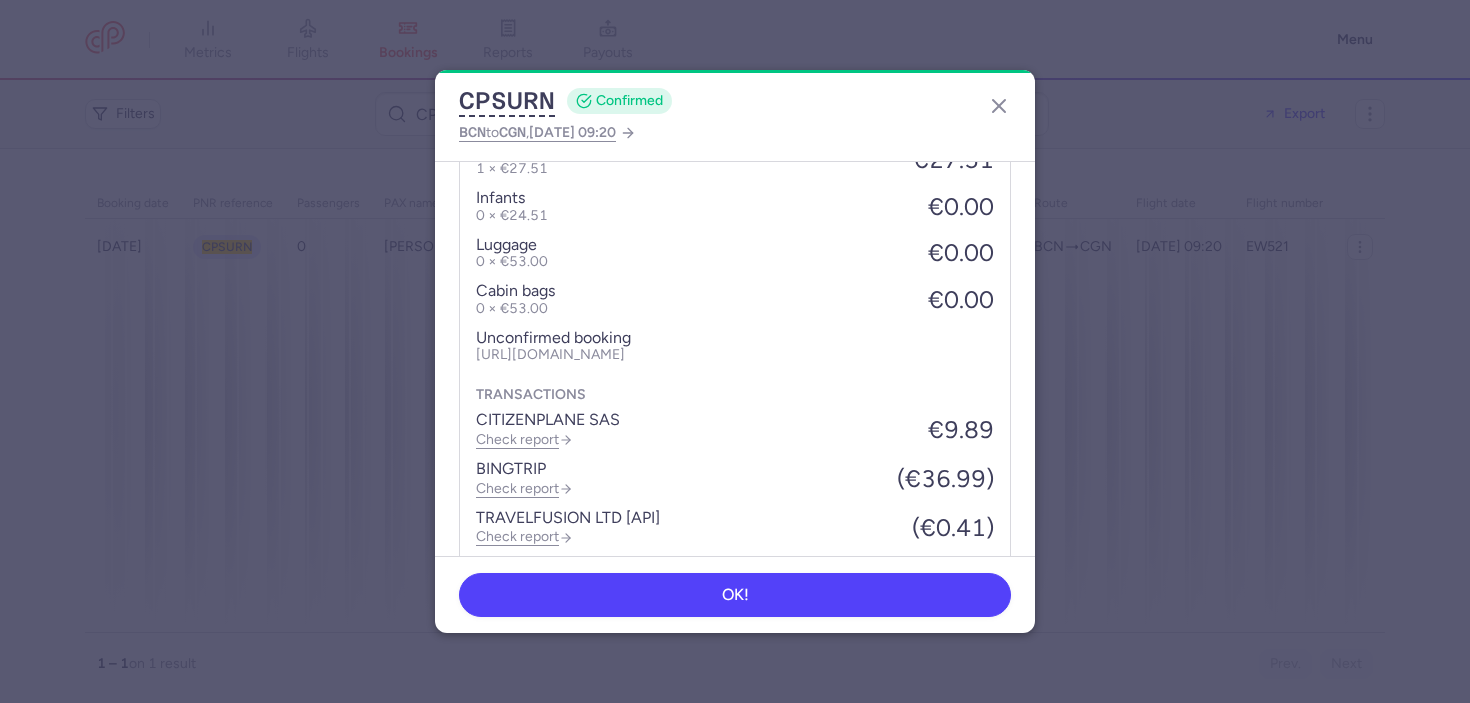 type 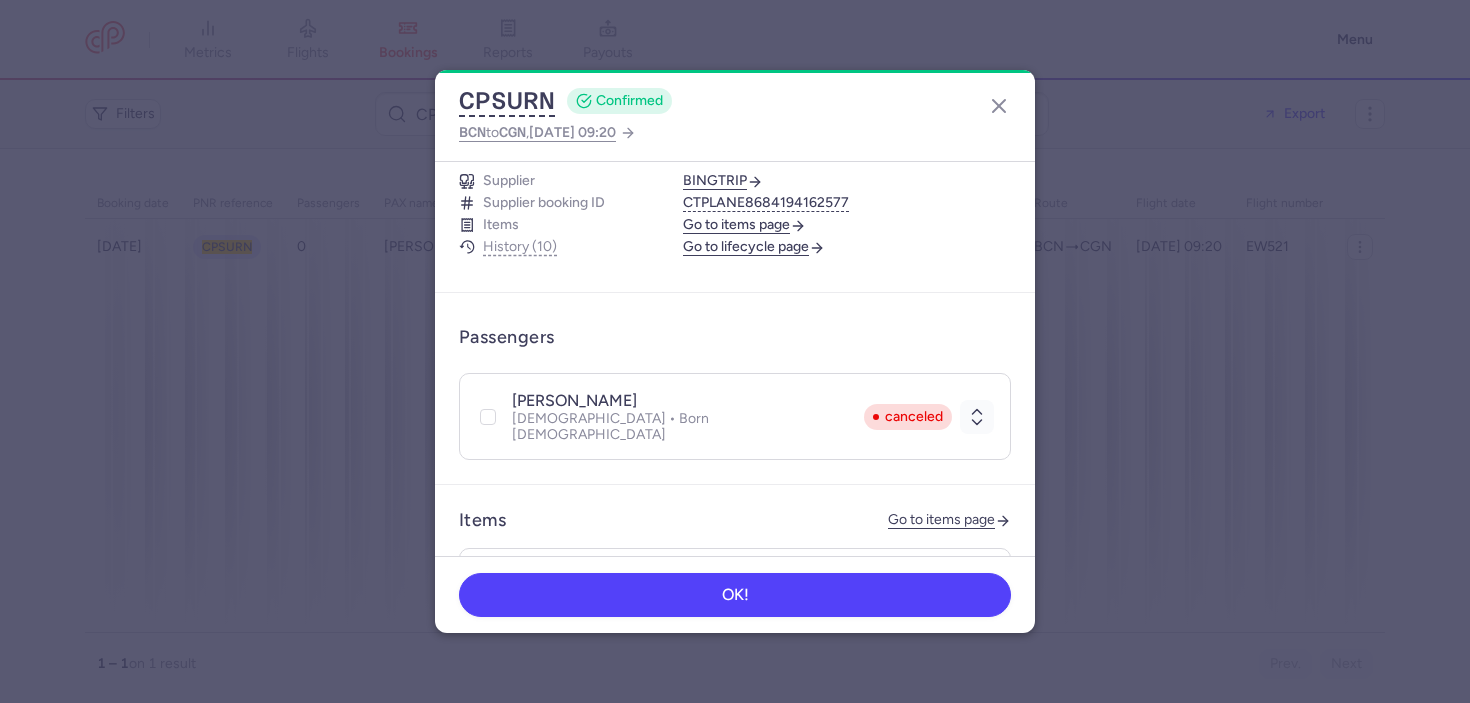 scroll, scrollTop: 305, scrollLeft: 0, axis: vertical 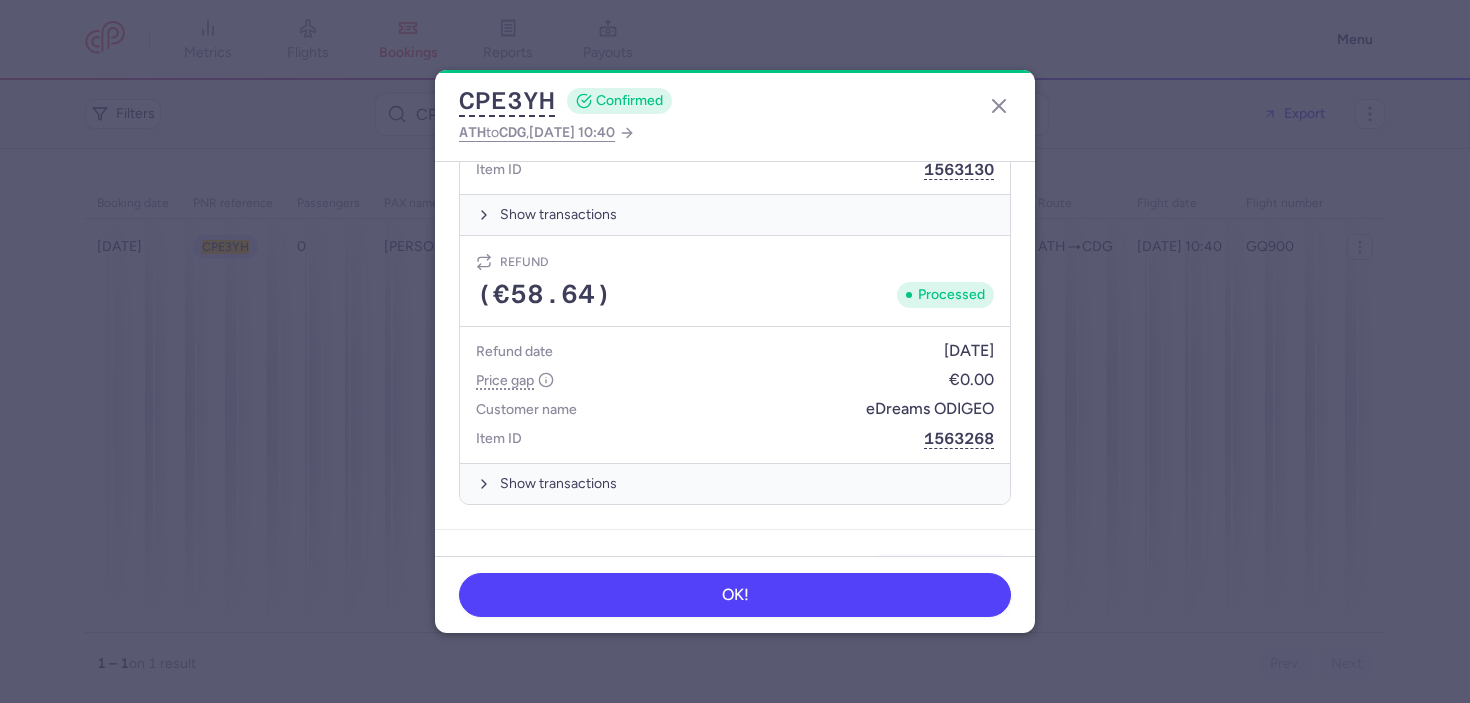 click on "Items  Go to items page  Booking 1513469 €58.64 Processed Booking date  04/06/2025 Fare type  One Way Price gap  €0.00 Customer name  eDreams ODIGEO Item ID  1563130  Show transactions Refund (€58.64) Processed Refund date  04/06/2025 Price gap  €0.00 Customer name  eDreams ODIGEO Item ID  1563268  Show transactions" at bounding box center (735, 201) 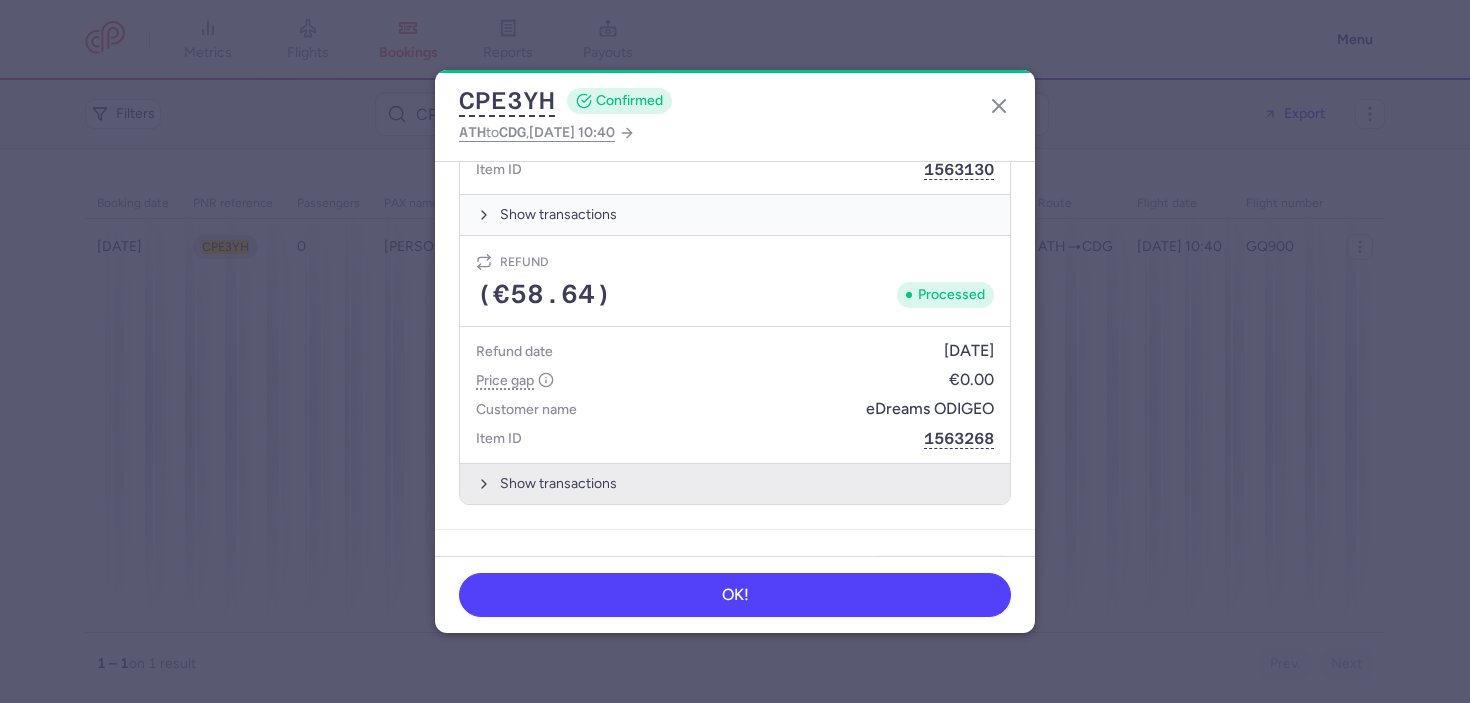 click on "Show transactions" at bounding box center [735, 483] 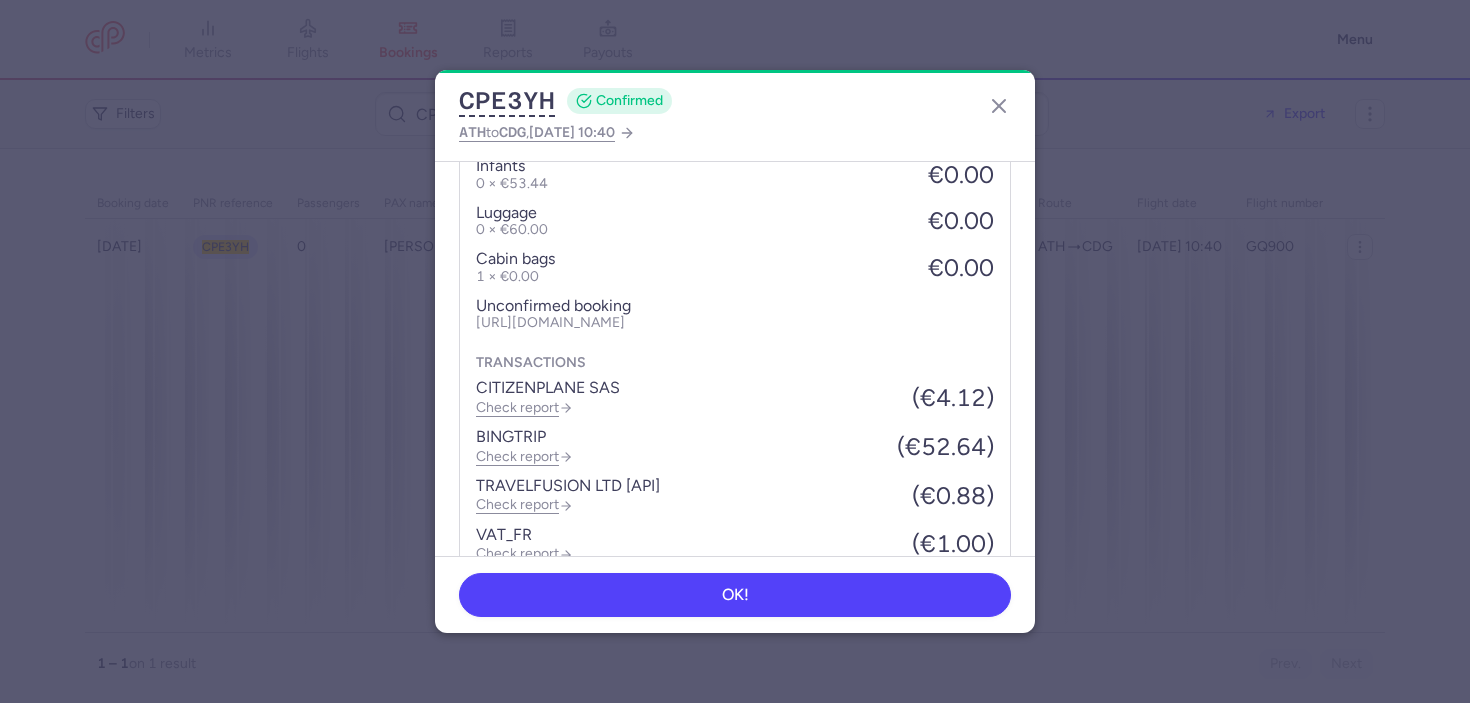 scroll, scrollTop: 1240, scrollLeft: 0, axis: vertical 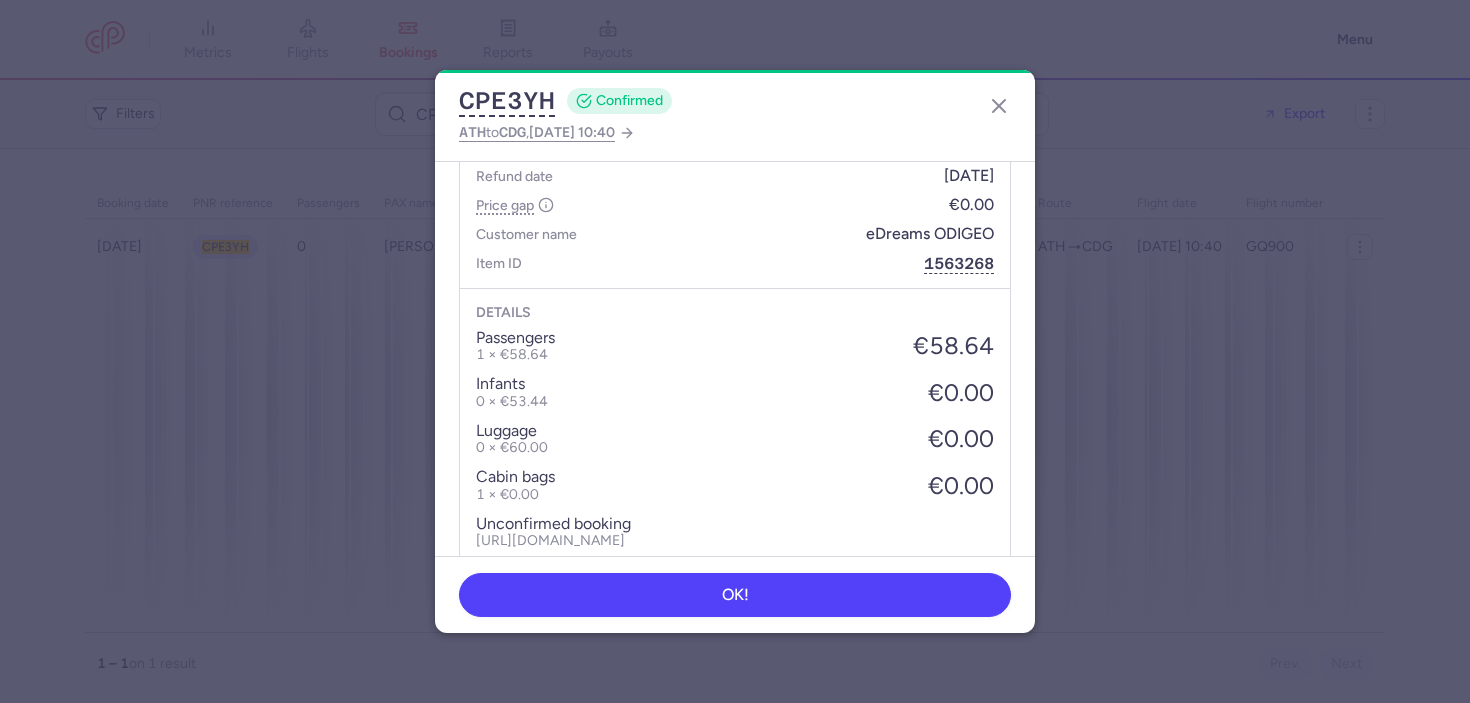 type 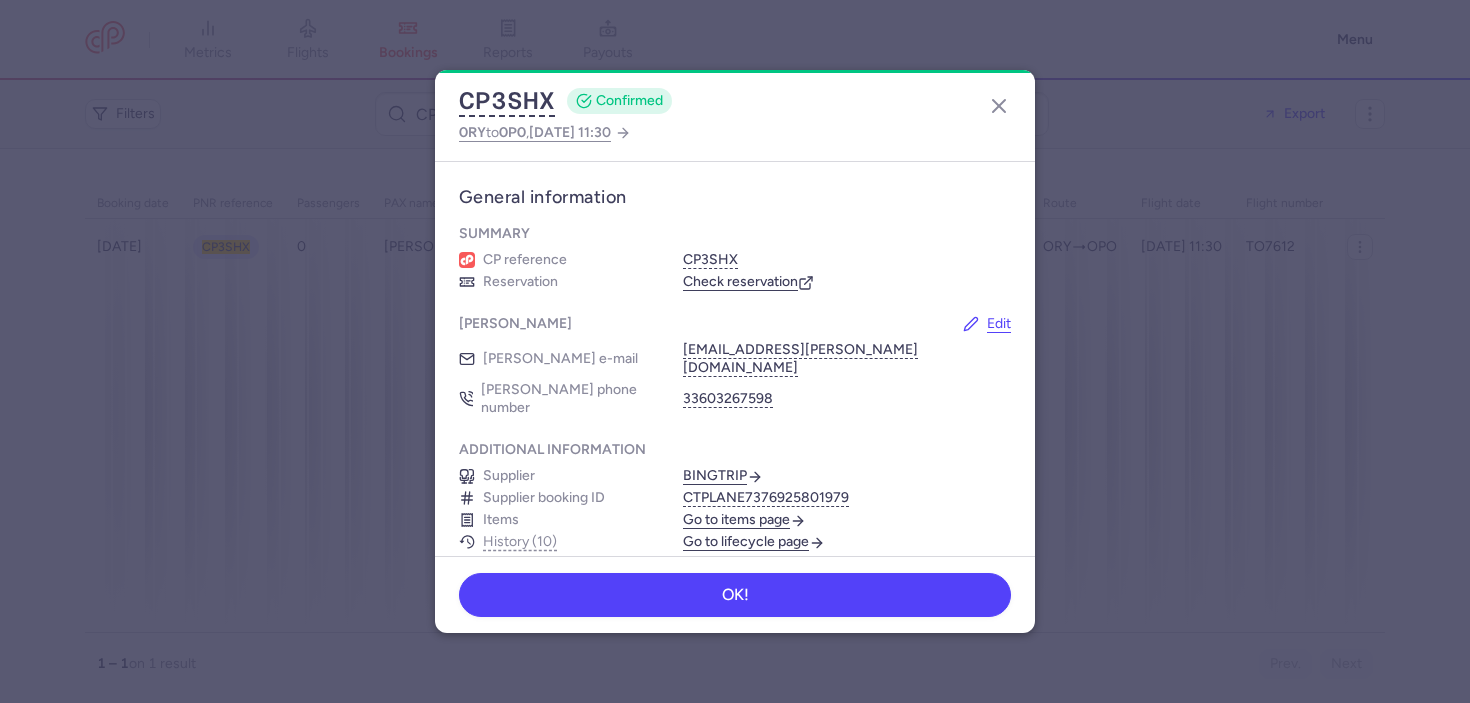 scroll, scrollTop: 0, scrollLeft: 0, axis: both 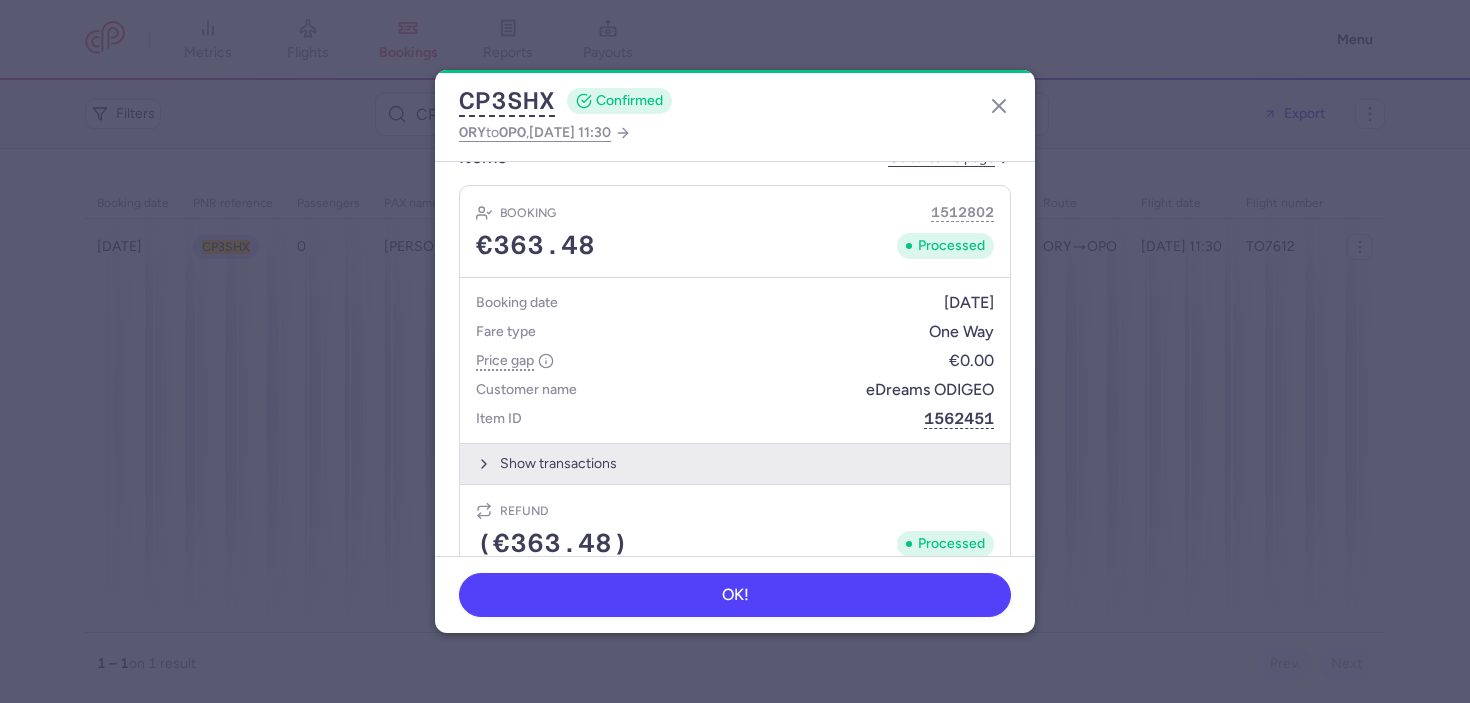 click on "Show transactions" at bounding box center [735, 463] 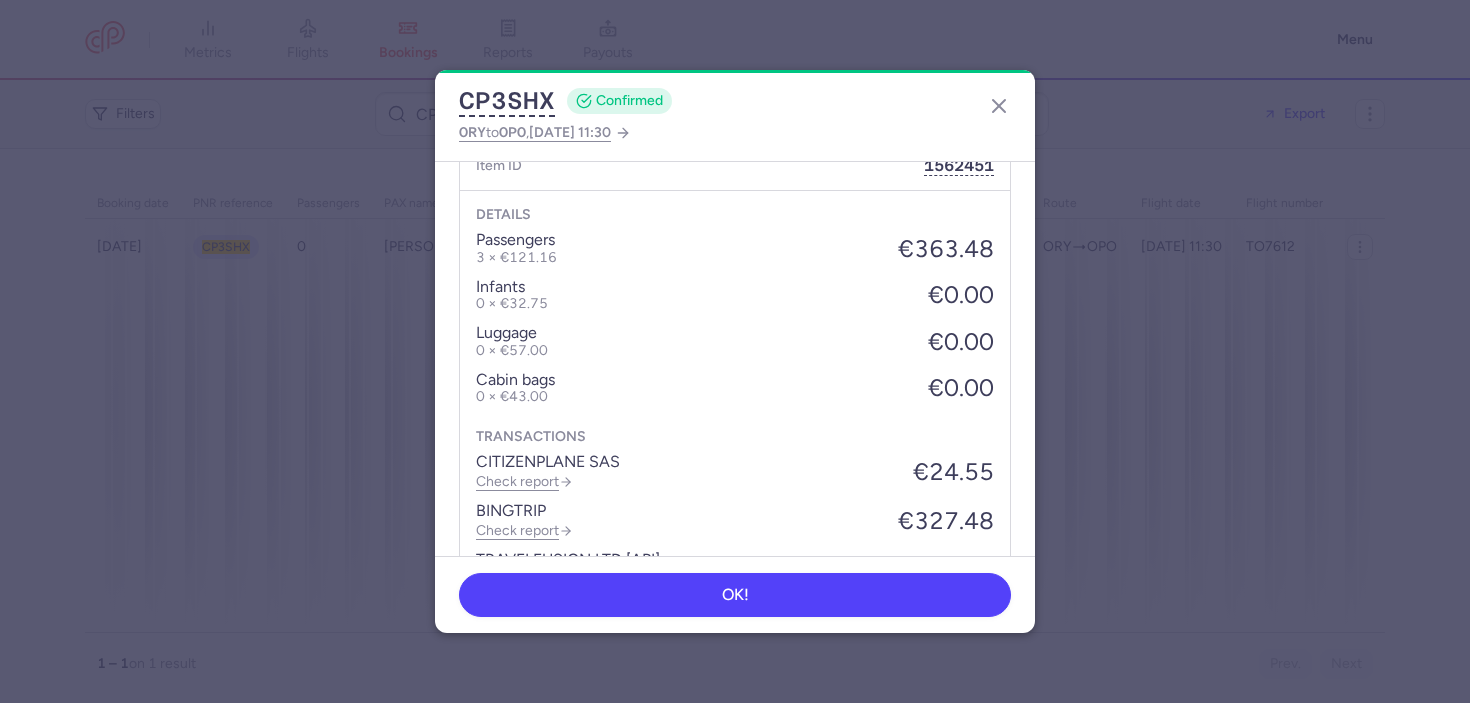 scroll, scrollTop: 1285, scrollLeft: 0, axis: vertical 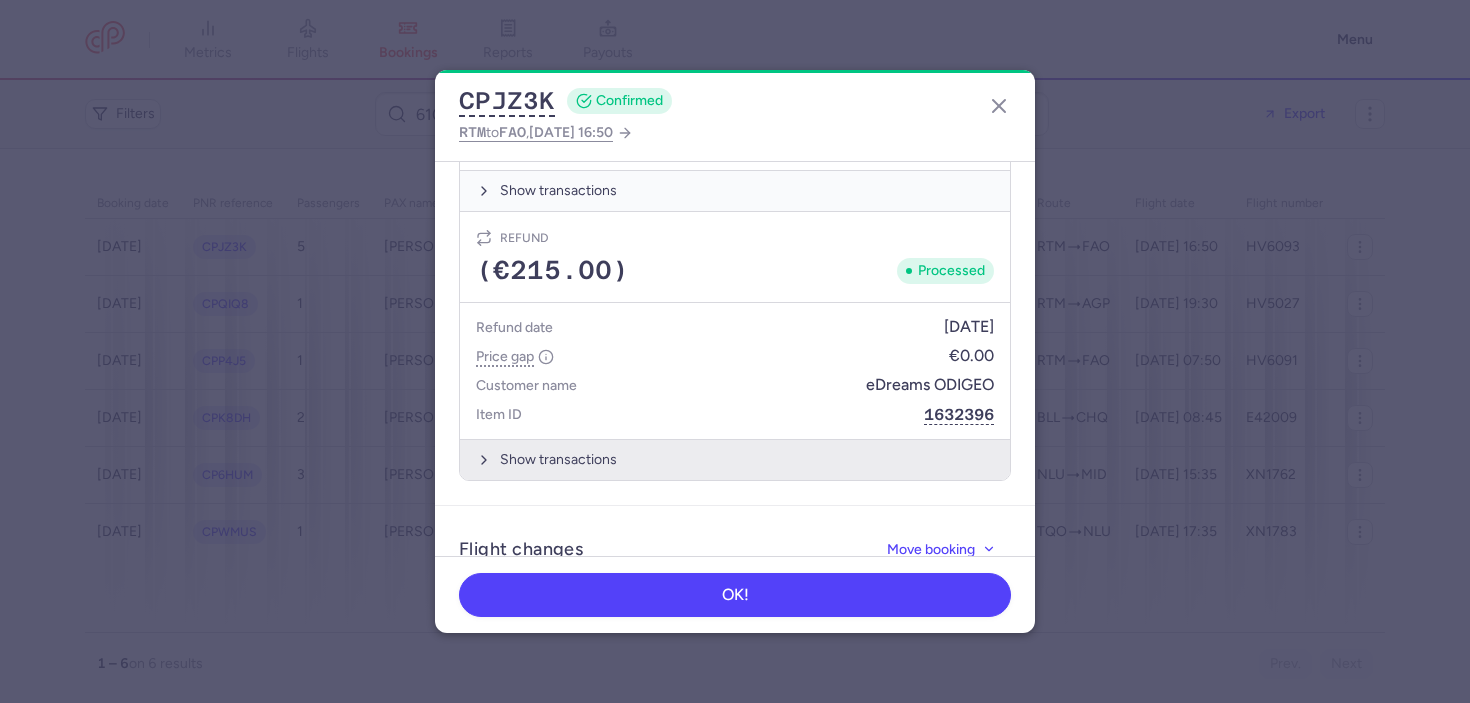 click on "Show transactions" at bounding box center (735, 459) 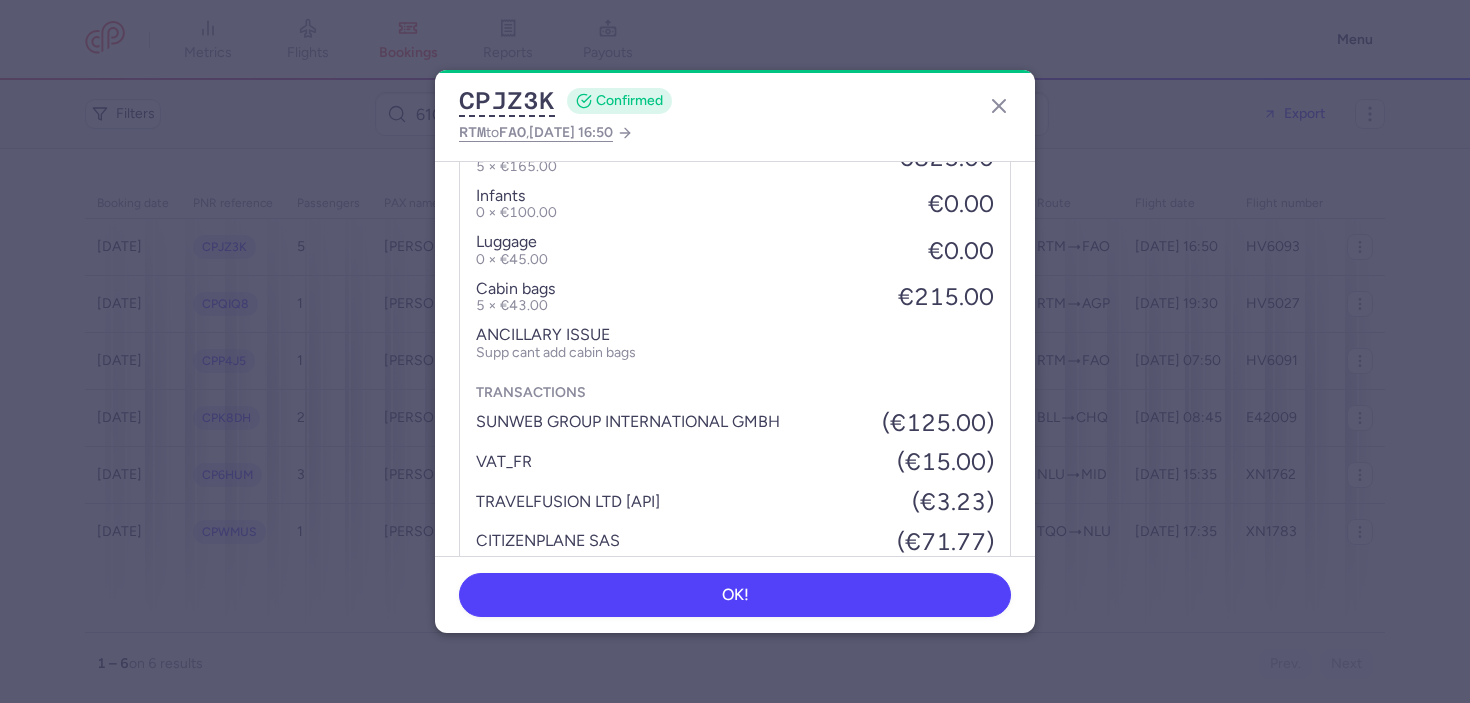 scroll, scrollTop: 1829, scrollLeft: 0, axis: vertical 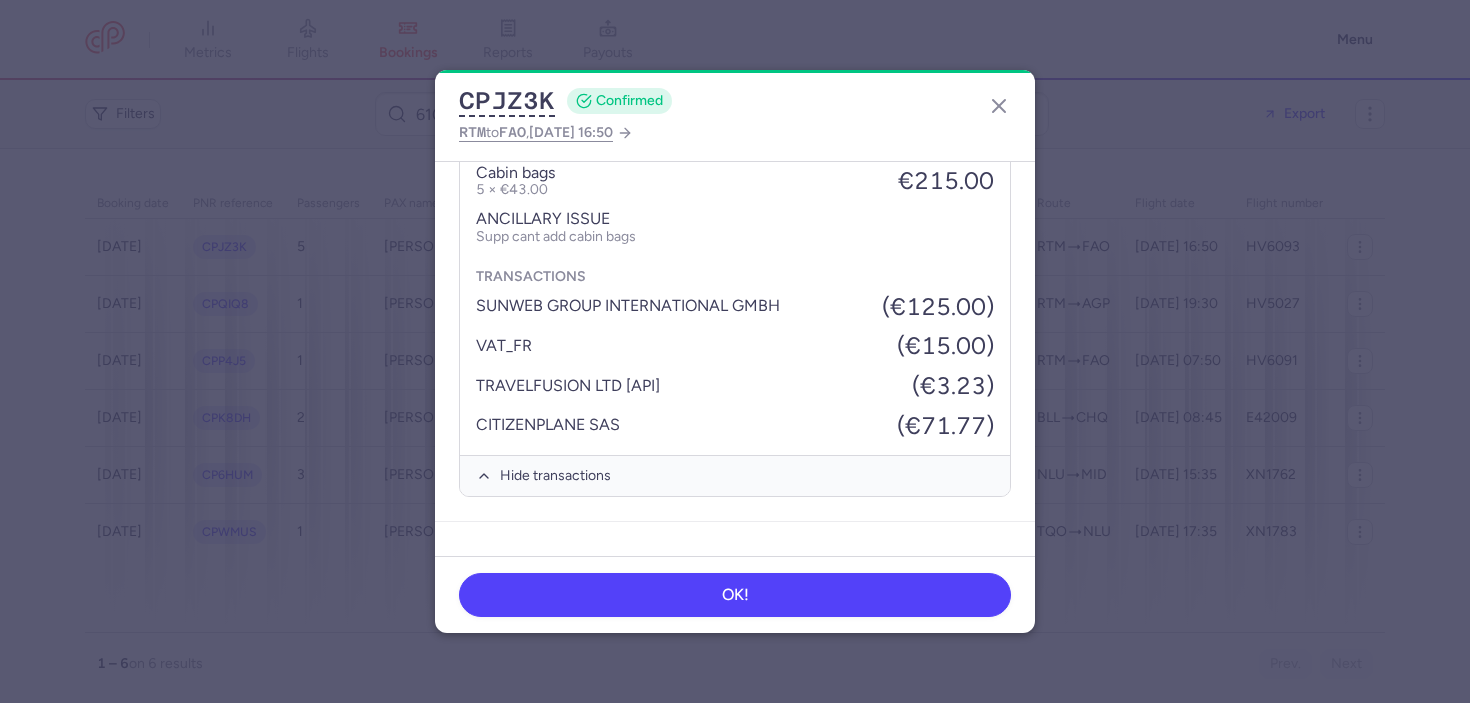 click on "(€71.77)" at bounding box center (945, 426) 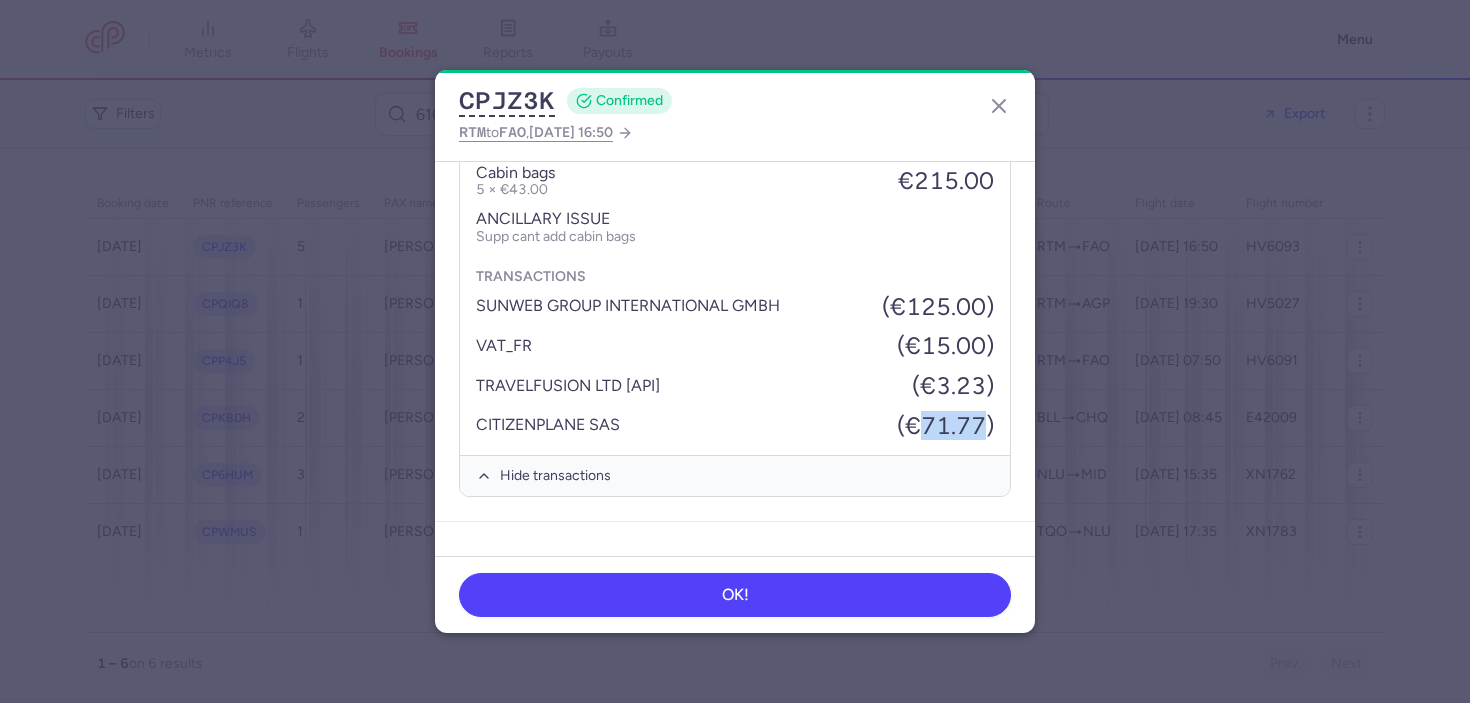 click on "(€71.77)" at bounding box center [945, 426] 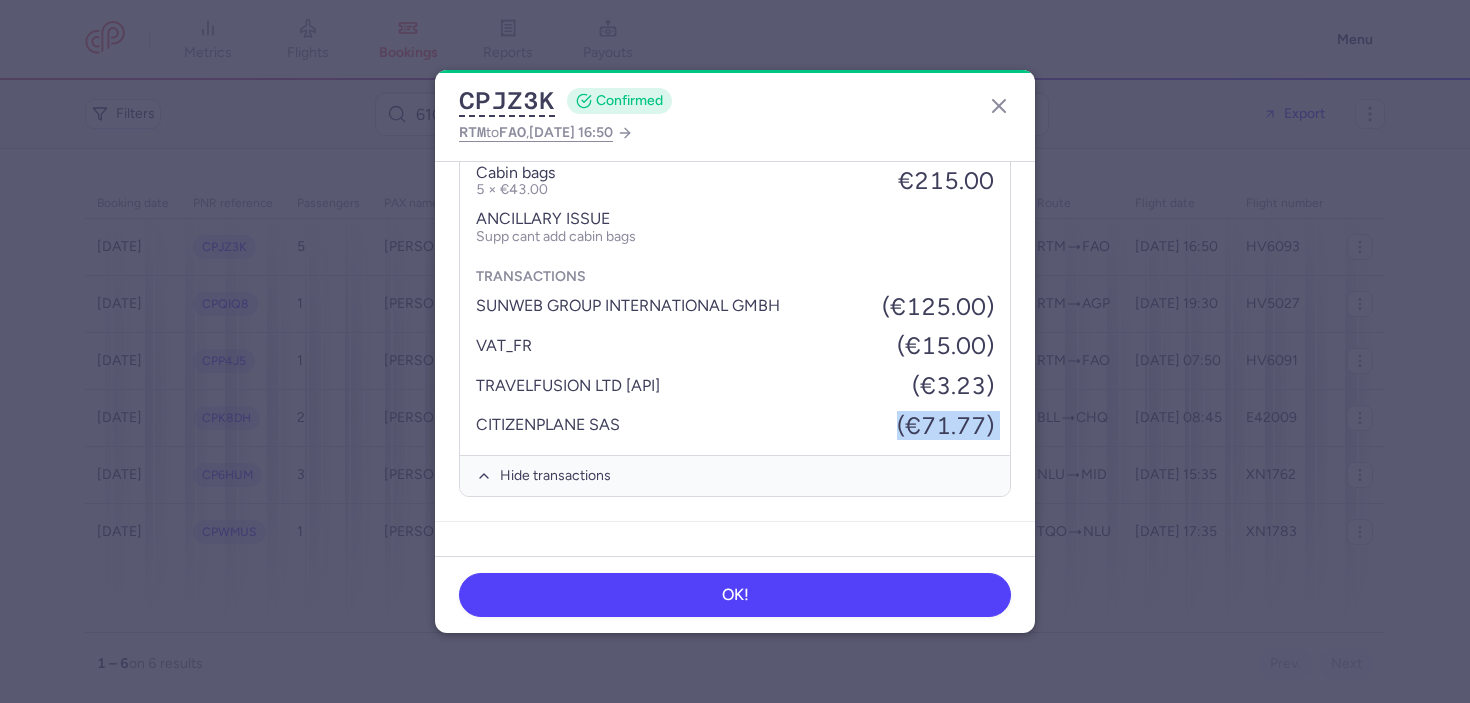 click on "(€71.77)" at bounding box center (945, 426) 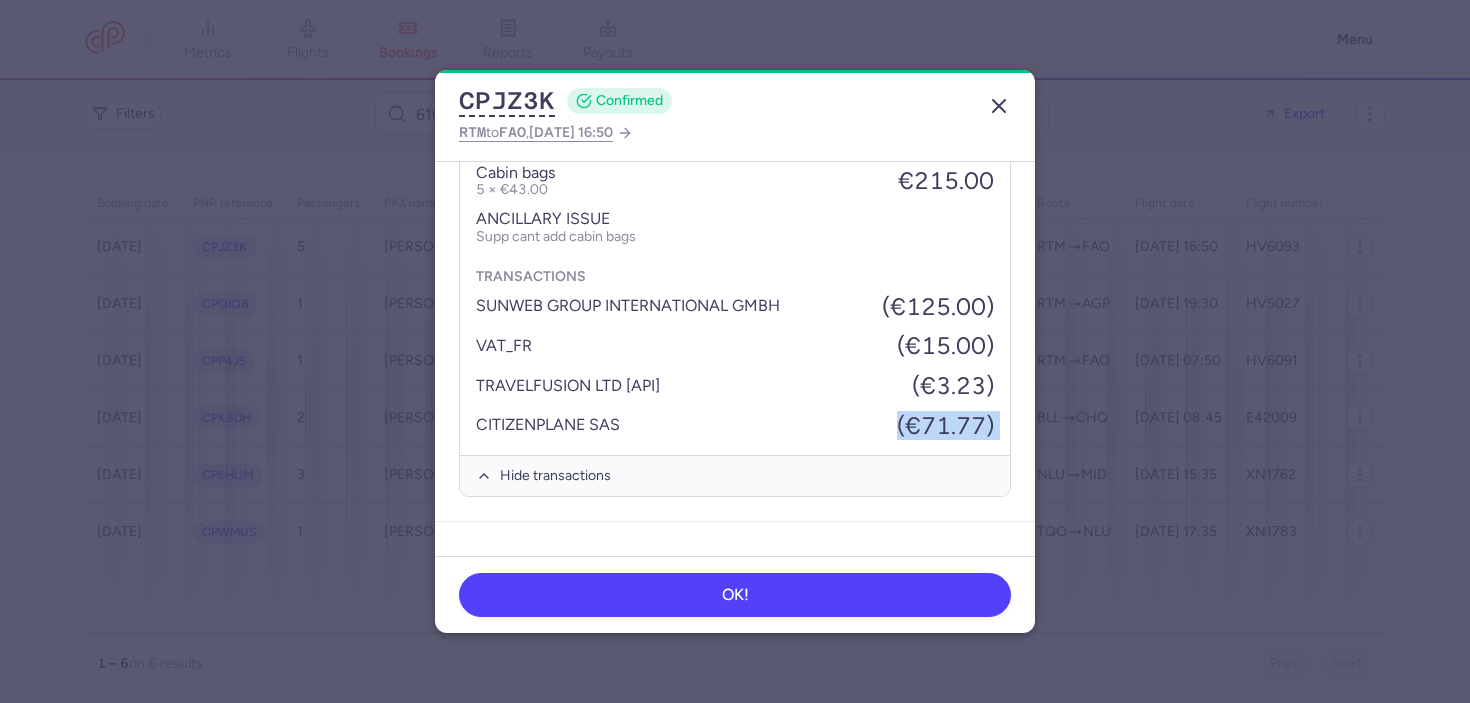 click 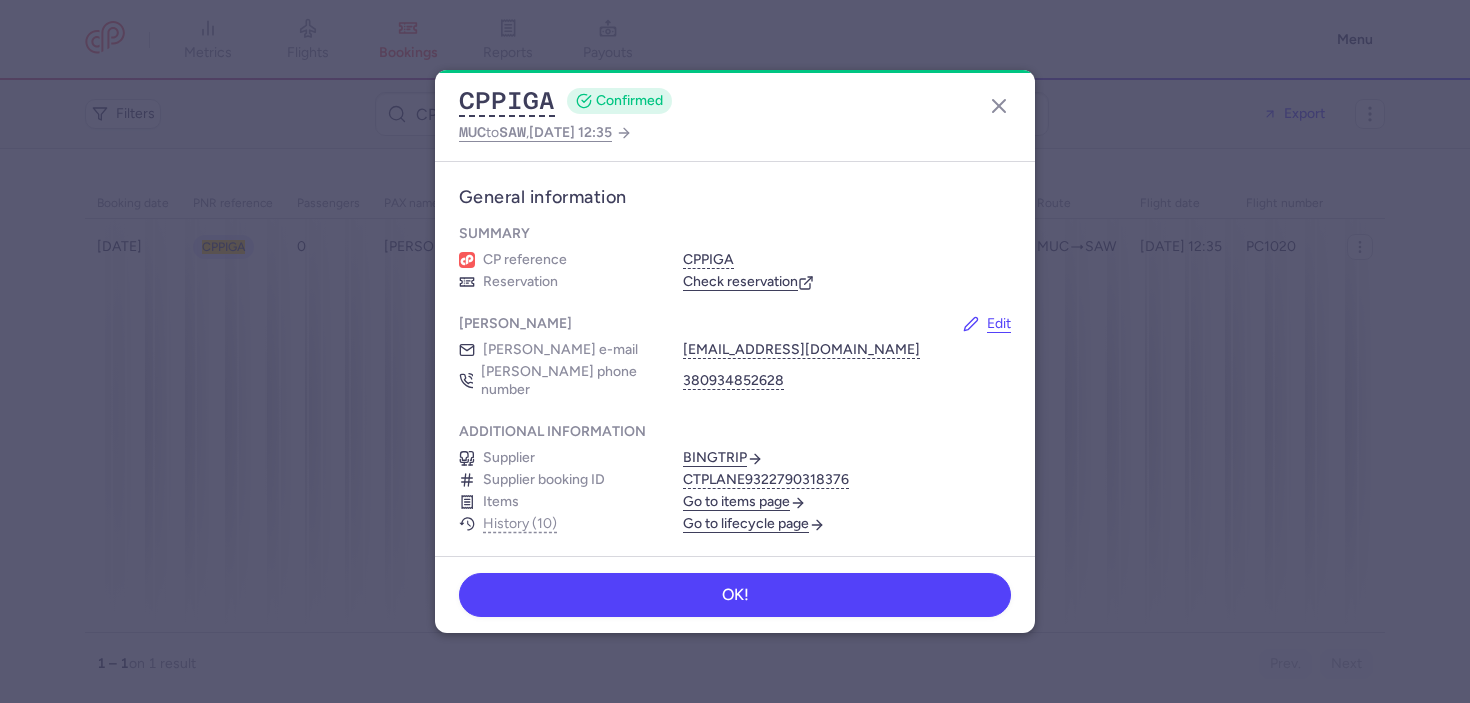 scroll, scrollTop: 0, scrollLeft: 0, axis: both 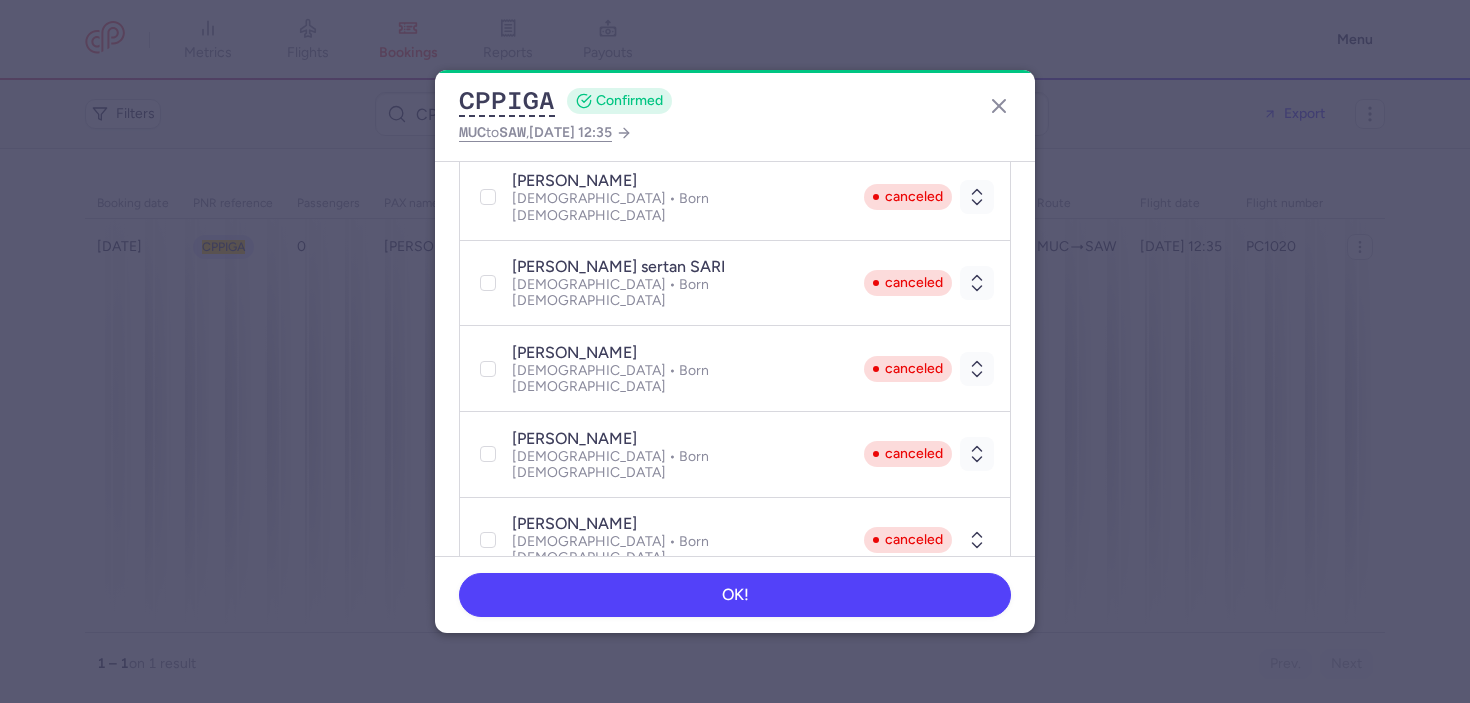 click 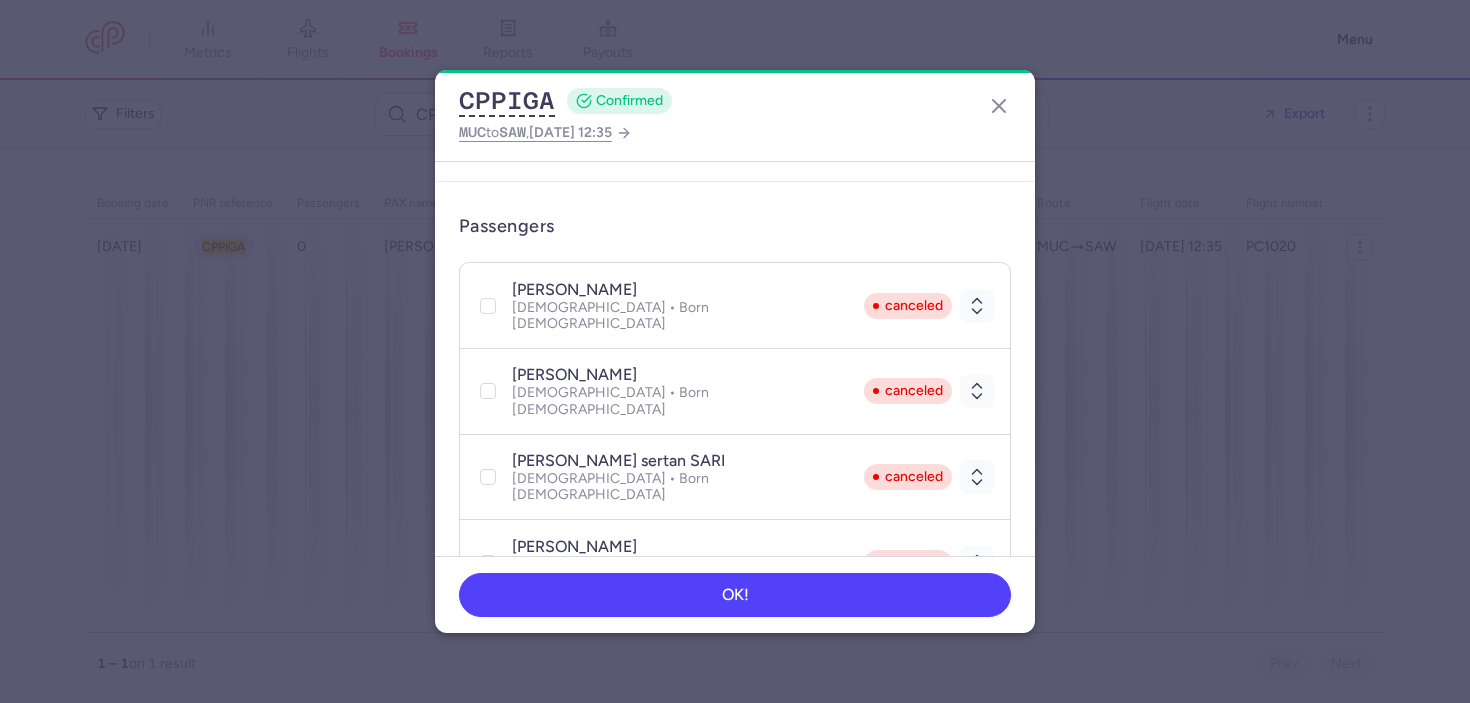 scroll, scrollTop: 384, scrollLeft: 0, axis: vertical 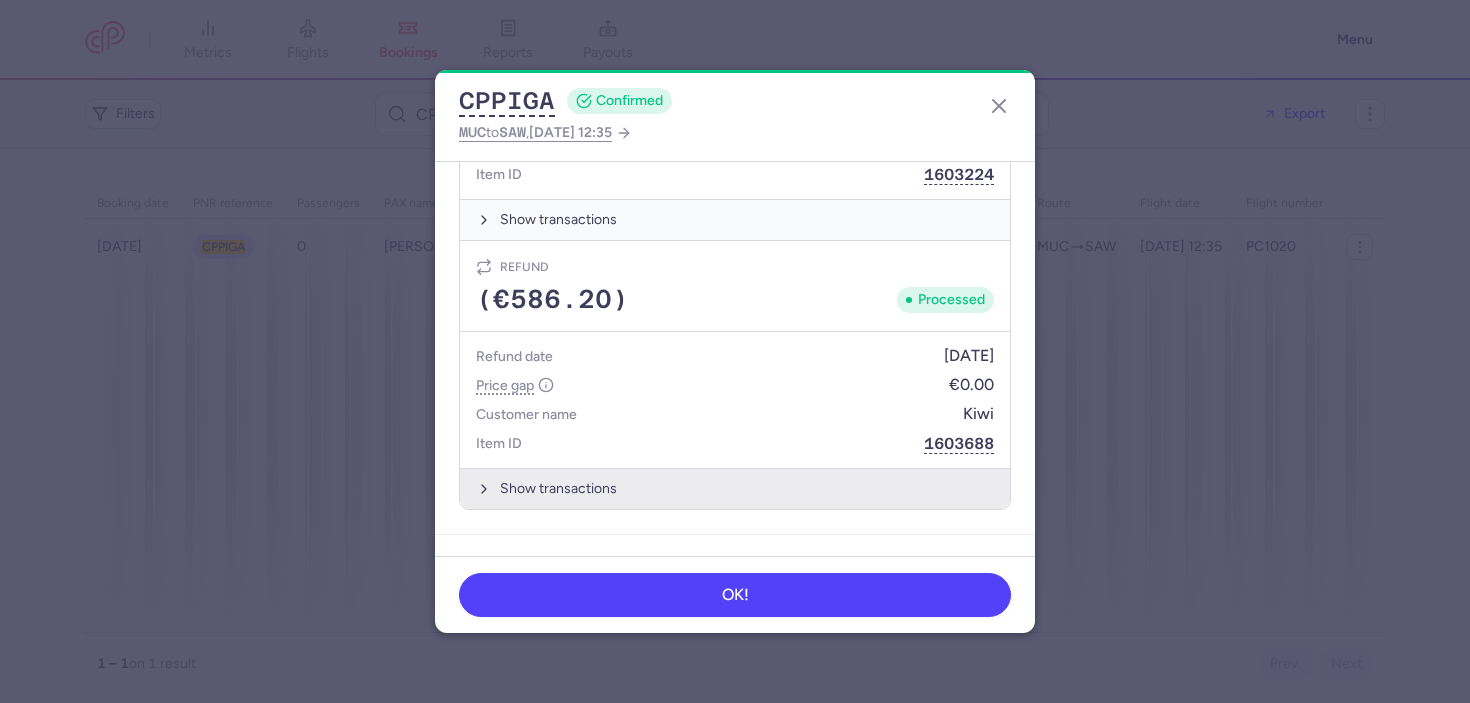 click on "Show transactions" at bounding box center [735, 488] 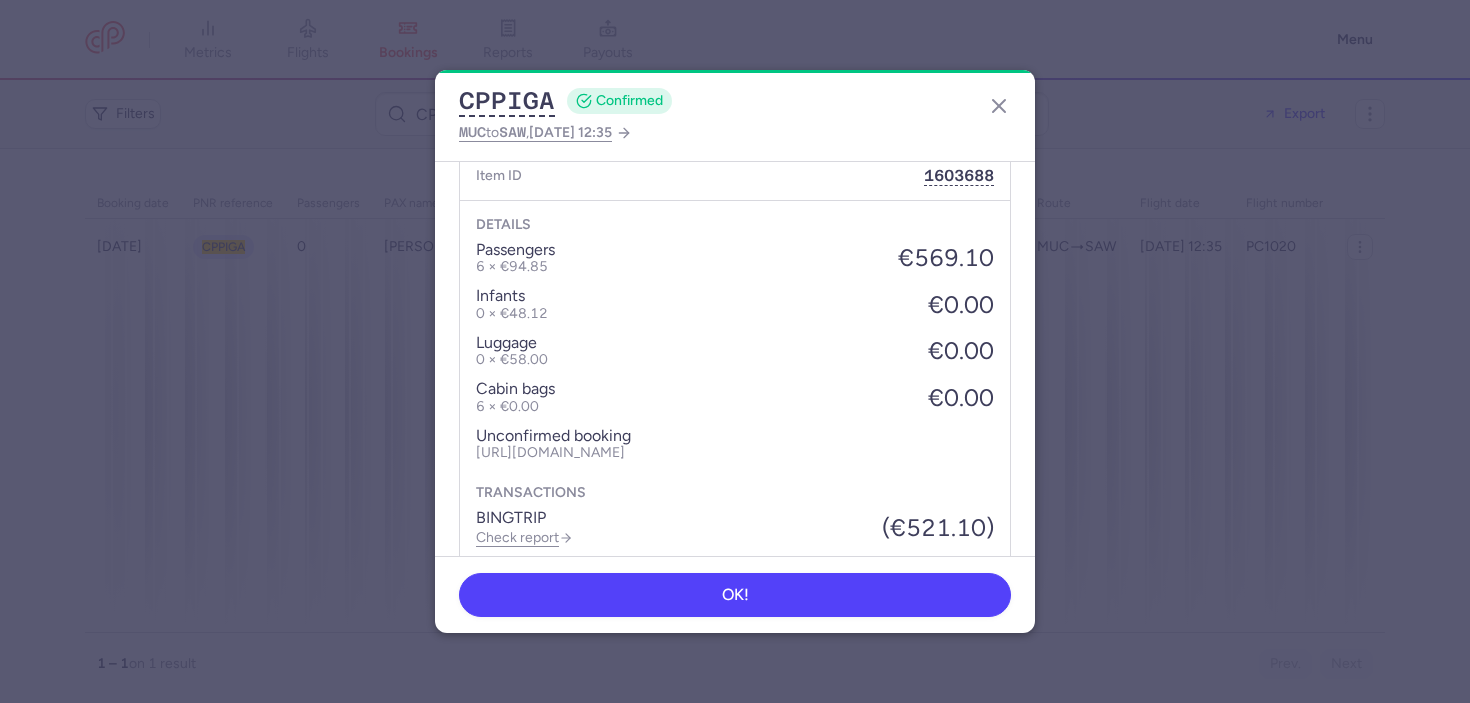 scroll, scrollTop: 1990, scrollLeft: 0, axis: vertical 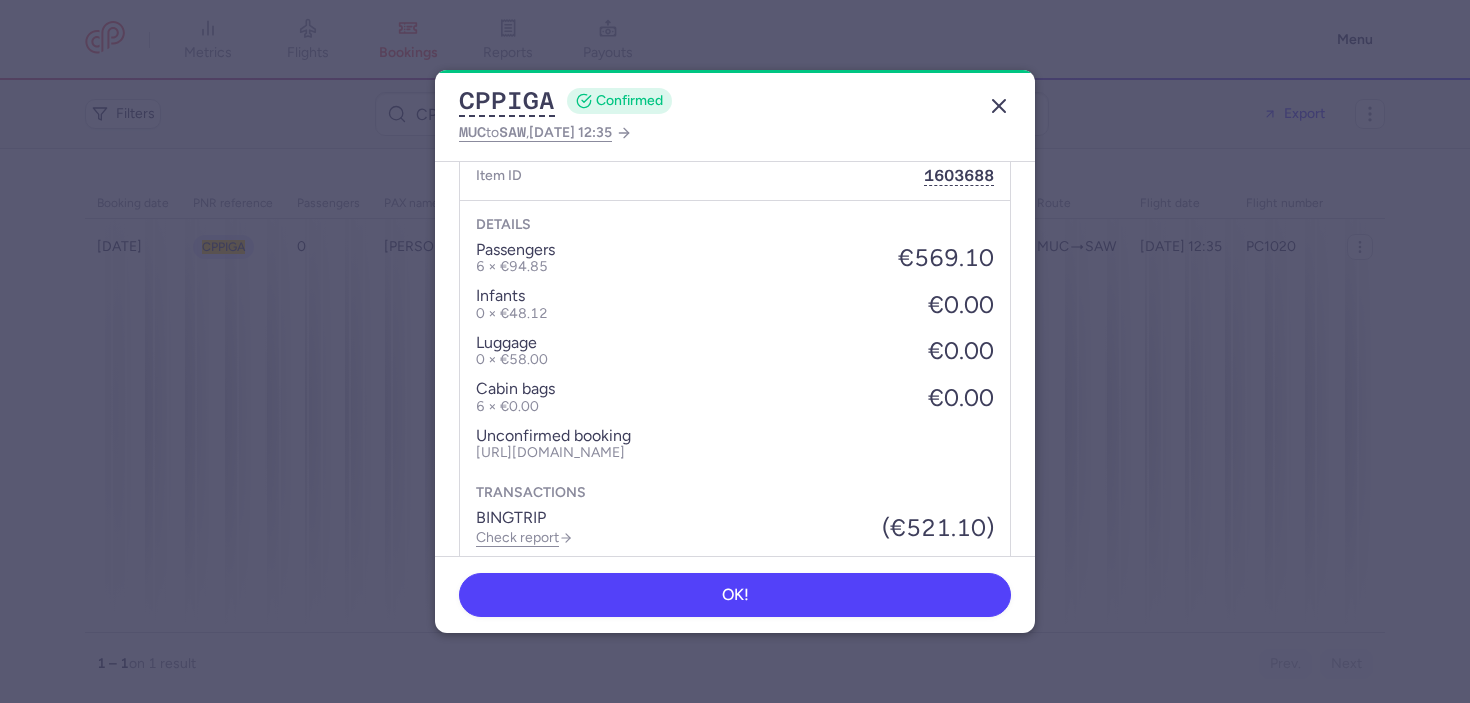 click 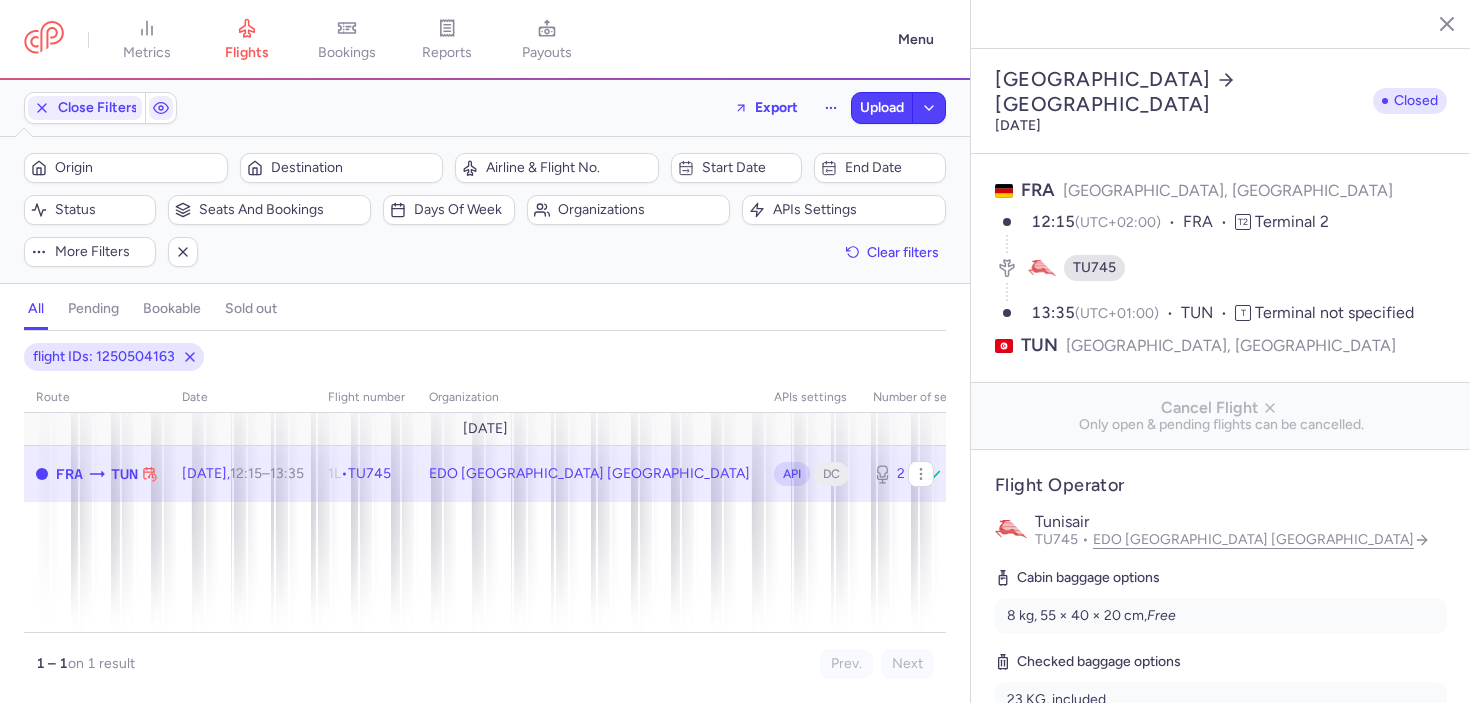 select on "hours" 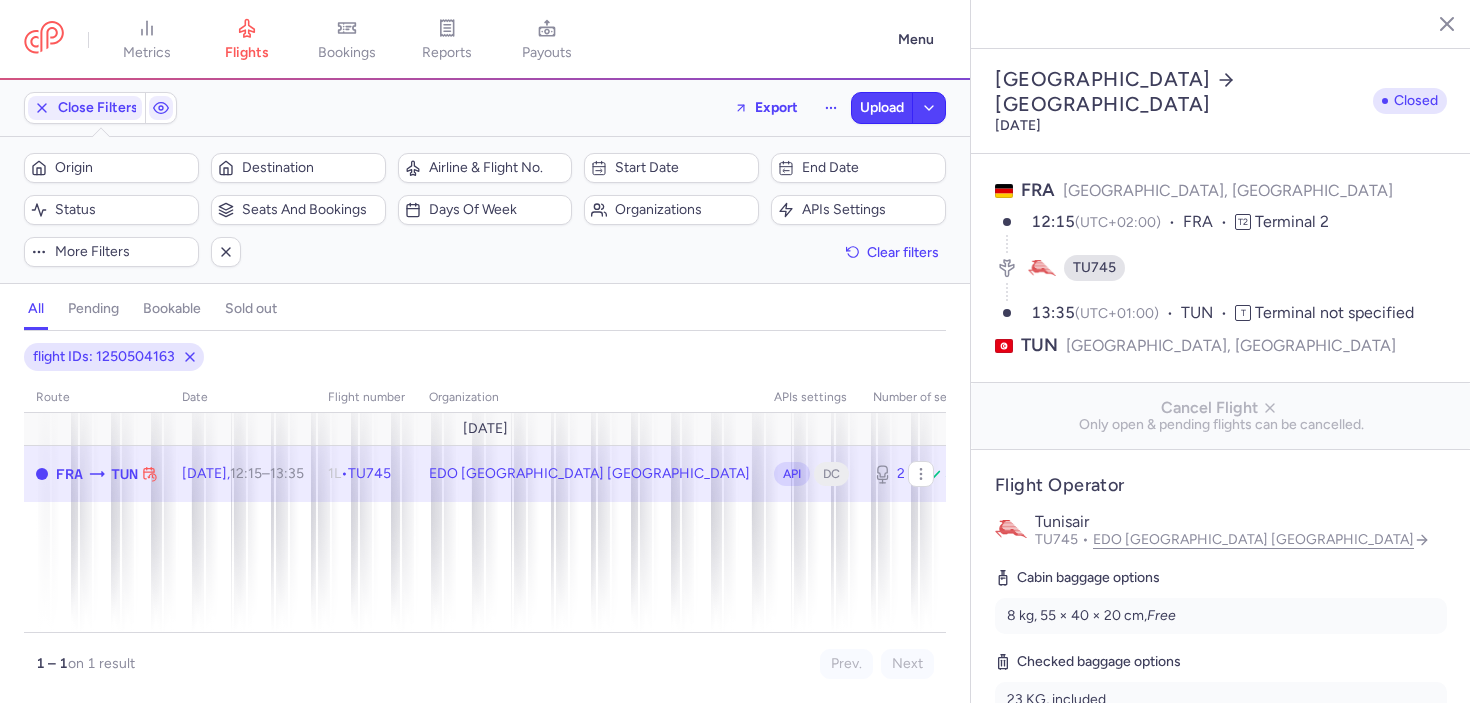 scroll, scrollTop: 0, scrollLeft: 0, axis: both 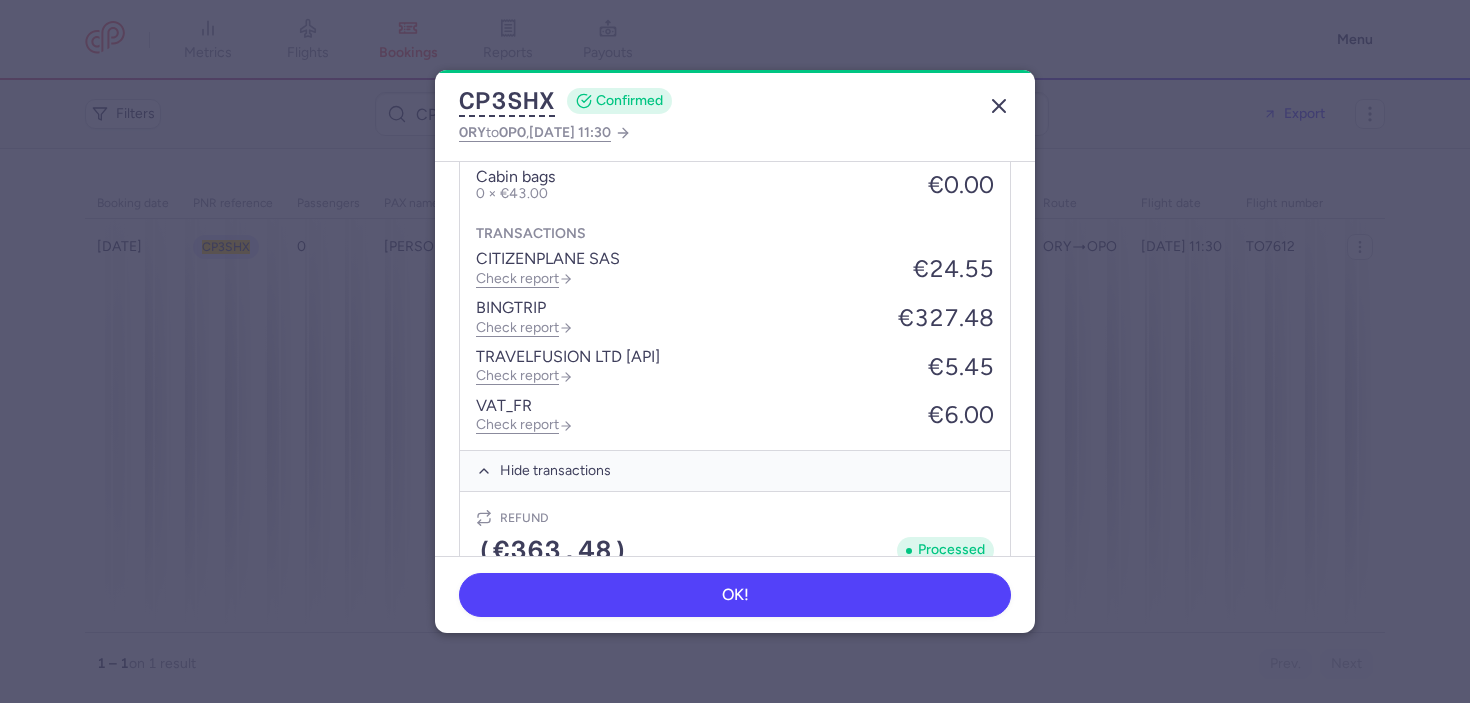 click 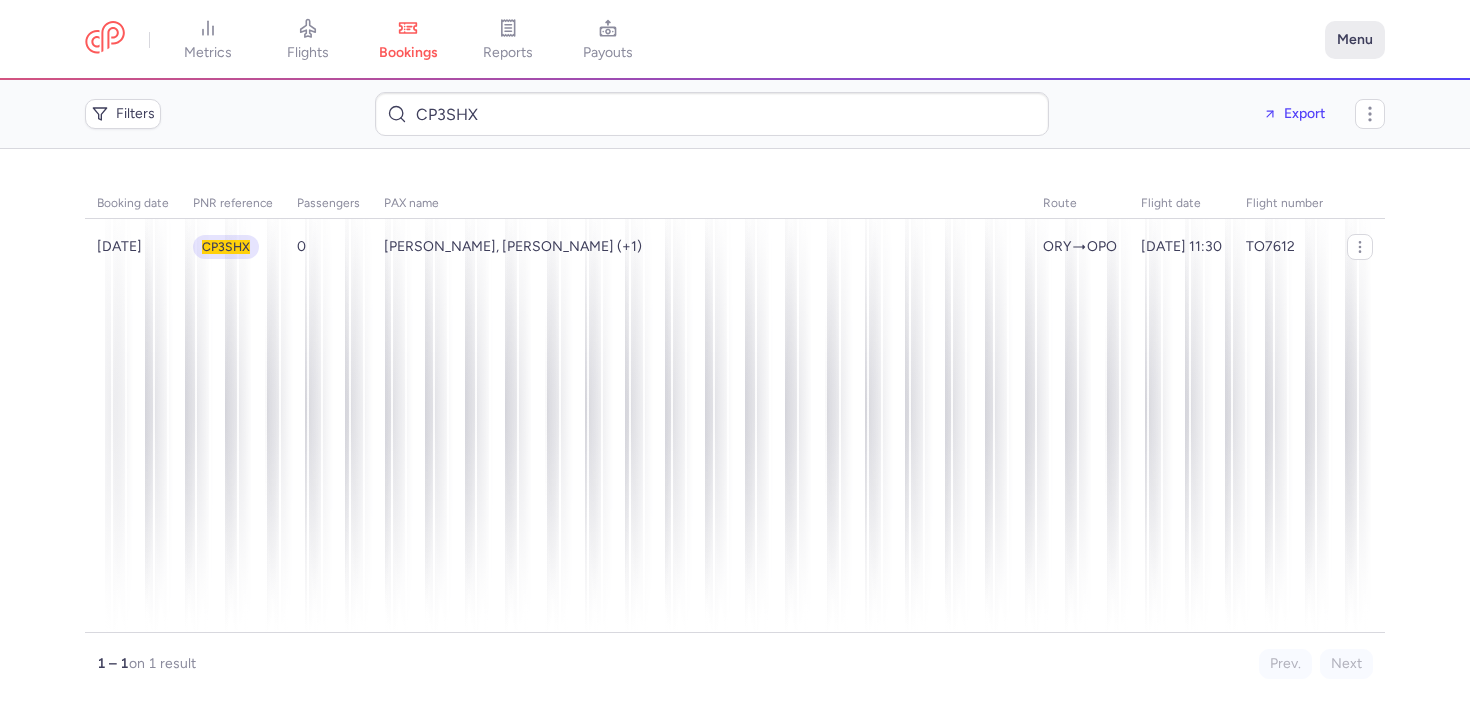 click on "Menu" at bounding box center [1355, 40] 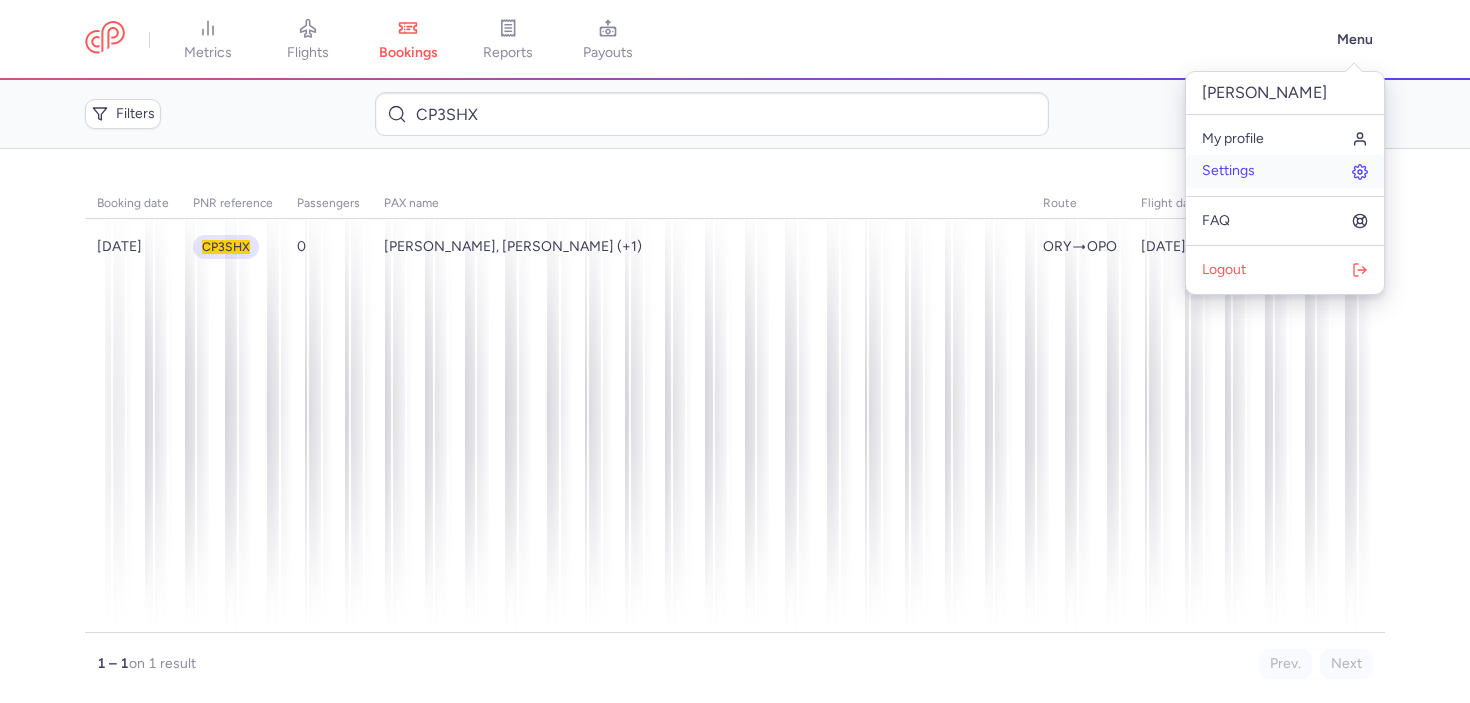 click on "Settings" at bounding box center (1285, 171) 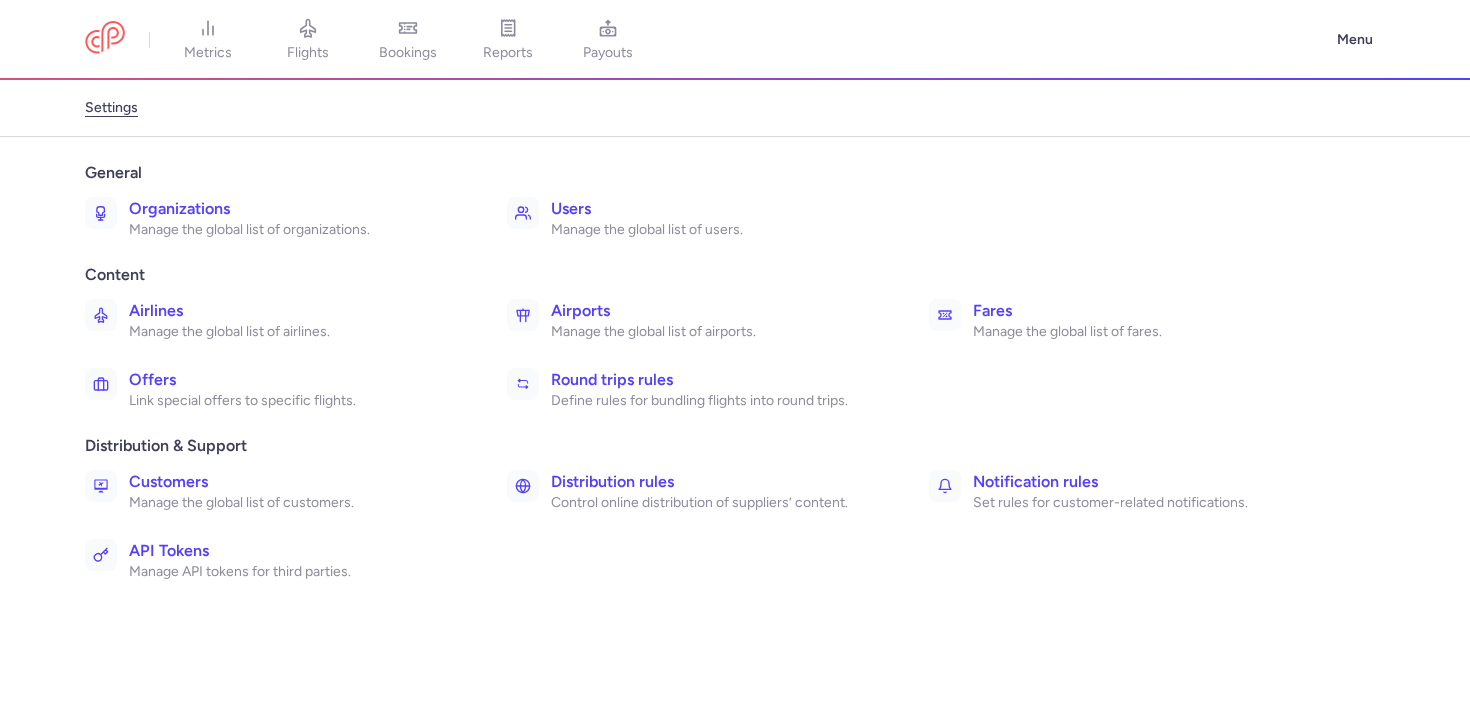 click on "General Organizations Manage the global list of organizations. Users Manage the global list of users. Content Airlines Manage the global list of airlines. Airports Manage the global list of airports. Fares Manage the global list of fares. Offers Link special offers to specific flights. Round trips rules Define rules for bundling flights into round trips. Distribution & Support Customers Manage the global list of customers. Distribution rules Control online distribution of suppliers’ content. Notification rules Set rules for customer-related notifications. API Tokens Manage API tokens for third parties." at bounding box center [735, 420] 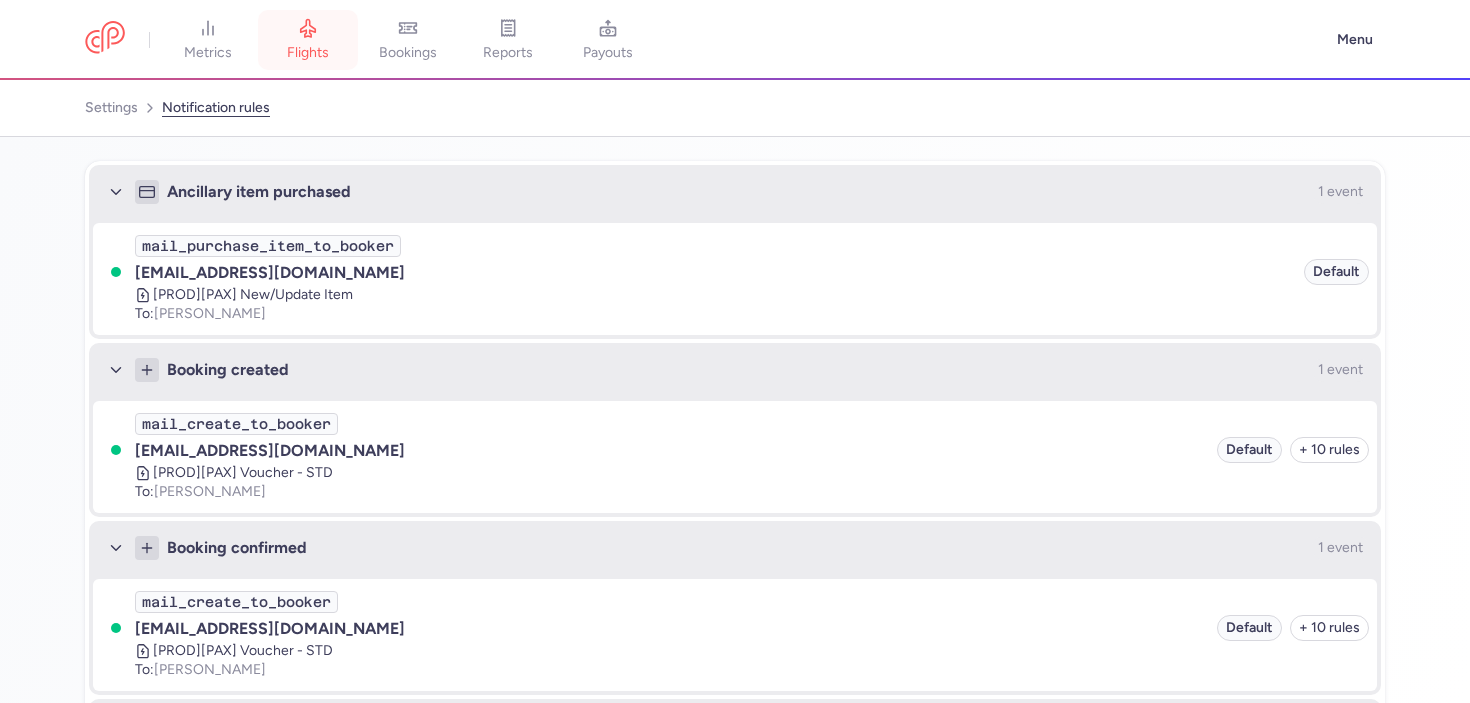 click on "flights" at bounding box center [308, 53] 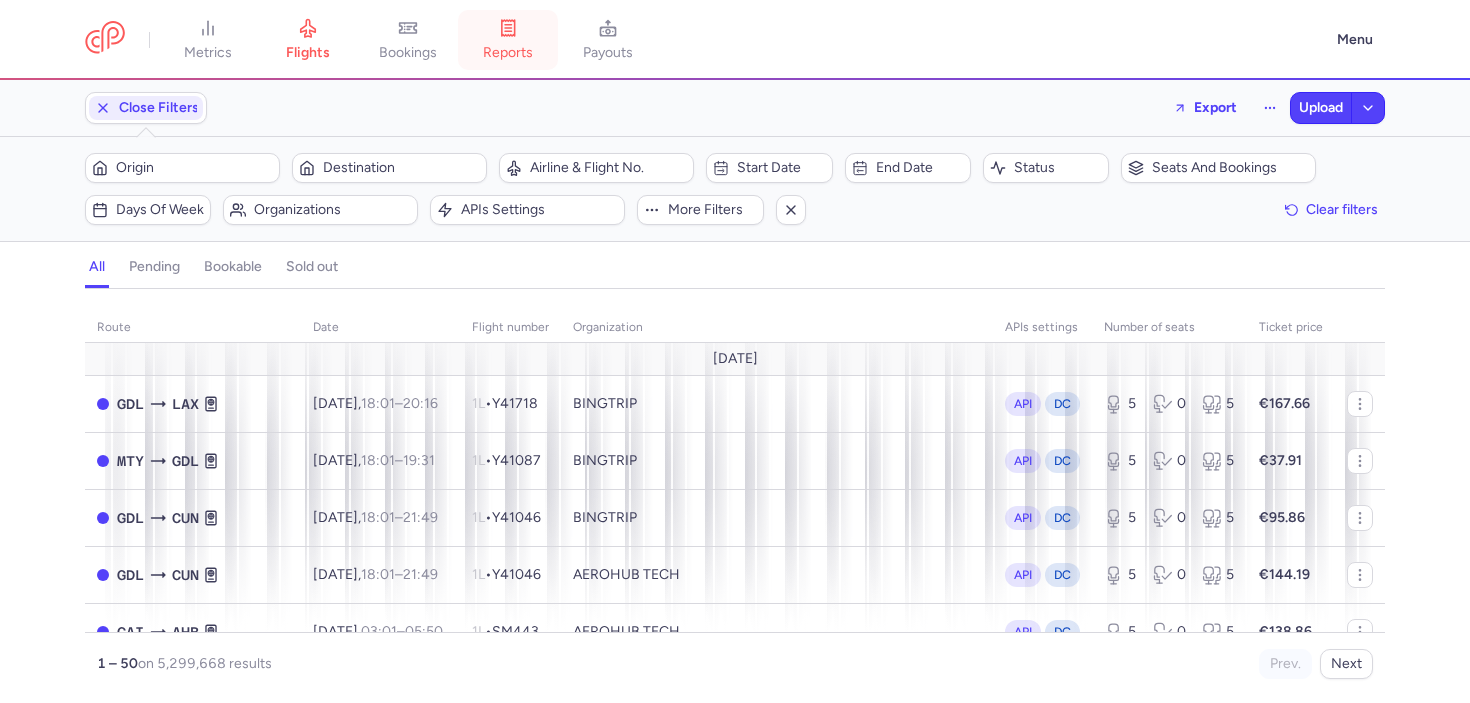 click on "reports" at bounding box center [508, 40] 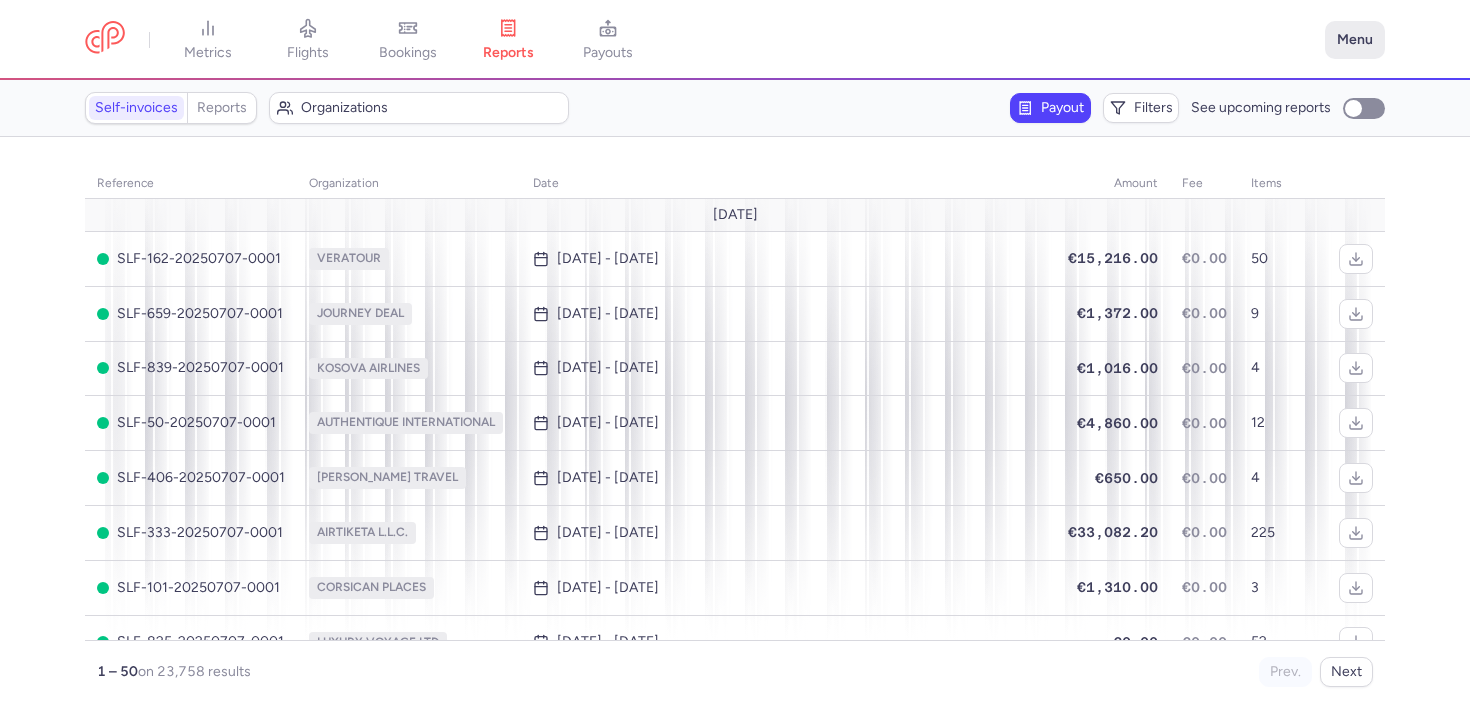 click on "Menu" at bounding box center [1355, 40] 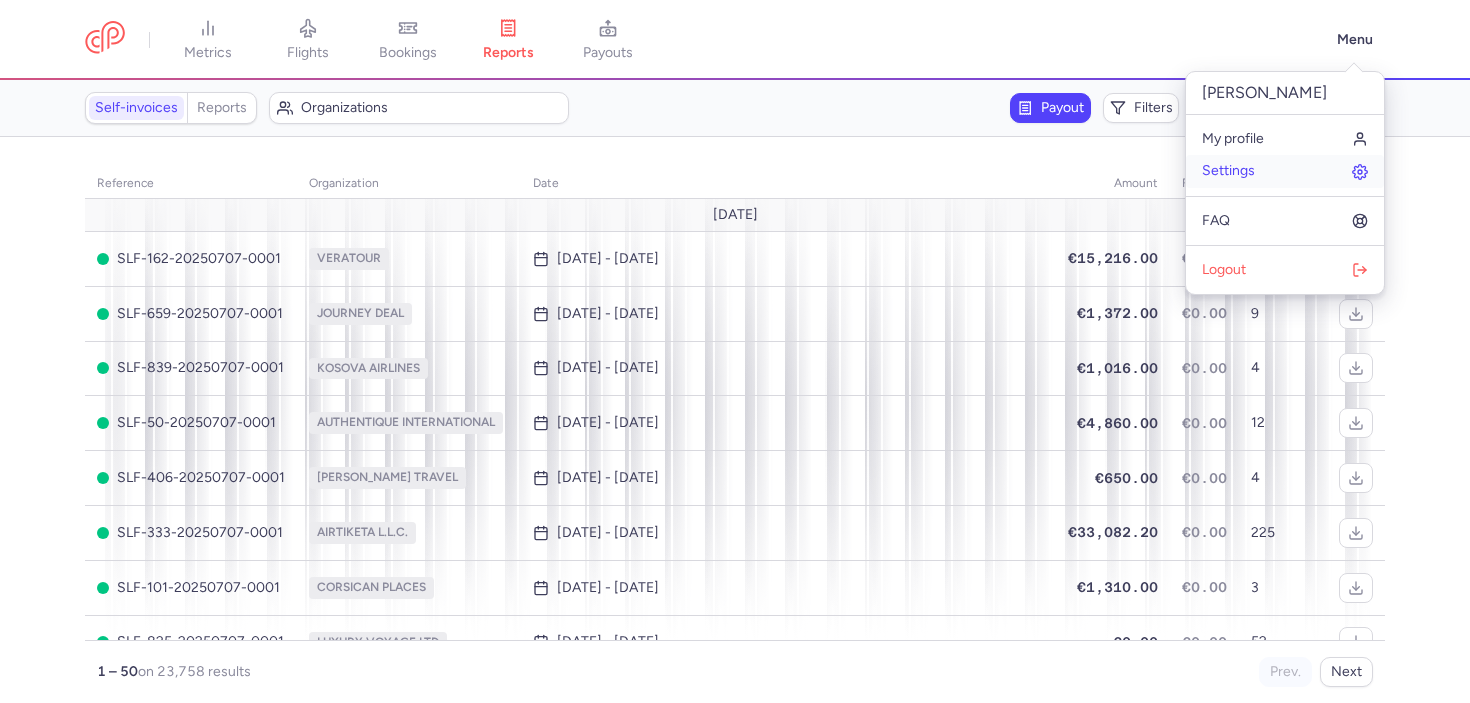 click on "Settings" at bounding box center (1285, 171) 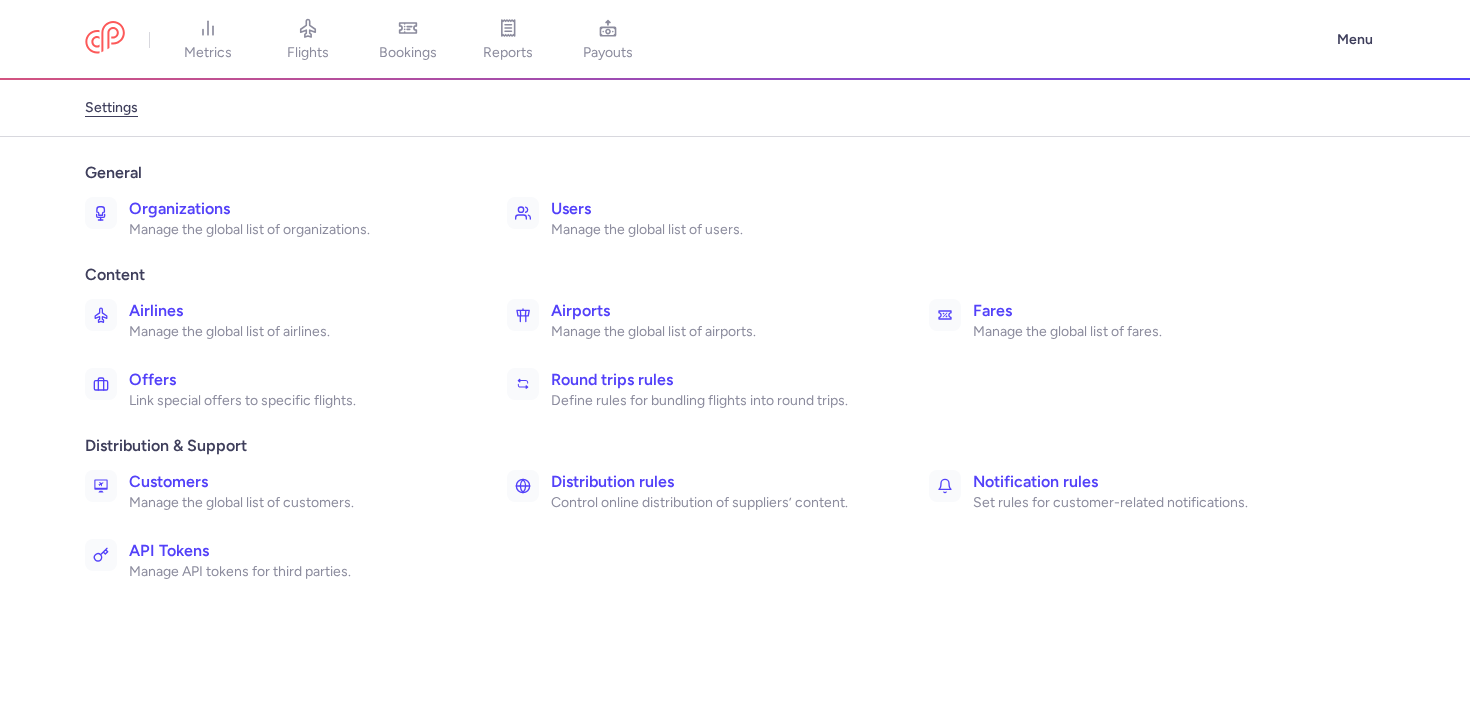 click on "Organizations" at bounding box center (296, 209) 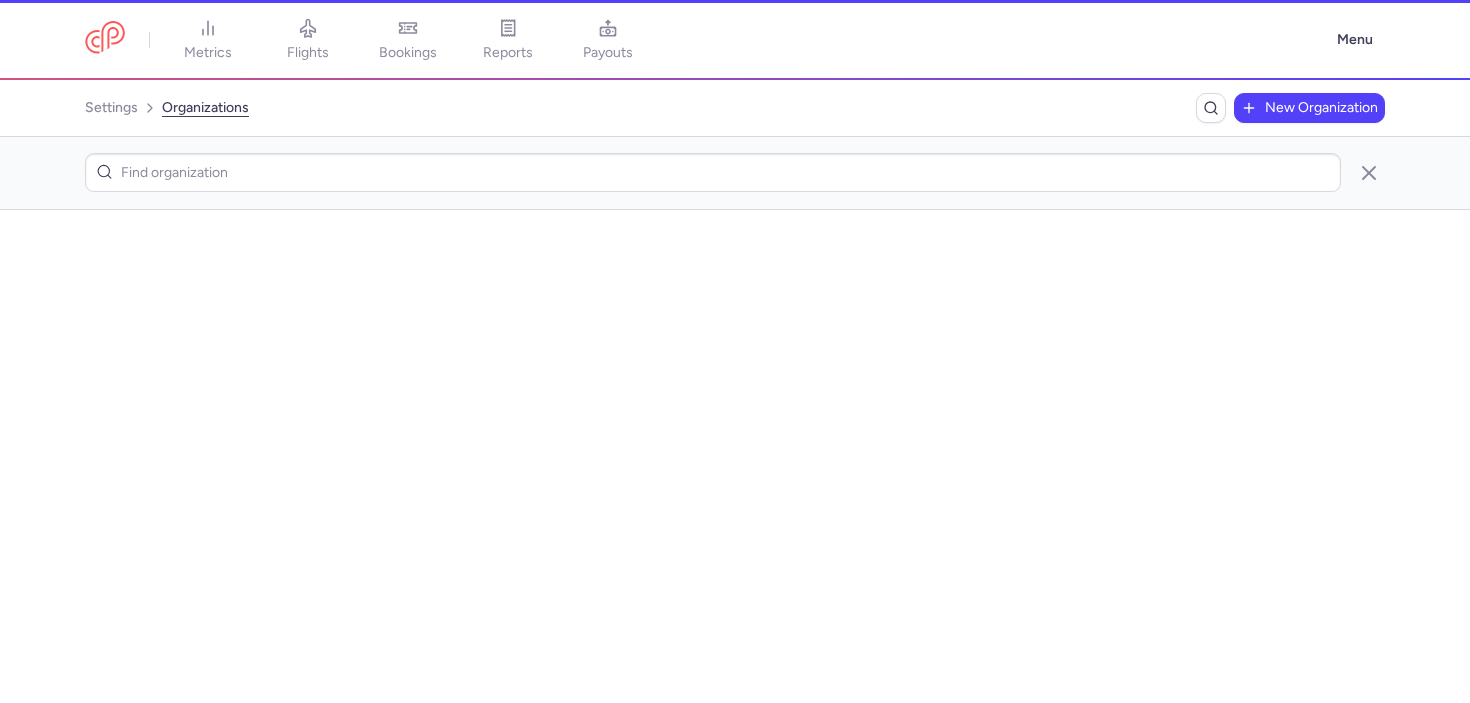 scroll, scrollTop: 0, scrollLeft: 0, axis: both 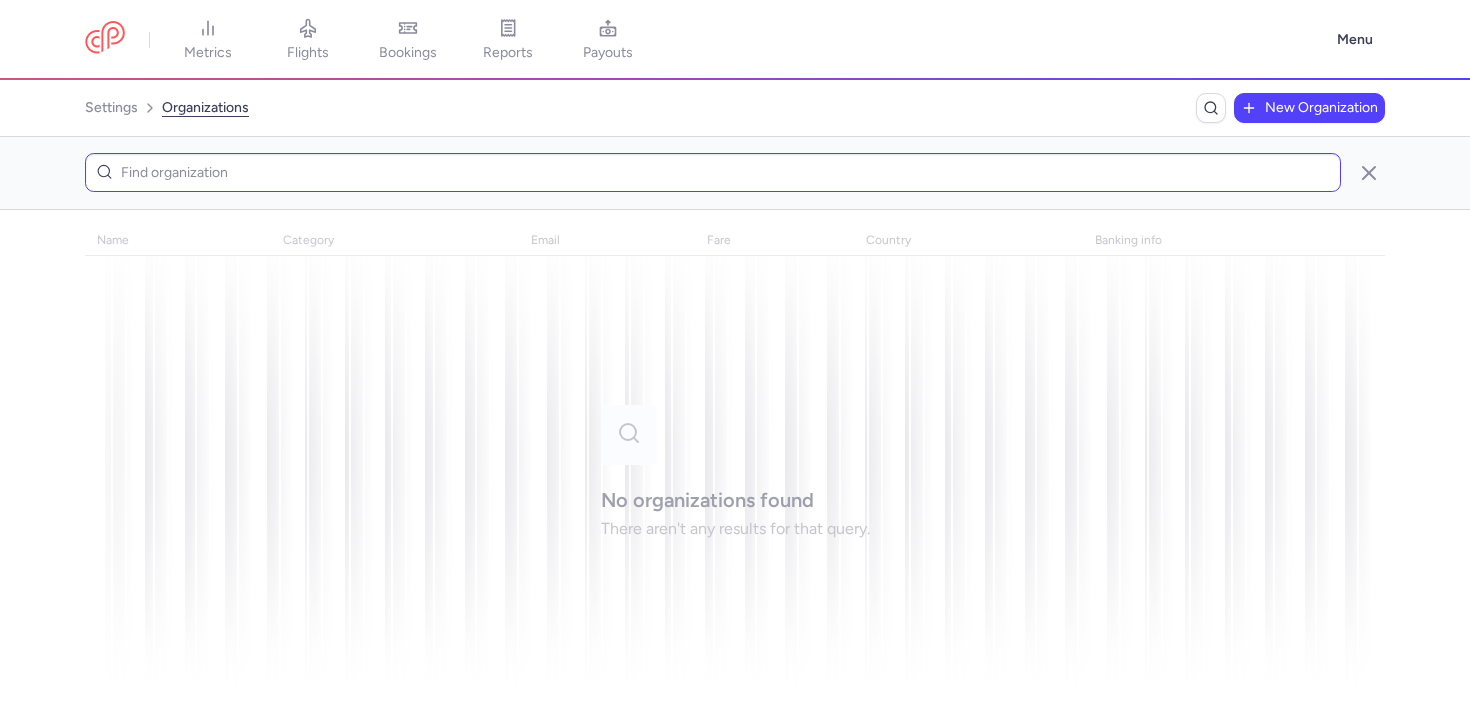 click at bounding box center (713, 172) 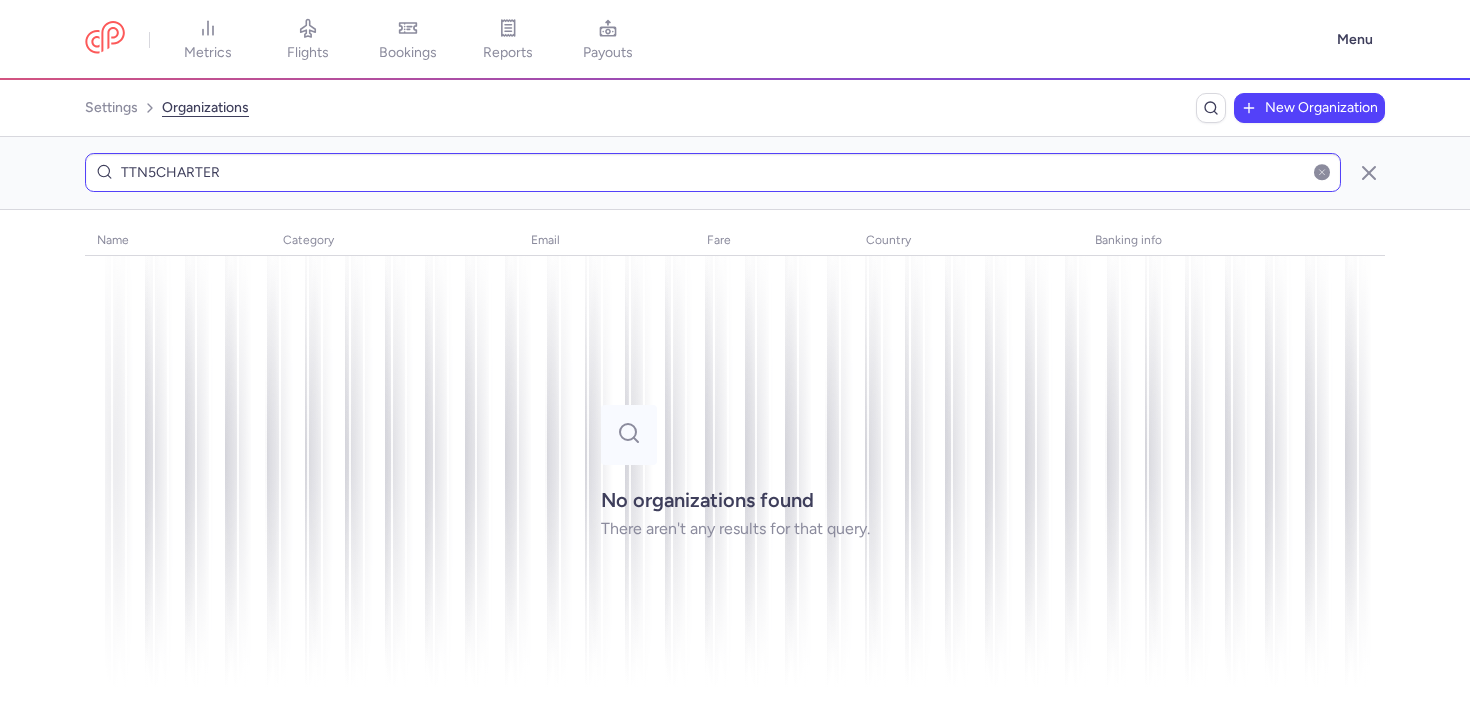 click on "TTN5CHARTER" at bounding box center (713, 172) 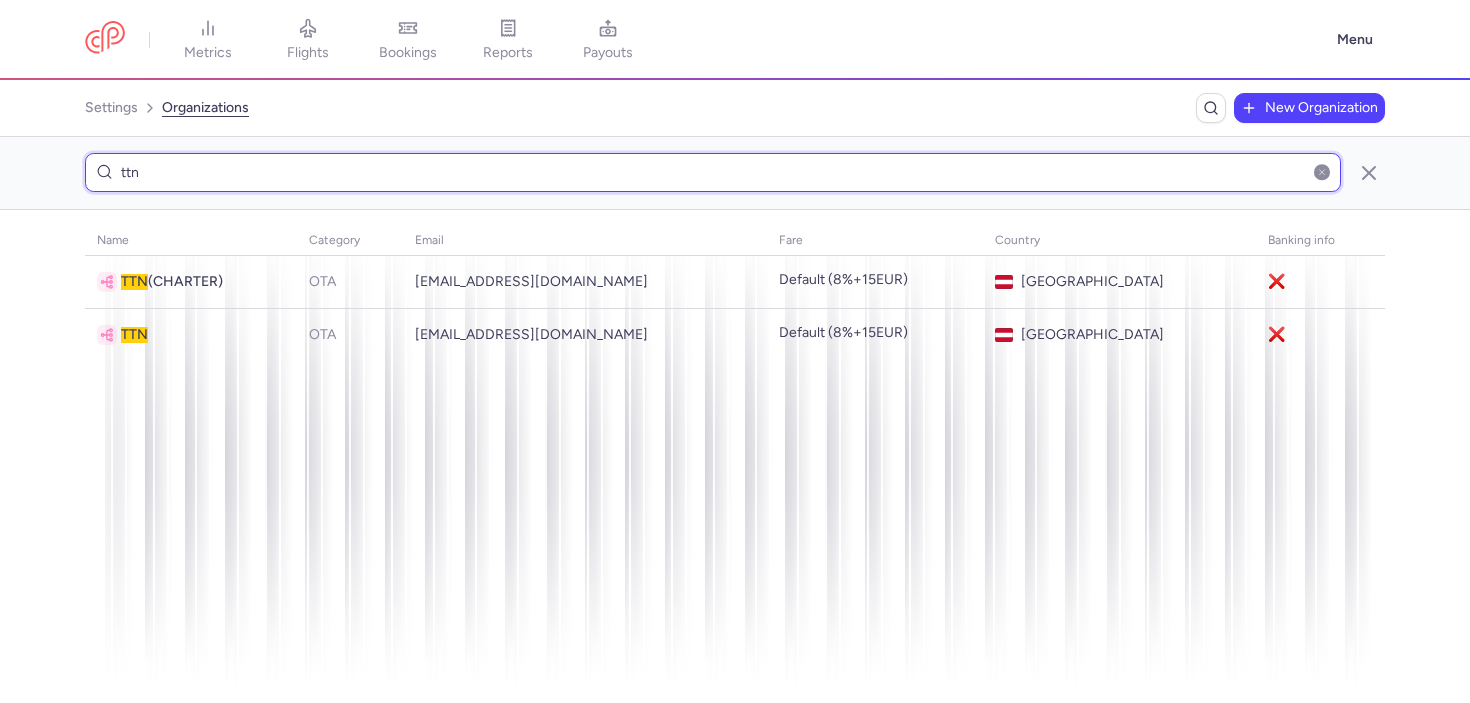 click on "ttn" at bounding box center (713, 172) 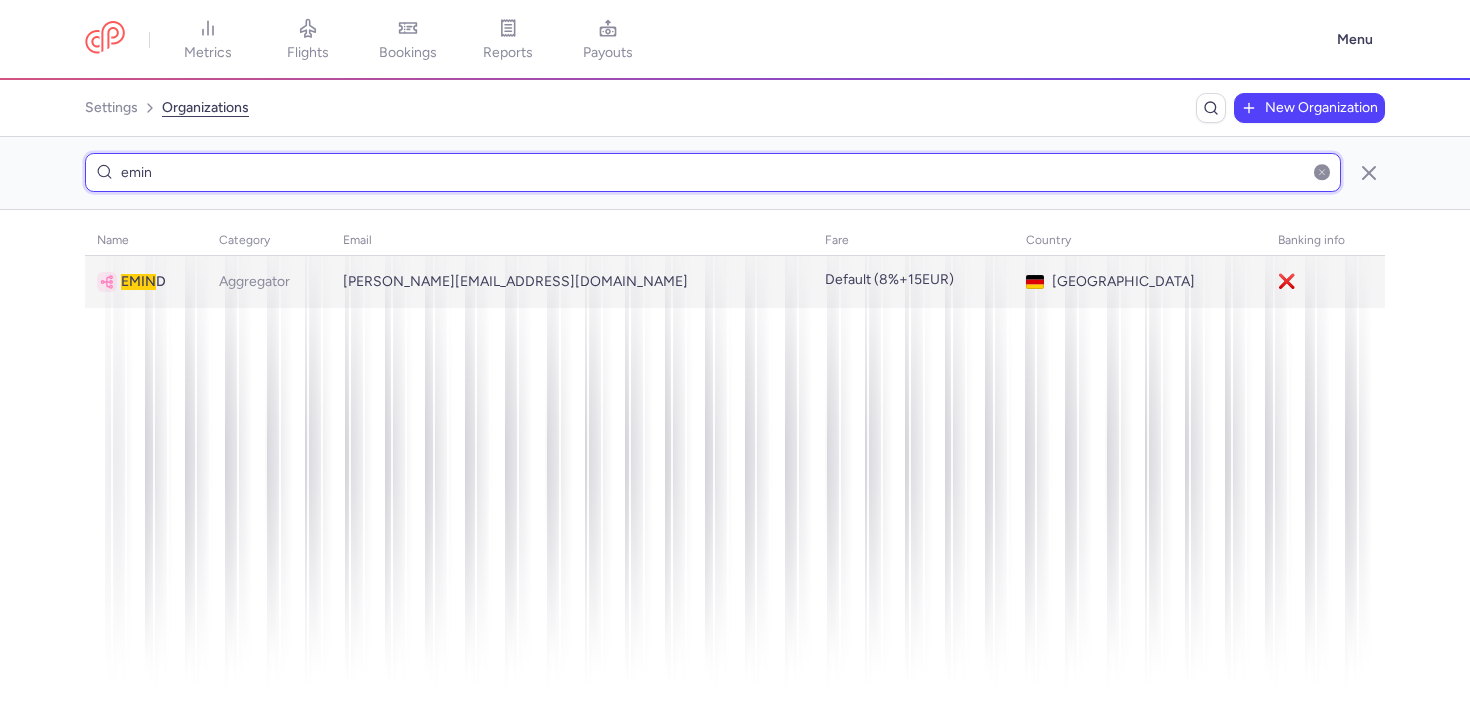 type on "emin" 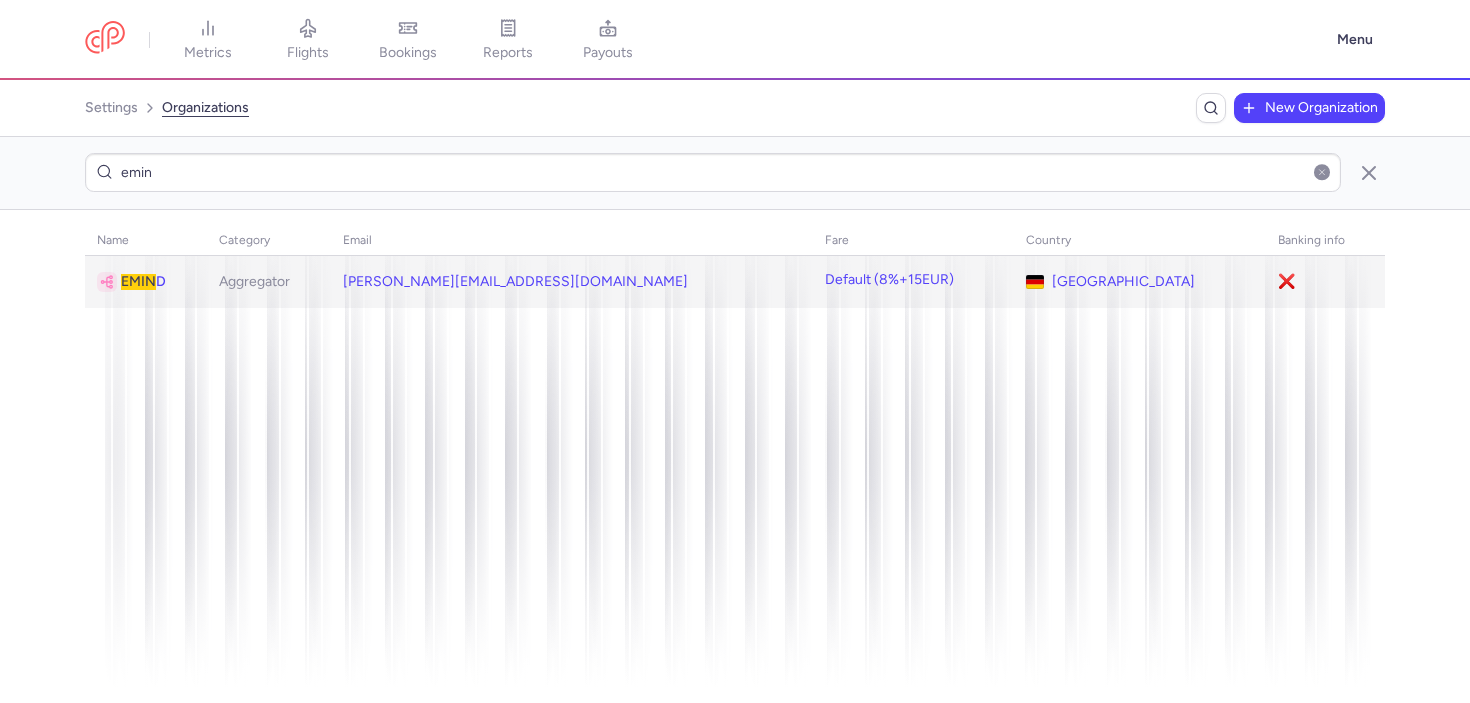 click on "EMIN D" at bounding box center (158, 282) 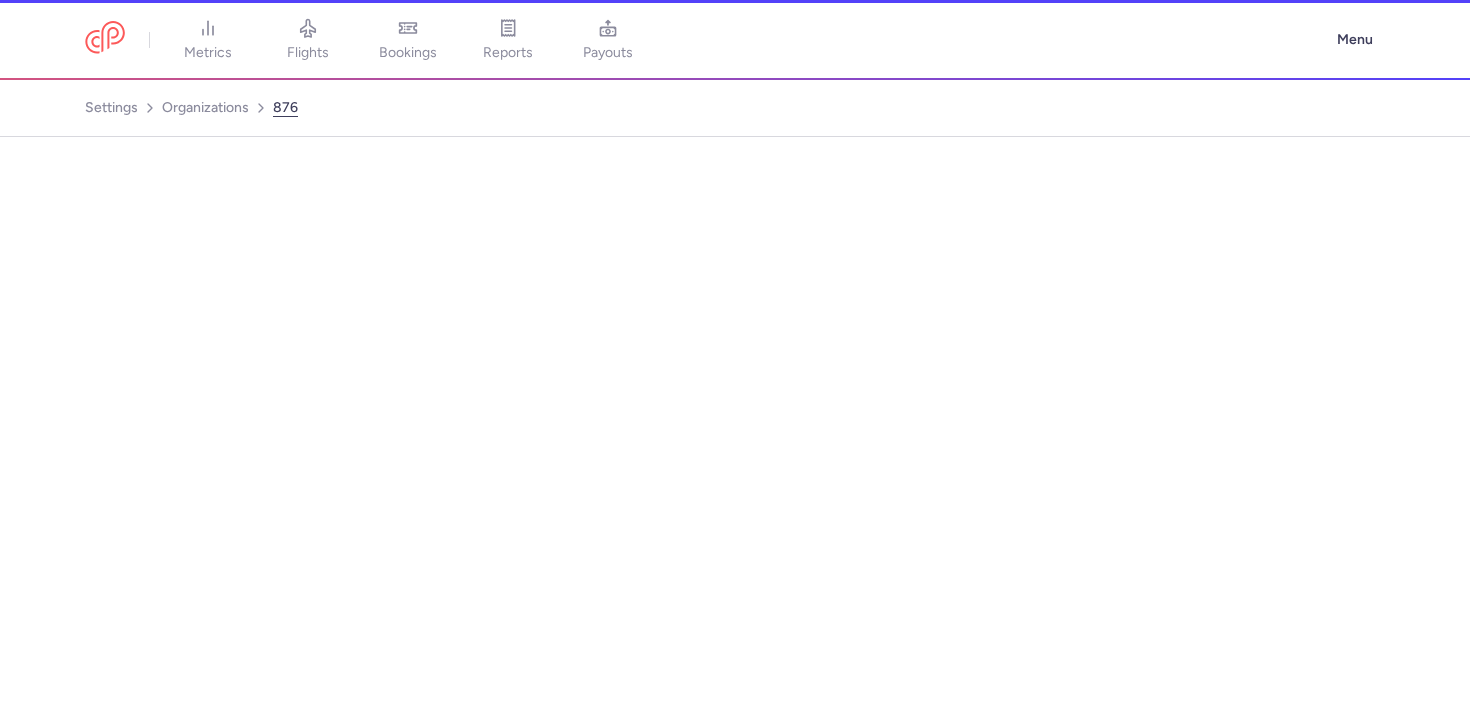 select on "AGGREGATOR" 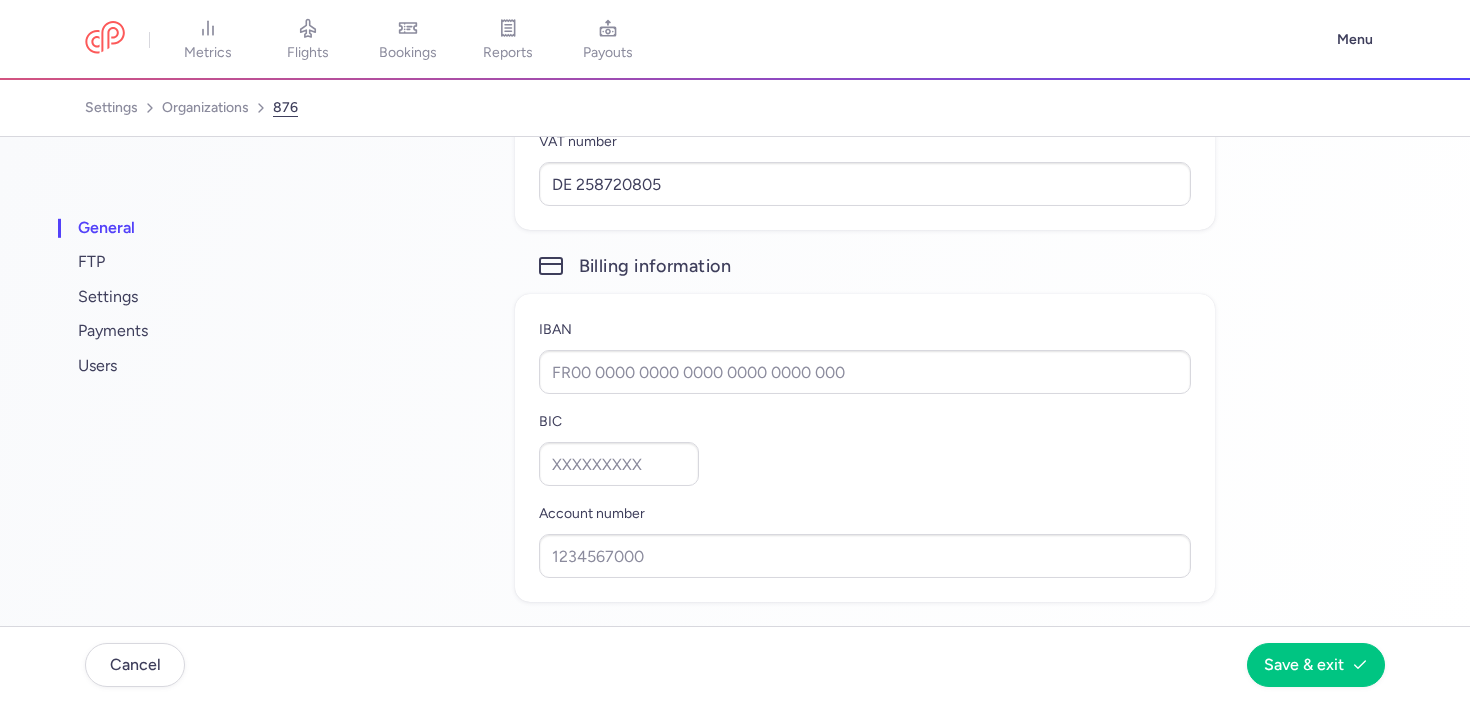 scroll, scrollTop: 183, scrollLeft: 0, axis: vertical 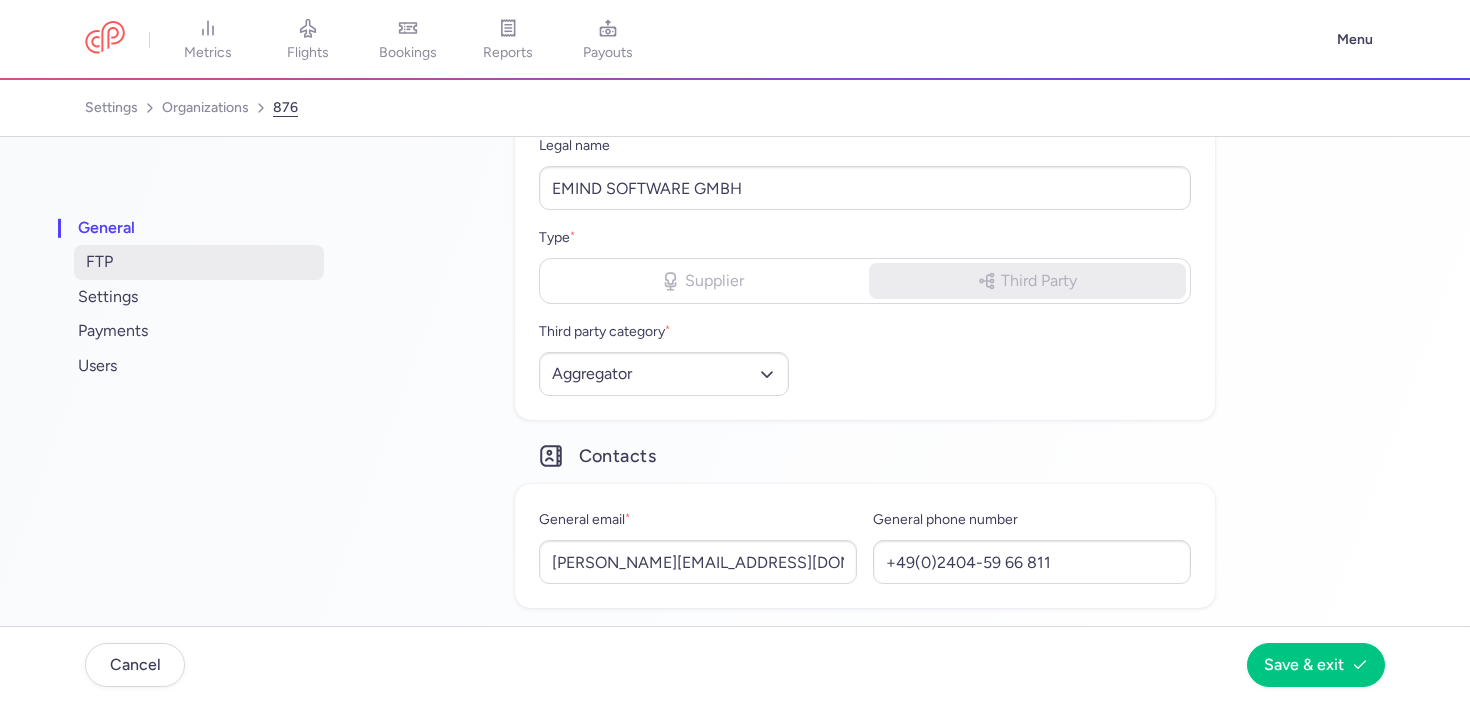 click on "FTP" at bounding box center [199, 262] 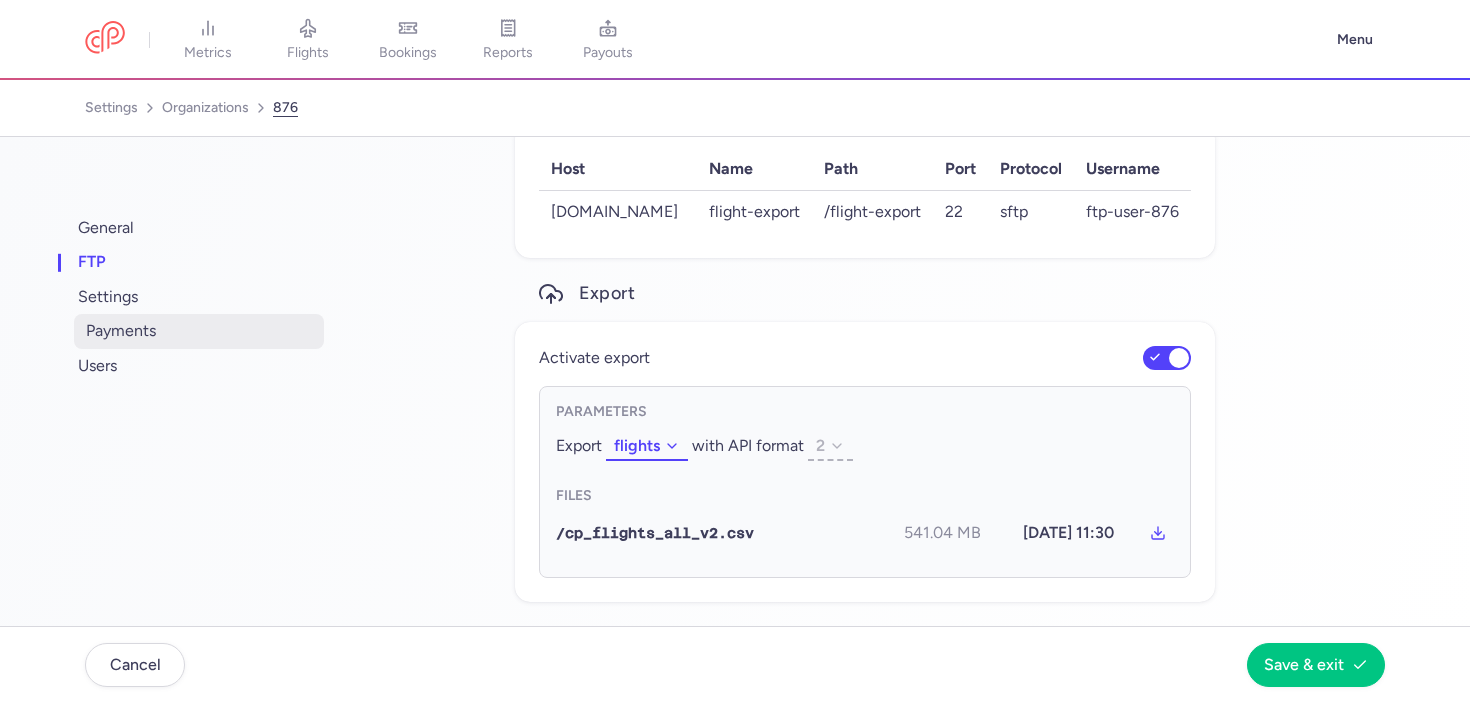 scroll, scrollTop: 92, scrollLeft: 0, axis: vertical 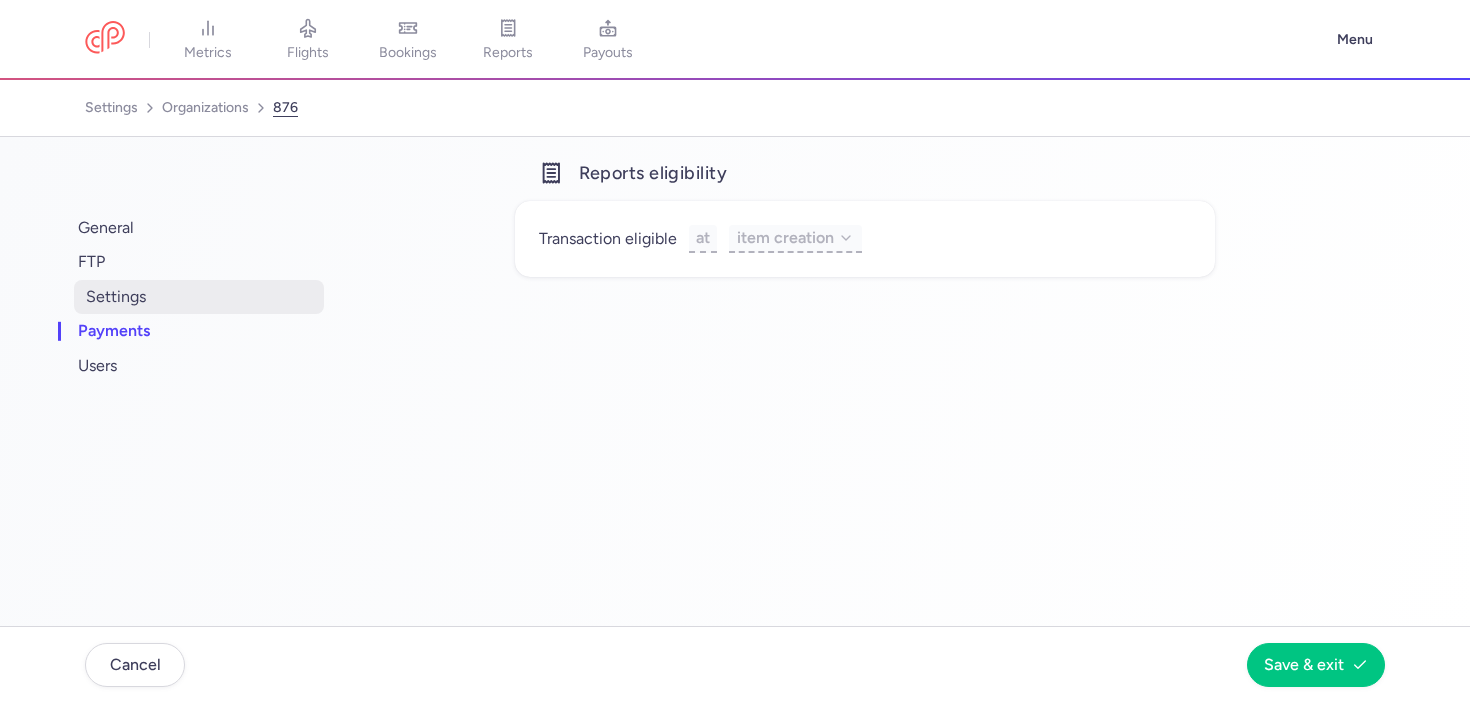click on "settings" at bounding box center [199, 297] 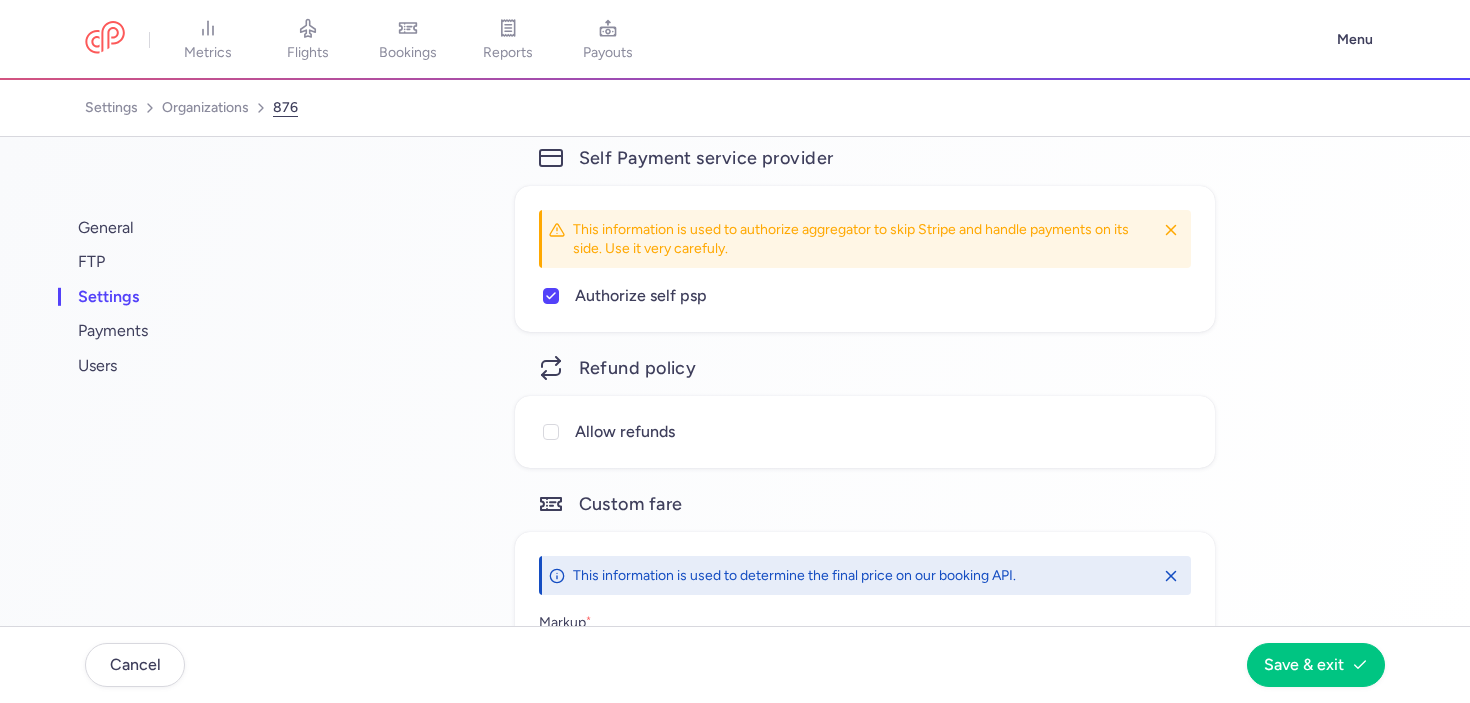 scroll, scrollTop: 232, scrollLeft: 0, axis: vertical 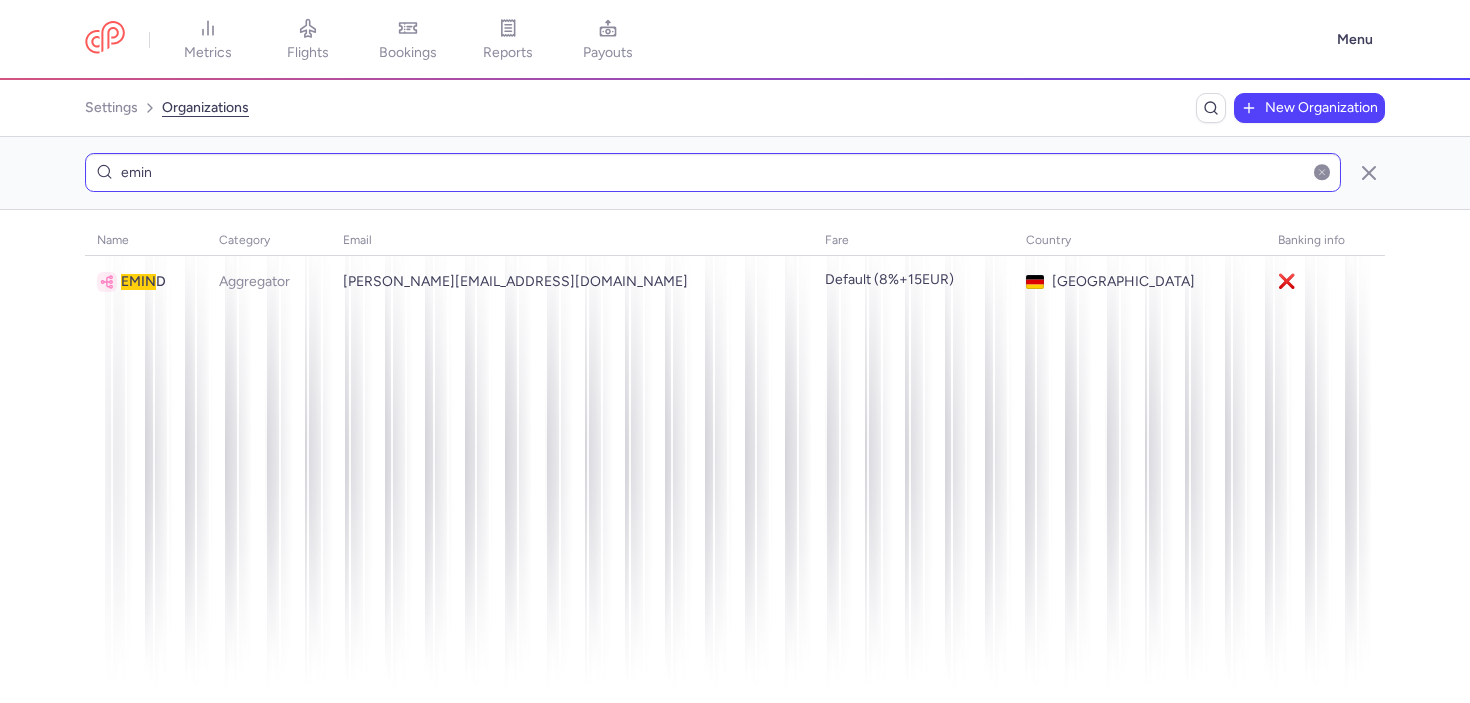 click on "emin" at bounding box center [713, 172] 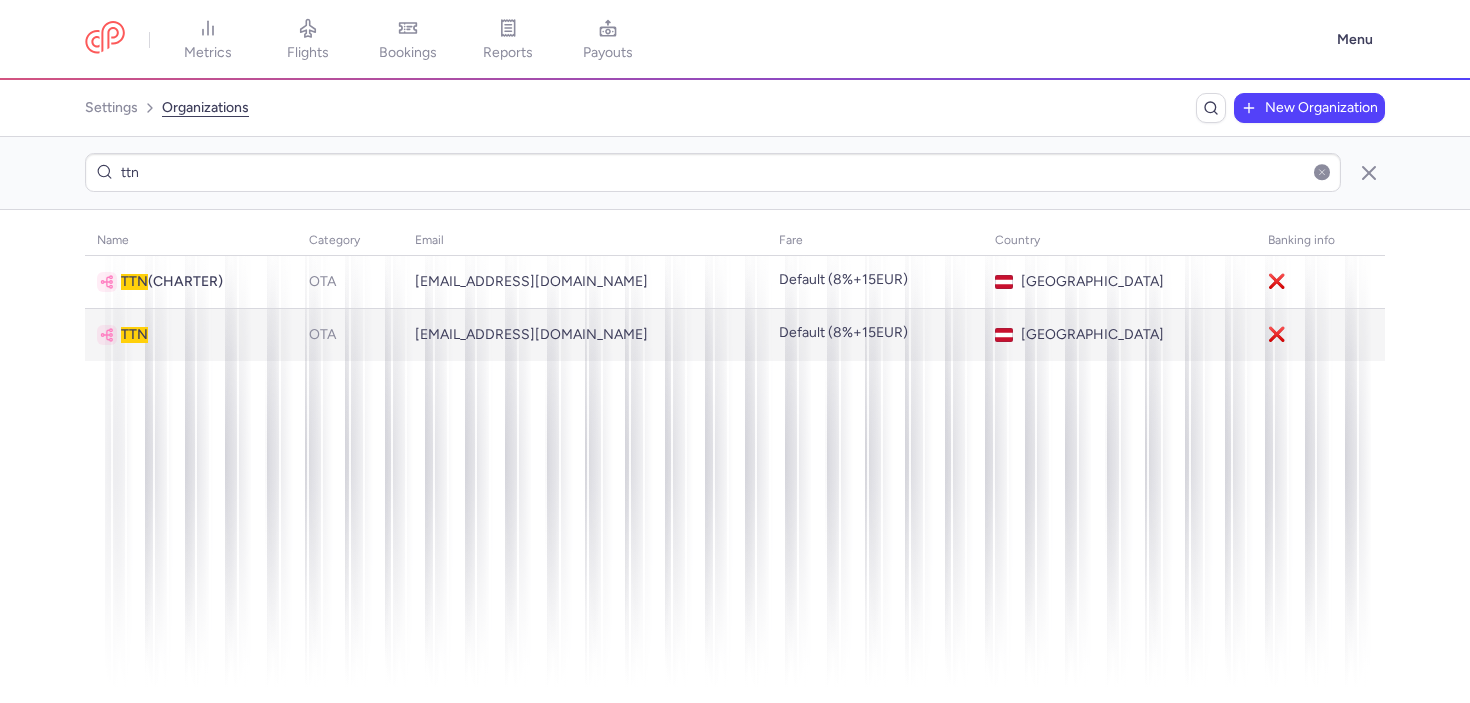 type on "ttn" 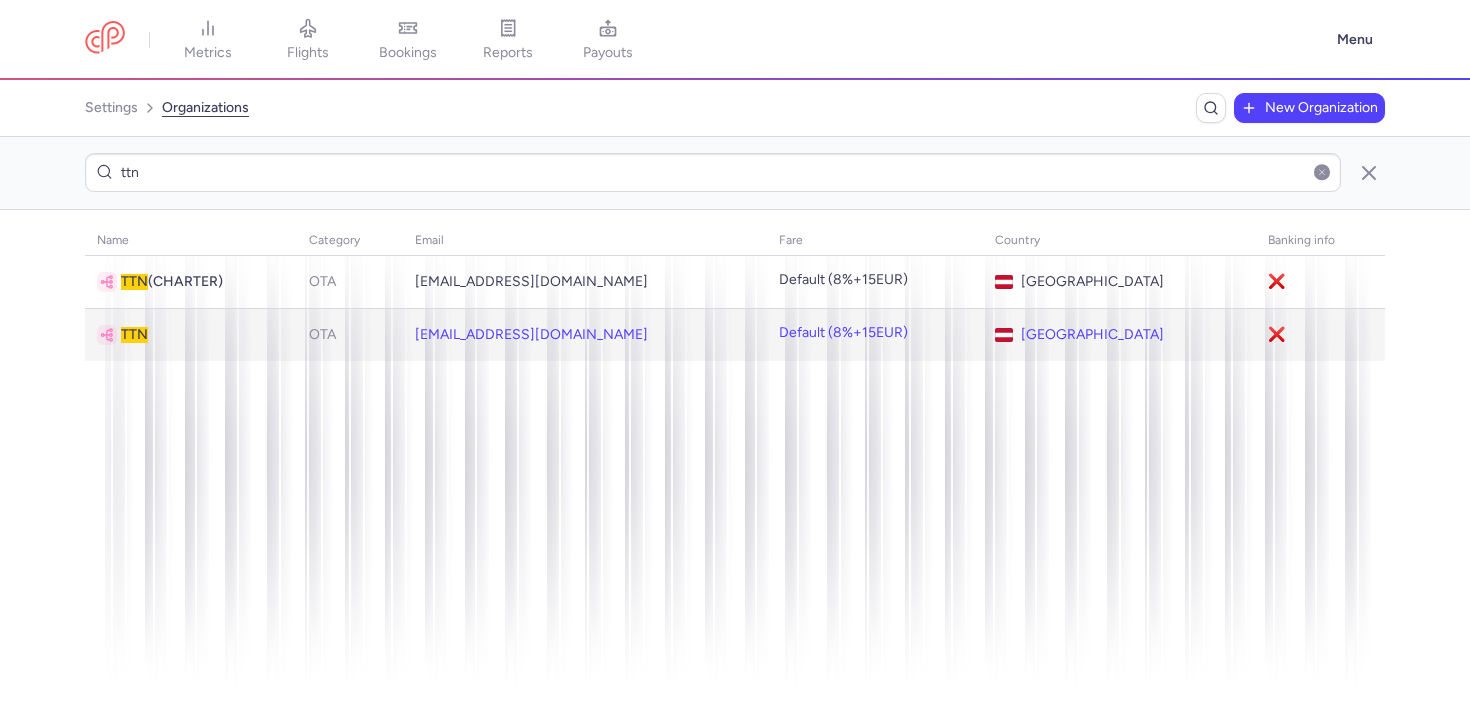 click on "TTN" 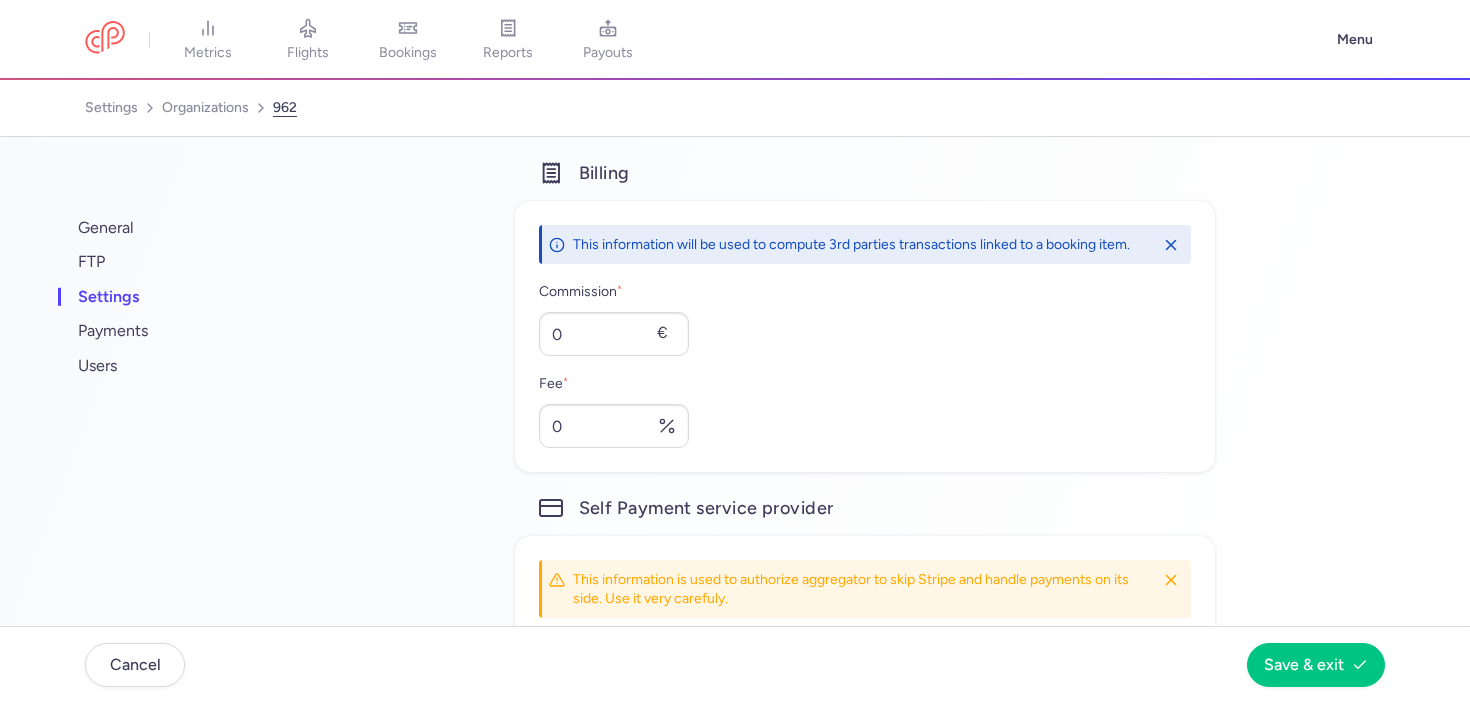 scroll, scrollTop: 198, scrollLeft: 0, axis: vertical 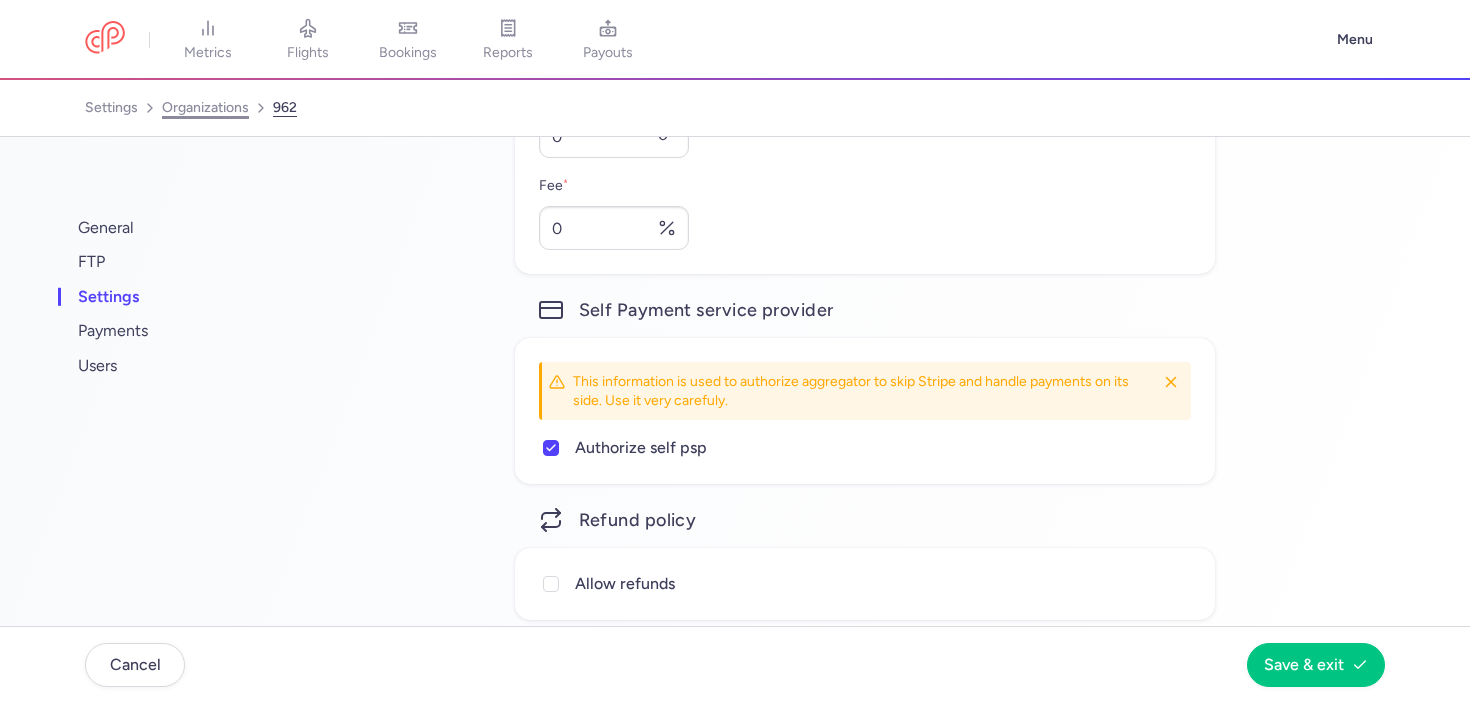 click on "organizations" at bounding box center (205, 108) 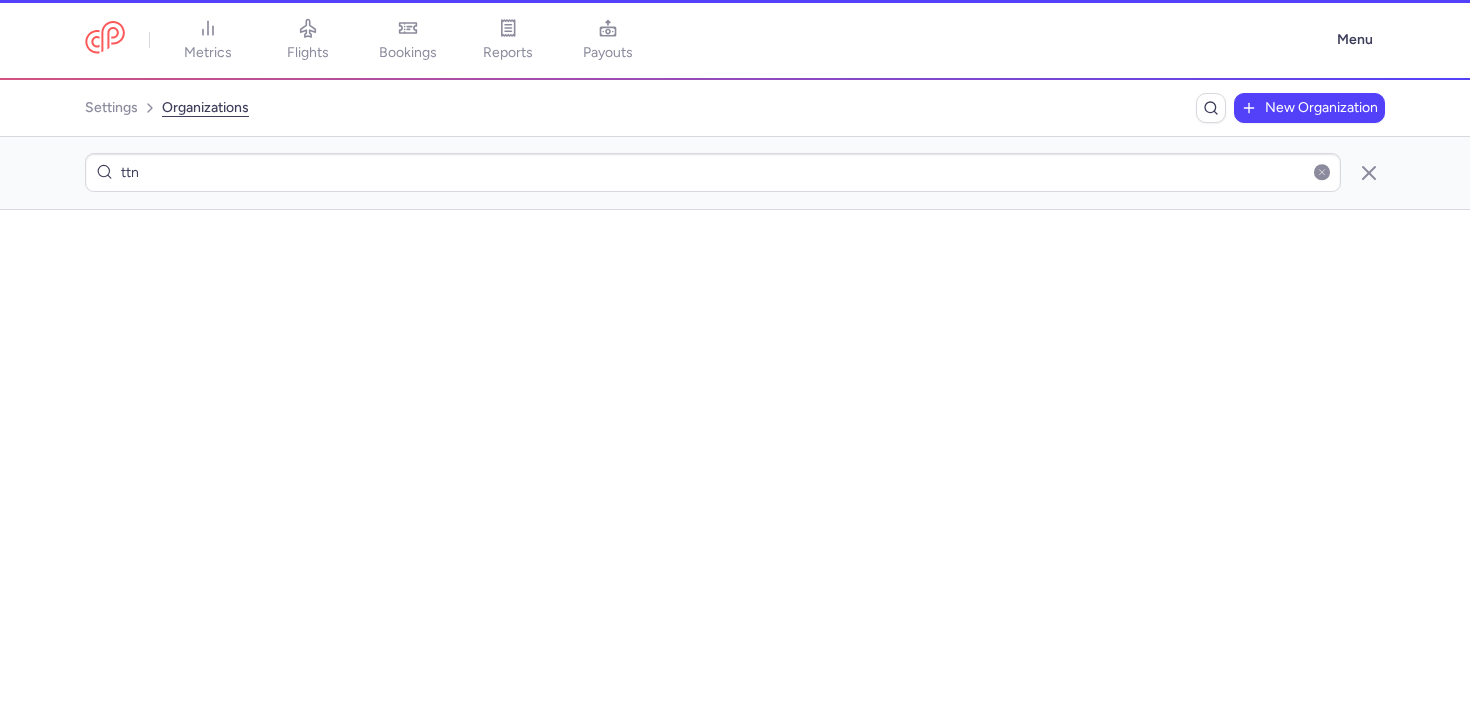 scroll, scrollTop: 0, scrollLeft: 0, axis: both 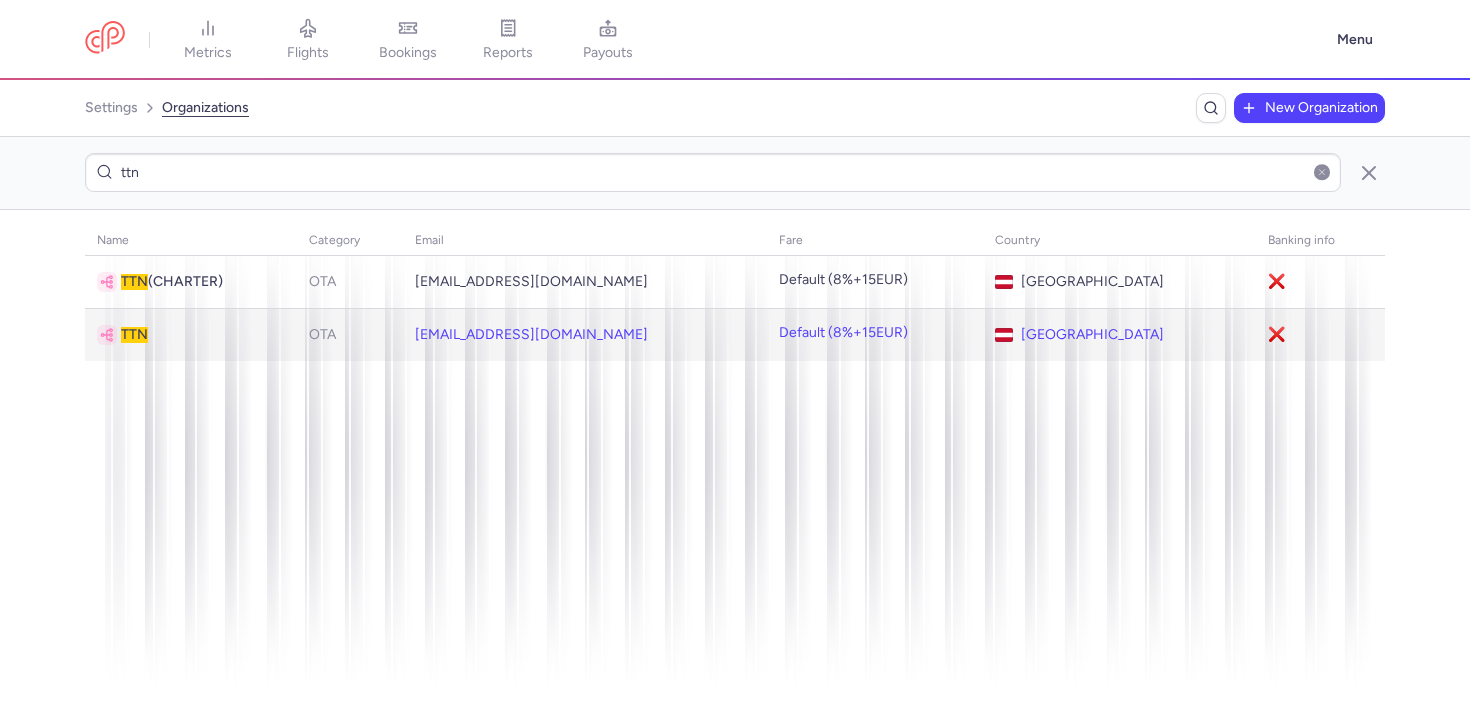 click on "TTN" 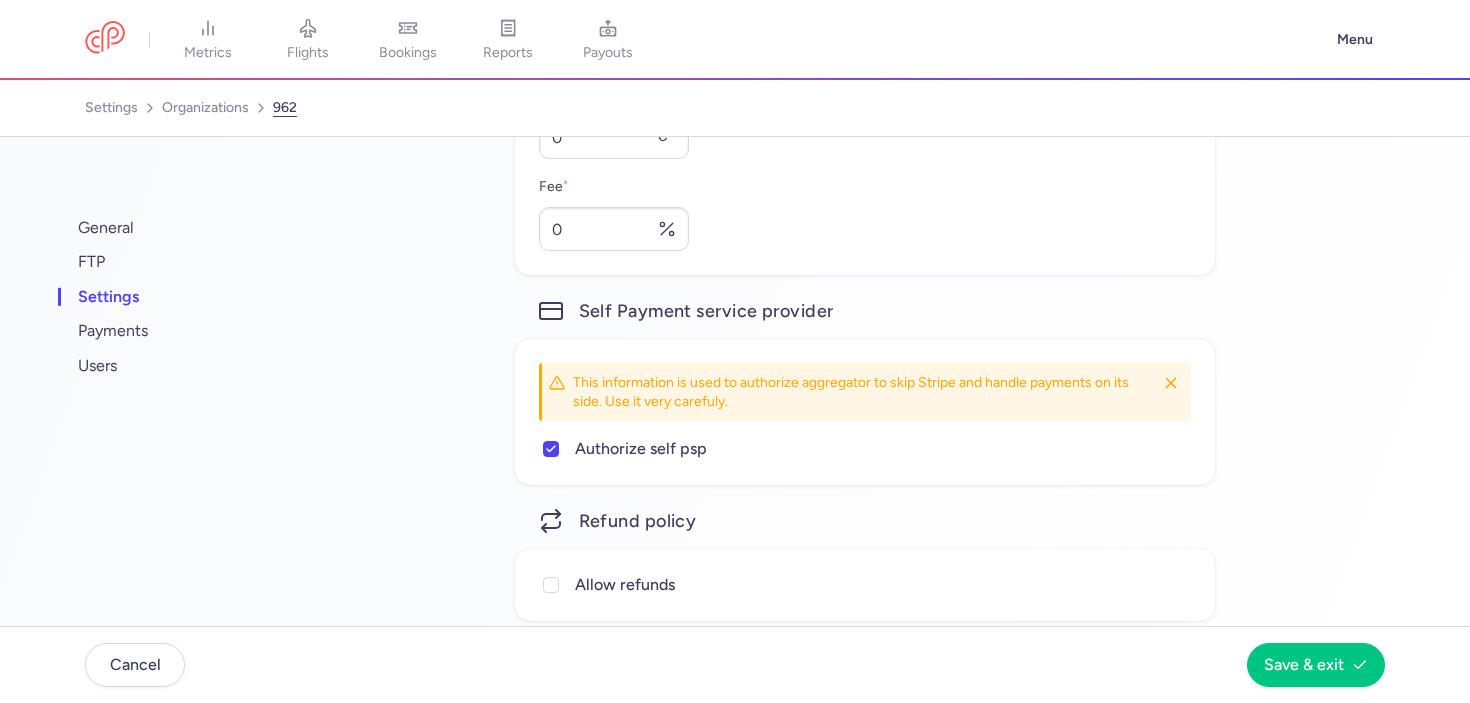 scroll, scrollTop: 0, scrollLeft: 0, axis: both 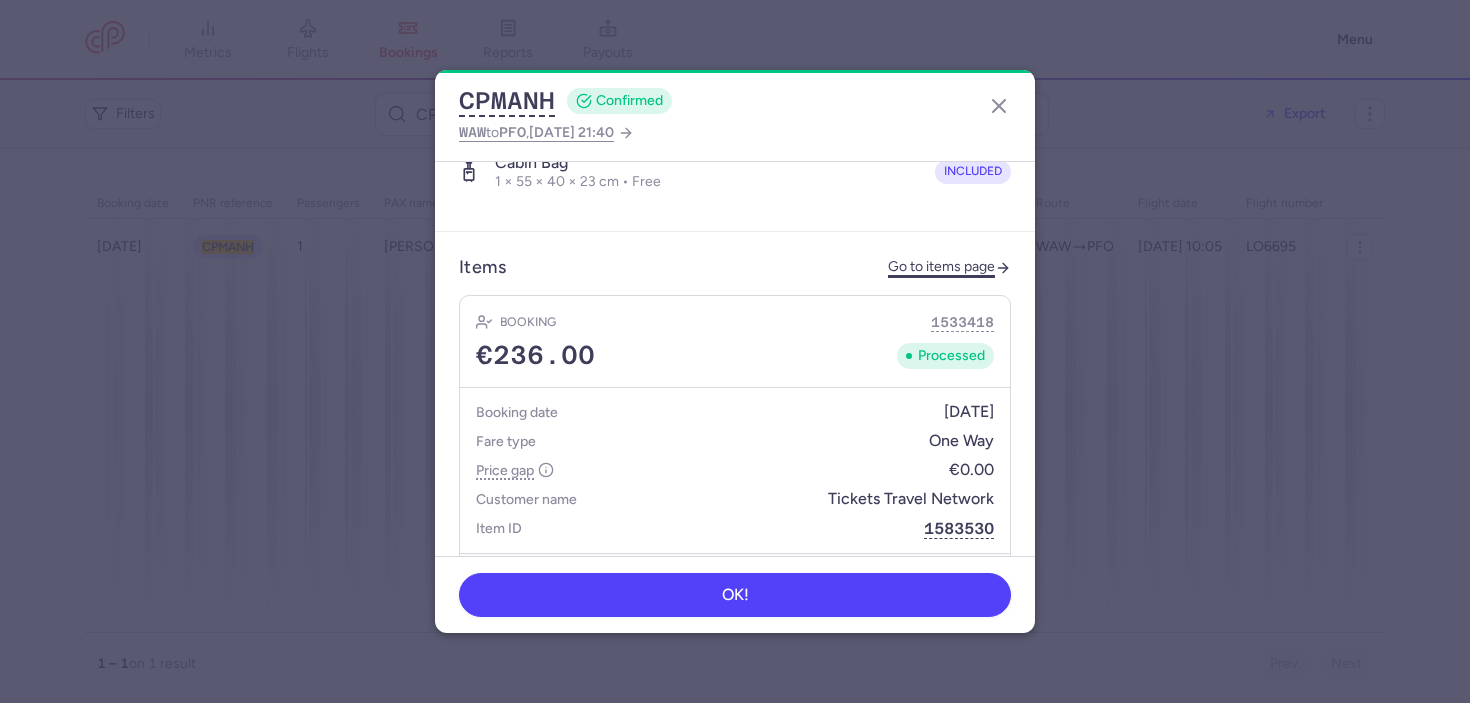 click on "Go to items page" 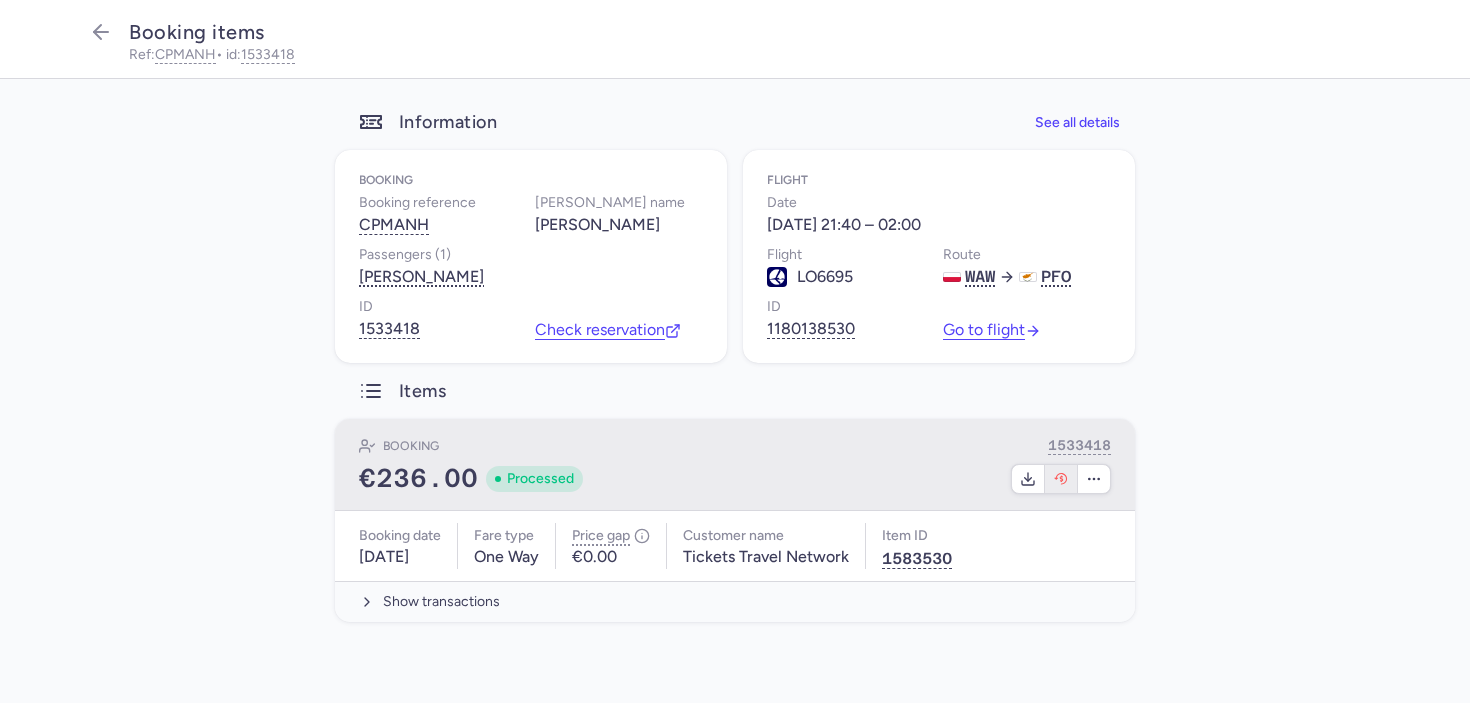 click 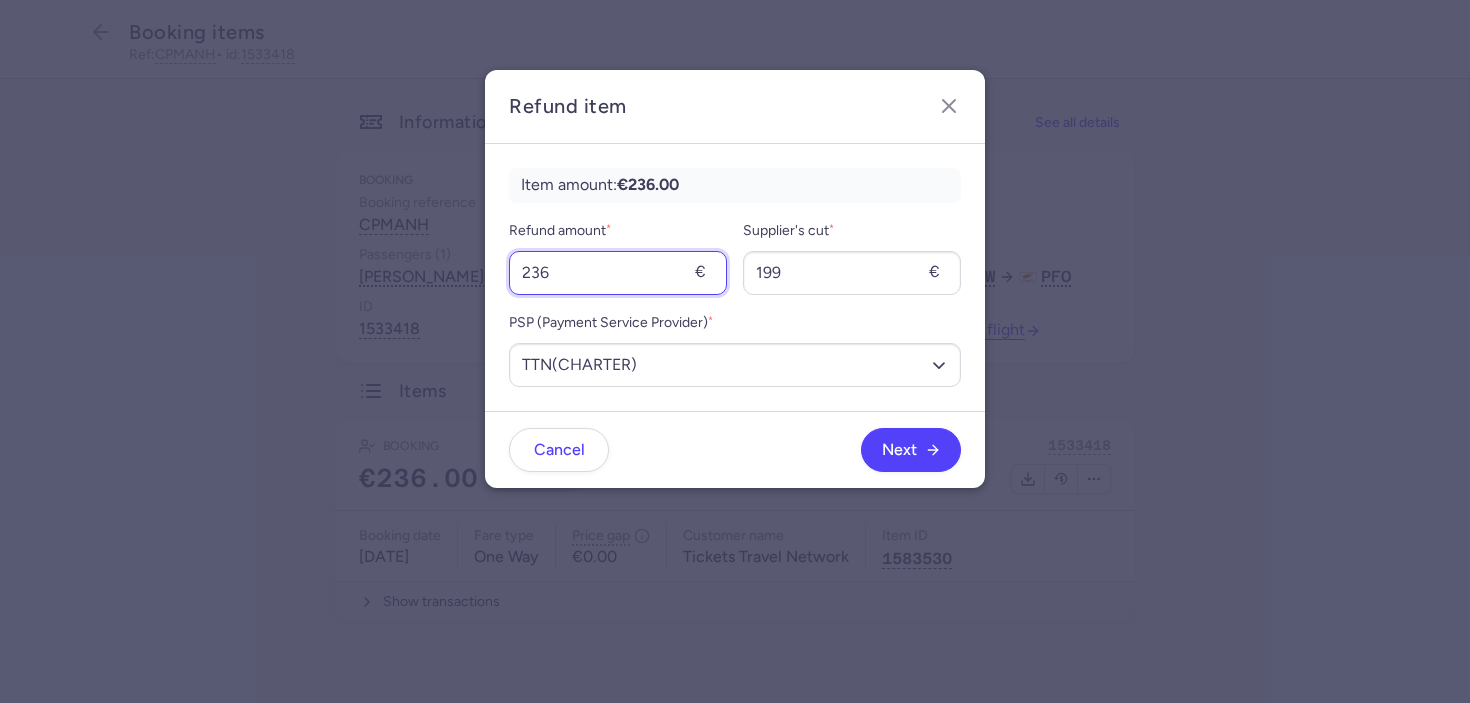 click on "236" at bounding box center [618, 273] 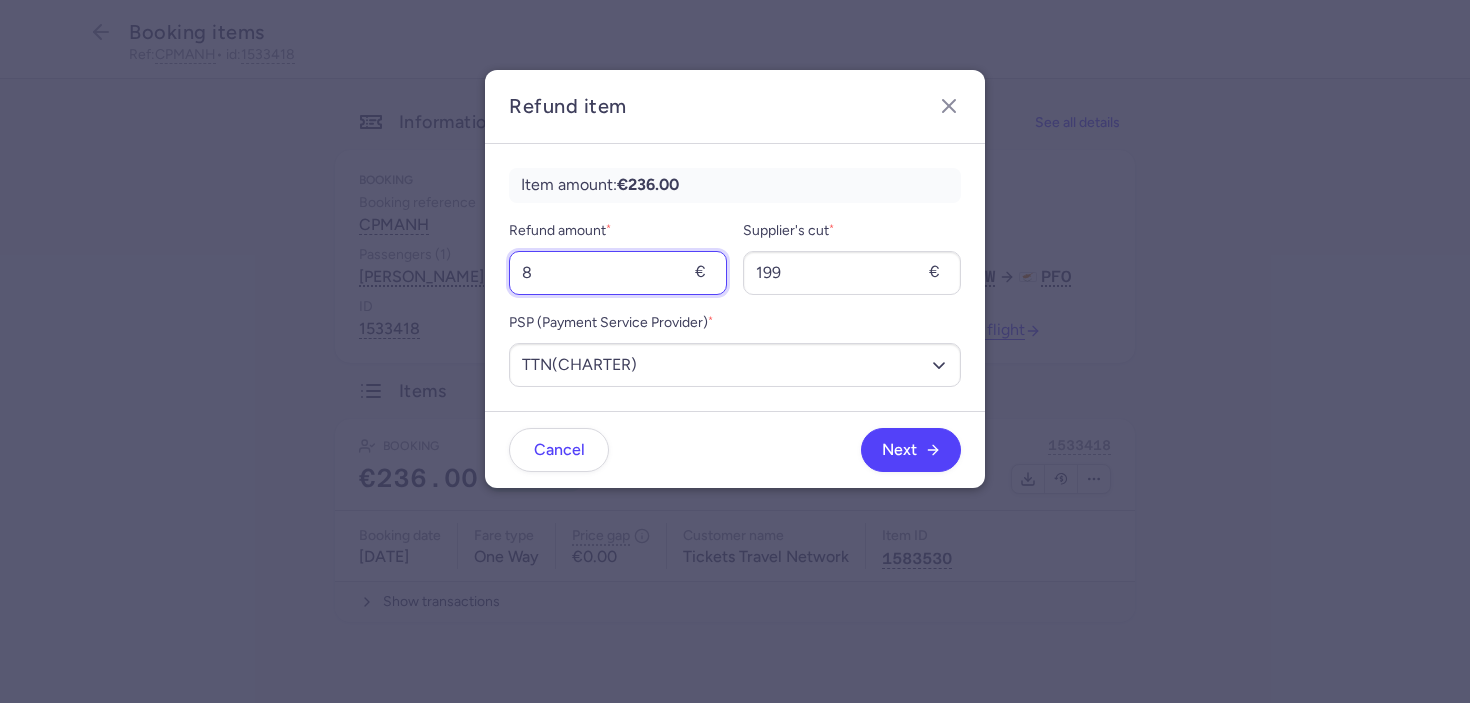 type on "8" 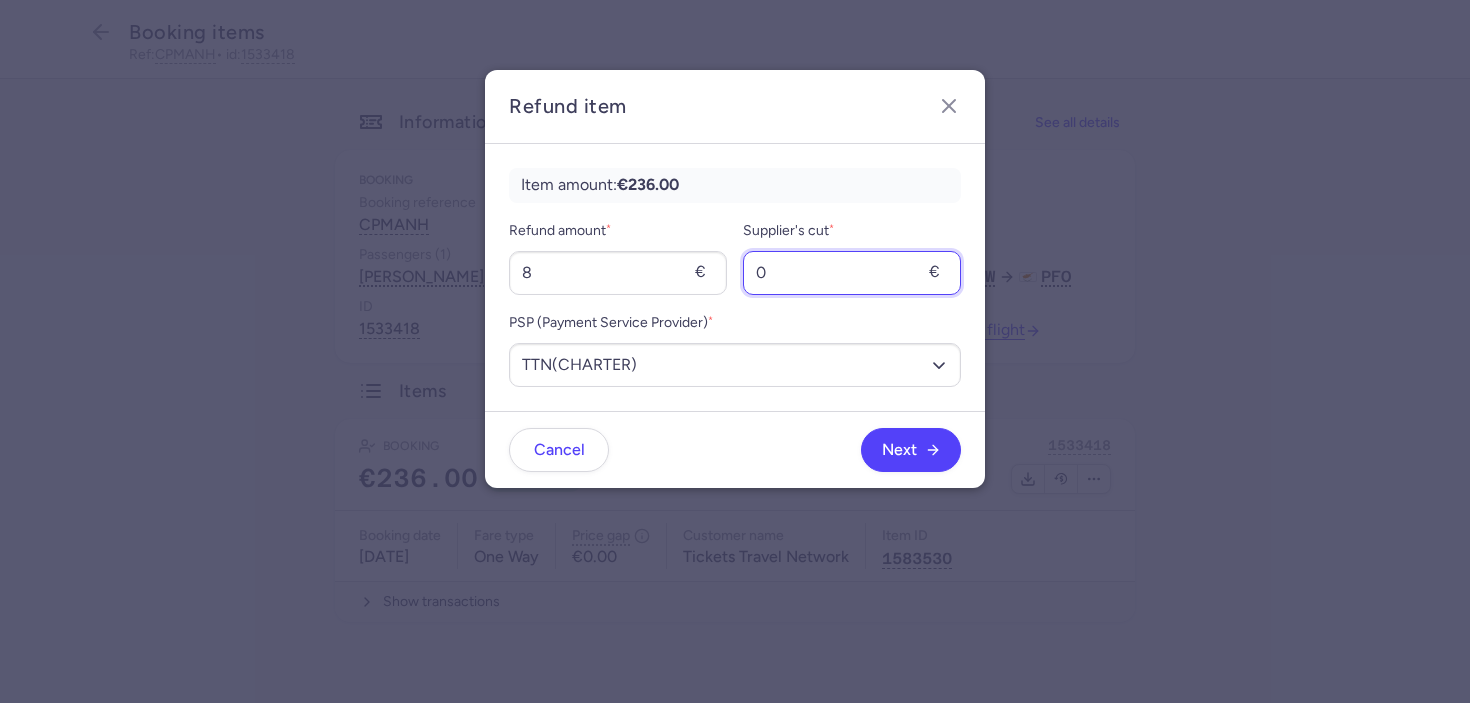 type on "0" 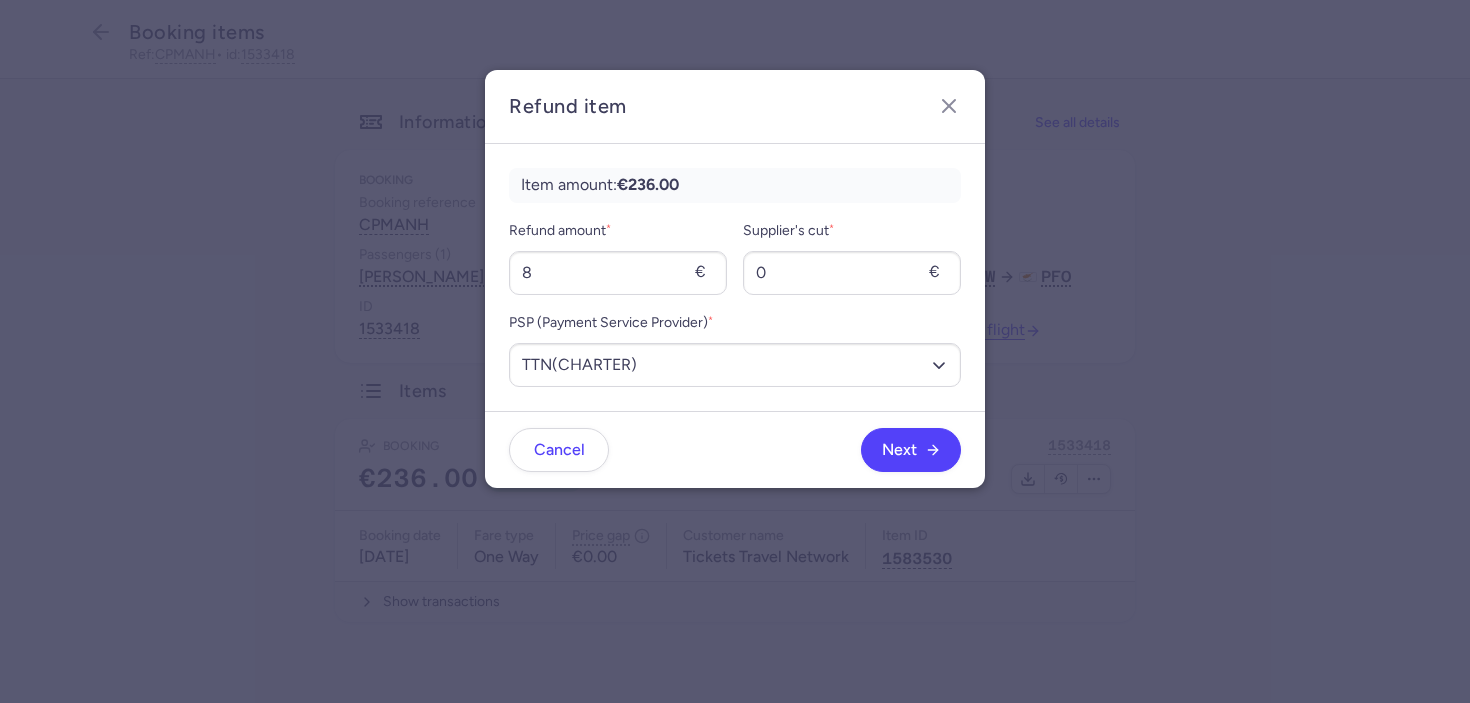 click on "Next" 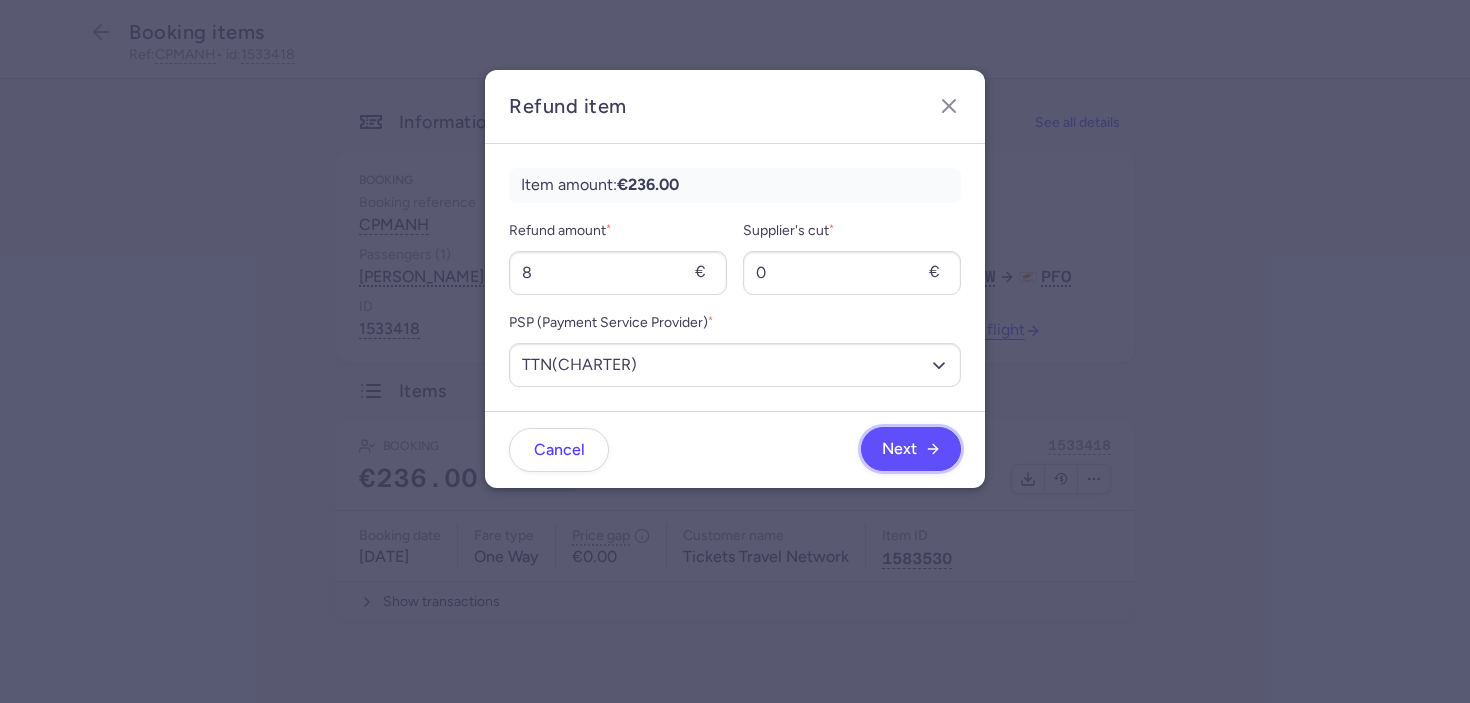 click on "Next" at bounding box center [911, 449] 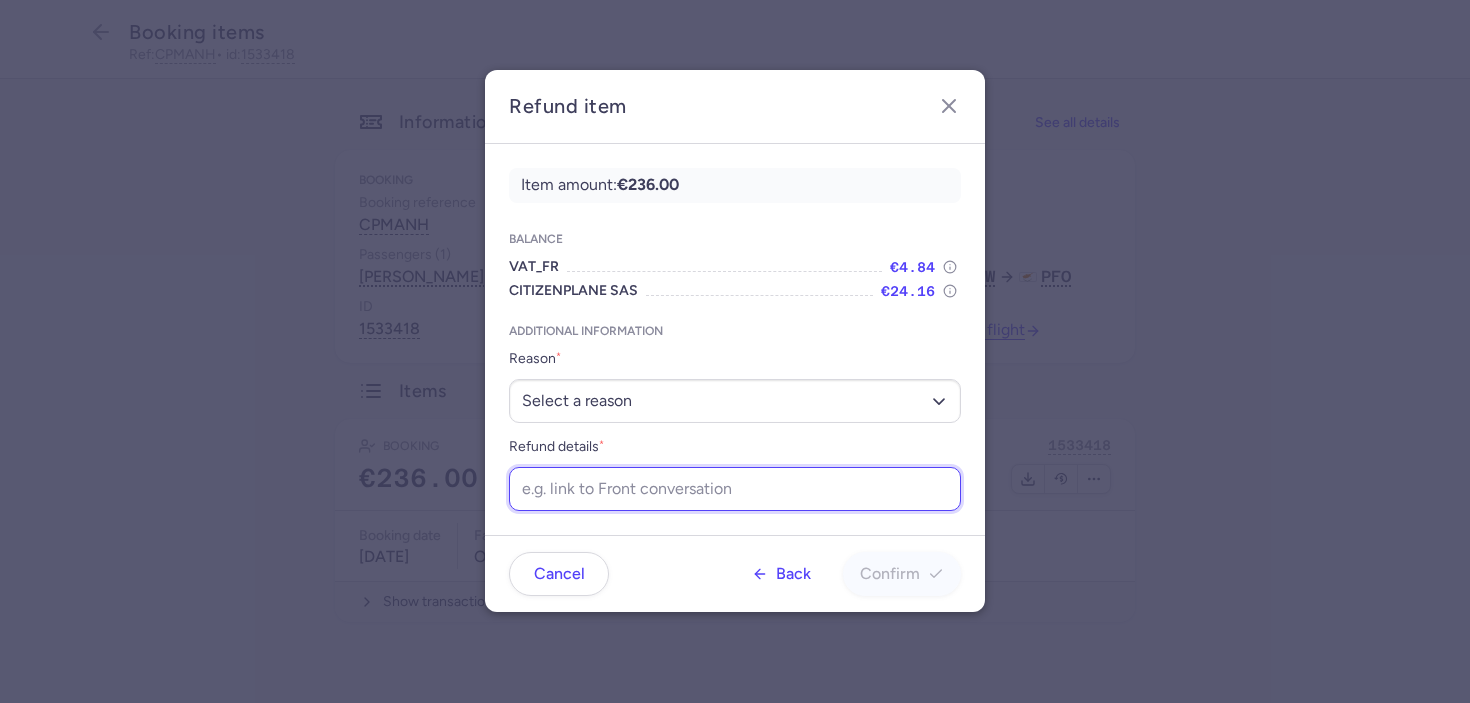 click on "Refund details  *" at bounding box center [735, 489] 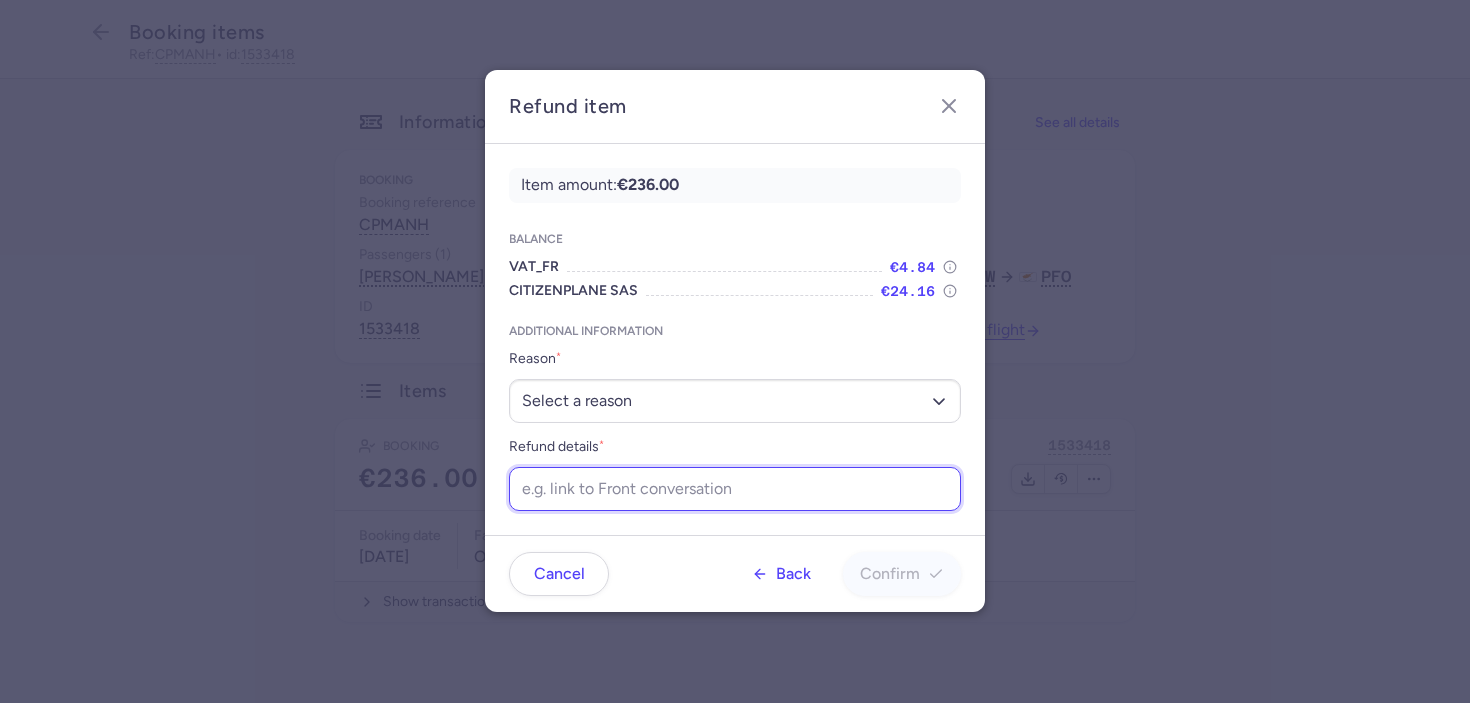 paste on "https://app.frontapp.com/open/cnv_ew2w5z6?key=BOikxuySRhn-TahDotMgiIVVRAtwnfU-" 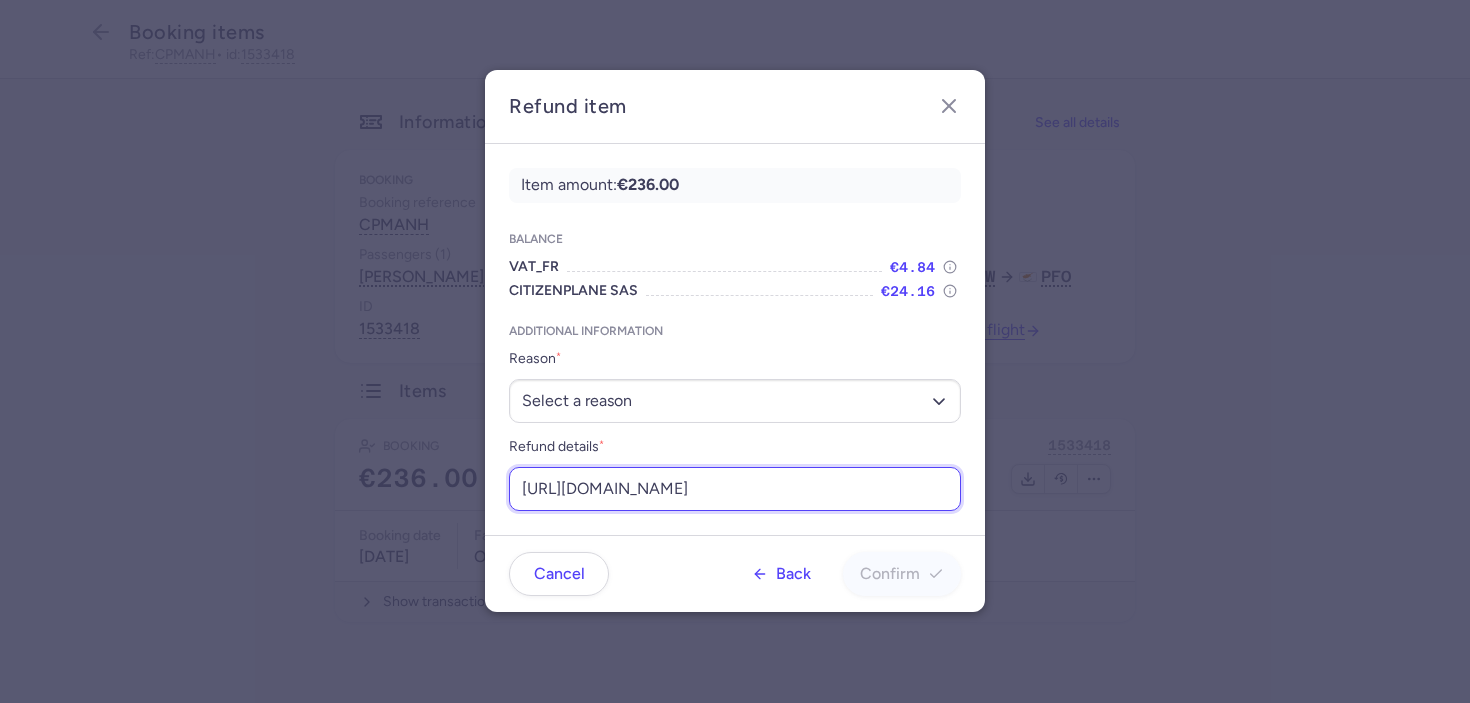 scroll, scrollTop: 0, scrollLeft: 228, axis: horizontal 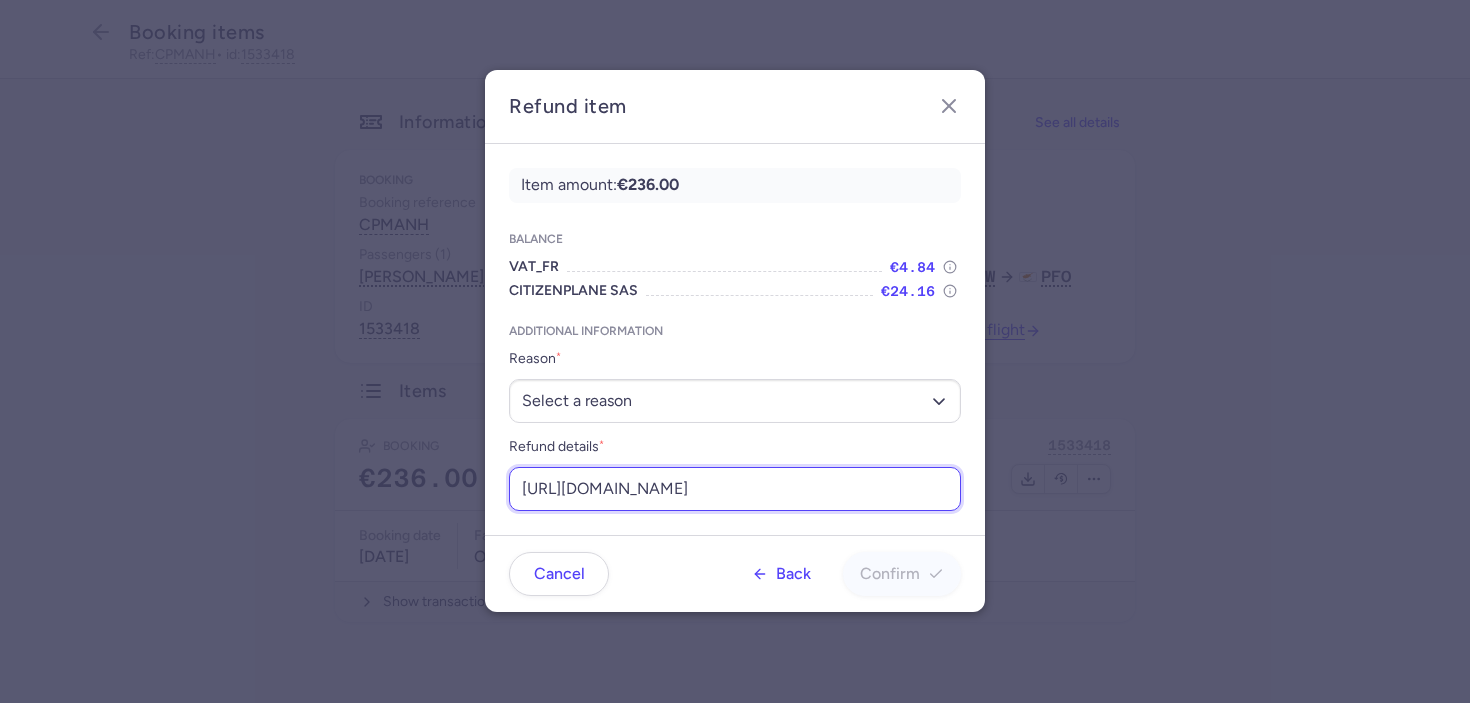 type on "https://app.frontapp.com/open/cnv_ew2w5z6?key=BOikxuySRhn-TahDotMgiIVVRAtwnfU-" 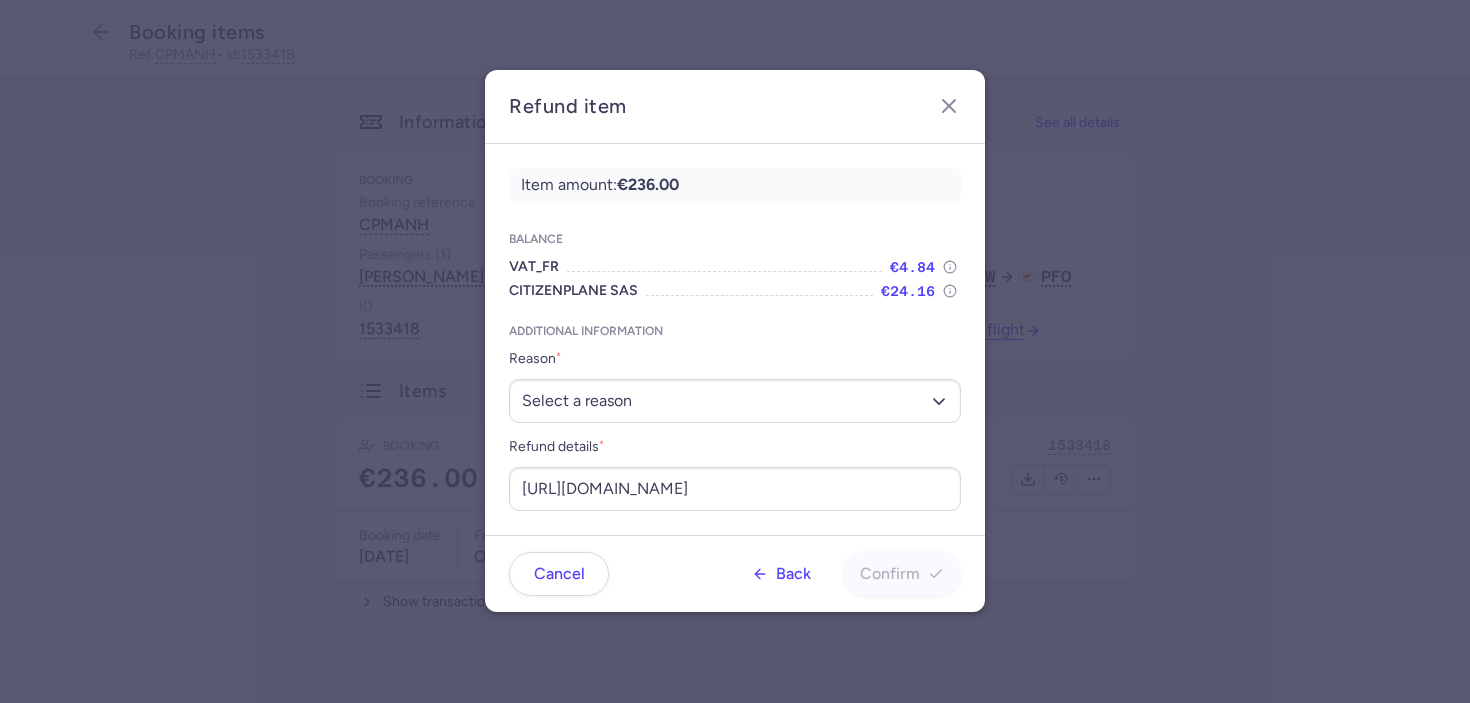 click on "Back  Confirm" 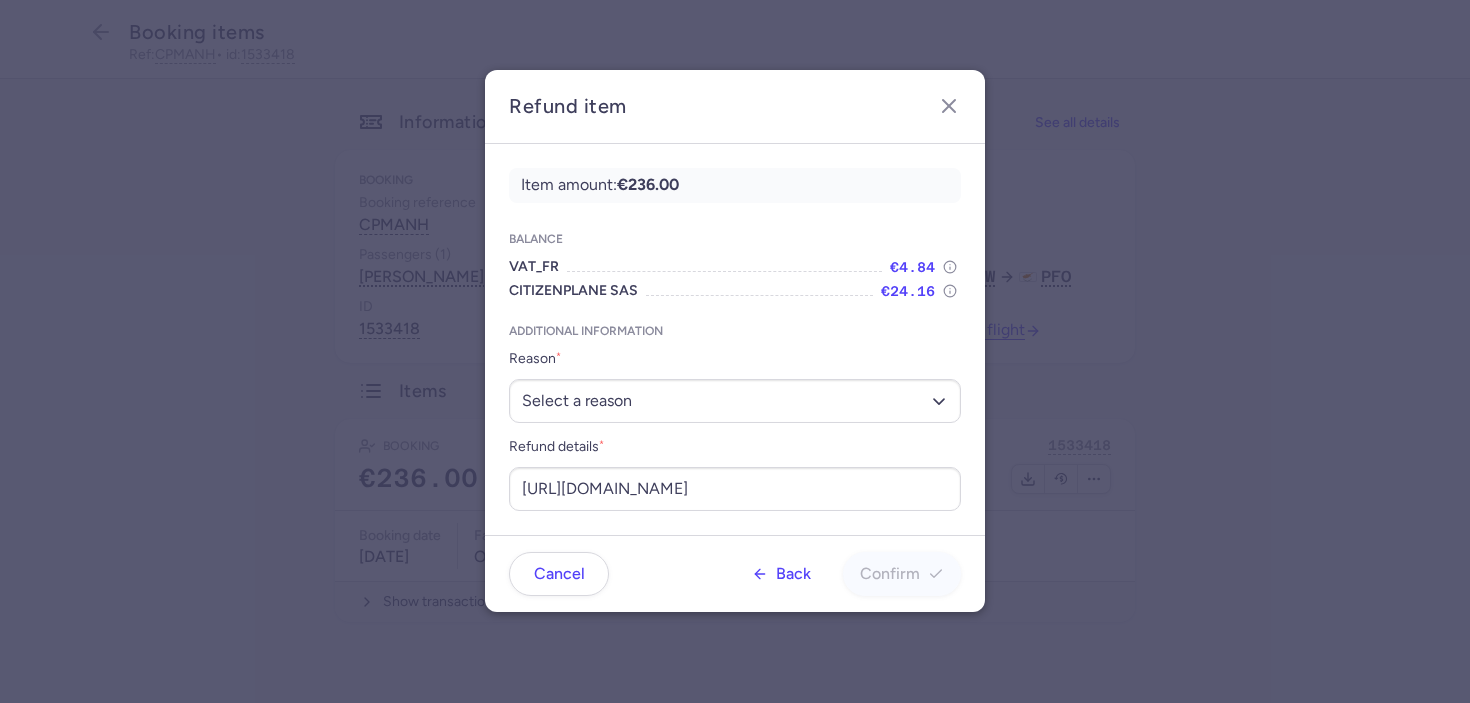 click at bounding box center (724, 267) 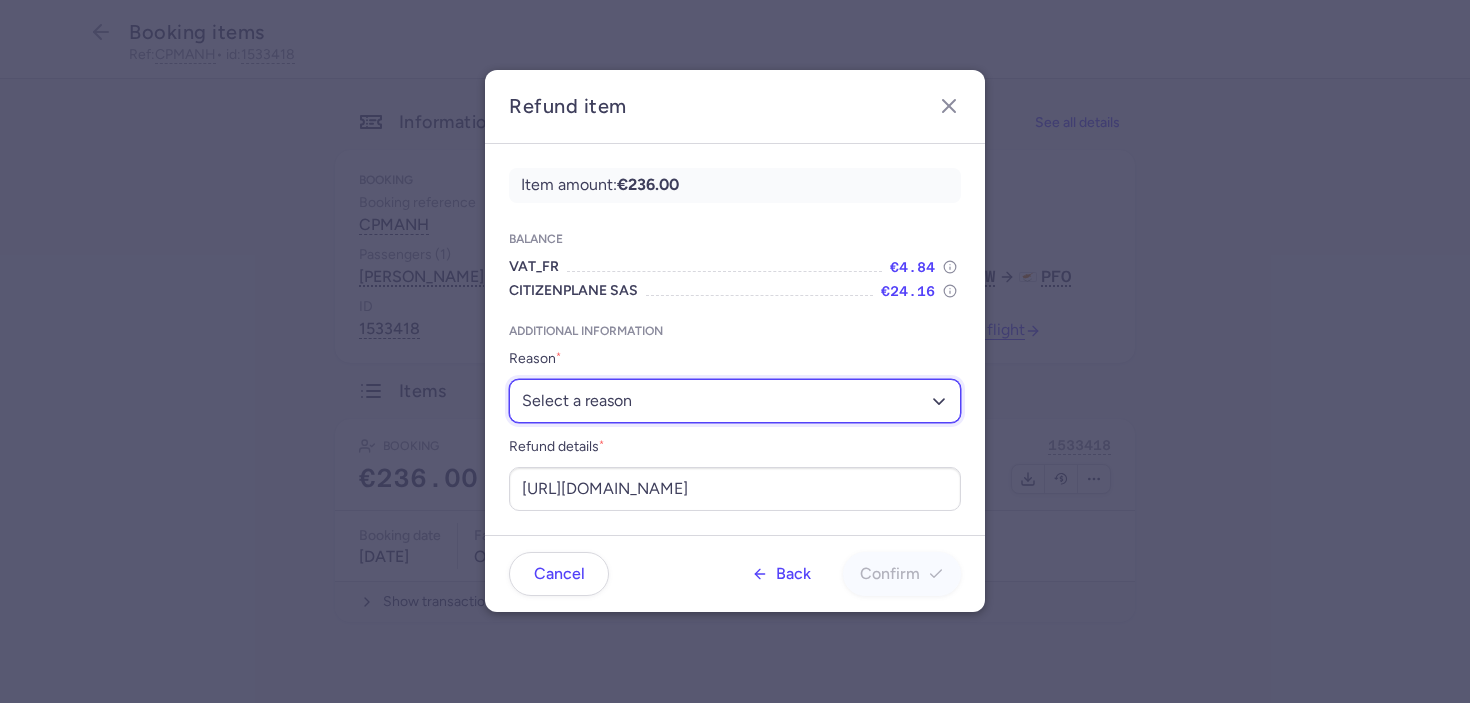 click on "Select a reason ✈️ Airline ceasing ops 💼 Ancillary issue 📄 APIS missing ⚙️ CitizenPlane error ⛔️ Denied boarding 🔁 Duplicate ❌ Flight canceled 🕵🏼‍♂️ Fraud 🎁 Goodwill 🎫 Goodwill allowance 🙃 Other 💺 Overbooking 💸 Refund with penalty 🙅 Schedule change not accepted 🤕 Supplier error 💵 Tax refund ❓ Unconfirmed booking" at bounding box center [735, 401] 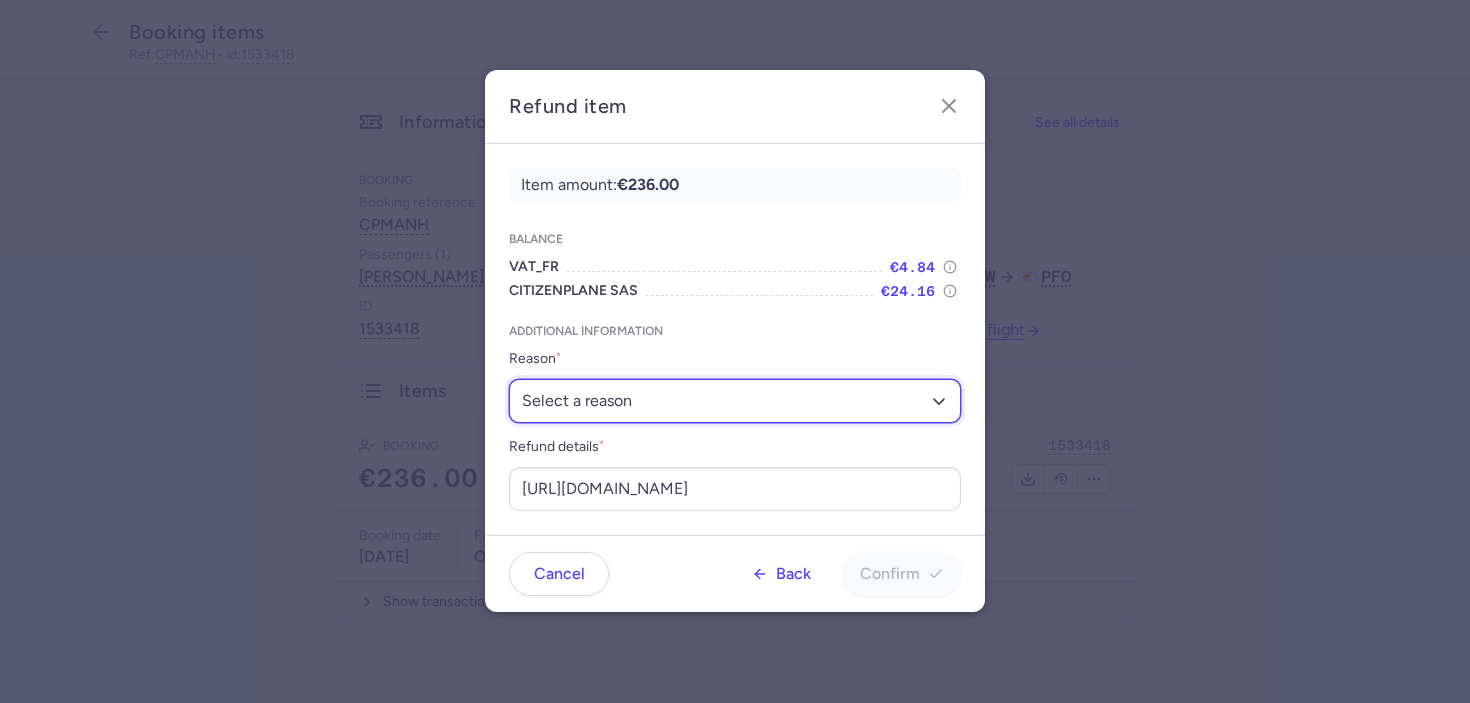 select on "GOODWILL" 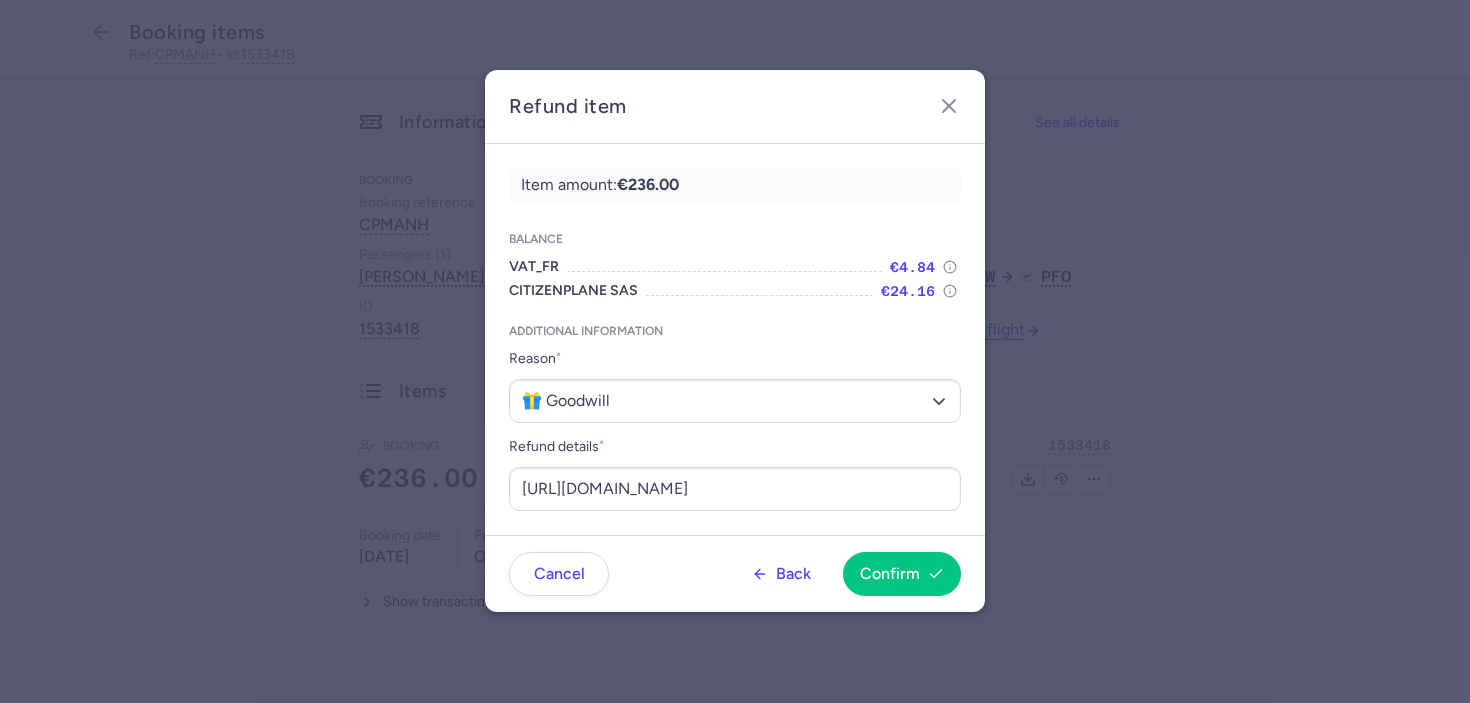click on "Back  Confirm" 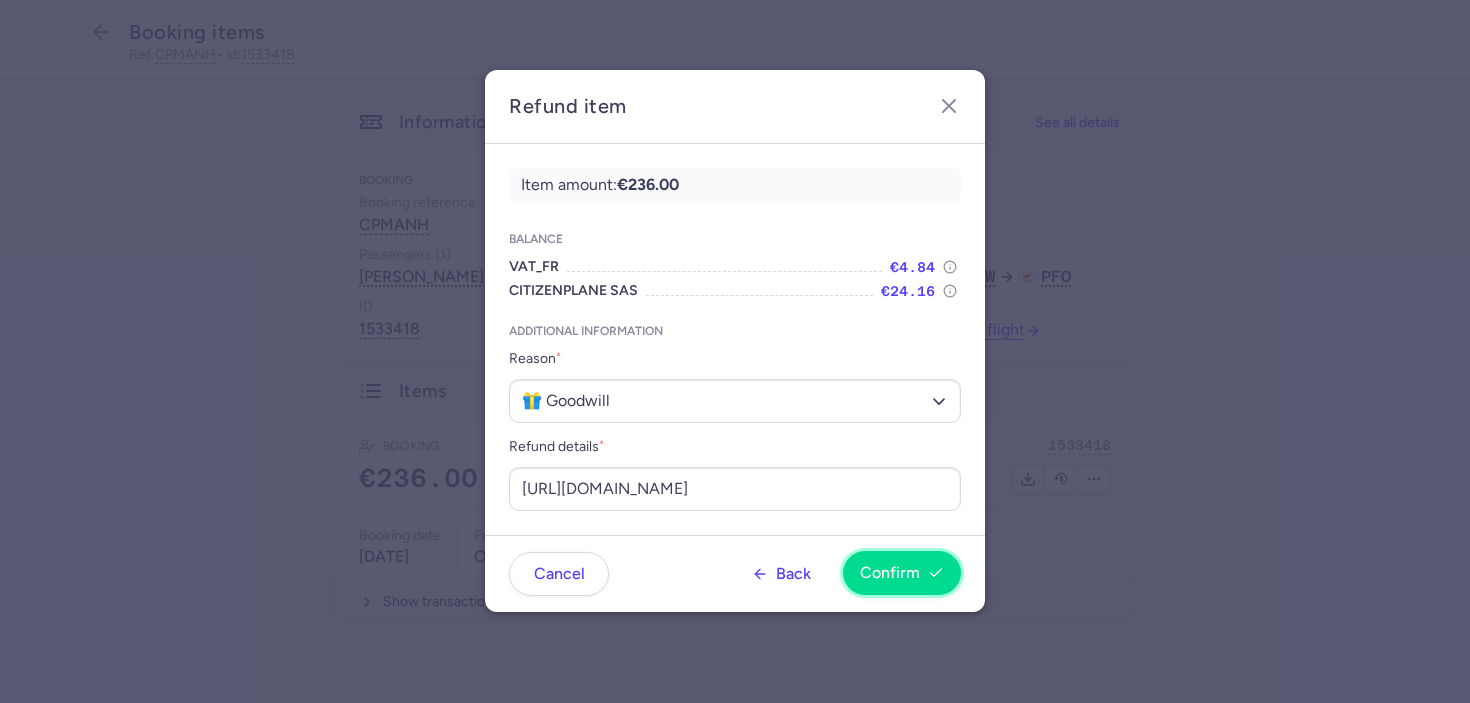 click on "Confirm" at bounding box center (902, 573) 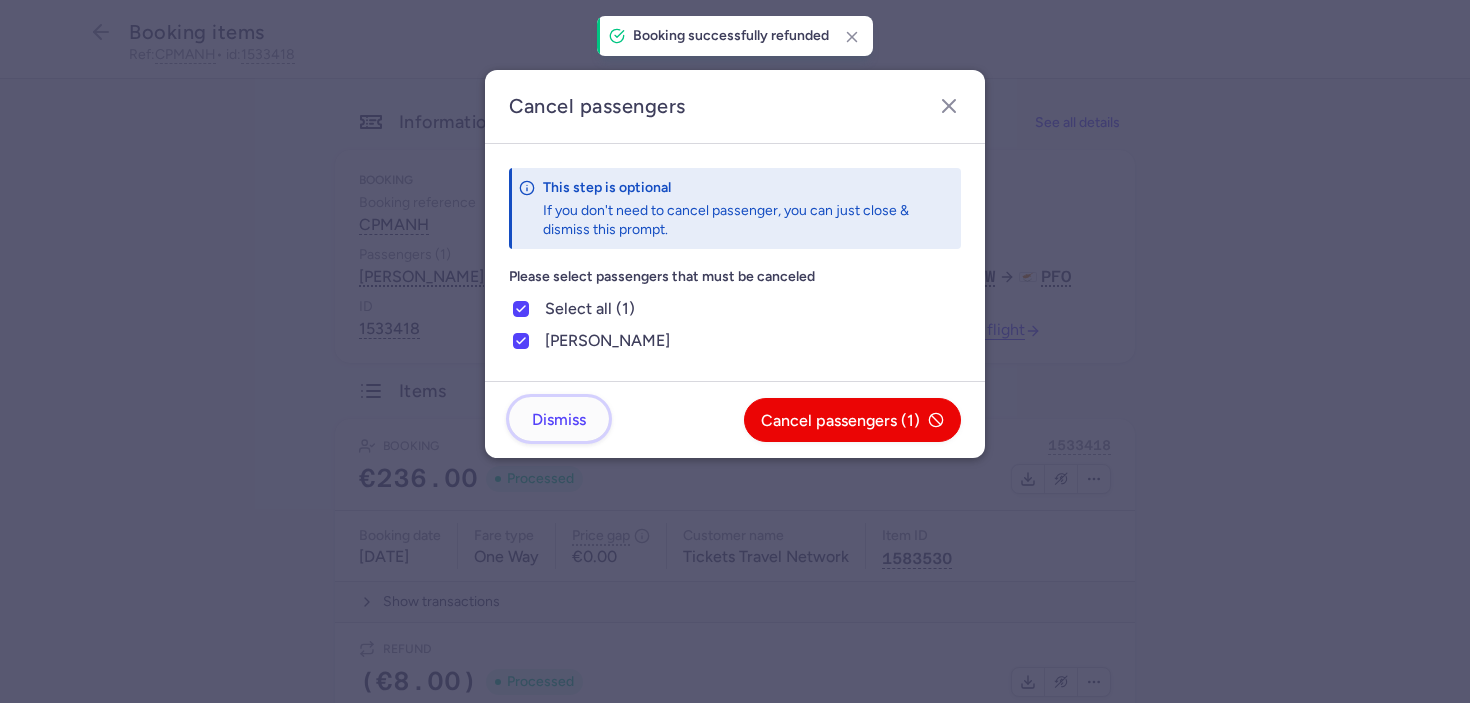 click on "Dismiss" at bounding box center (559, 420) 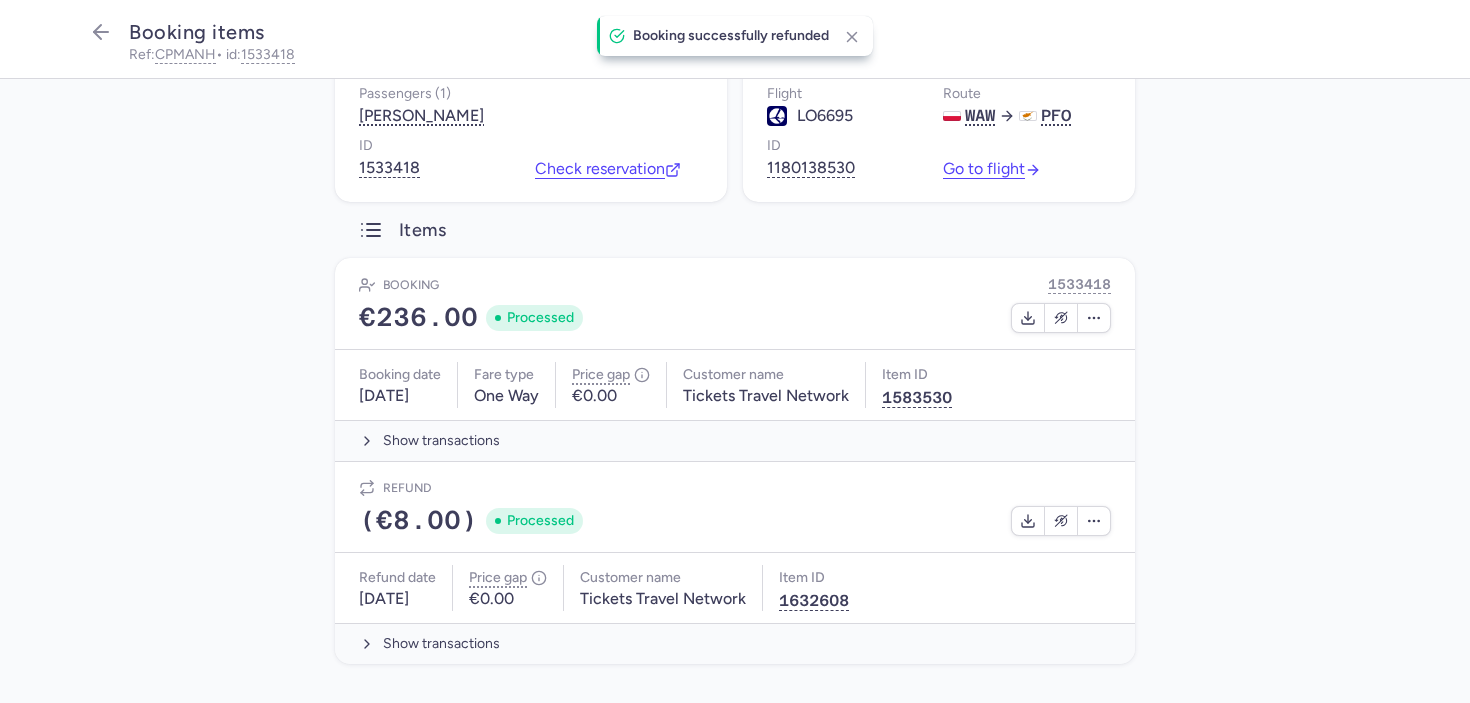 scroll, scrollTop: 190, scrollLeft: 0, axis: vertical 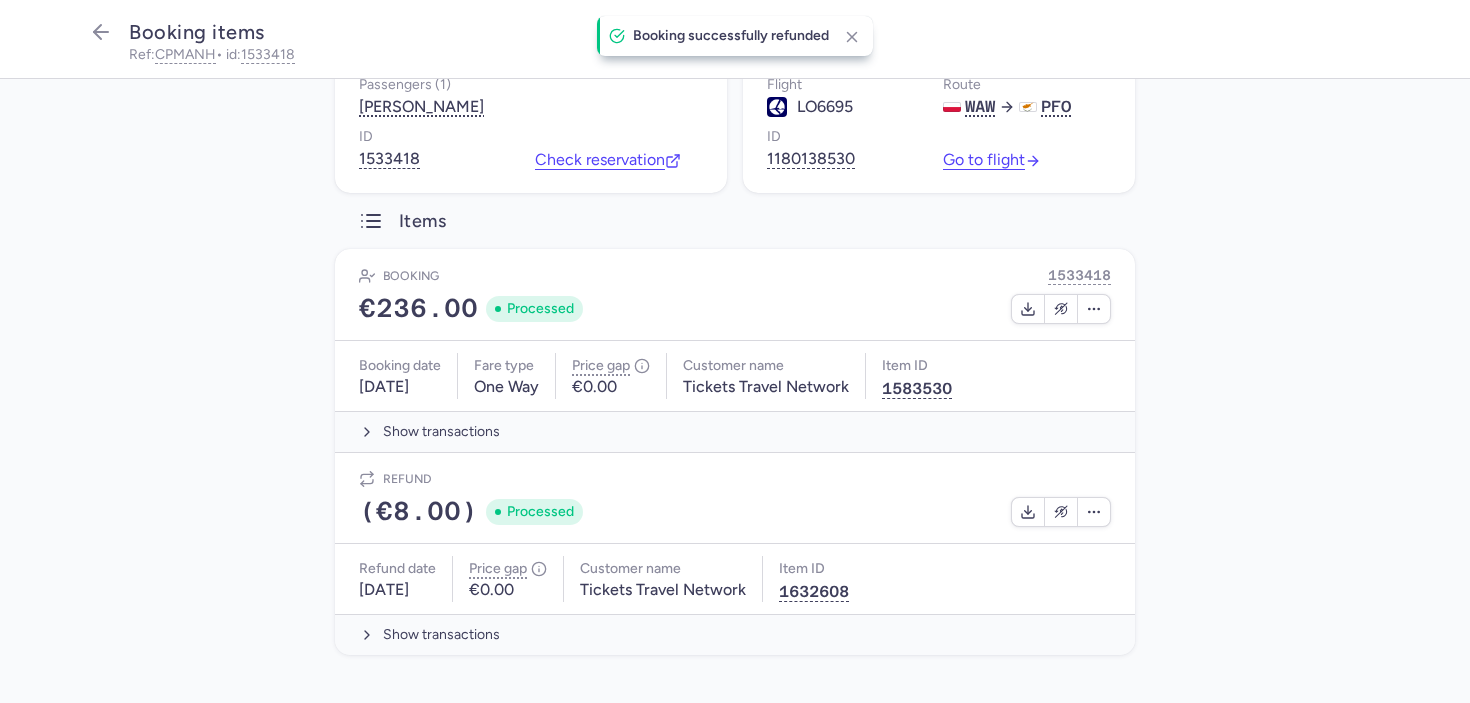 click on "Information  See all details  Booking Booking reference CPMANH Booker name Magdalena WOLTANSKA Passengers (1) Magdalena WOLTANSKA ID 1533418  Check reservation  Flight Date Thu, 26 Jun 21:40 – 02:00 Flight  LO6695 Route WAW PFO ID 1180138530  Go to flight   Items  Booking 1533418 €236.00 Processed Booking date  15/06/2025 Fare type  One Way Price gap  €0.00 Customer name  Tickets Travel Network Item ID  1583530  Show transactions Refund (€8.00) Processed Refund date  10/07/2025 Price gap  €0.00 Customer name  Tickets Travel Network Item ID  1632608  Show transactions" 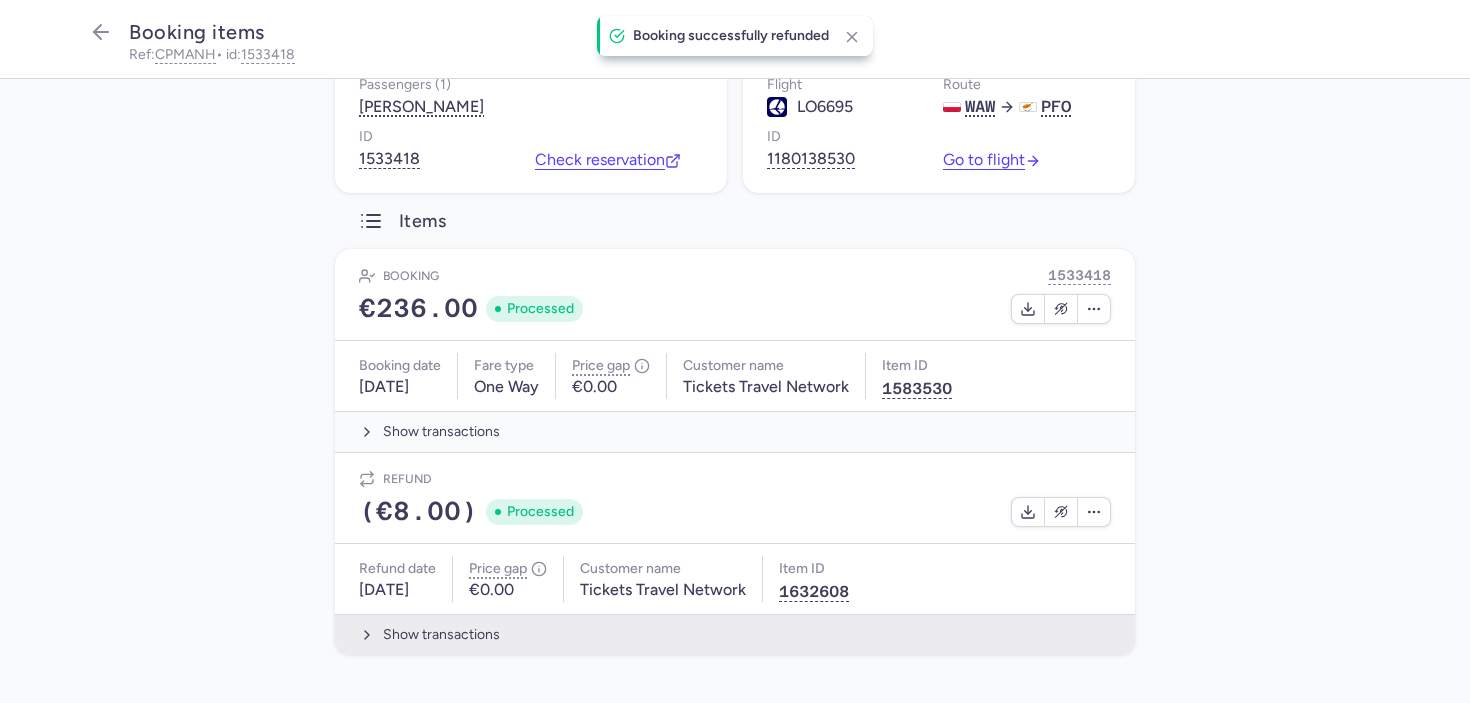 click on "Show transactions" at bounding box center [735, 634] 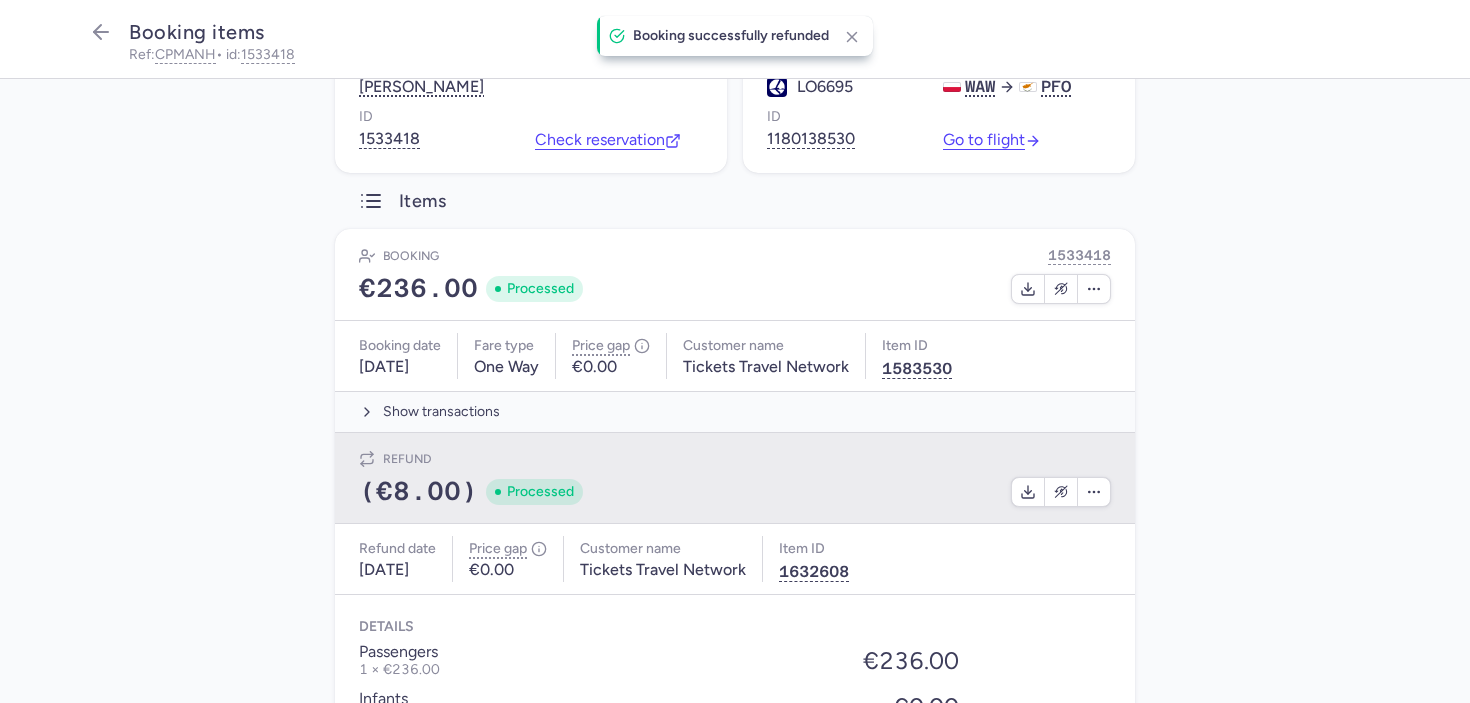 scroll, scrollTop: 678, scrollLeft: 0, axis: vertical 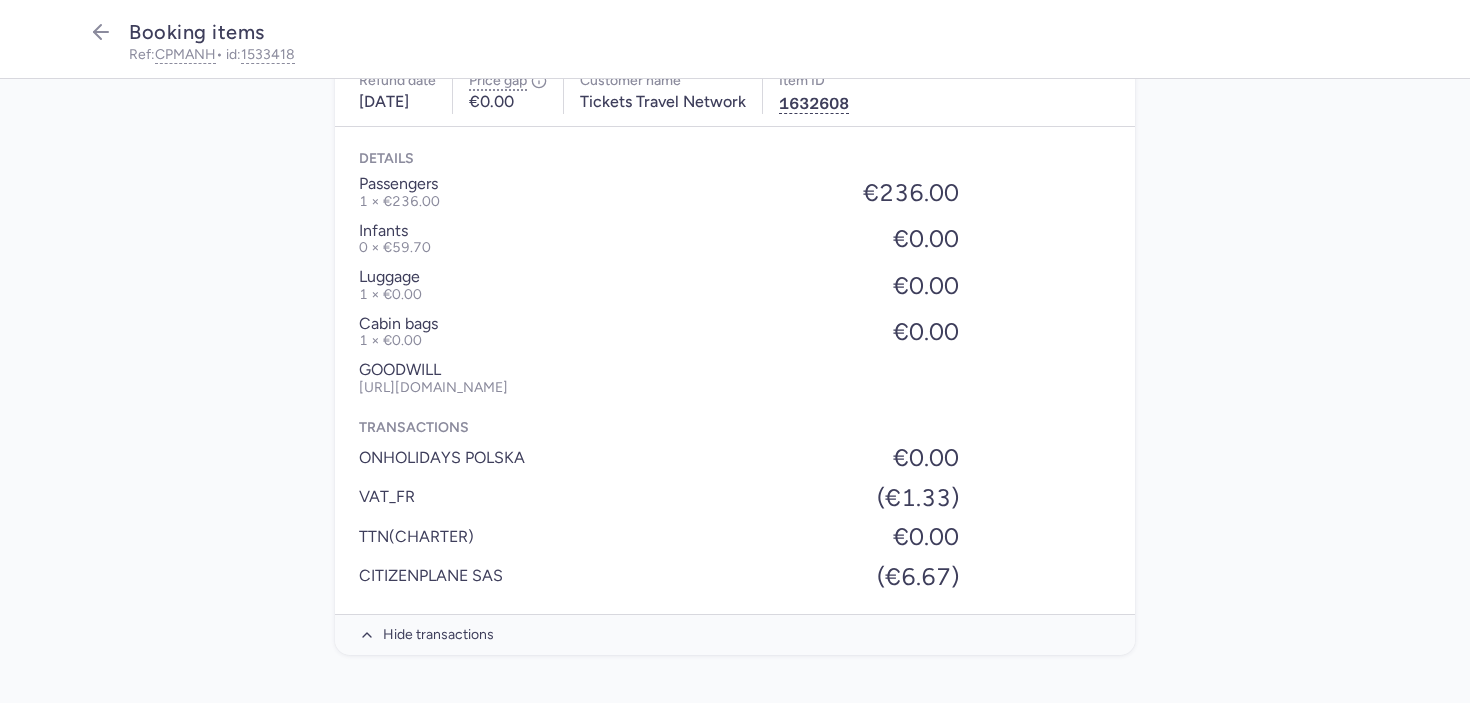 click on "Information  See all details  Booking Booking reference CPMANH Booker name Magdalena WOLTANSKA Passengers (1) Magdalena WOLTANSKA ID 1533418  Check reservation  Flight Date Thu, 26 Jun 21:40 – 02:00 Flight  LO6695 Route WAW PFO ID 1180138530  Go to flight   Items  Booking 1533418 €236.00 Processed Booking date  15/06/2025 Fare type  One Way Price gap  €0.00 Customer name  Tickets Travel Network Item ID  1583530  Show transactions Refund (€8.00) Processed Refund date  10/07/2025 Price gap  €0.00 Customer name  Tickets Travel Network Item ID  1632608 Details passengers 1 × €236.00 €236.00 infants 0 × €59.70 €0.00 luggage 1 × €0.00 €0.00 cabin bags 1 × €0.00 €0.00 GOODWILL https://app.frontapp.com/open/cnv_ew2w5z6?key=BOikxuySRhn-TahDotMgiIVVRAtwnfU- Transactions ONHOLIDAYS POLSKA €0.00 VAT_FR (€1.33) TTN(CHARTER) €0.00 CITIZENPLANE SAS (€6.67)  Hide transactions" 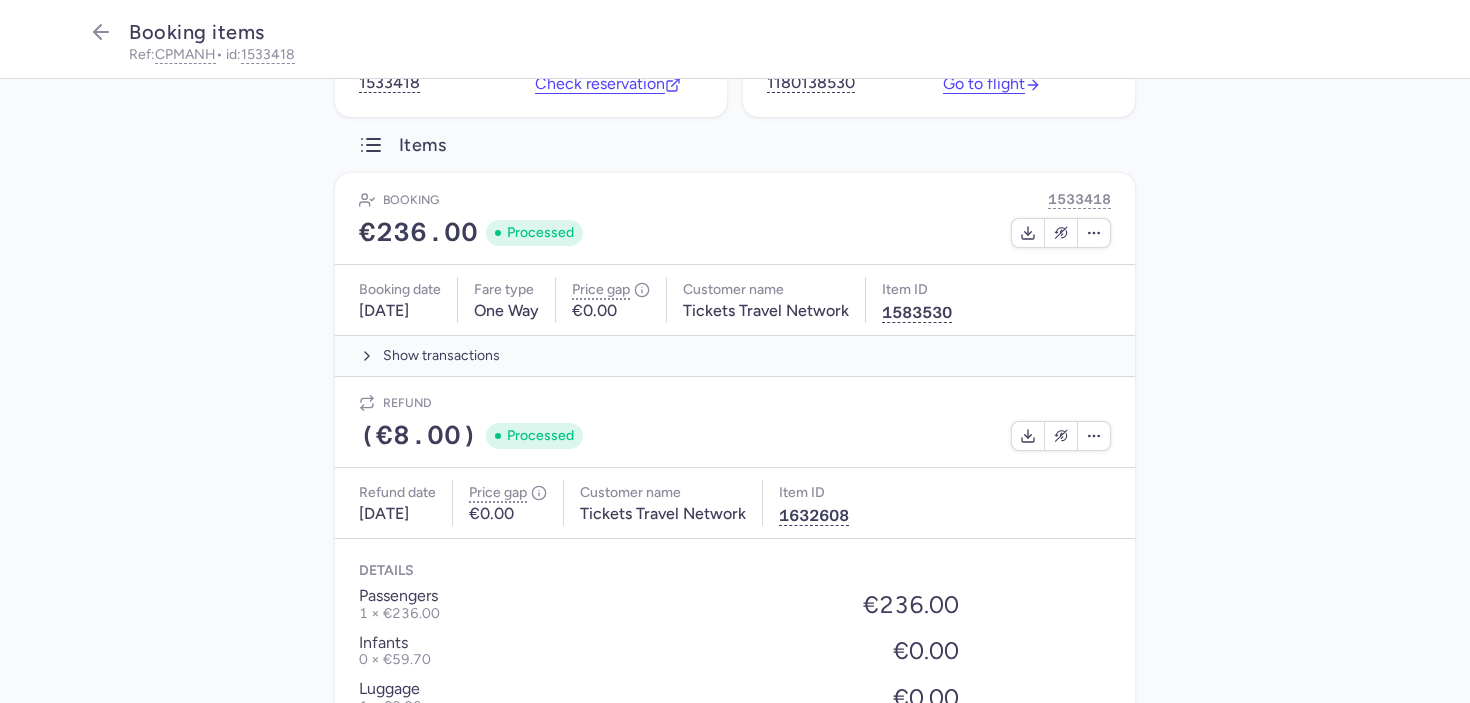 scroll, scrollTop: 245, scrollLeft: 0, axis: vertical 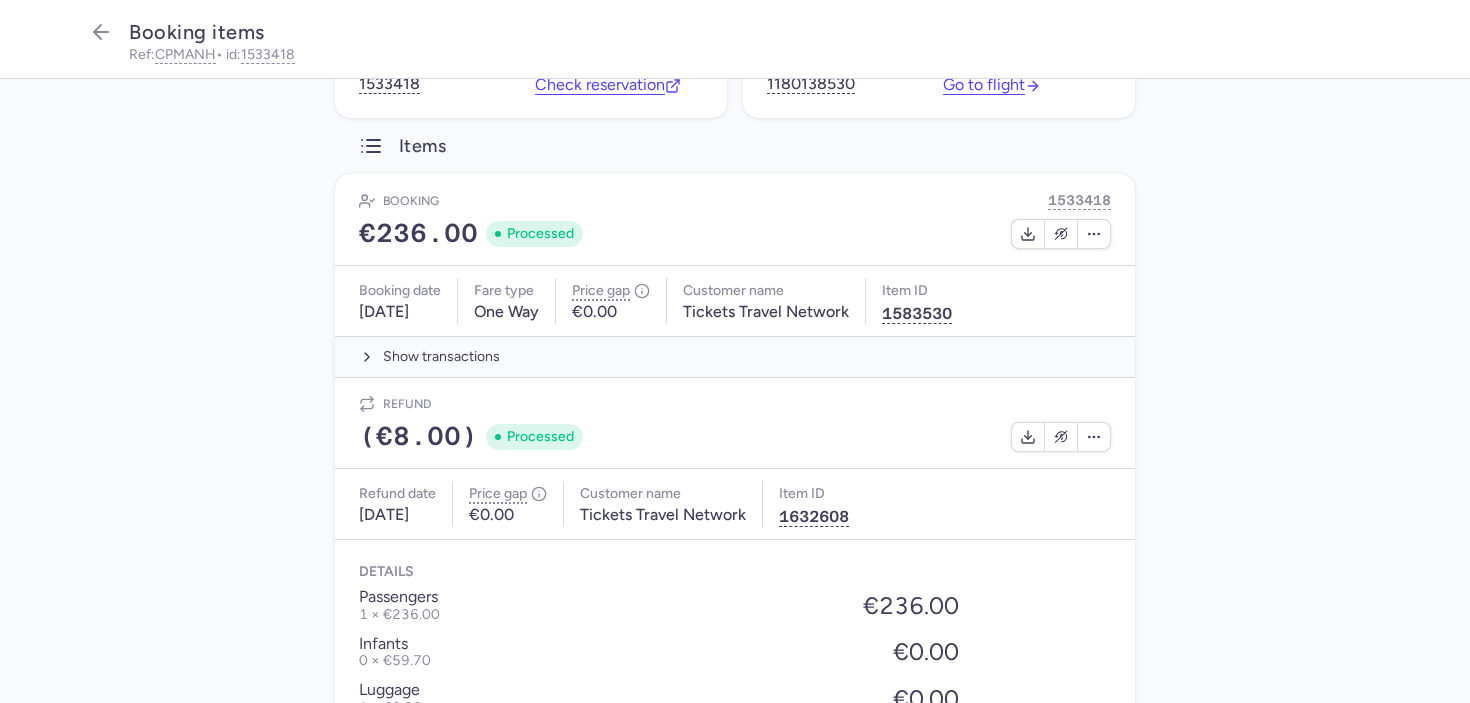 click on "Booking items  Ref:  CPMANH  • id:  1533418" 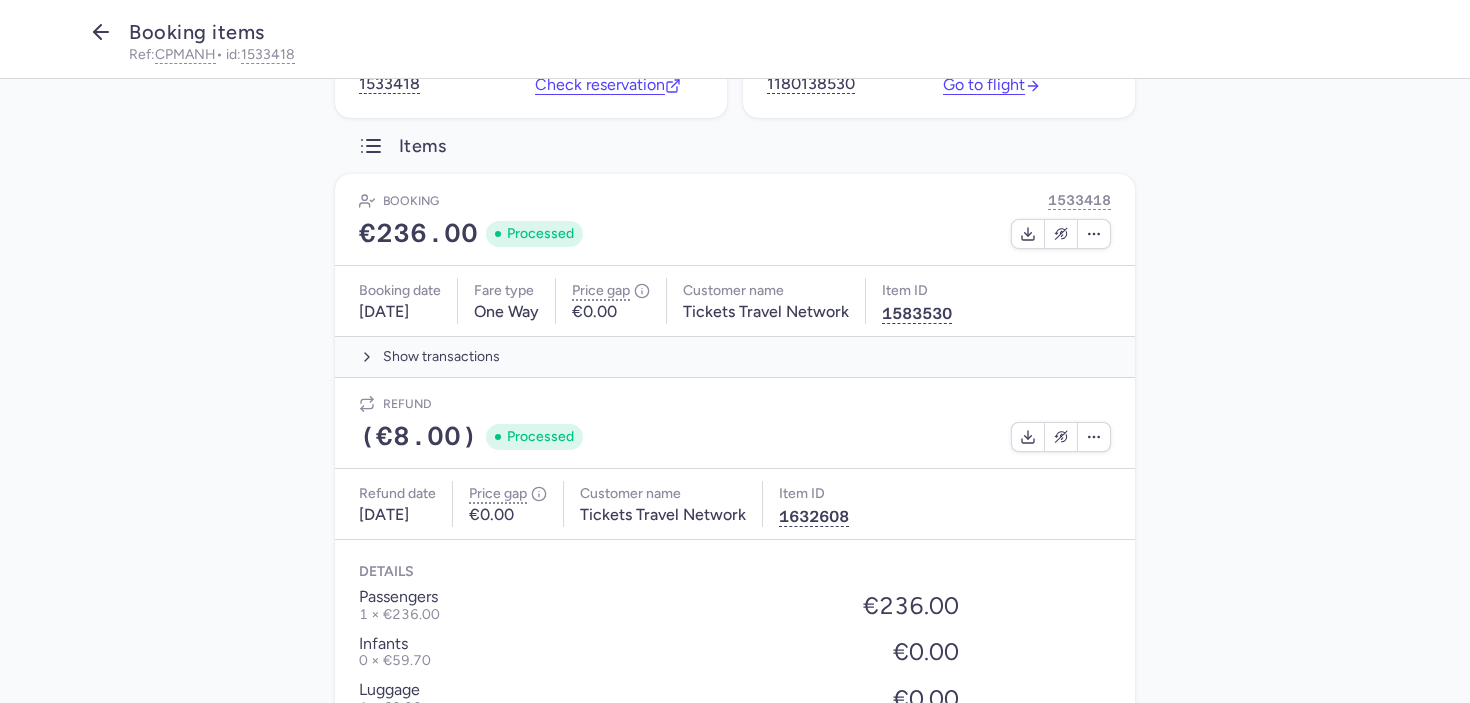 click at bounding box center [101, 34] 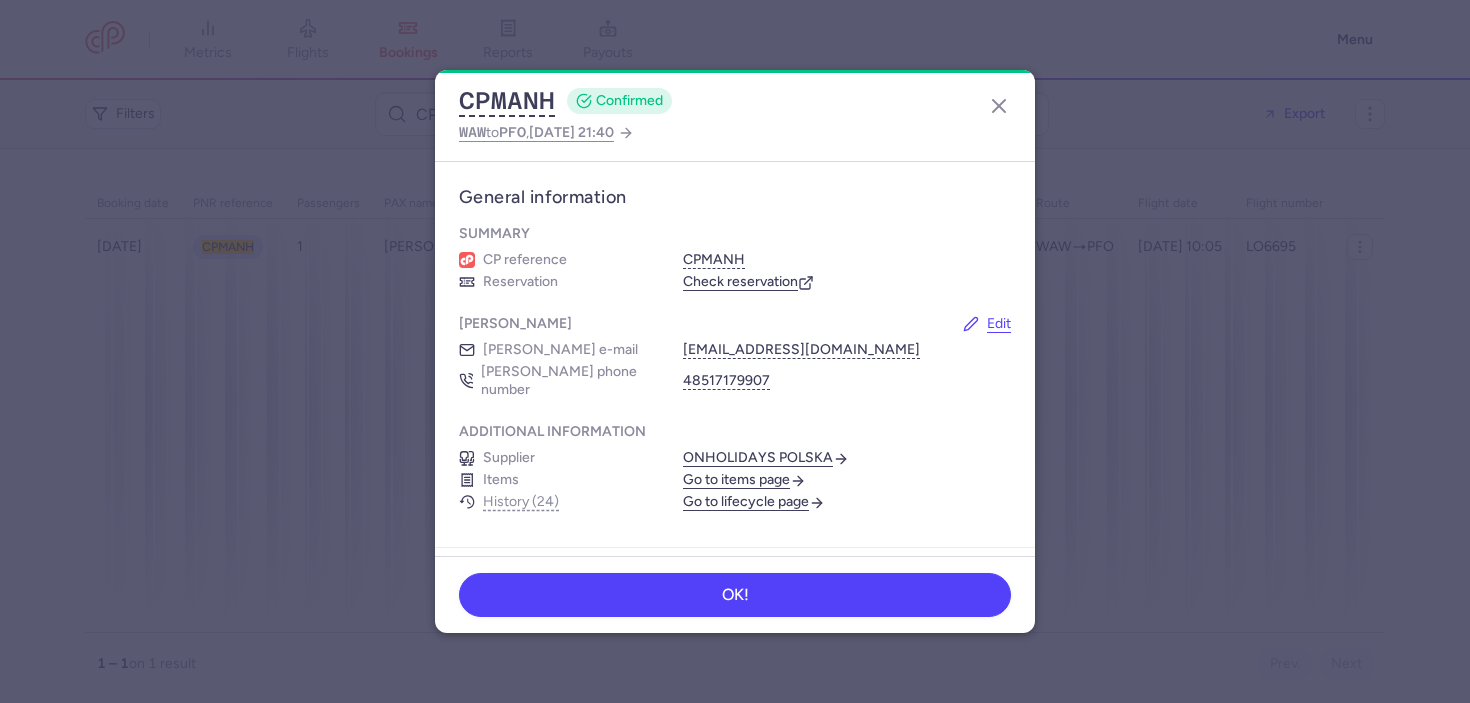 type 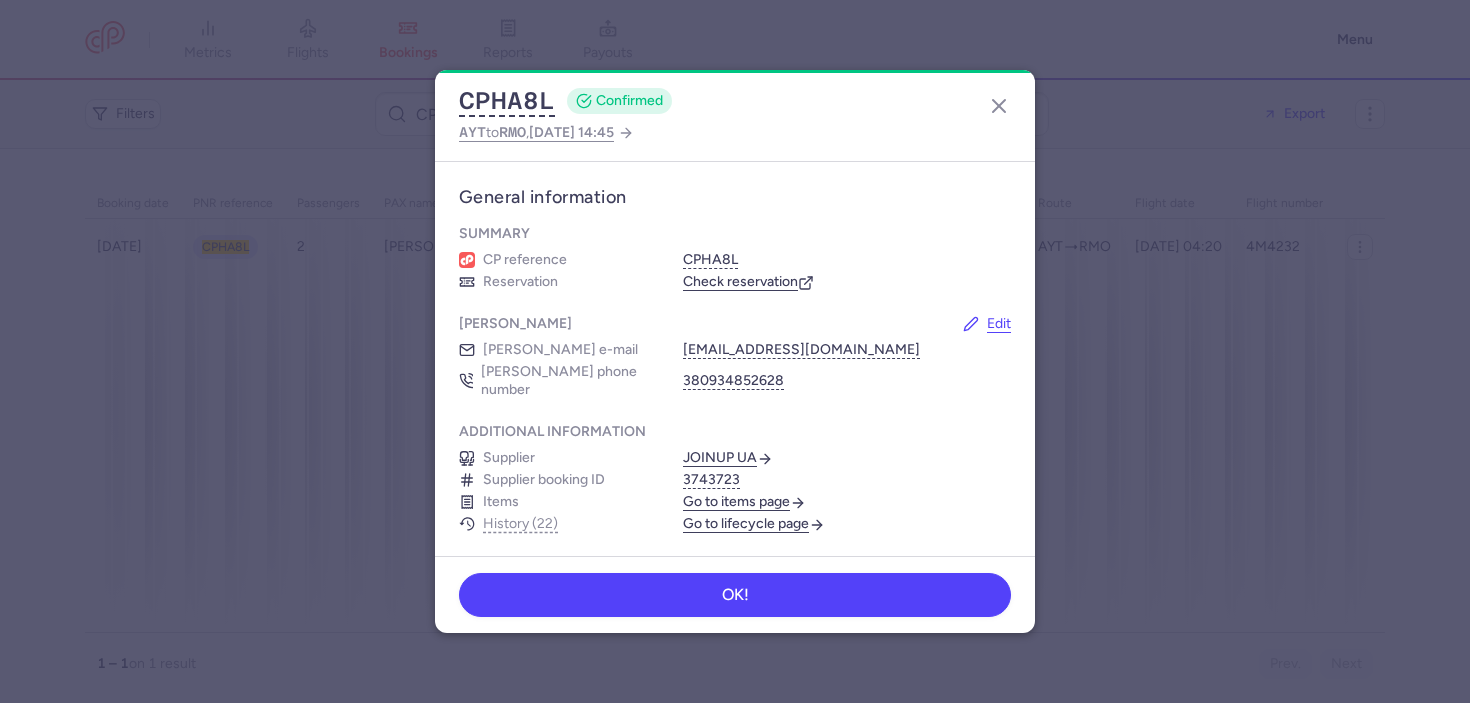 scroll, scrollTop: 0, scrollLeft: 0, axis: both 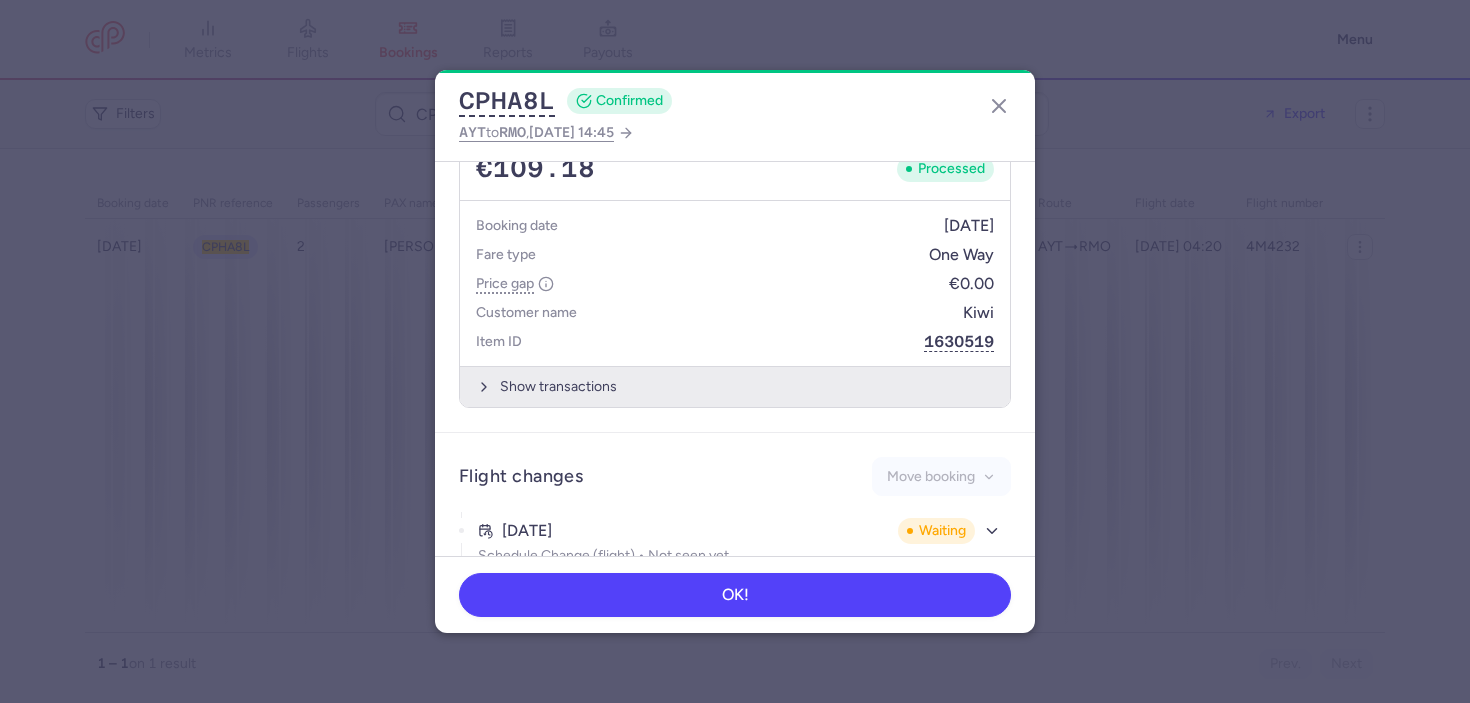 click on "Show transactions" at bounding box center (735, 386) 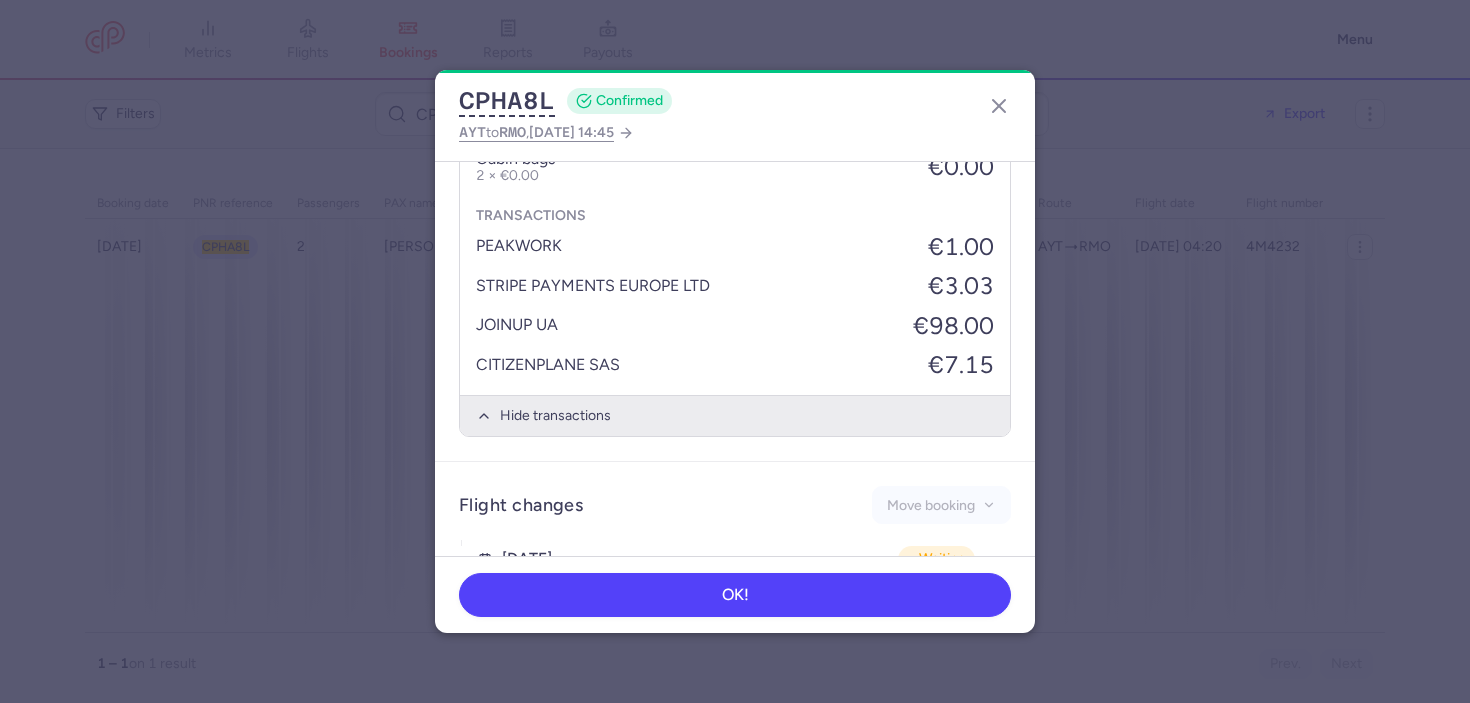 scroll, scrollTop: 1396, scrollLeft: 0, axis: vertical 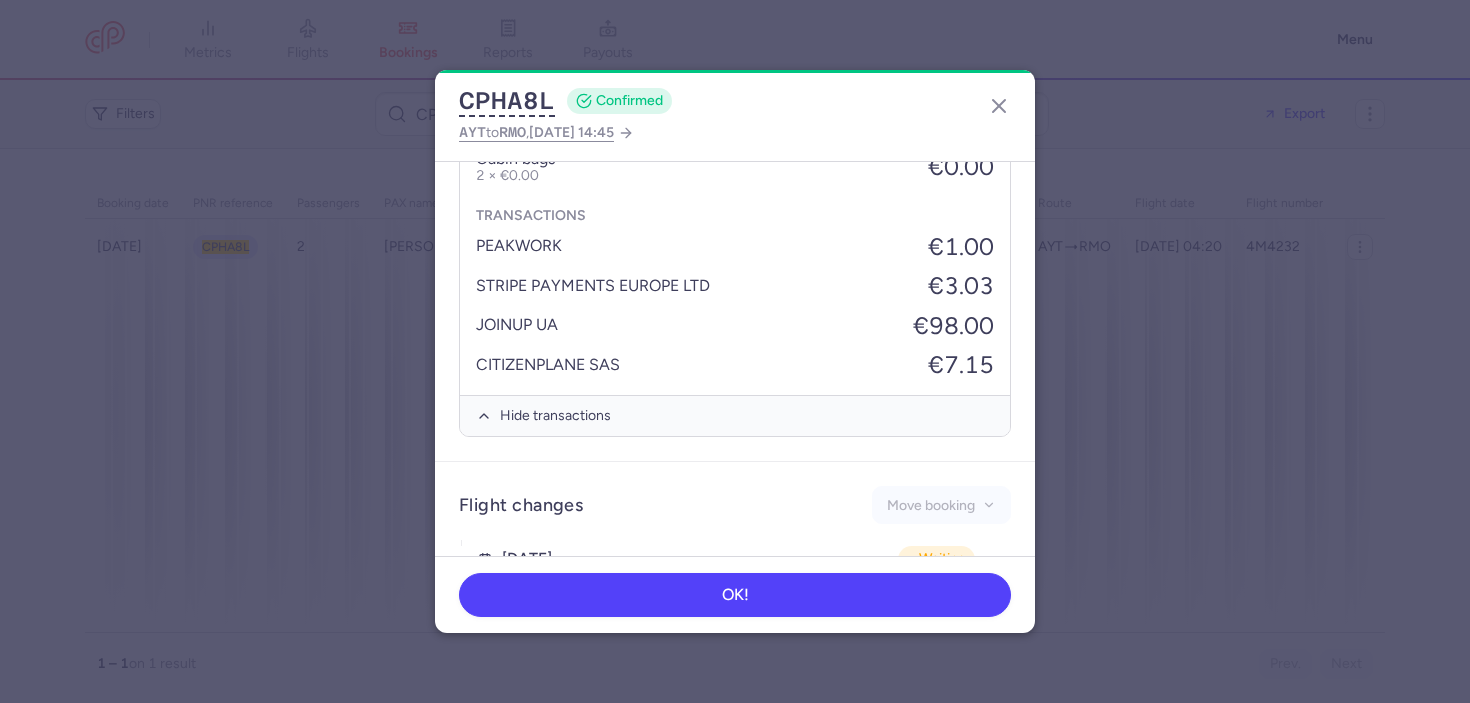click on "CPHA8L  CONFIRMED AYT  to  RMO ,  2025 Jul 10, 14:45" 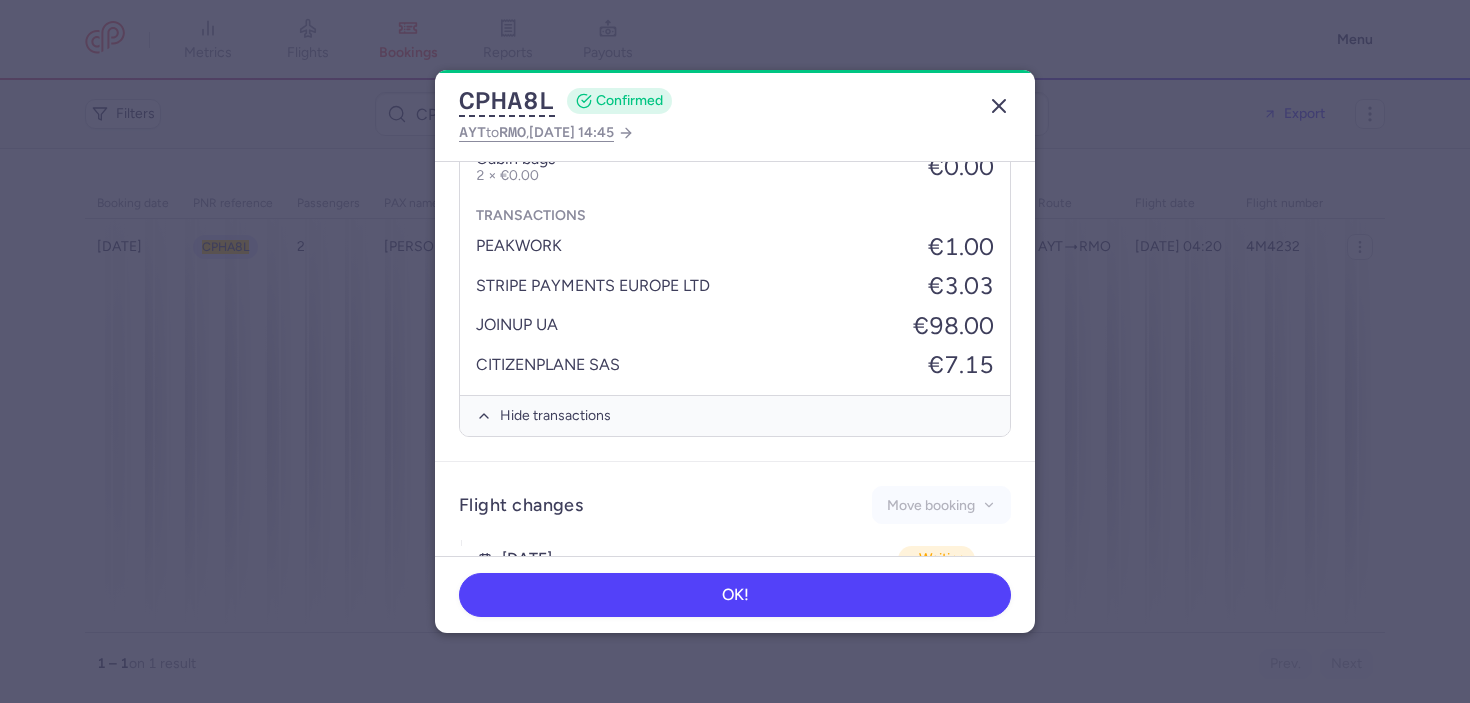 click 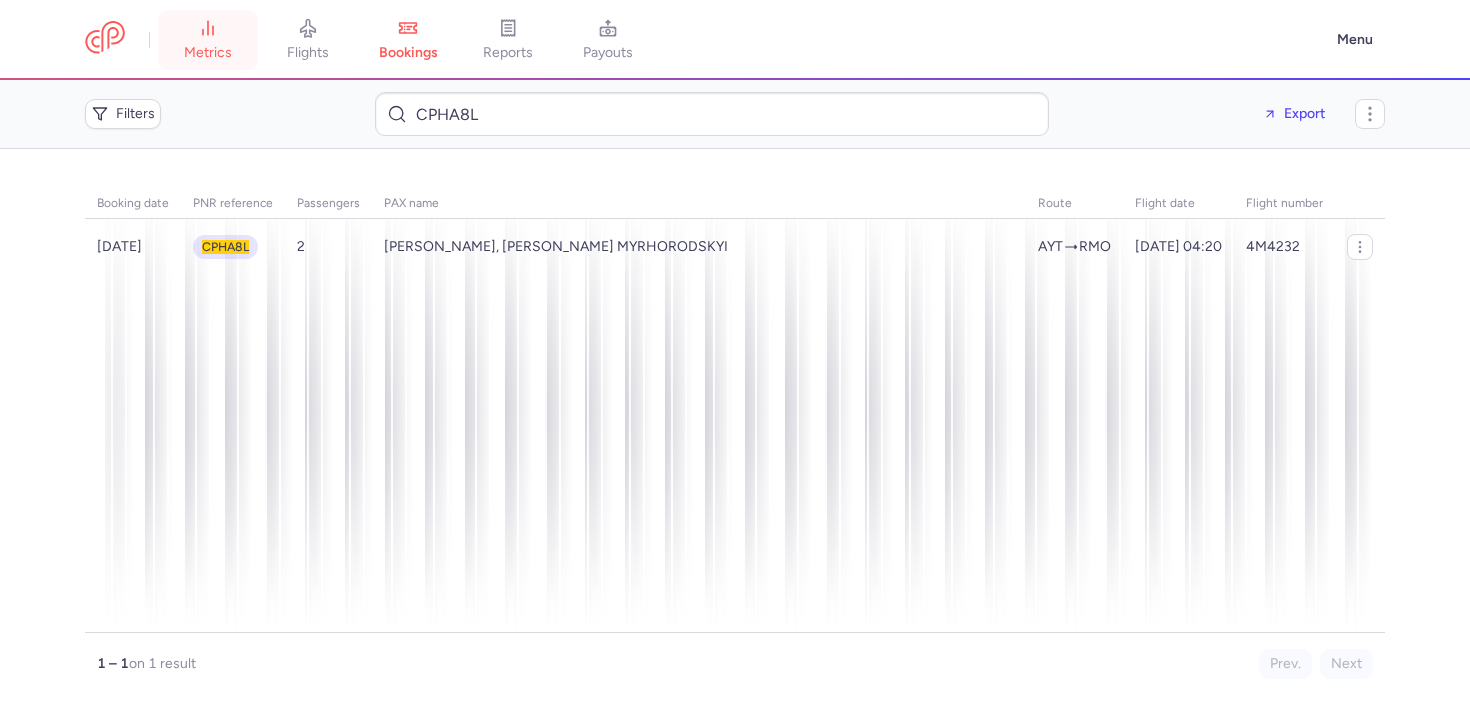 click on "metrics" at bounding box center (208, 40) 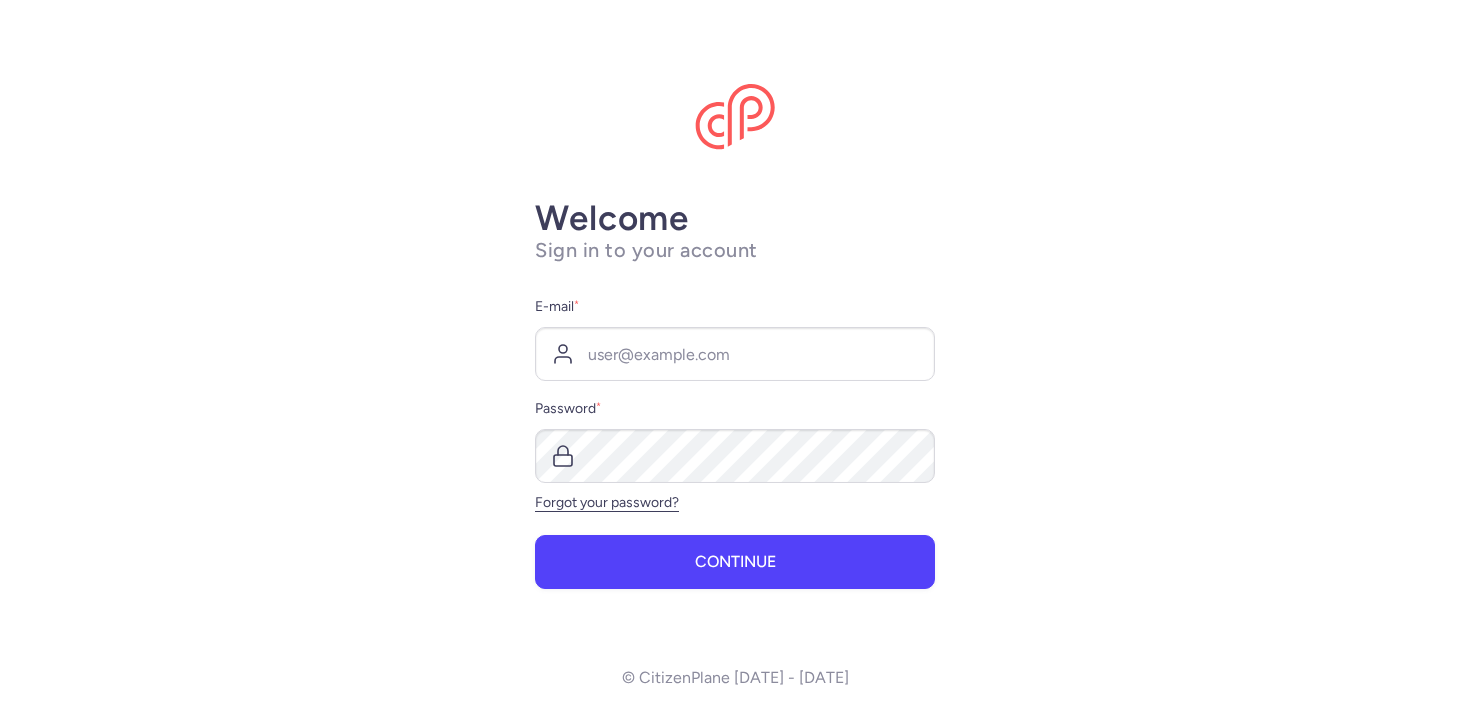 scroll, scrollTop: 0, scrollLeft: 0, axis: both 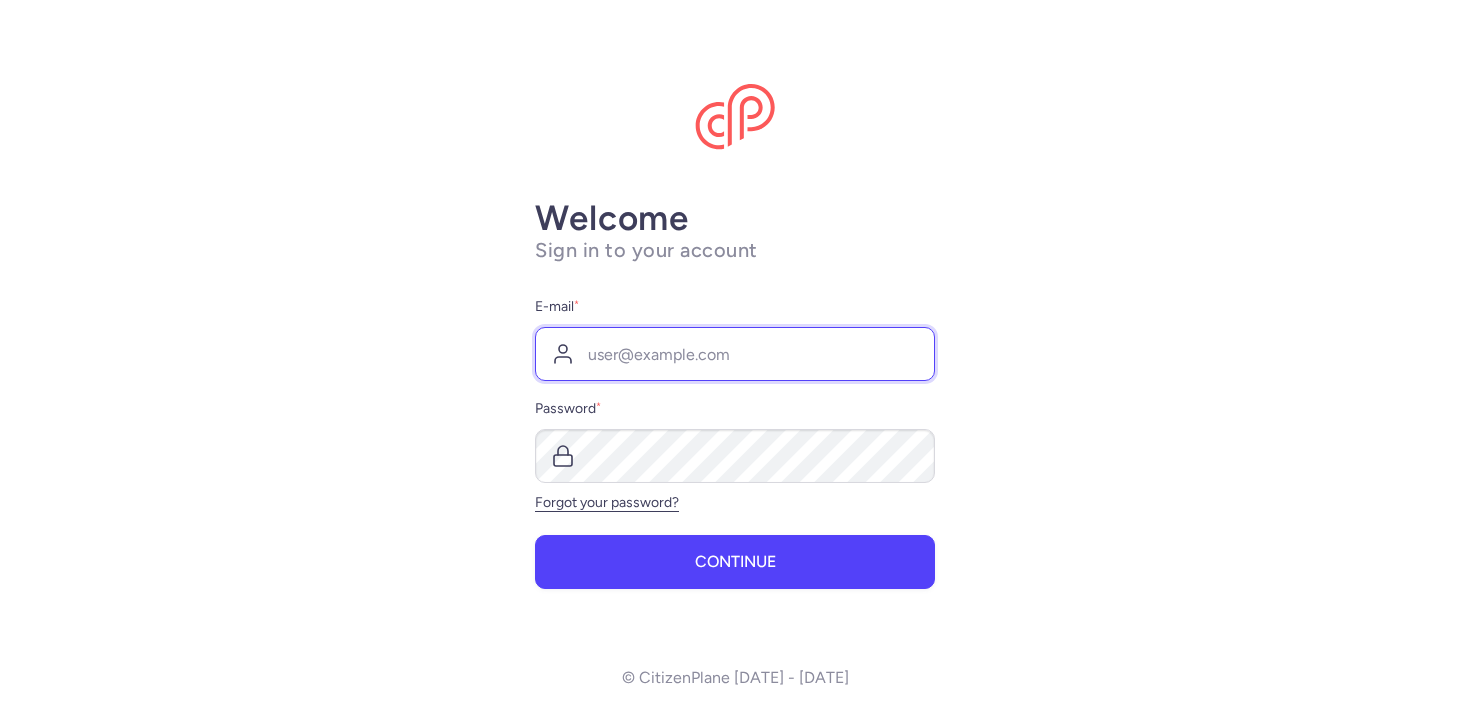 click on "E-mail  *" at bounding box center (735, 354) 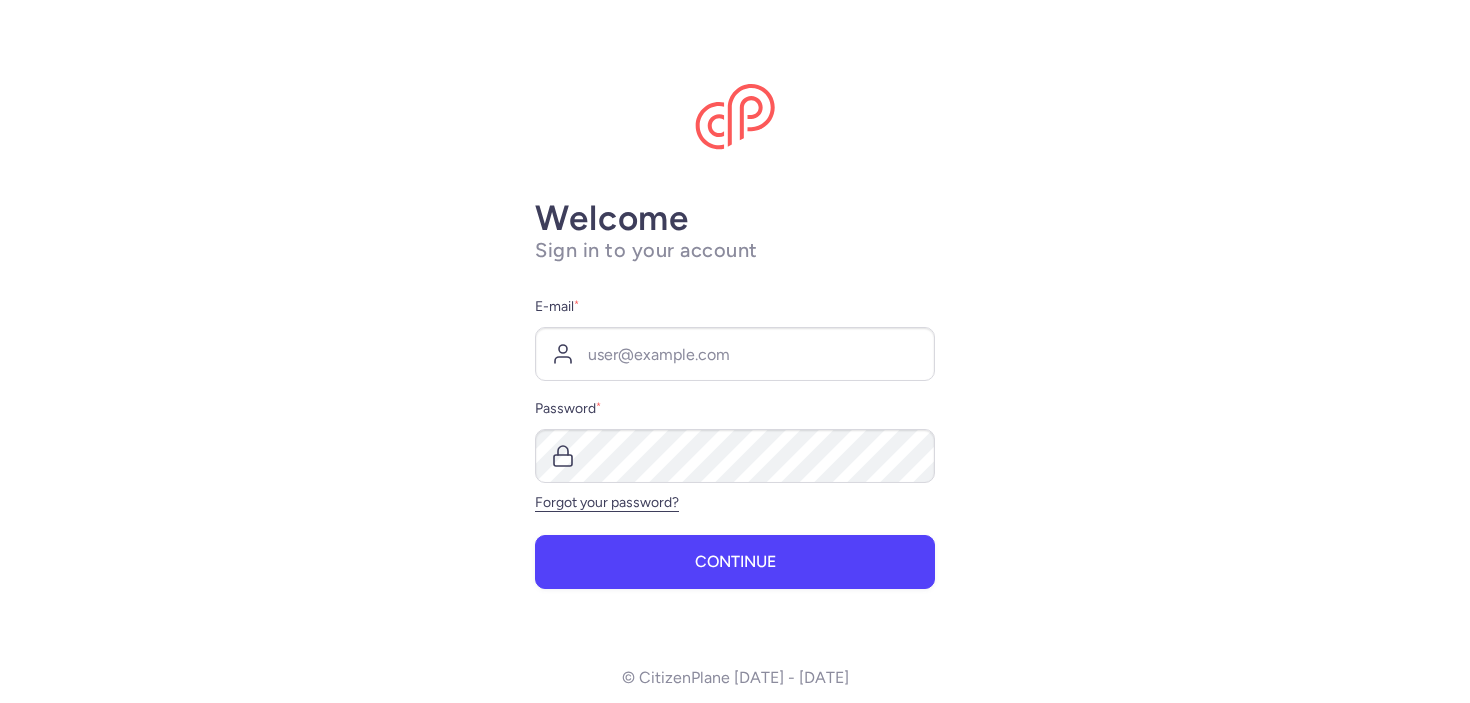 click on "Welcome Sign in to your account E-mail  * Password  * Forgot your password?  Continue  © CitizenPlane [DATE] - [DATE]" at bounding box center (735, 351) 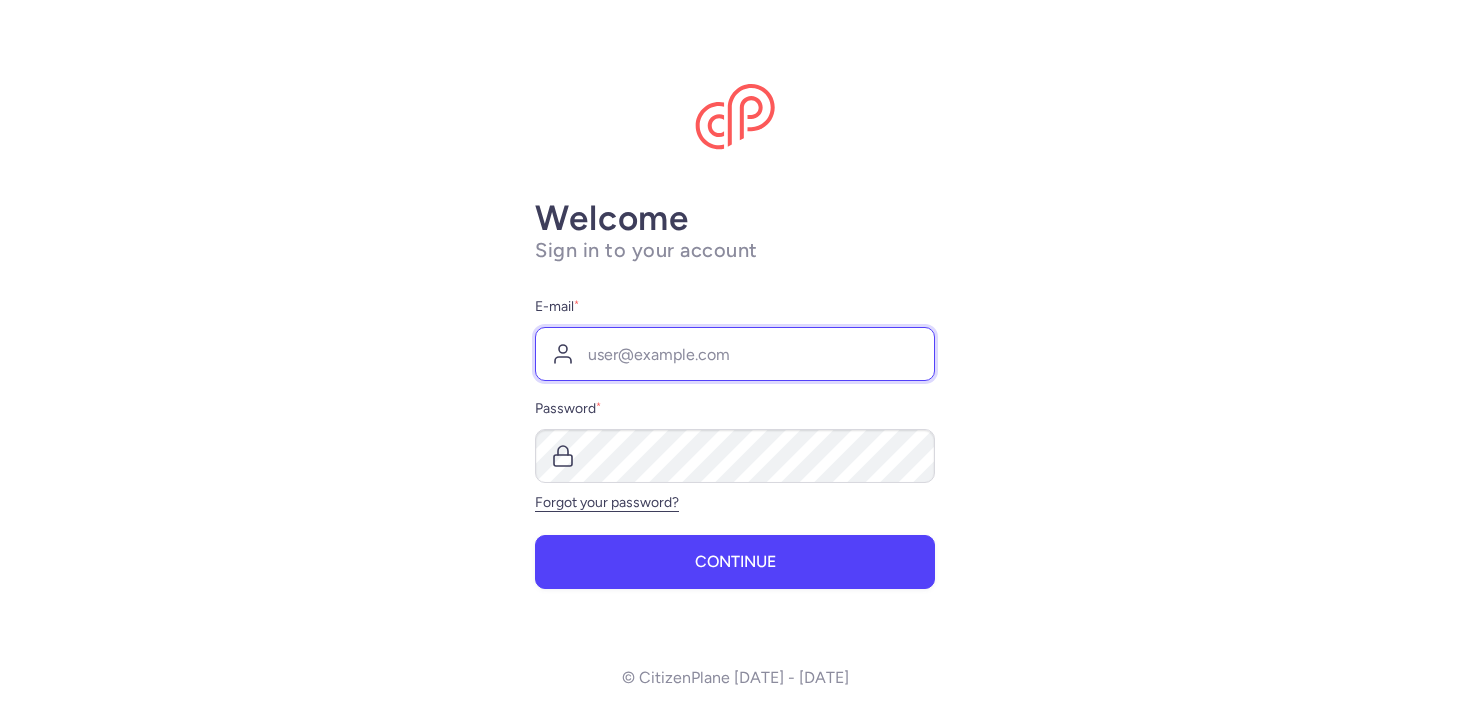 click on "E-mail  *" at bounding box center [735, 354] 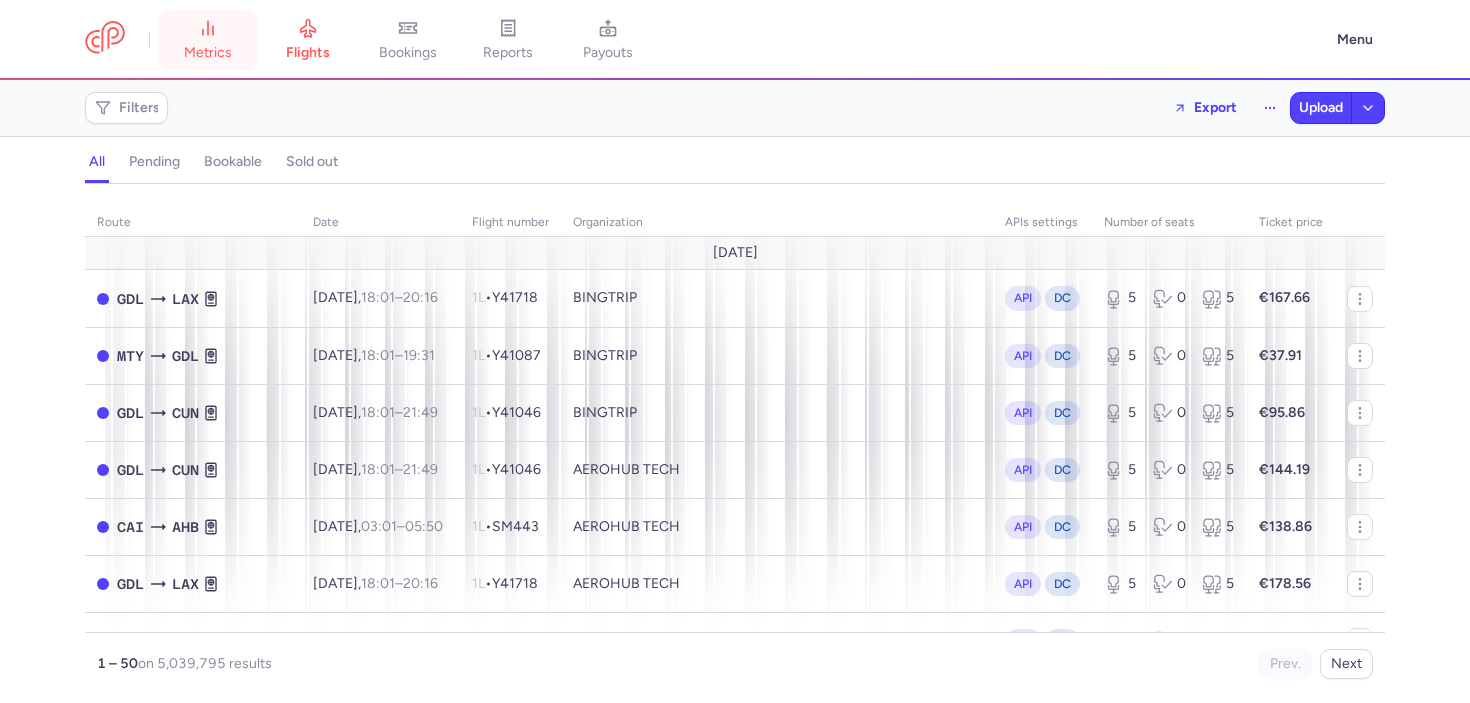click on "metrics" at bounding box center [208, 40] 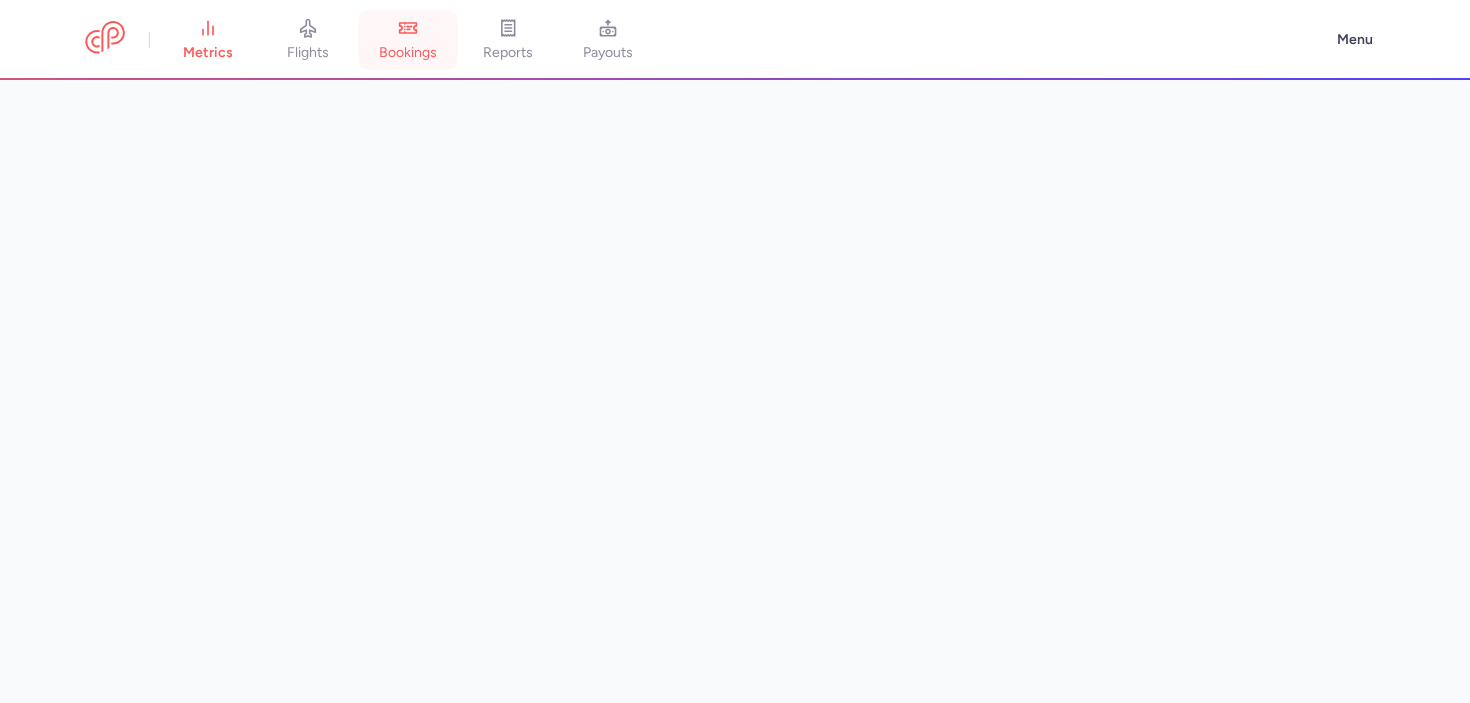 click on "bookings" at bounding box center (408, 40) 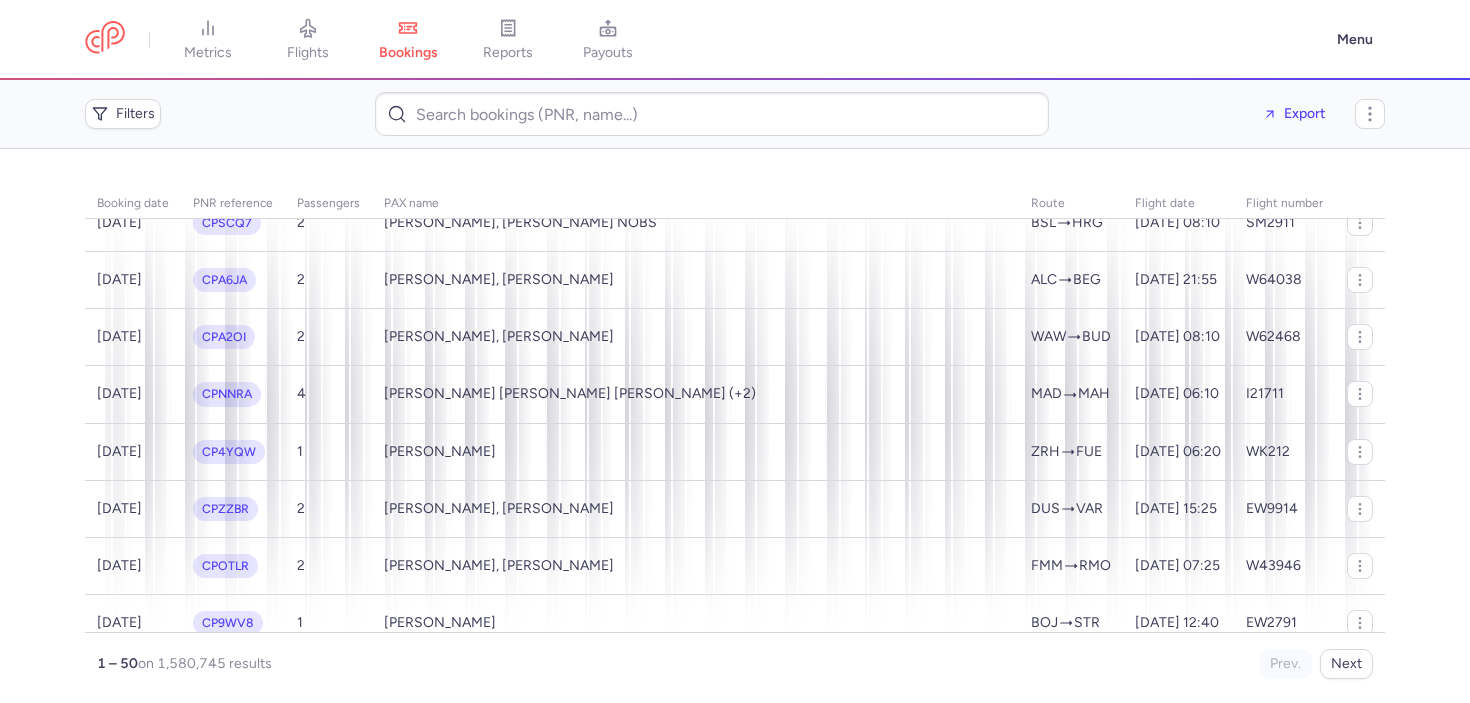 scroll, scrollTop: 1581, scrollLeft: 0, axis: vertical 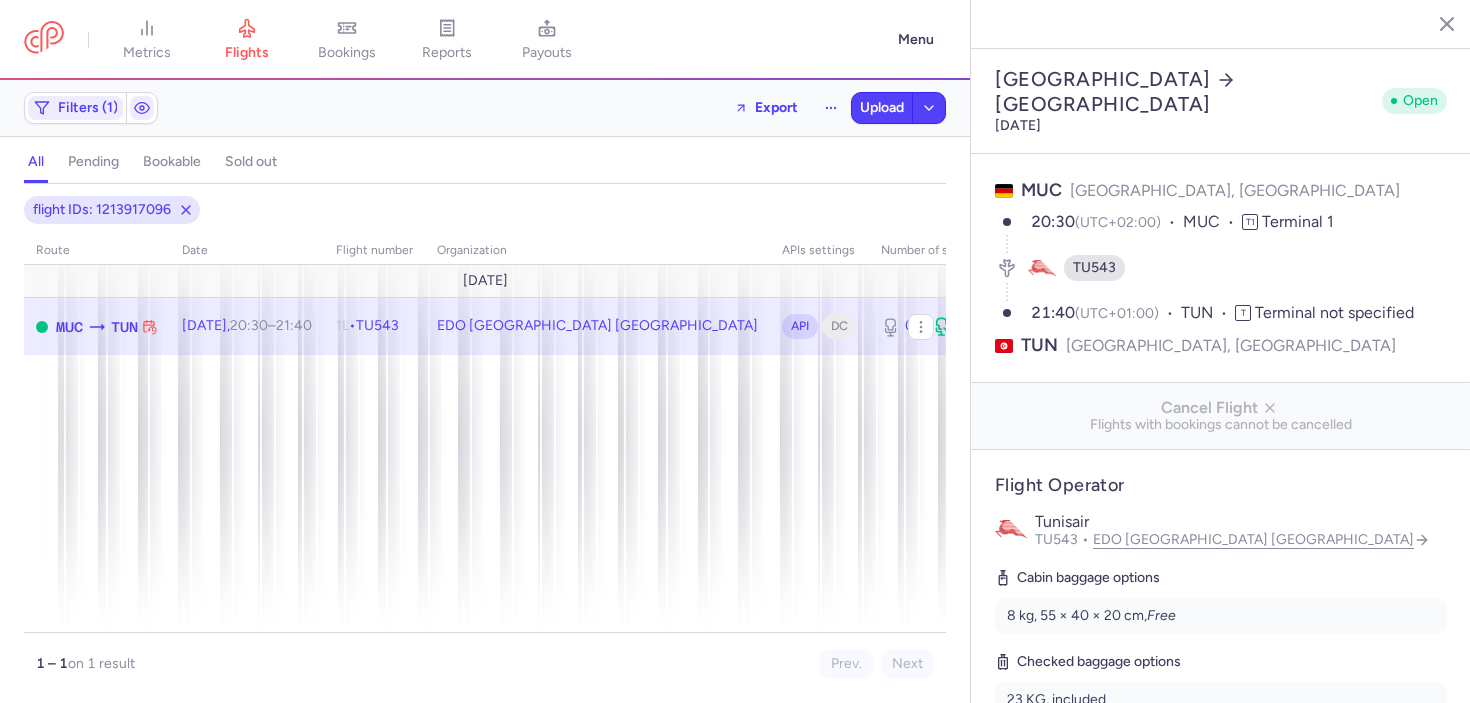 select on "days" 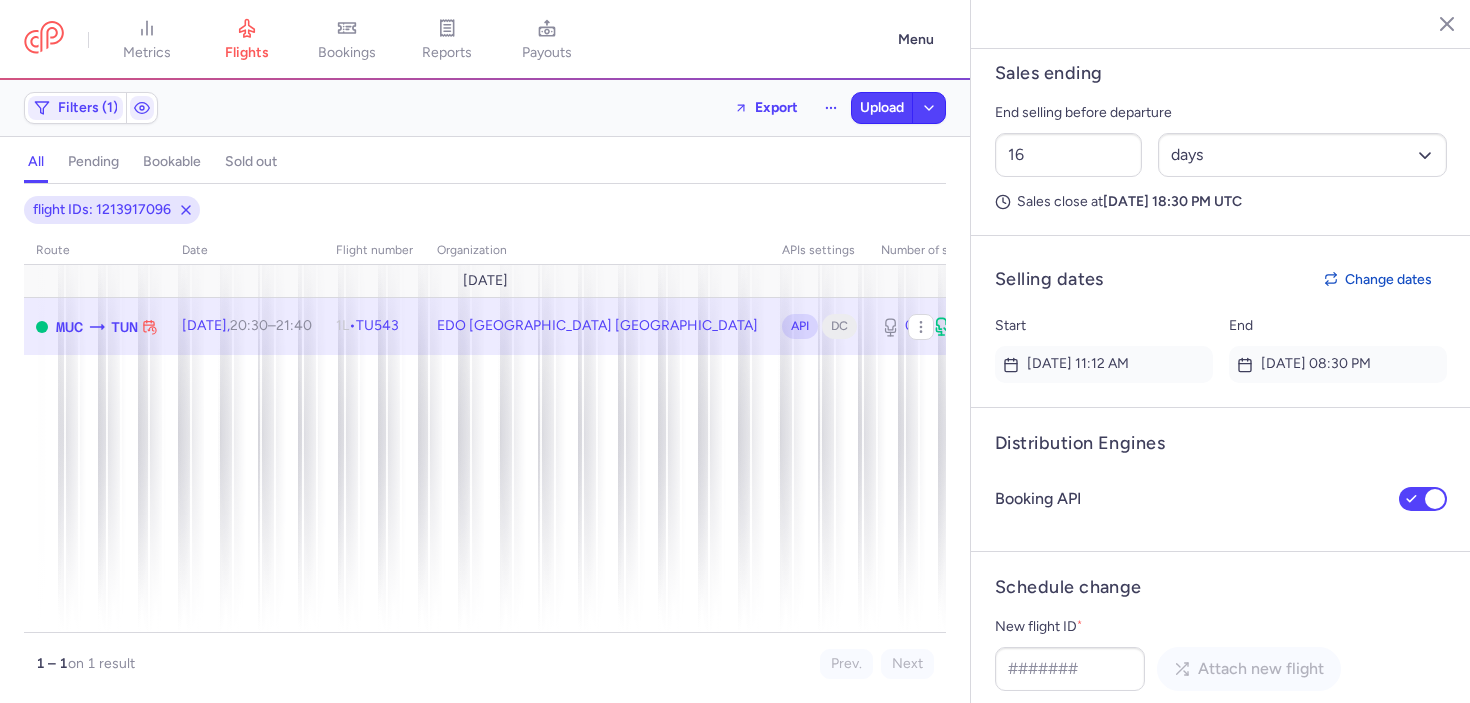 scroll, scrollTop: 952, scrollLeft: 0, axis: vertical 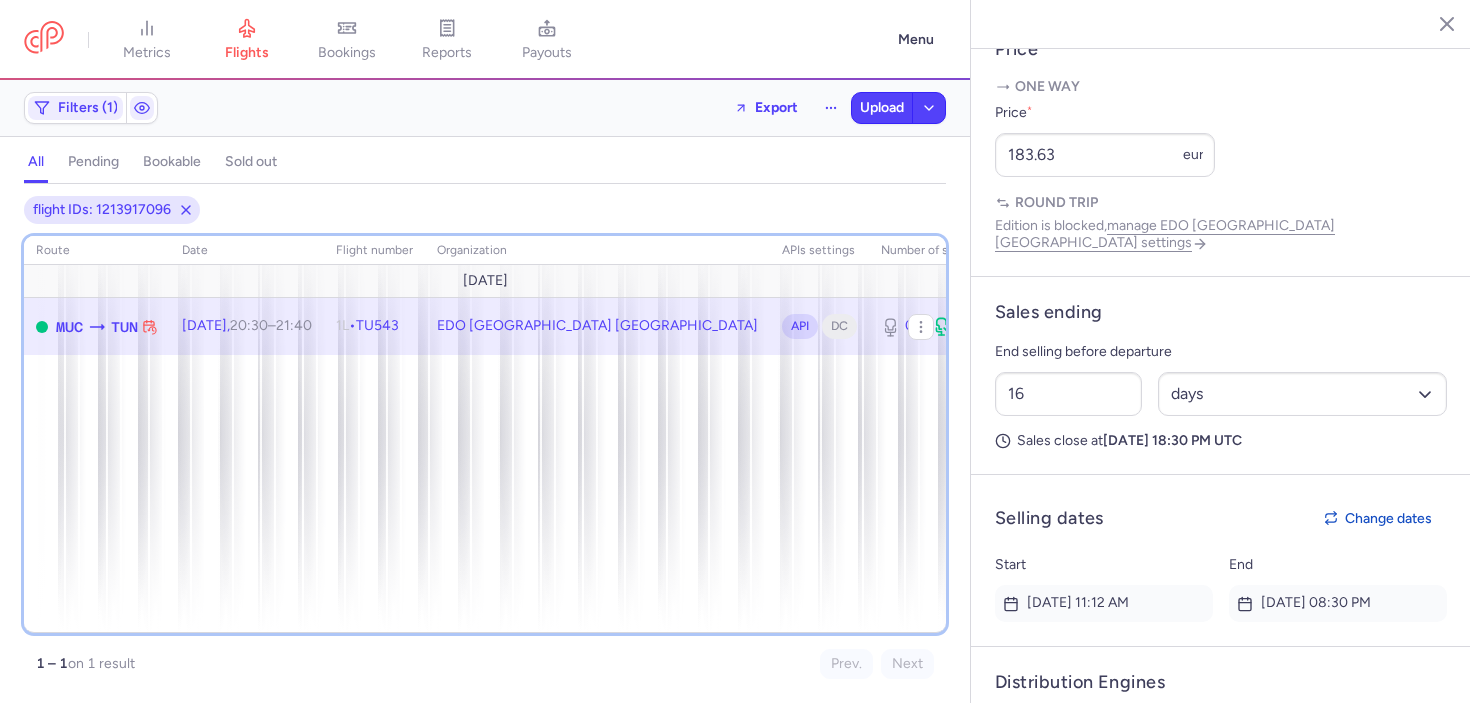 click on "route date Flight number organization APIs settings number of seats Ticket price July 25  MUC  TUN Sat, 26 Jul,  20:30  –  21:40  +0 1L  •   TU543  EDO TUNISAIR GERMANY API DC 0 20 20 €183.63" at bounding box center [485, 434] 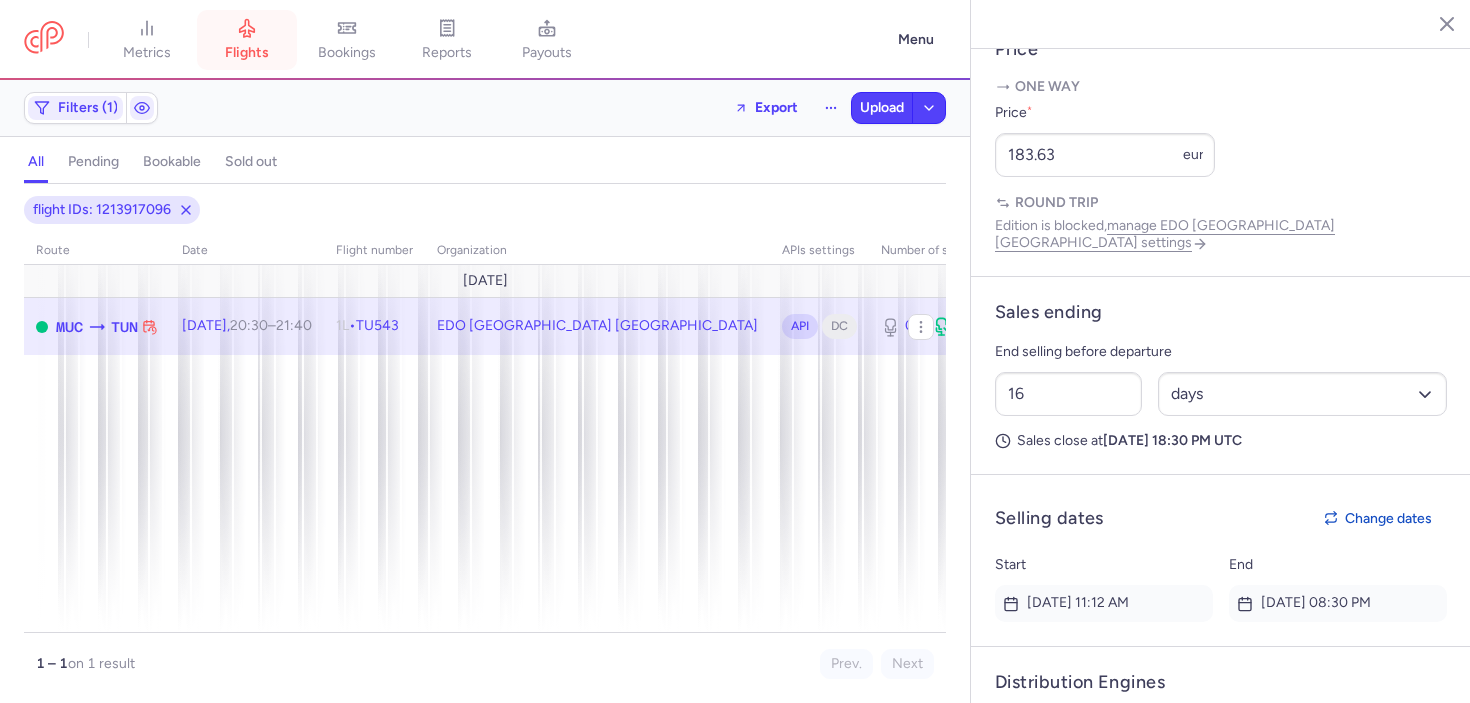 click on "flights" at bounding box center [247, 40] 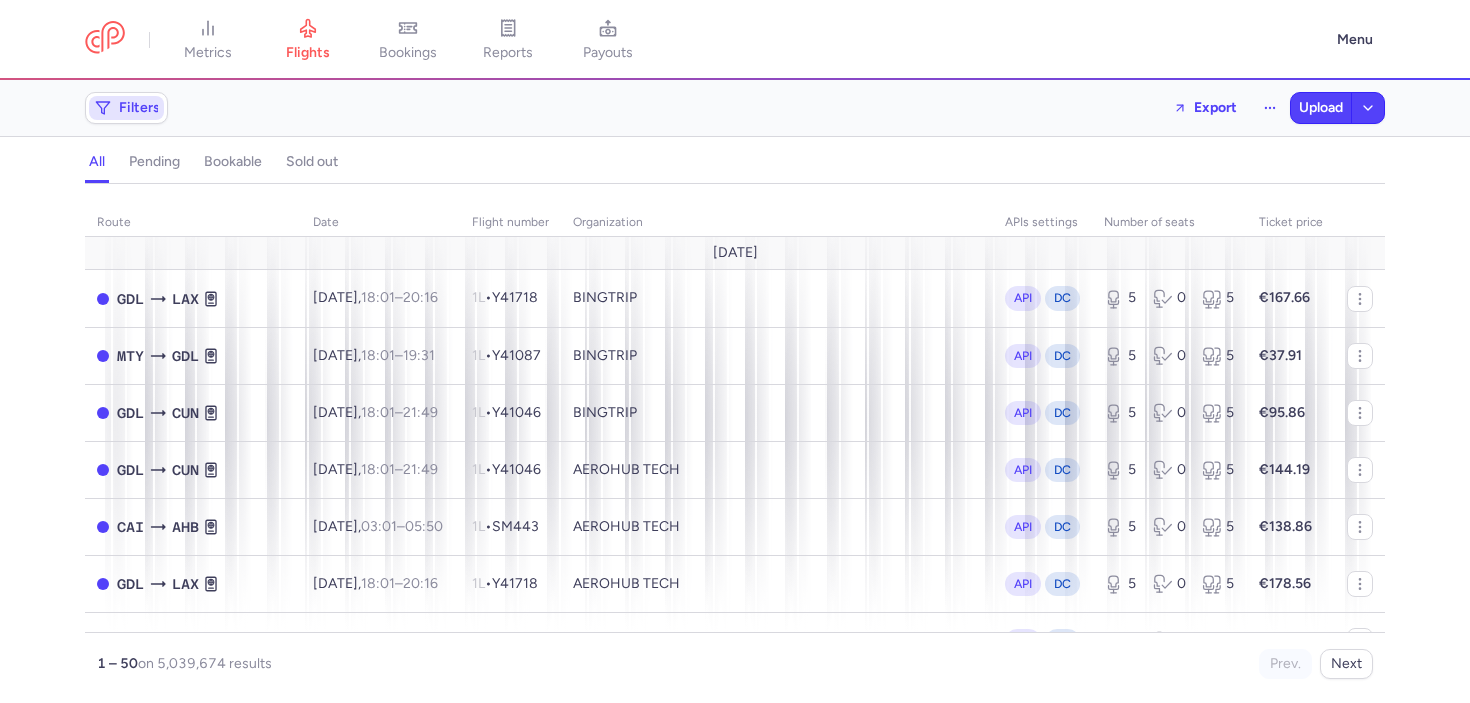 click on "Filters" at bounding box center [126, 108] 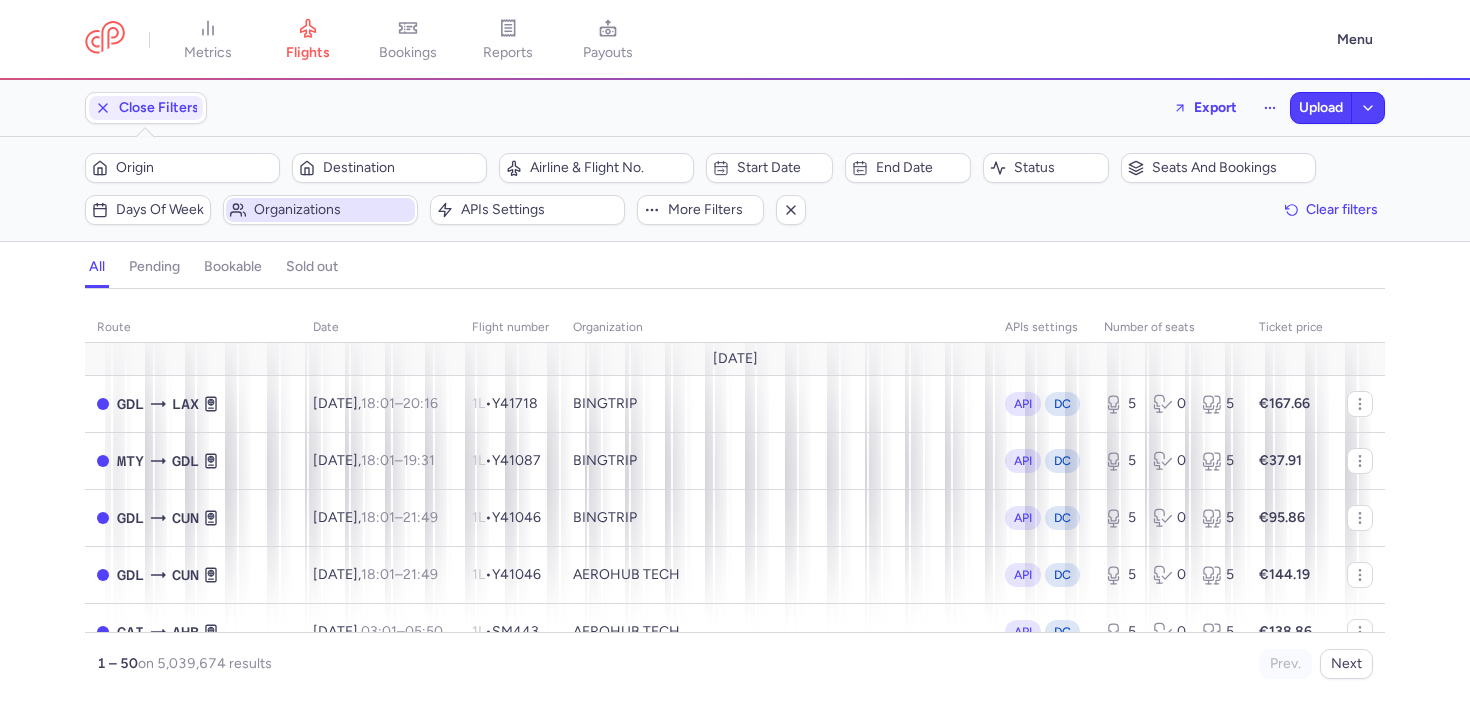 click on "Organizations" at bounding box center [332, 210] 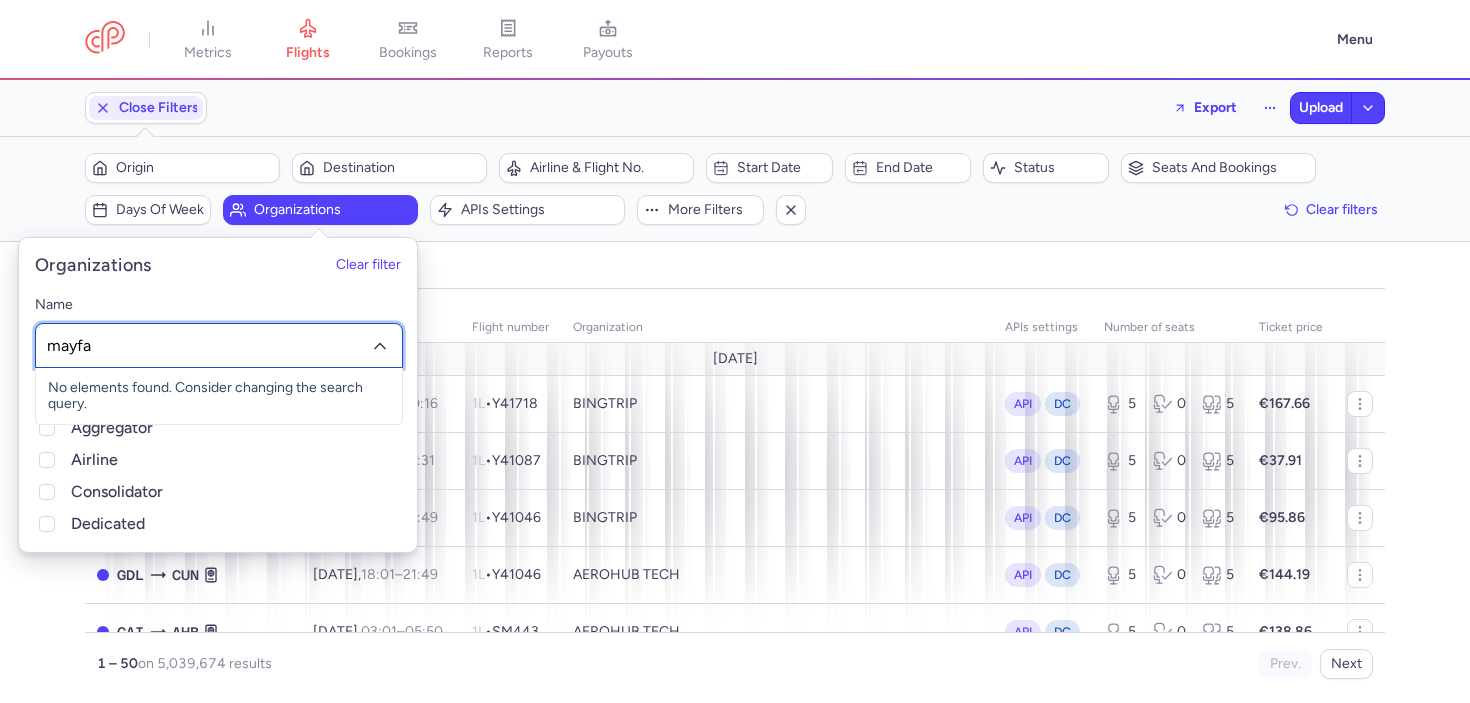 type on "mayfai" 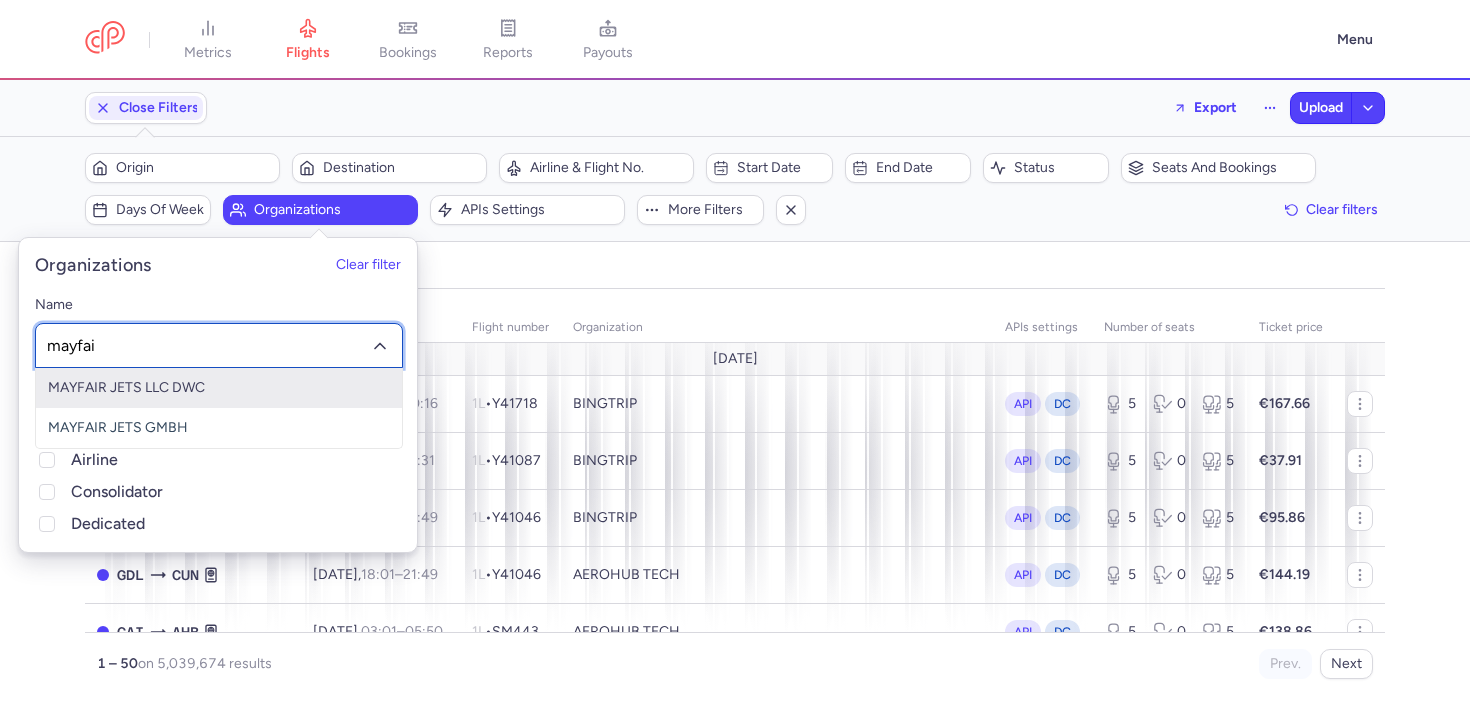 click on "MAYFAIR JETS LLC DWC" at bounding box center [219, 388] 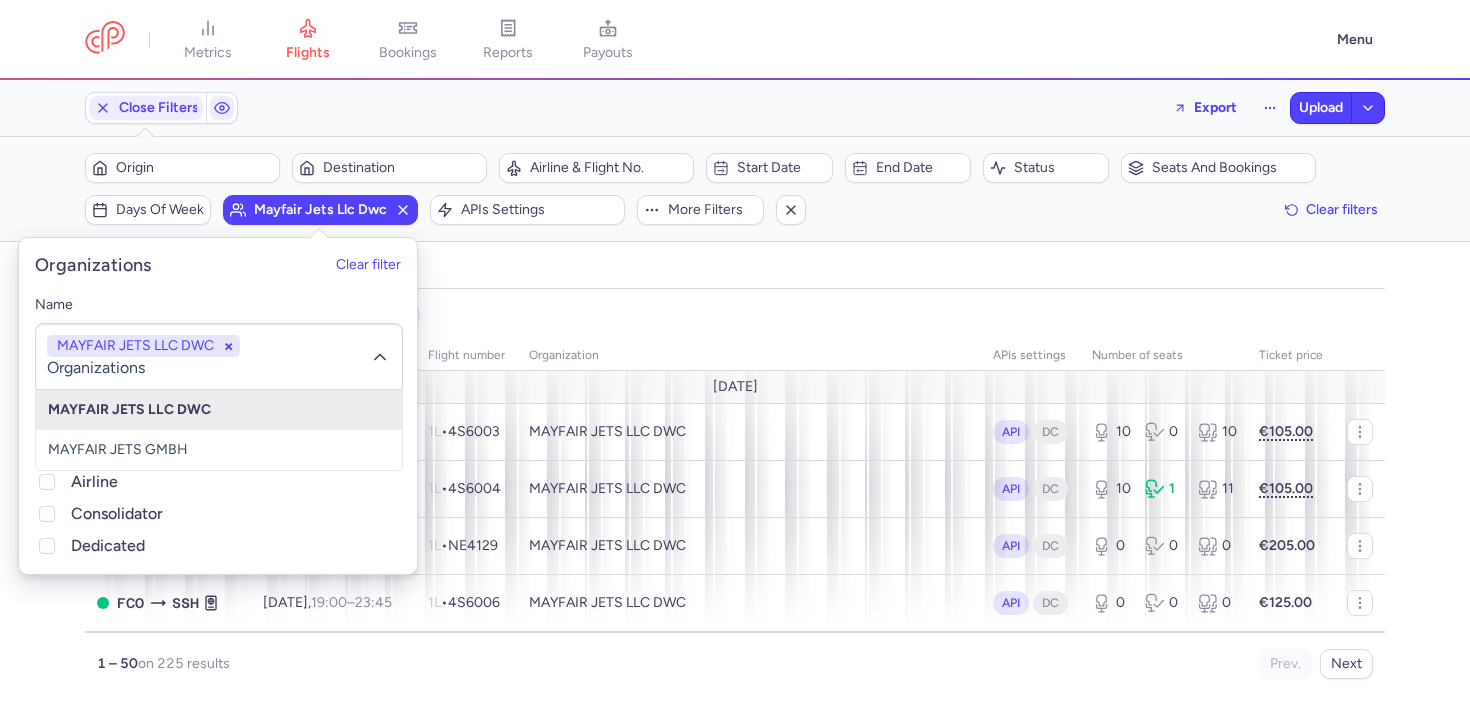 click on "Filters (1) – 225 results  Origin  Destination  Airline & Flight No.  Start date  End date  Status  Seats and bookings  Days of week mayfair jets llc dwc   APIs settings  More filters  Clear filters" at bounding box center [735, 189] 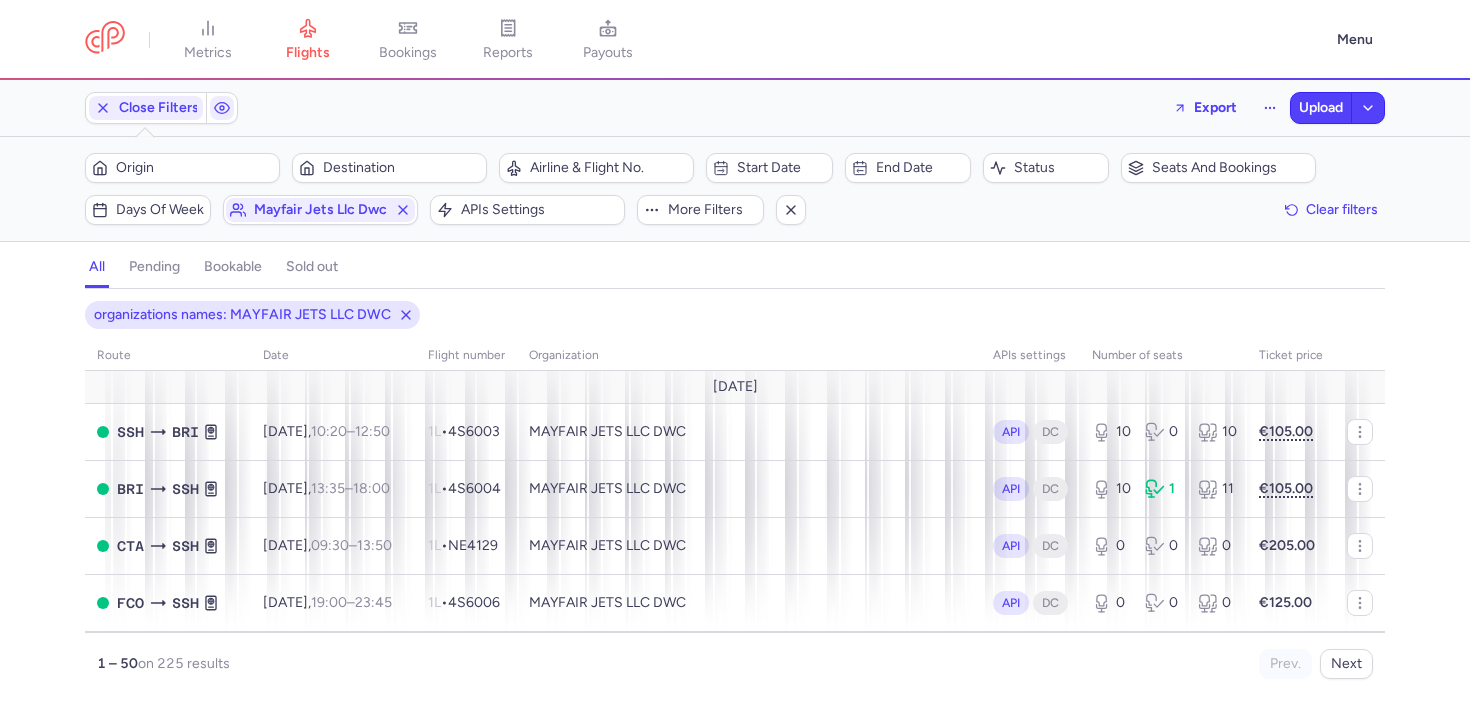 click on "Origin  Destination" at bounding box center [286, 168] 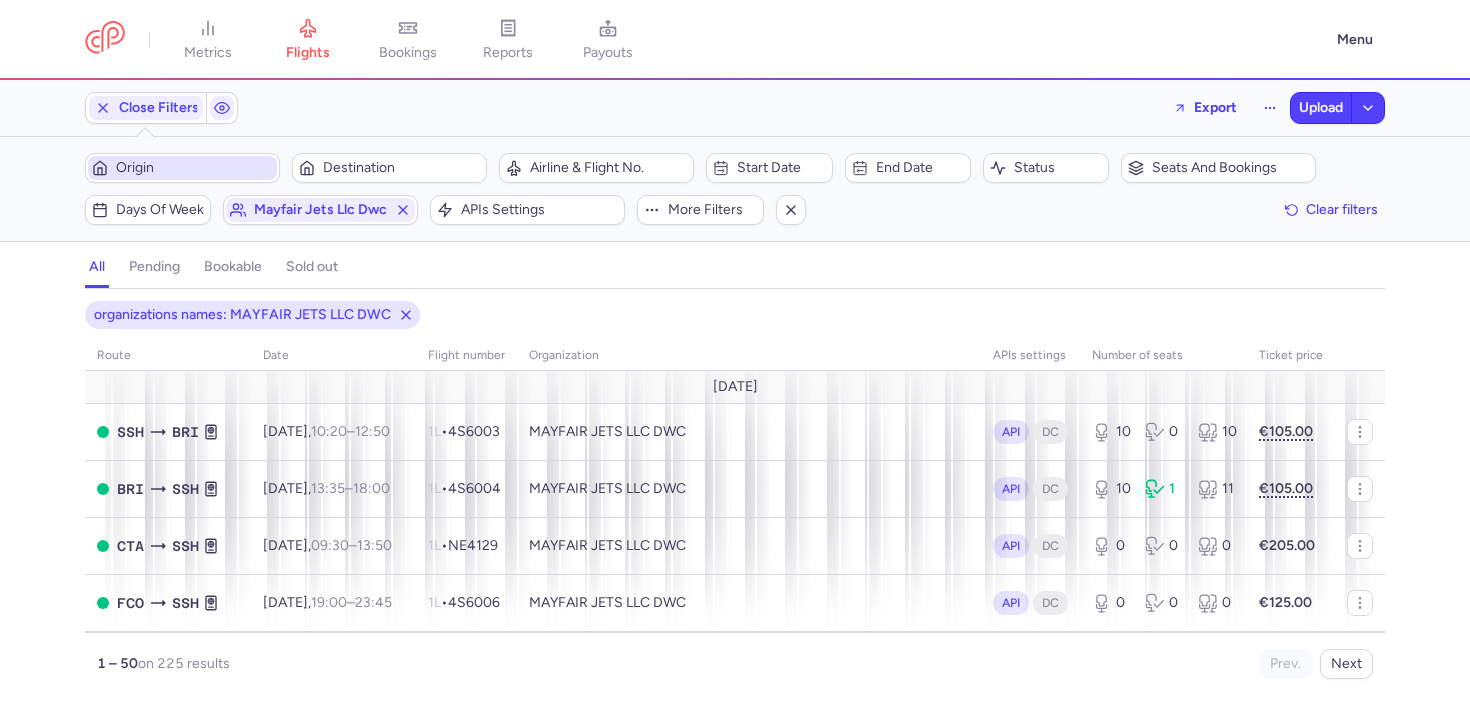 click on "Origin" at bounding box center [194, 168] 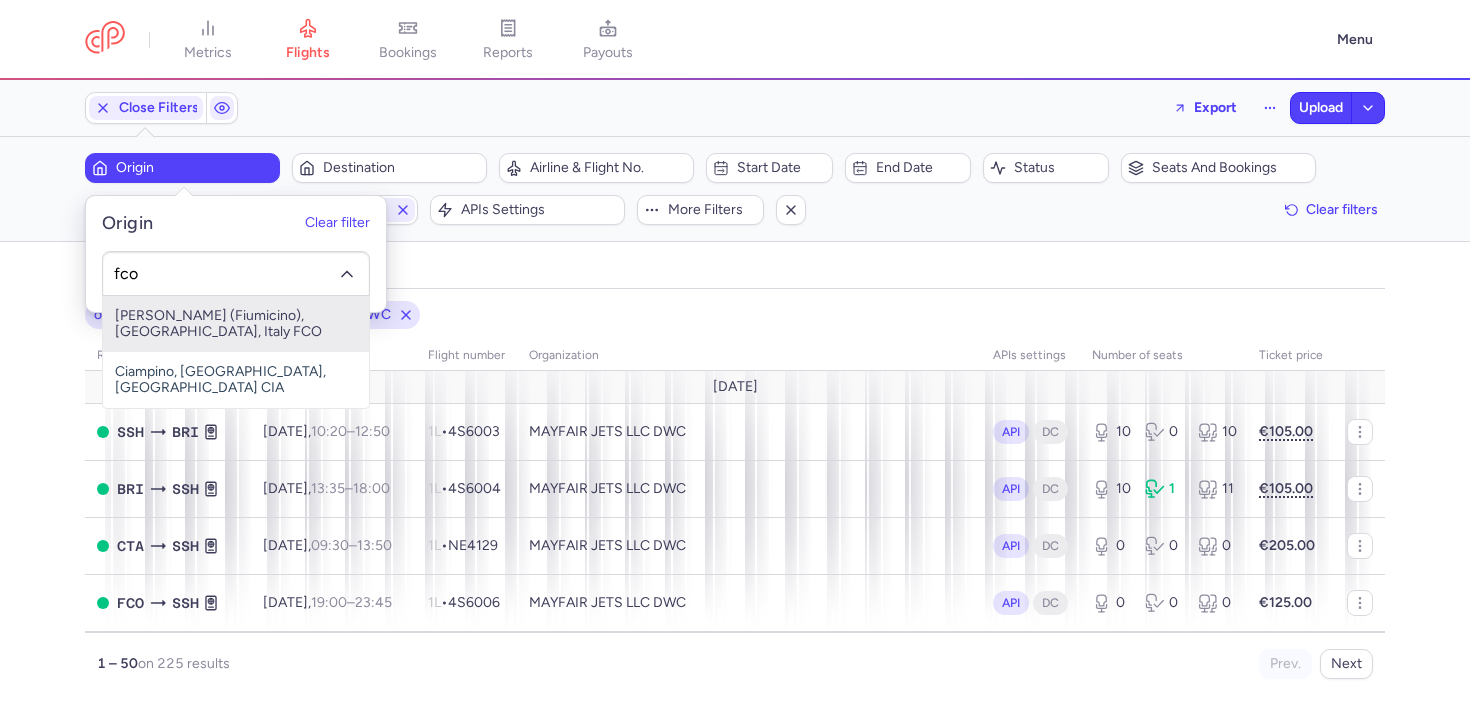 click on "Leonardo Da Vinci (Fiumicino), Roma, Italy FCO" at bounding box center (236, 324) 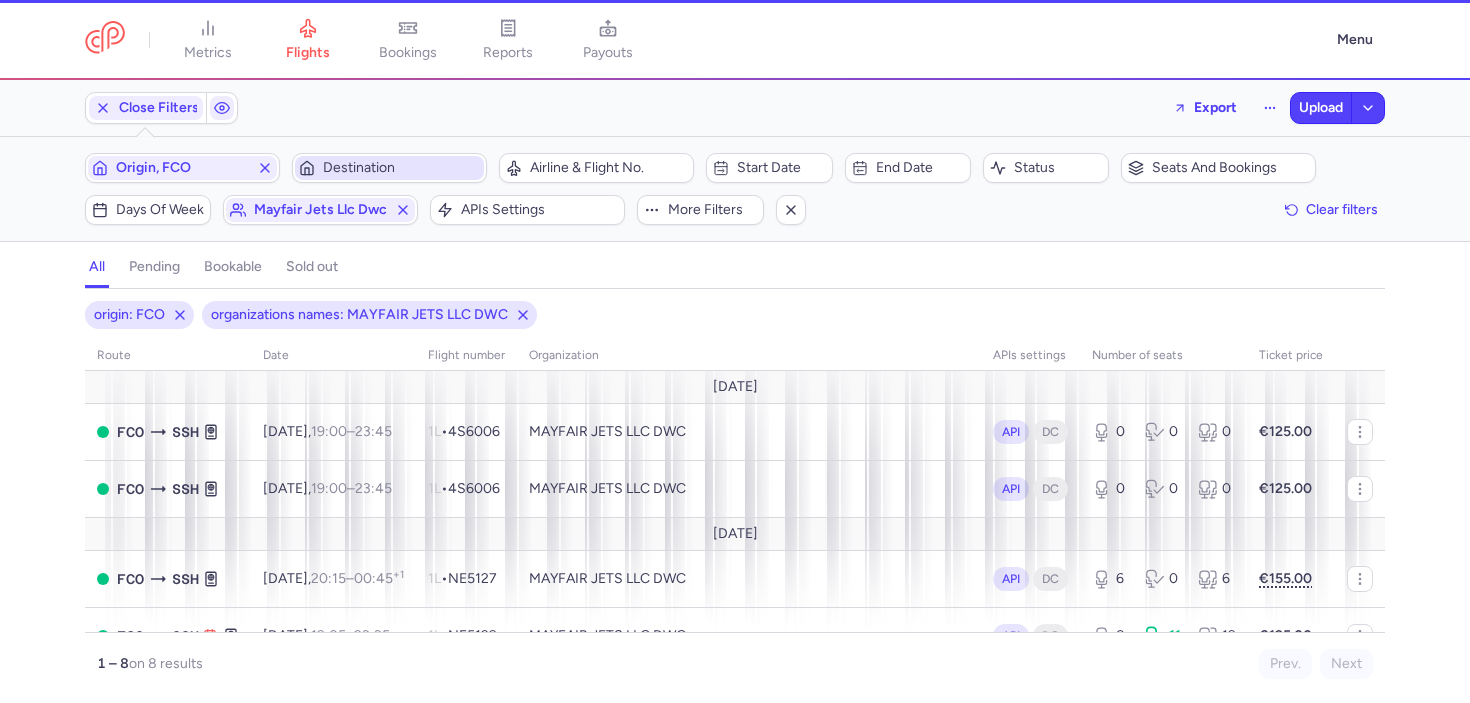 click on "Destination" at bounding box center (401, 168) 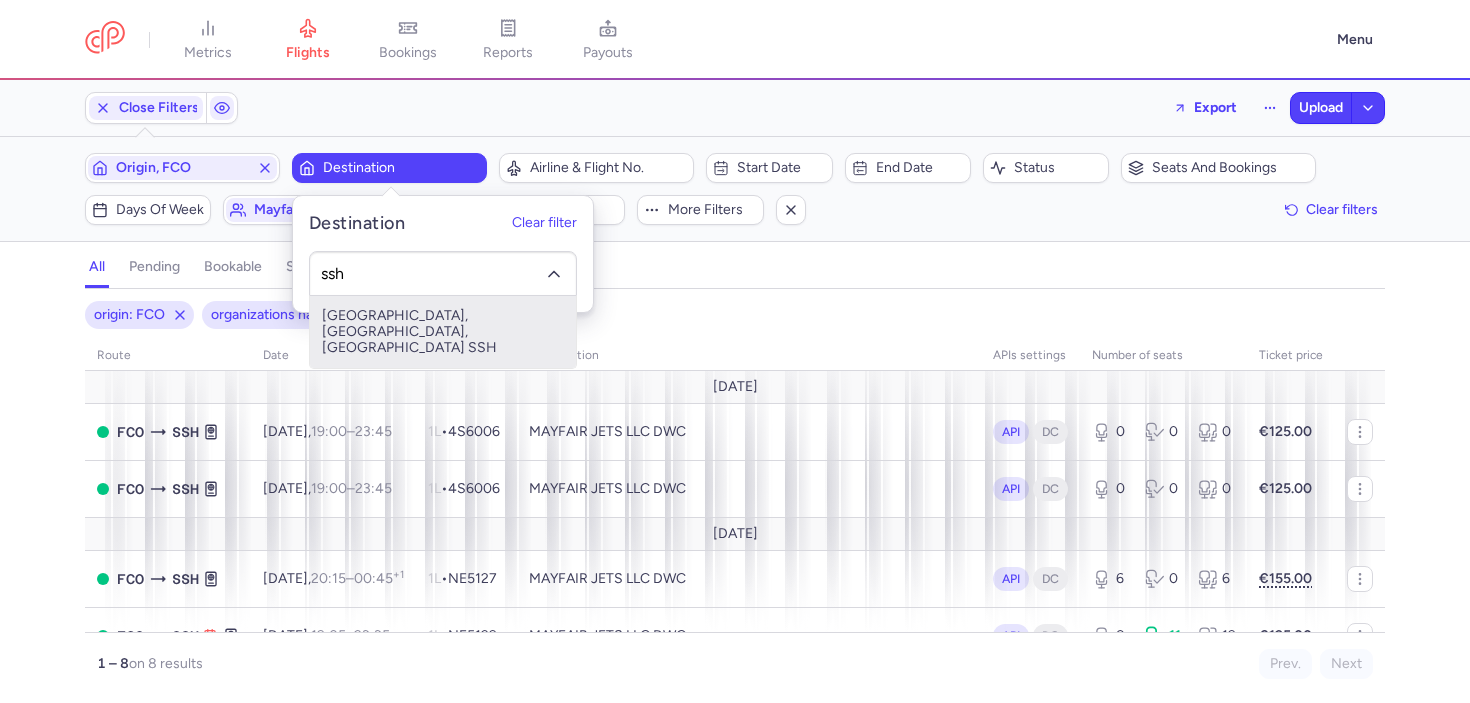 click on "Sharm el-Sheikh International Airport, Sharm el-Sheikh, Egypt SSH" at bounding box center (443, 332) 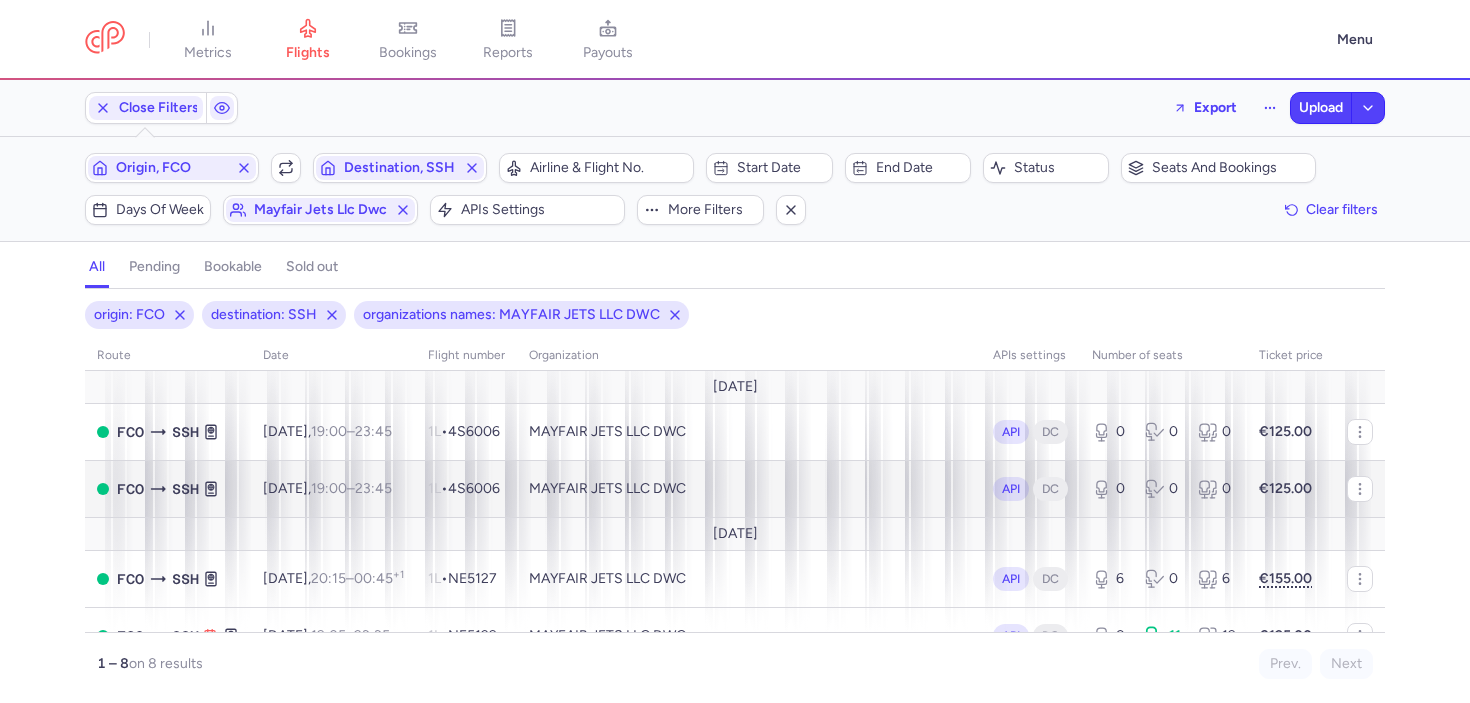 type 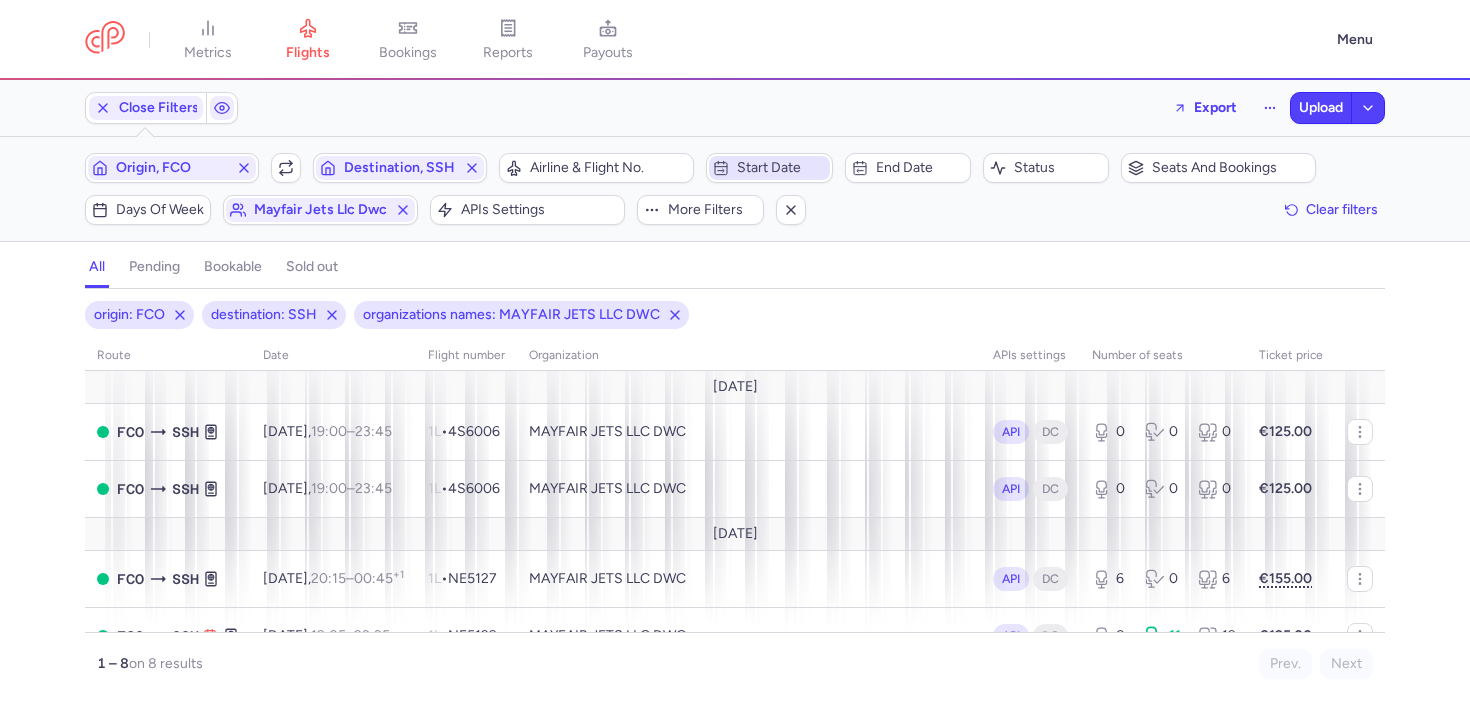 click on "Start date" at bounding box center (781, 168) 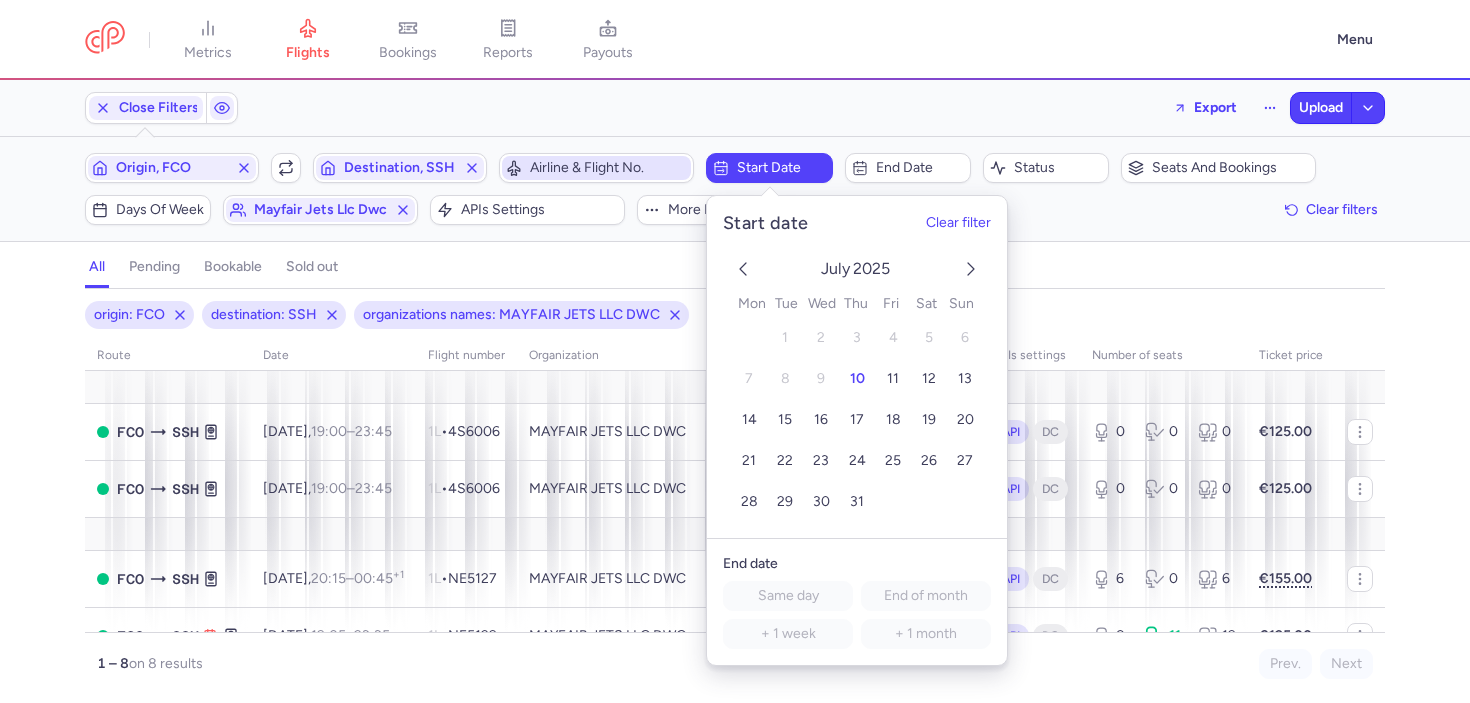 click on "Airline & Flight No." at bounding box center [596, 168] 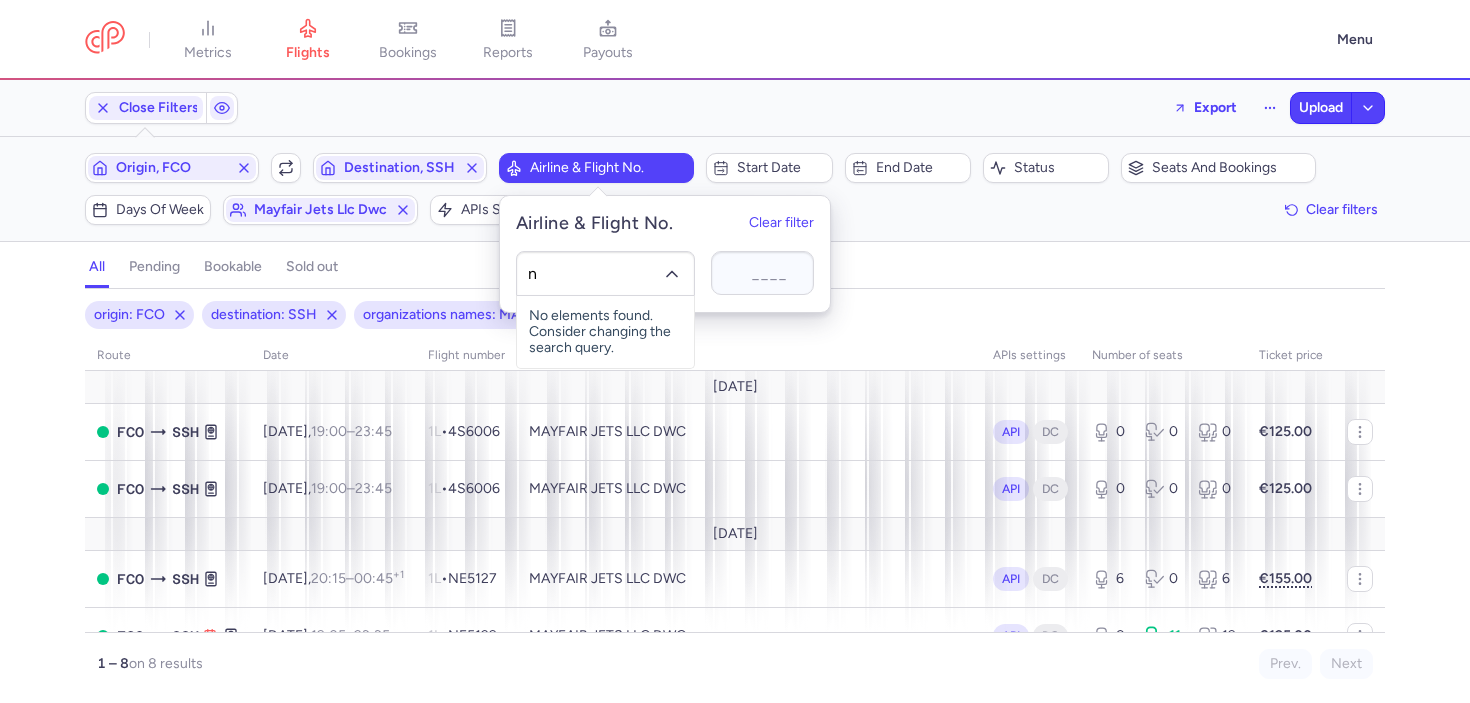 type on "ne" 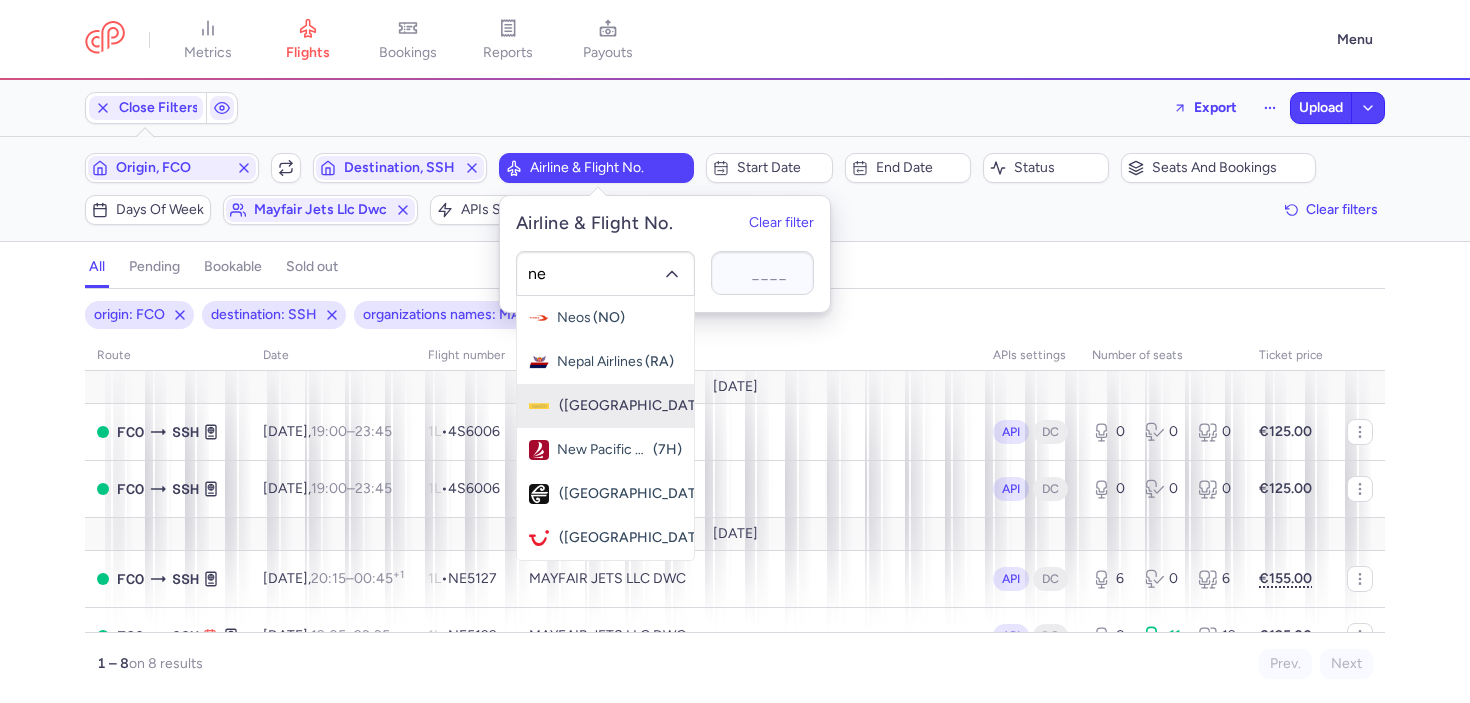click on "Nesma Airlines" at bounding box center (557, 406) 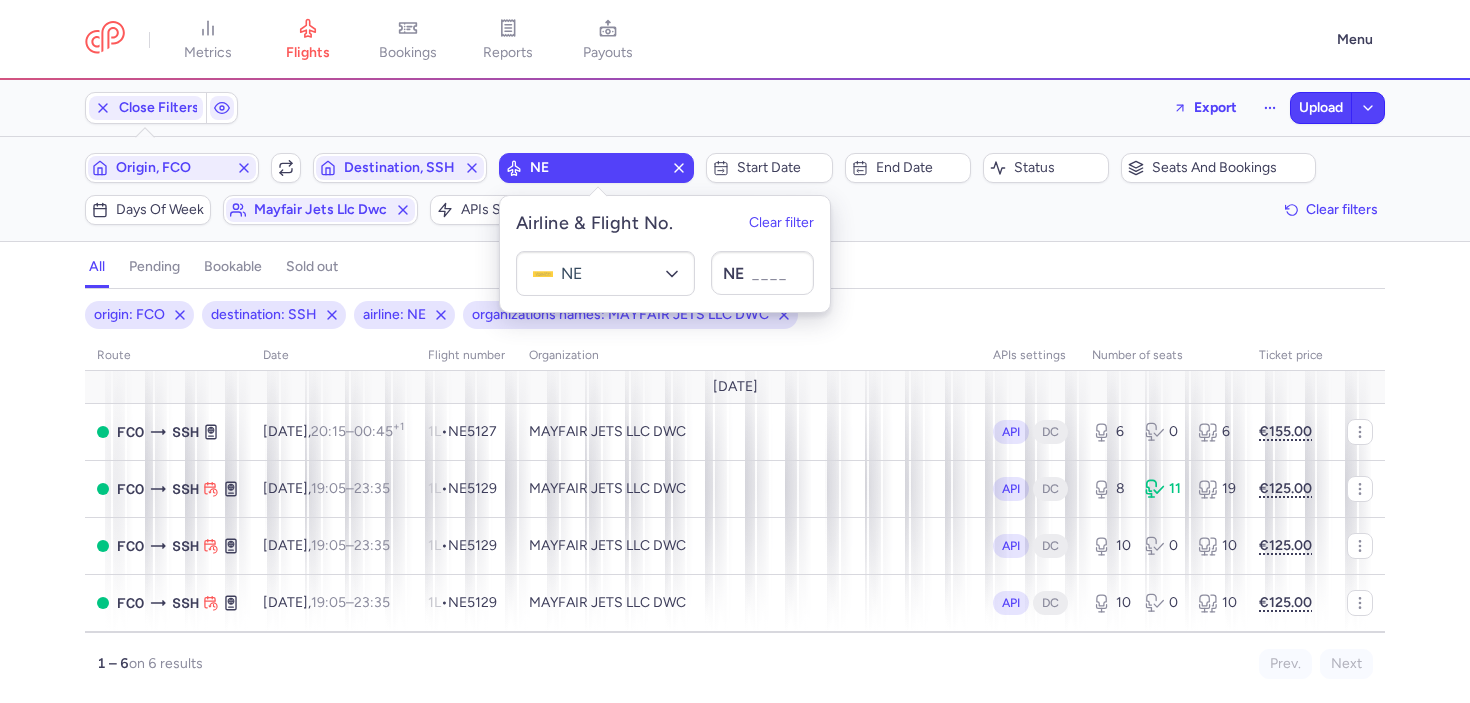 click on "origin: FCO destination: SSH airline: NE organizations names: MAYFAIR JETS LLC DWC route date Flight number organization APIs settings number of seats Ticket price August 25  FCO  SSH Fri, 1 Aug,  20:15  –  00:45  +1 1L  •   NE5127  MAYFAIR JETS LLC DWC API DC 6 0 6 €155.00  FCO  SSH Fri, 8 Aug,  19:05  –  23:35  +0 1L  •   NE5129  MAYFAIR JETS LLC DWC API DC 8 11 19 €125.00  FCO  SSH Fri, 15 Aug,  19:05  –  23:35  +0 1L  •   NE5129  MAYFAIR JETS LLC DWC API DC 10 0 10 €125.00  FCO  SSH Fri, 22 Aug,  19:05  –  23:35  +0 1L  •   NE5129  MAYFAIR JETS LLC DWC API DC 10 0 10 €125.00  FCO  SSH Fri, 29 Aug,  19:05  –  23:35  +0 1L  •   NE5129  MAYFAIR JETS LLC DWC API DC 10 0 10 €125.00 September 25  FCO  SSH Fri, 5 Sep,  19:05  –  23:35  +0 1L  •   NE5129  MAYFAIR JETS LLC DWC API DC 0 0 0 €125.00 1 – 6  on 6 results Prev. Next Copy flight ID Attach new flight Export flight No fares found" at bounding box center [735, 502] 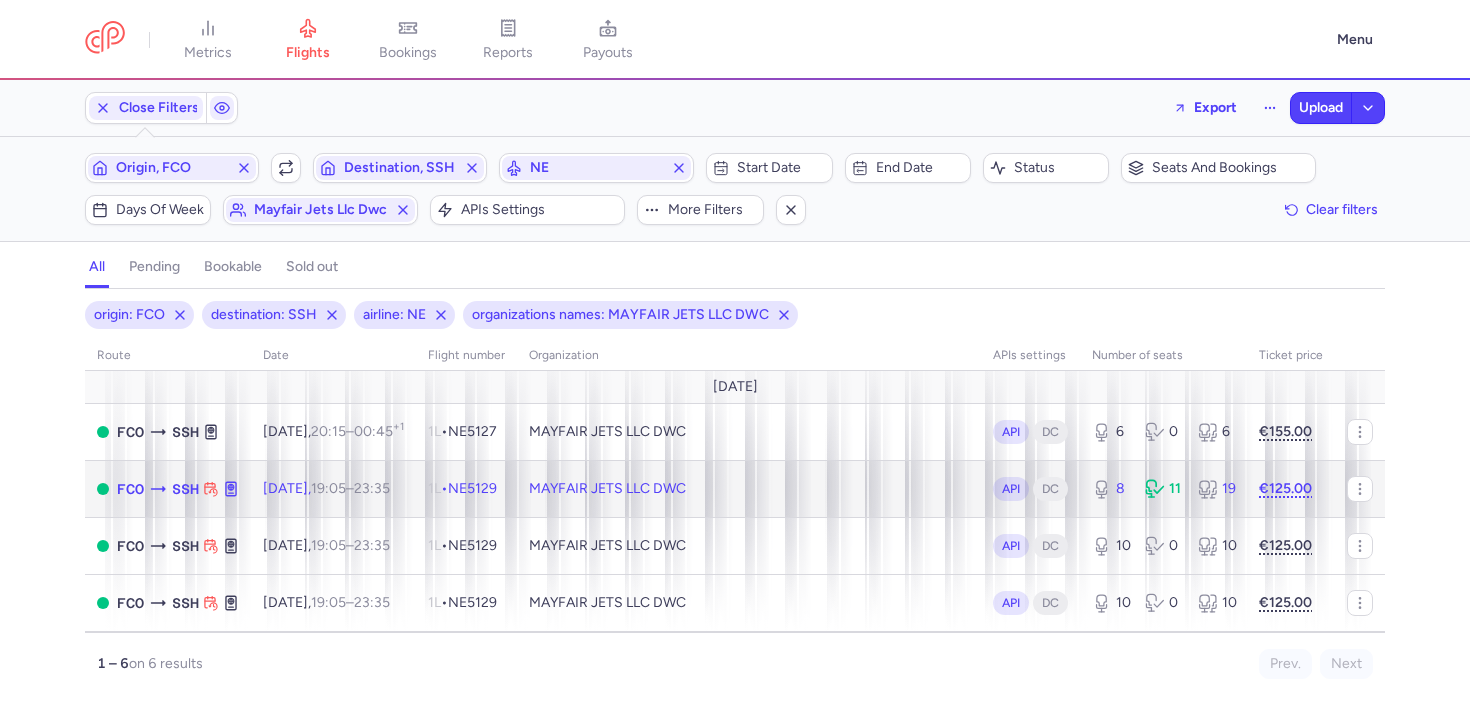 click on "Fri, 8 Aug,  19:05  –  23:35  +0" 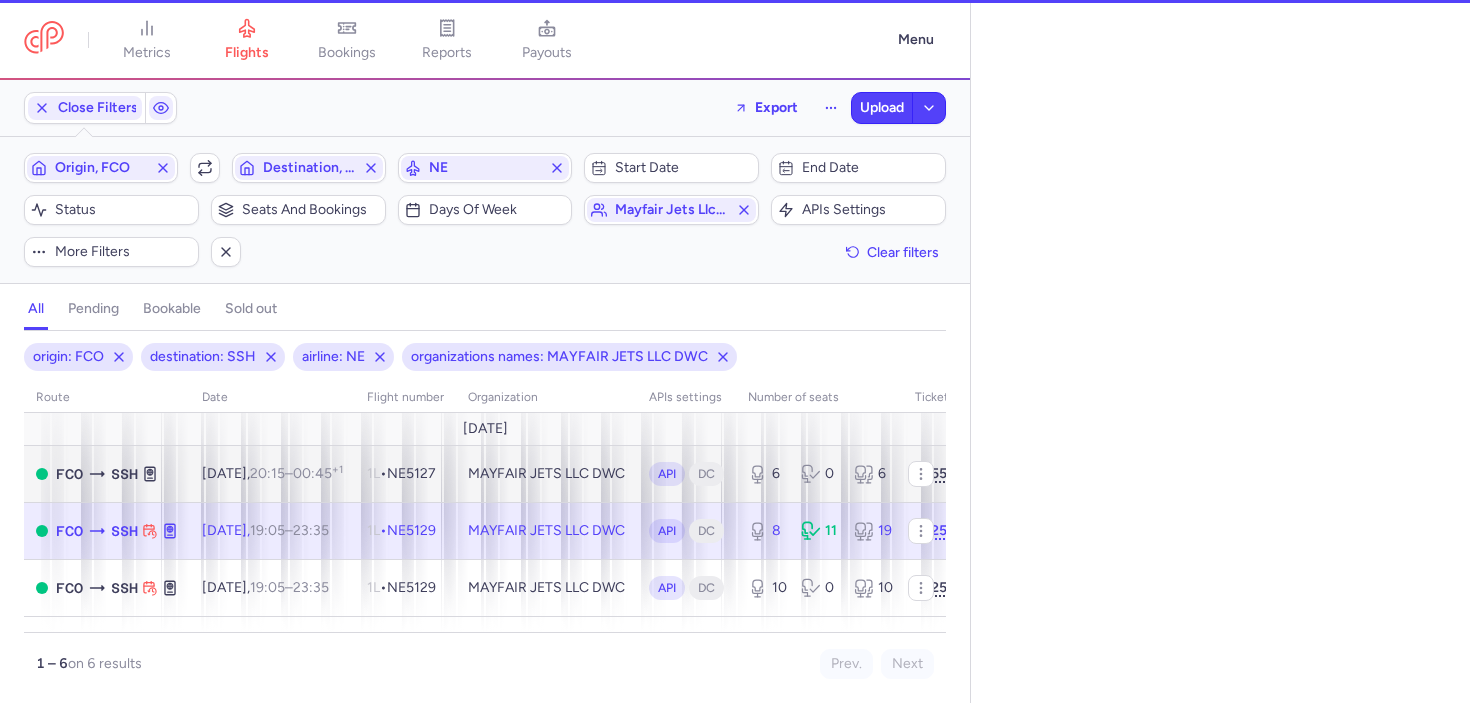 select on "days" 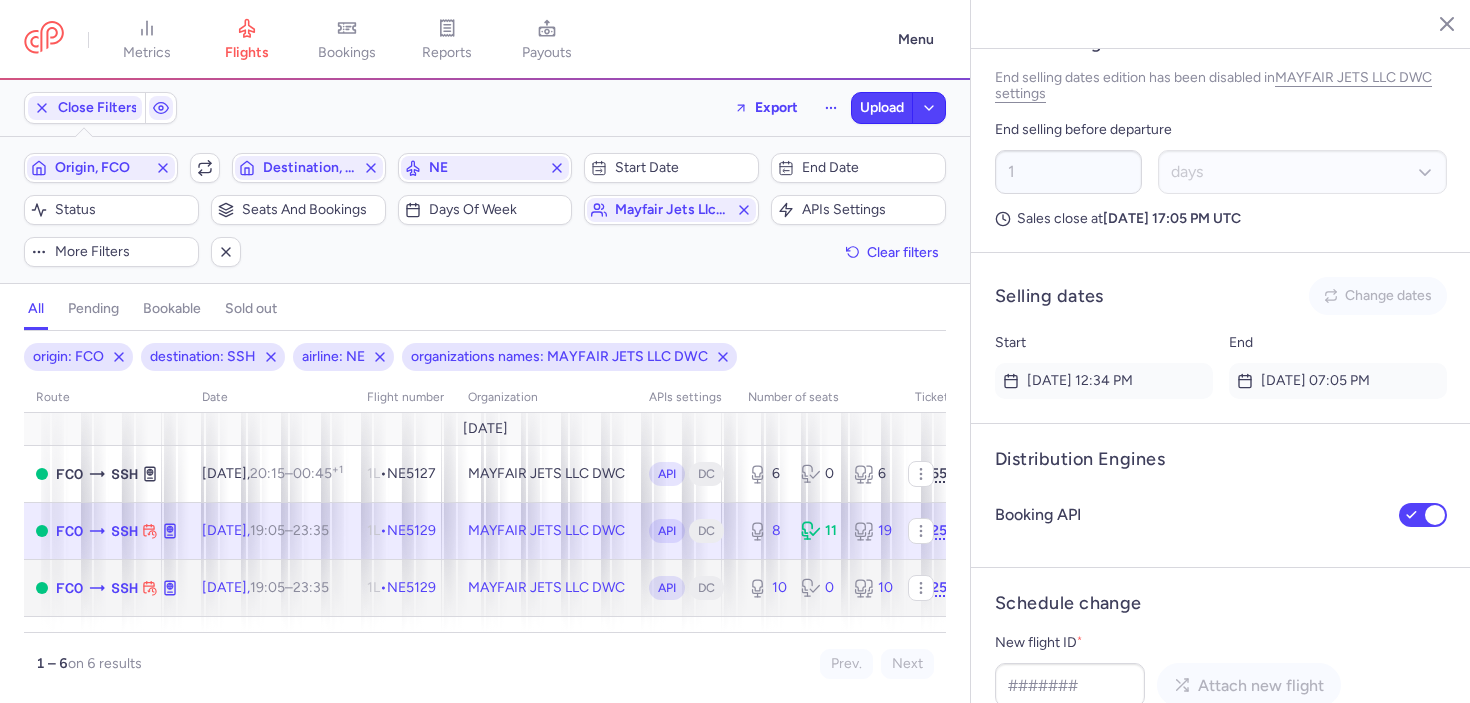 click on "1L  •   NE5129" 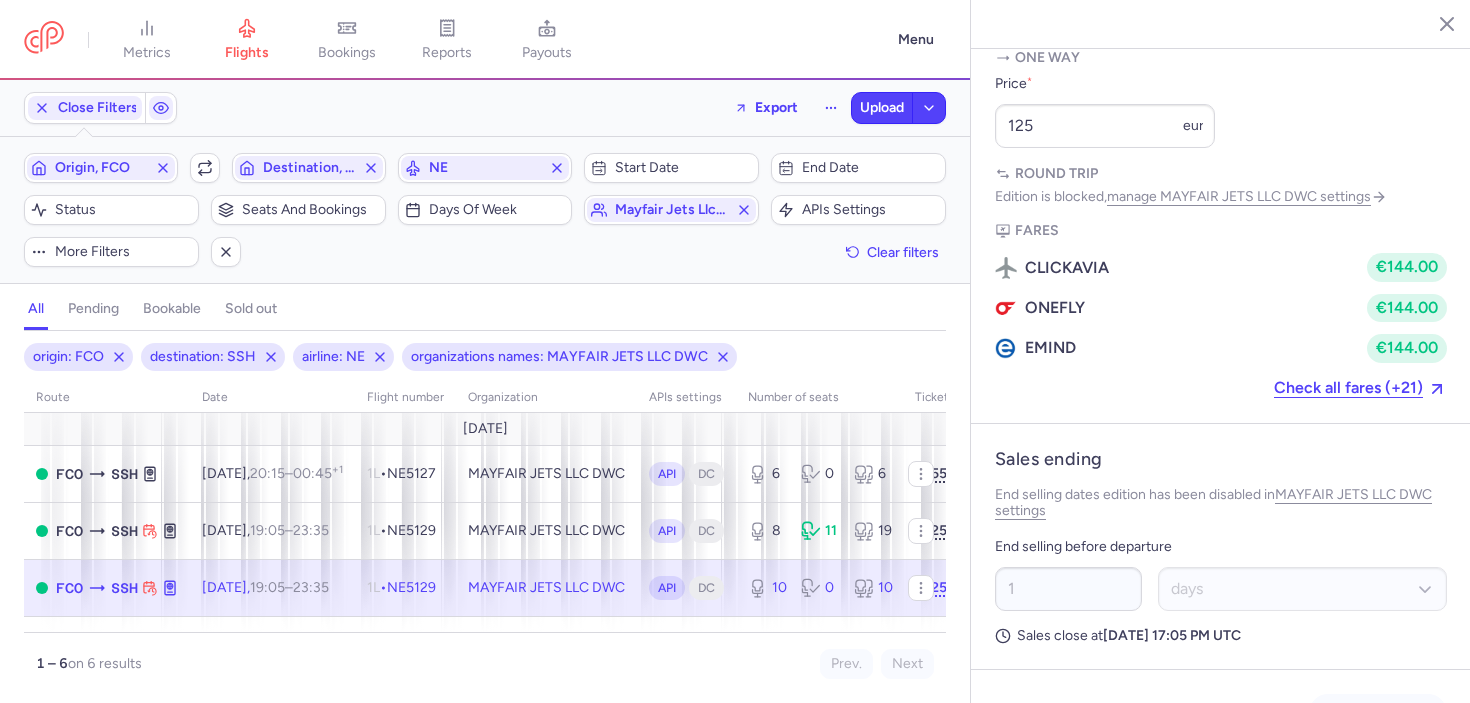 scroll, scrollTop: 206, scrollLeft: 0, axis: vertical 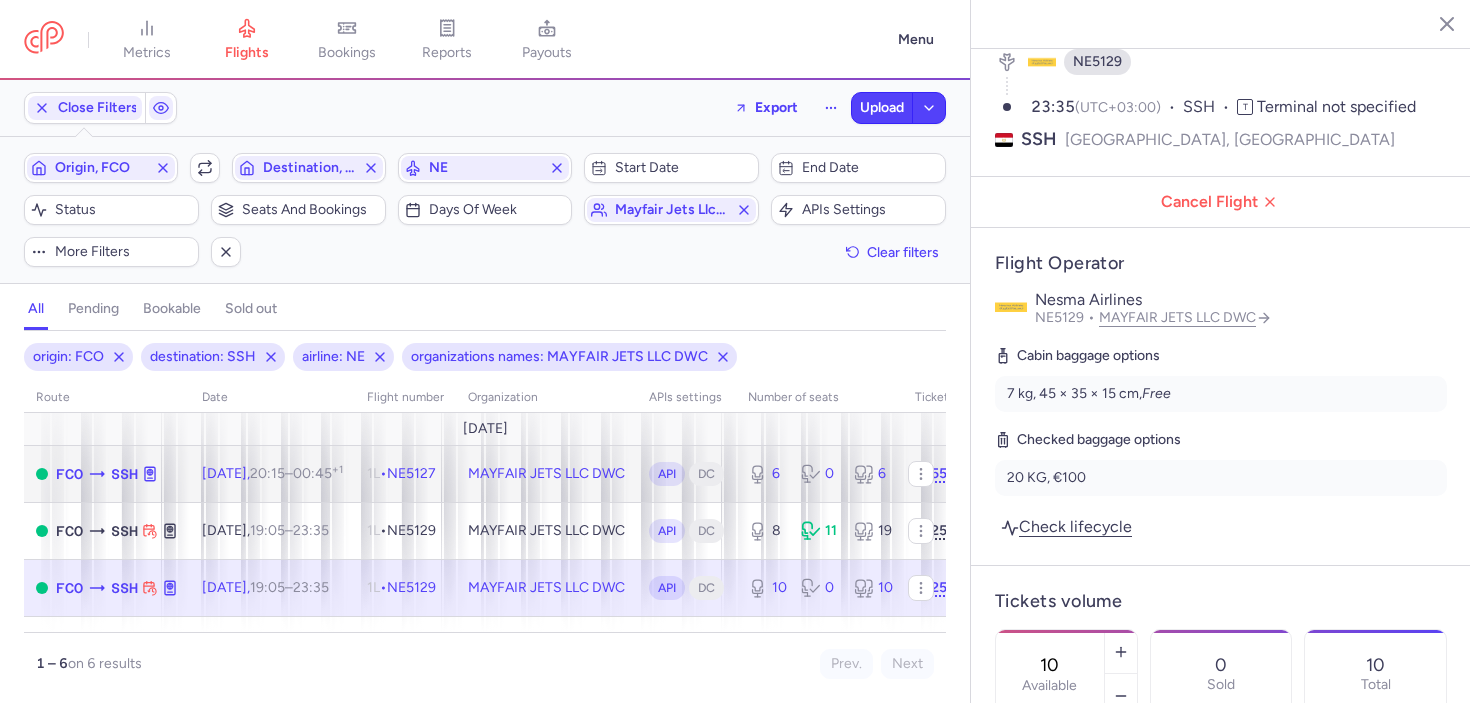 click on "Fri, 1 Aug,  20:15  –  00:45  +1" at bounding box center (272, 473) 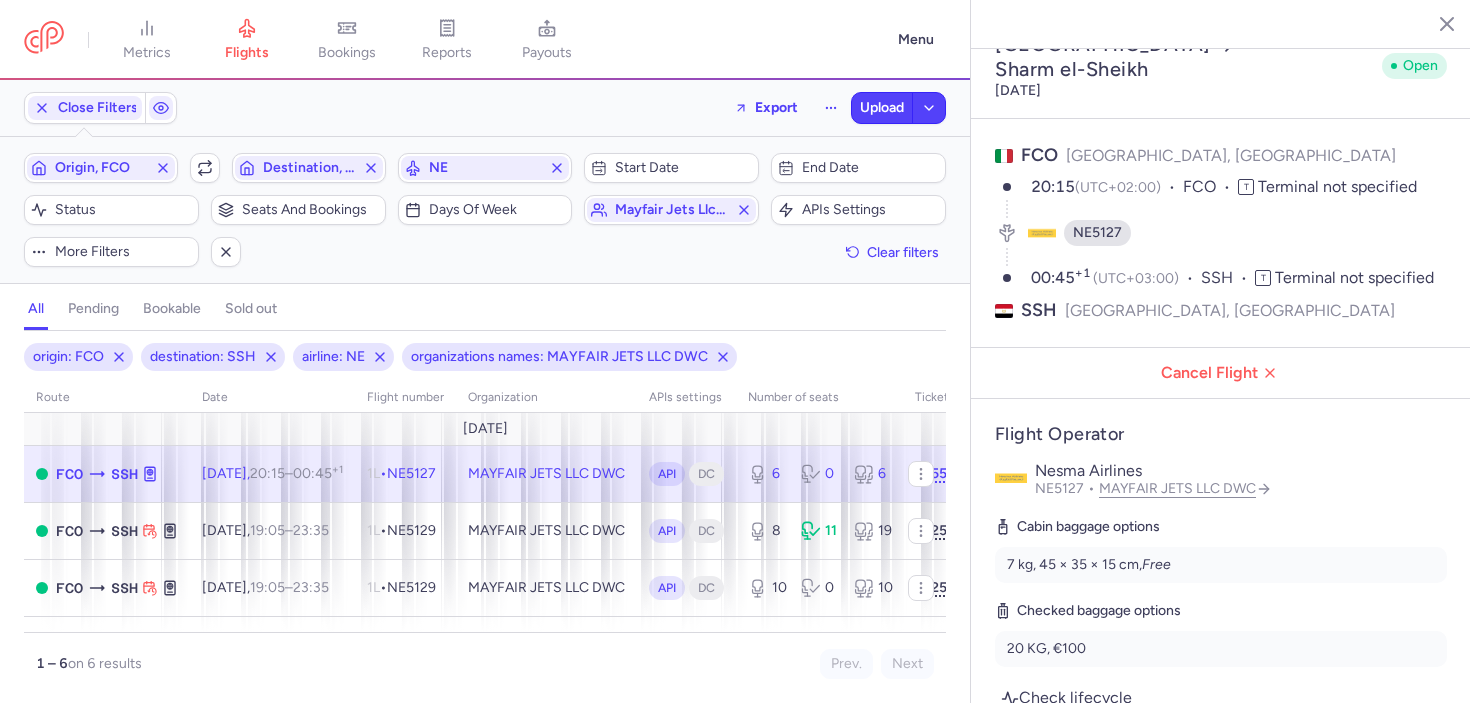 scroll, scrollTop: 0, scrollLeft: 0, axis: both 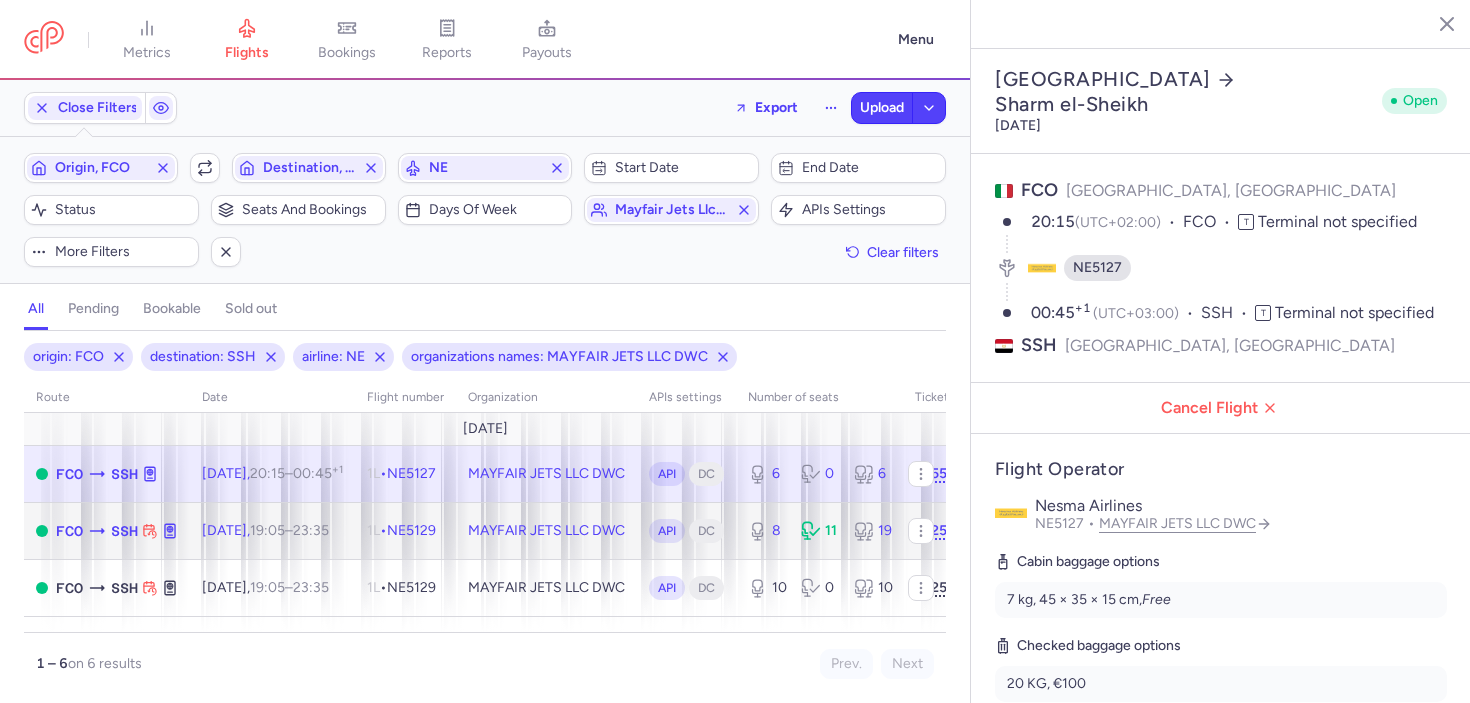 click on "Fri, 8 Aug,  19:05  –  23:35  +0" 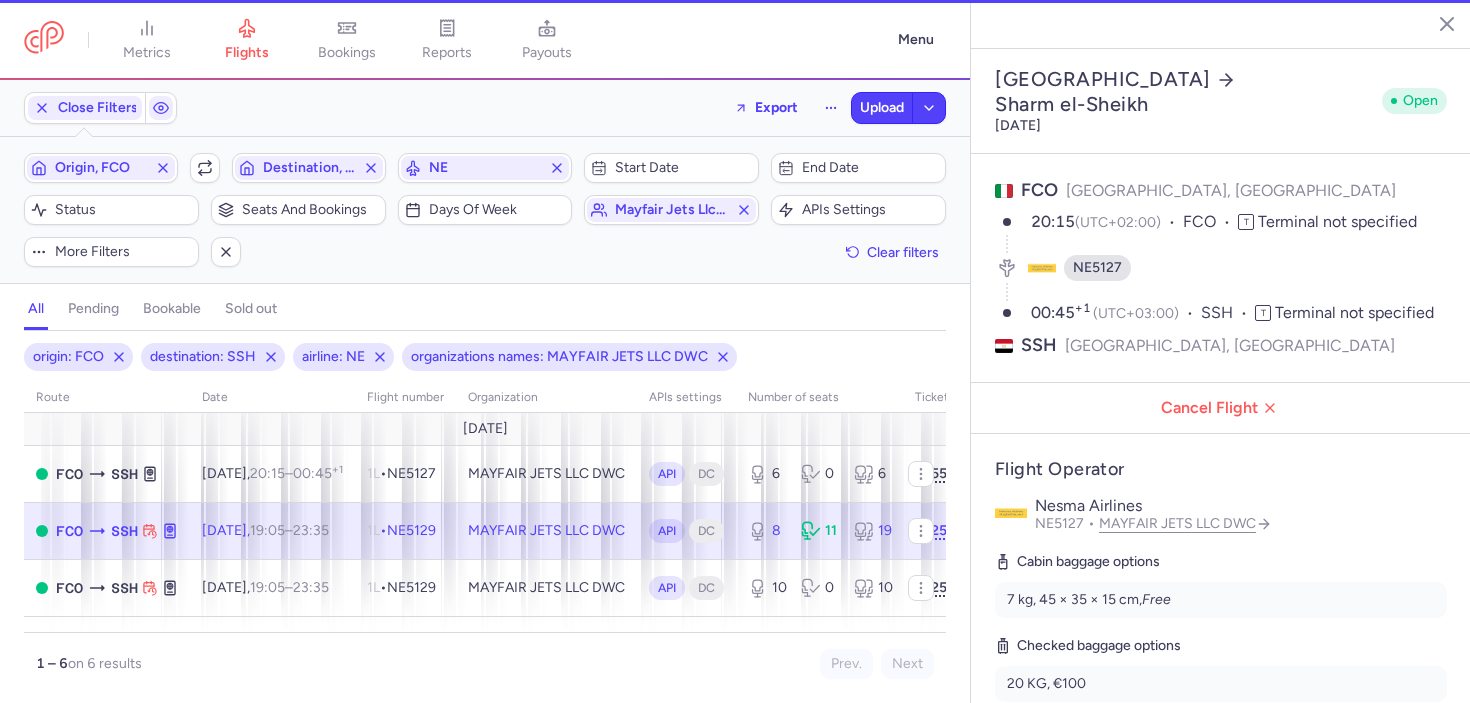 type on "8" 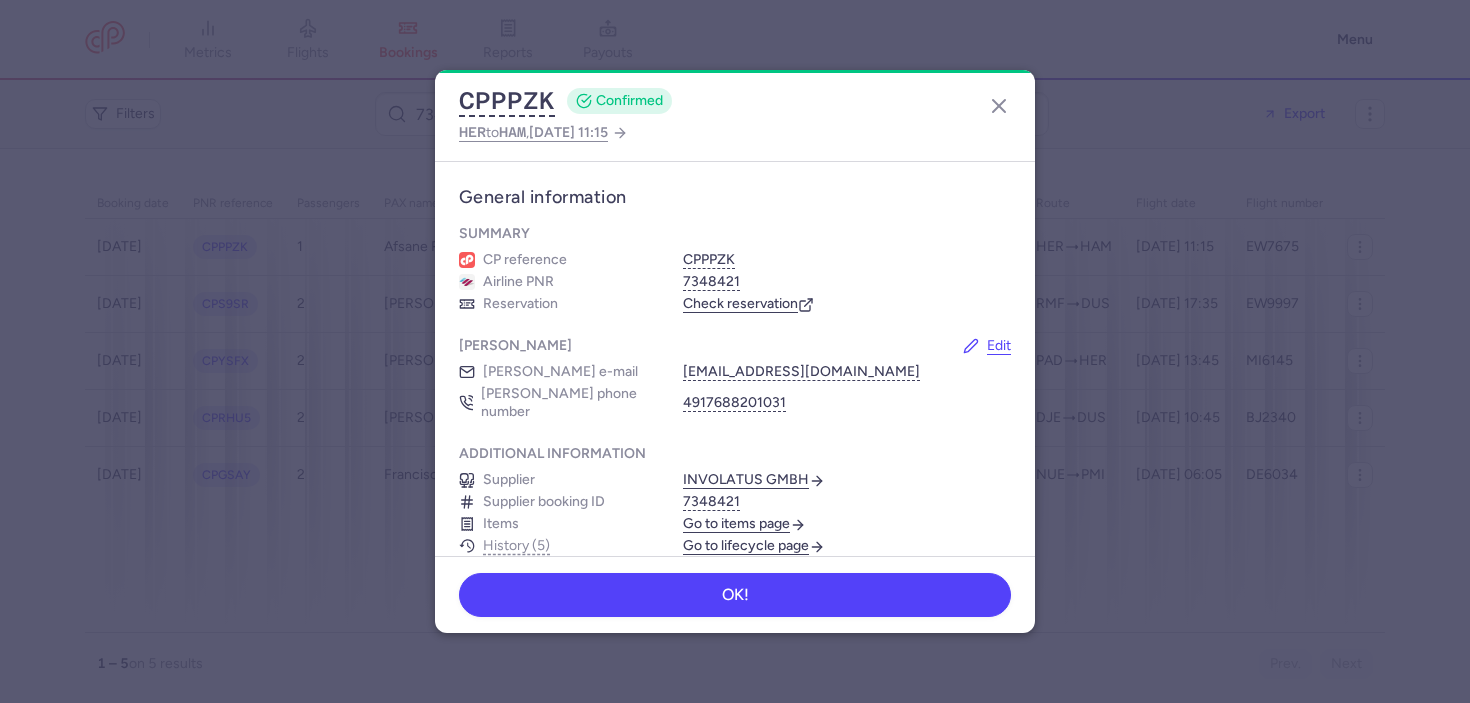 scroll, scrollTop: 0, scrollLeft: 0, axis: both 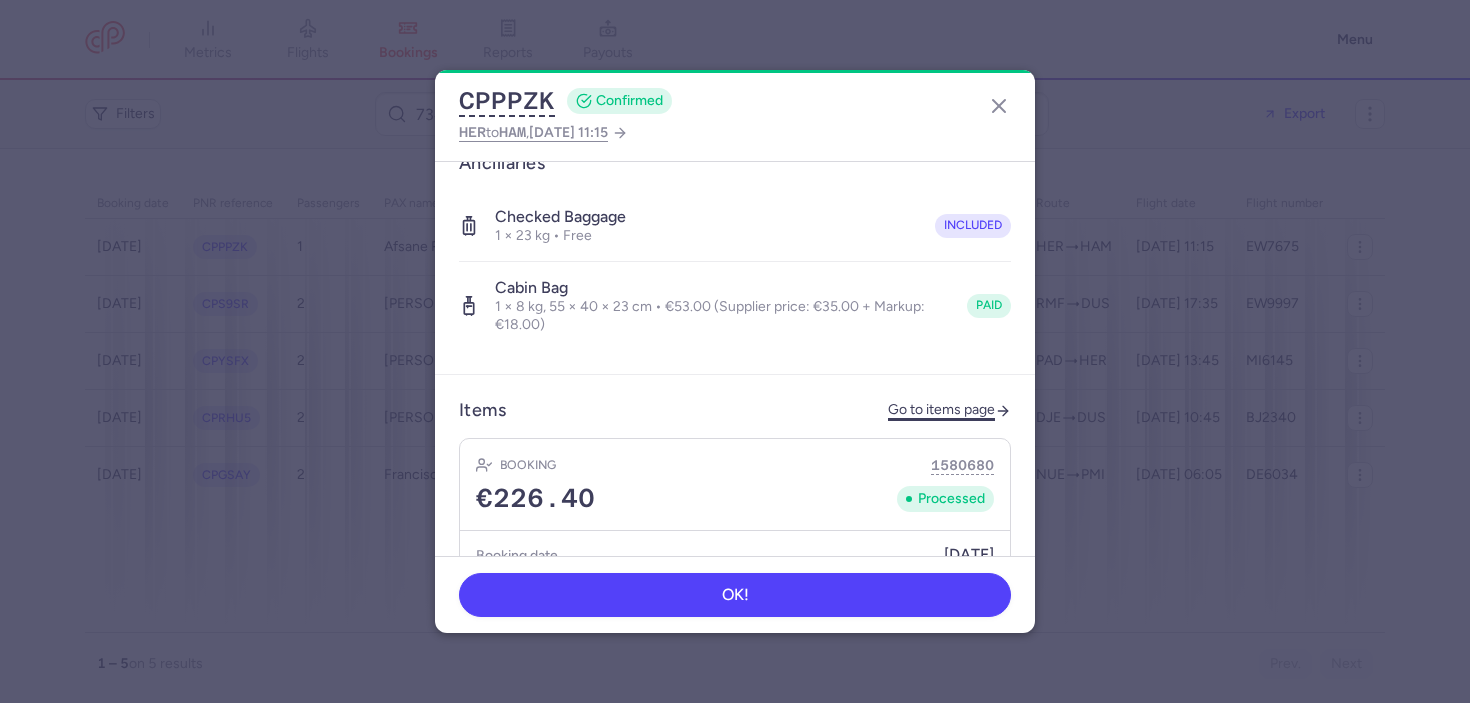 click on "Go to items page" 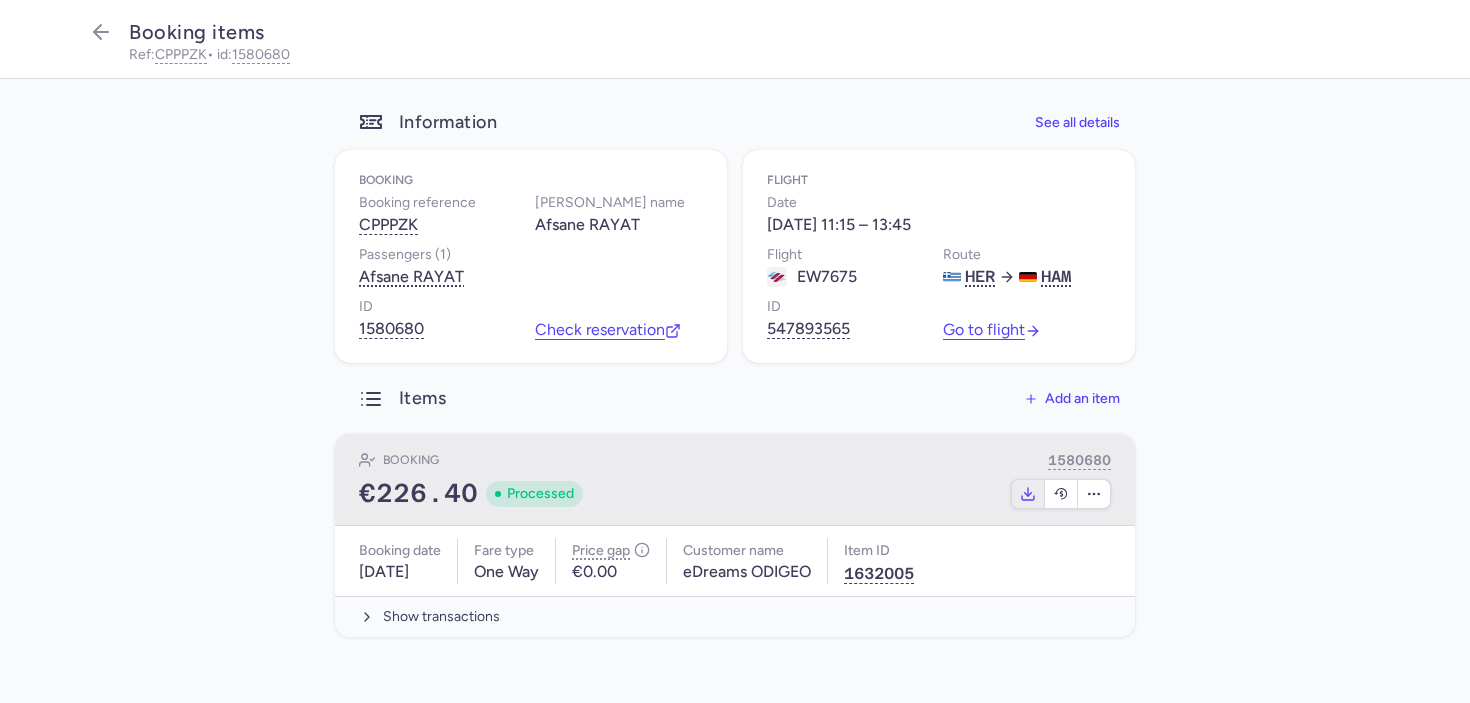 click 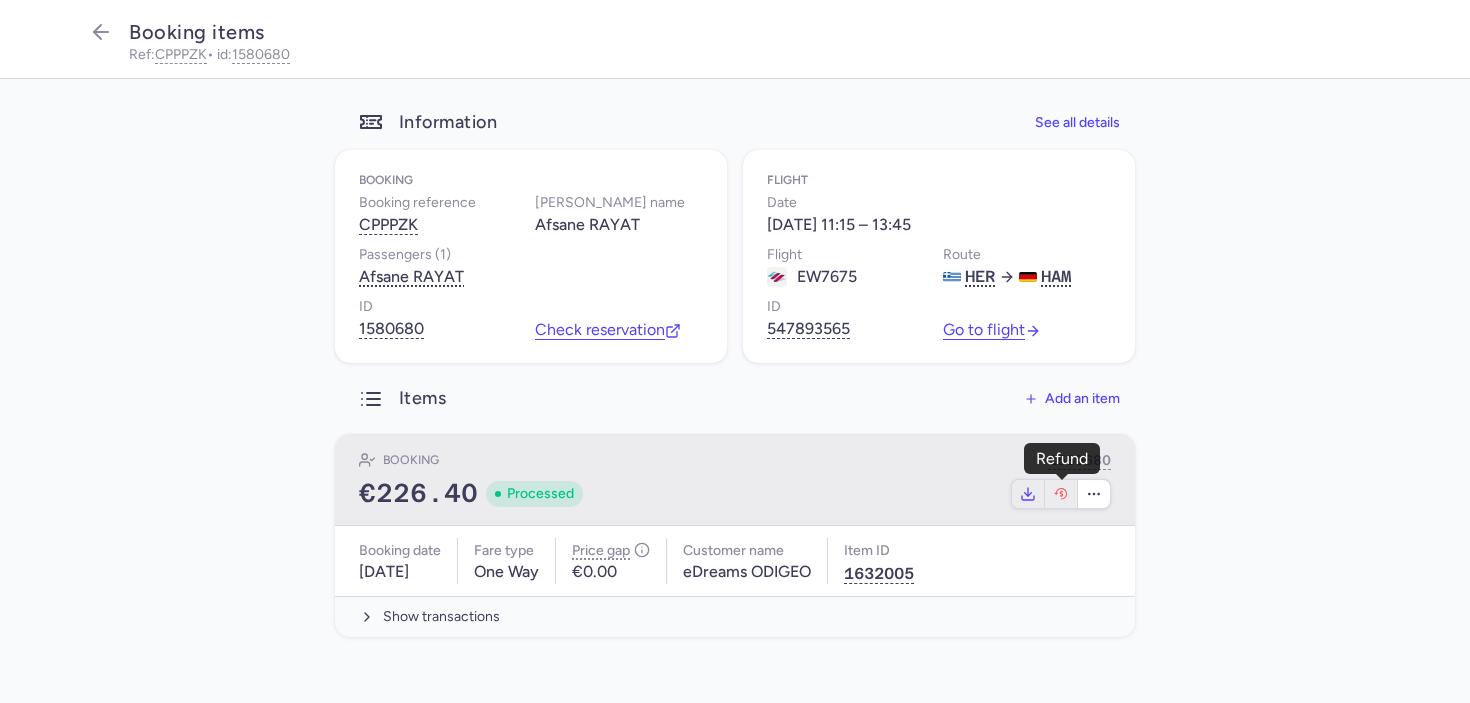 click 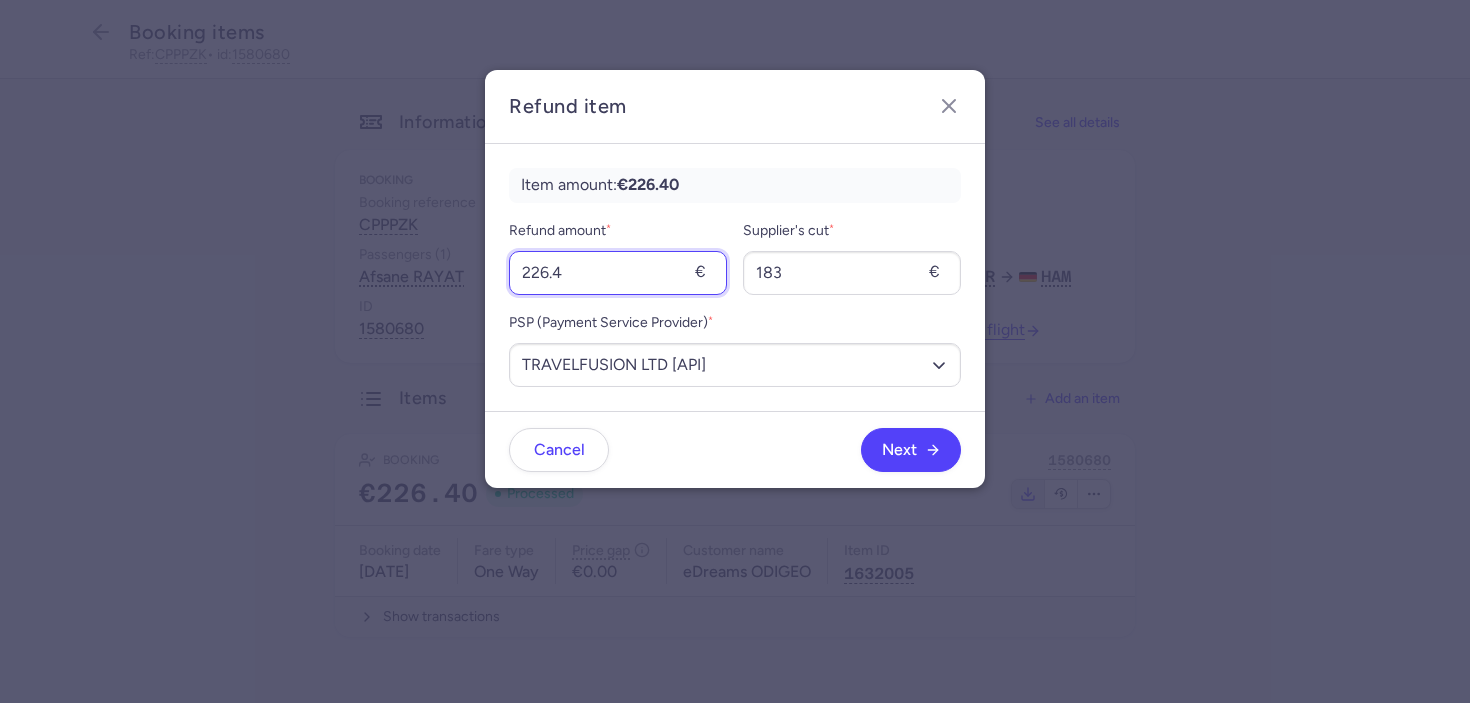 click on "226.4" at bounding box center (618, 273) 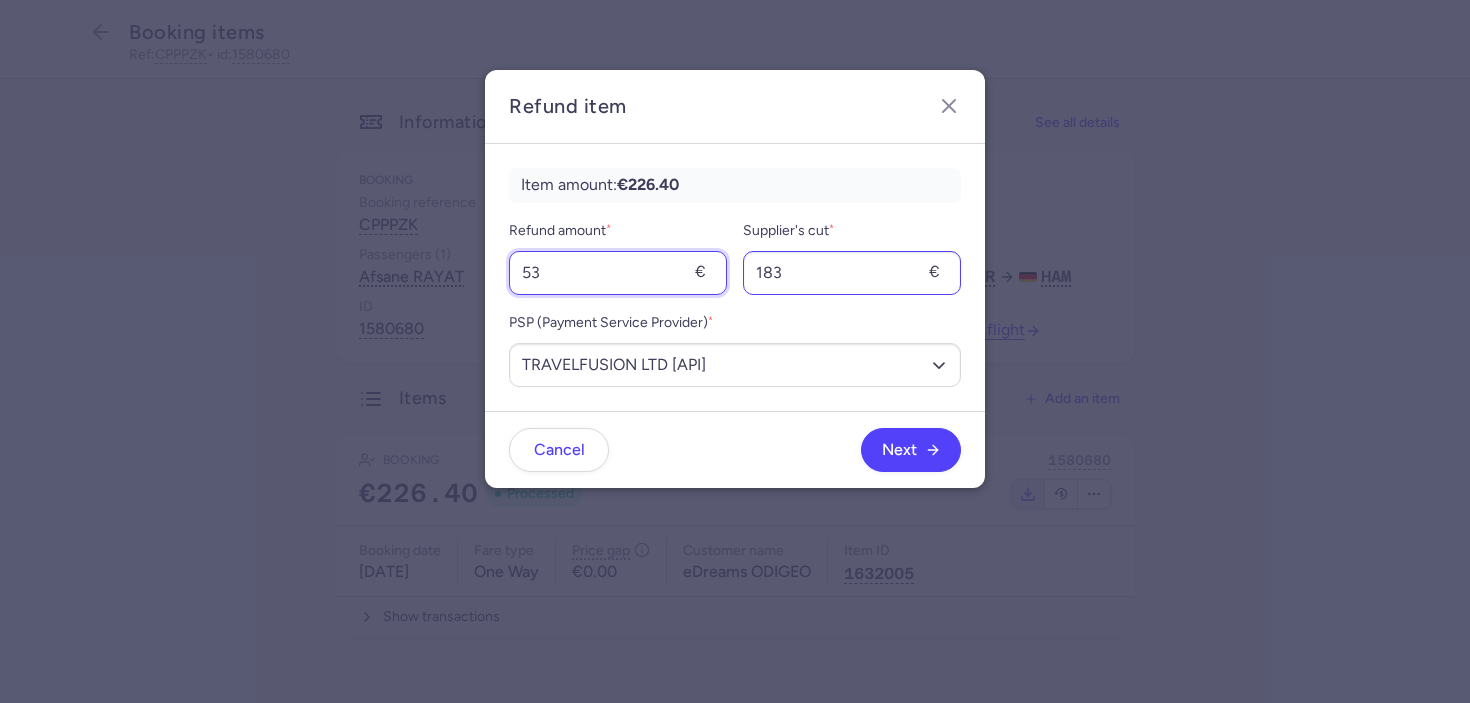 type on "53" 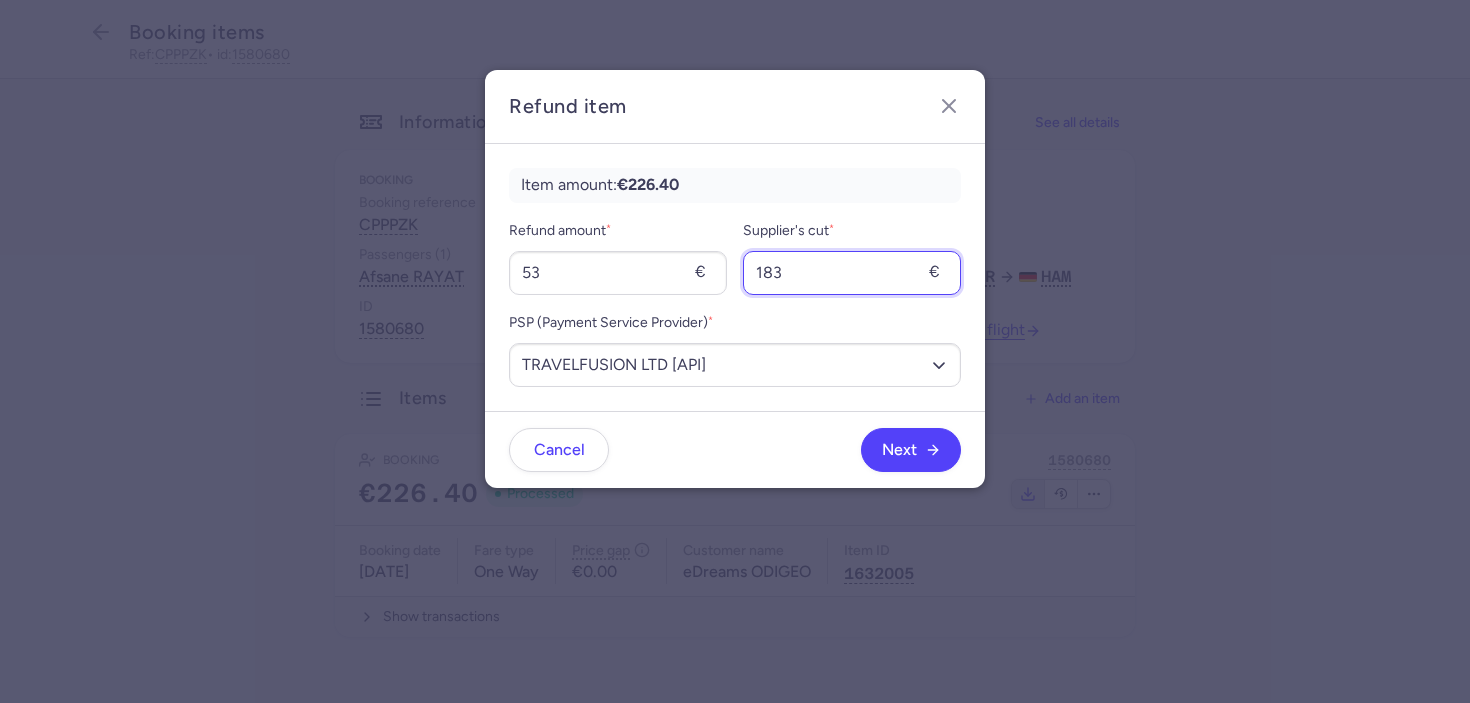 click on "183" at bounding box center (852, 273) 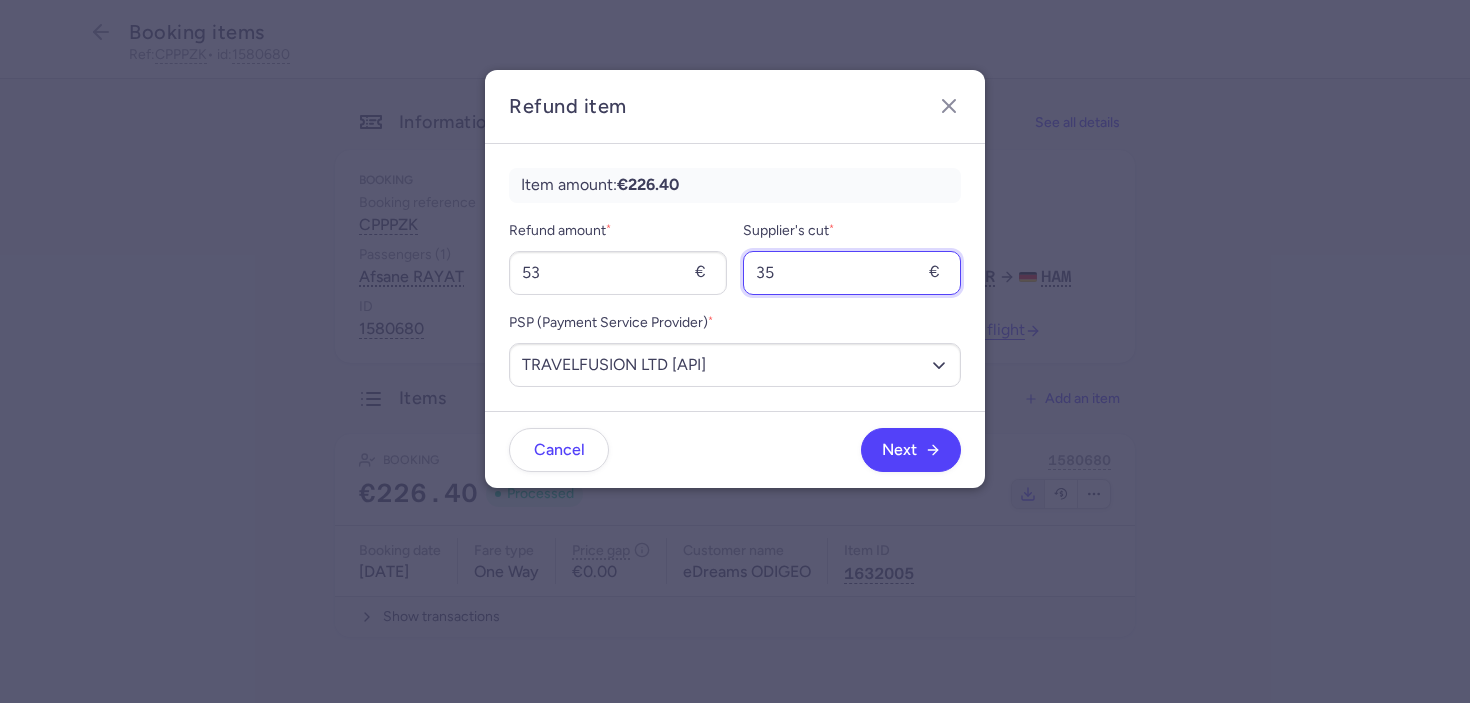 type on "35" 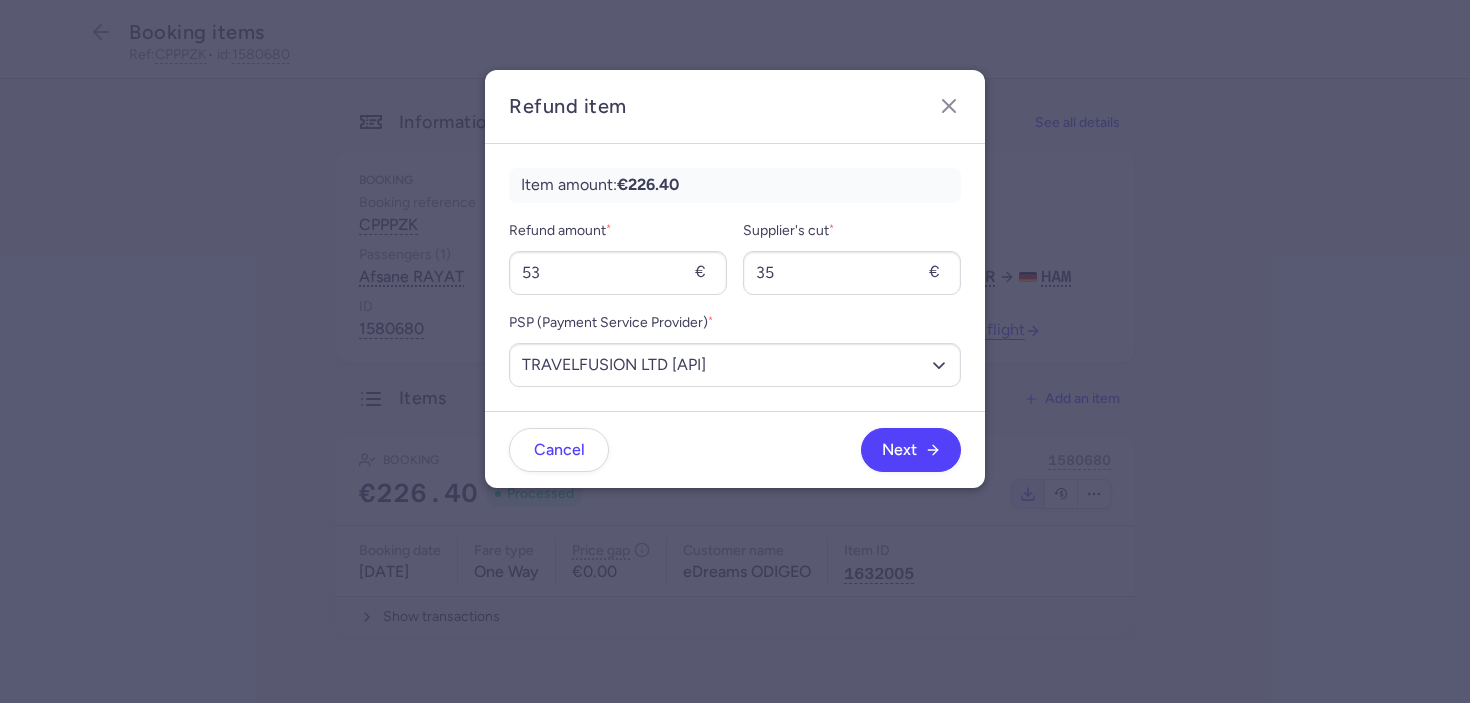 click on "Cancel Next" 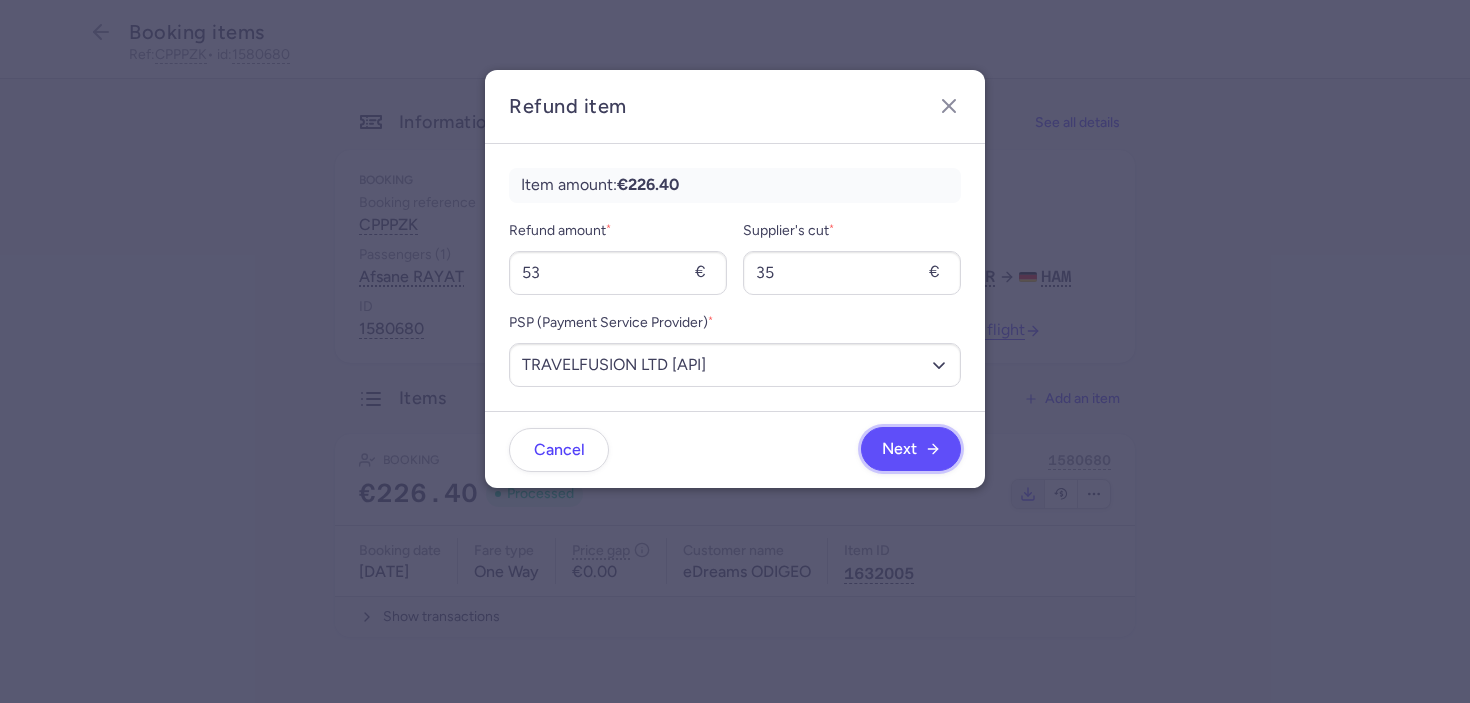 click on "Next" at bounding box center (911, 449) 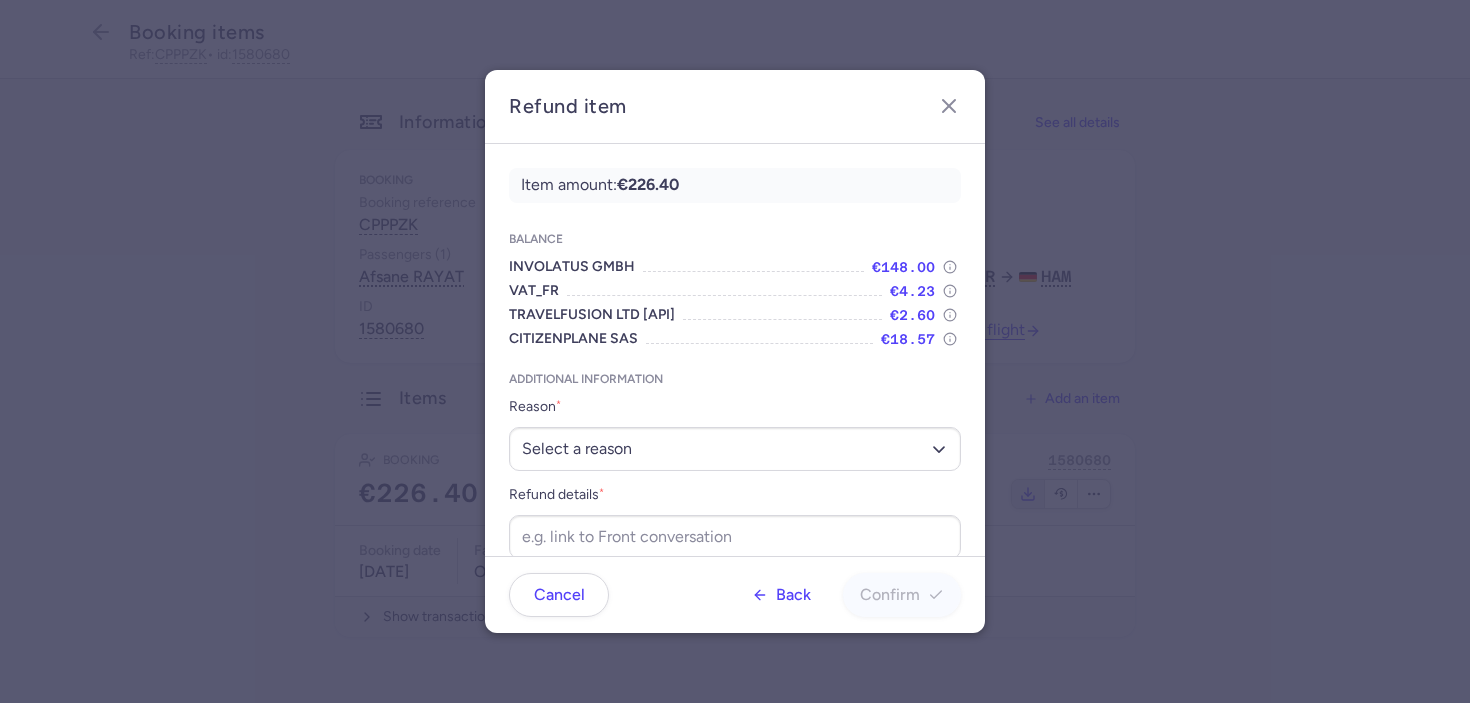 scroll, scrollTop: 27, scrollLeft: 0, axis: vertical 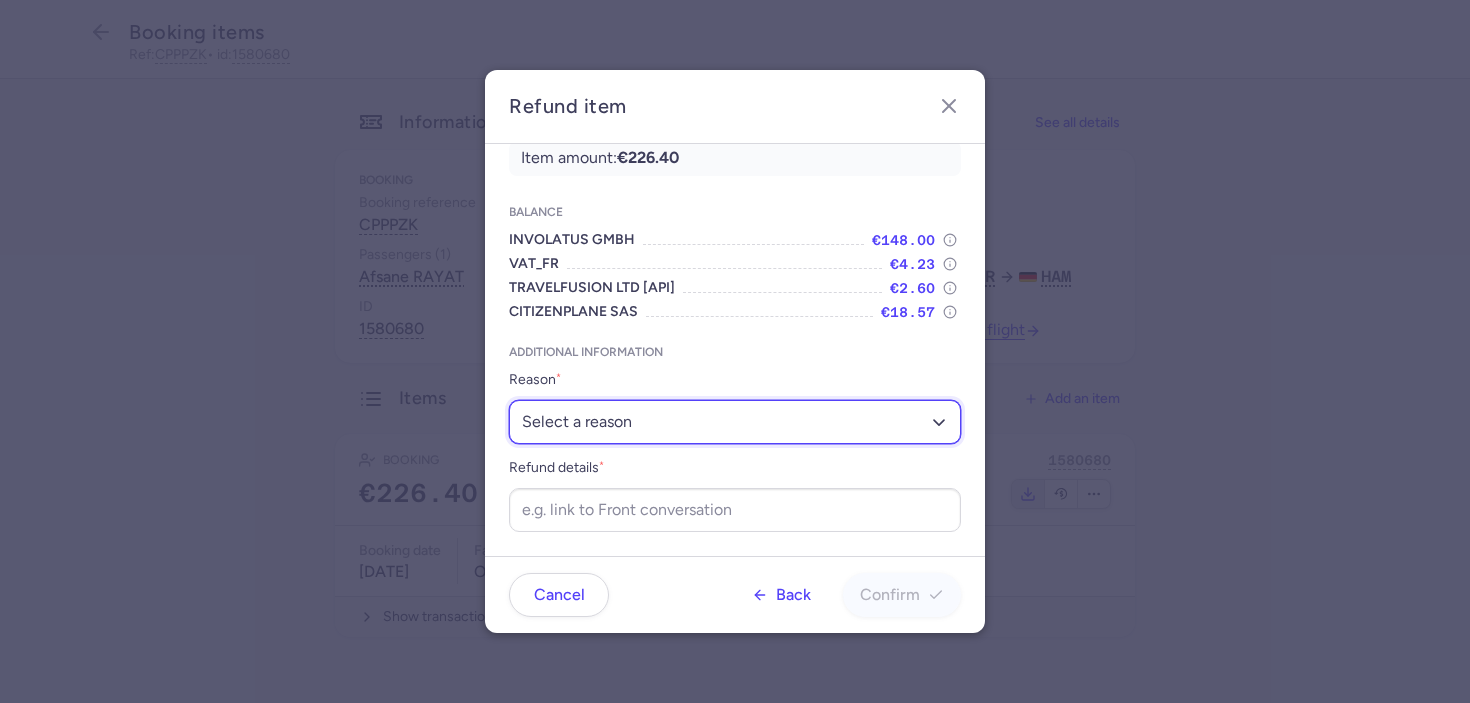 click on "Select a reason ✈️ Airline ceasing ops 💼 Ancillary issue 📄 APIS missing ⚙️ CitizenPlane error ⛔️ Denied boarding 🔁 Duplicate ❌ Flight canceled 🕵🏼‍♂️ Fraud 🎁 Goodwill 🎫 Goodwill allowance 🙃 Other 💺 Overbooking 💸 Refund with penalty 🙅 Schedule change not accepted 🤕 Supplier error 💵 Tax refund ❓ Unconfirmed booking" at bounding box center [735, 422] 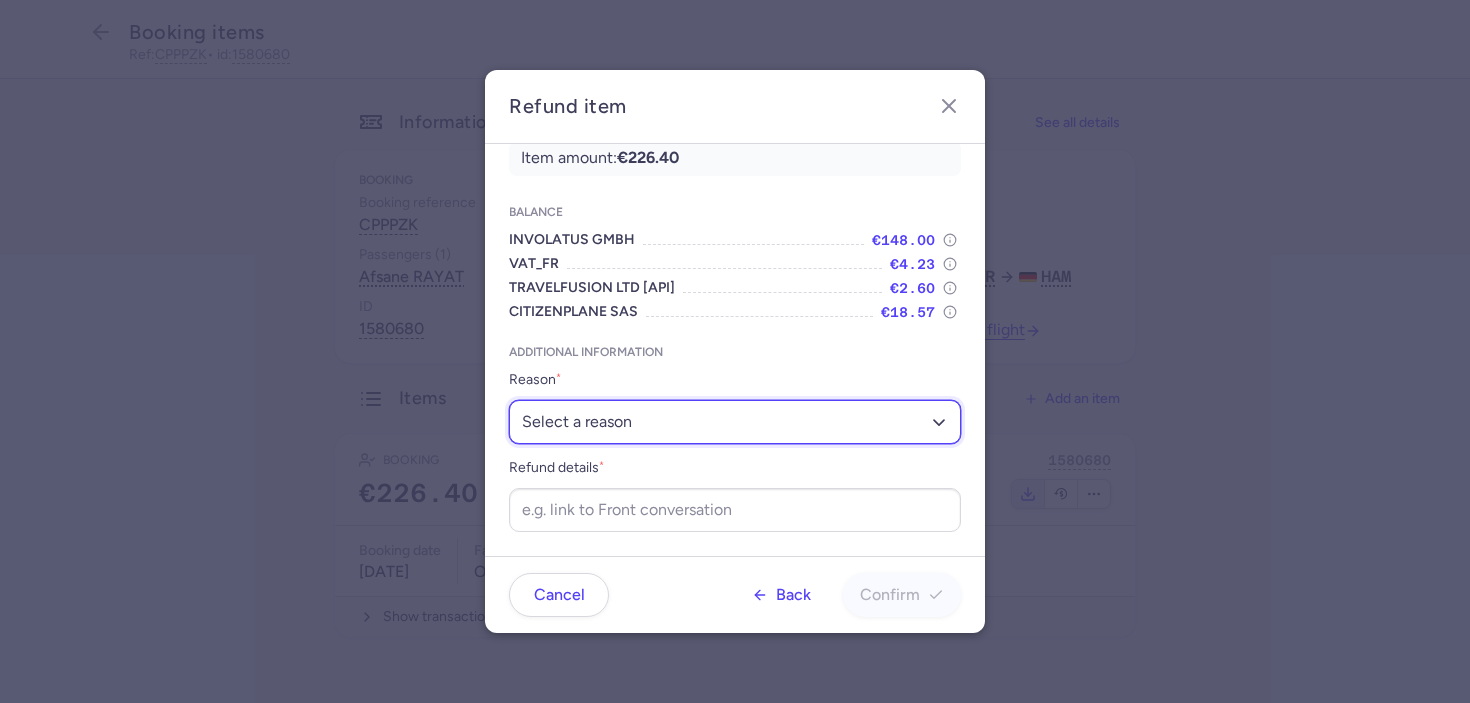 select on "ANCILLARY_ISSUE" 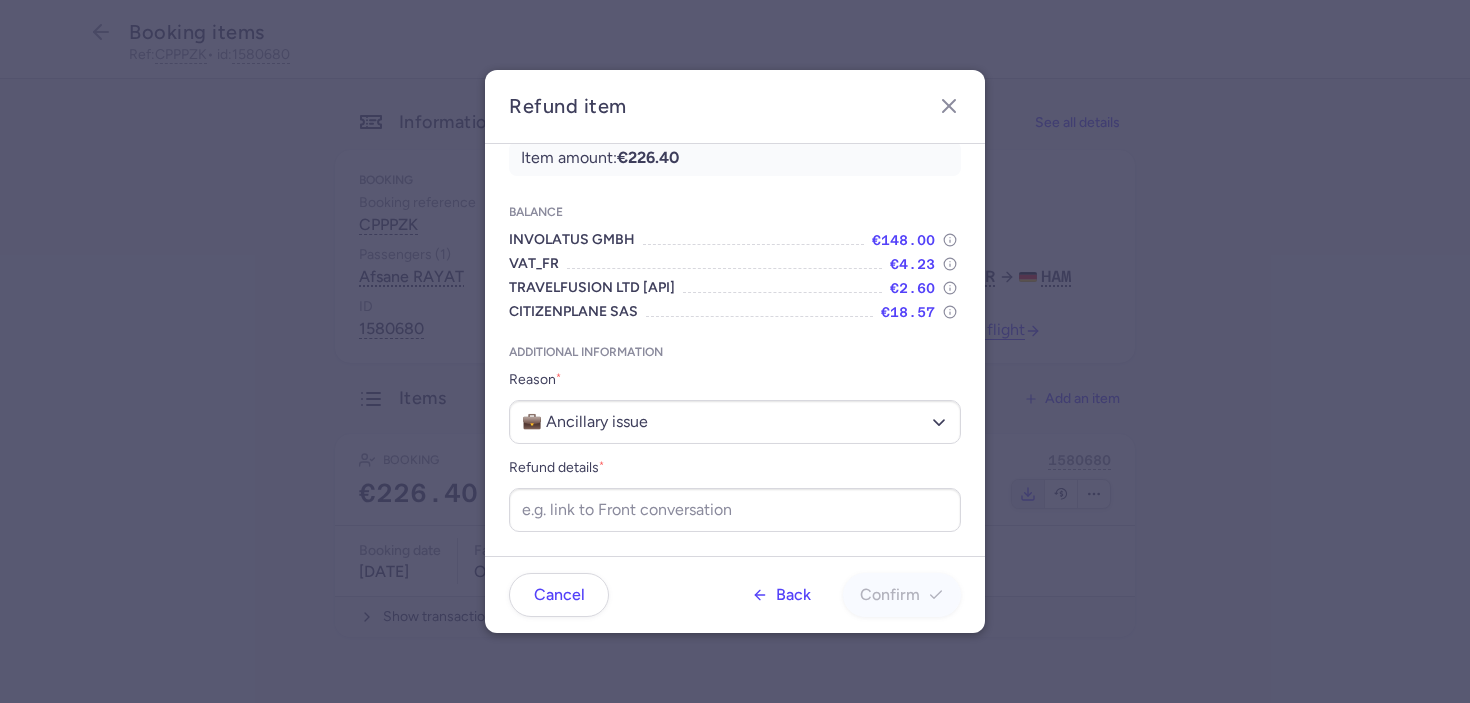 click on "Item amount:  €226.40 Balance INVOLATUS GMBH €148.00 VAT_FR €4.23 TRAVELFUSION LTD [API] €2.60 CITIZENPLANE SAS €18.57 Additional information Reason  * Select a reason ✈️ Airline ceasing ops 💼 Ancillary issue 📄 APIS missing ⚙️ CitizenPlane error ⛔️ Denied boarding 🔁 Duplicate ❌ Flight canceled 🕵🏼‍♂️ Fraud 🎁 Goodwill 🎫 Goodwill allowance 🙃 Other 💺 Overbooking 💸 Refund with penalty 🙅 Schedule change not accepted 🤕 Supplier error 💵 Tax refund ❓ Unconfirmed booking Refund details  *" 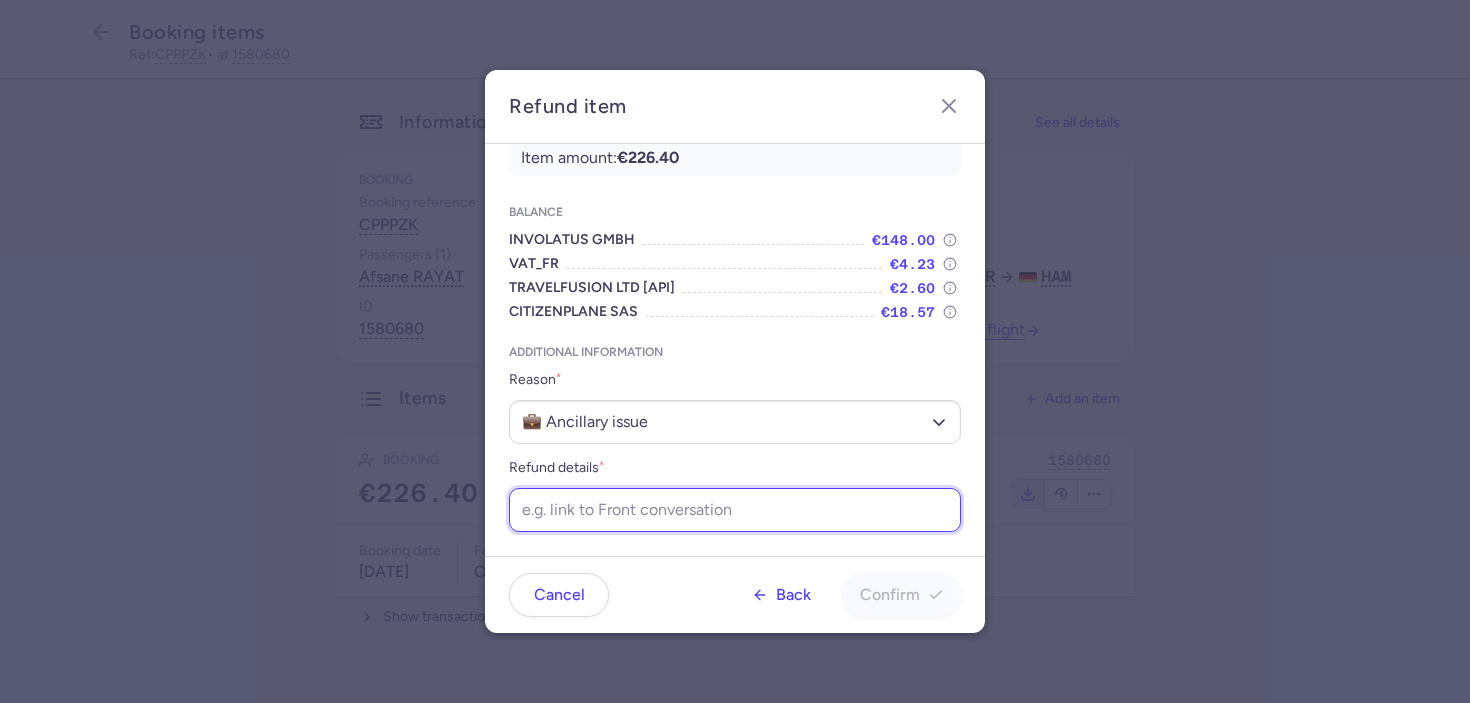 click on "Refund details  *" at bounding box center [735, 510] 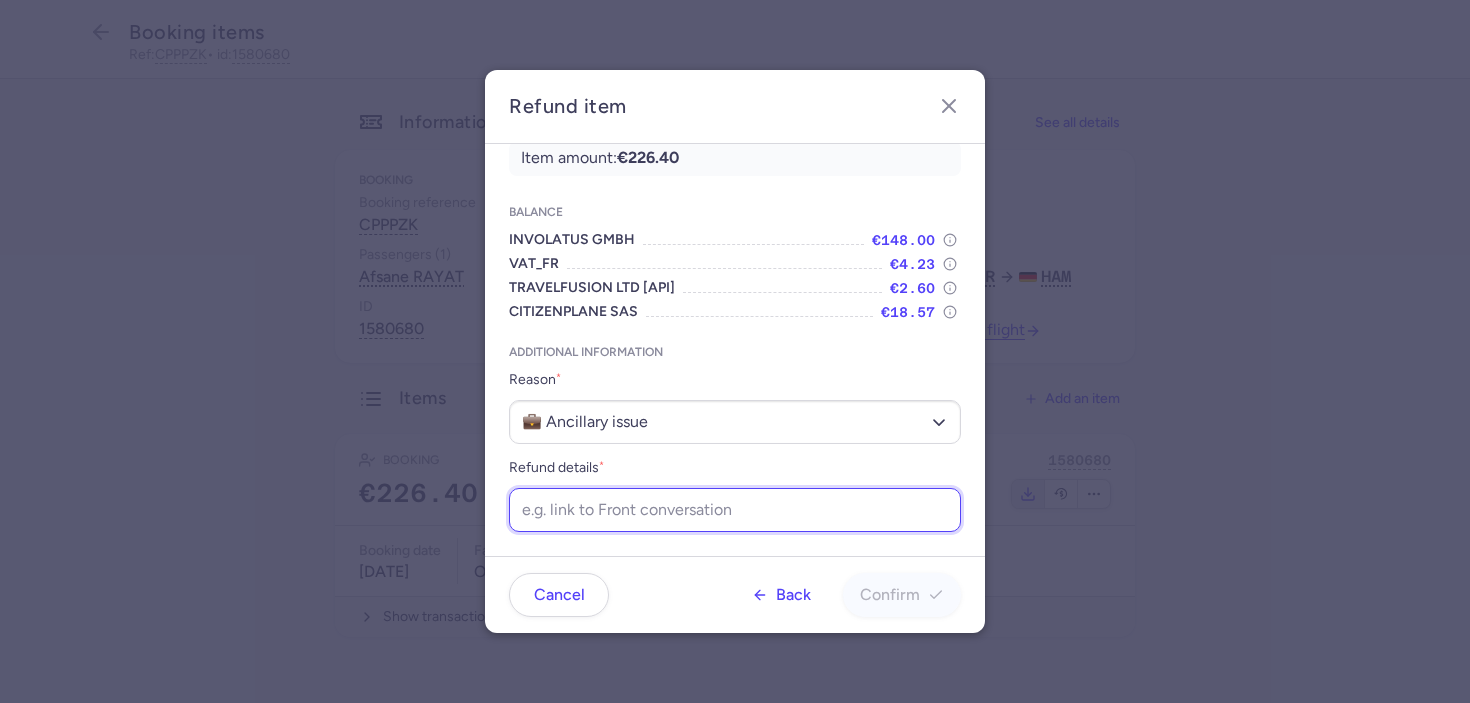click on "Refund details  *" at bounding box center (735, 510) 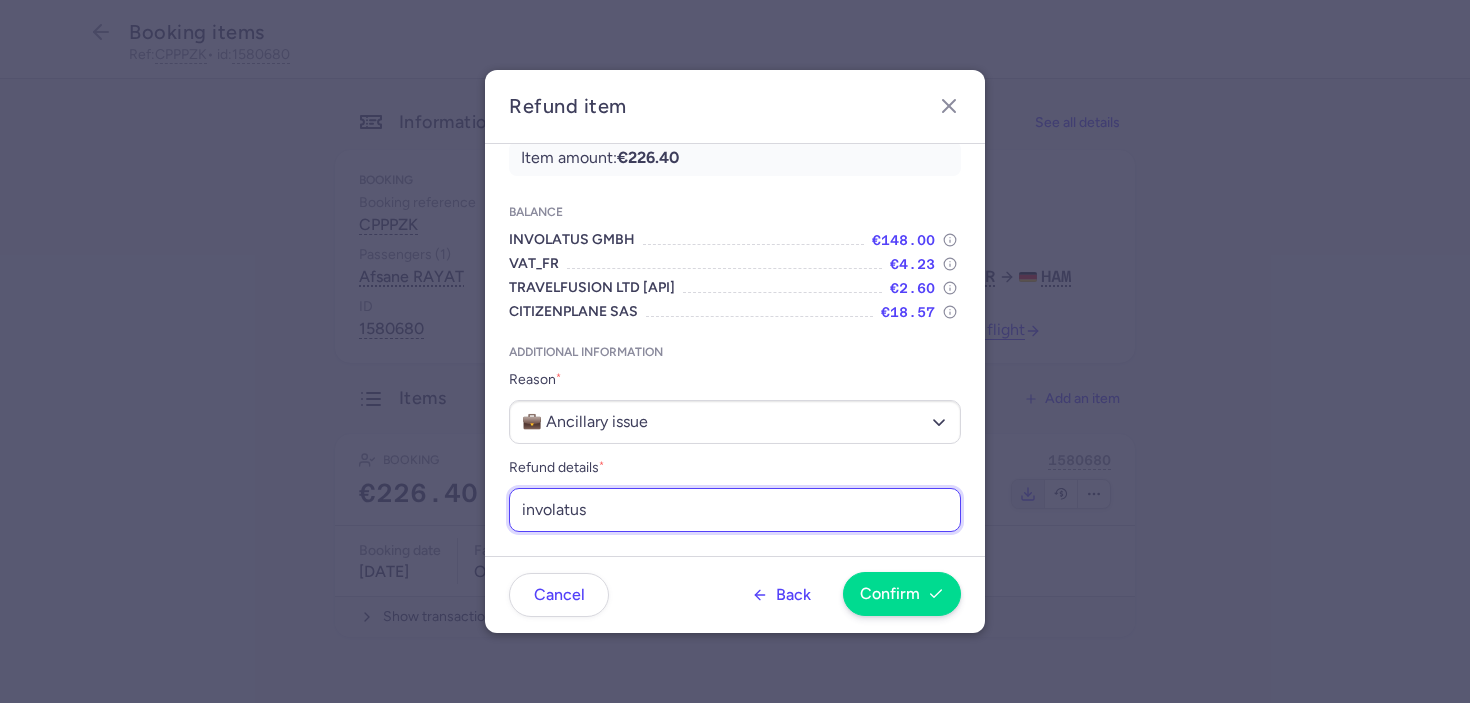 type on "involatus" 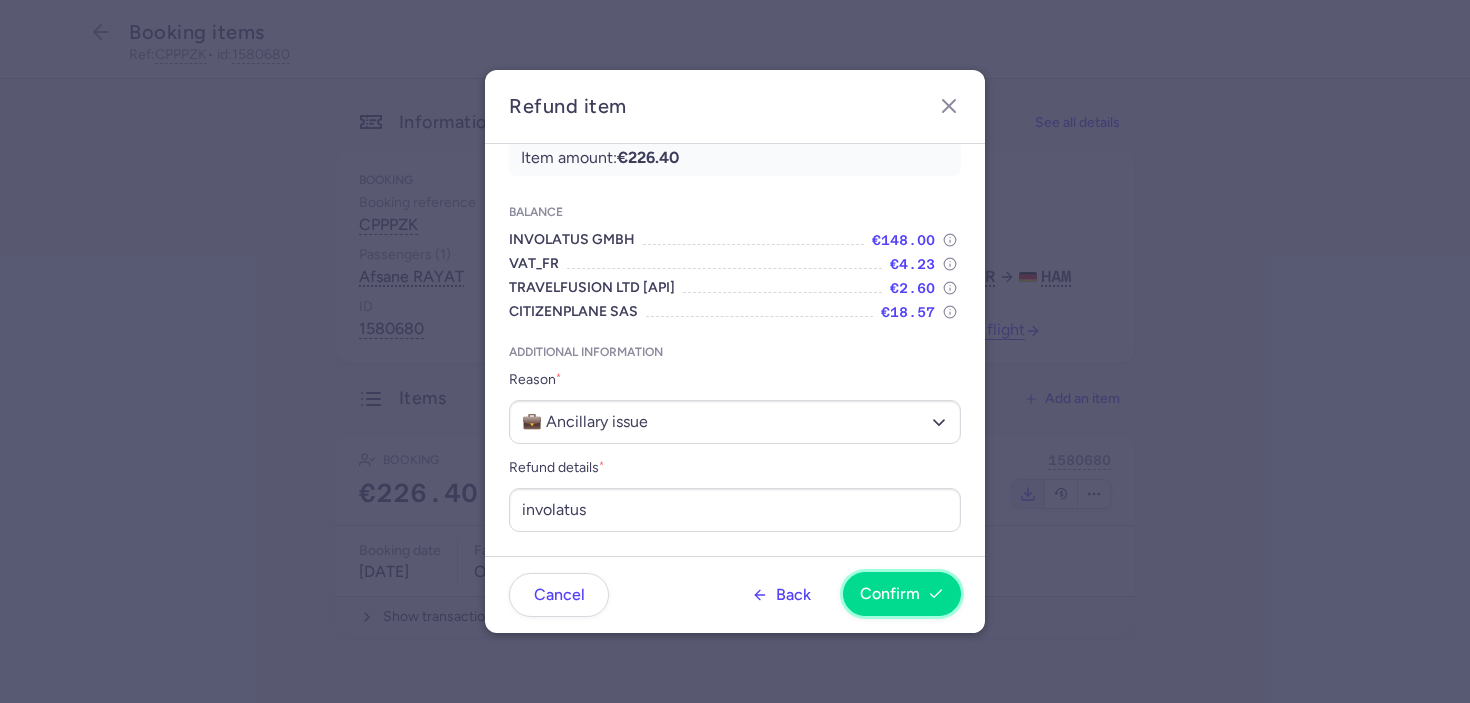 click on "Confirm" at bounding box center [890, 594] 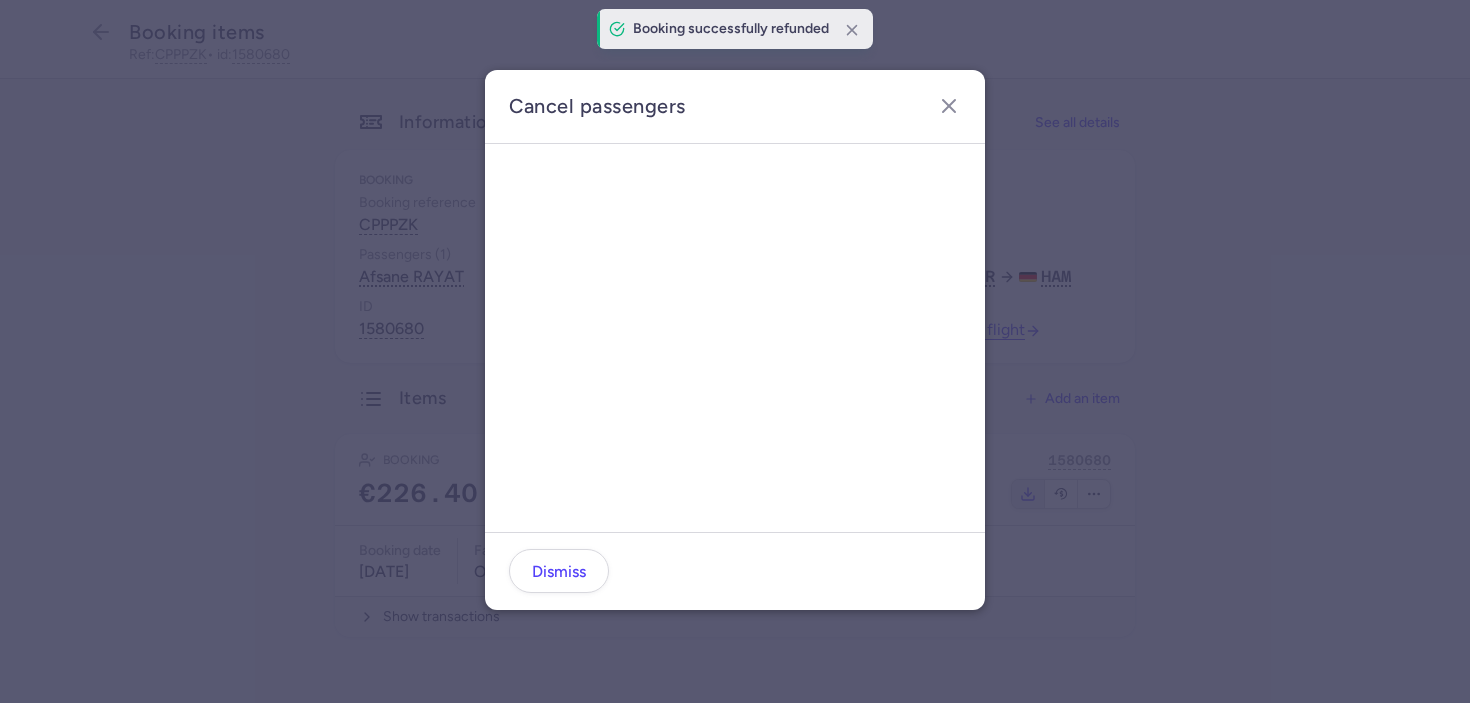 scroll, scrollTop: 0, scrollLeft: 0, axis: both 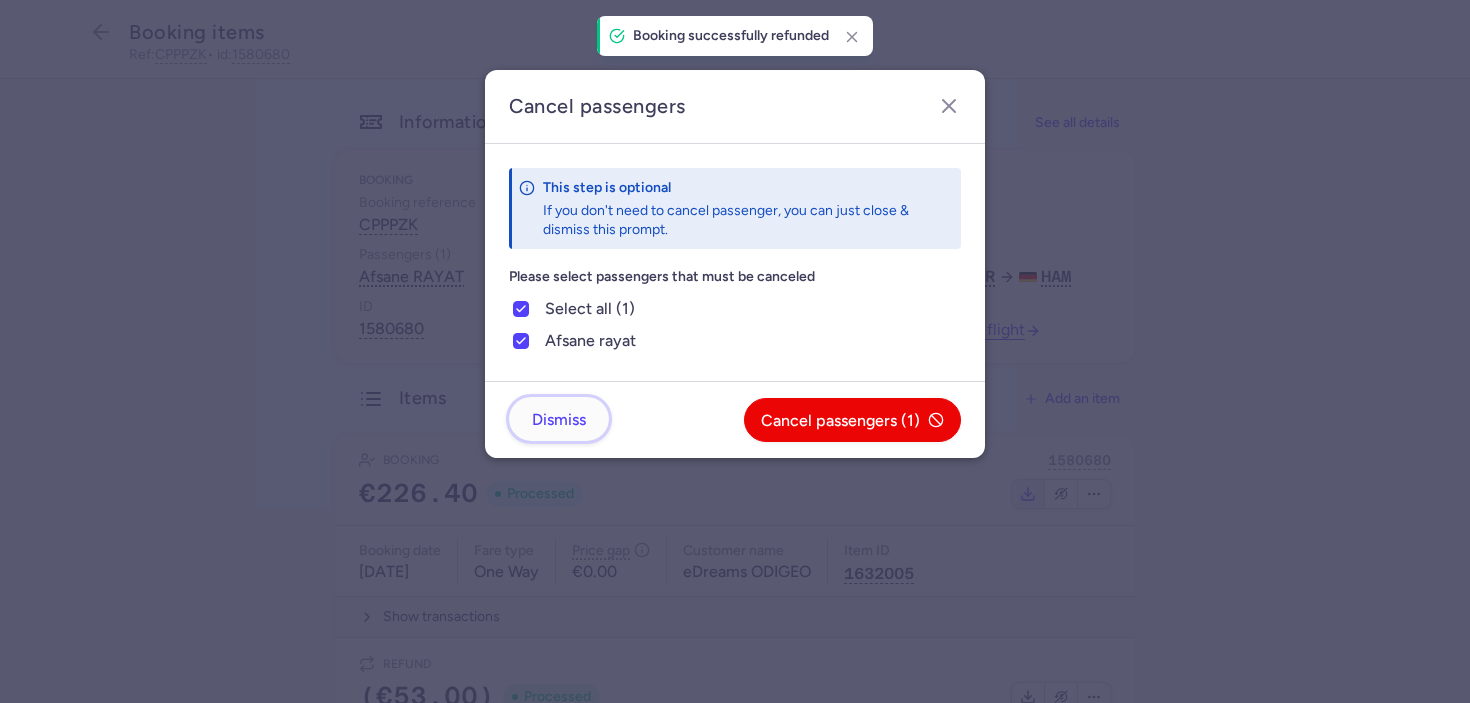 click on "Dismiss" at bounding box center (559, 420) 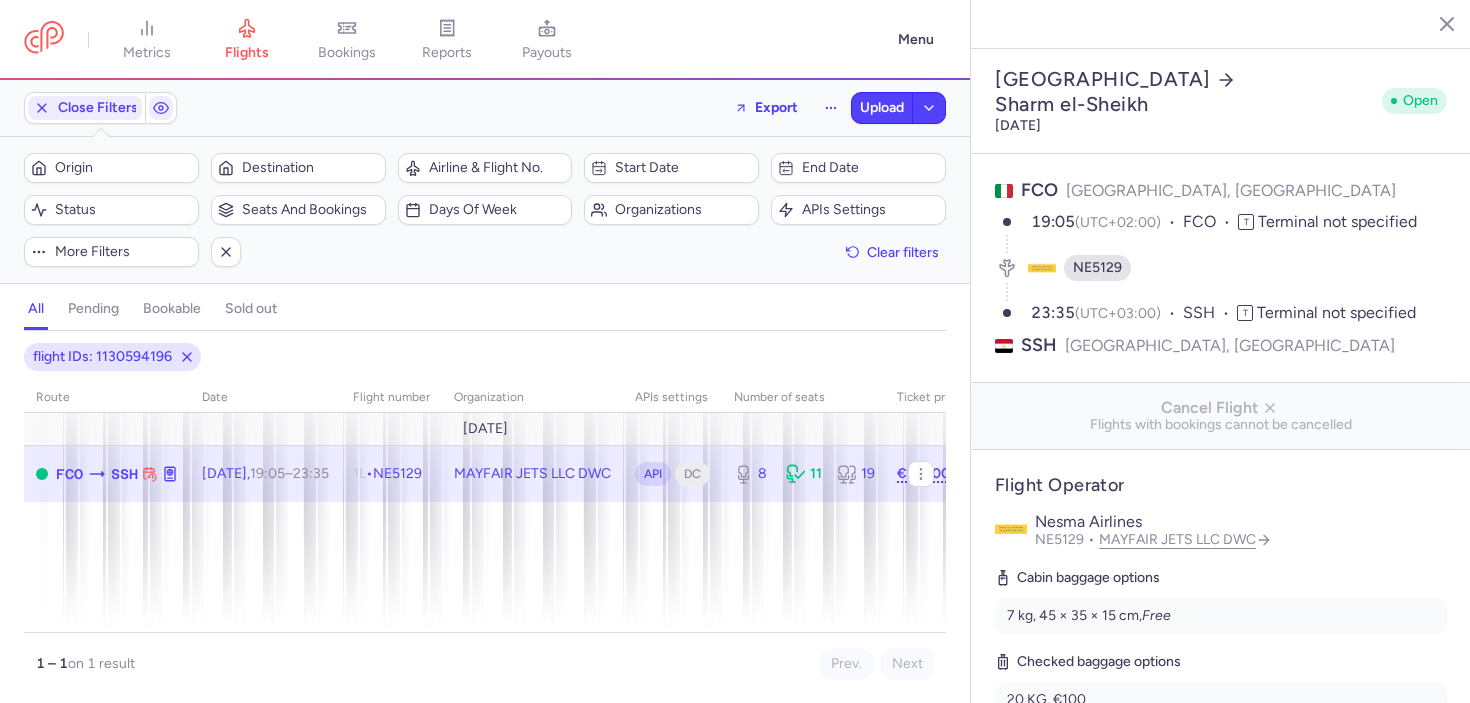 select on "days" 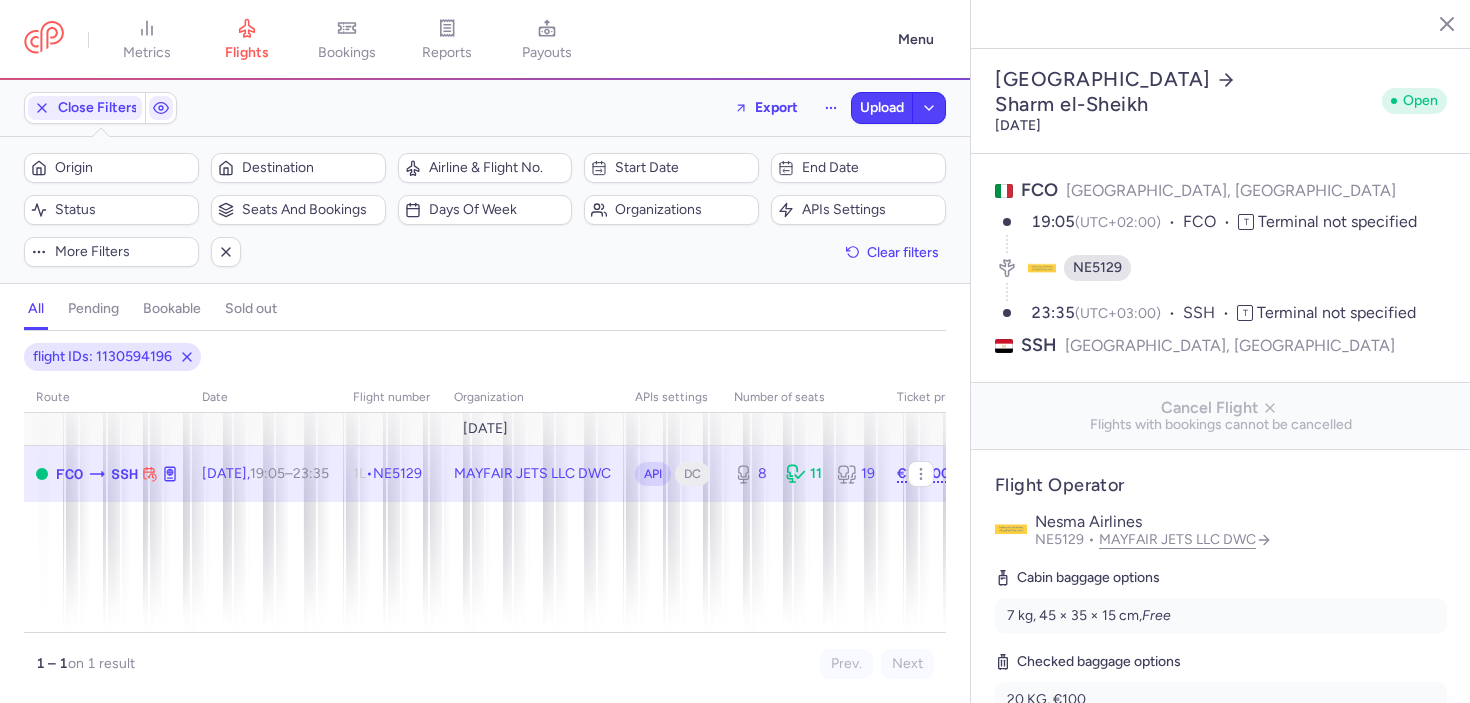 click on "NE5129" at bounding box center (1097, 268) 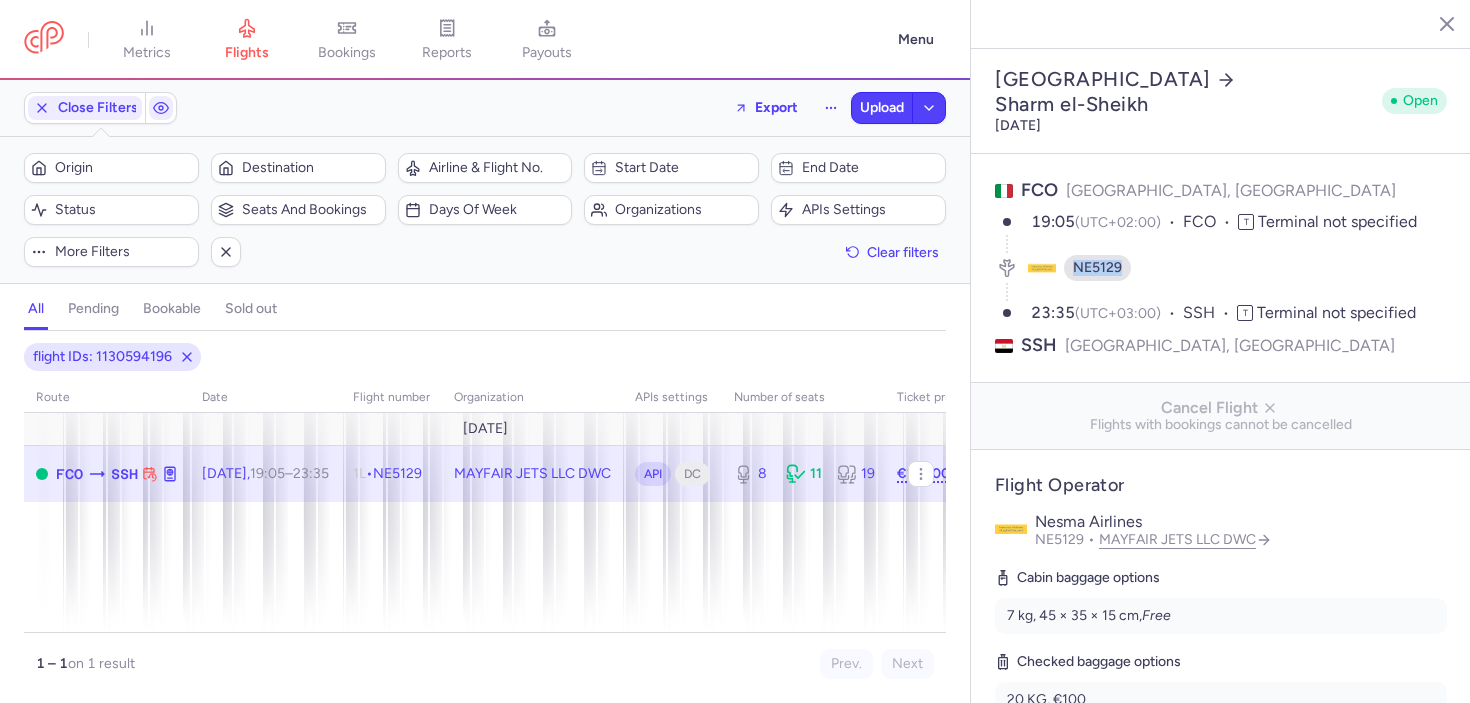 click on "NE5129" at bounding box center (1097, 268) 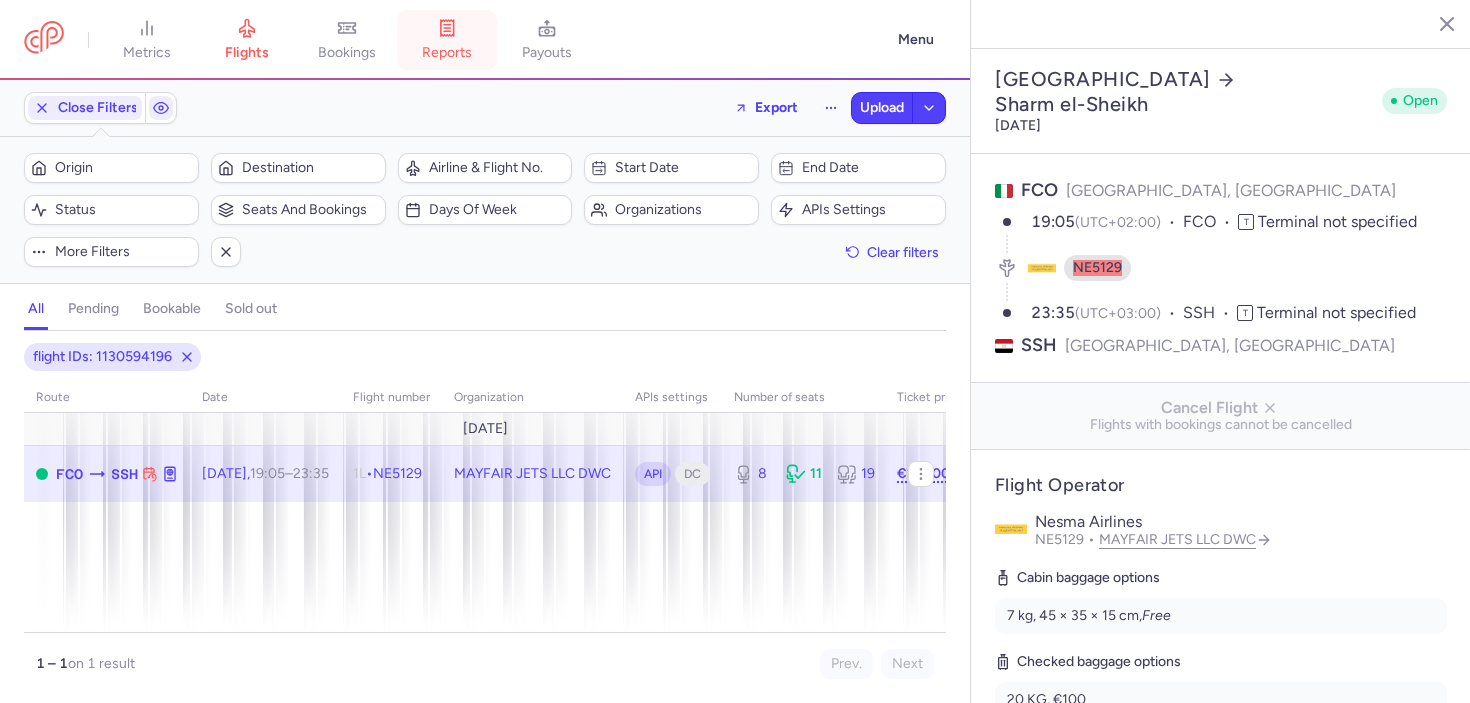 type on "10" 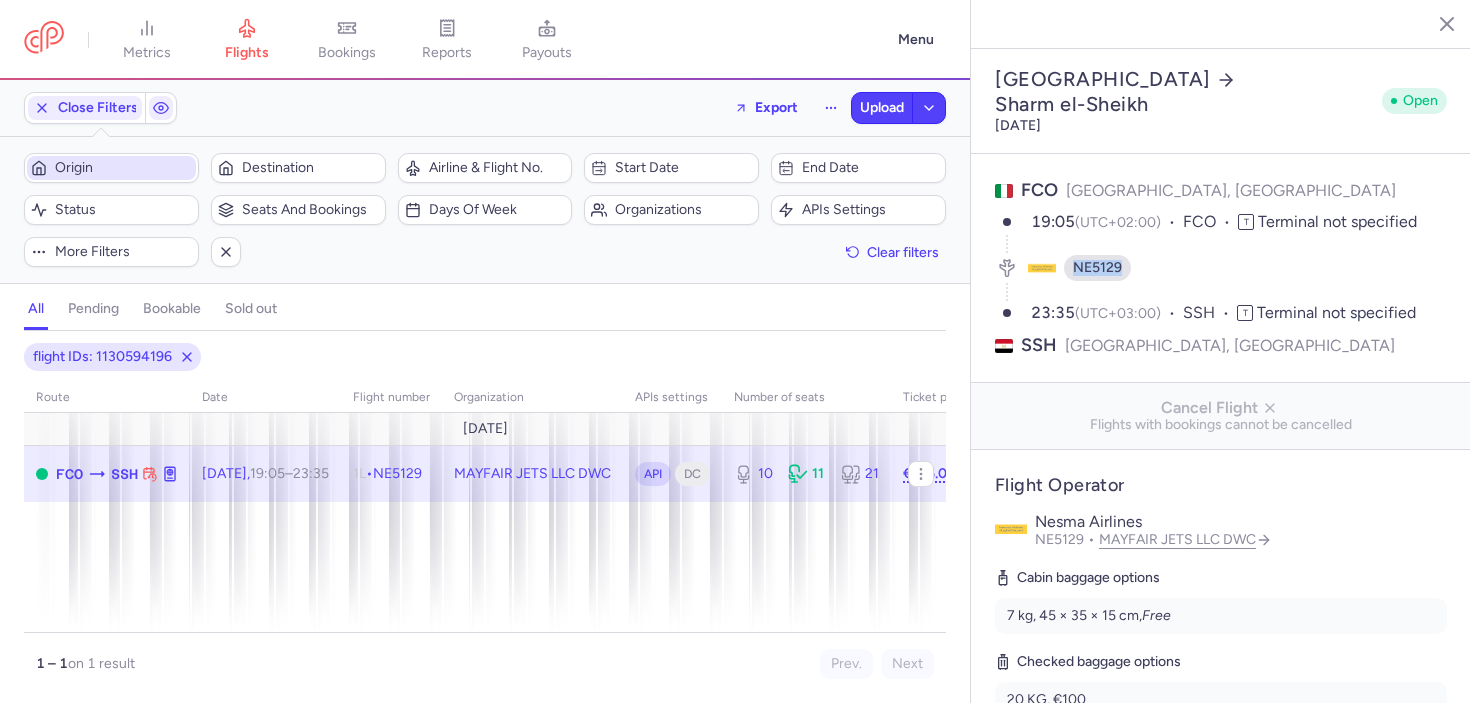 click on "Origin" at bounding box center [123, 168] 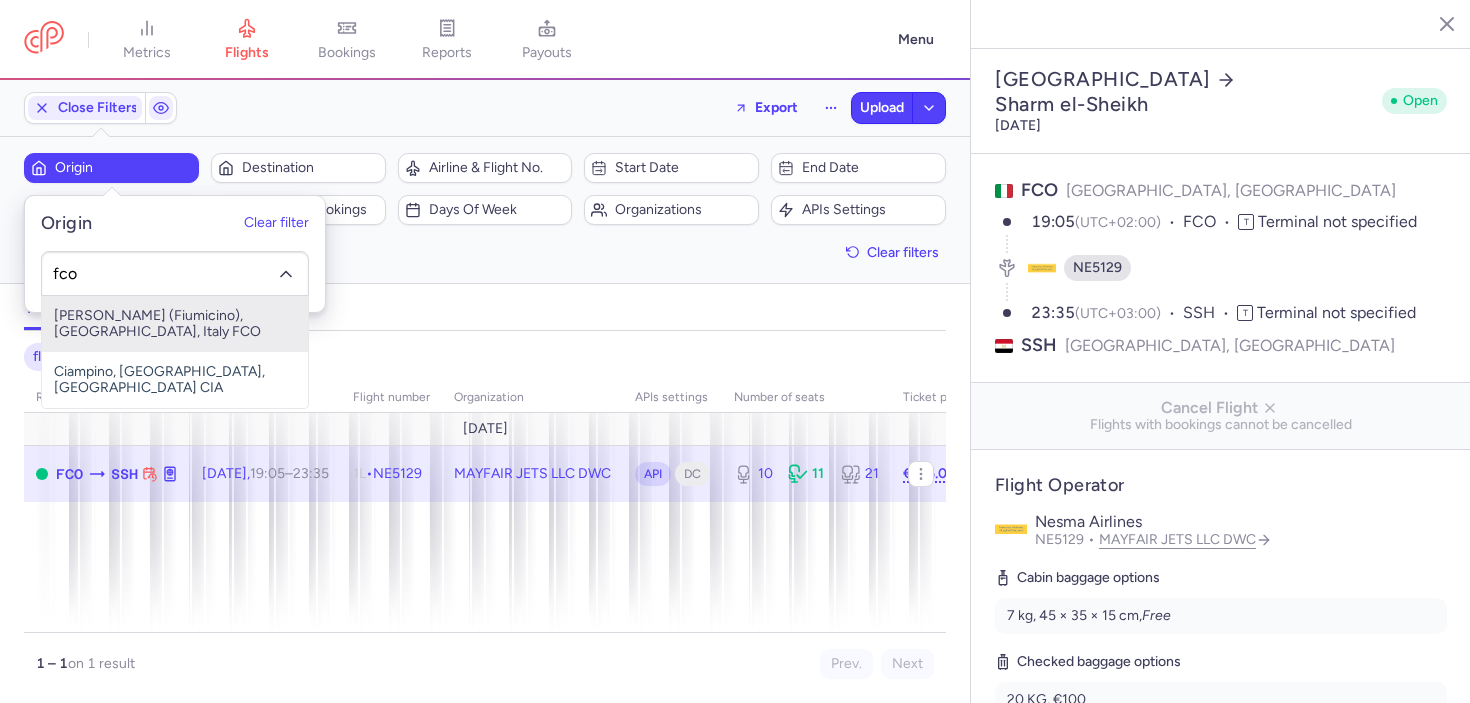 click on "[PERSON_NAME] (Fiumicino), [GEOGRAPHIC_DATA], Italy FCO" at bounding box center (175, 324) 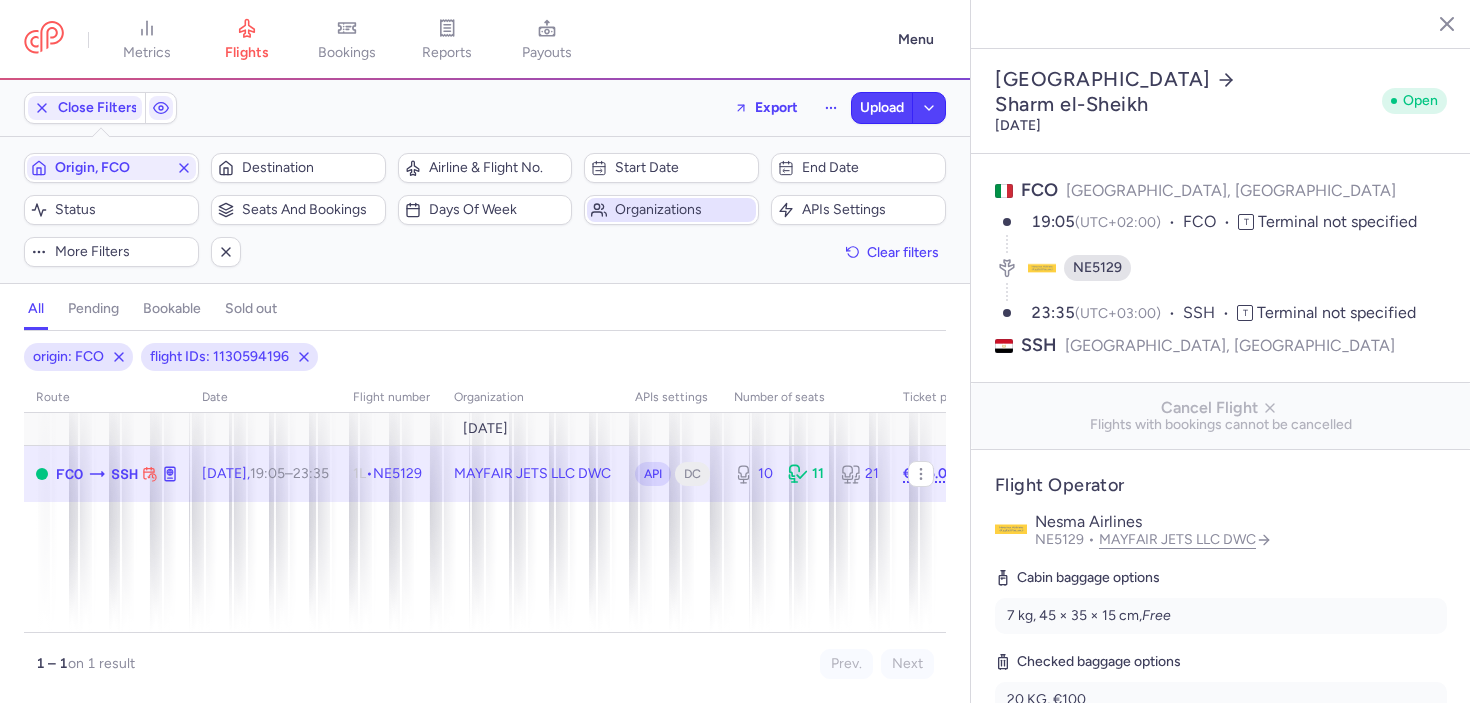 click on "Organizations" at bounding box center [683, 210] 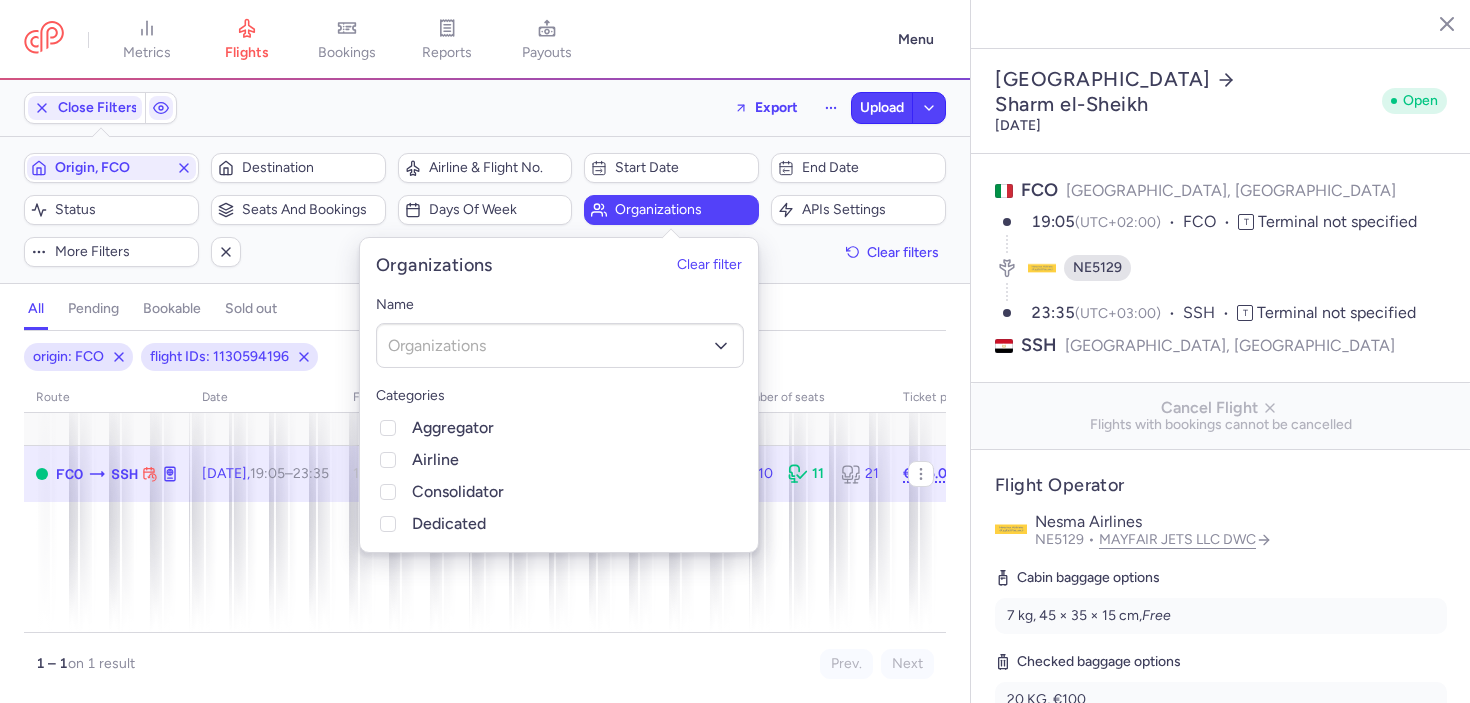 click on "Filters (2) – 1 result  Origin, FCO  Destination  Airline & Flight No.  Start date  End date  Status  Seats and bookings  Days of week Organizations   APIs settings  More filters  Clear filters" at bounding box center [485, 210] 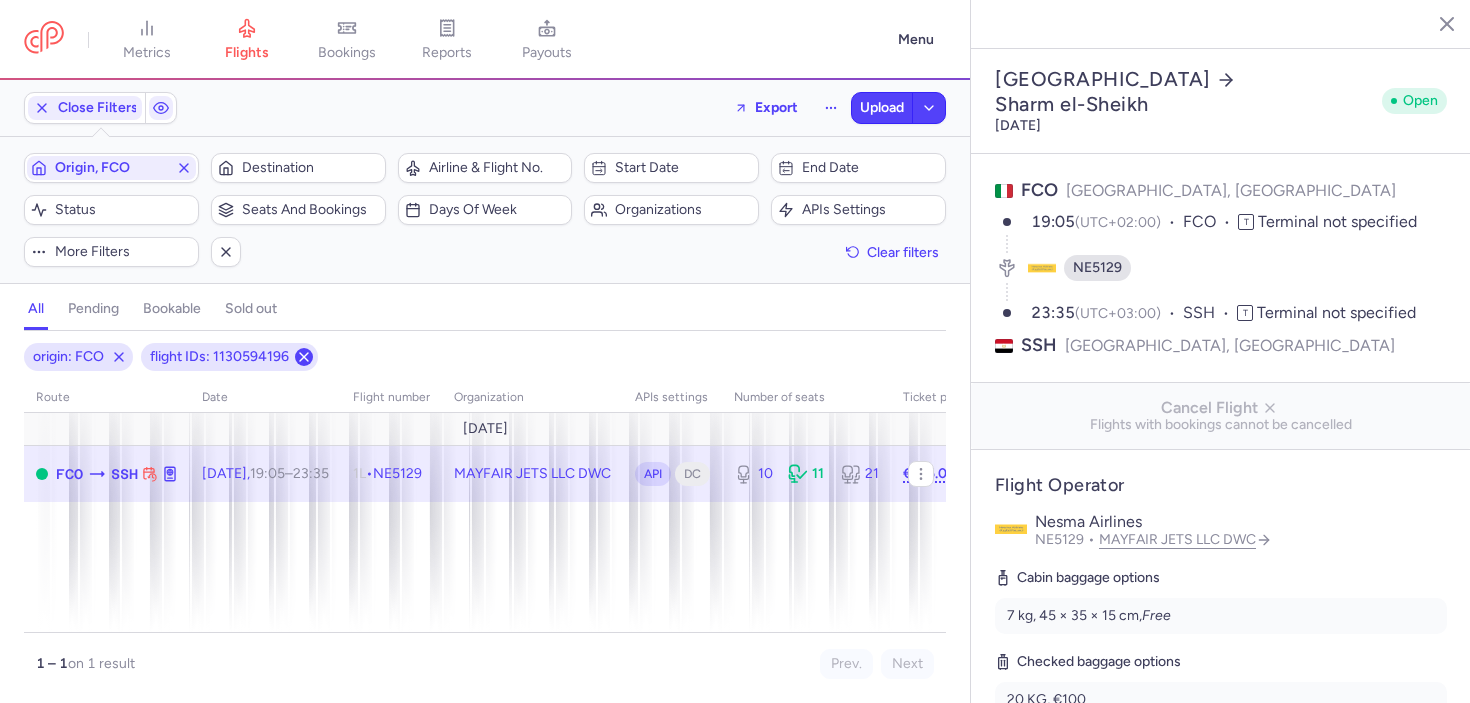 click 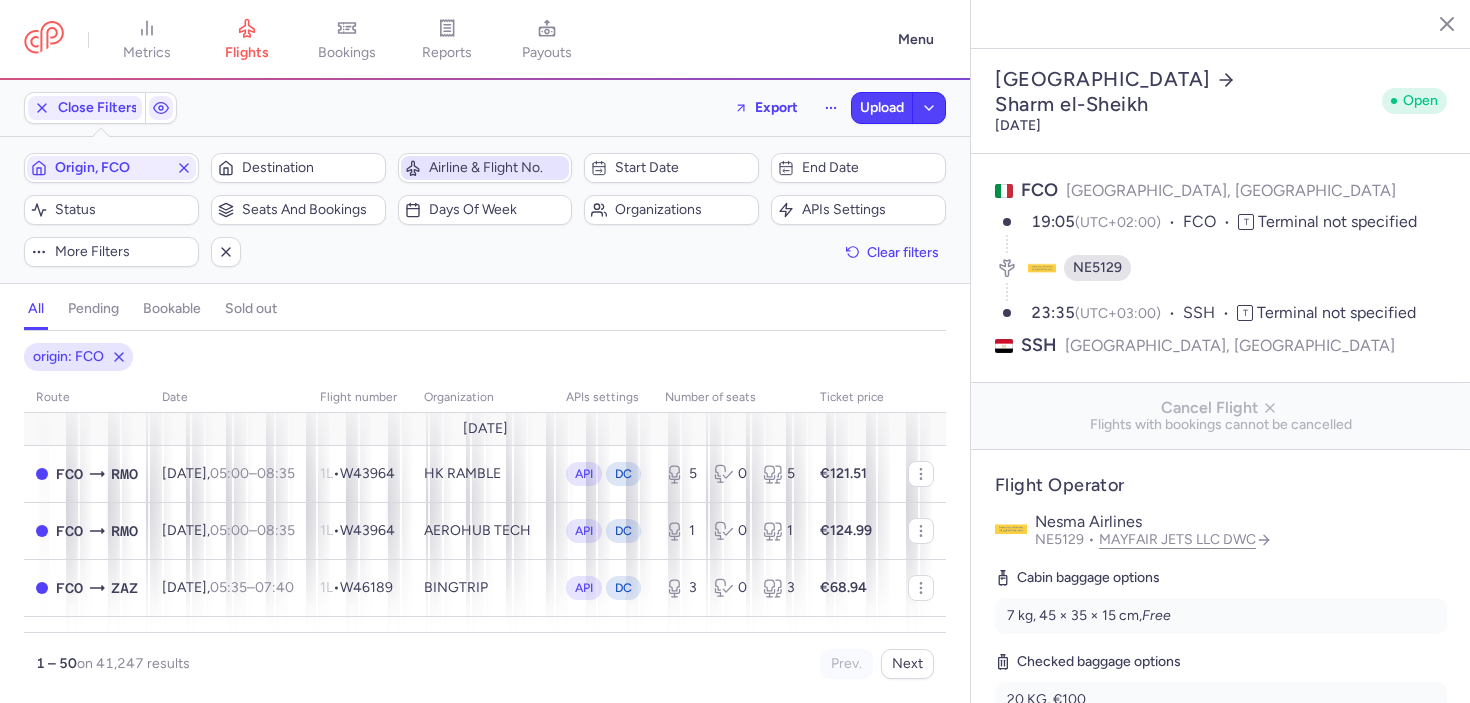 click on "Airline & Flight No." at bounding box center (497, 168) 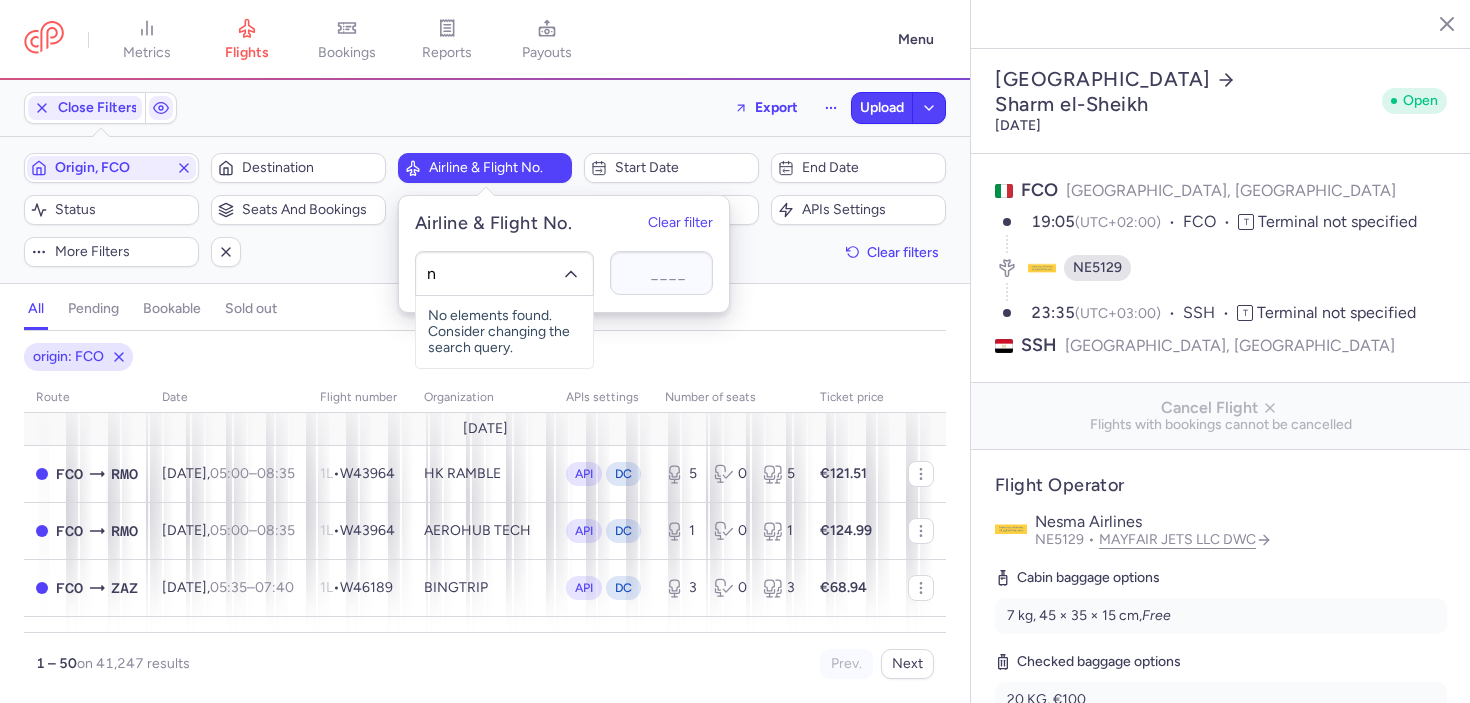 type on "ne" 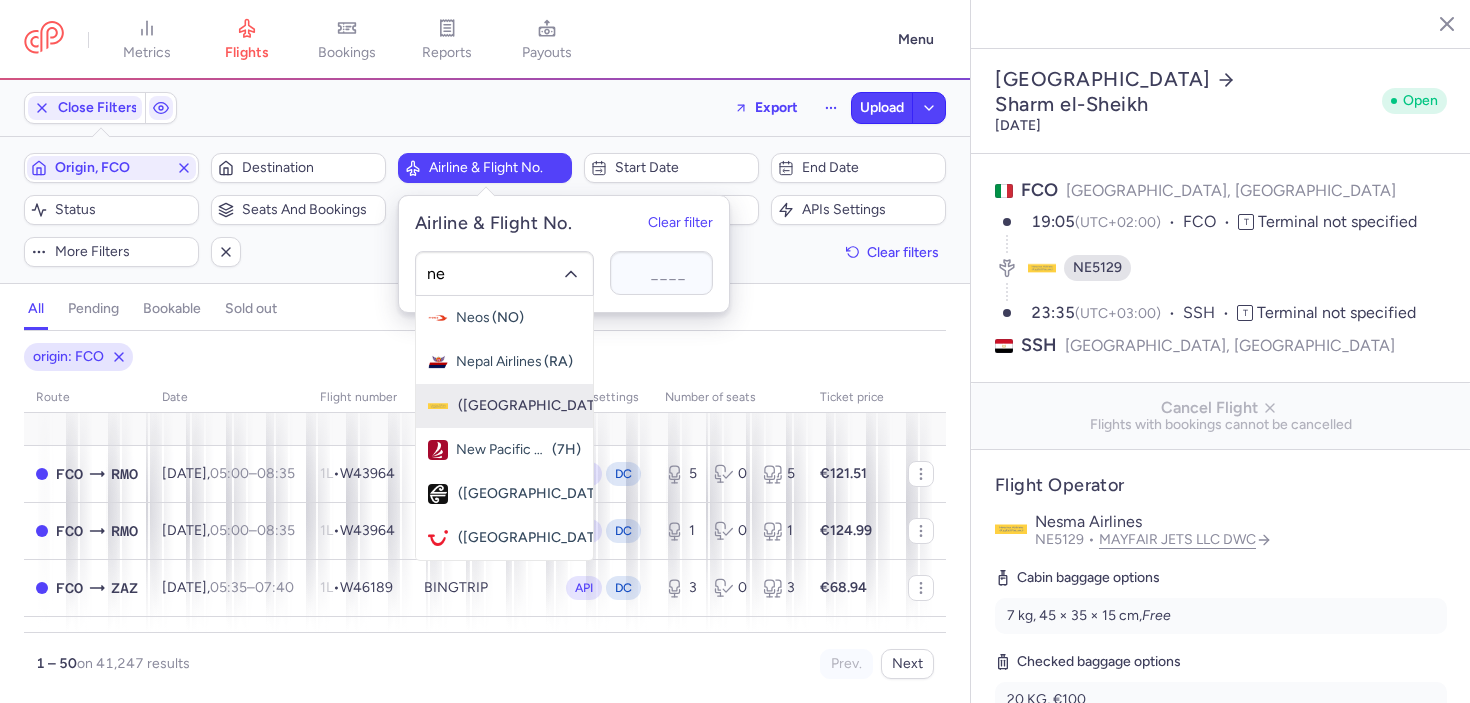click on "Nesma Airlines" at bounding box center (456, 406) 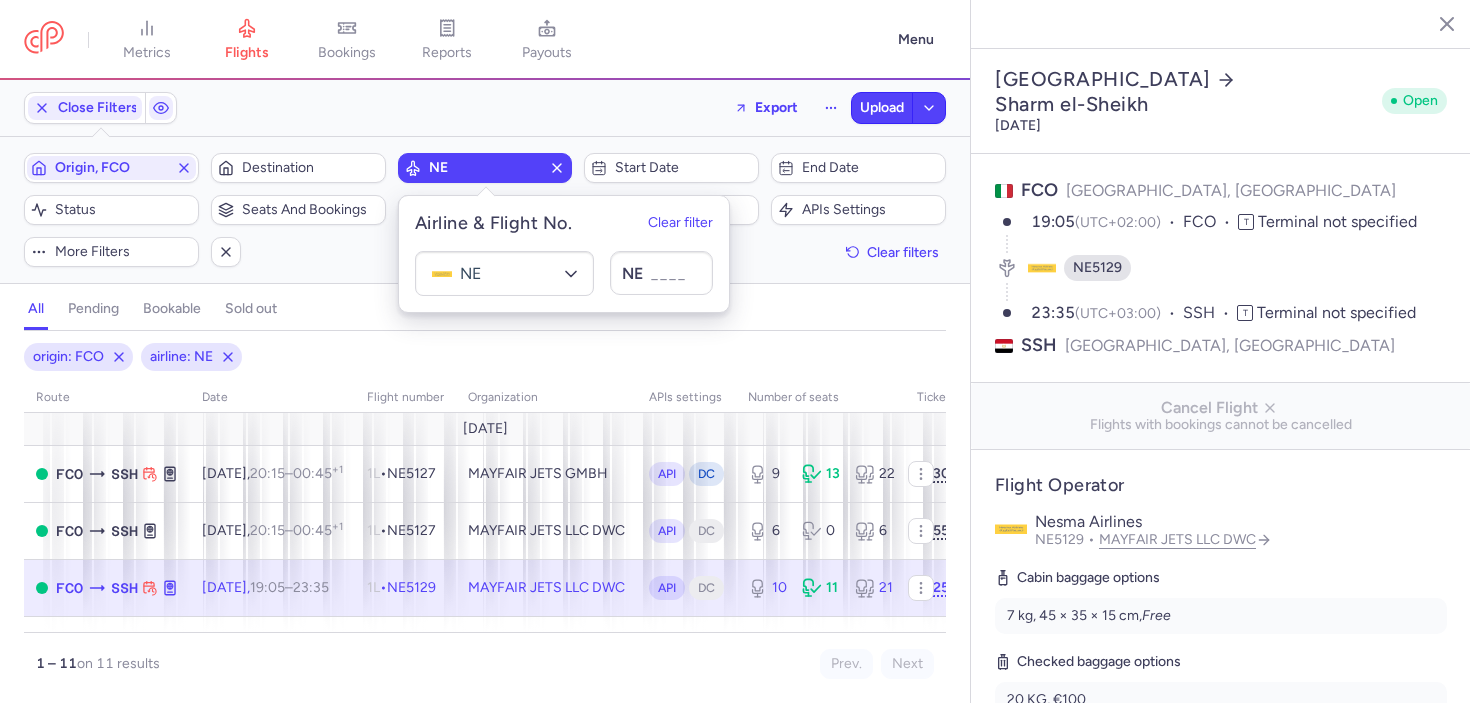 click on "all pending bookable sold out" at bounding box center [485, 313] 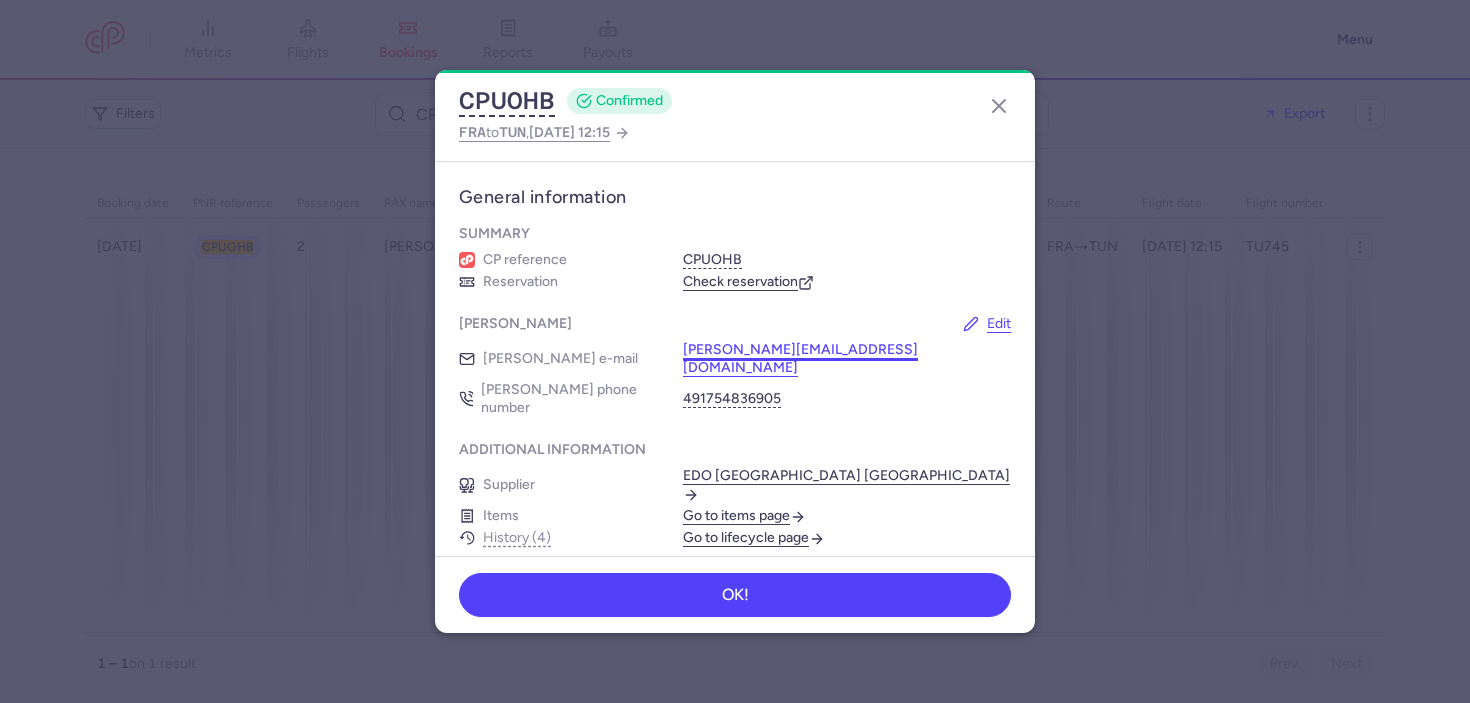 scroll, scrollTop: 0, scrollLeft: 0, axis: both 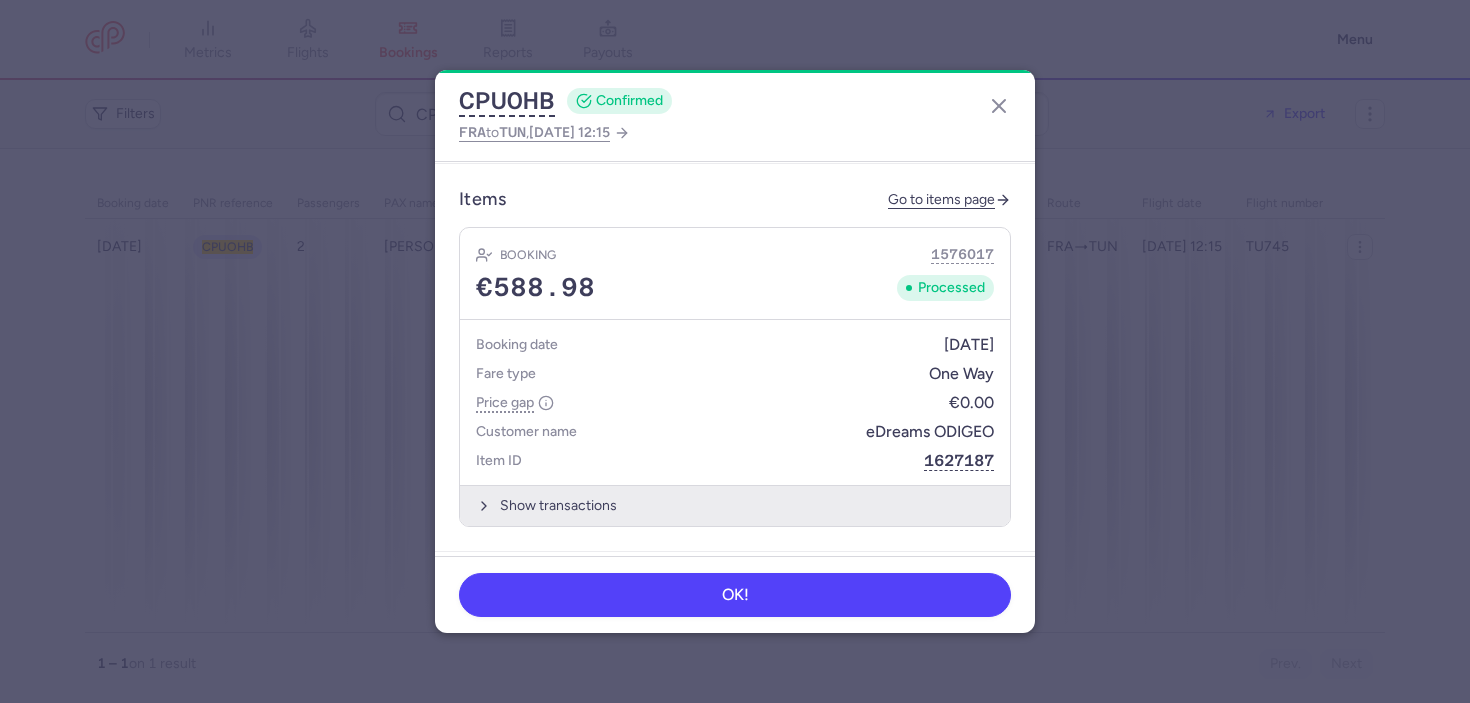 click on "Show transactions" at bounding box center [735, 505] 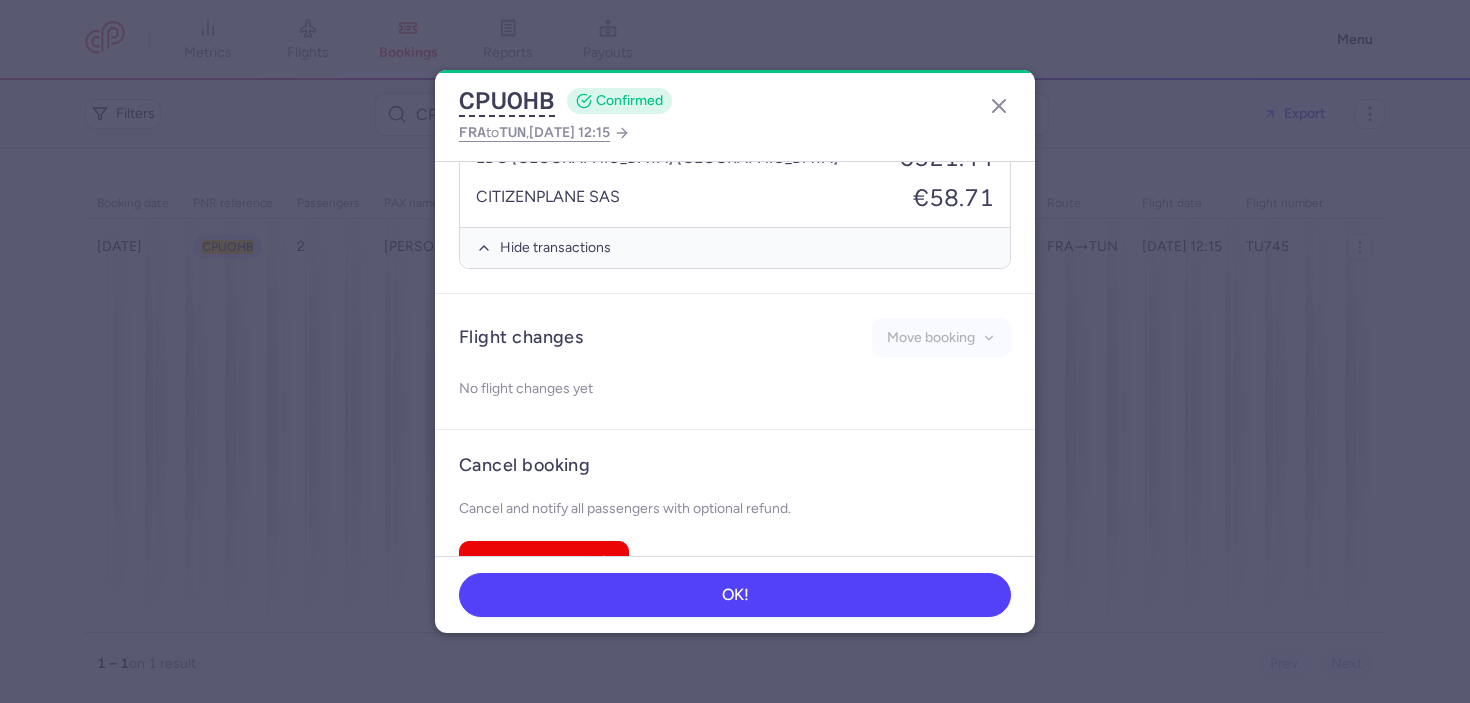 scroll, scrollTop: 1243, scrollLeft: 0, axis: vertical 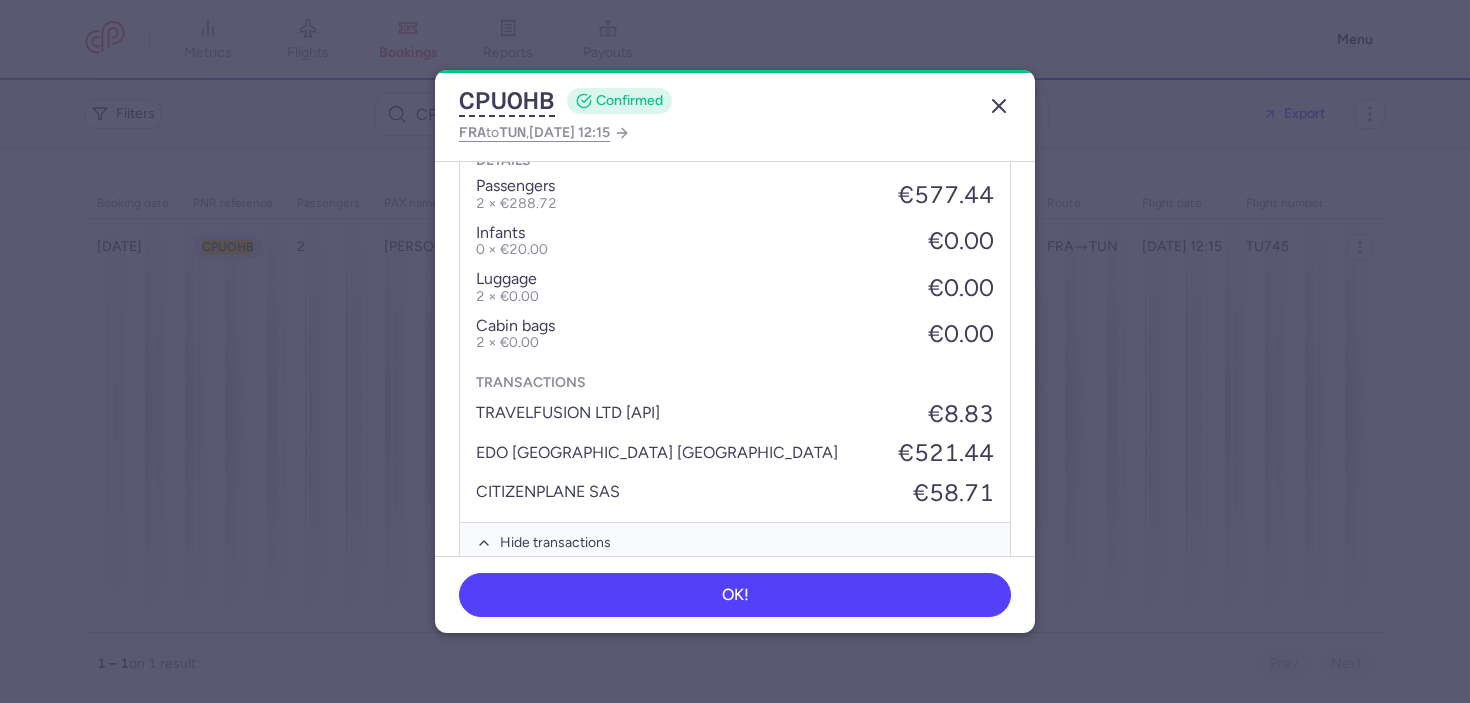 click 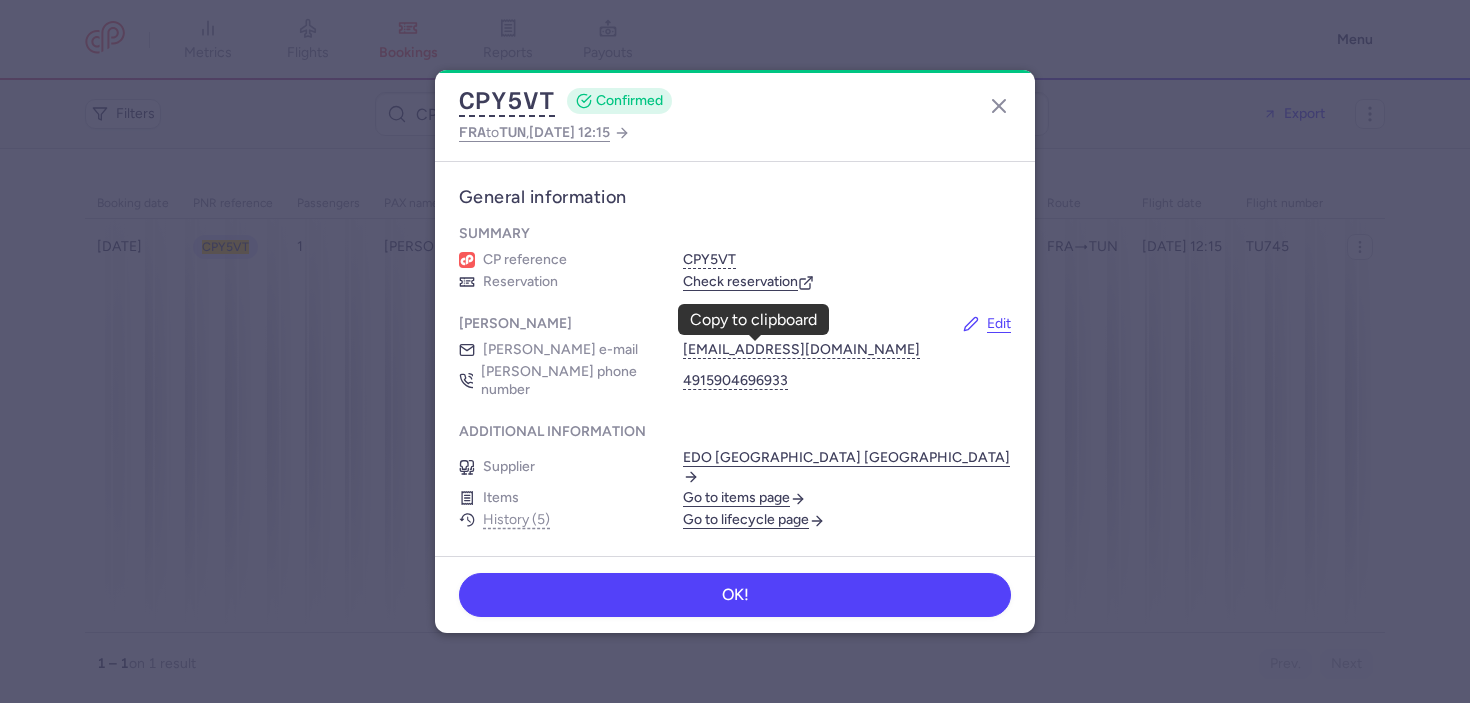 scroll, scrollTop: 0, scrollLeft: 0, axis: both 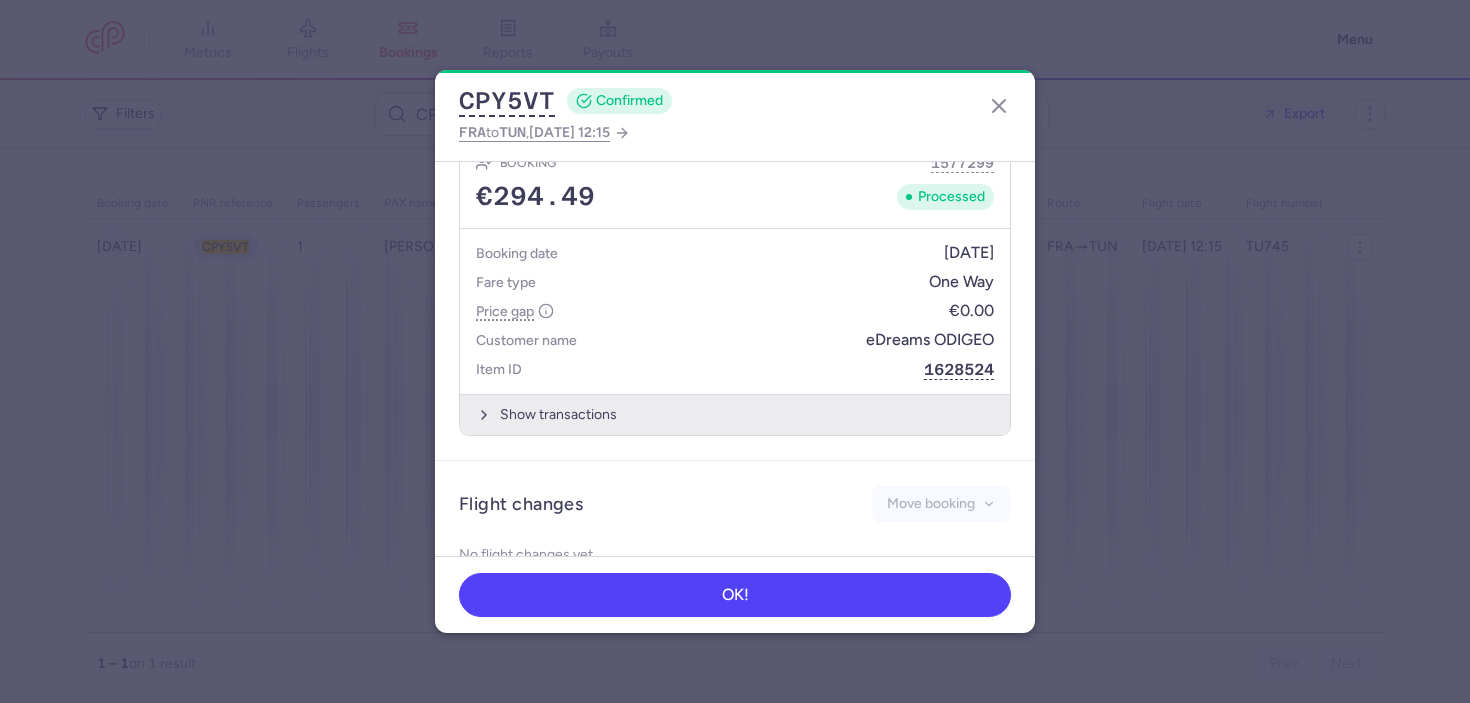 click on "Show transactions" at bounding box center (735, 414) 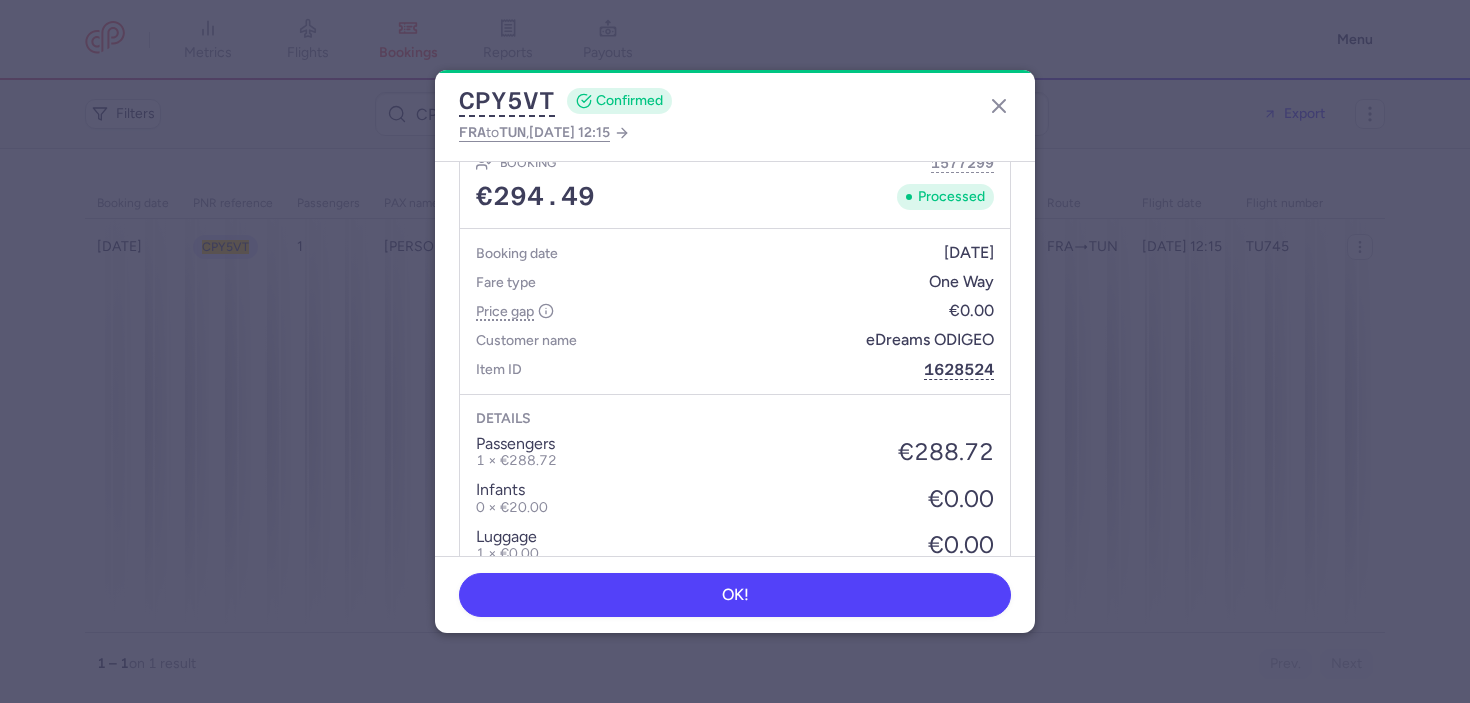 scroll, scrollTop: 1147, scrollLeft: 0, axis: vertical 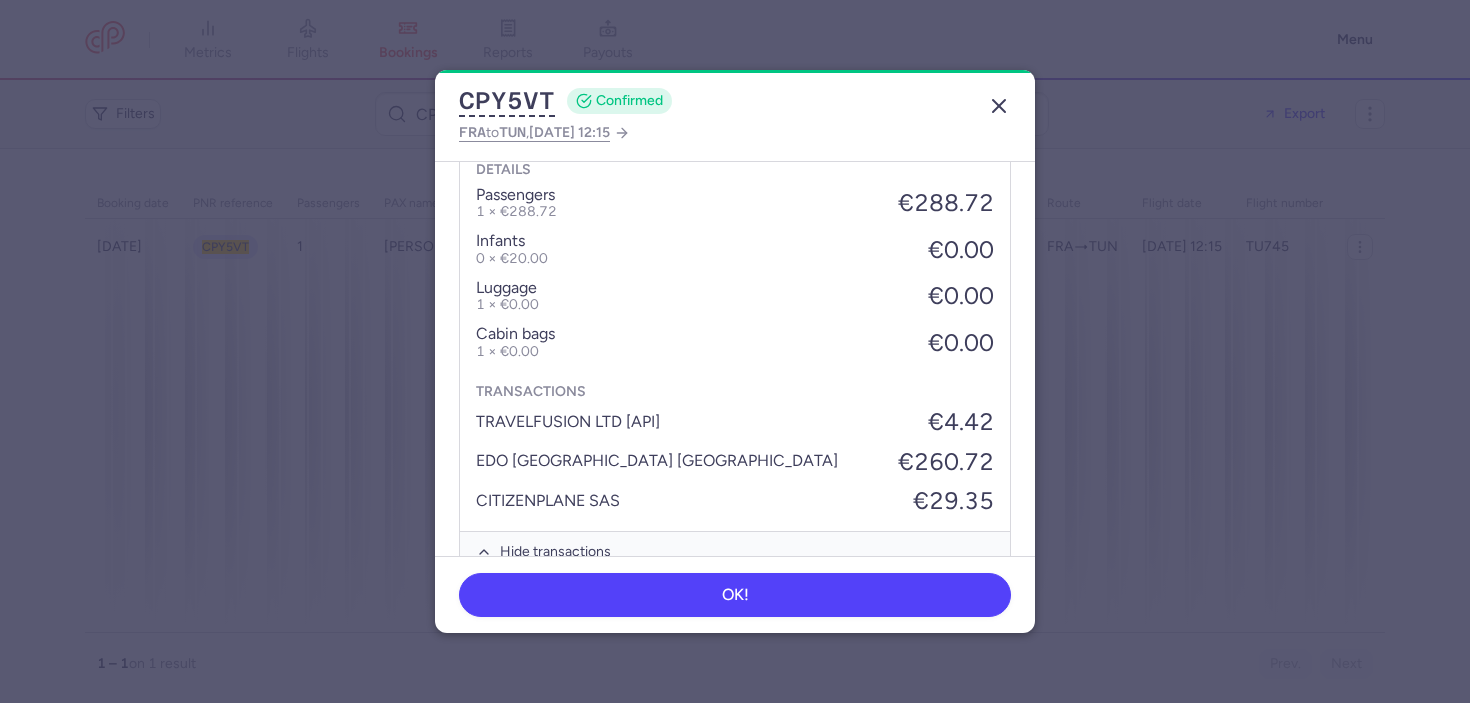 click 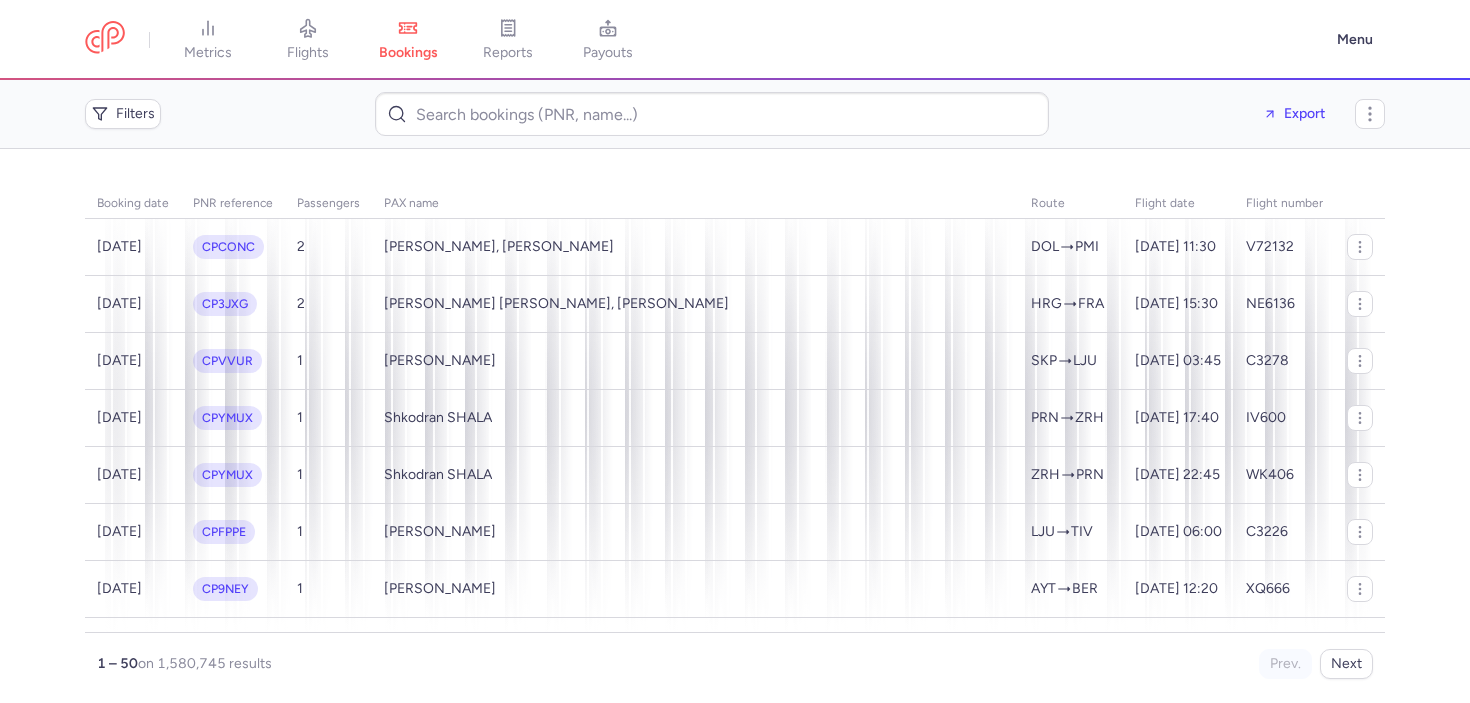scroll, scrollTop: 0, scrollLeft: 0, axis: both 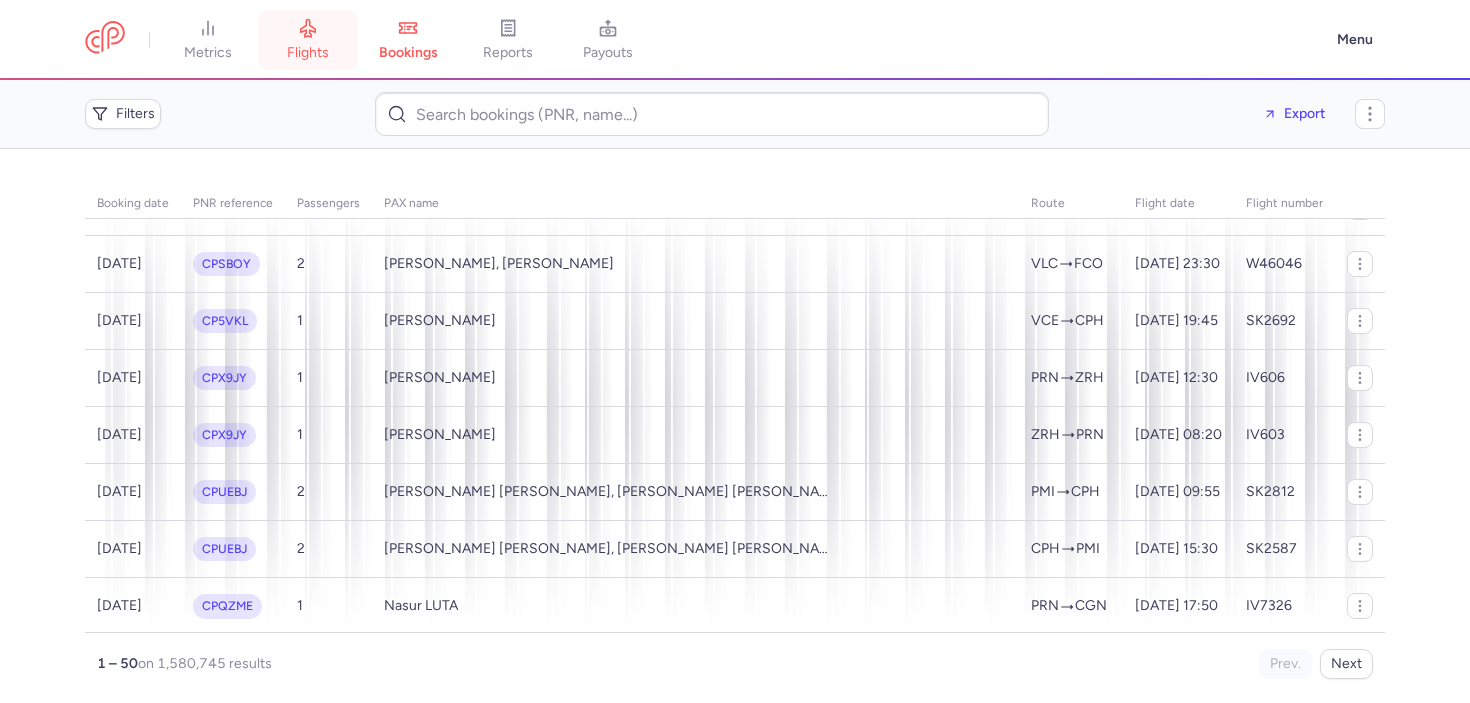 click on "flights" at bounding box center (308, 40) 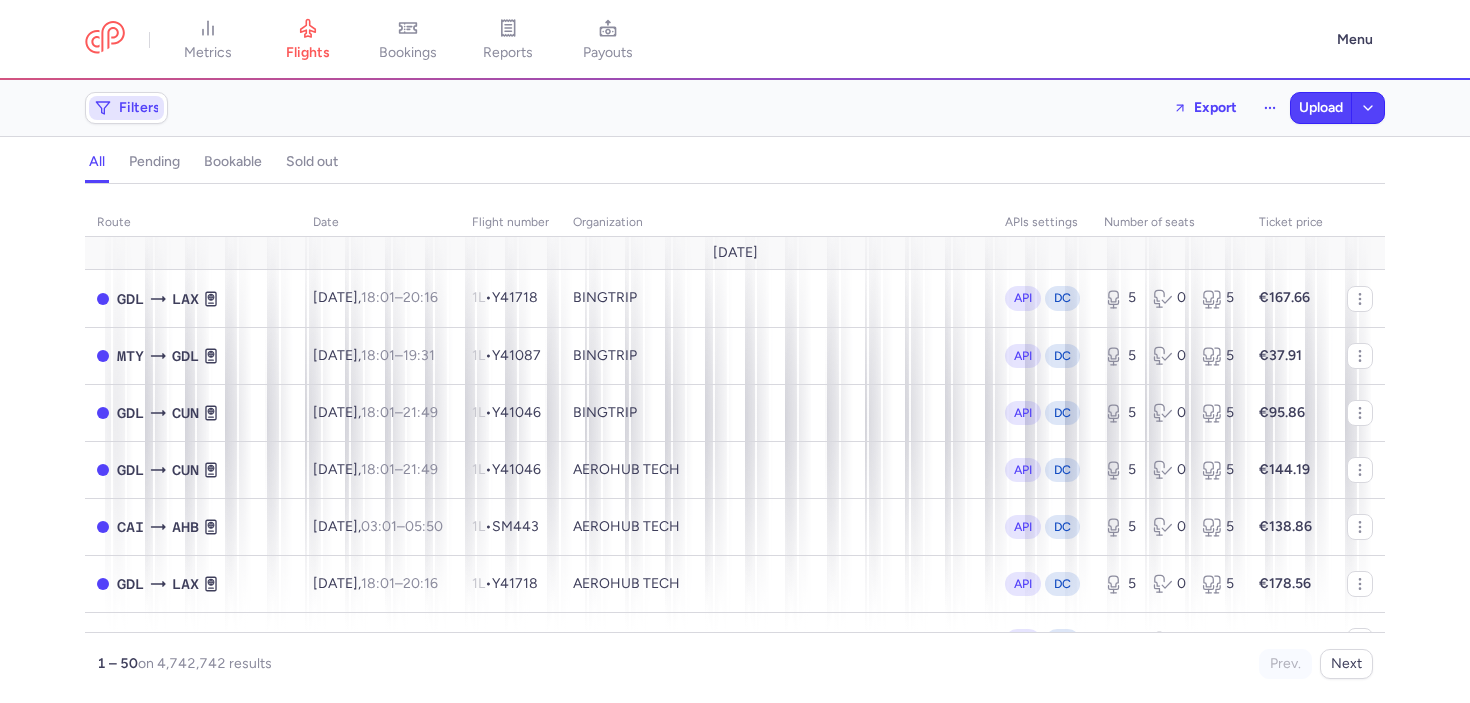 click on "Filters" 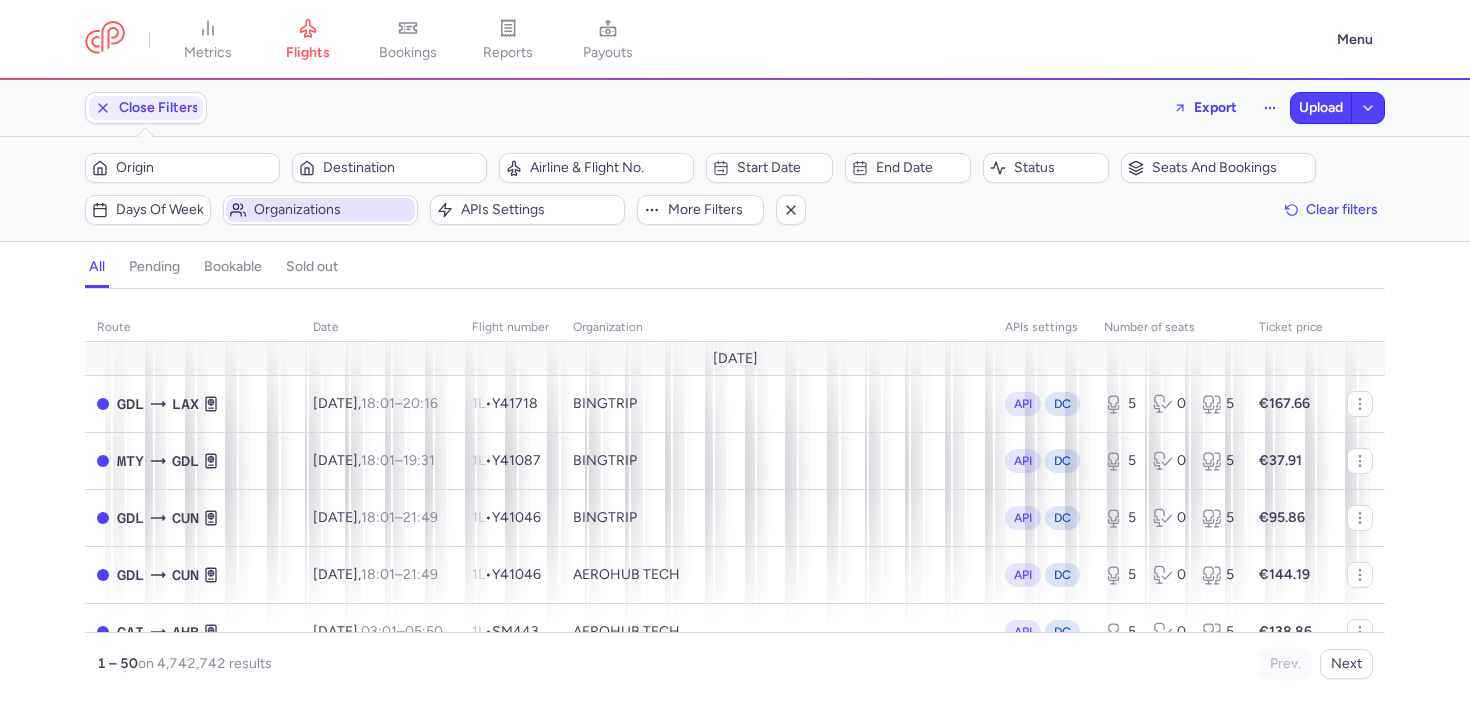 scroll, scrollTop: 0, scrollLeft: 0, axis: both 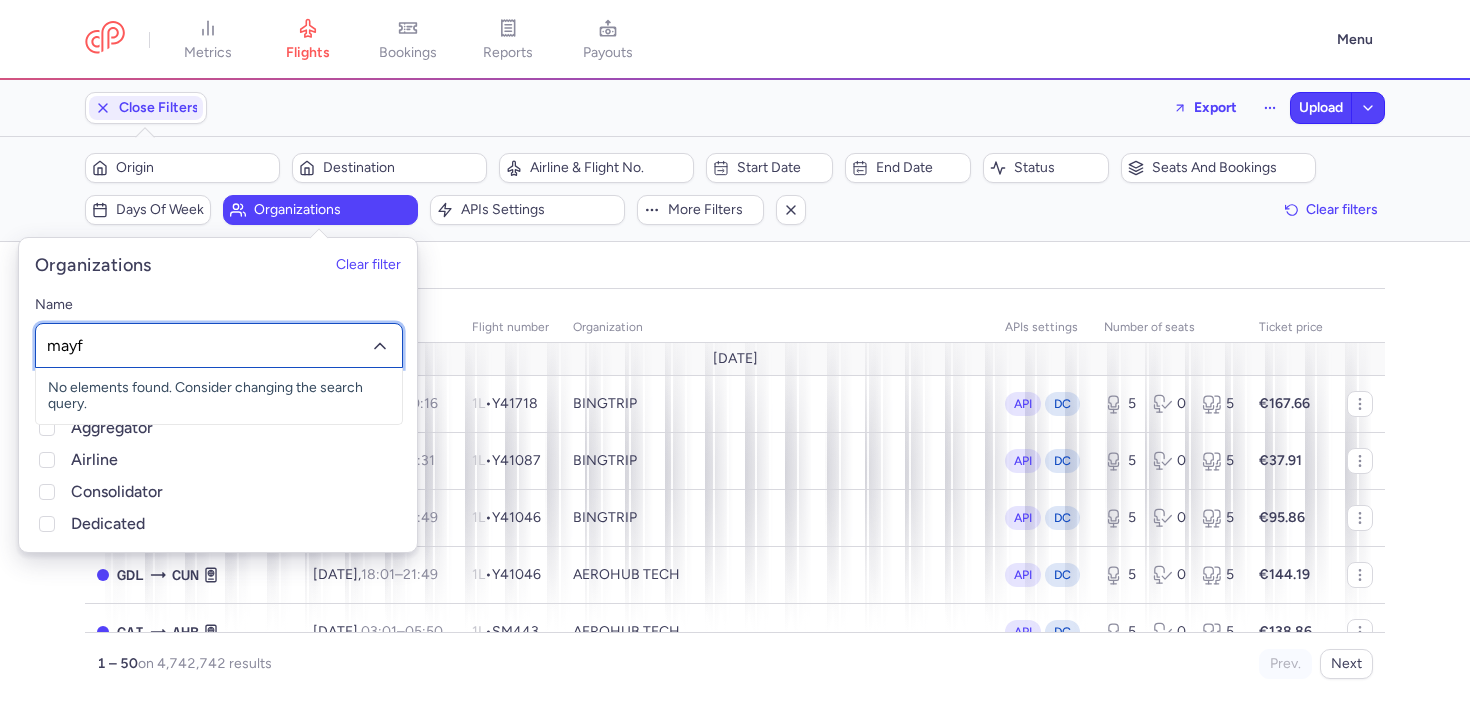 type on "mayfa" 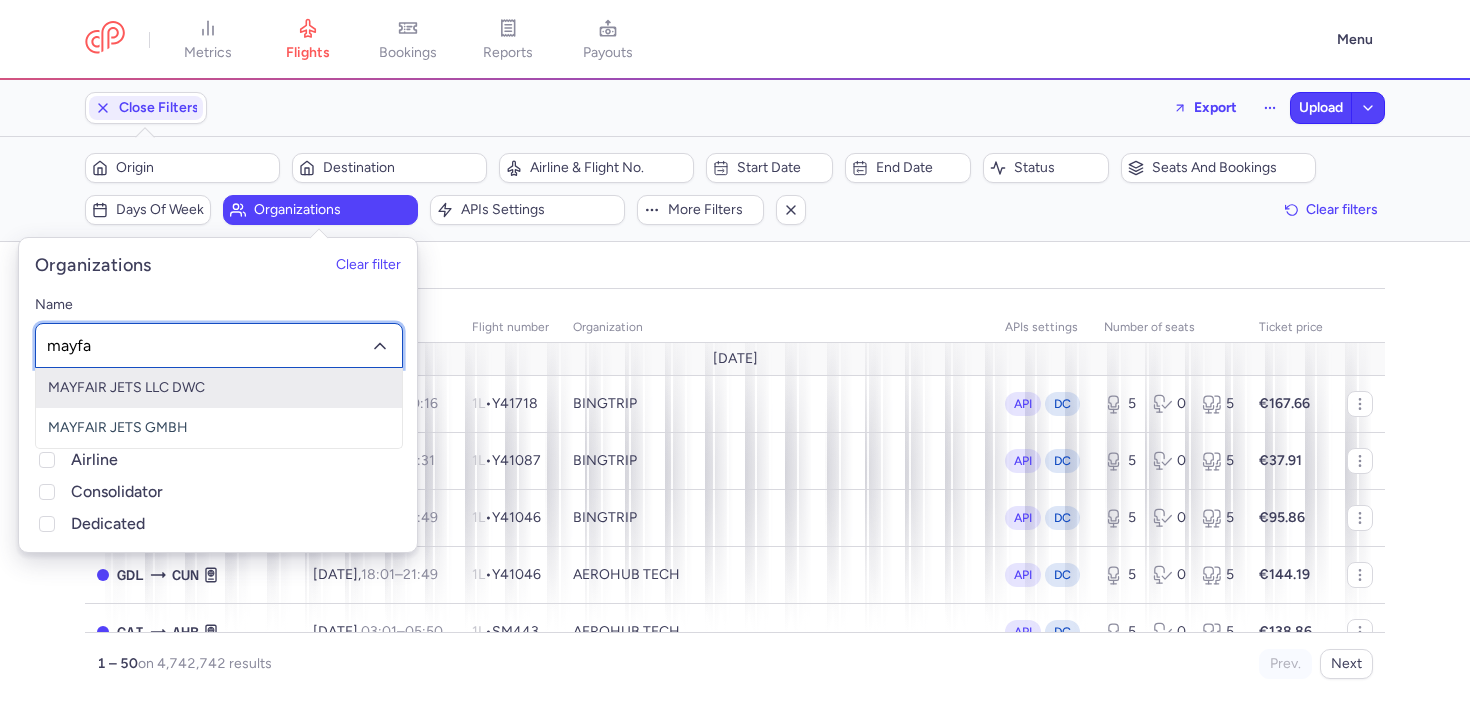 click on "MAYFAIR JETS LLC DWC" 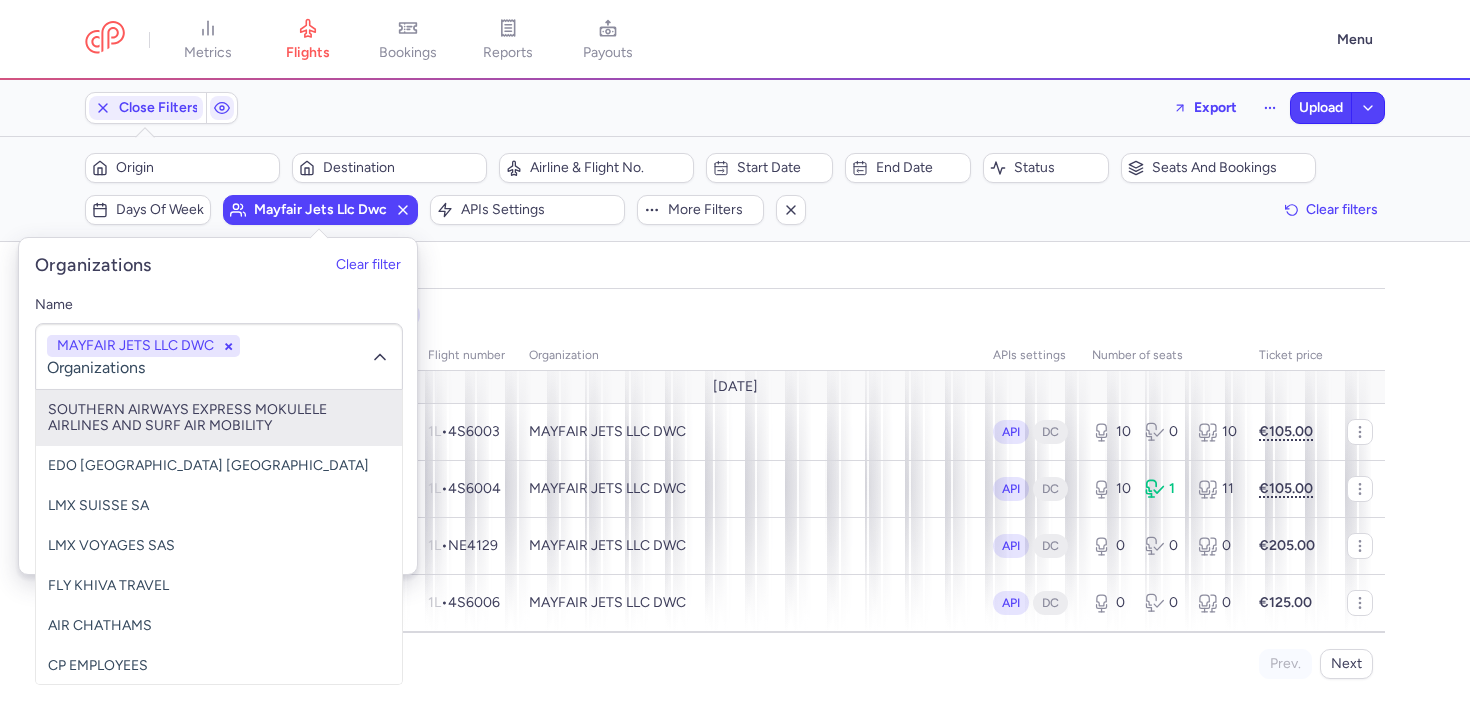 click on "all pending bookable sold out" at bounding box center [735, 271] 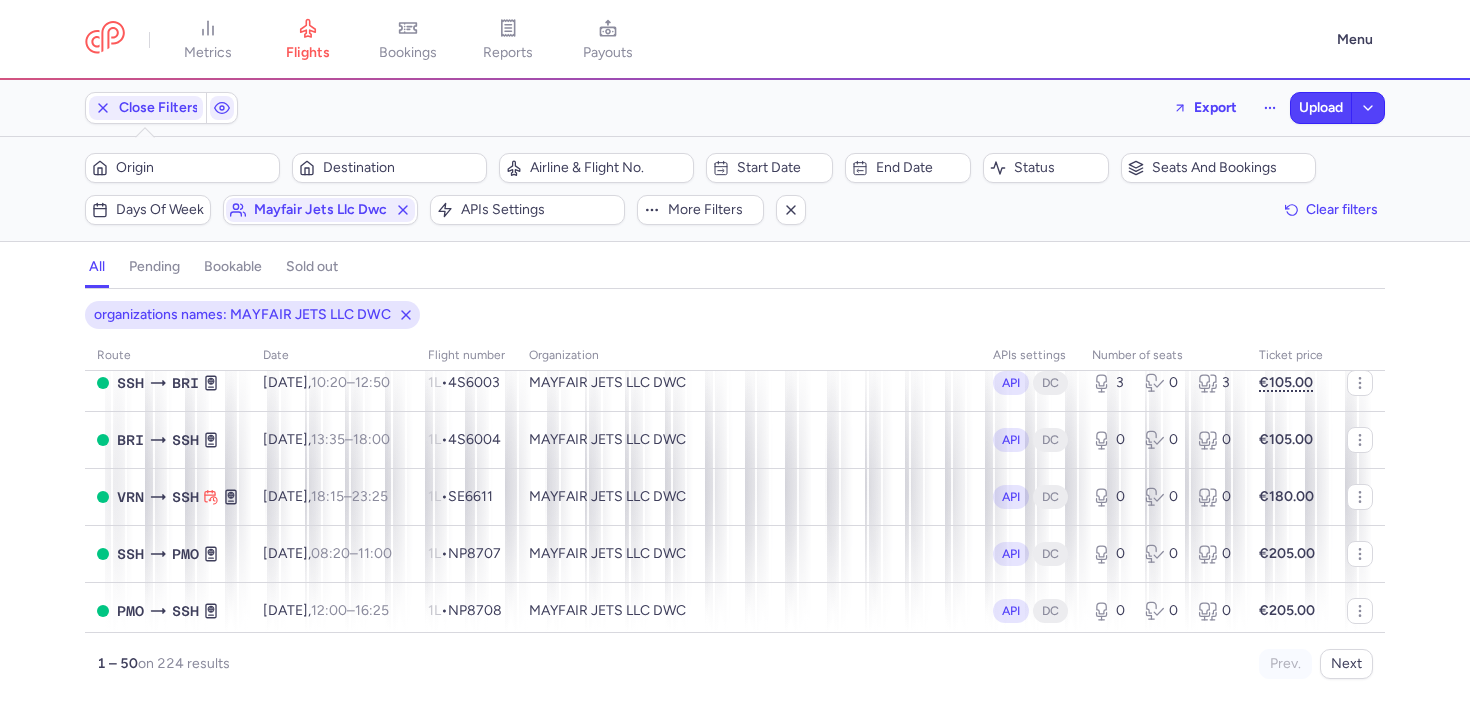 scroll, scrollTop: 807, scrollLeft: 0, axis: vertical 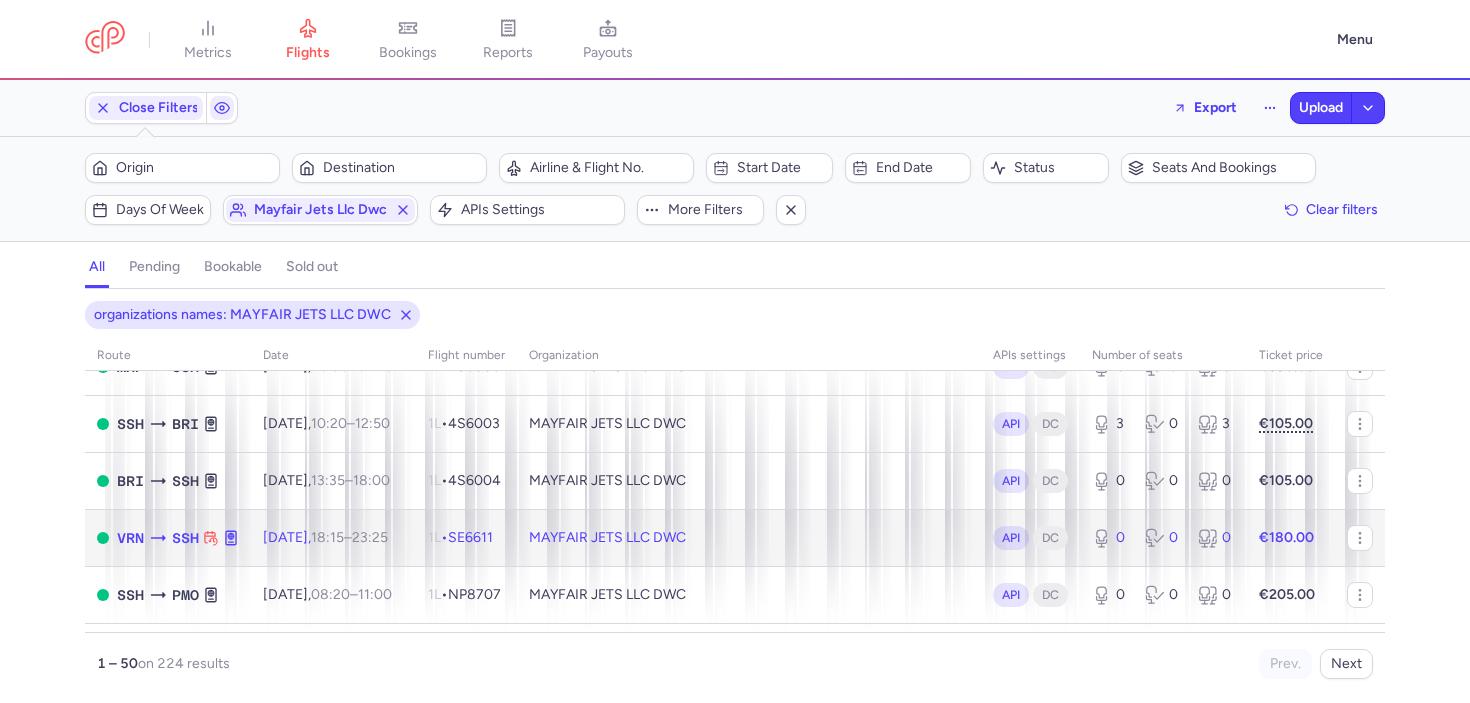 click on "Sat, 26 Jul,  18:15  –  23:25  +0" 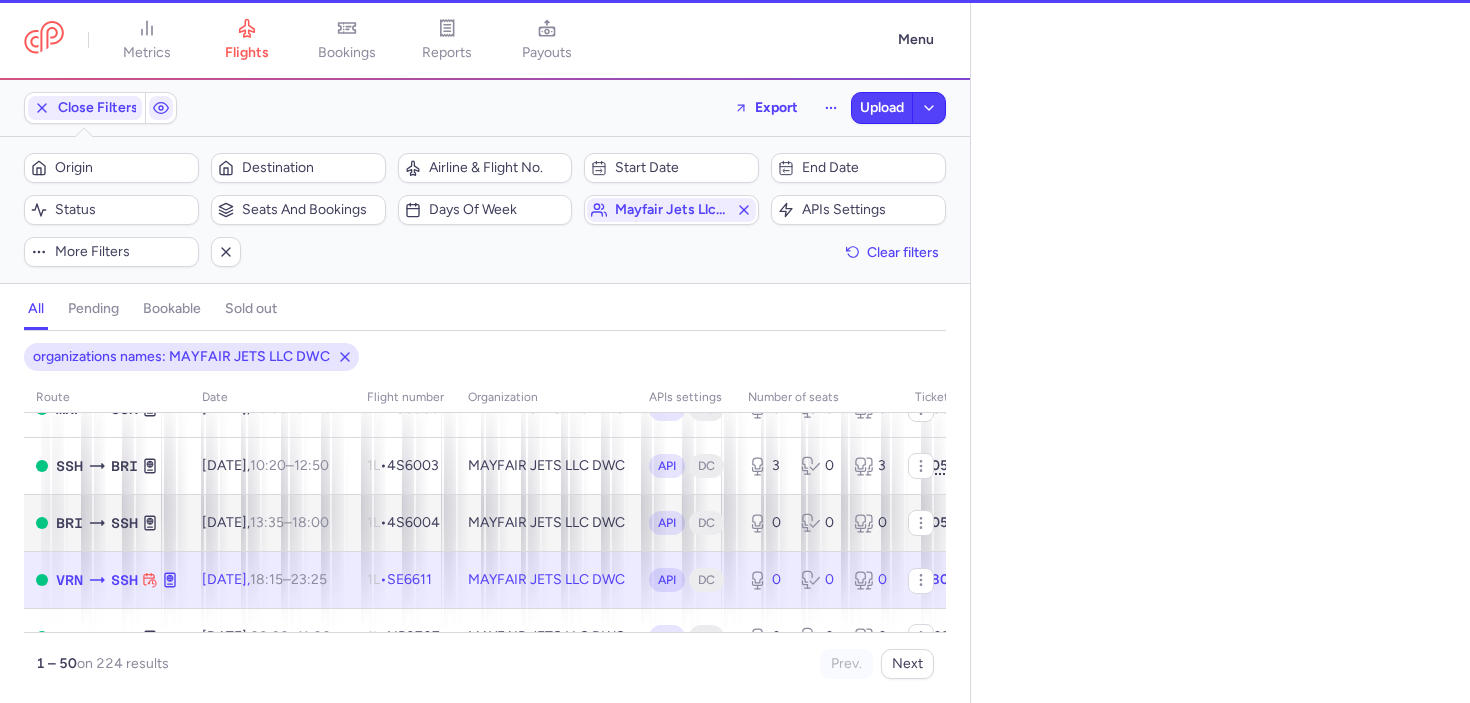 select on "days" 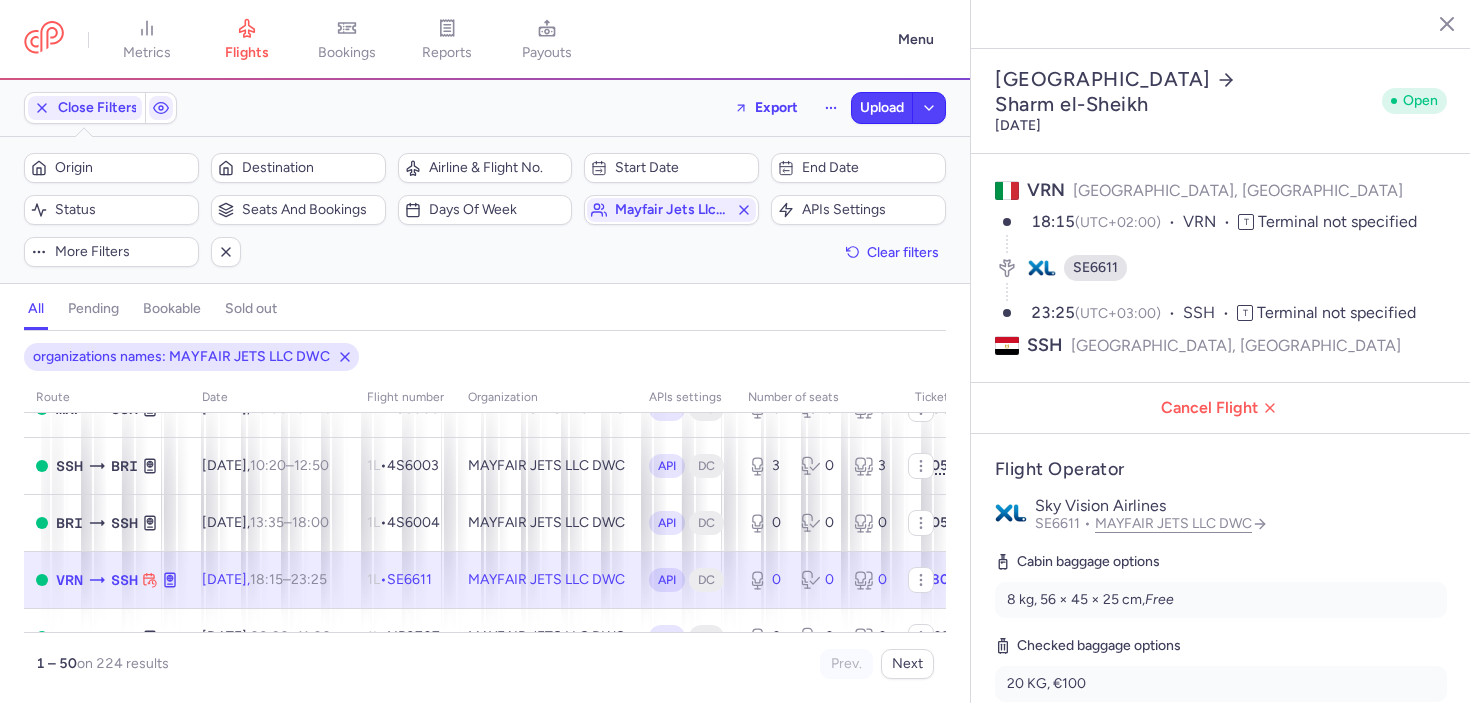 scroll, scrollTop: 336, scrollLeft: 0, axis: vertical 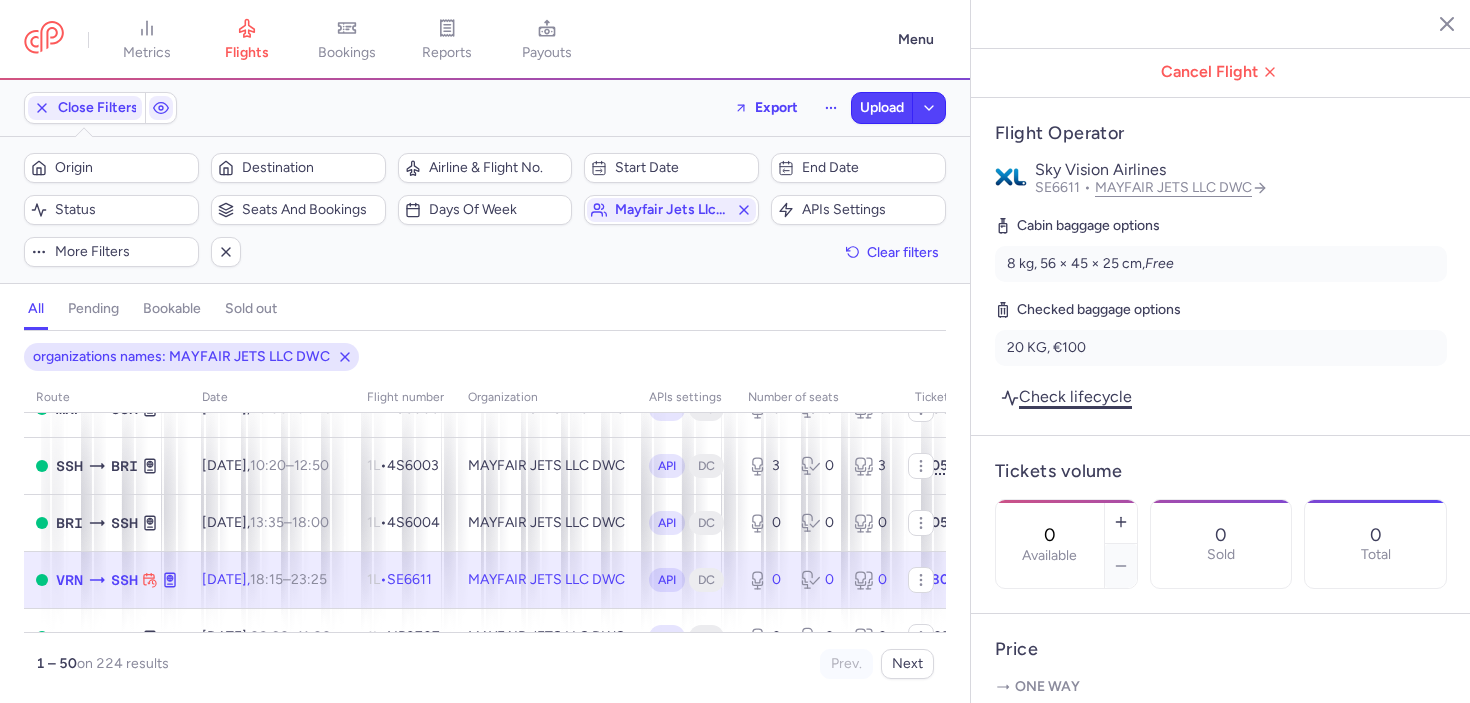 click on "Check lifecycle" at bounding box center [1066, 396] 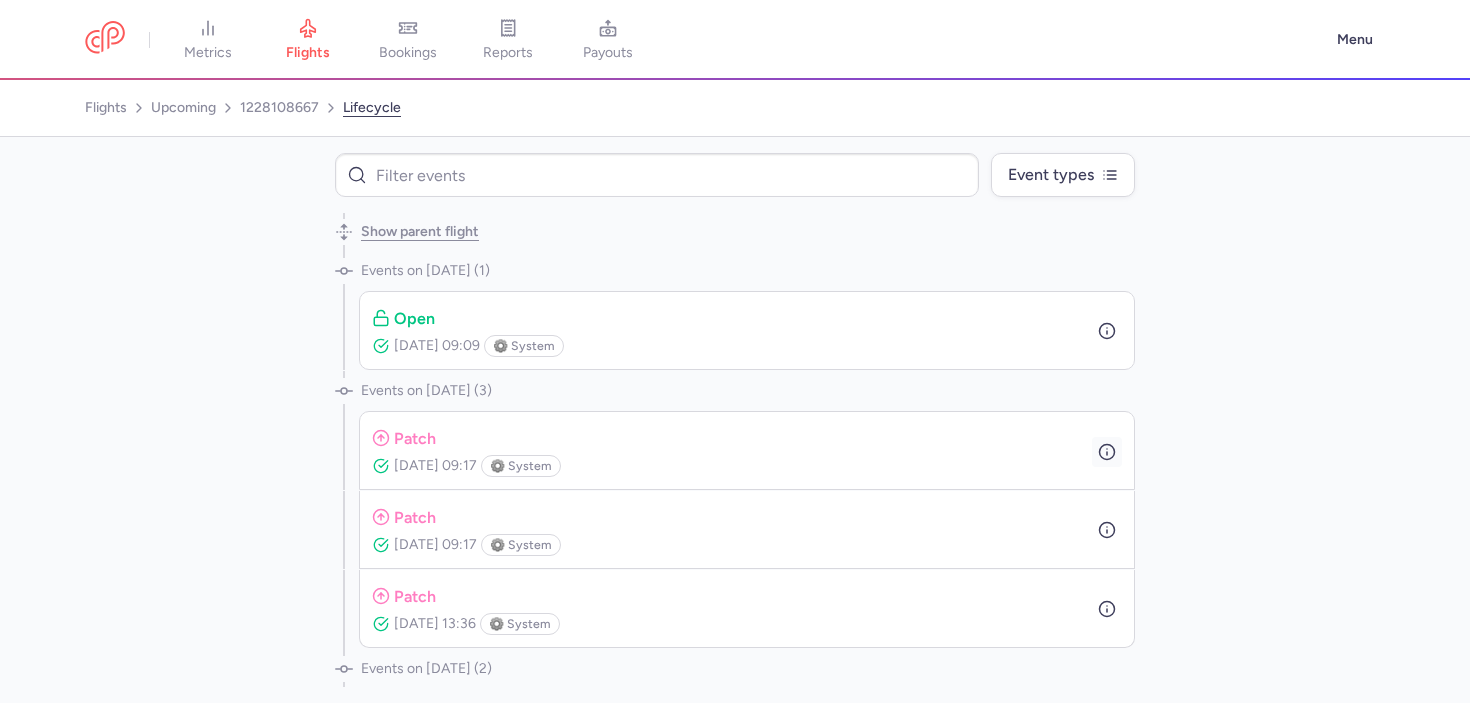 click at bounding box center [1107, 452] 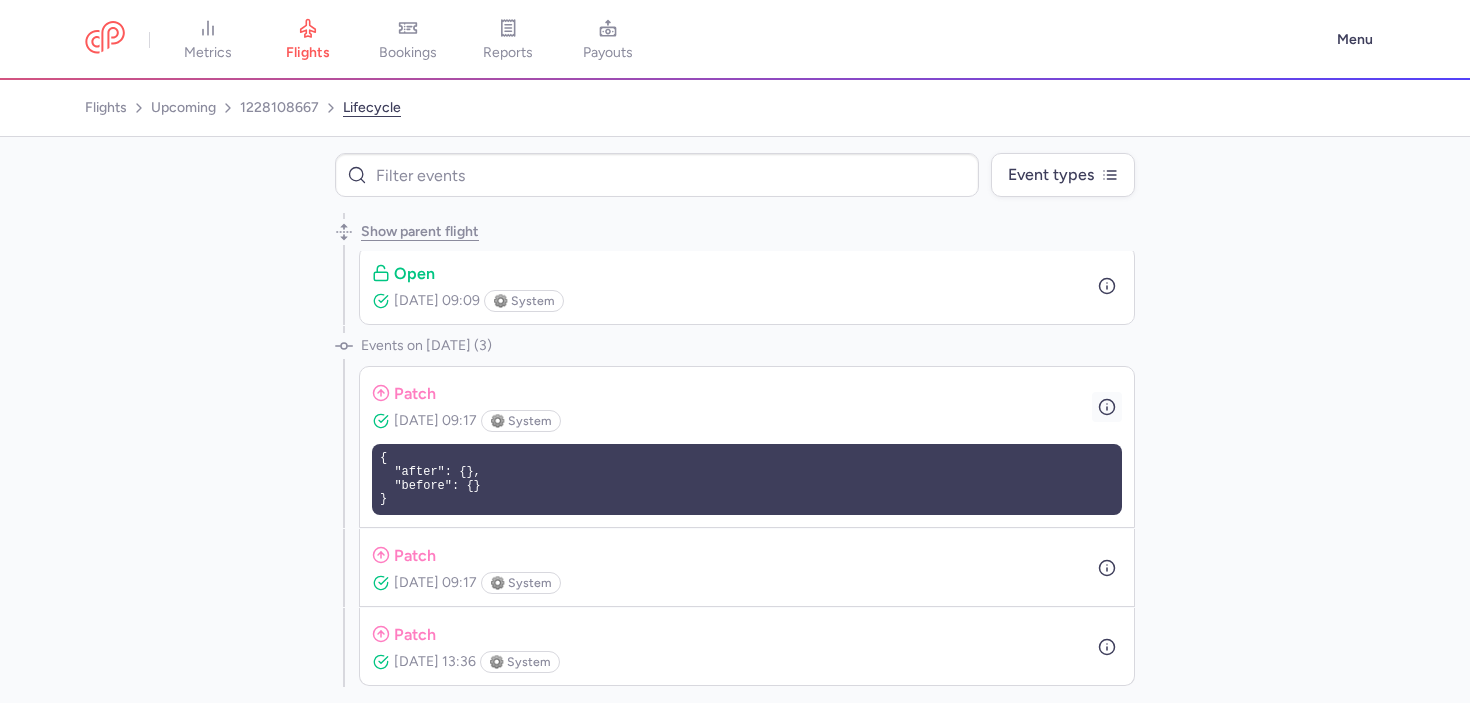 scroll, scrollTop: 139, scrollLeft: 0, axis: vertical 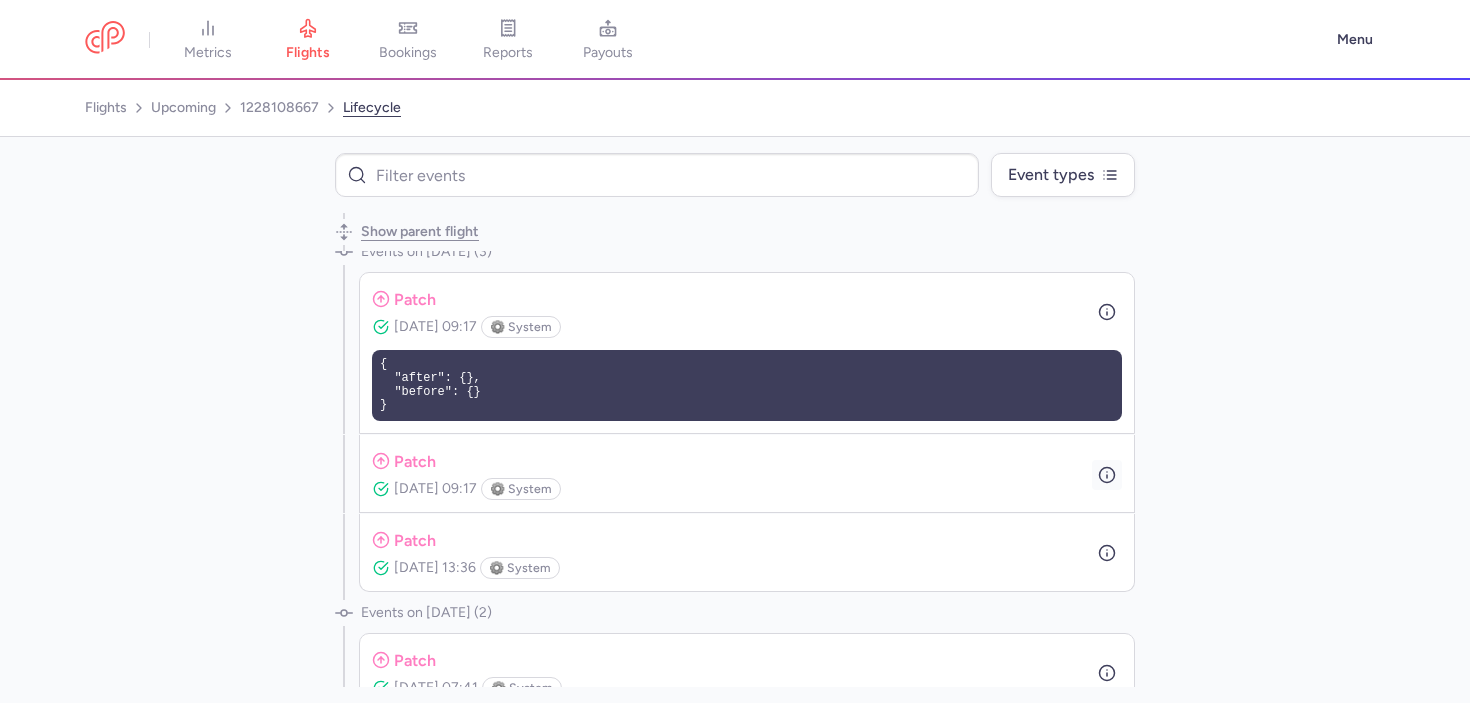 click 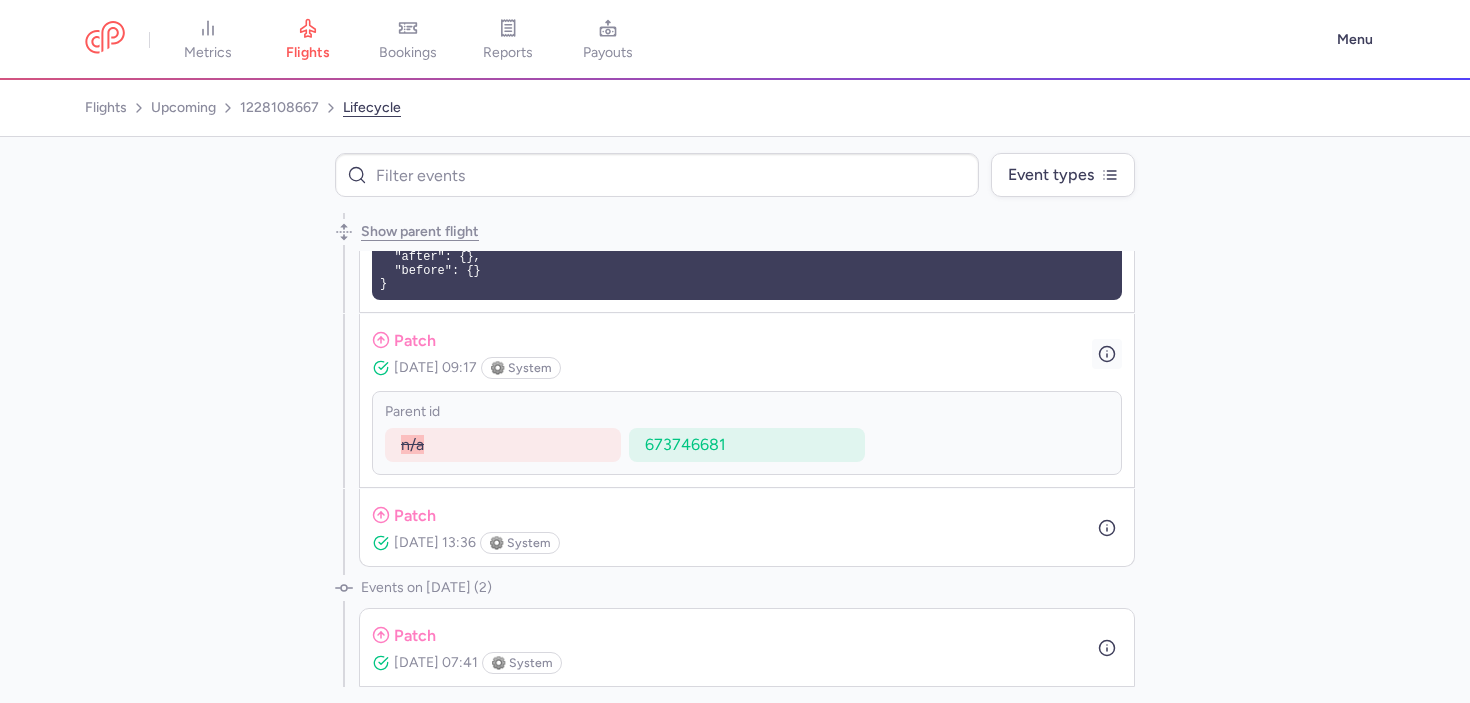 scroll, scrollTop: 283, scrollLeft: 0, axis: vertical 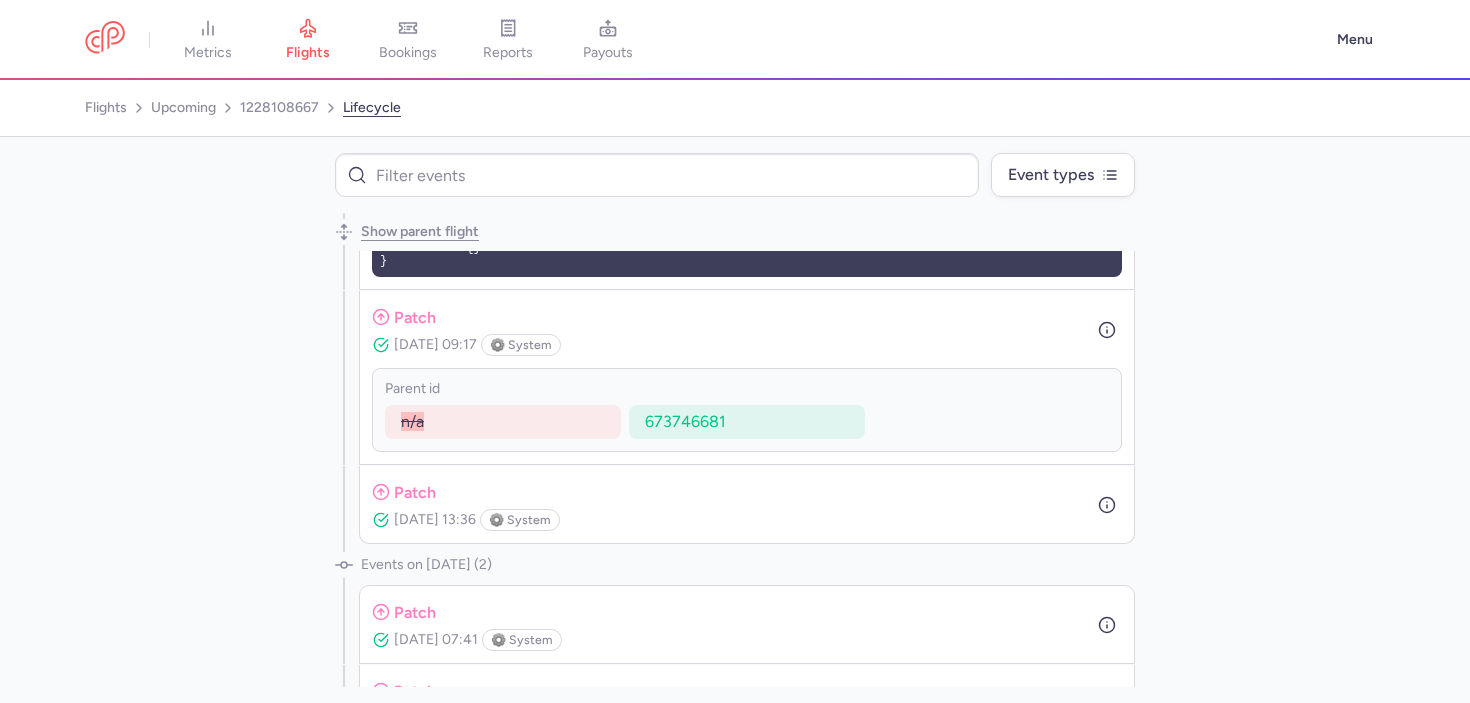 click on "patch Jul 01, 2025, 13:36 ⚙️ system" at bounding box center [747, 504] 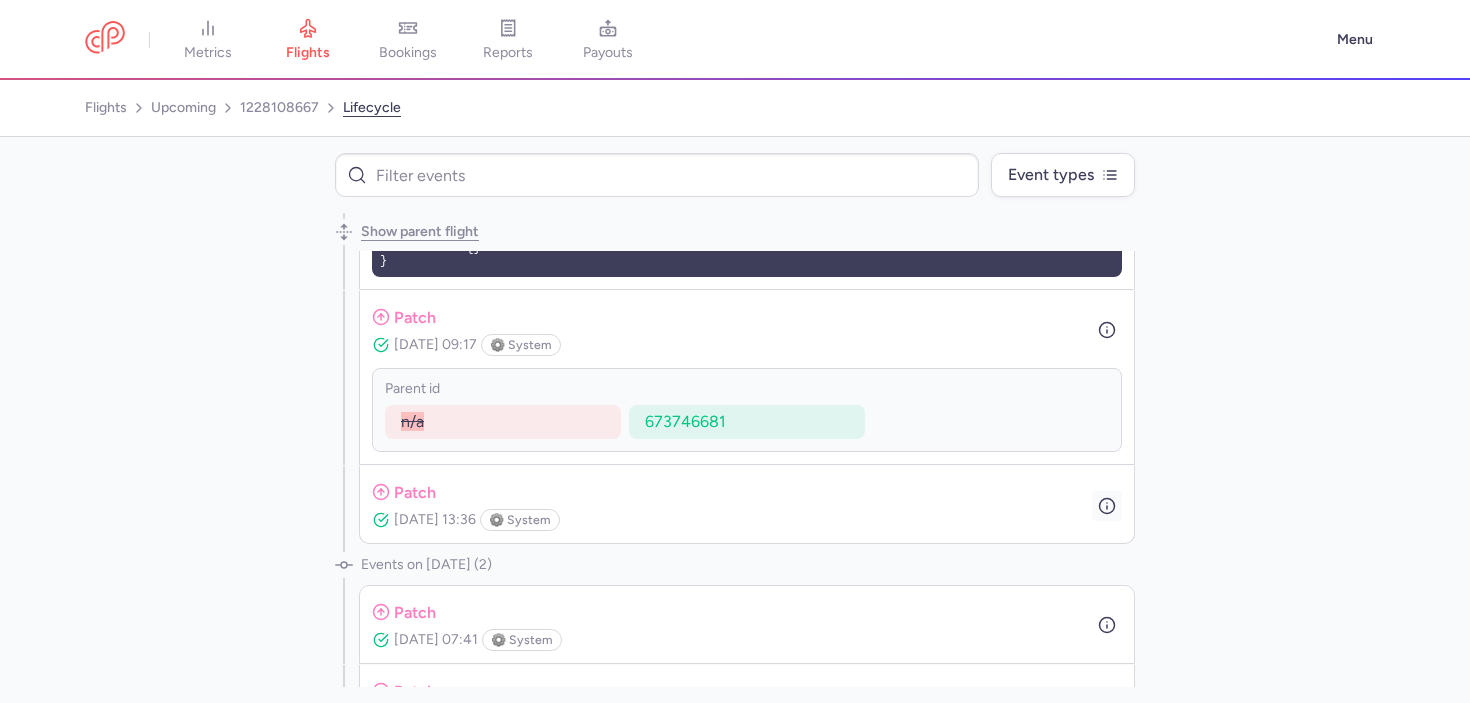 click 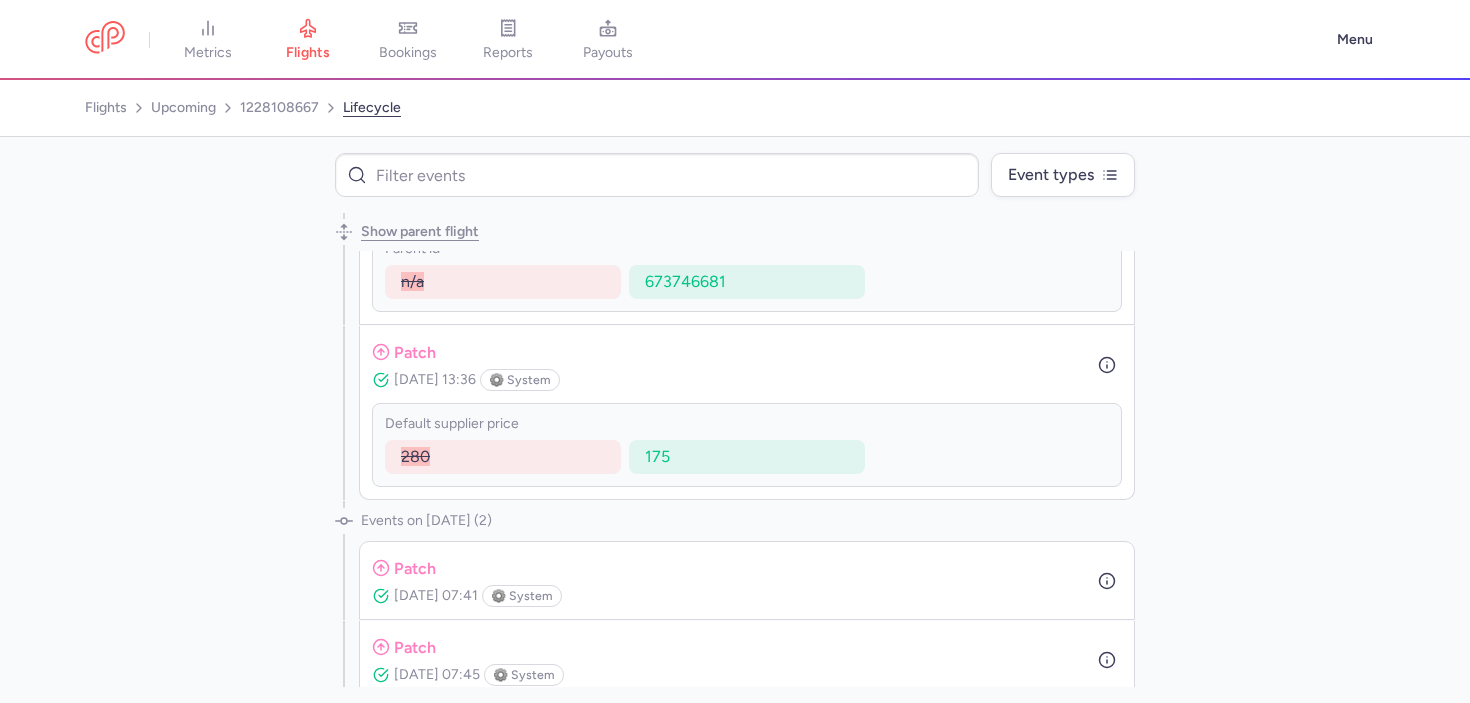 scroll, scrollTop: 0, scrollLeft: 0, axis: both 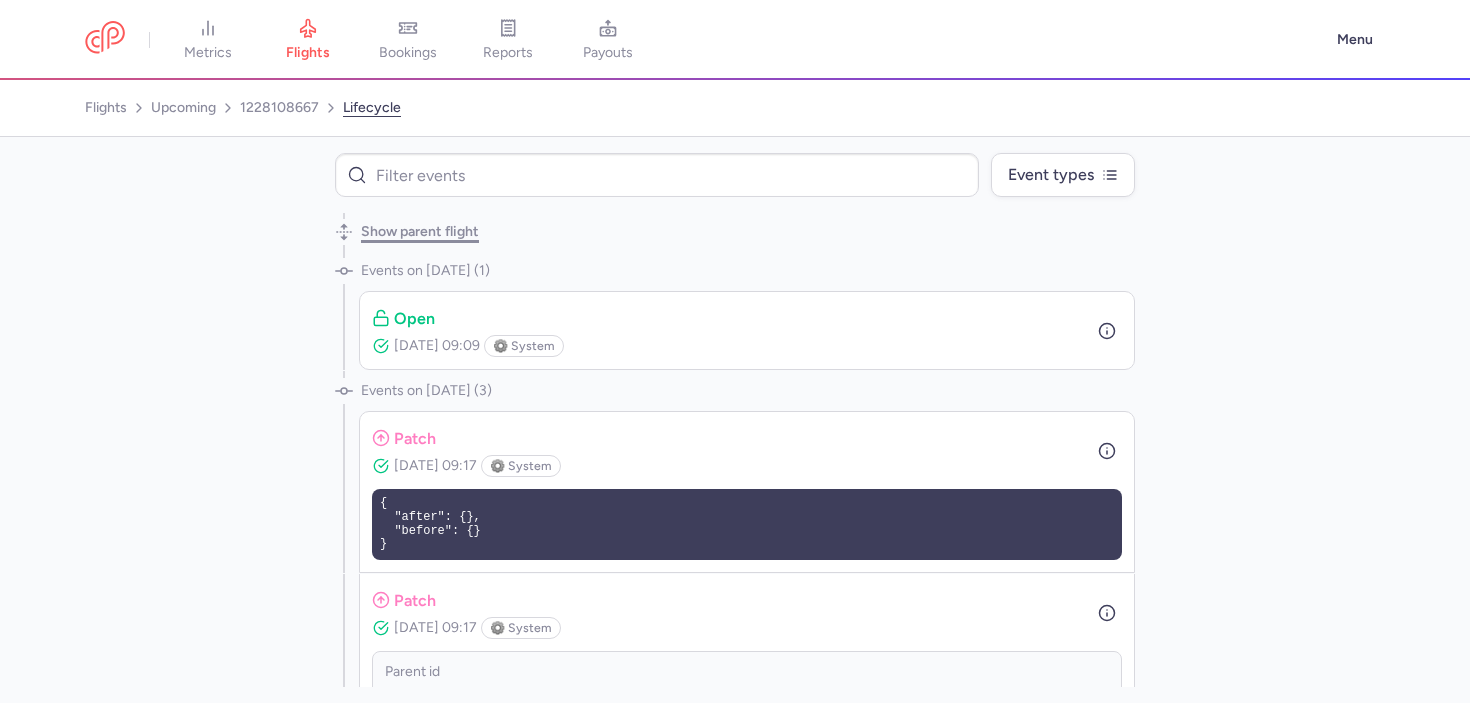 click on "Show parent flight" at bounding box center (420, 232) 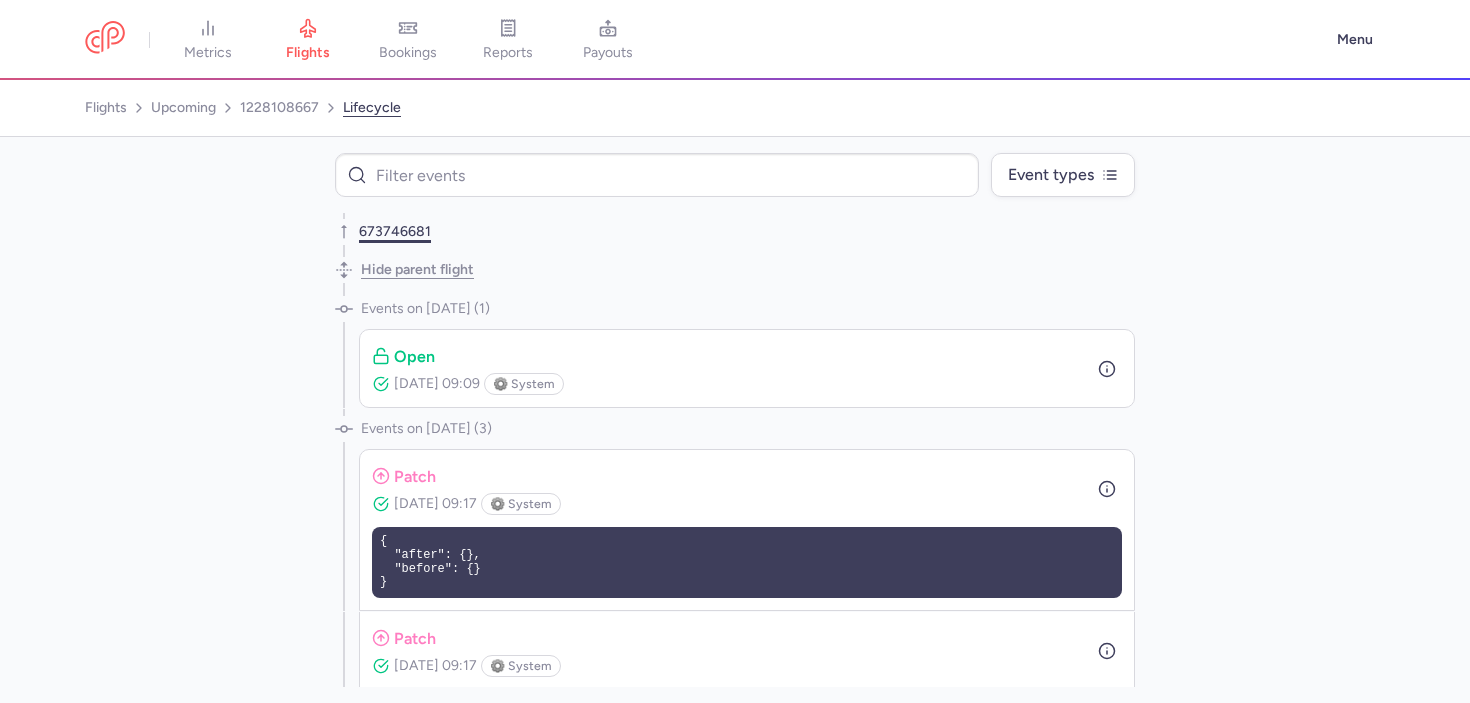 click on "673746681" at bounding box center (395, 232) 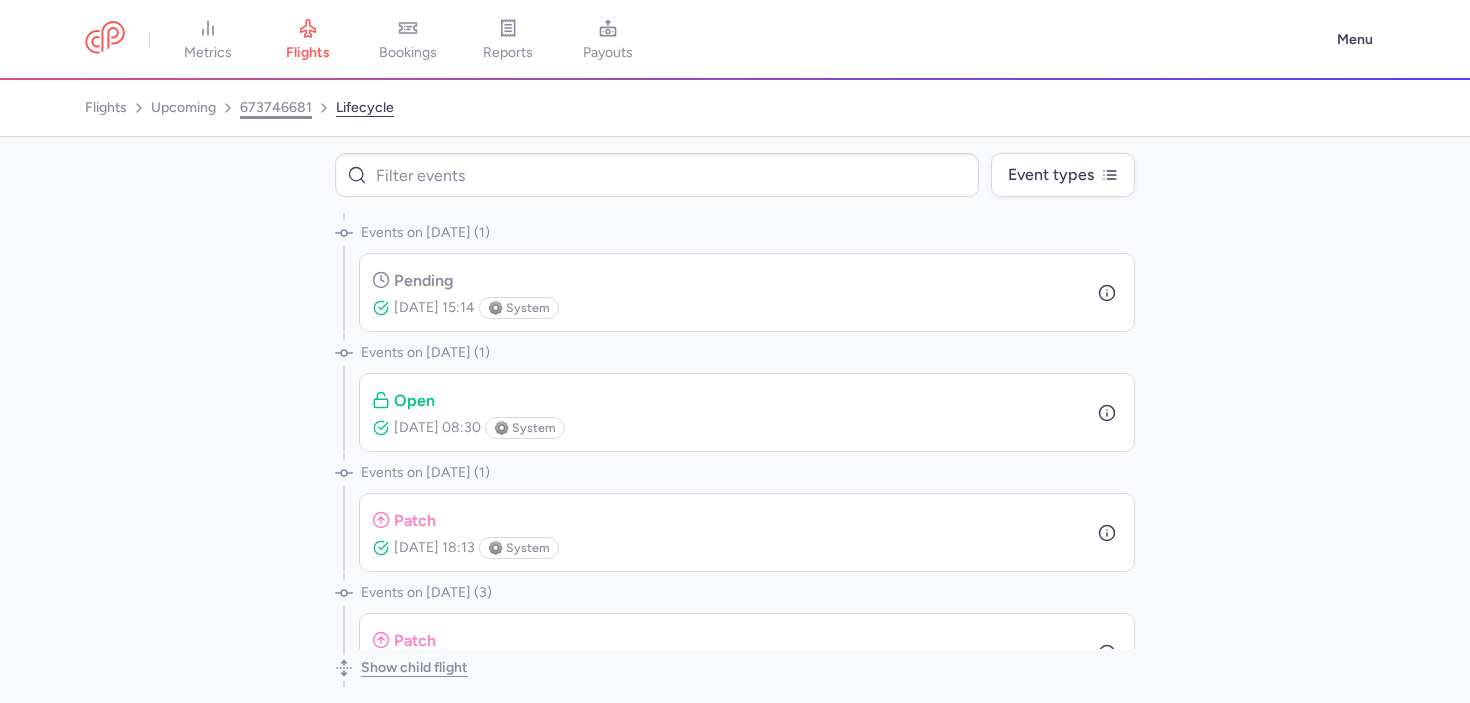 click on "673746681" at bounding box center (276, 108) 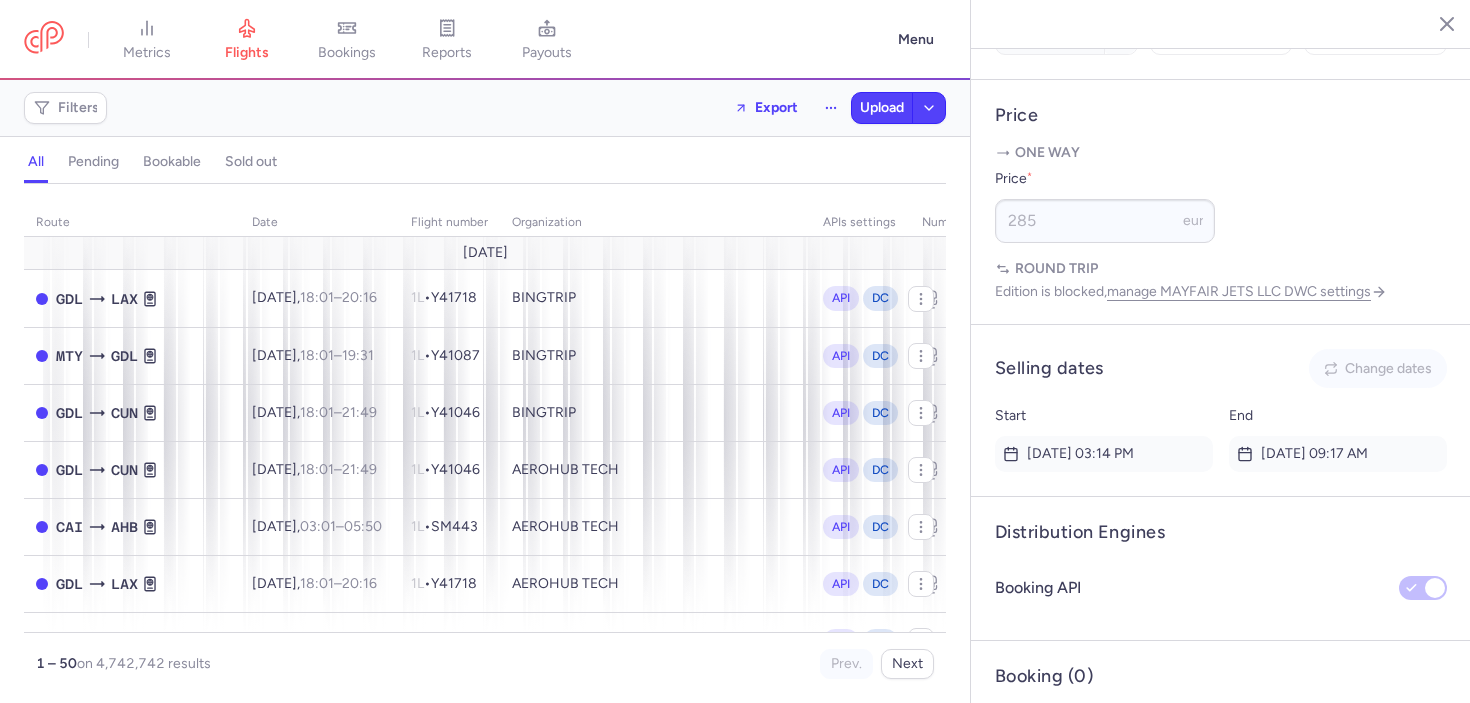 scroll, scrollTop: 0, scrollLeft: 0, axis: both 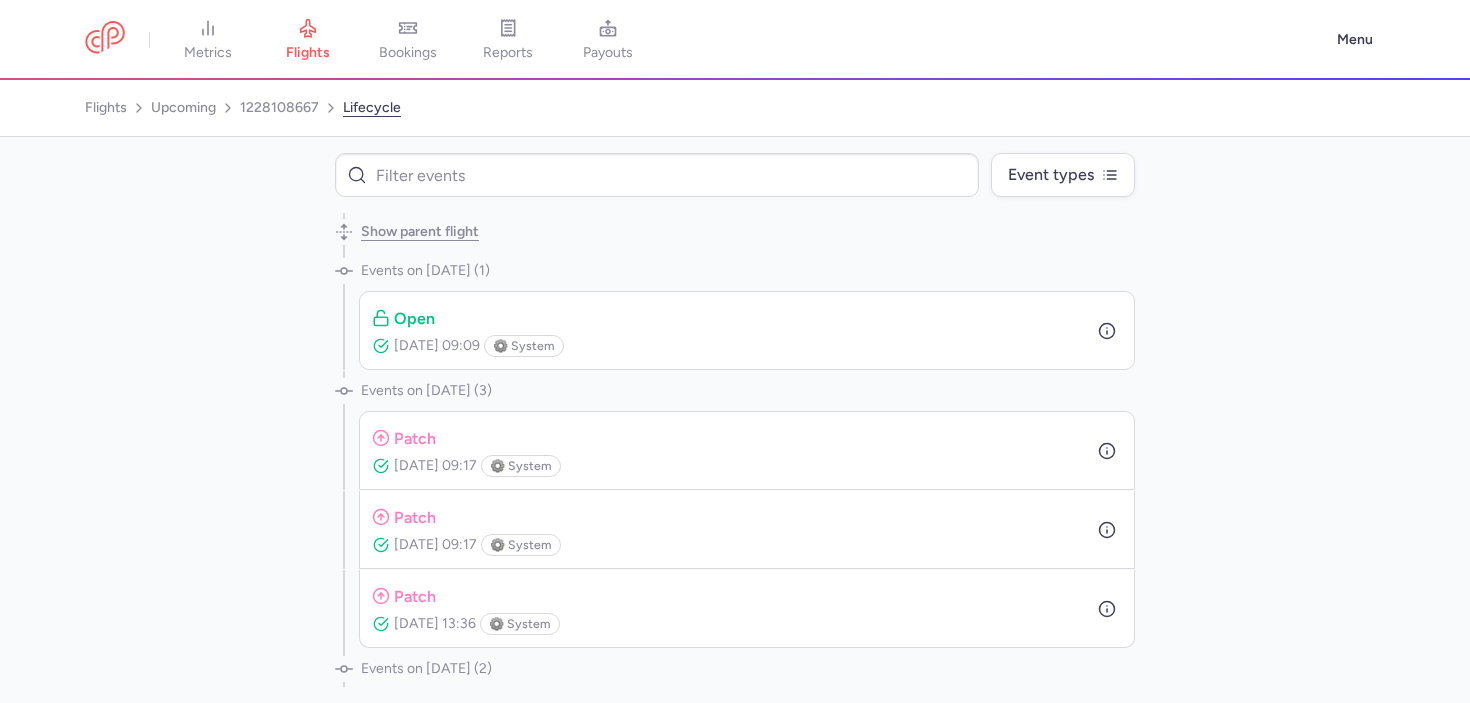 select on "days" 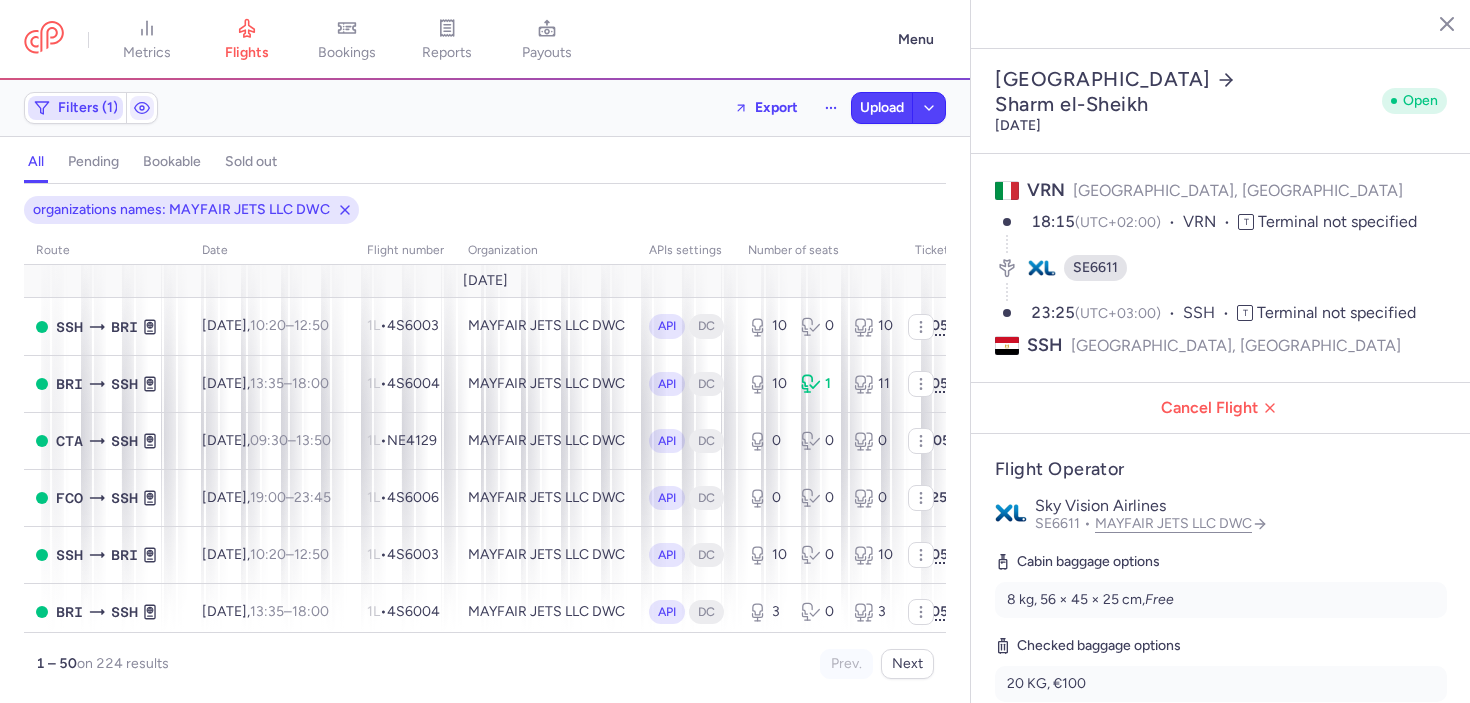 click on "Filters (1)" 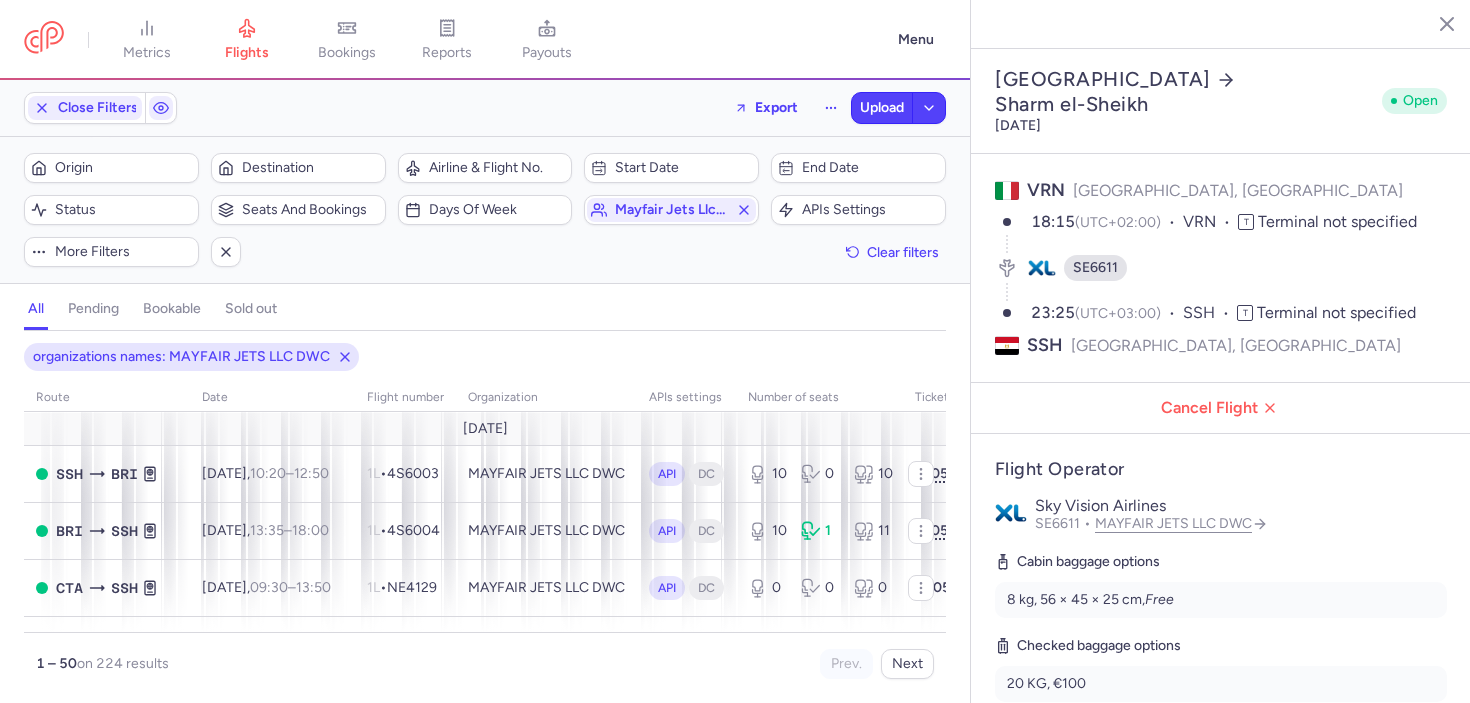 scroll, scrollTop: 0, scrollLeft: 0, axis: both 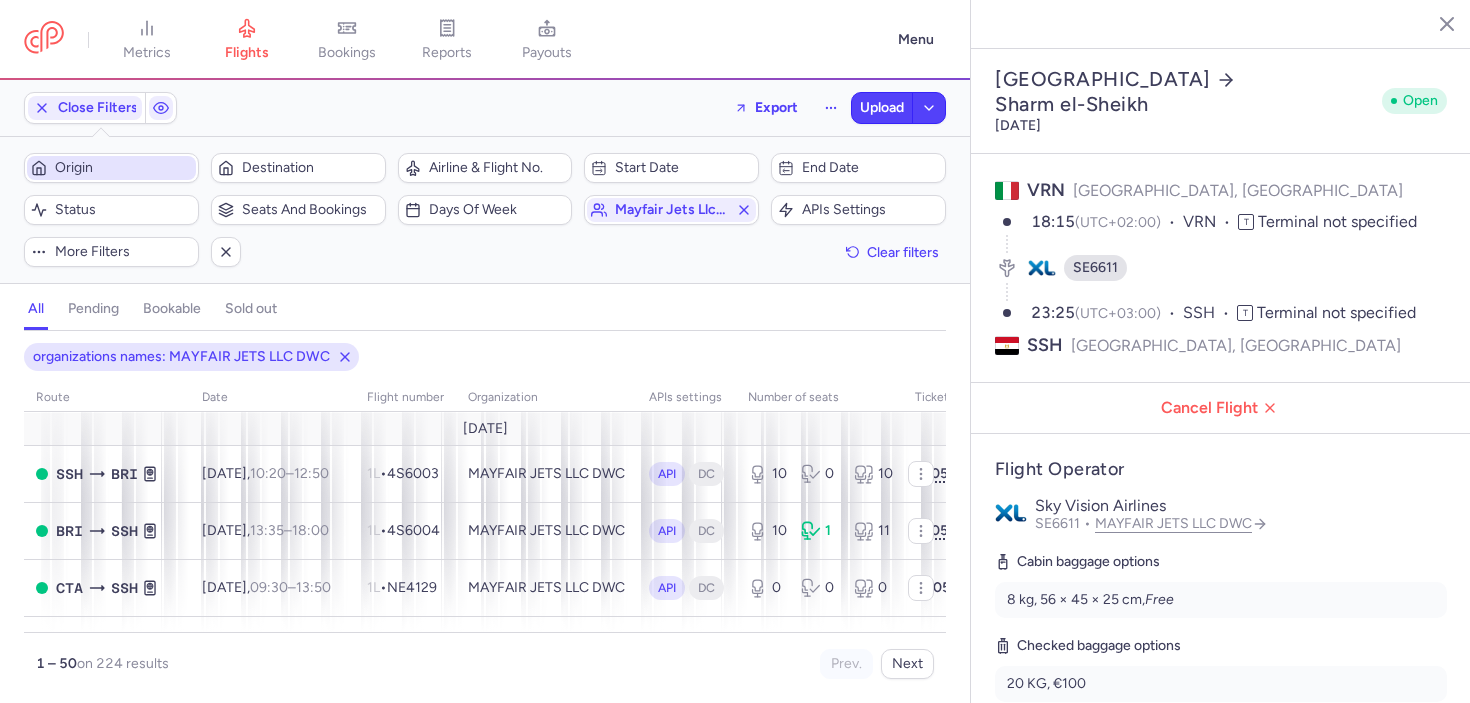click on "Origin" at bounding box center (123, 168) 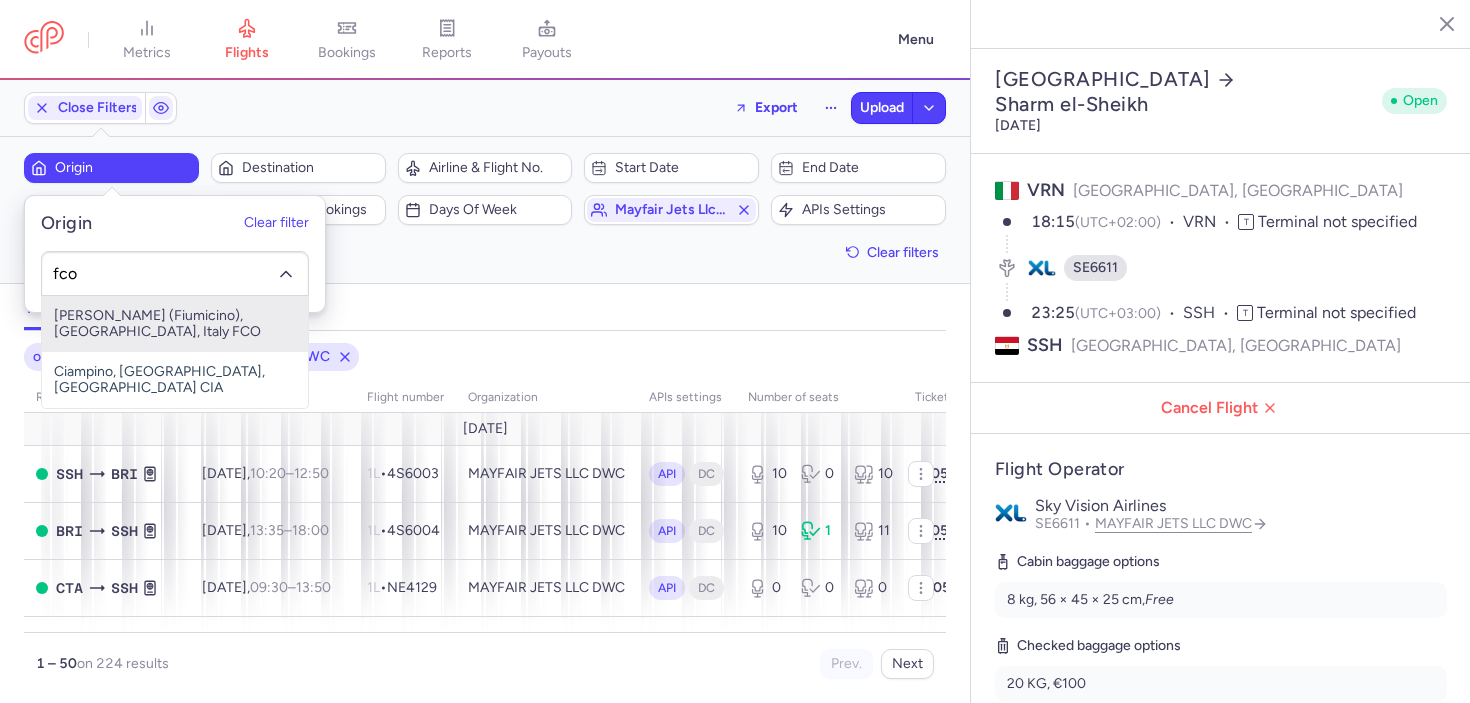 click on "Leonardo Da Vinci (Fiumicino), Roma, Italy FCO" at bounding box center [175, 324] 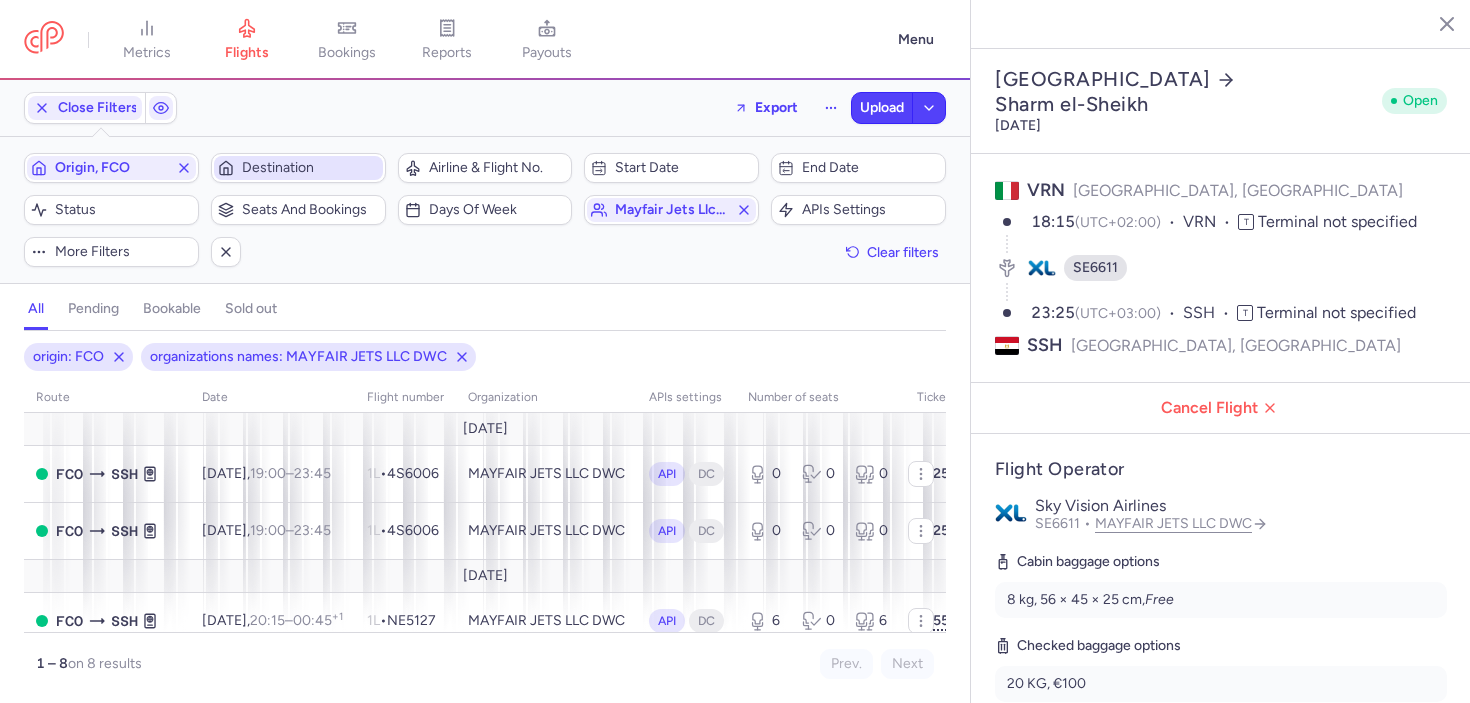 click on "Destination" at bounding box center (310, 168) 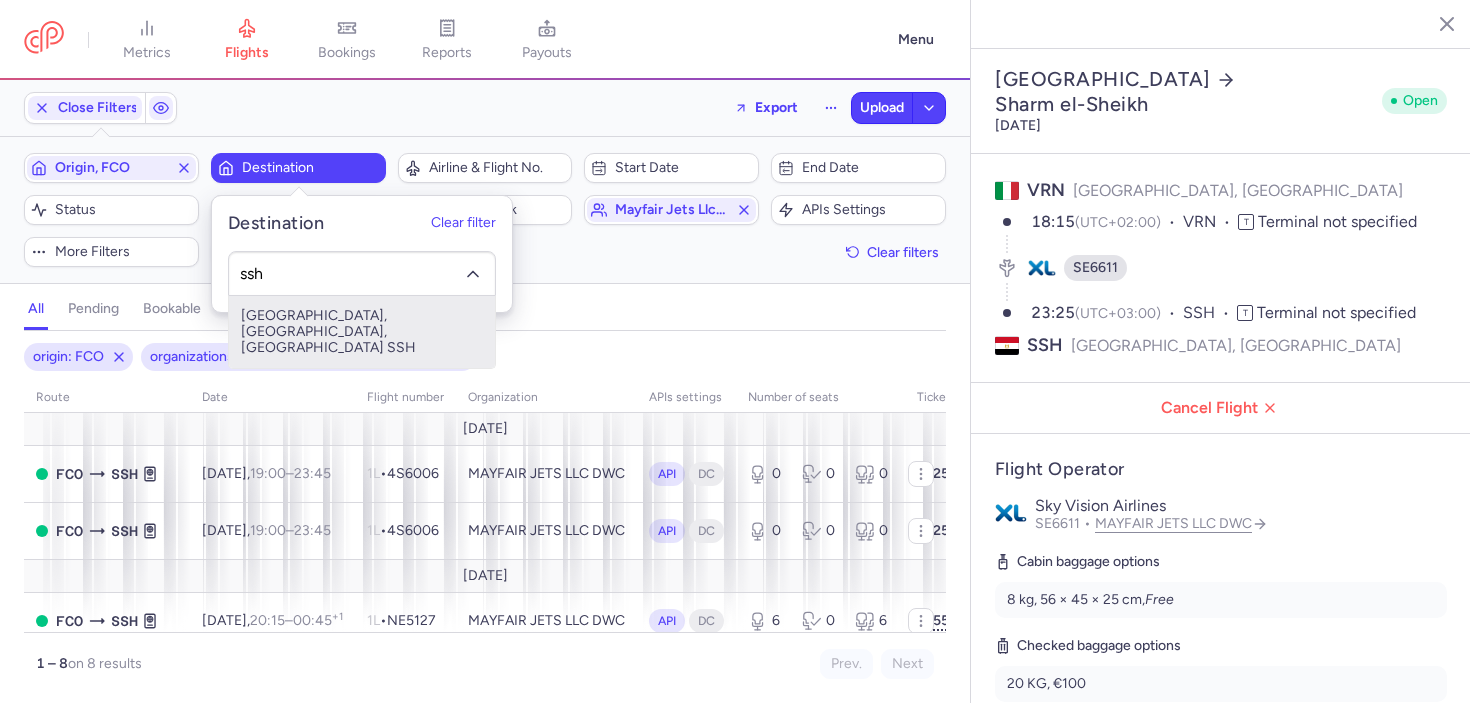 click on "Sharm el-Sheikh International Airport, Sharm el-Sheikh, Egypt SSH" at bounding box center [362, 332] 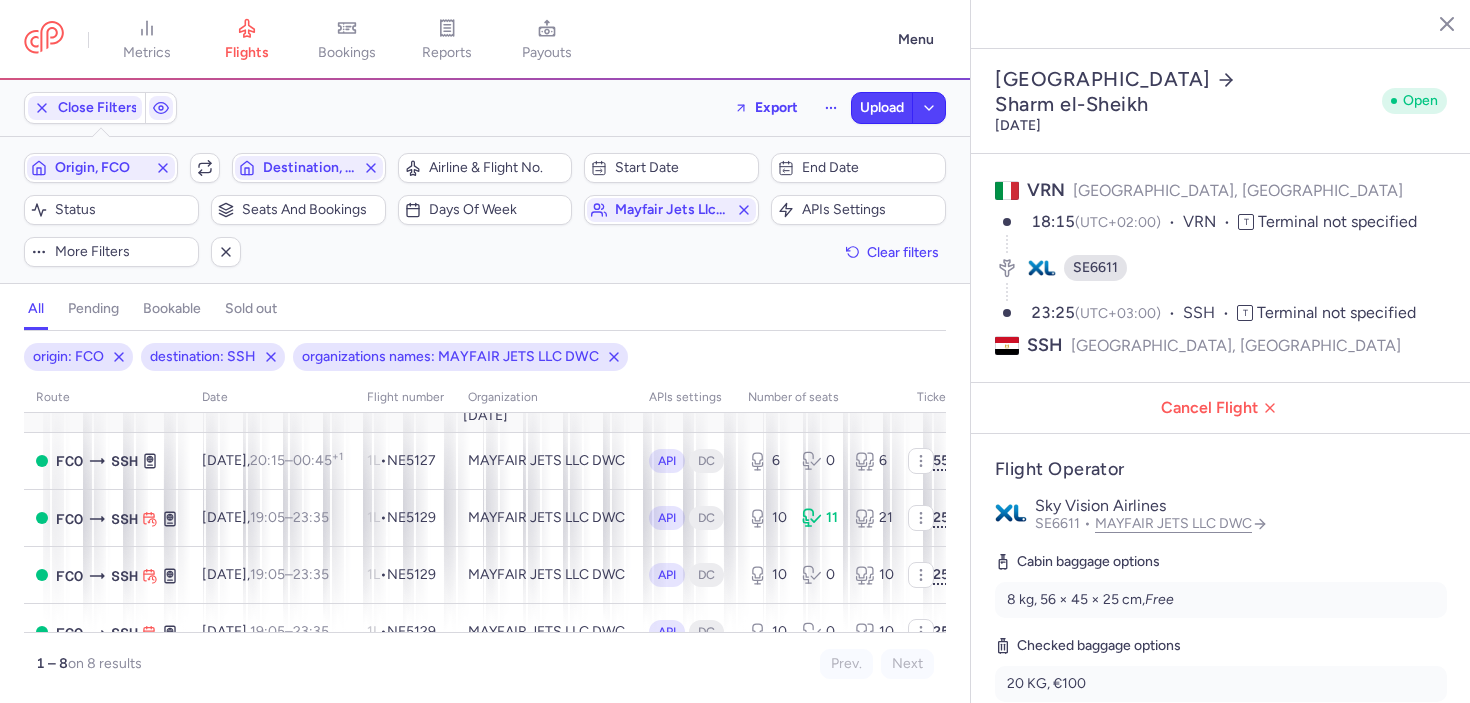 scroll, scrollTop: 179, scrollLeft: 0, axis: vertical 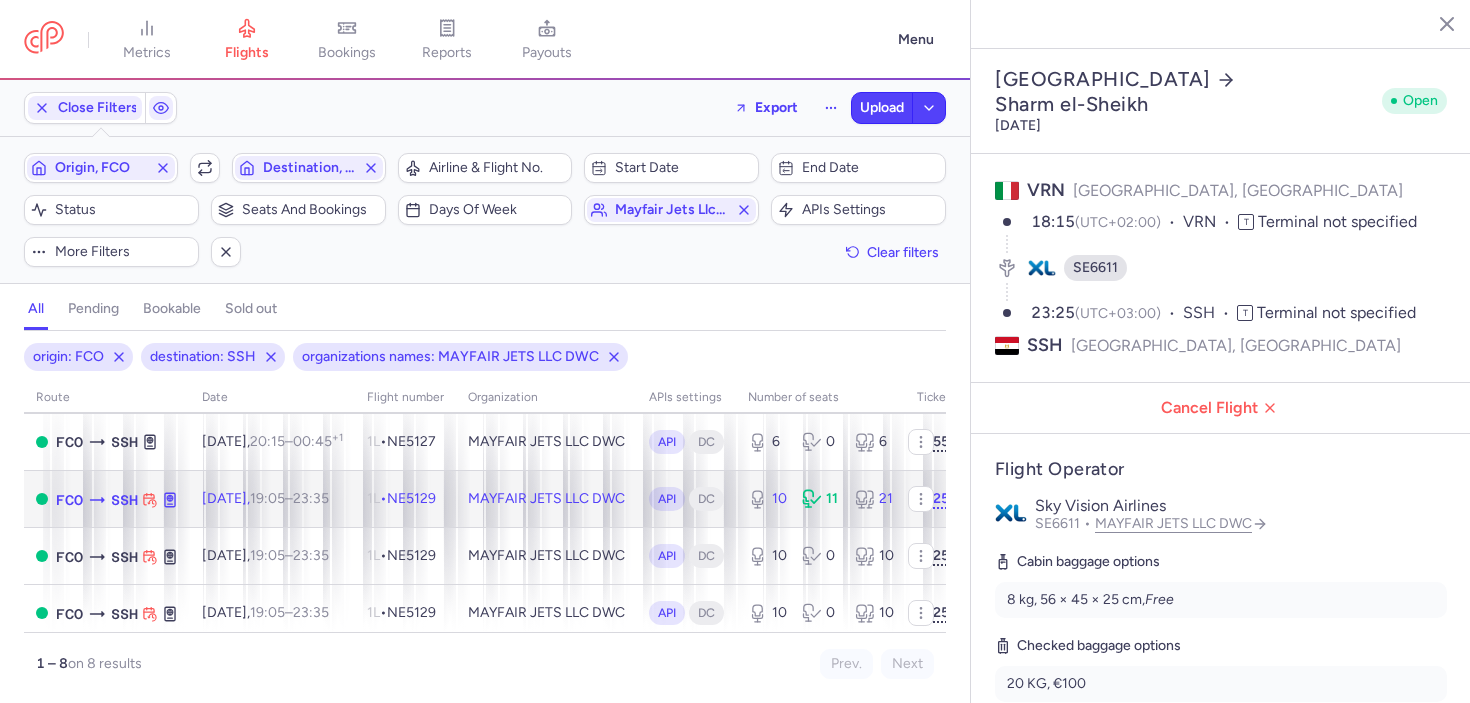 click on "Fri, 8 Aug,  19:05  –  23:35  +0" 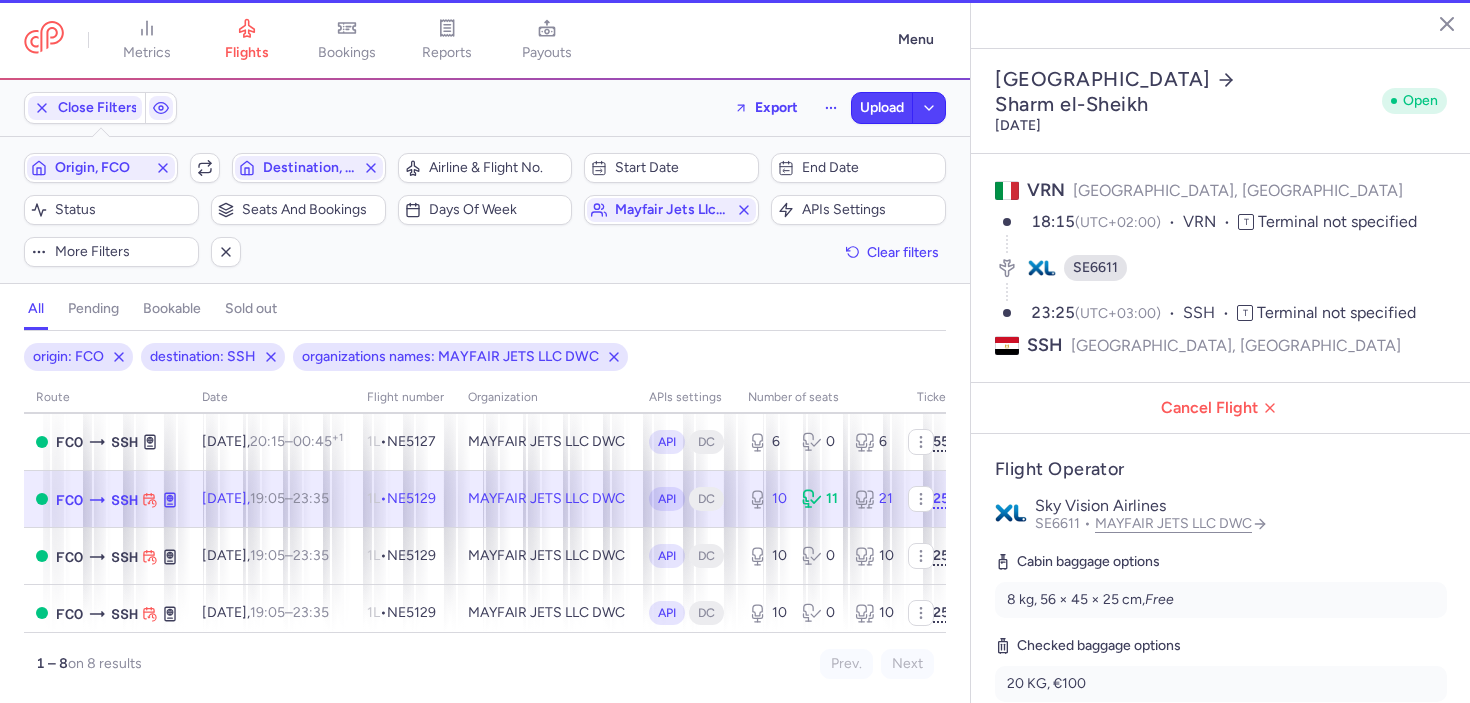 type on "10" 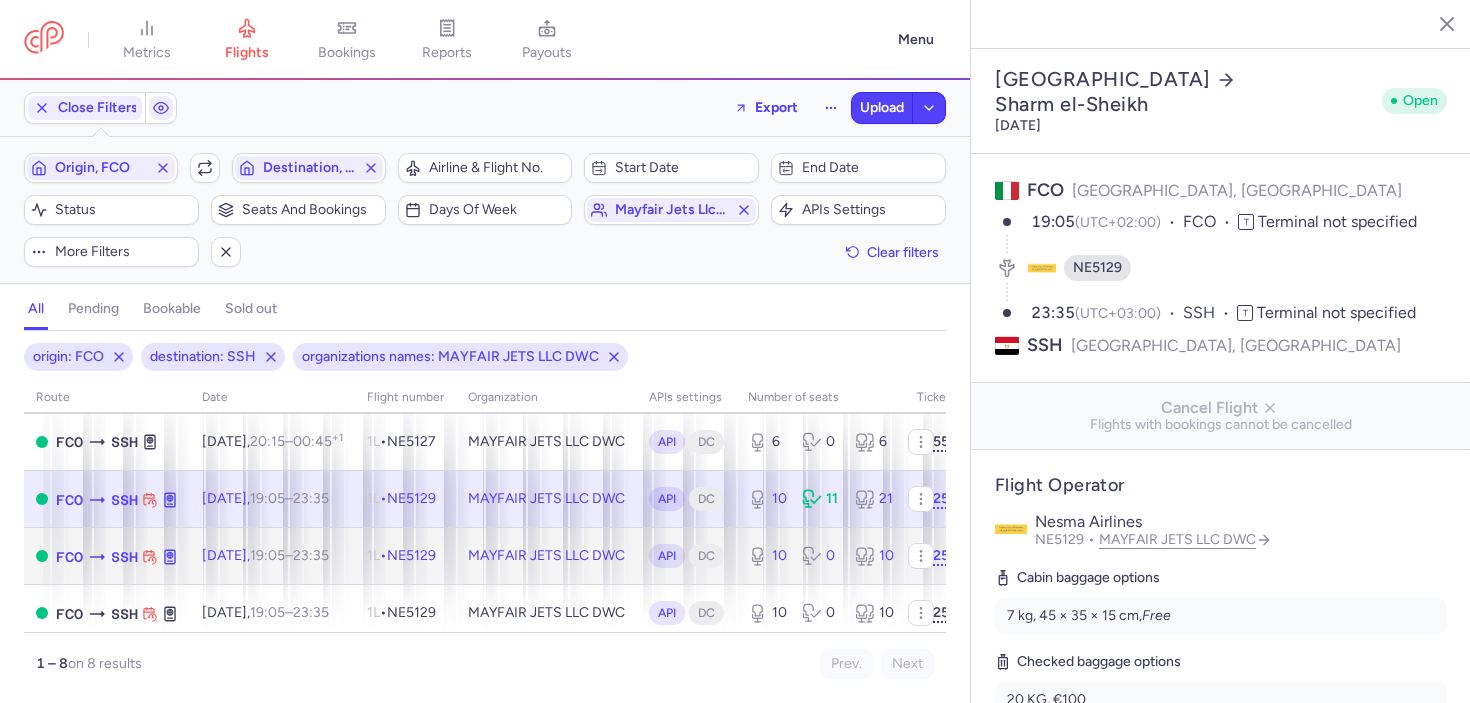 click on "Fri, 15 Aug,  19:05  –  23:35  +0" 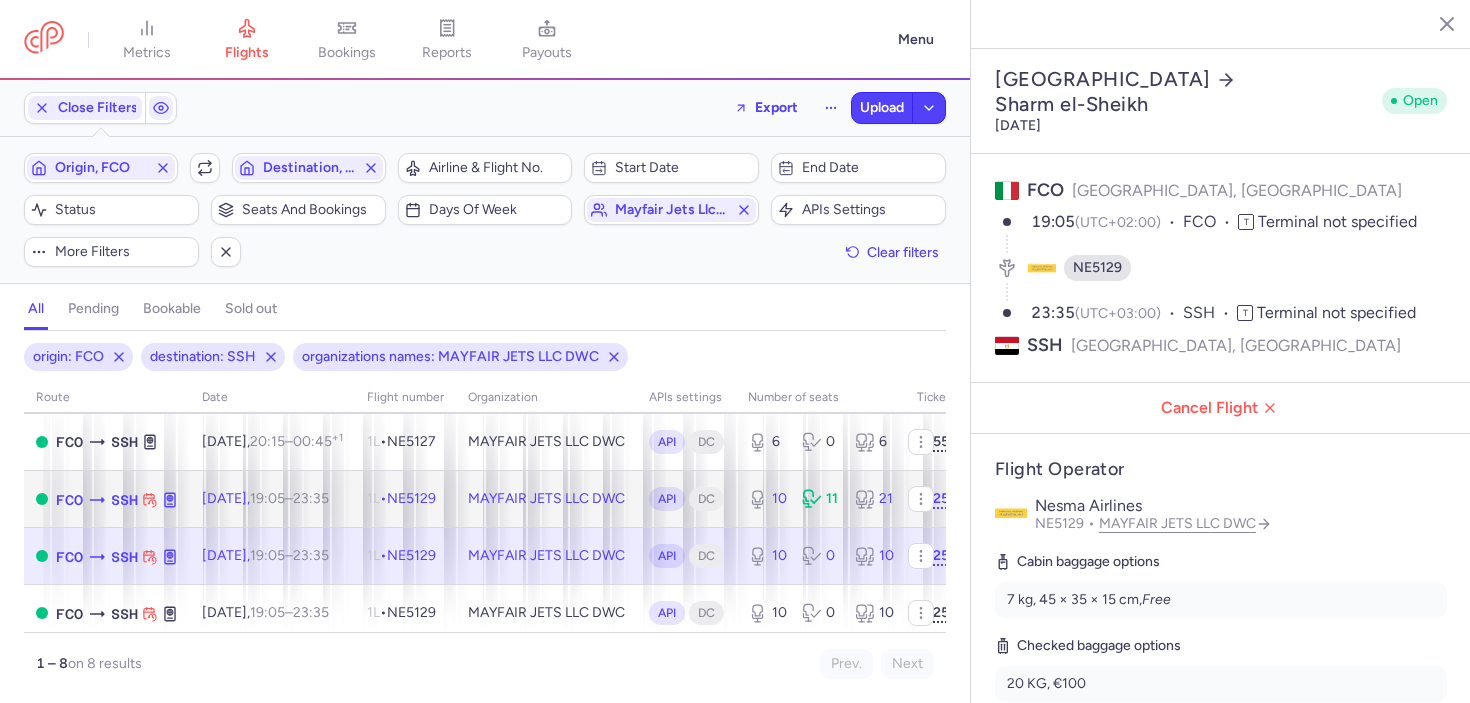 click on "Fri, 8 Aug,  19:05  –  23:35  +0" 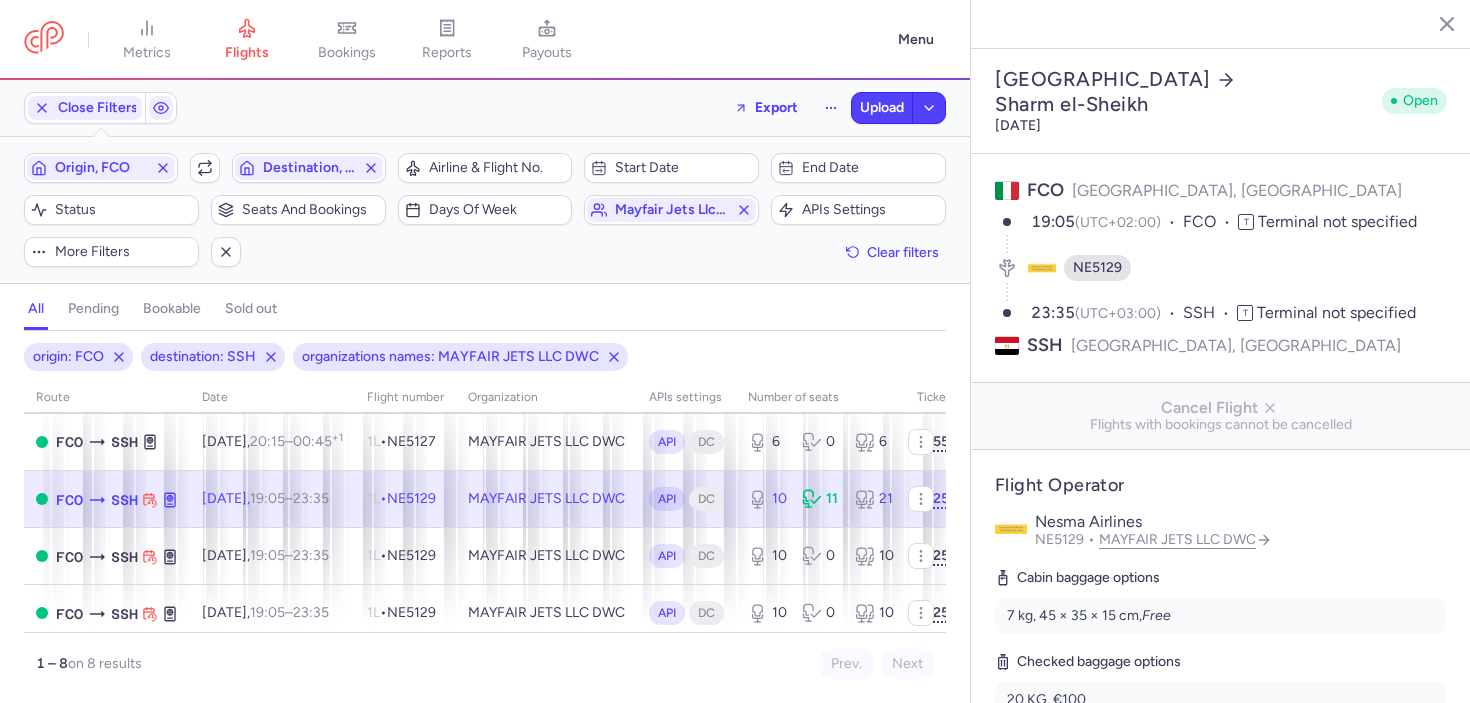 scroll, scrollTop: 98, scrollLeft: 0, axis: vertical 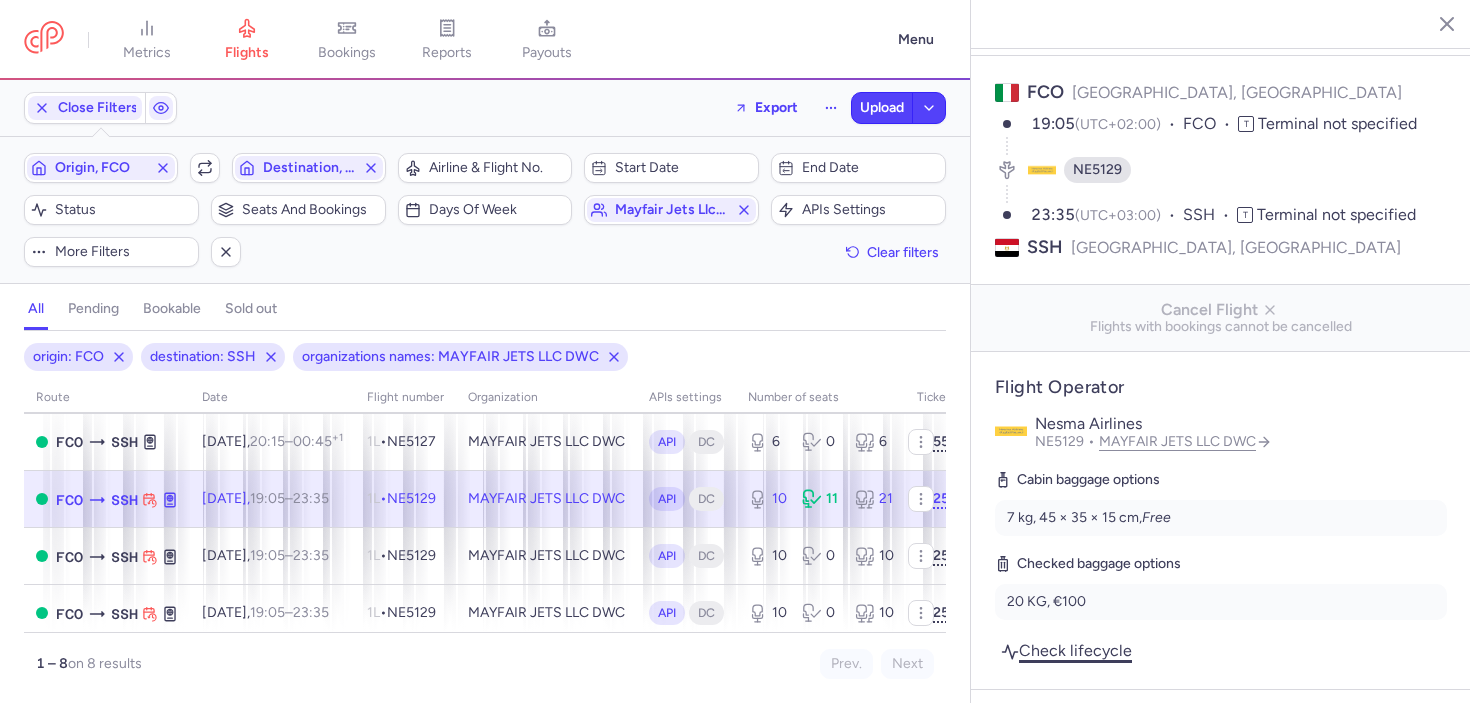 click on "Check lifecycle" at bounding box center [1066, 650] 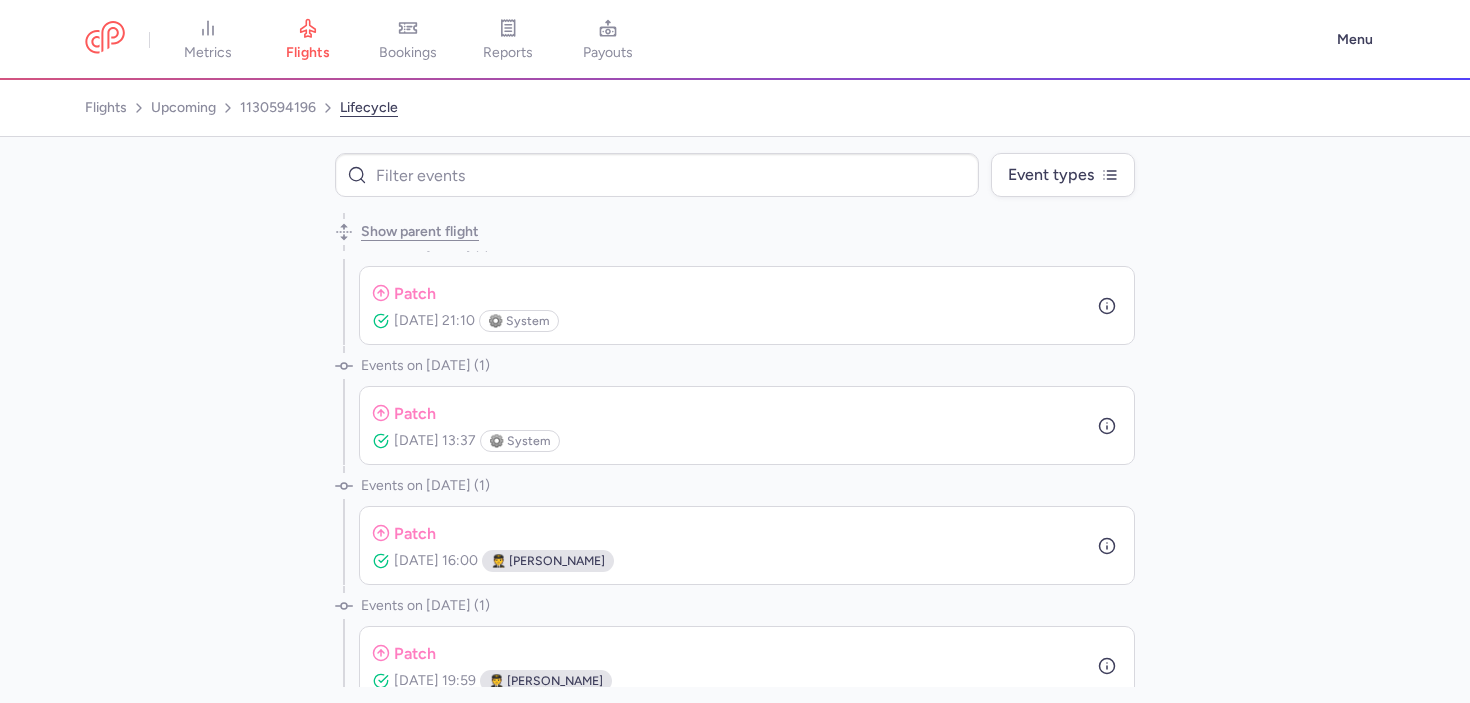 scroll, scrollTop: 0, scrollLeft: 0, axis: both 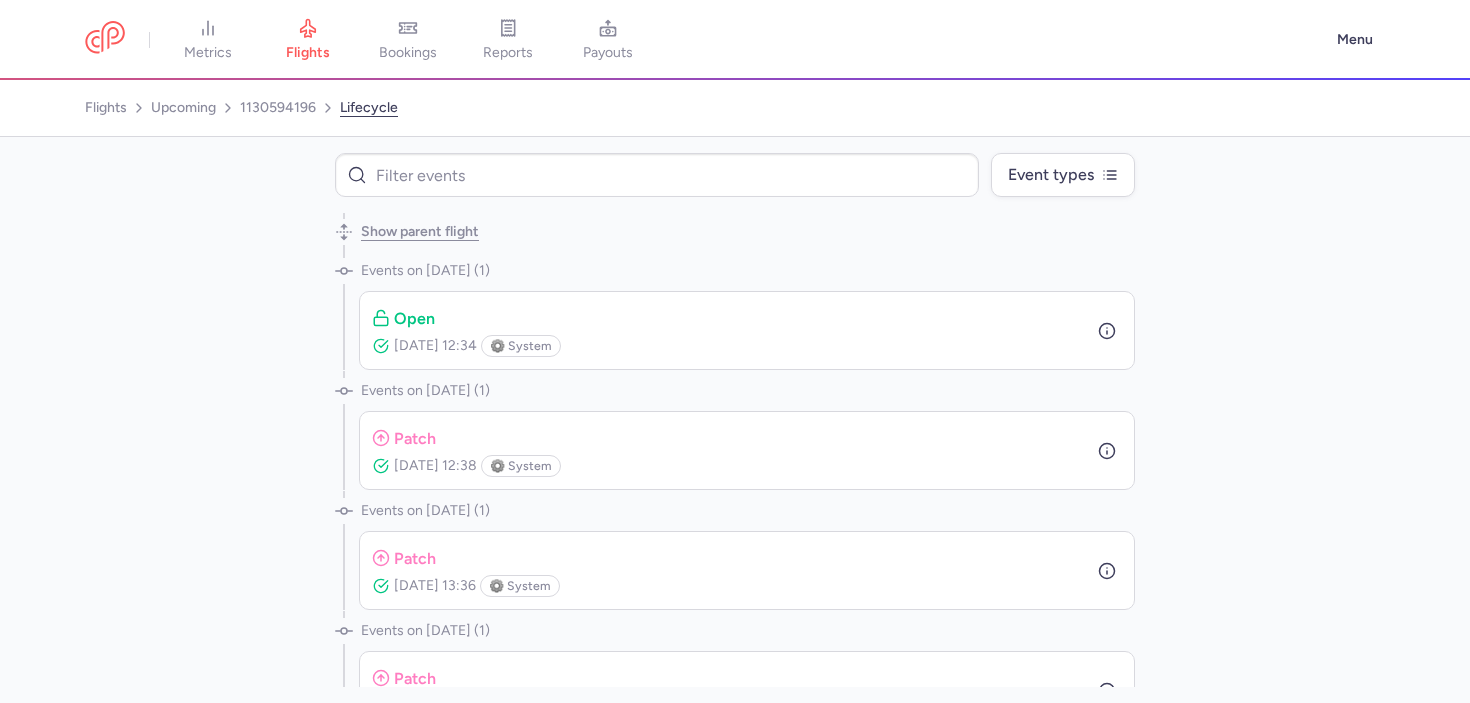 click on "Show parent flight" at bounding box center [735, 232] 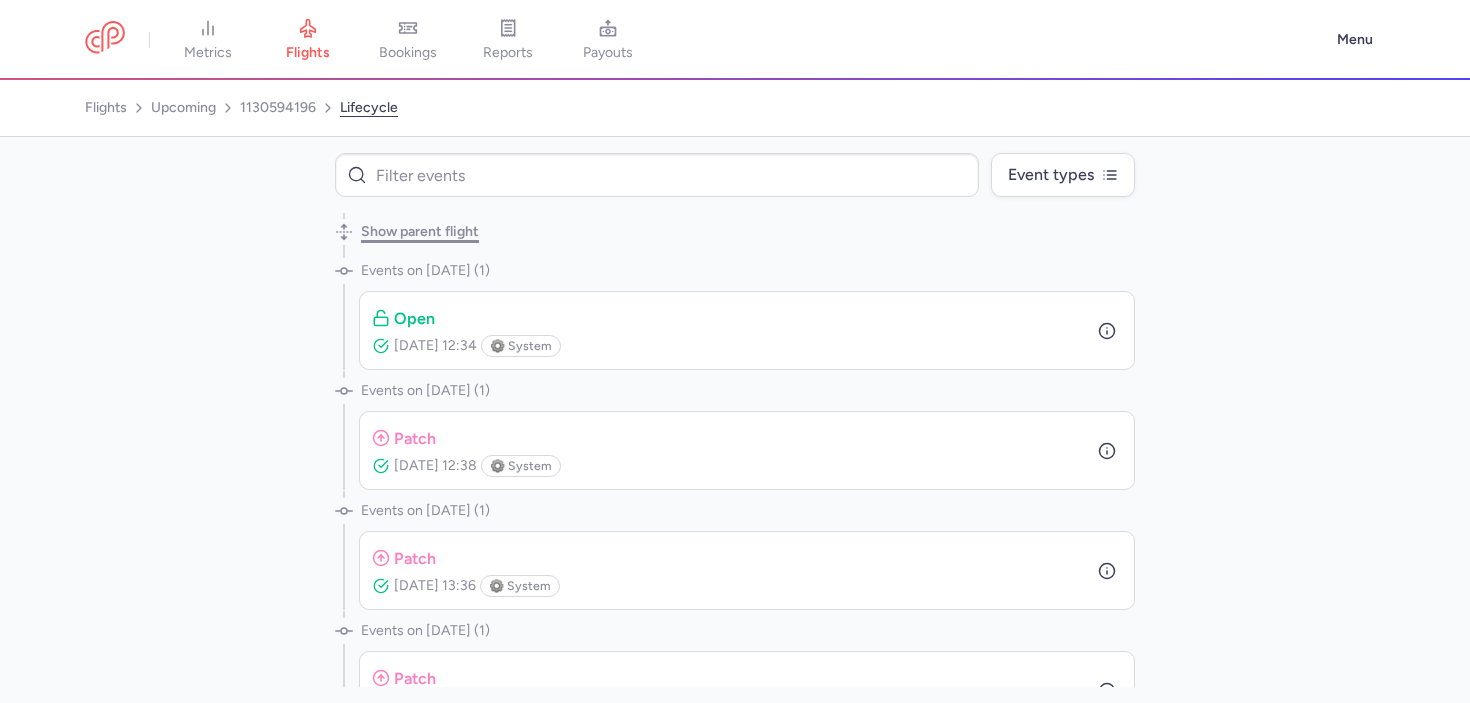 click on "Show parent flight" at bounding box center (420, 232) 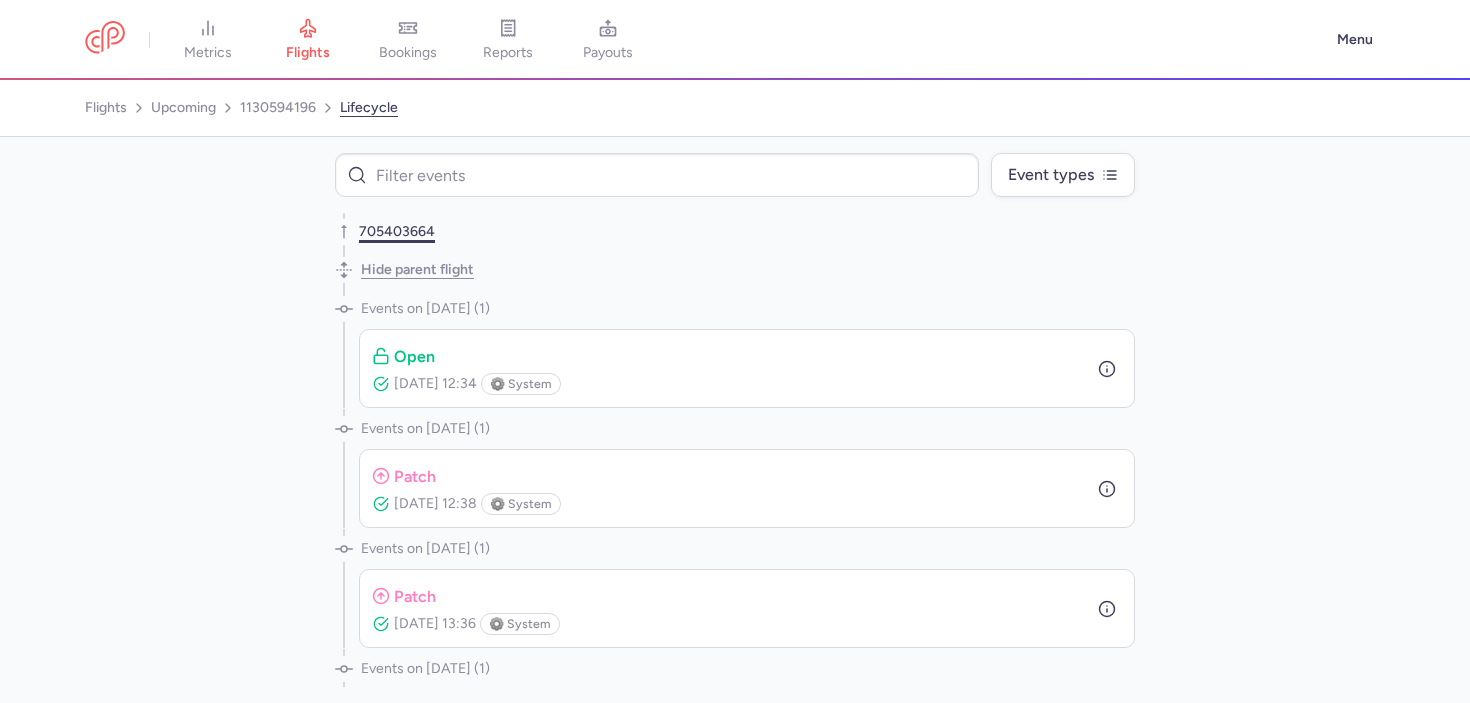 click on "705403664" at bounding box center [397, 232] 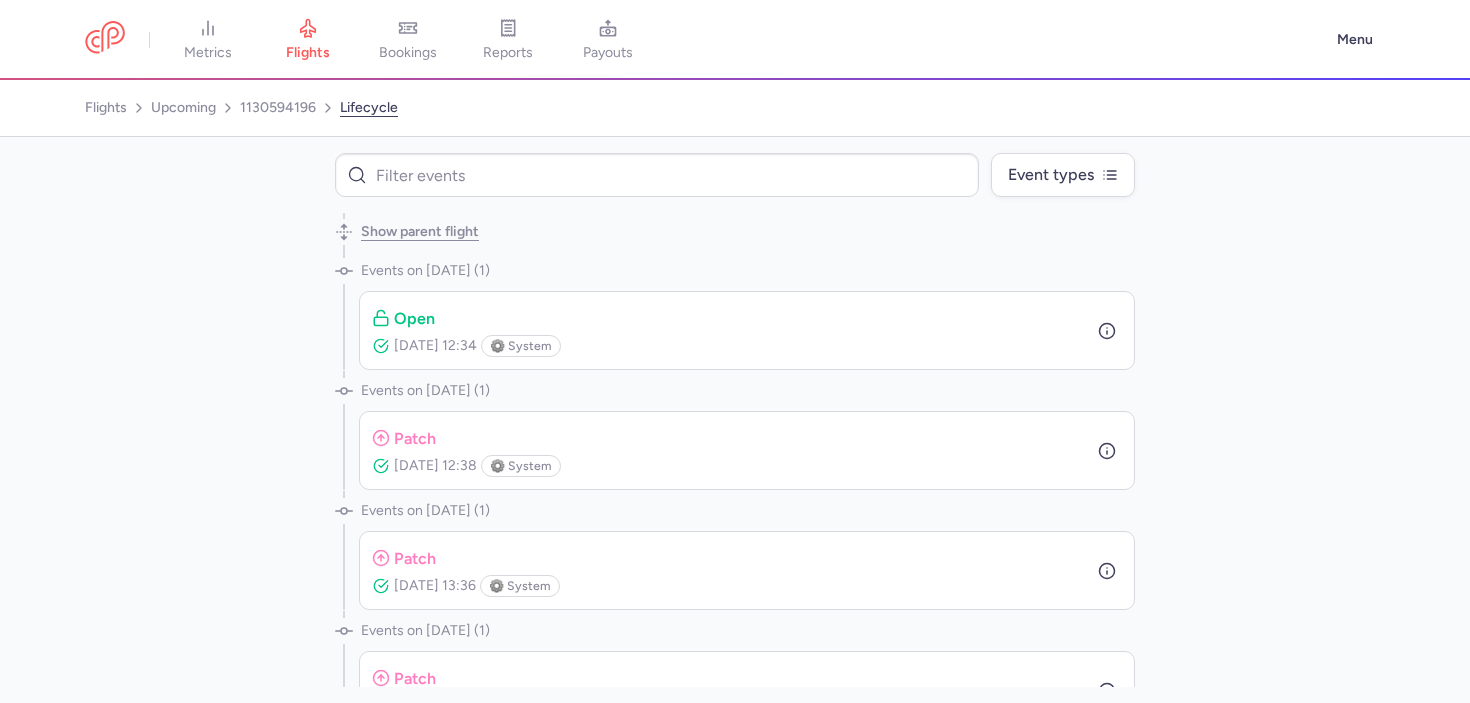 select on "days" 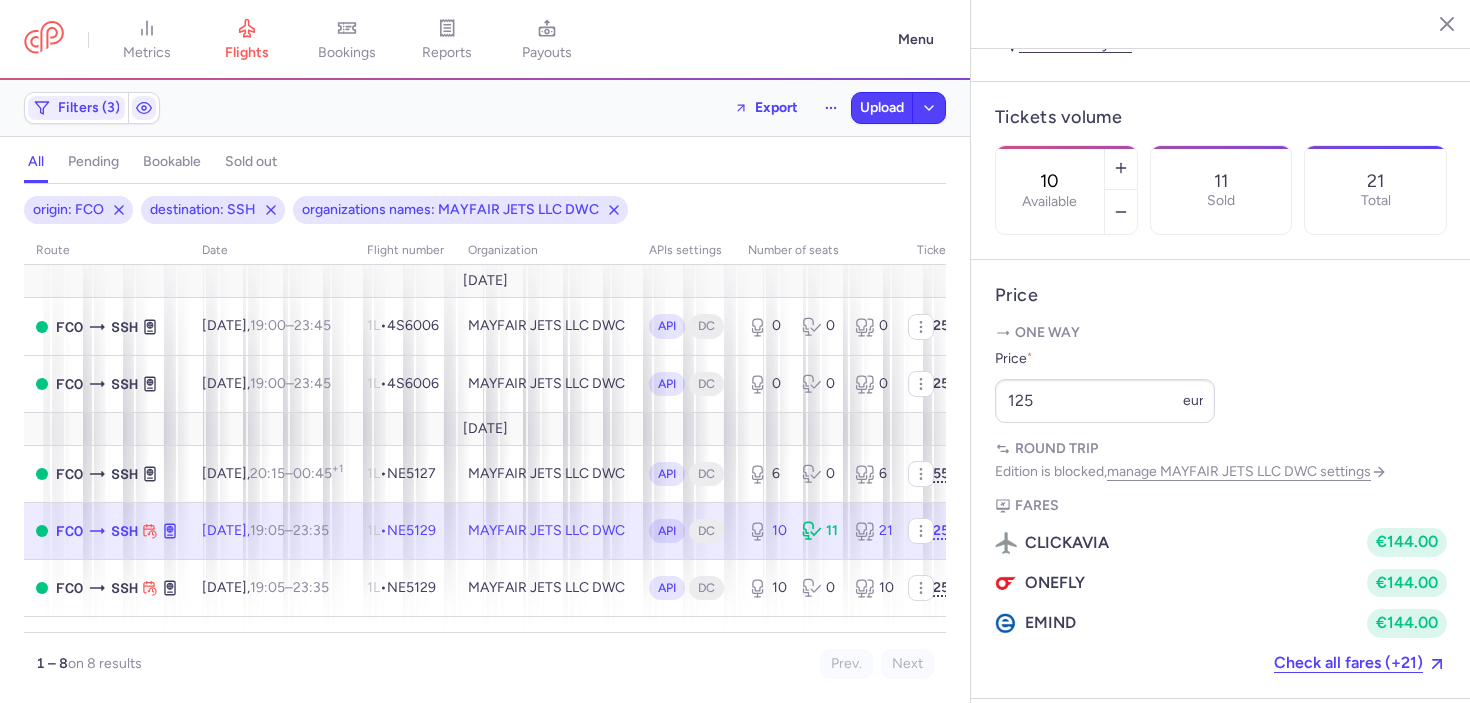 scroll, scrollTop: 0, scrollLeft: 0, axis: both 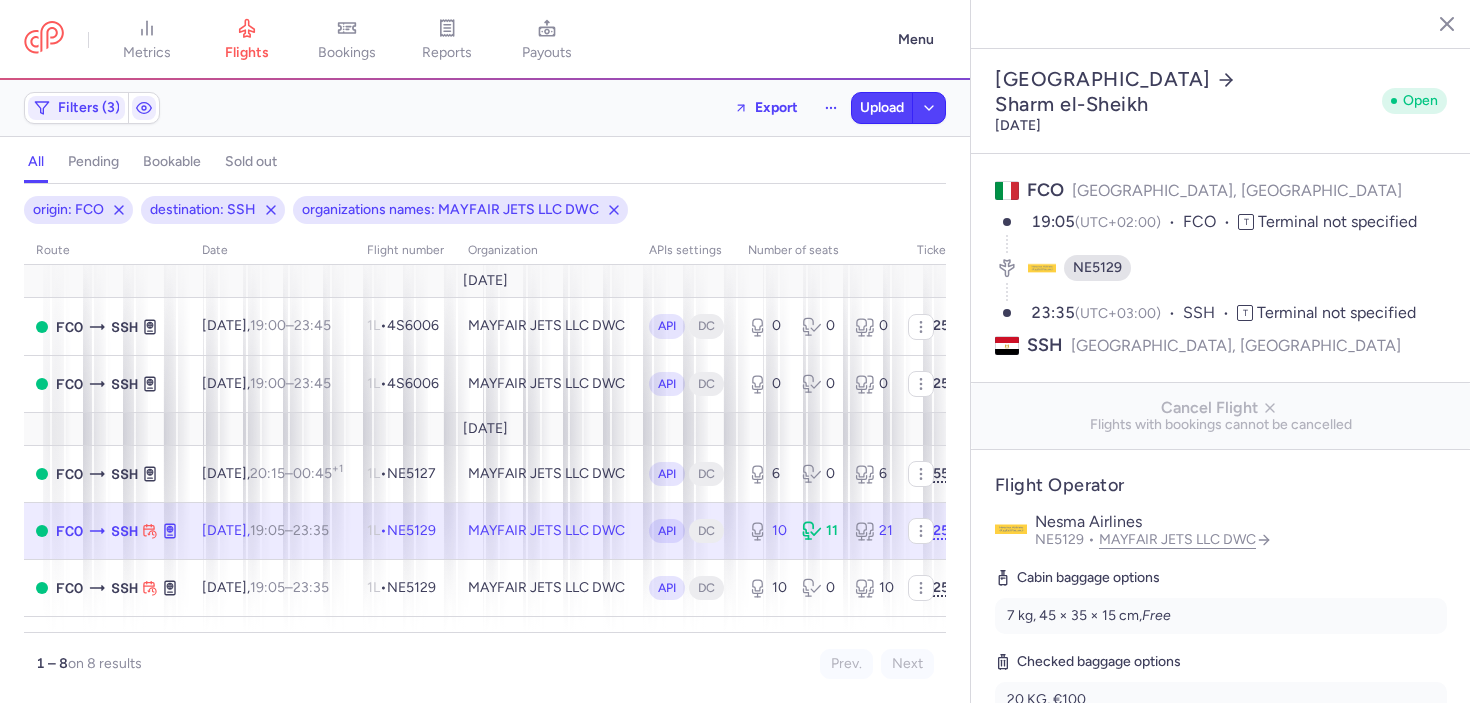 click on "NE5129" at bounding box center [1097, 268] 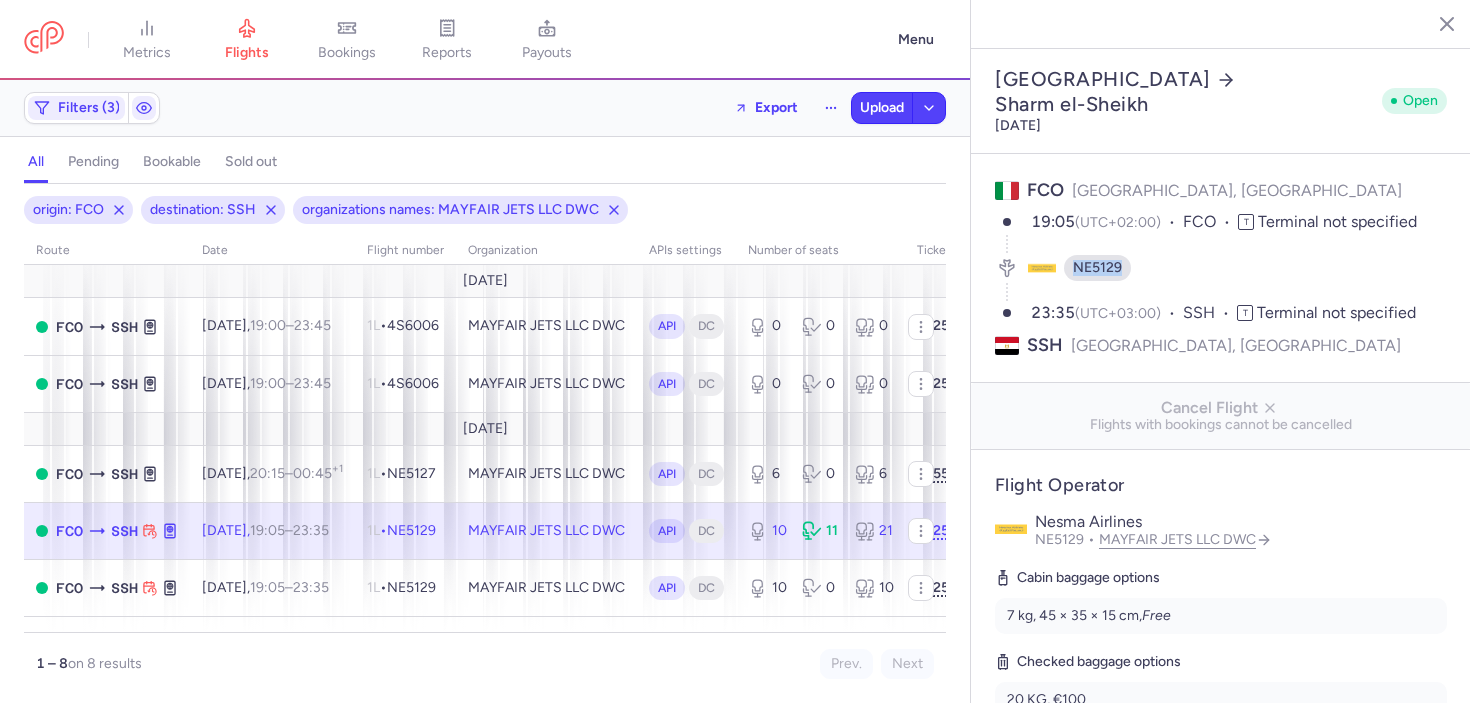 click on "NE5129" at bounding box center (1097, 268) 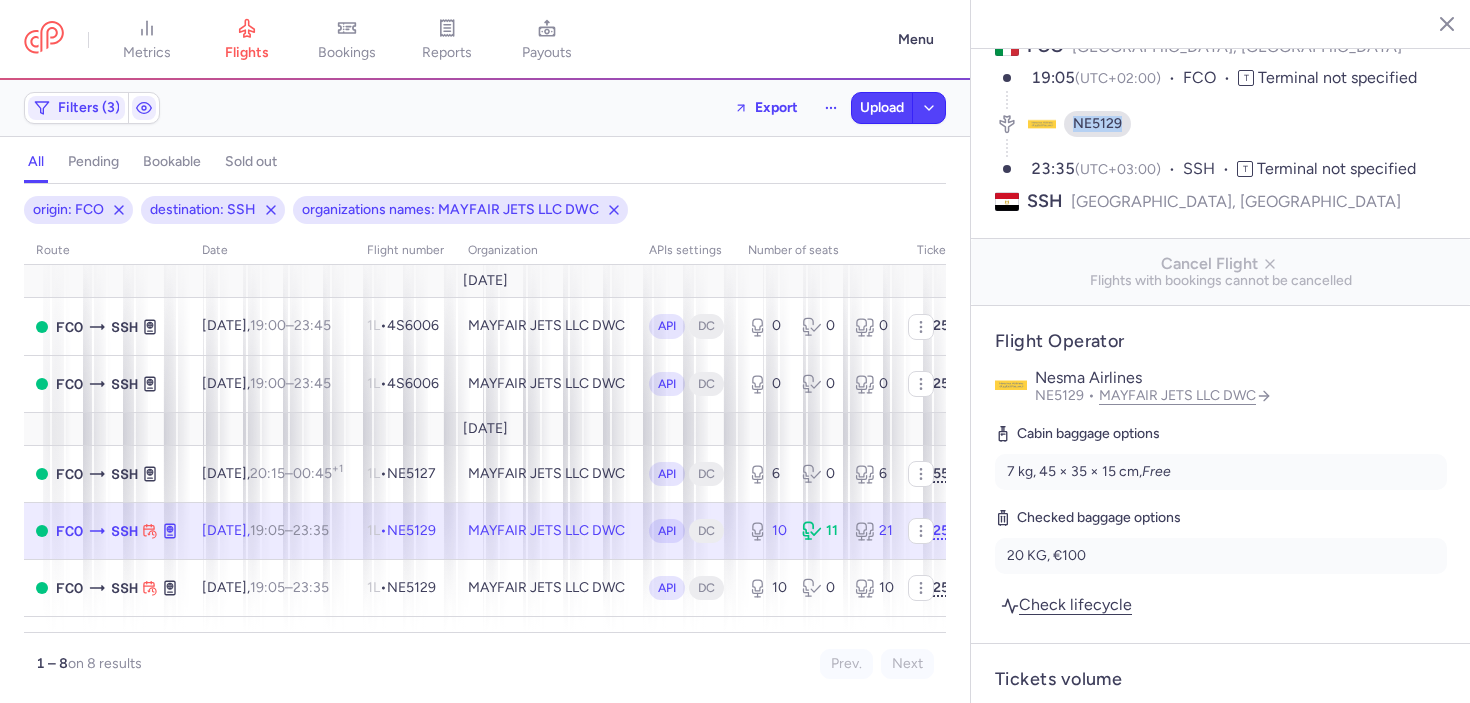 scroll, scrollTop: 147, scrollLeft: 0, axis: vertical 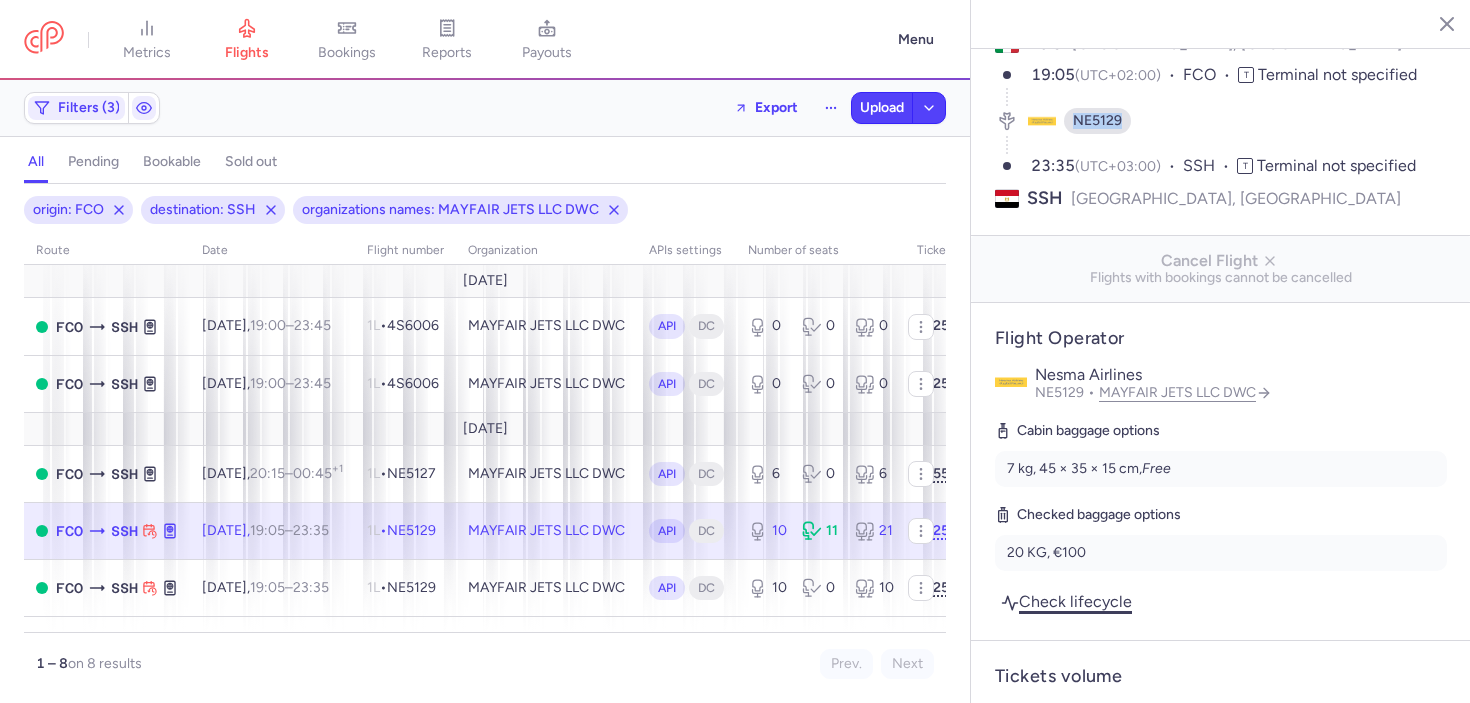 click on "Check lifecycle" at bounding box center (1066, 601) 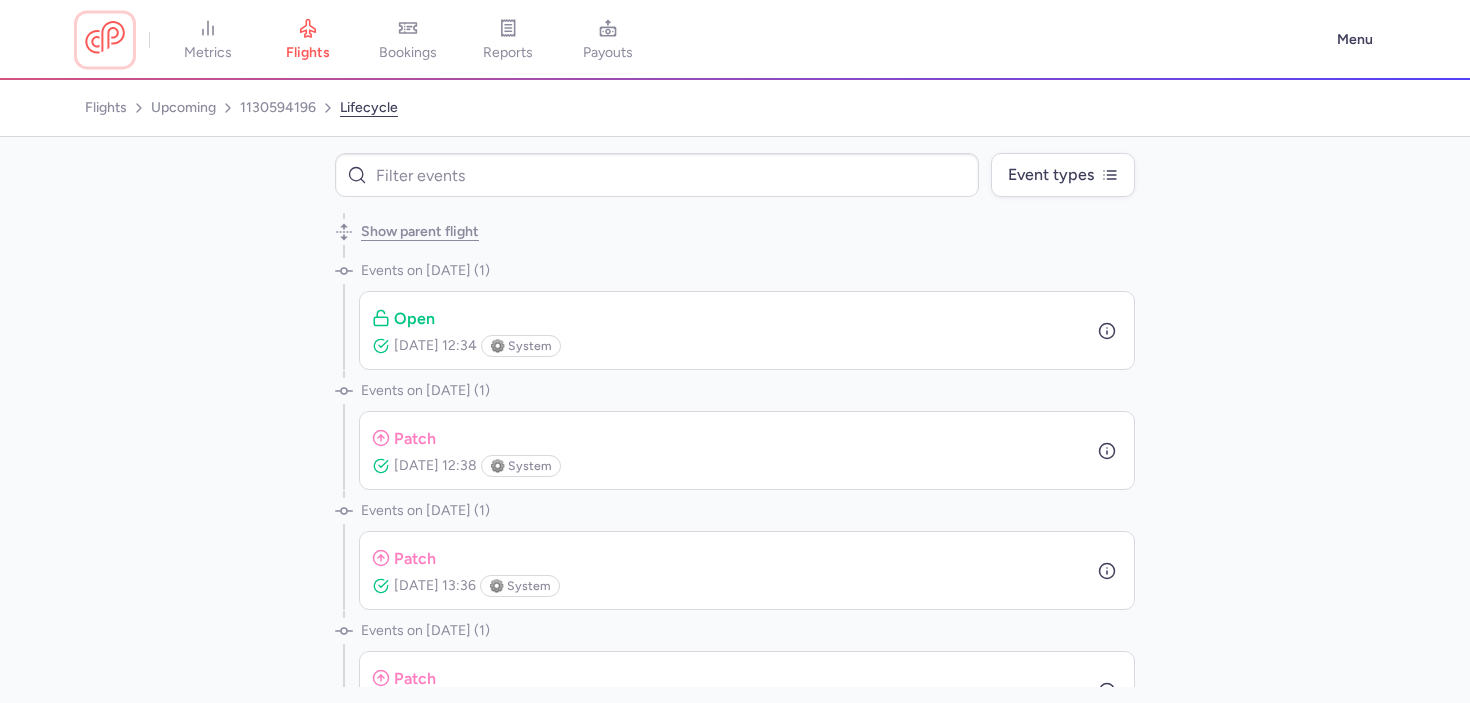 click at bounding box center [105, 39] 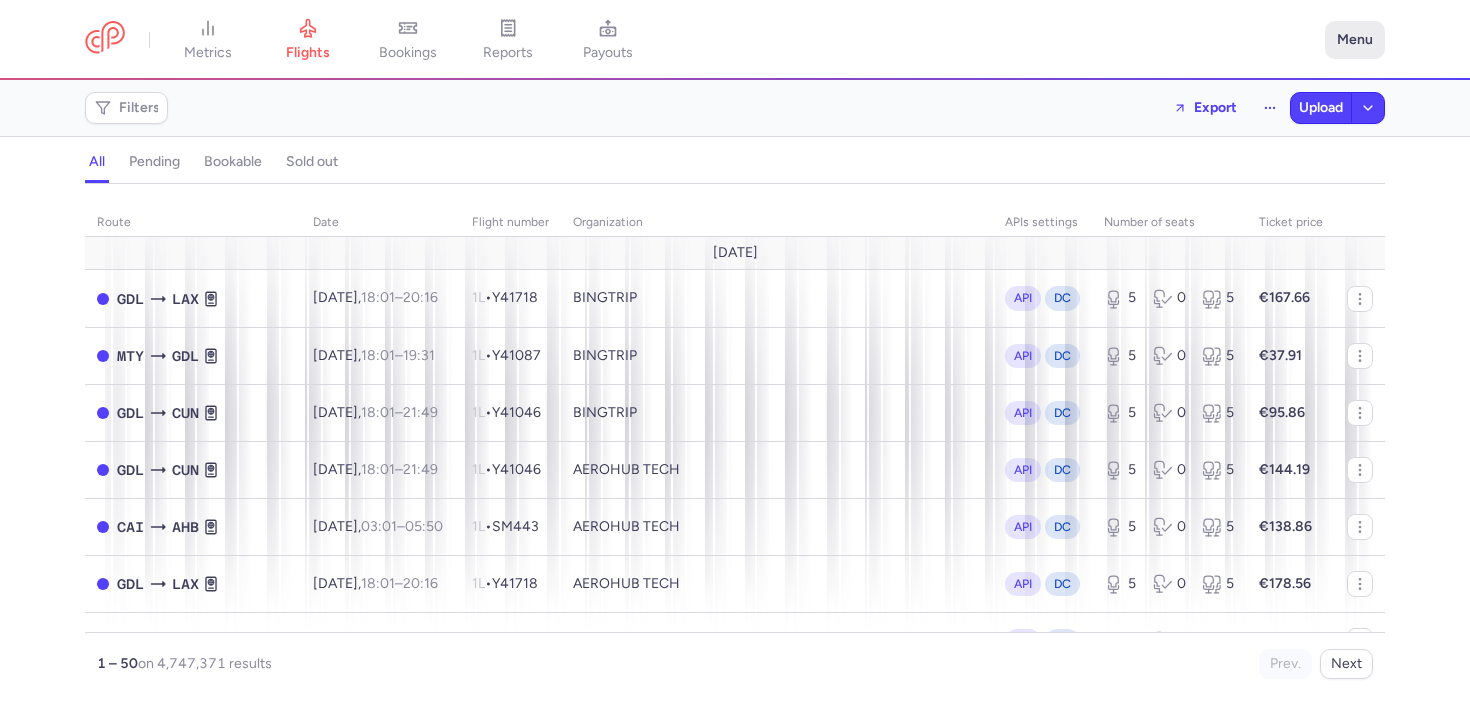 click on "Menu" 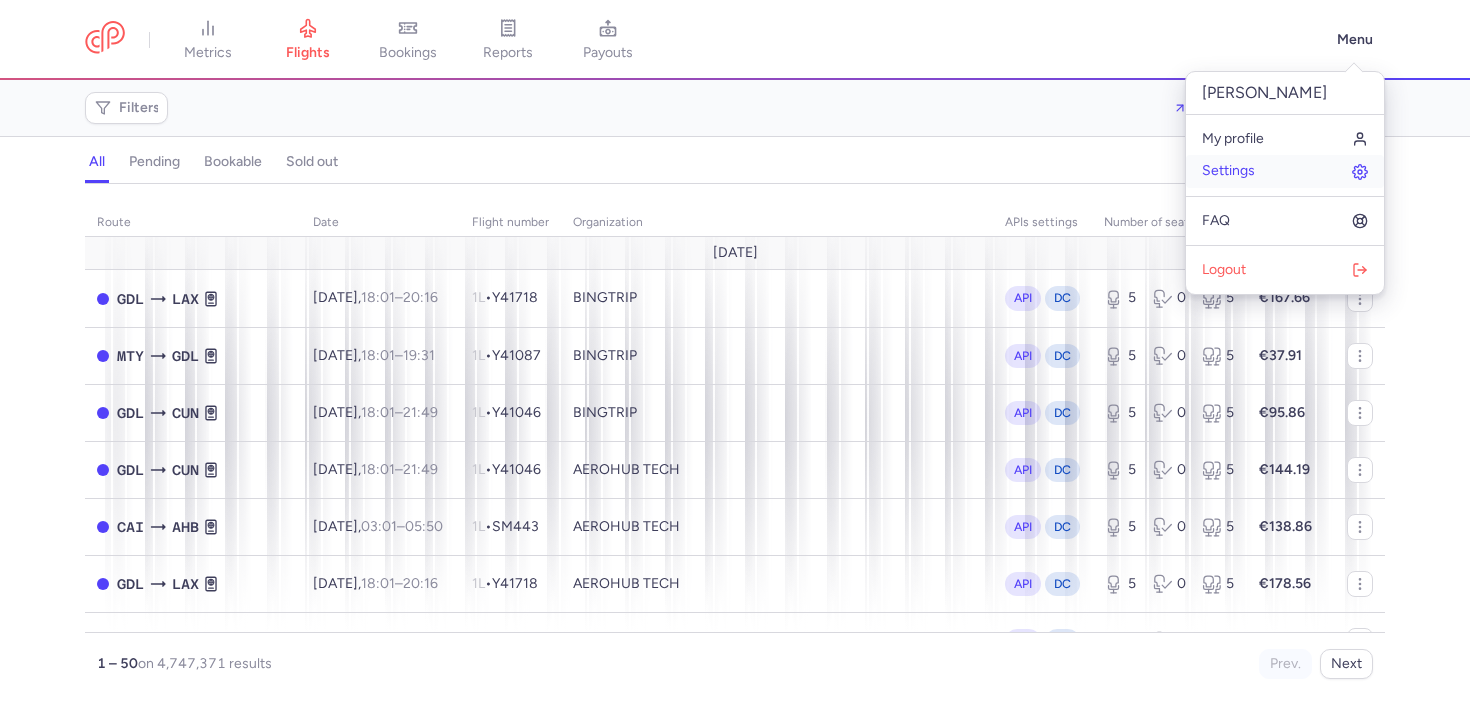 click on "Settings" at bounding box center [1285, 171] 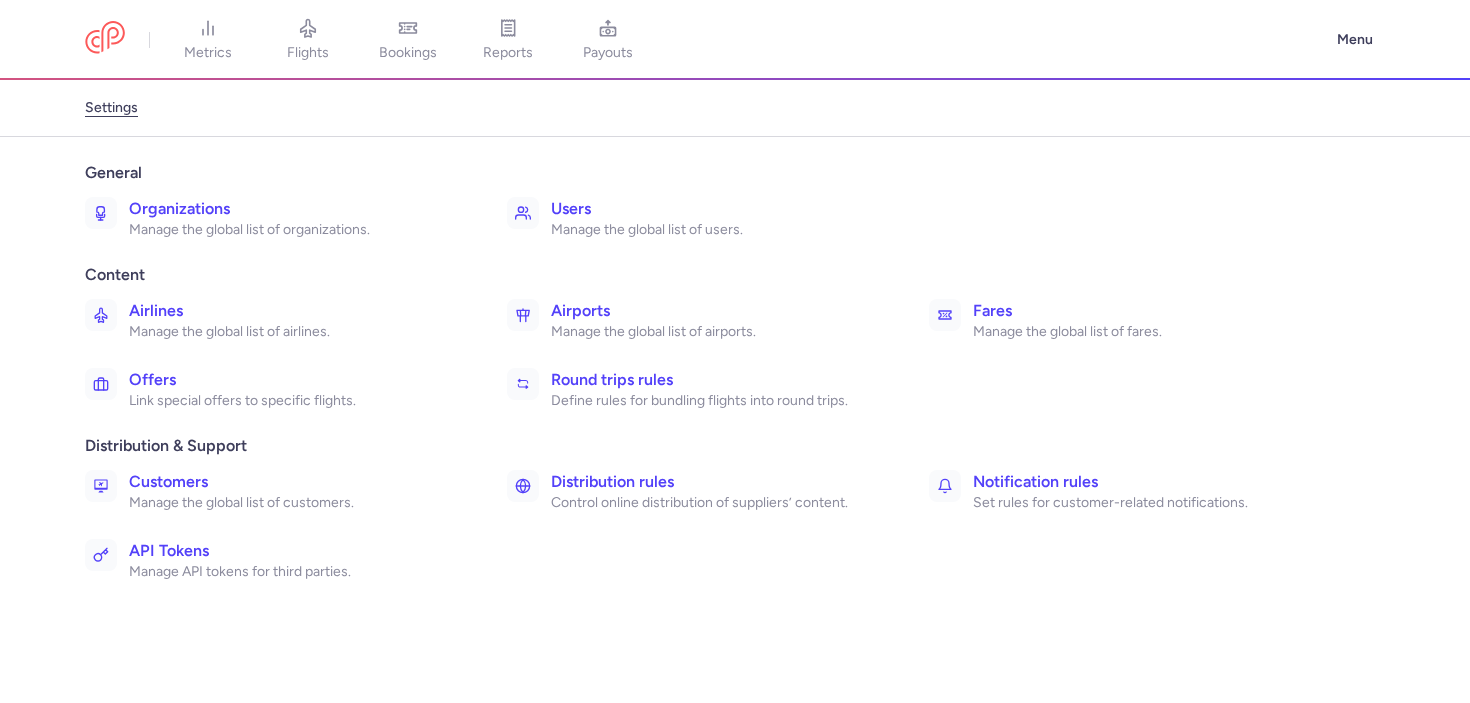 click on "Organizations Manage the global list of organizations." at bounding box center (282, 218) 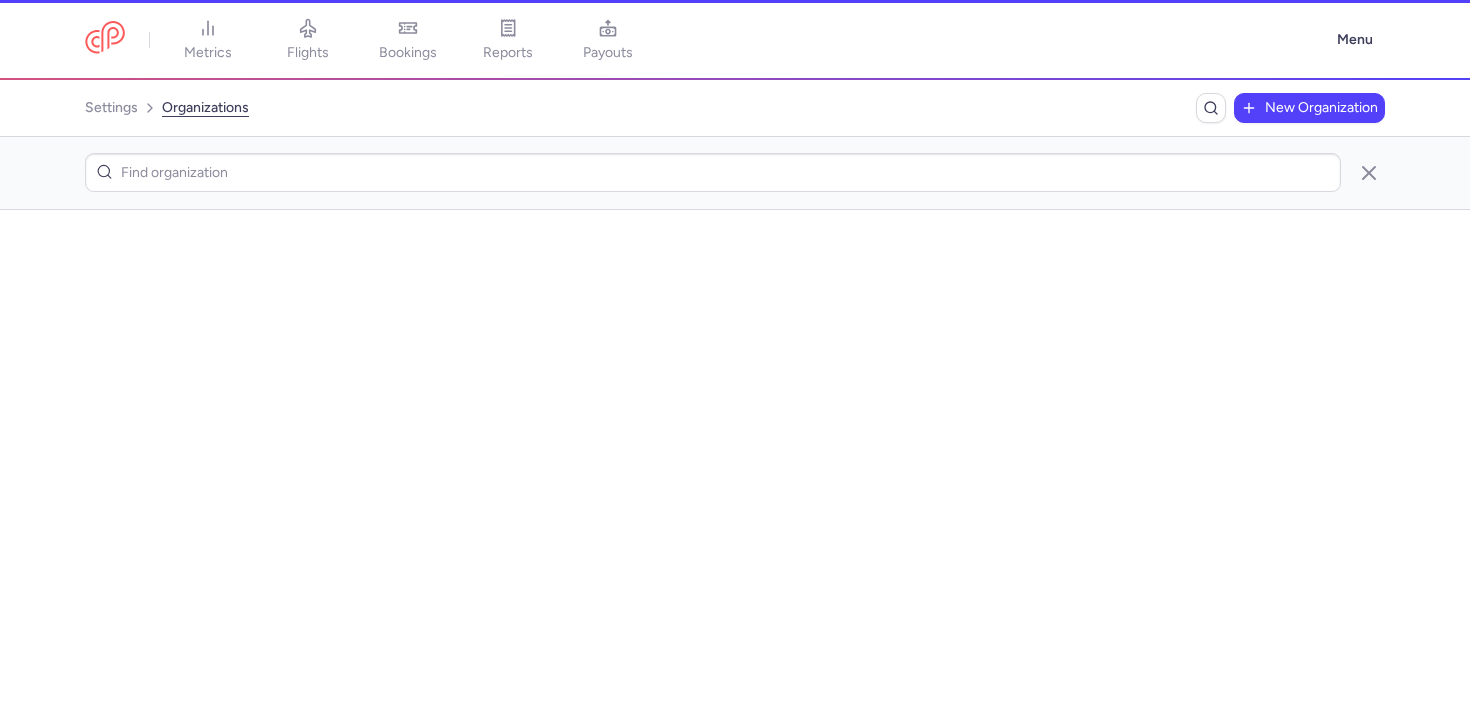scroll, scrollTop: 0, scrollLeft: 0, axis: both 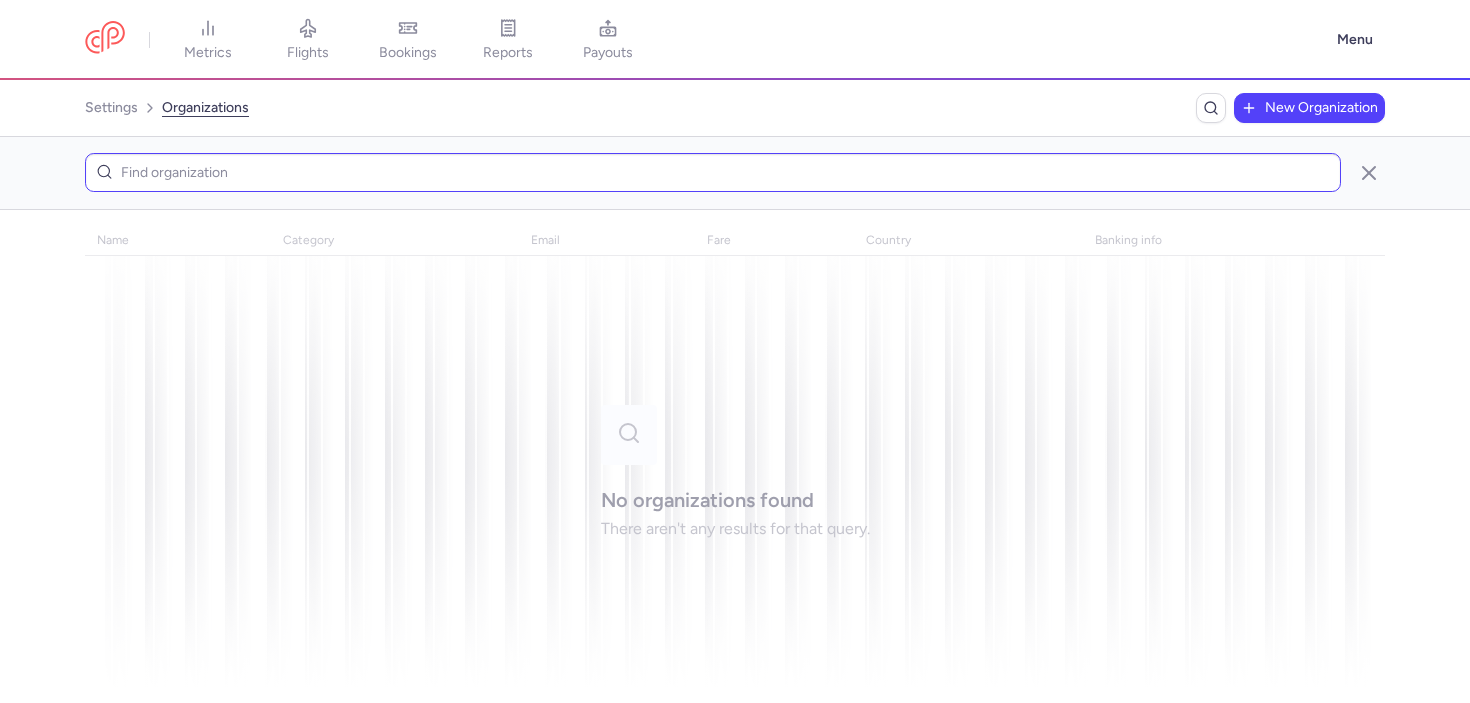 click at bounding box center [713, 172] 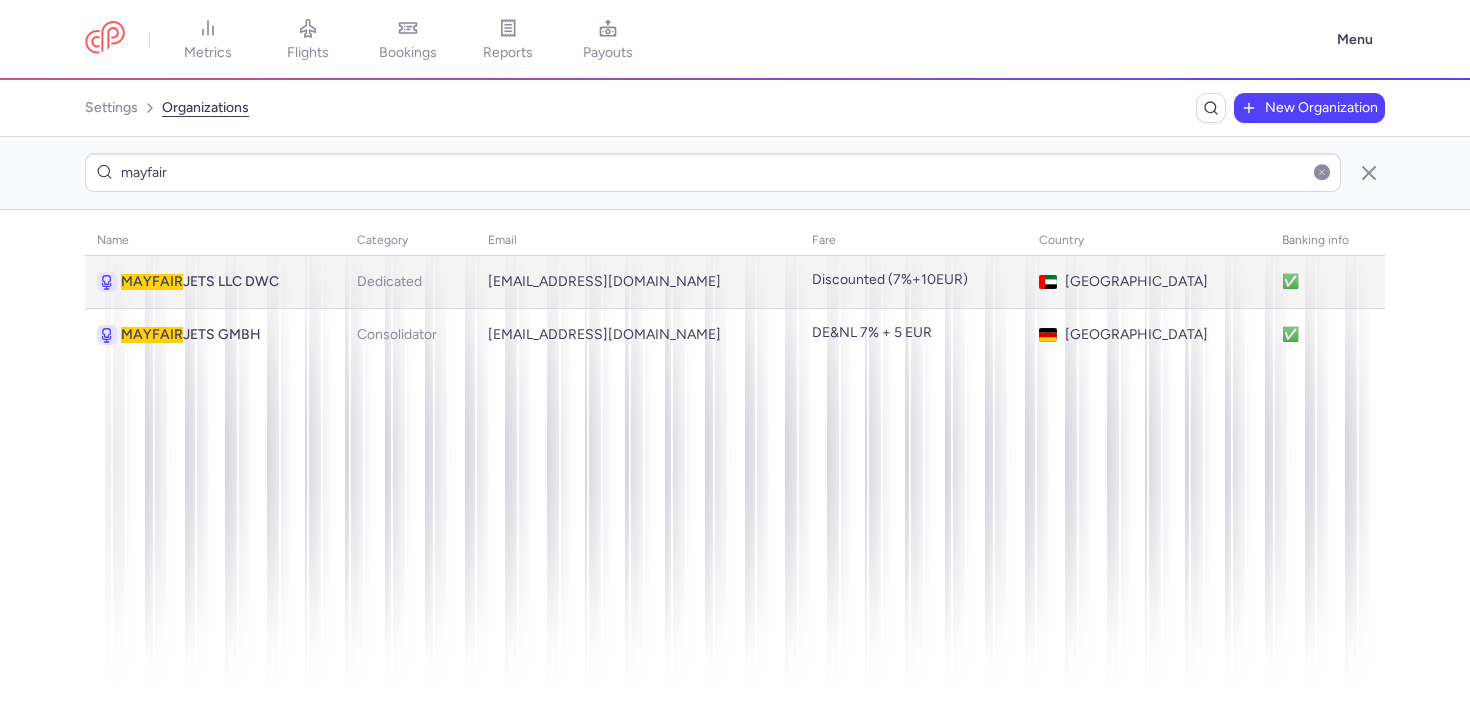 type on "mayfair" 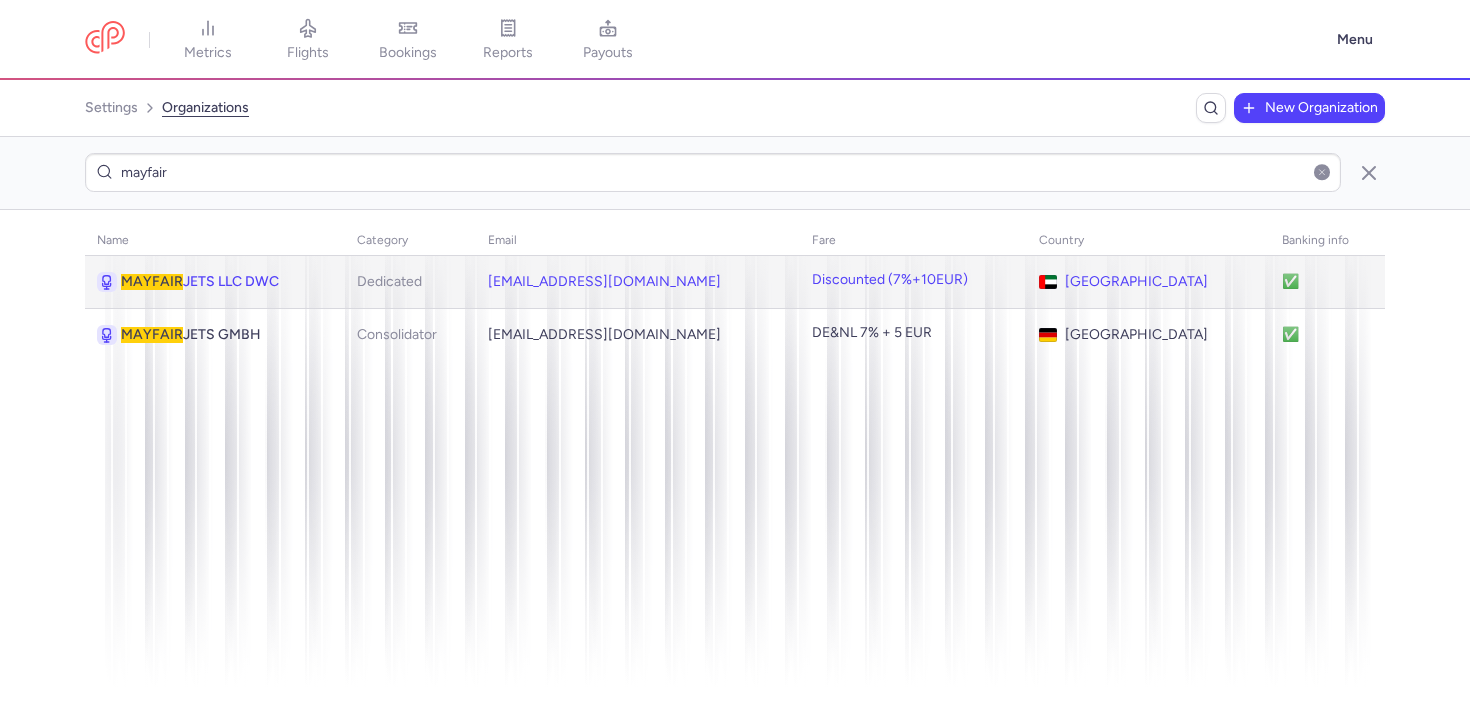 click on "MAYFAIR  JETS LLC DWC" 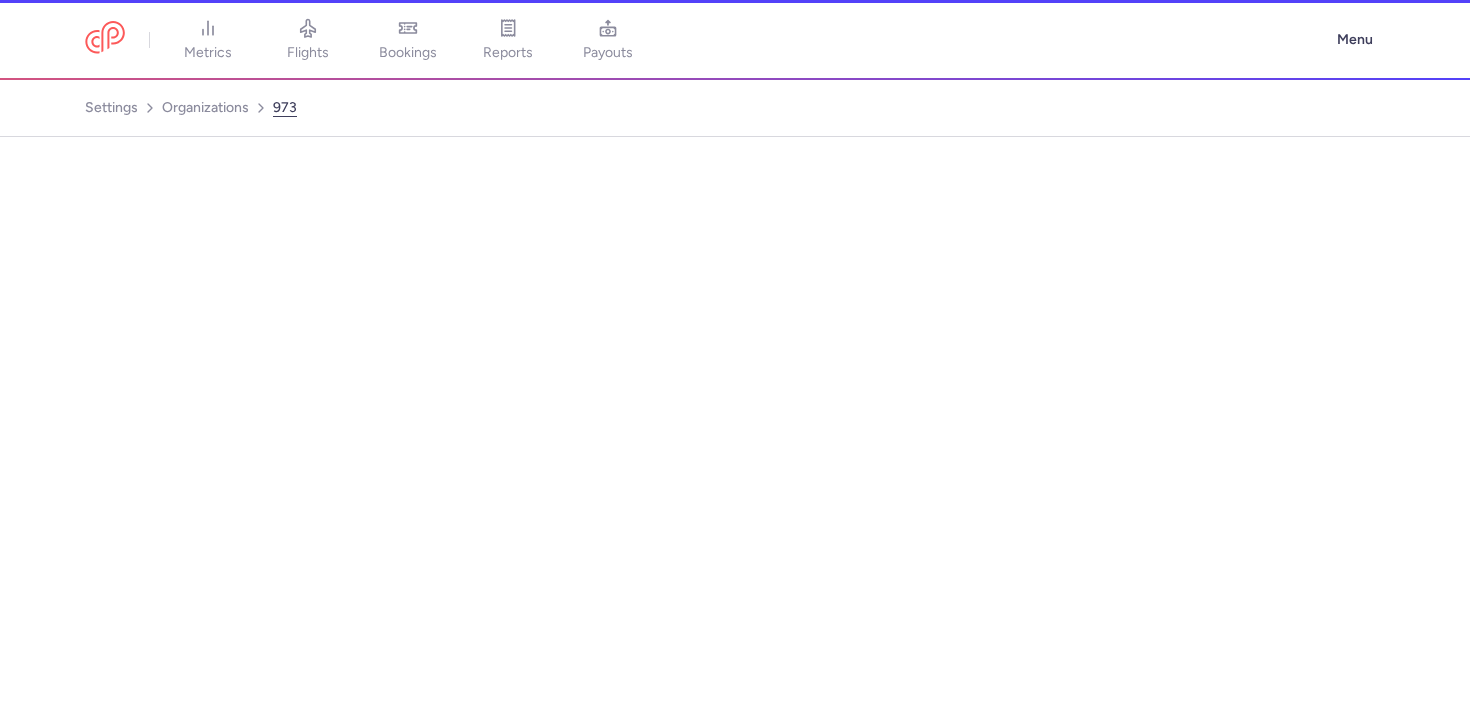 select on "DEDICATED" 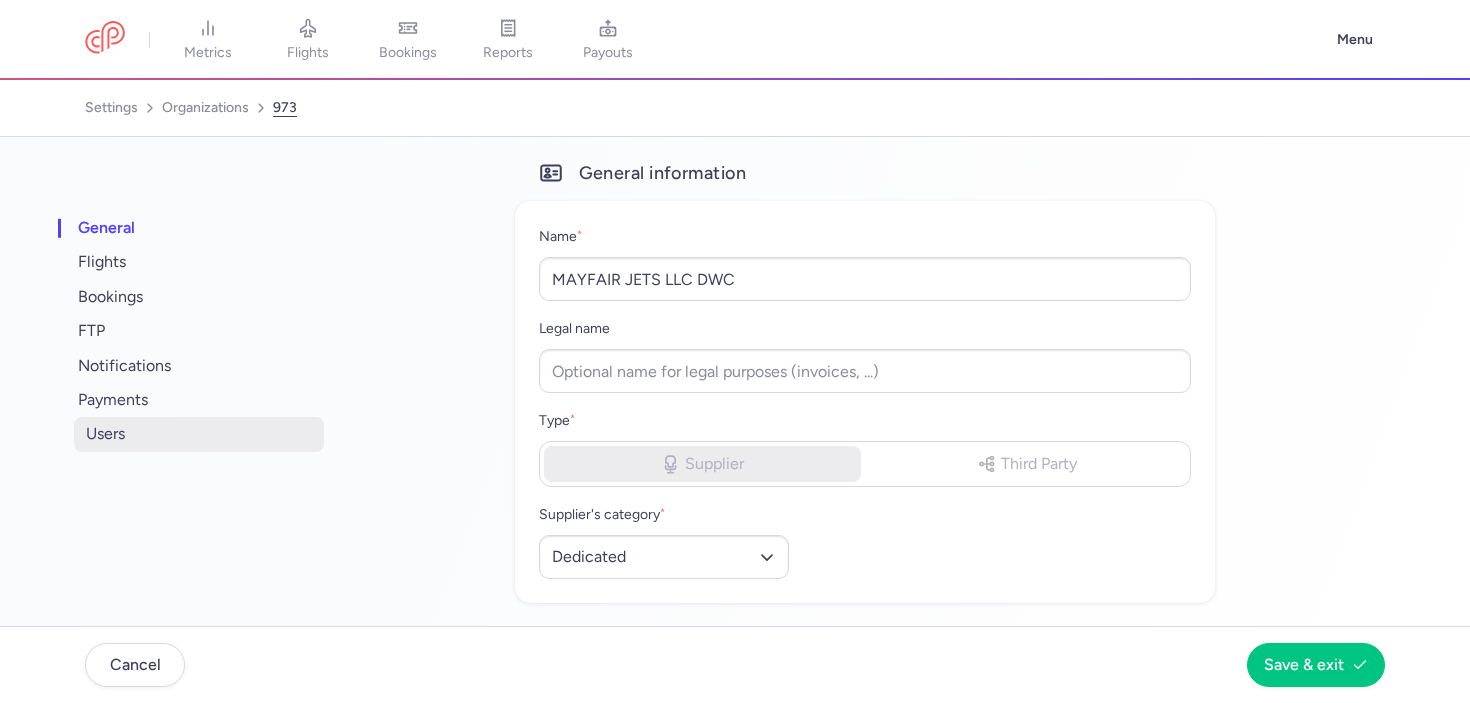 click on "users" at bounding box center (199, 434) 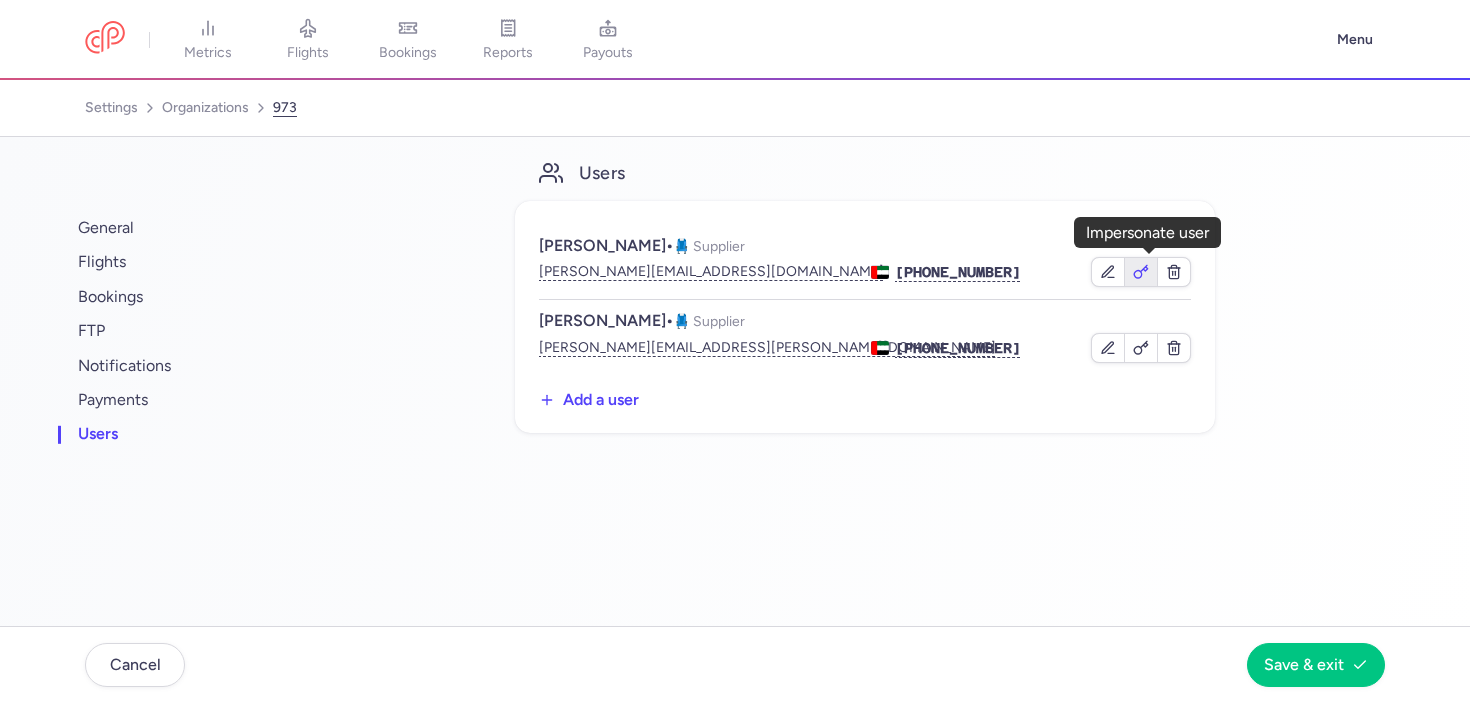 click 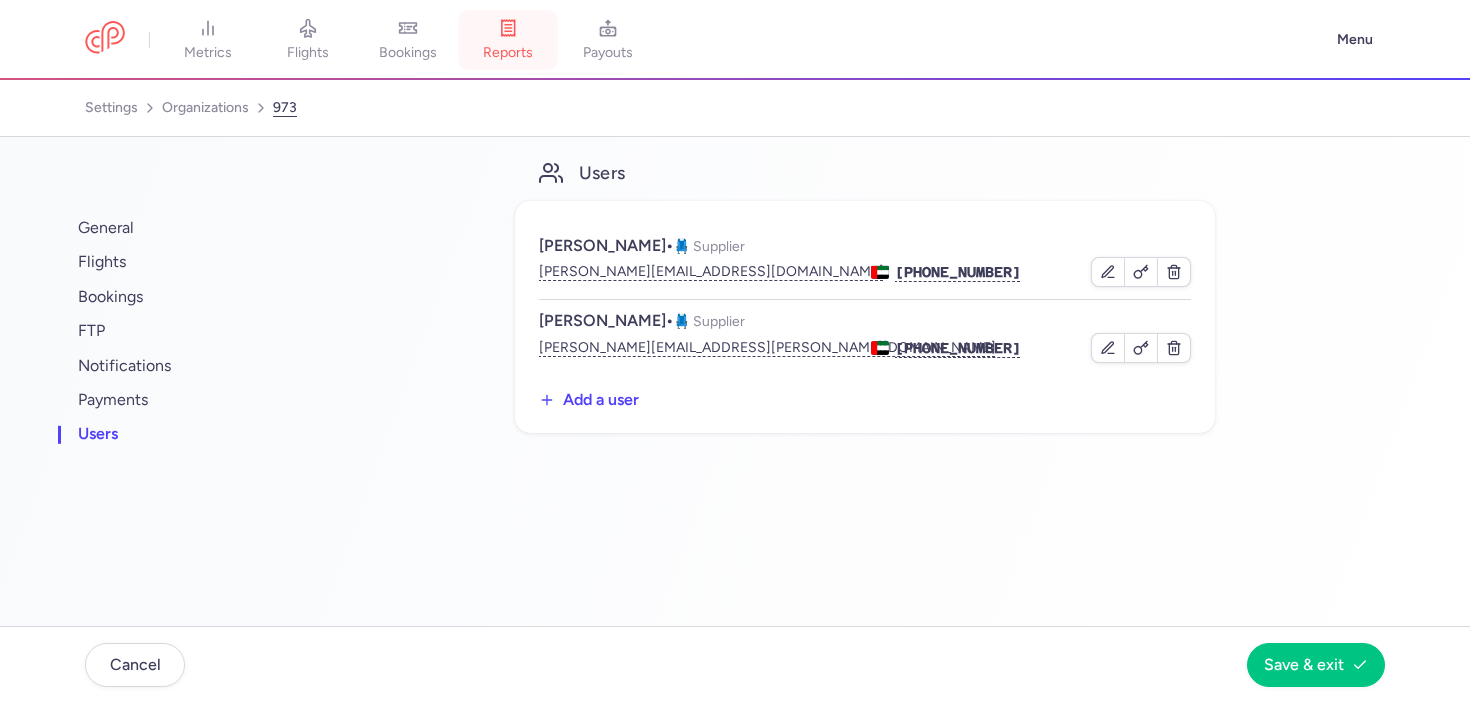 click on "reports" at bounding box center (508, 40) 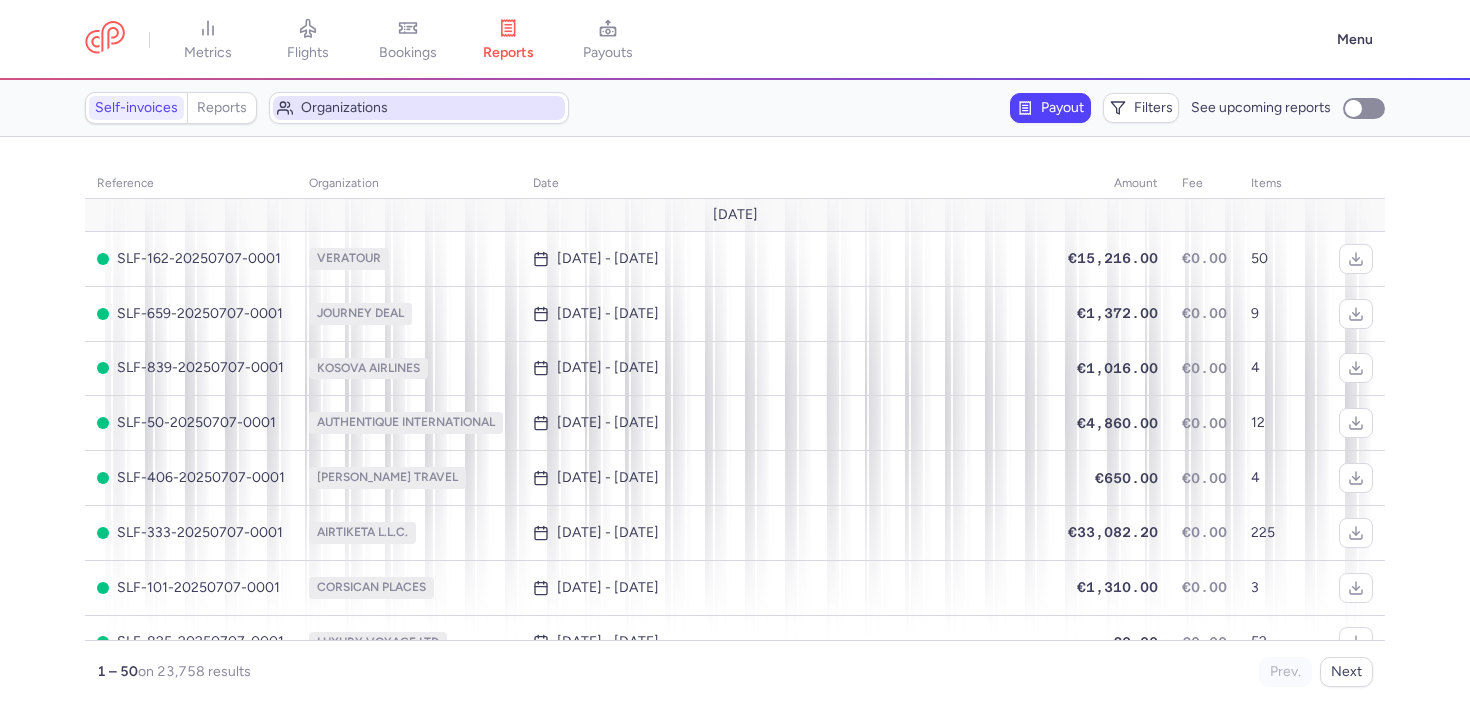 click on "Organizations" at bounding box center [431, 108] 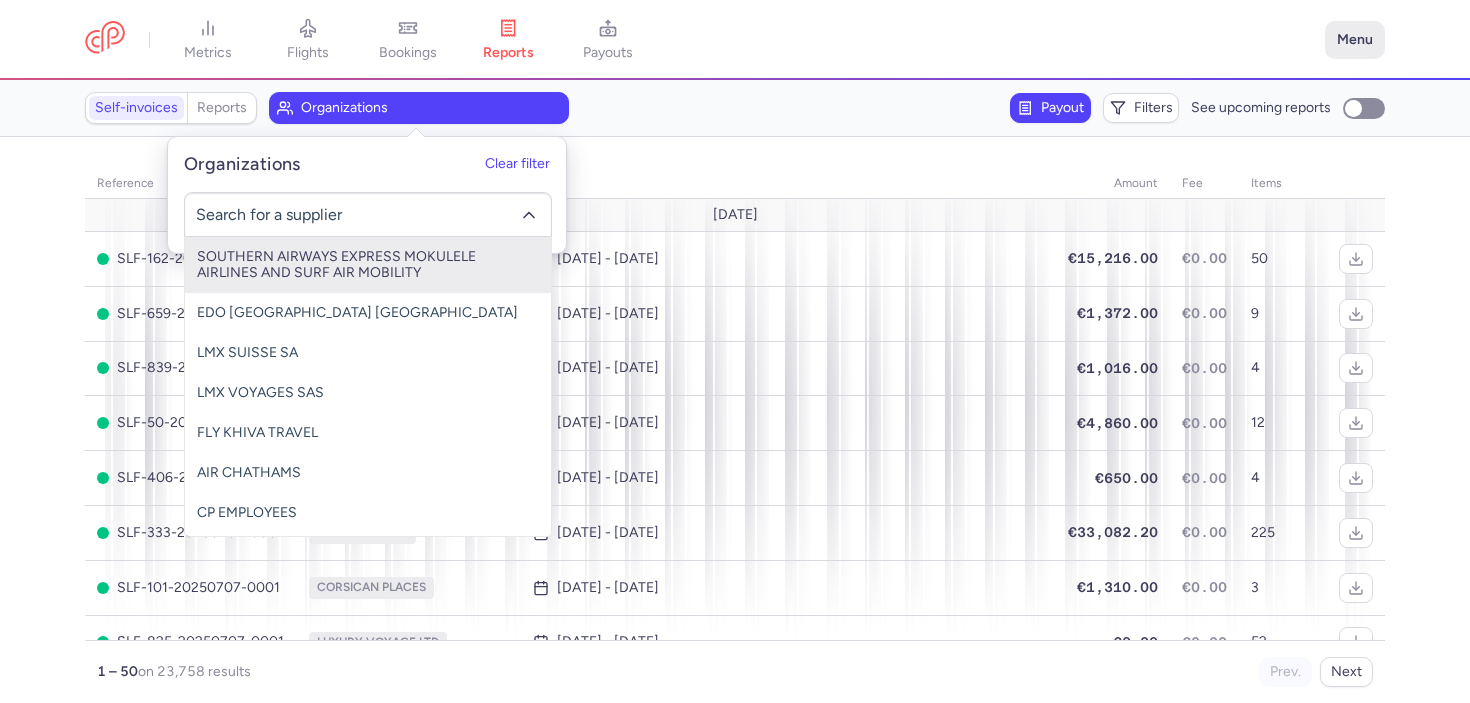 click on "Menu" 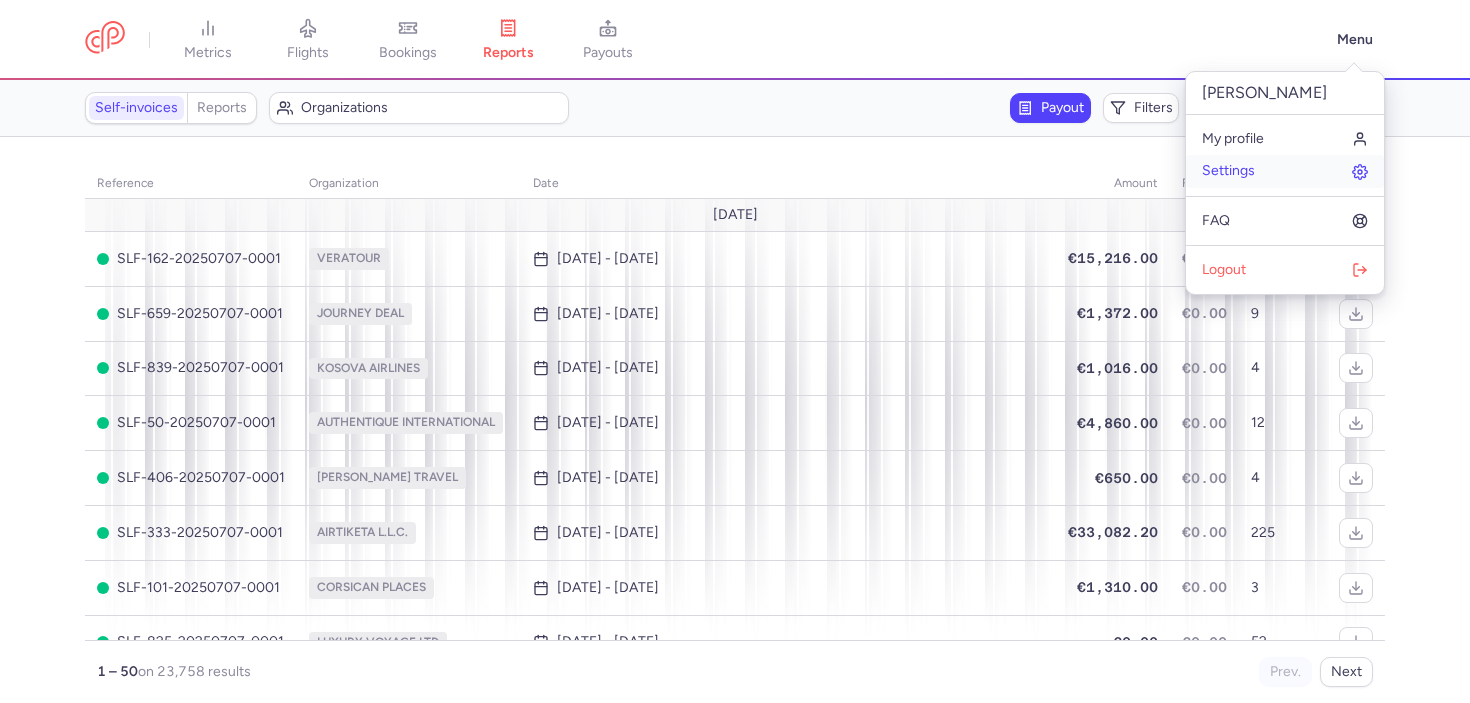 click on "Settings" at bounding box center [1285, 171] 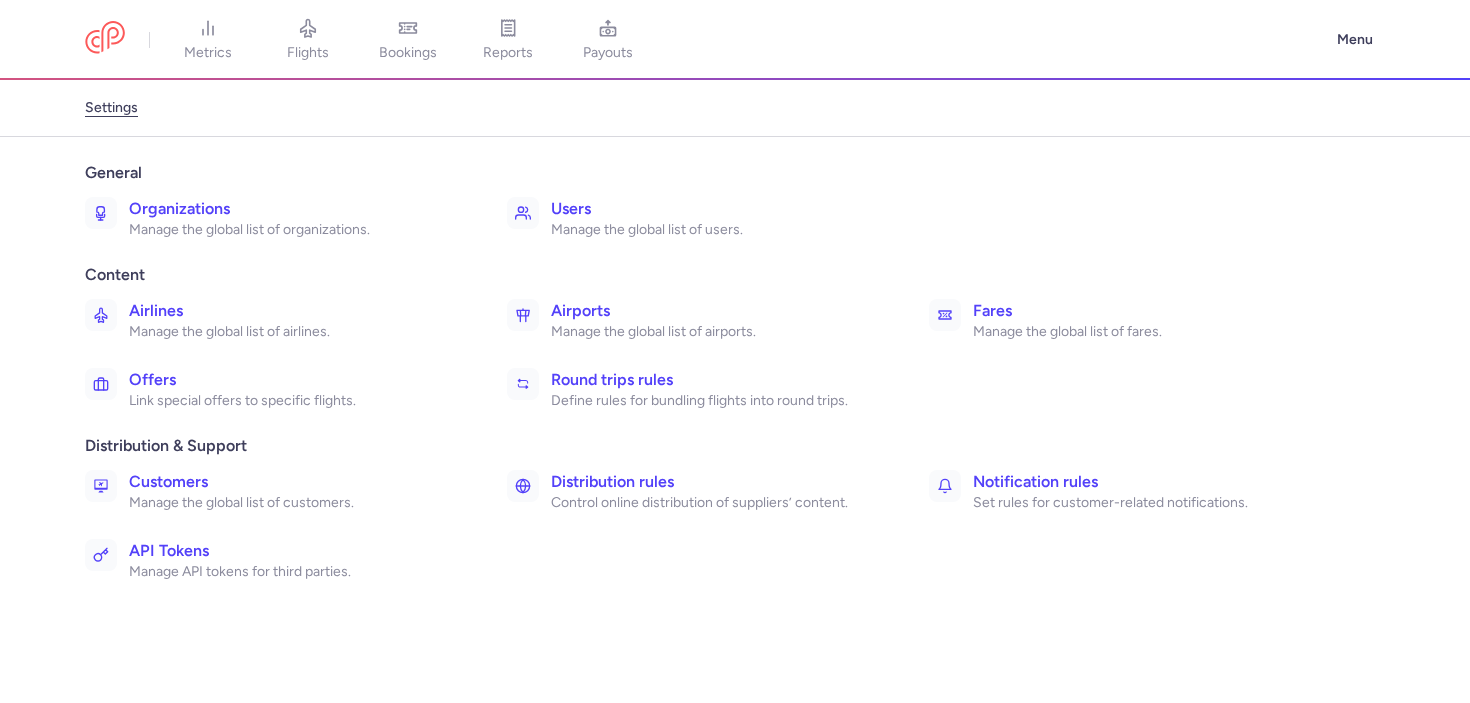 click on "Organizations Manage the global list of organizations." at bounding box center [282, 218] 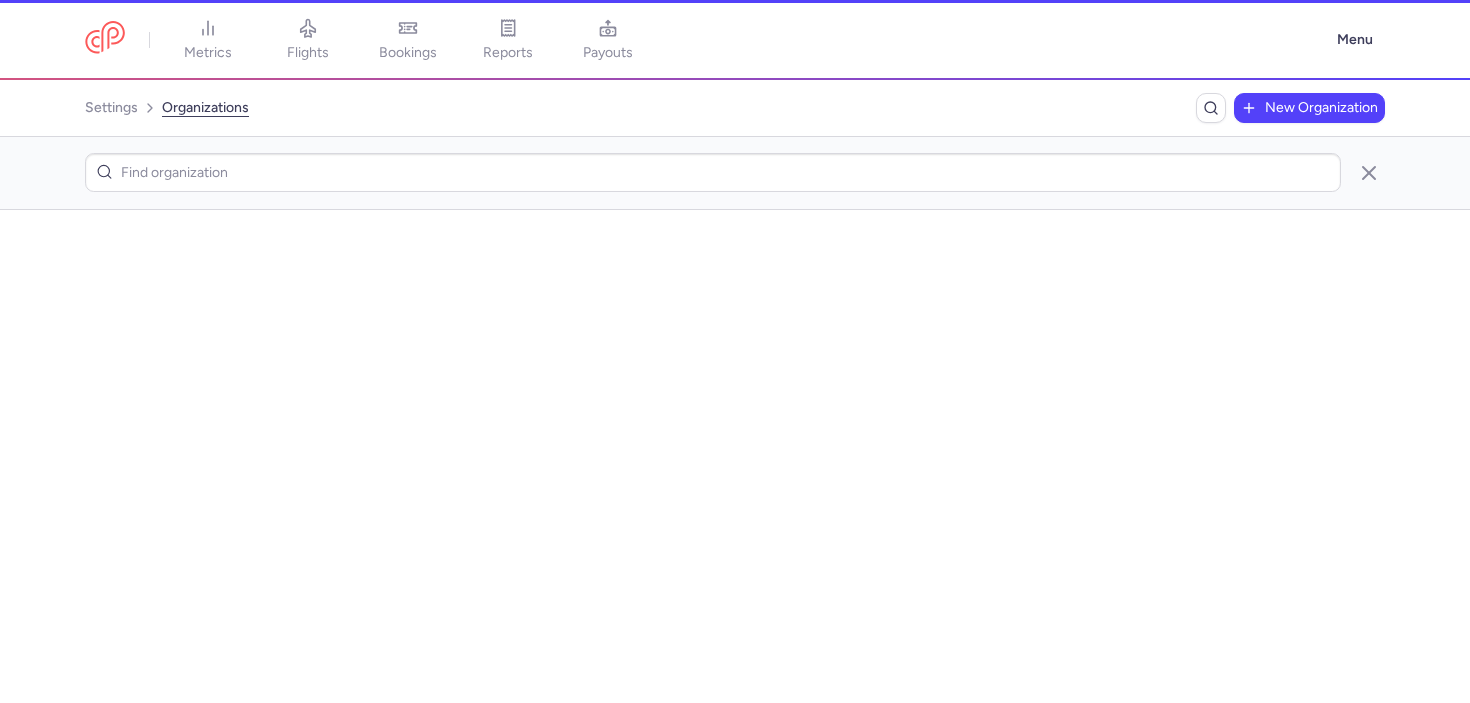 scroll, scrollTop: 0, scrollLeft: 0, axis: both 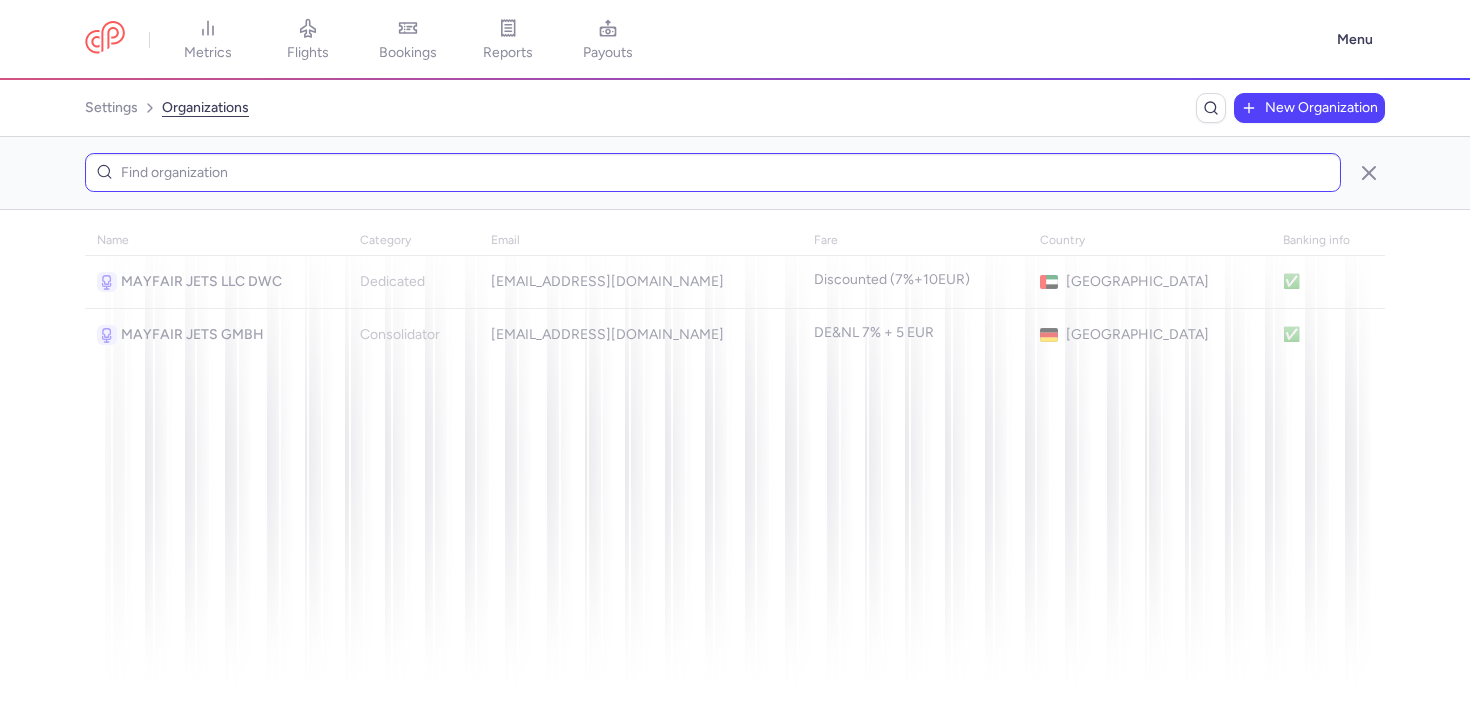 click at bounding box center [713, 172] 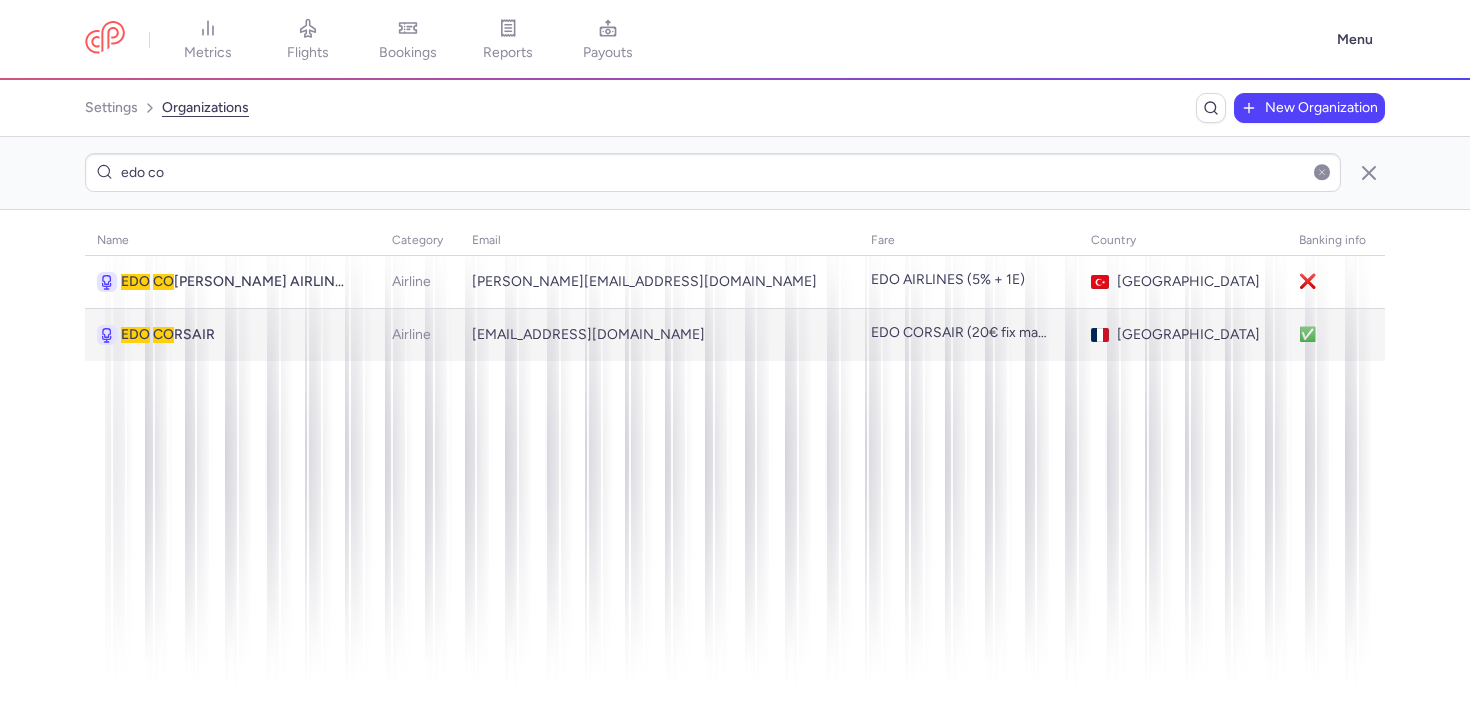 type on "edo co" 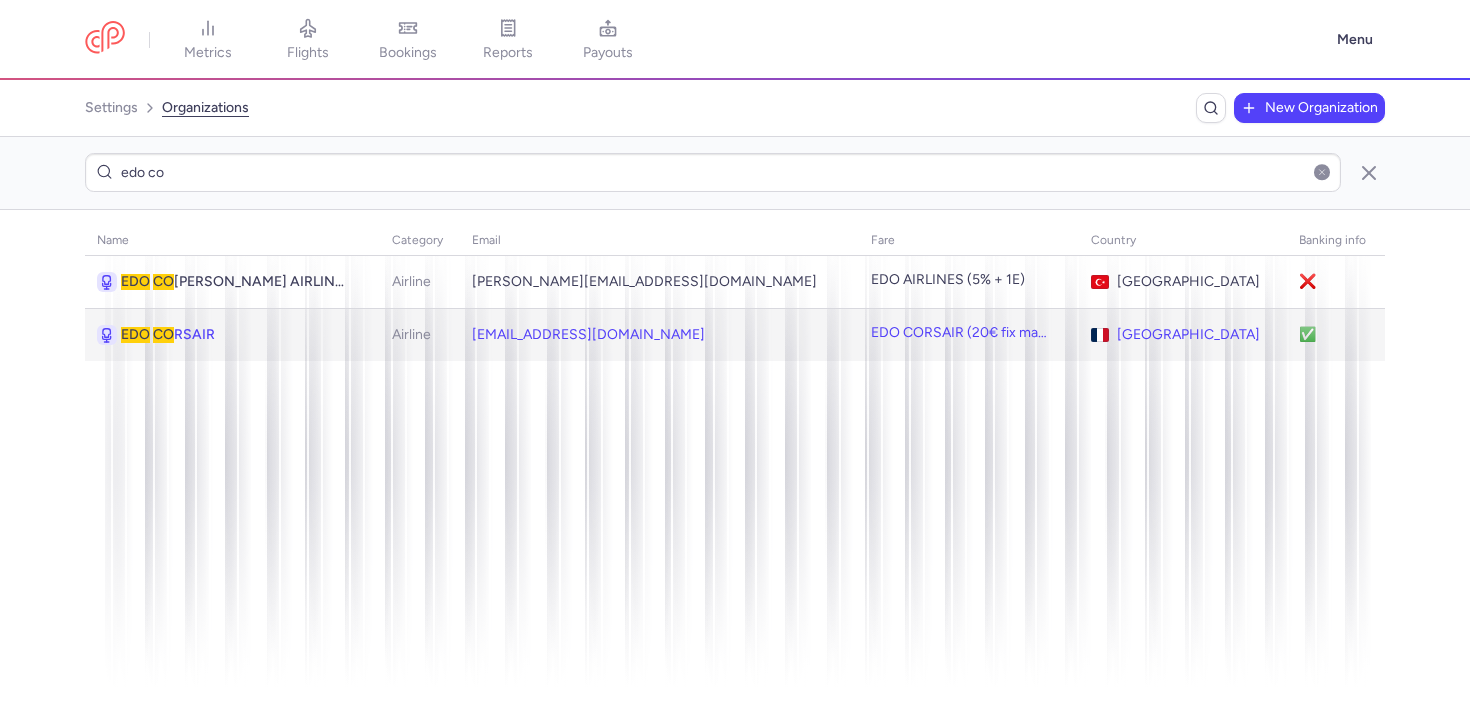 click on "EDO   CO RSAIR" at bounding box center [233, 335] 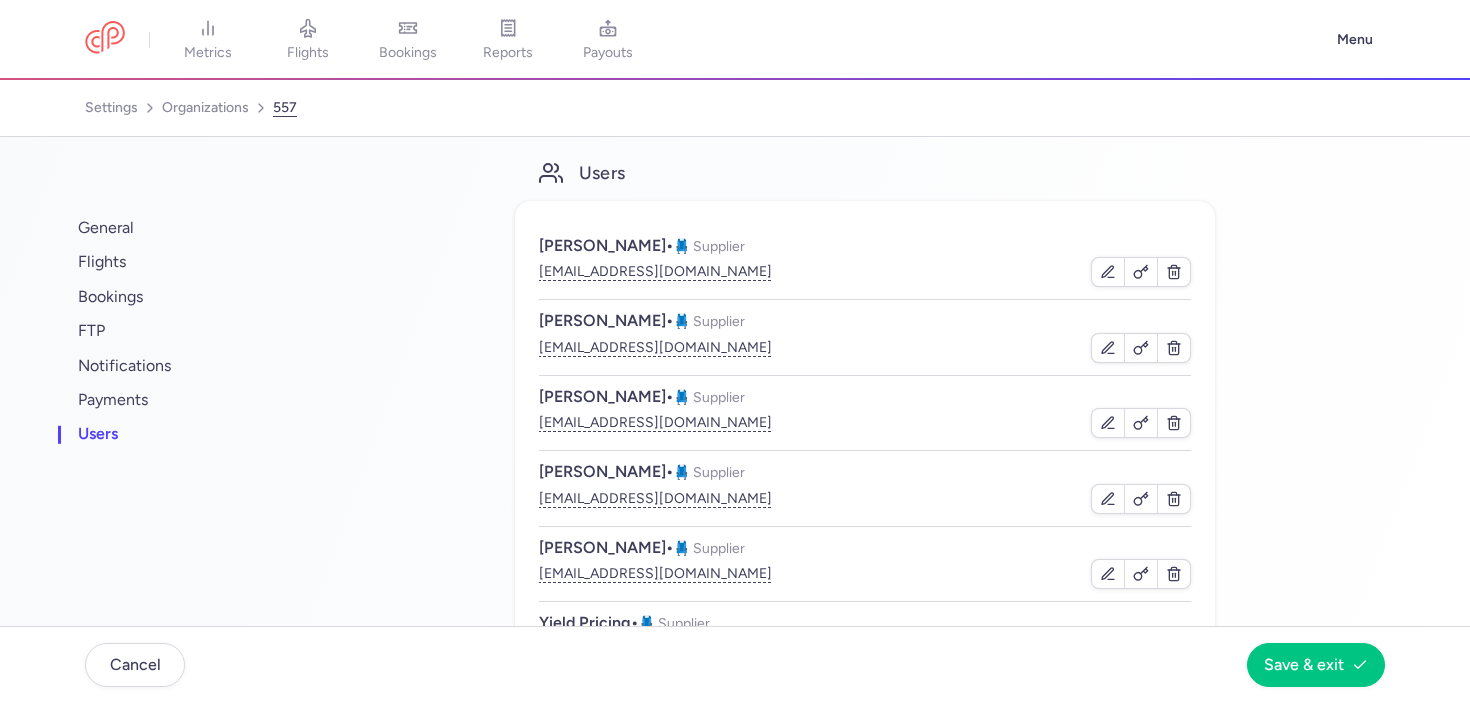 scroll, scrollTop: 73, scrollLeft: 0, axis: vertical 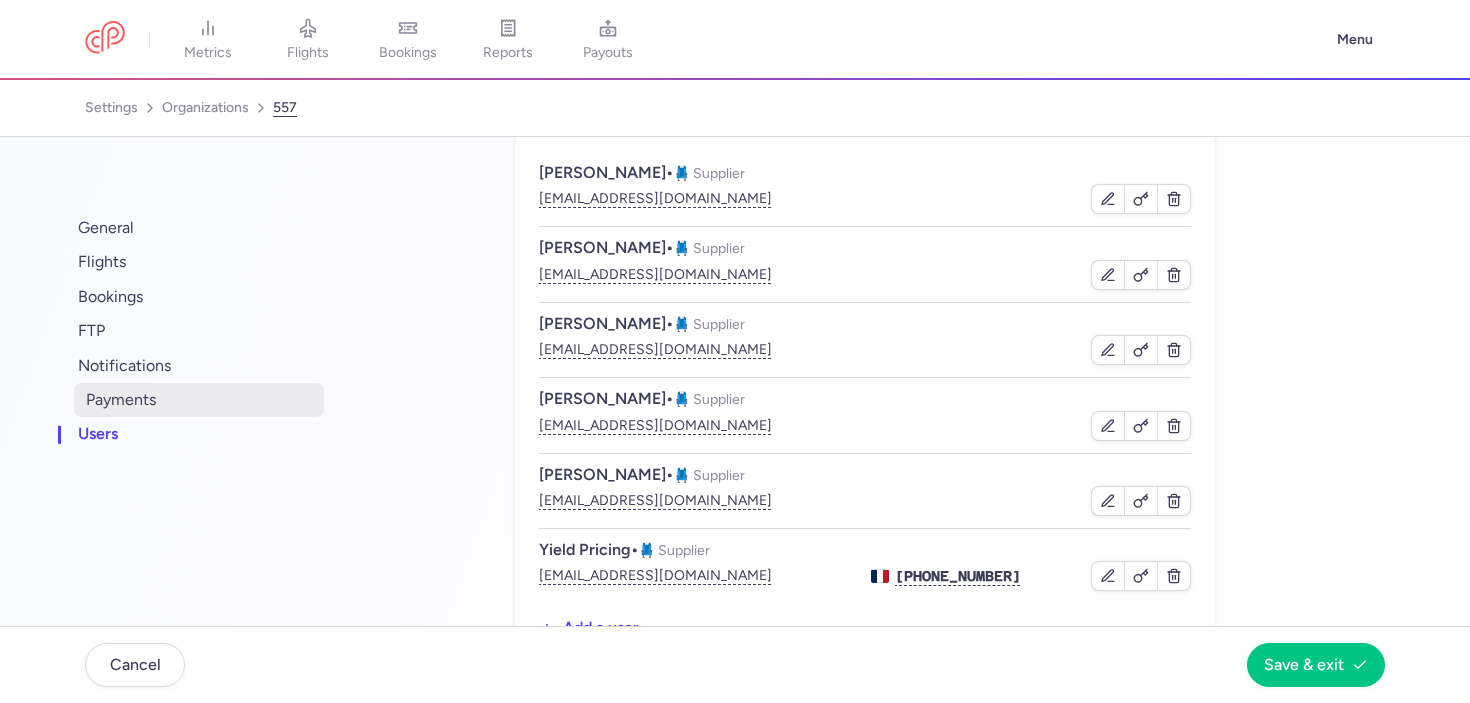 click on "payments" at bounding box center (199, 400) 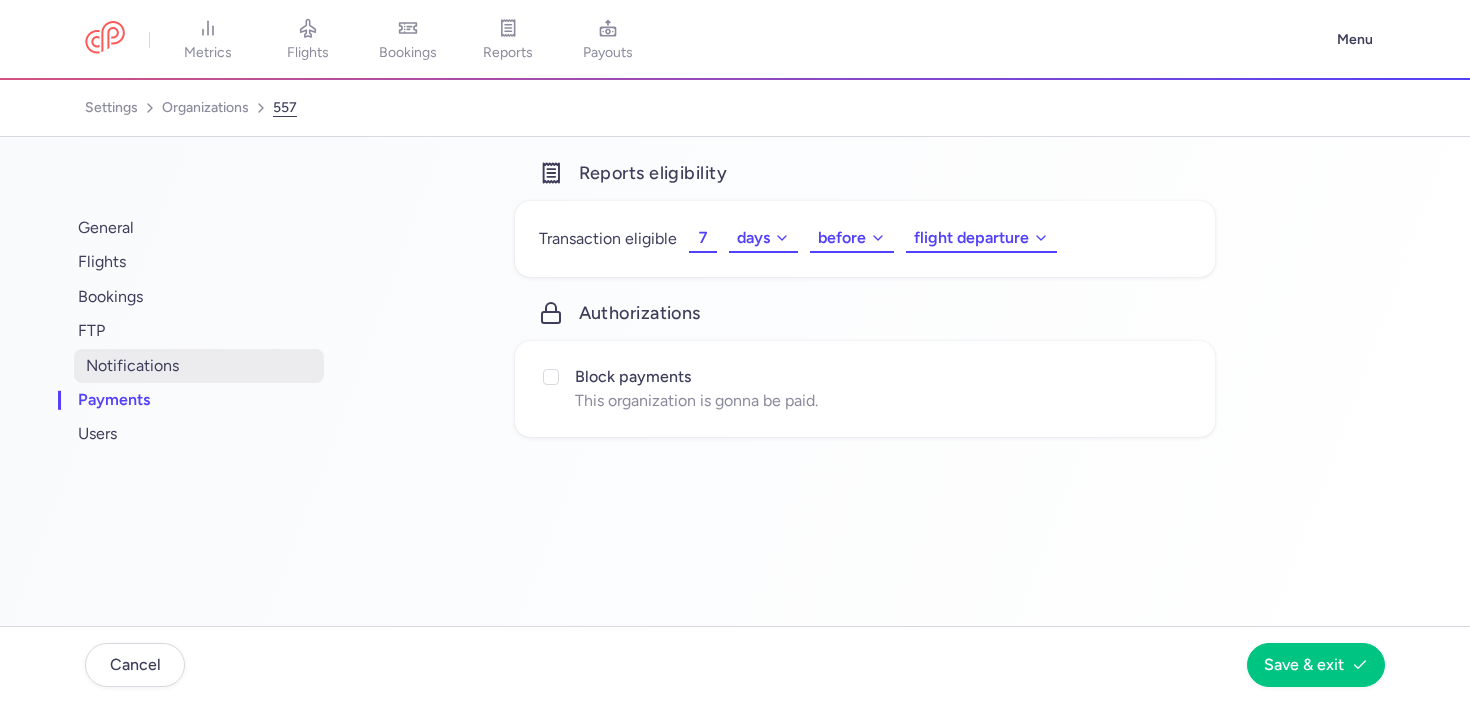 scroll, scrollTop: 0, scrollLeft: 0, axis: both 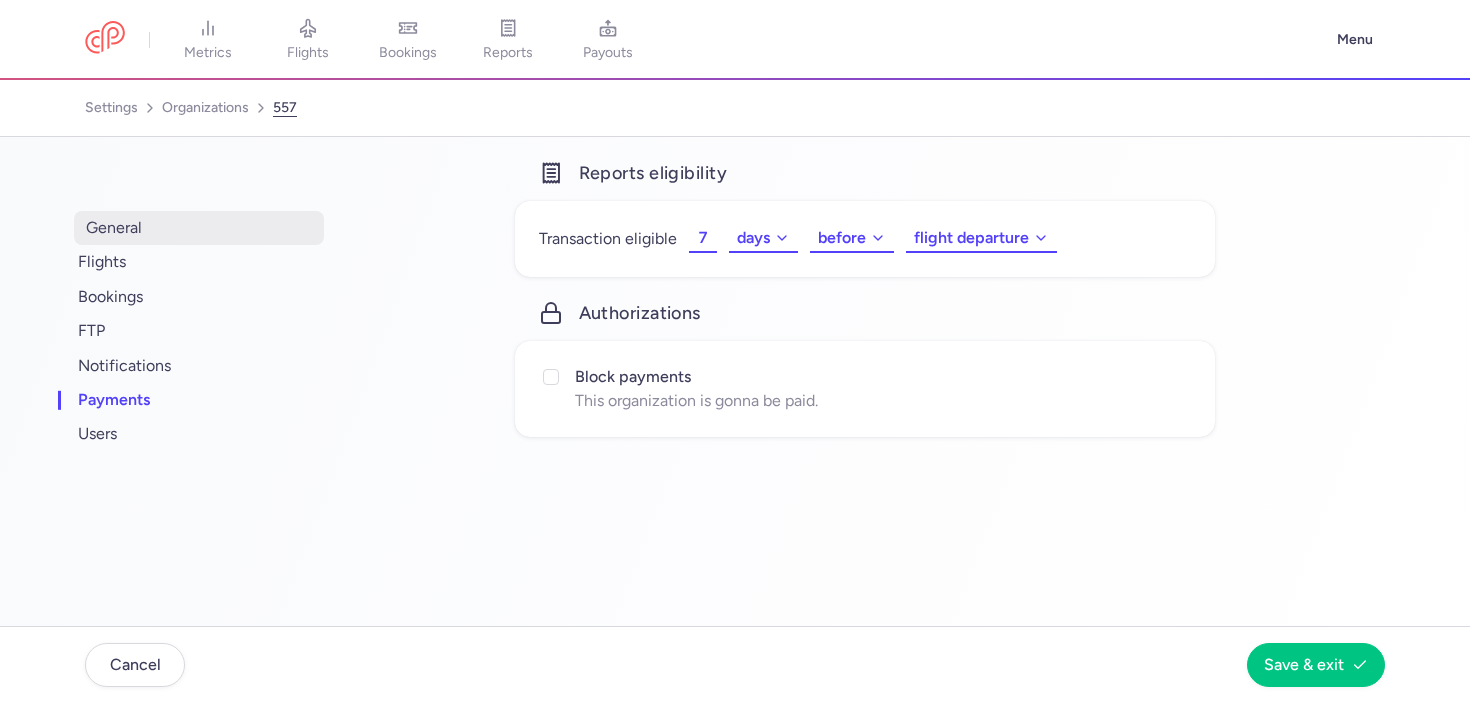 click on "general" at bounding box center (199, 228) 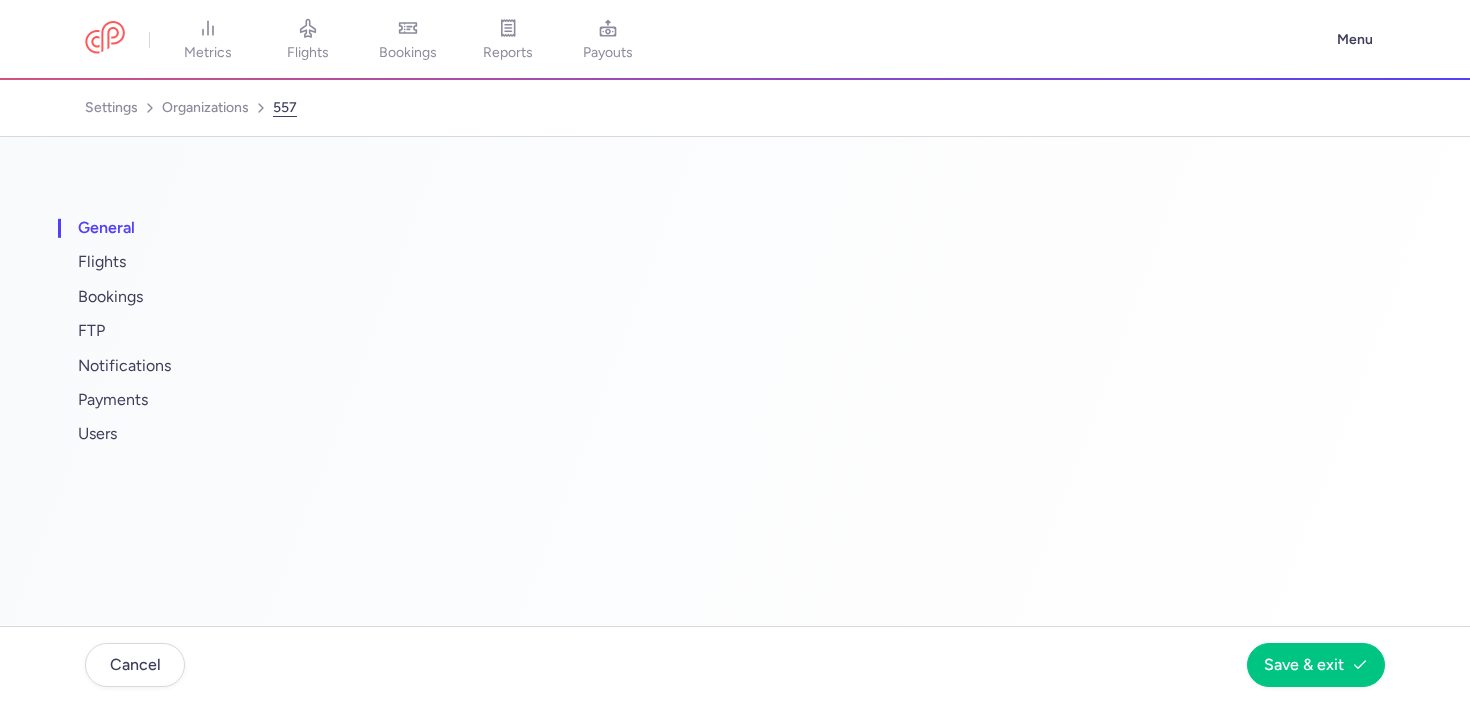 select on "AIRLINE" 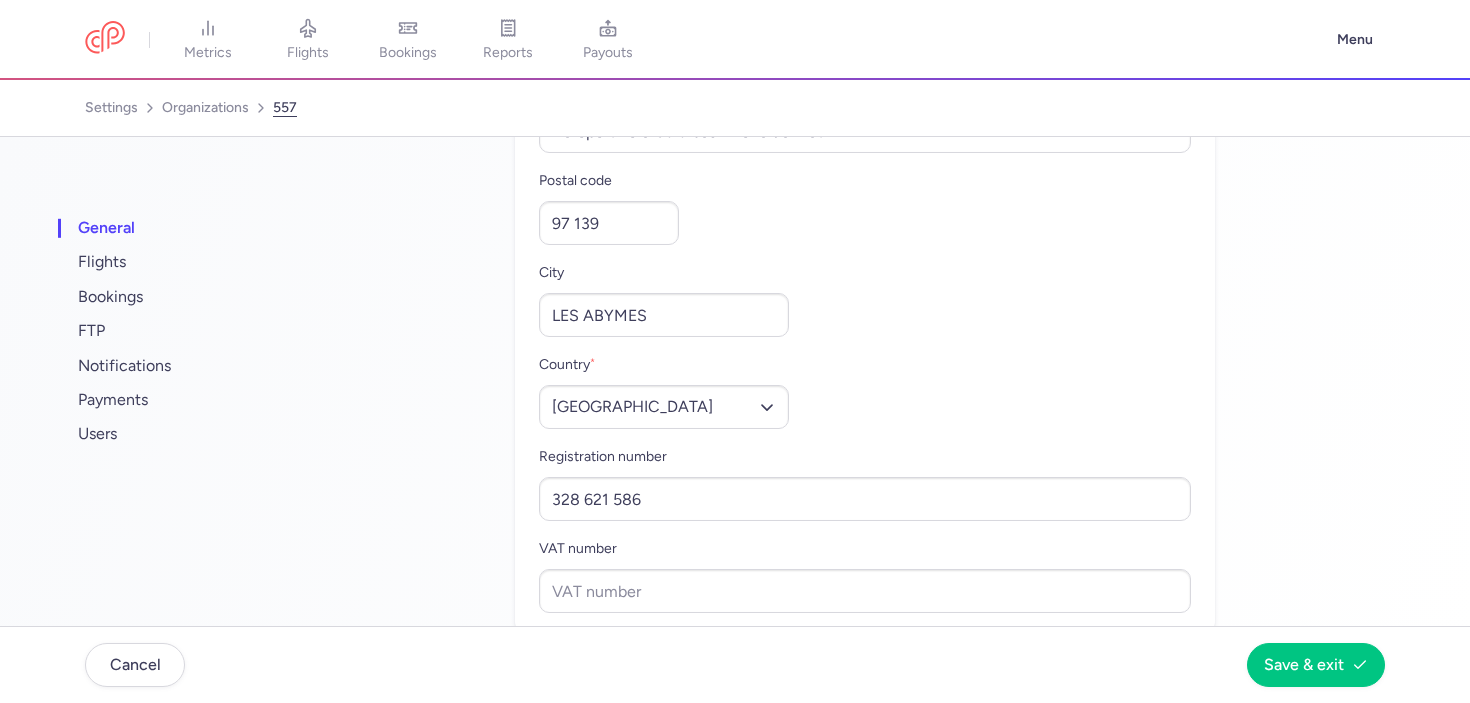 scroll, scrollTop: 1422, scrollLeft: 0, axis: vertical 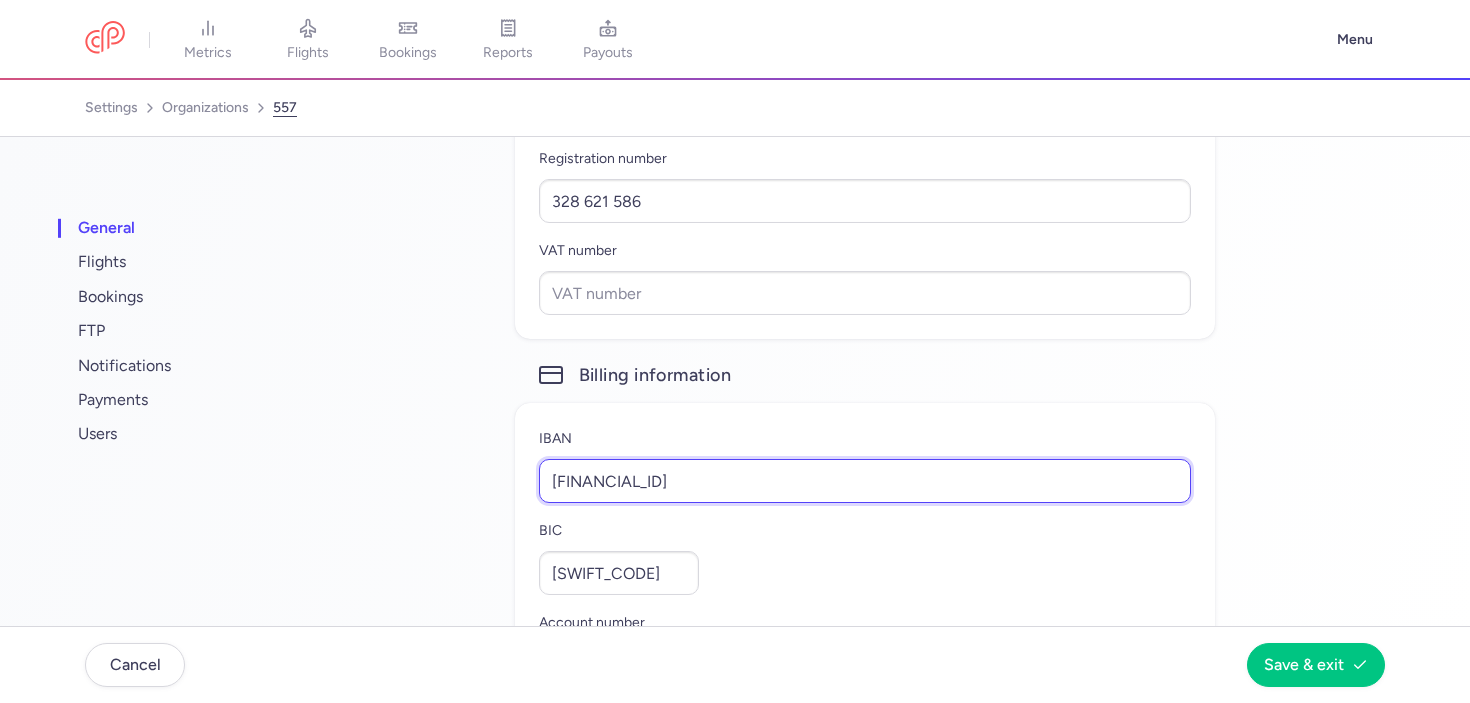 click on "DE84300308801868342001" at bounding box center [865, 481] 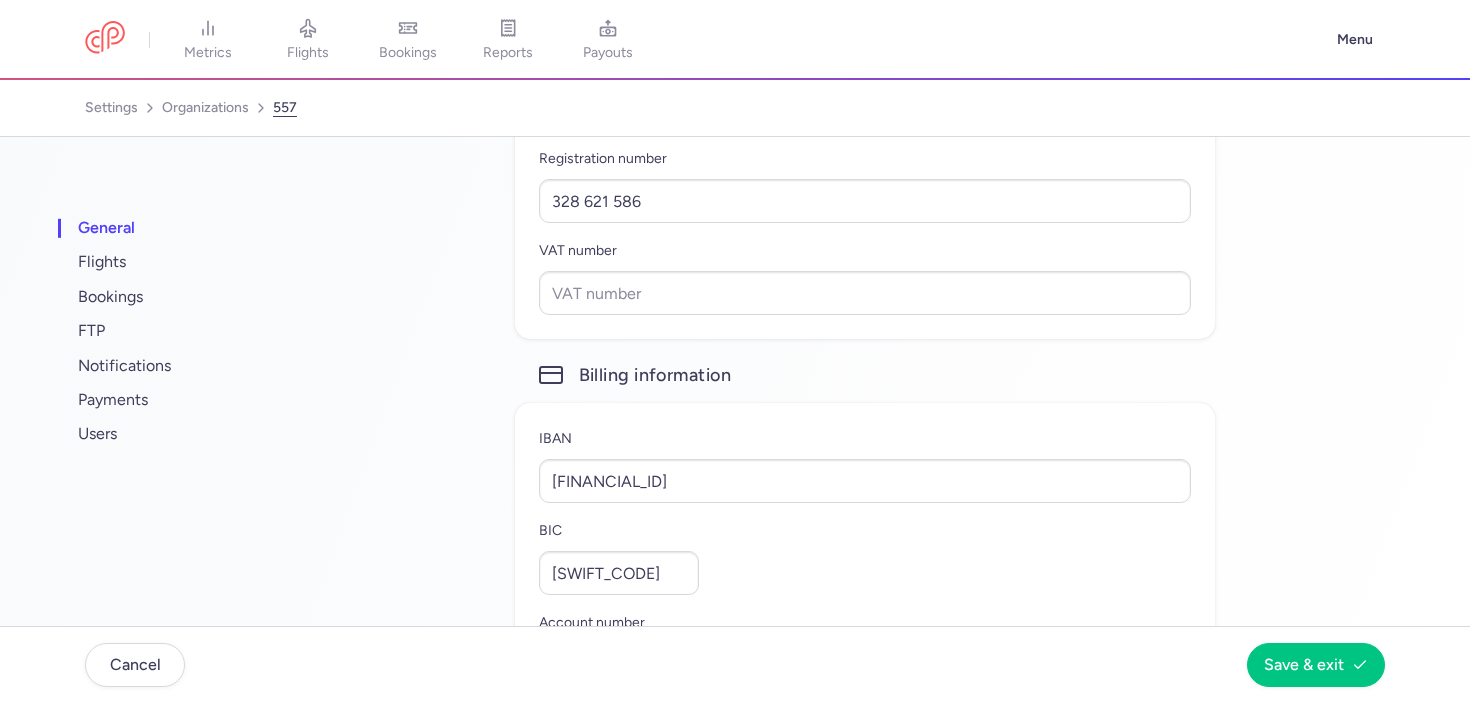 click on "general flights bookings FTP notifications payments users  General information  Name  * EDO CORSAIR Legal name  CORSAIR SAS Type  *  Supplier  Third Party Supplier Third Party Supplier's category  * Select an option Aggregator Airline Consolidator Dedicated  Contacts  General email  * citizenplane@cmsvacances.fr General phone number  +33820 825 318 Standard contacts E-mail  helpto@corsair.fr Phone number   Remove   Add a standard contact Emergency contacts  Add an emergency contact Accounting contacts  Add an accounting contact  Company Details  Address  Aéroport Pôle Caraïbes - Zone de Fret Postal code  97 139 City  LES ABYMES Country  * Select a country Afghanistan Albania Algeria American Samoa Andorra Angola Anguilla Antarctica Antigua and Barbuda Argentina Armenia Aruba Australia Austria Azerbaijan Bahamas Bahrain Bangladesh Barbados Belarus Belgium Belize Benin Bermuda Bhutan Bolivia Bosnia and Herzegovina Botswana Bouvet Island Brazil British Indian Ocean Territory Brunei Darussalam Bulgaria Burundi" at bounding box center [728, -89] 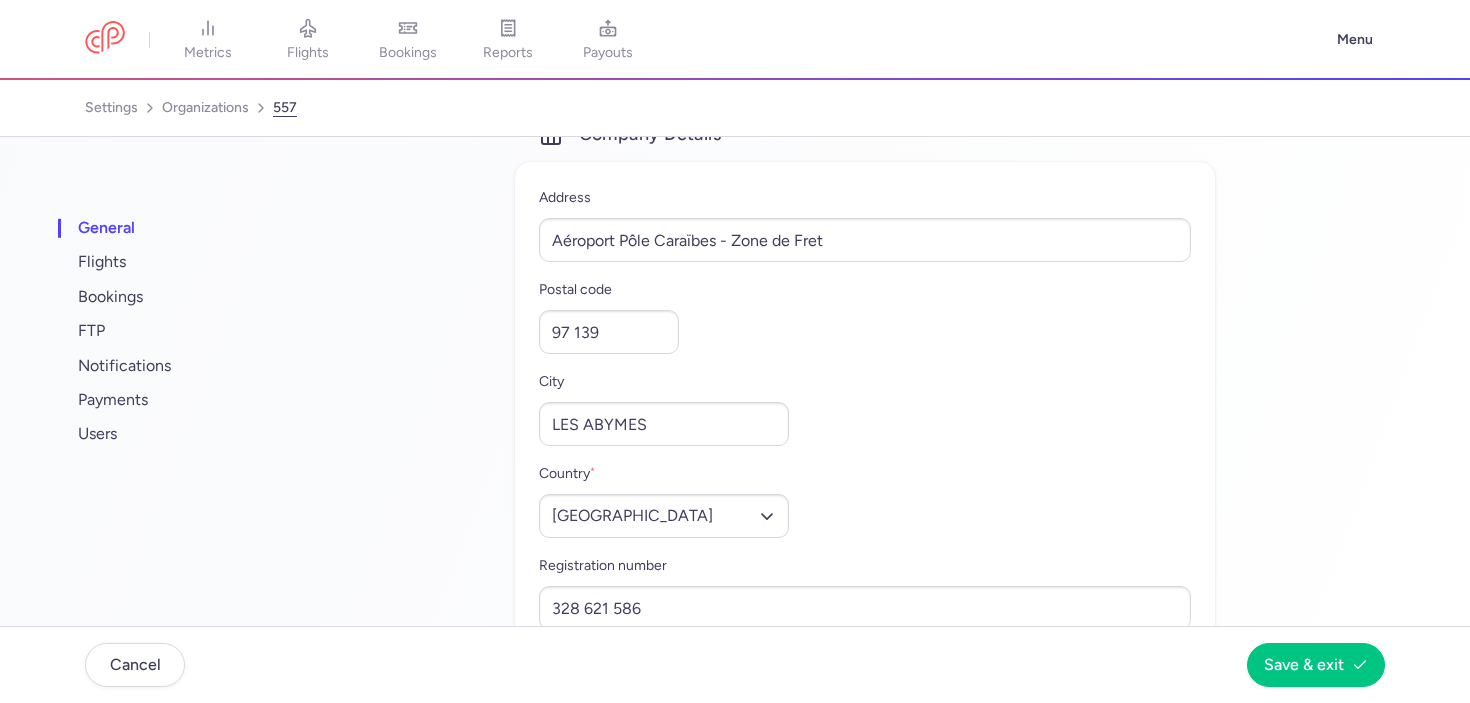 scroll, scrollTop: 0, scrollLeft: 0, axis: both 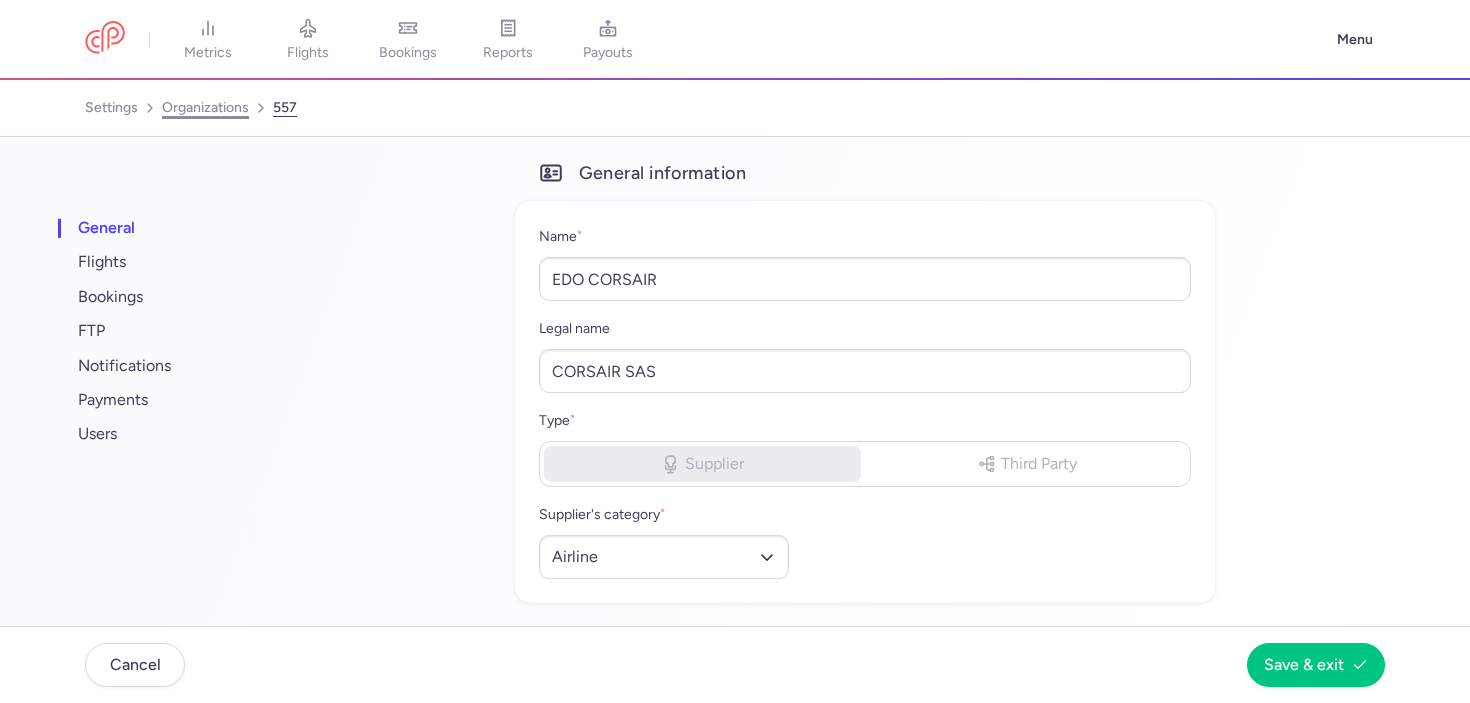 click on "organizations" at bounding box center (205, 108) 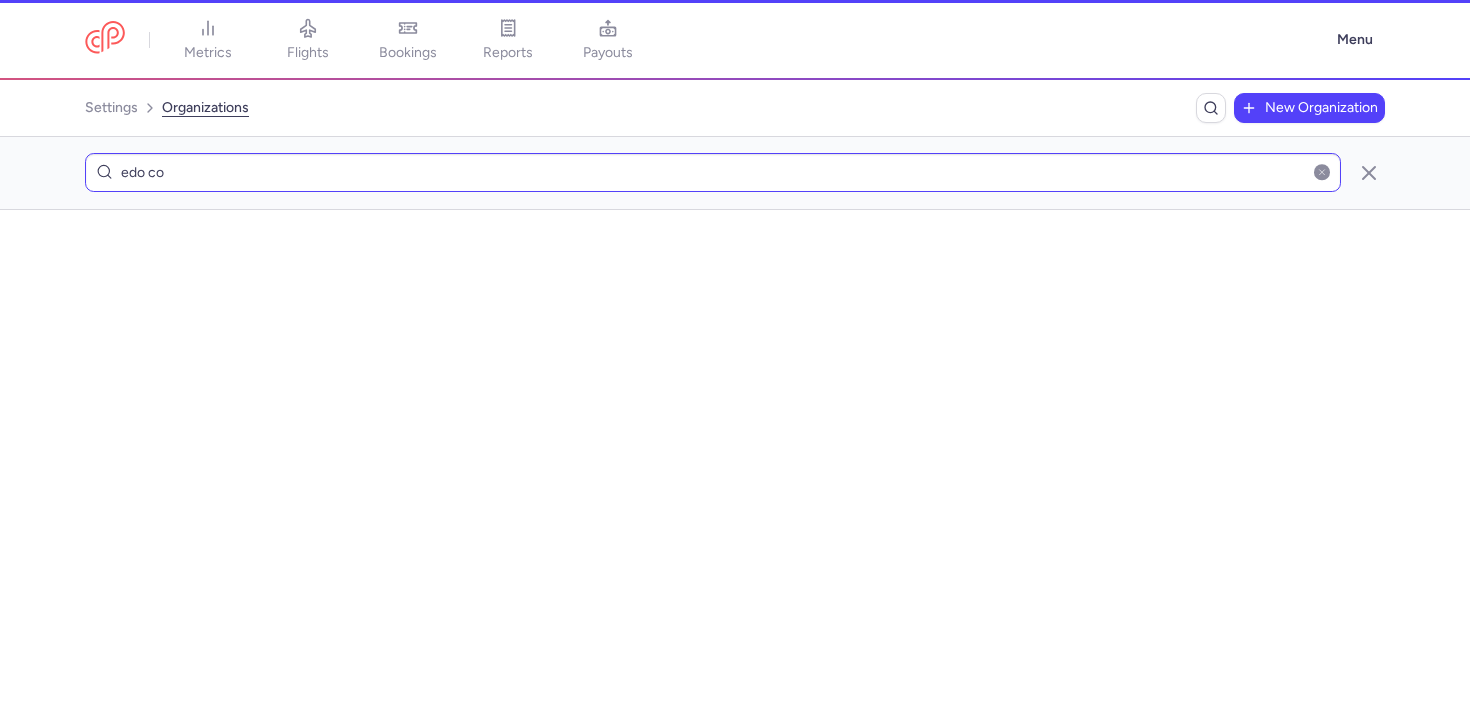 scroll, scrollTop: 0, scrollLeft: 0, axis: both 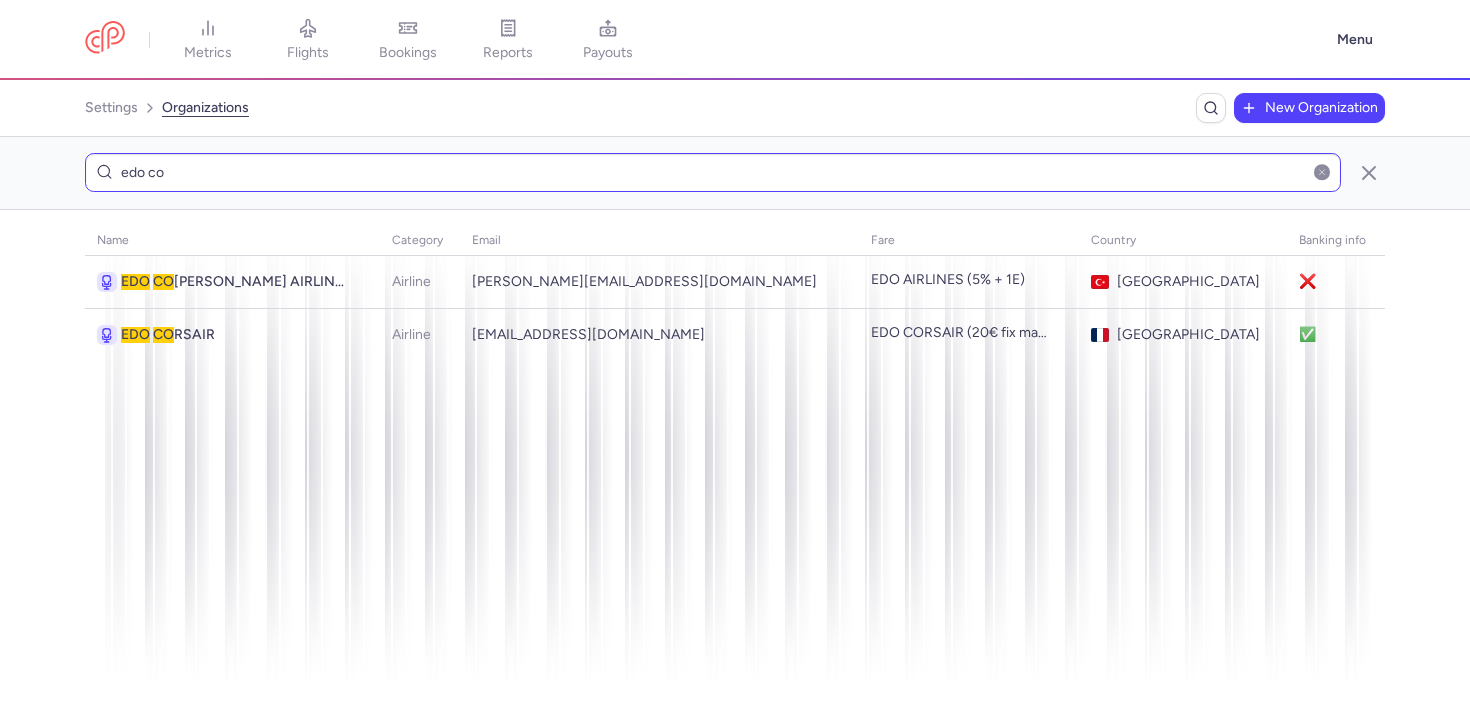 click on "edo co" at bounding box center (713, 172) 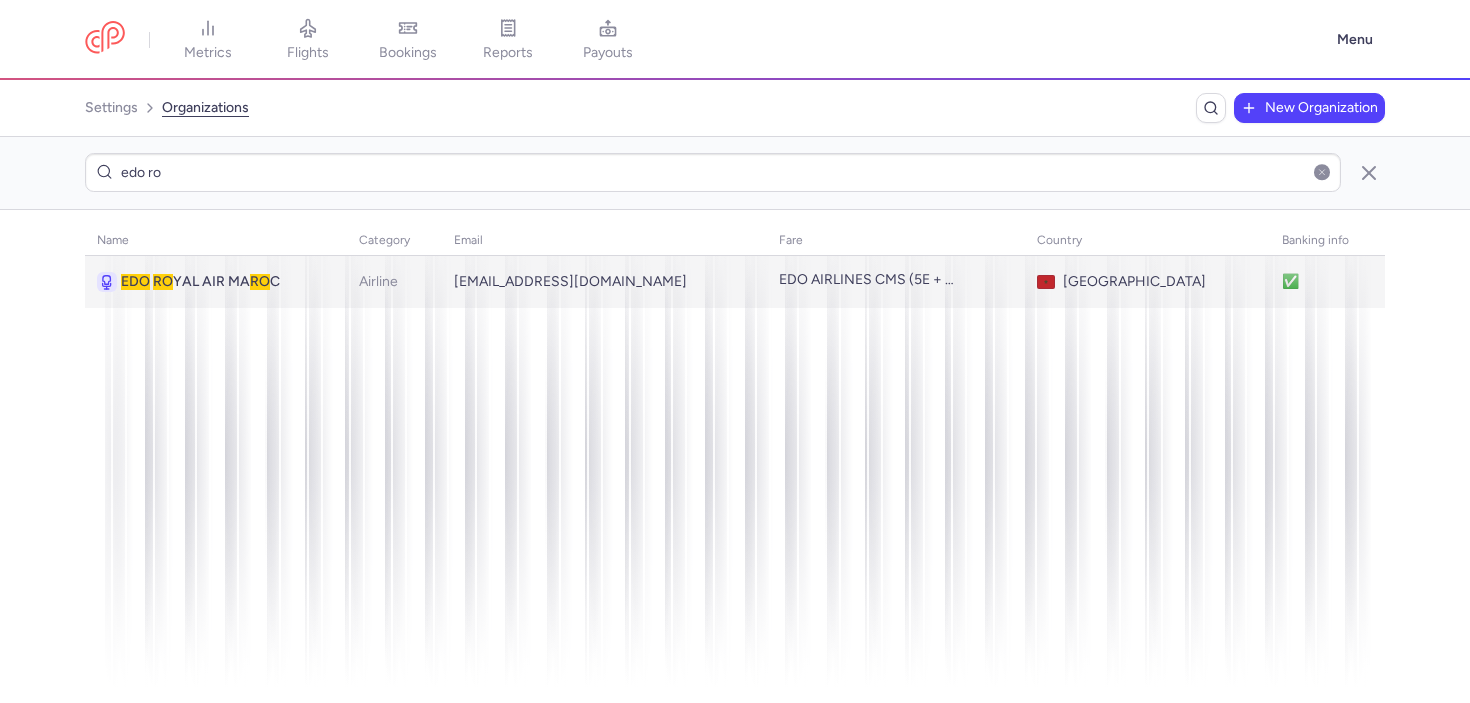 type on "edo ro" 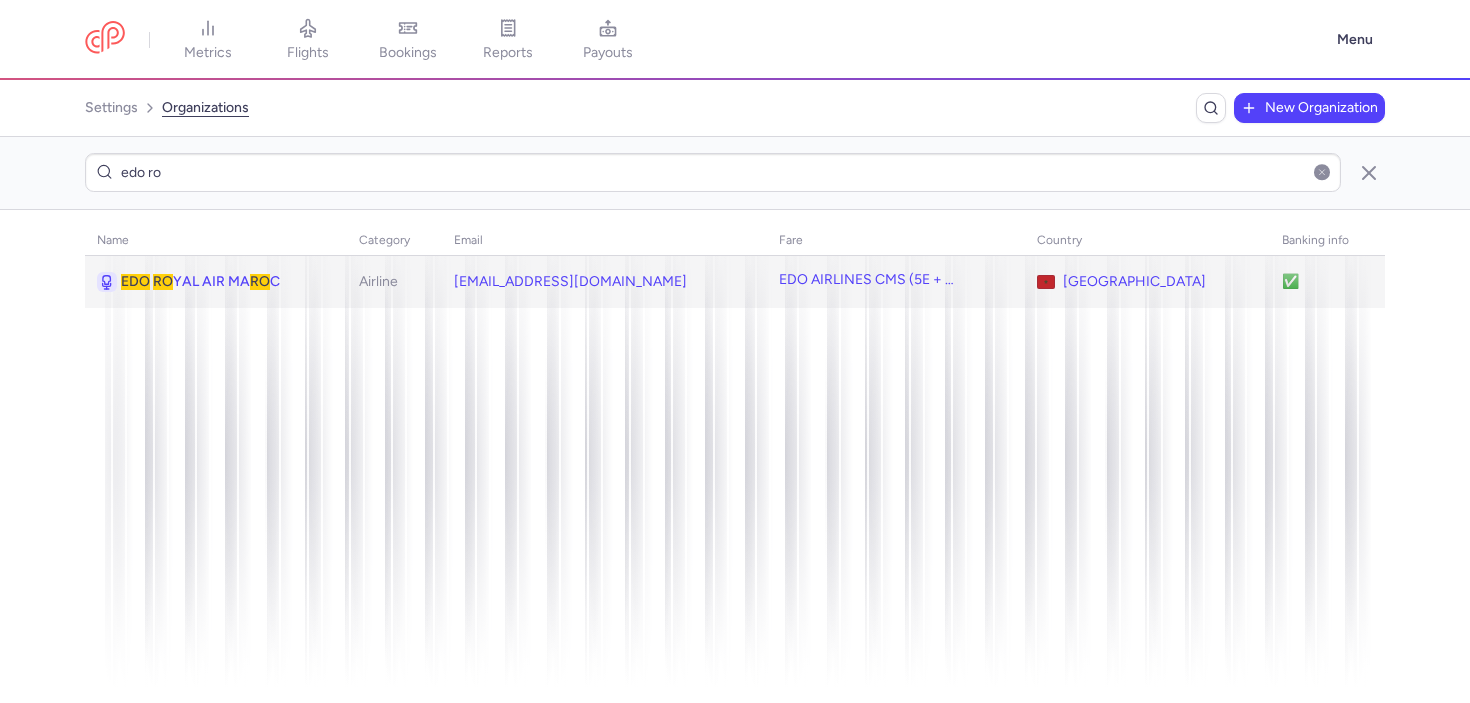click on "EDO   RO YAL AIR MA RO C" 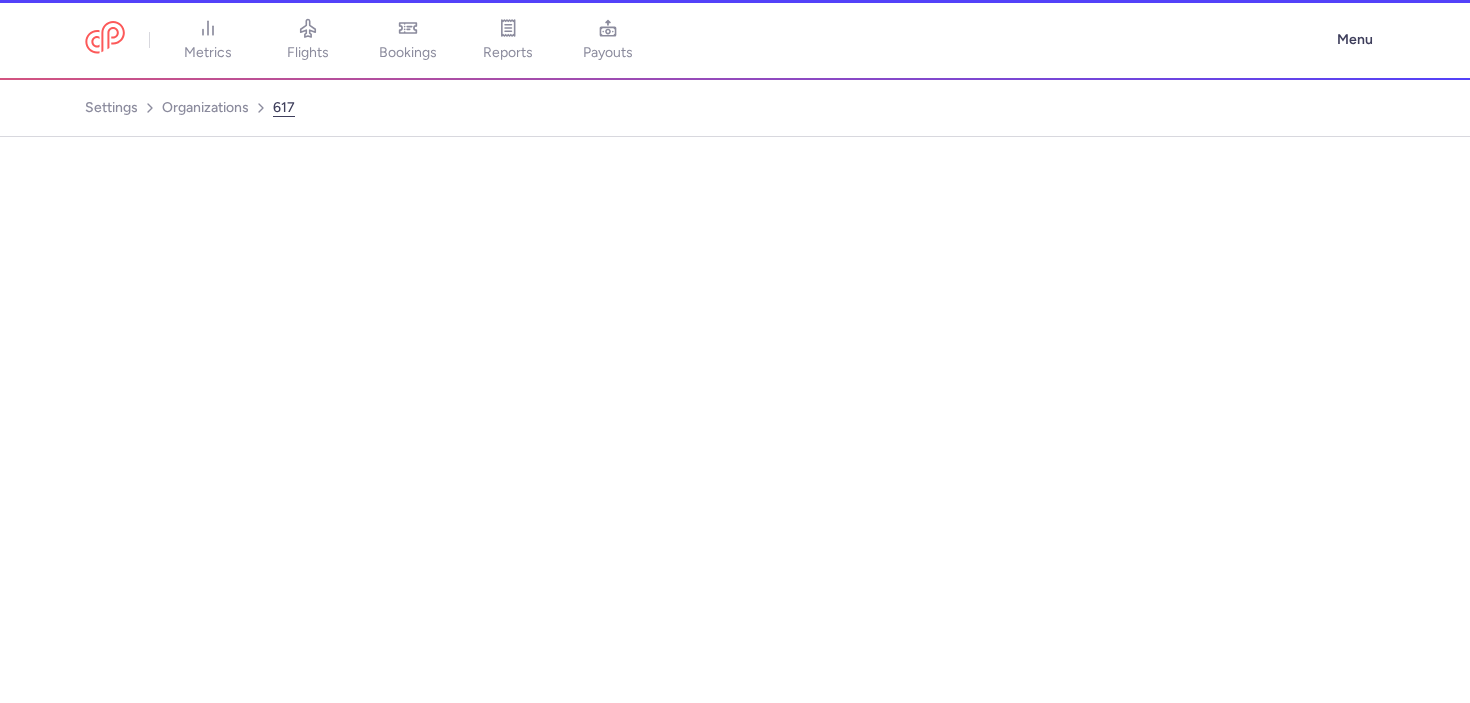 select on "AIRLINE" 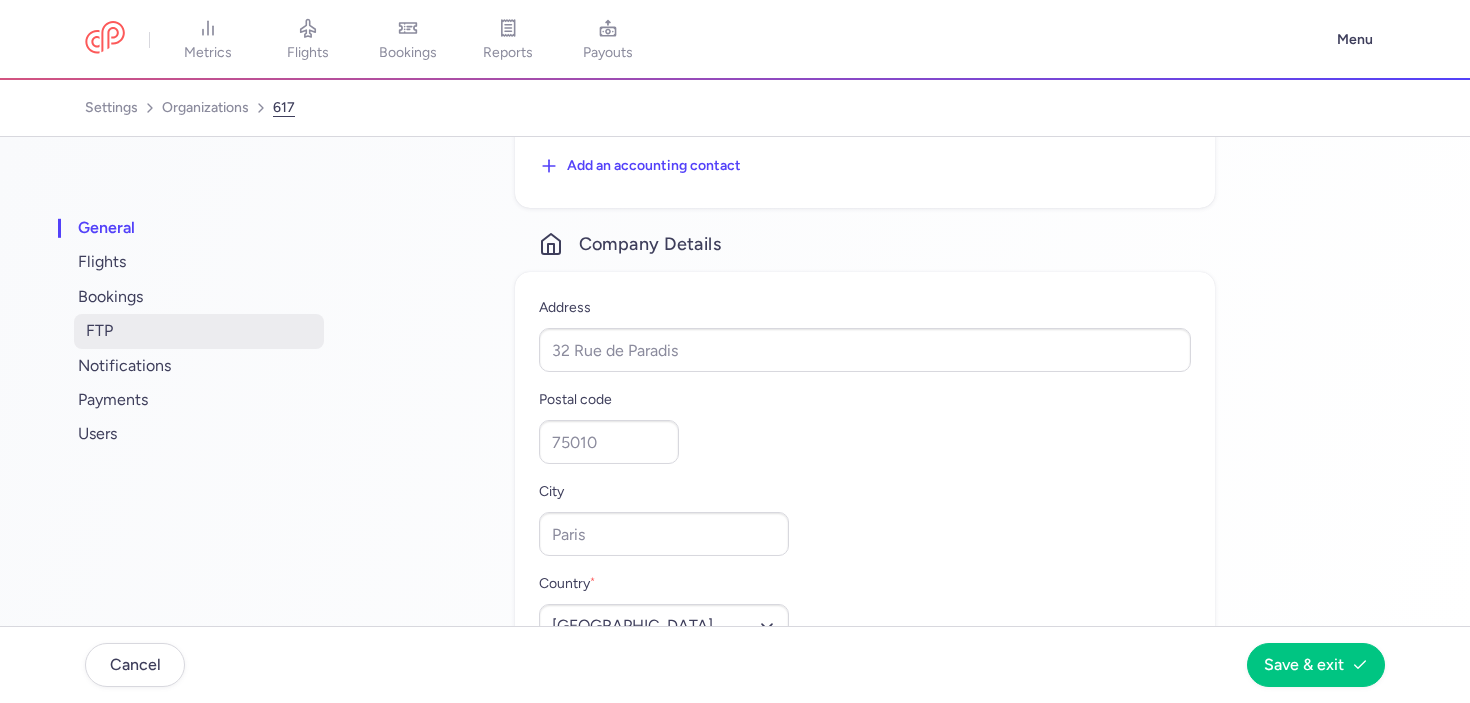 scroll, scrollTop: 1517, scrollLeft: 0, axis: vertical 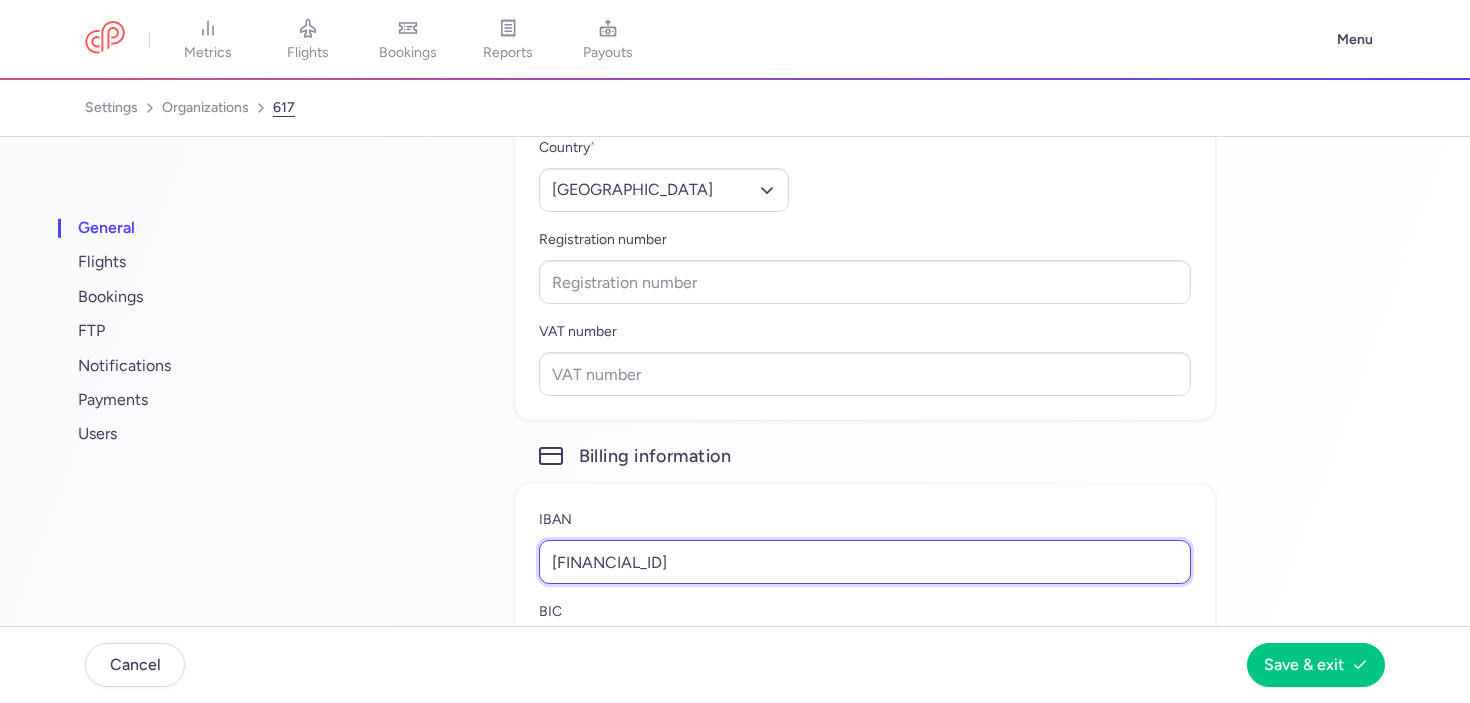 click on "DE84300308801868342001" at bounding box center [865, 562] 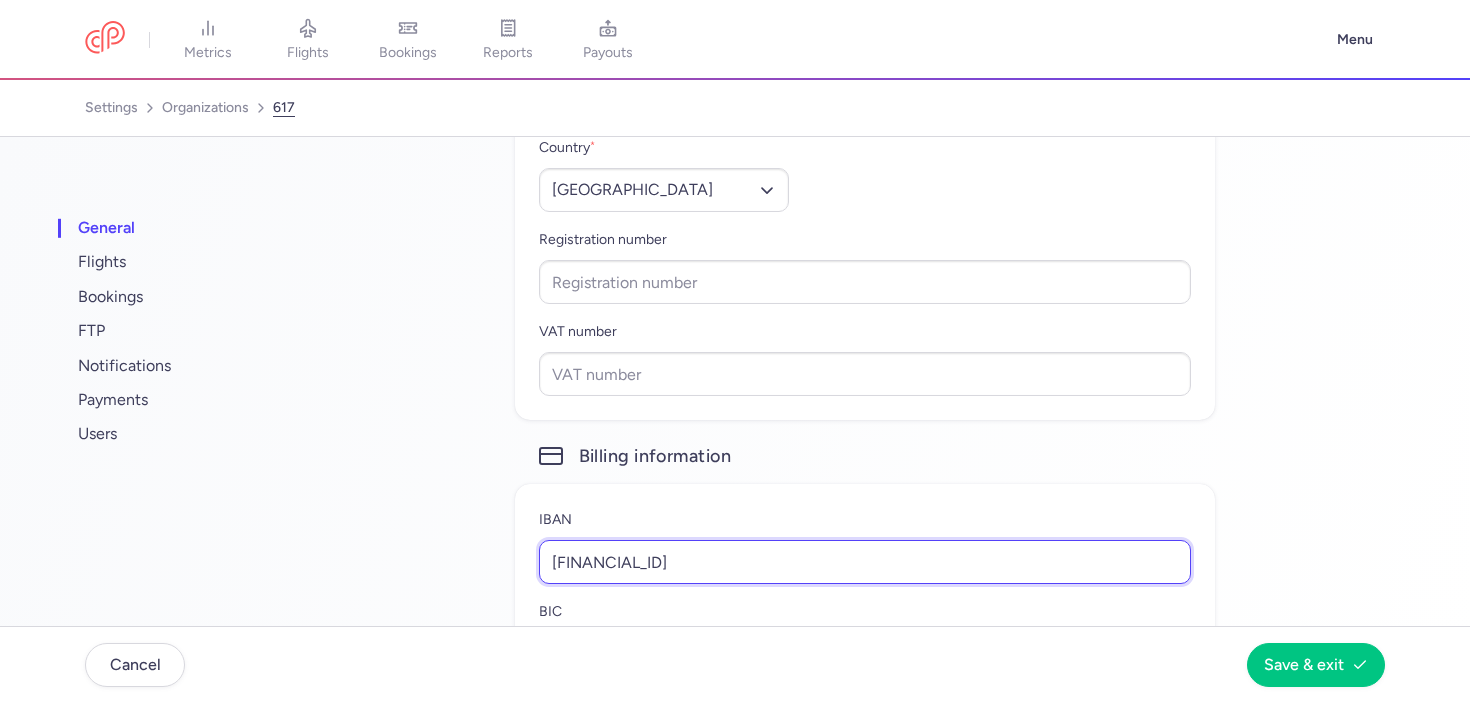 scroll, scrollTop: 2079, scrollLeft: 0, axis: vertical 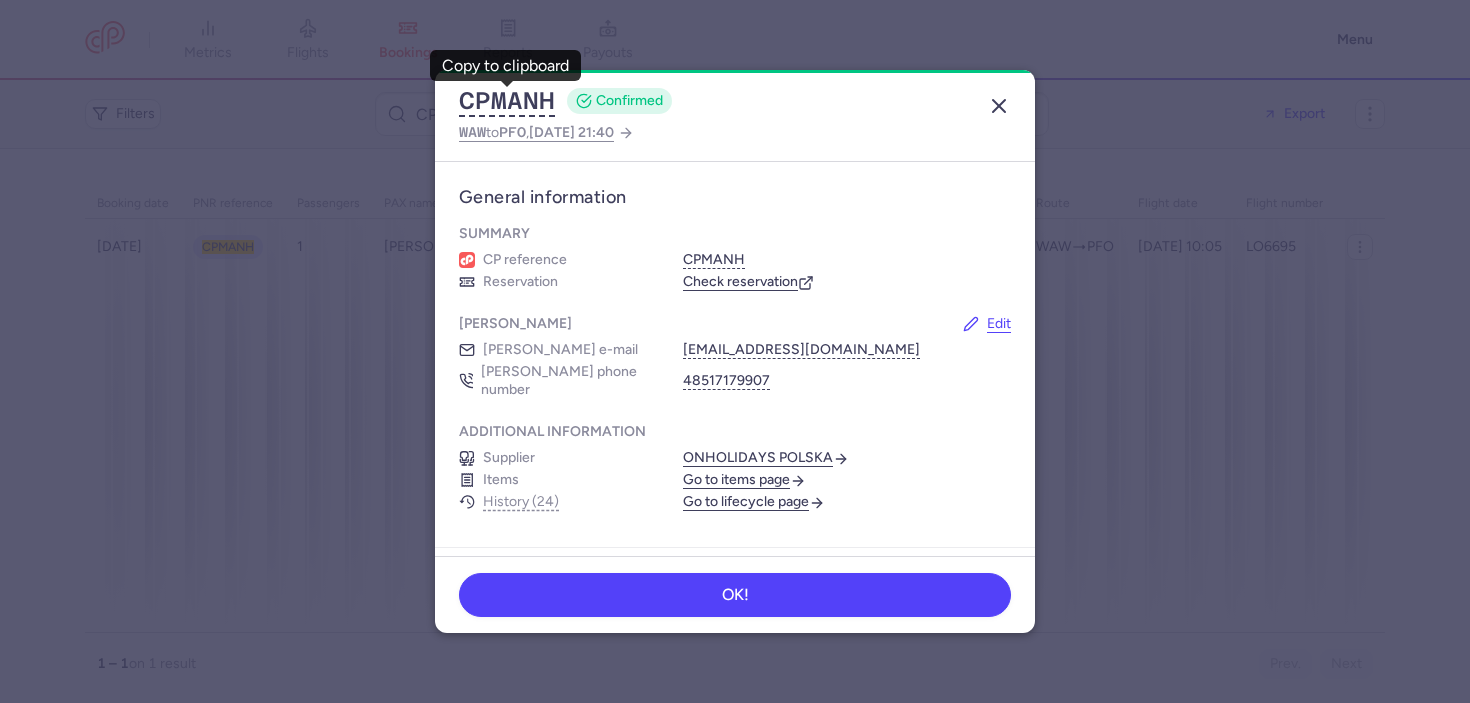 click 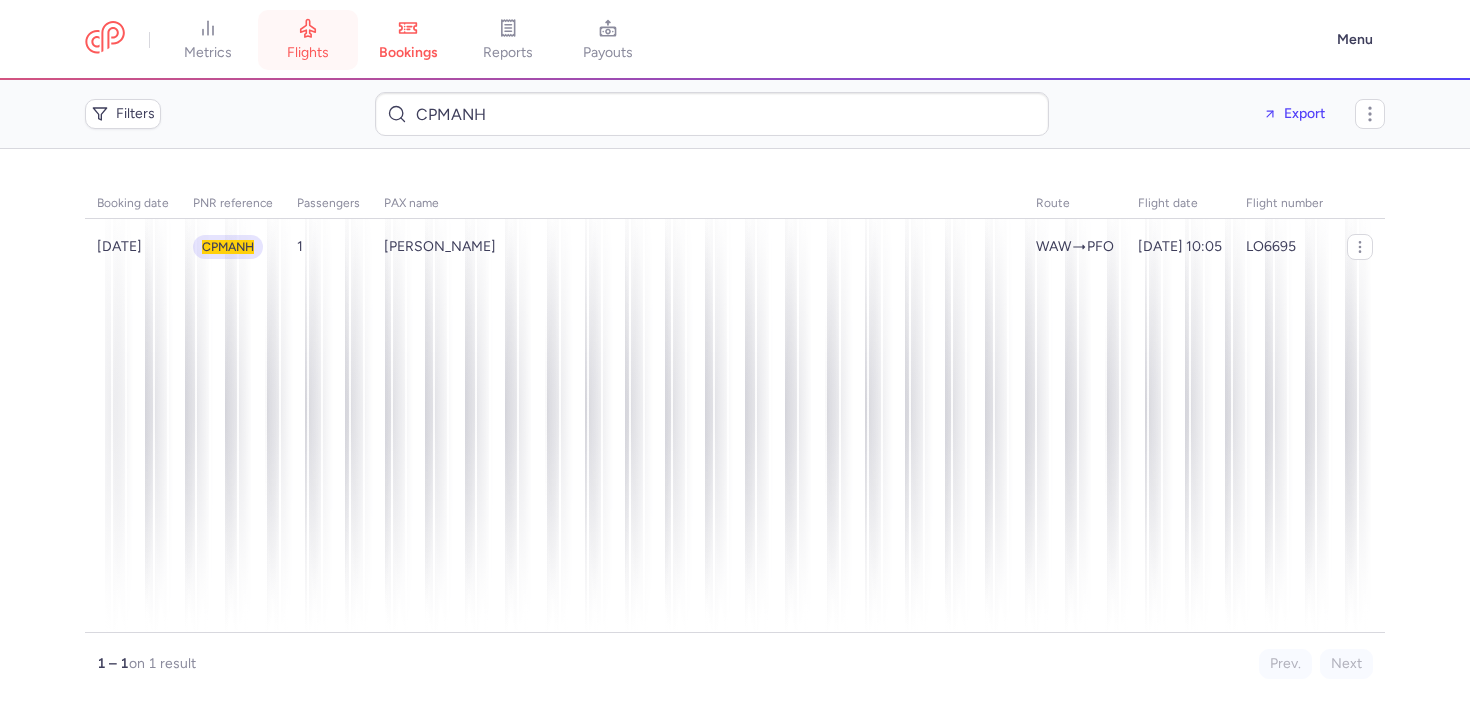 click on "flights" at bounding box center (308, 53) 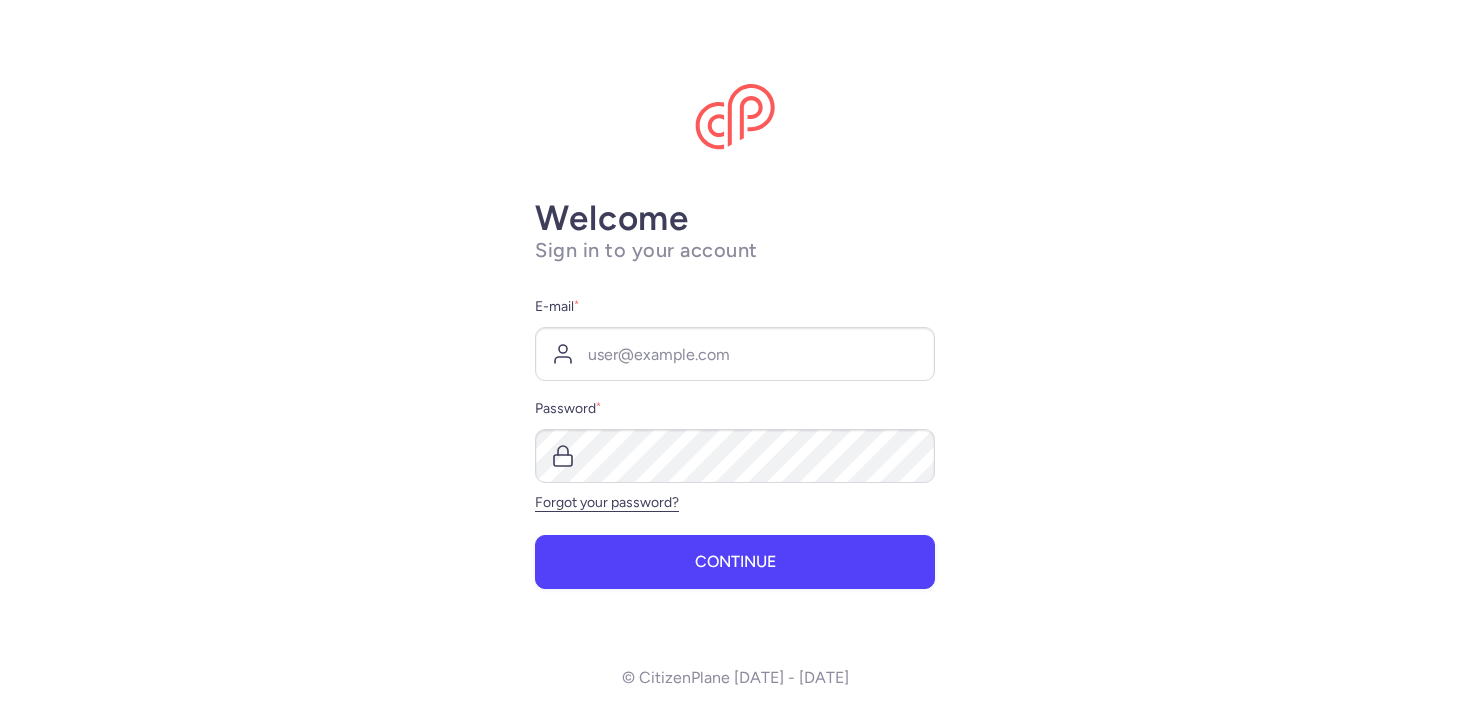 scroll, scrollTop: 0, scrollLeft: 0, axis: both 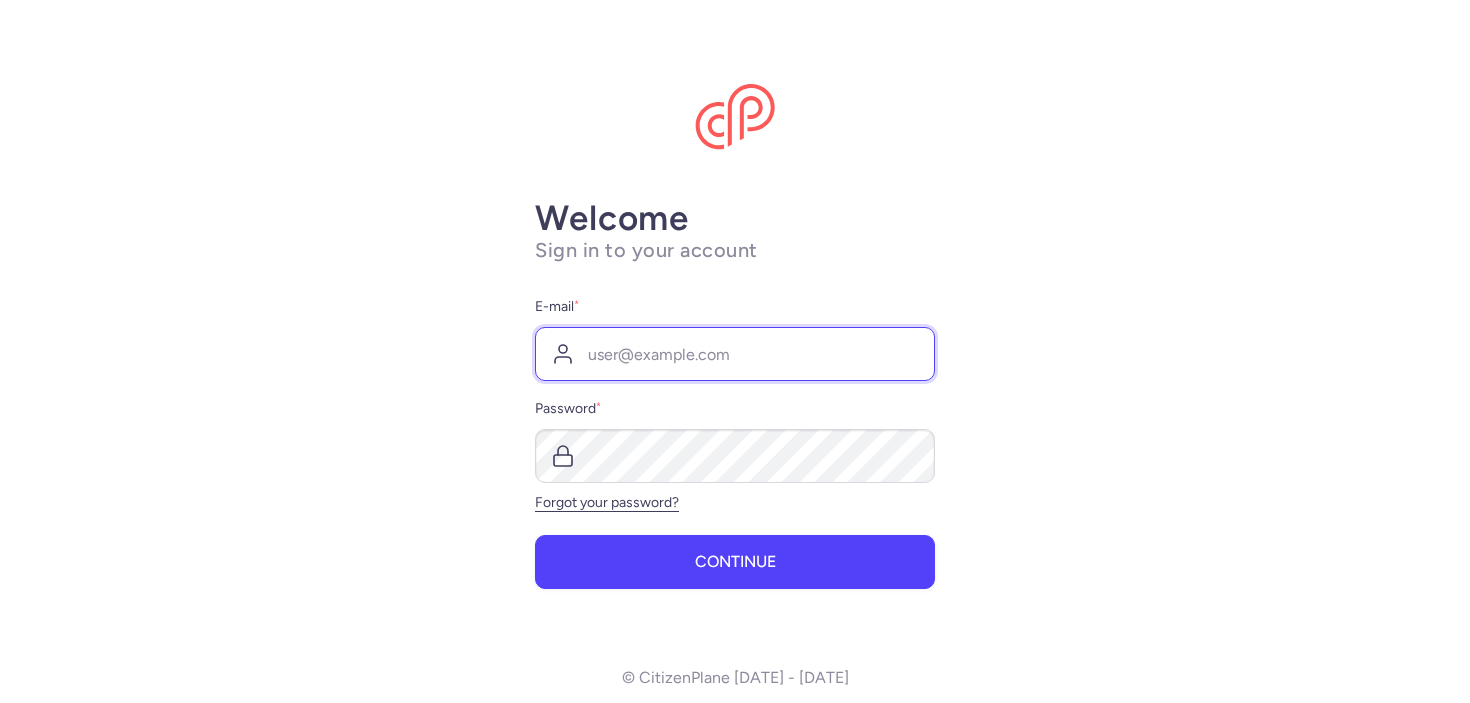 click on "E-mail  *" at bounding box center (735, 354) 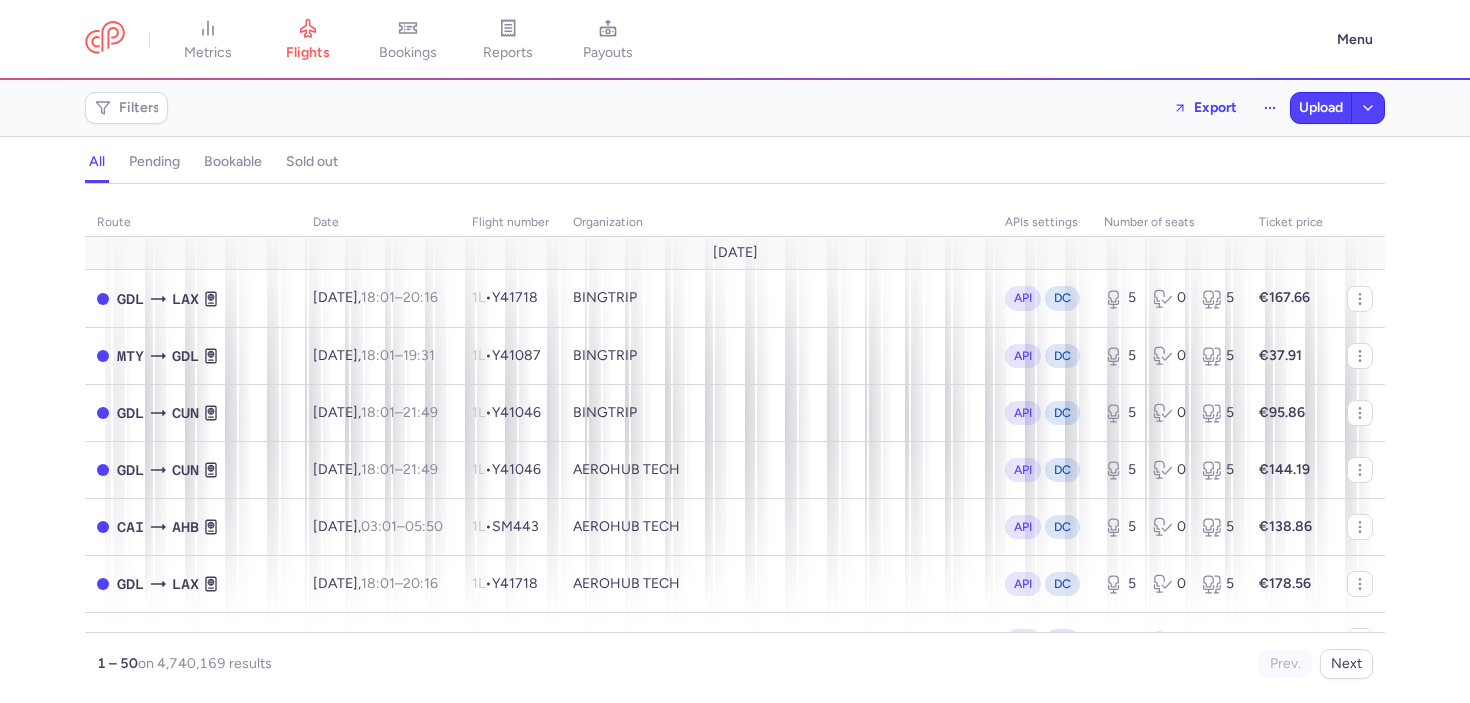 click on "Filters  Export  Upload" at bounding box center (735, 108) 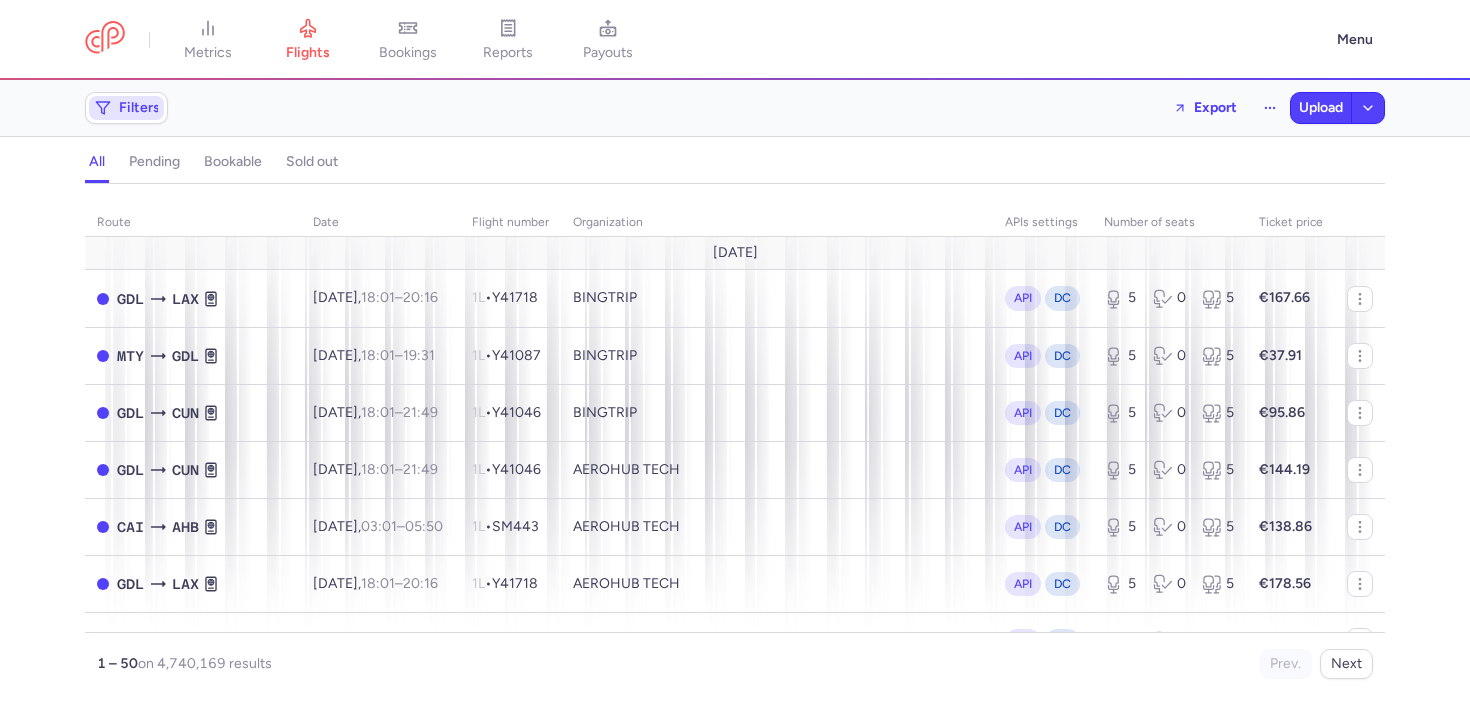 click 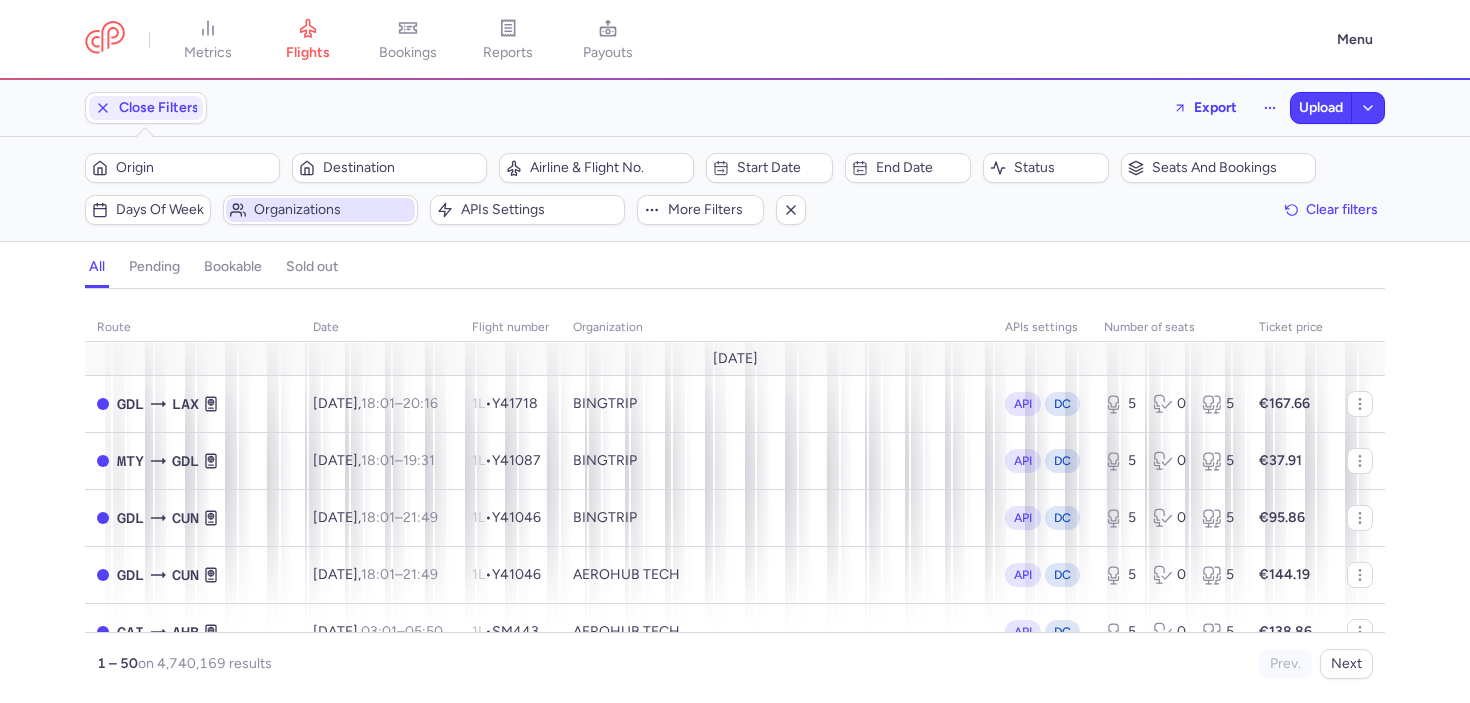 scroll, scrollTop: 0, scrollLeft: 0, axis: both 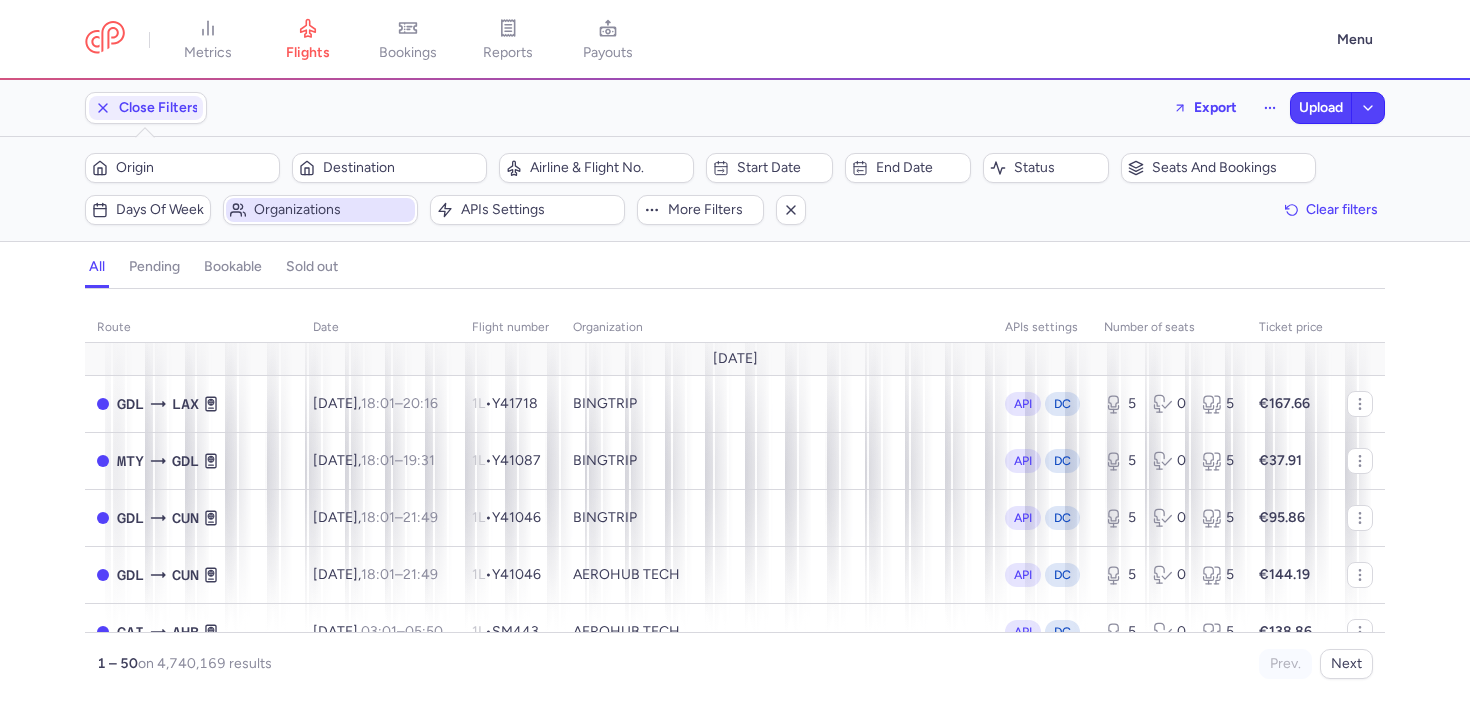 click on "Organizations" at bounding box center (332, 210) 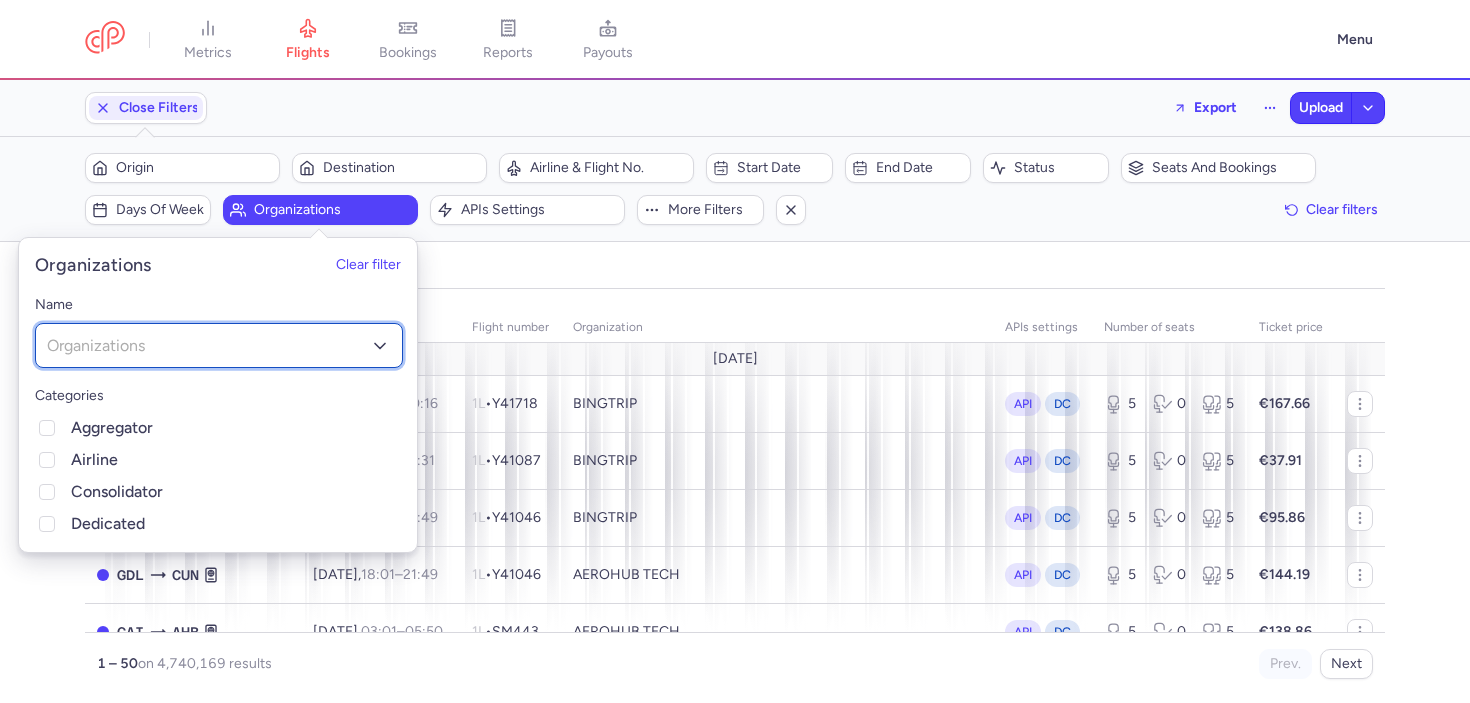 click on "Organizations" 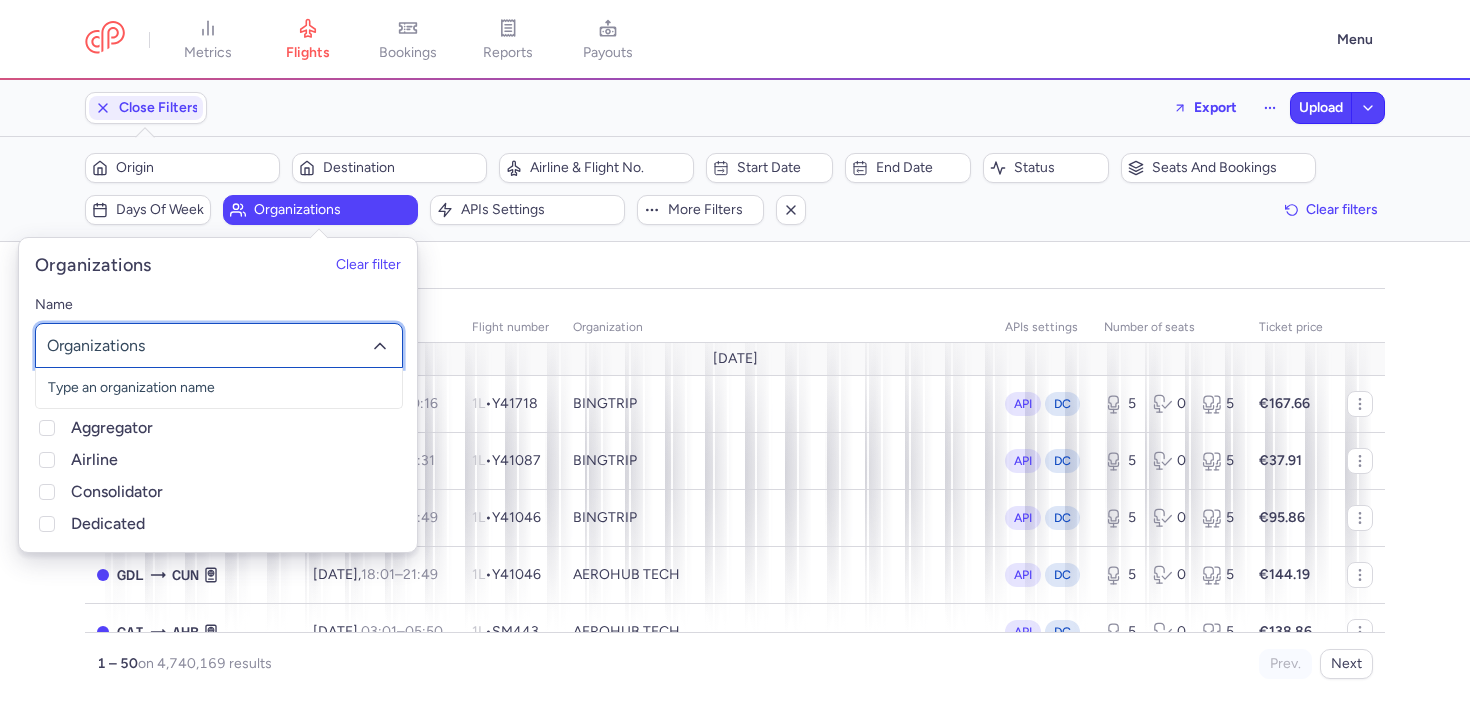 click 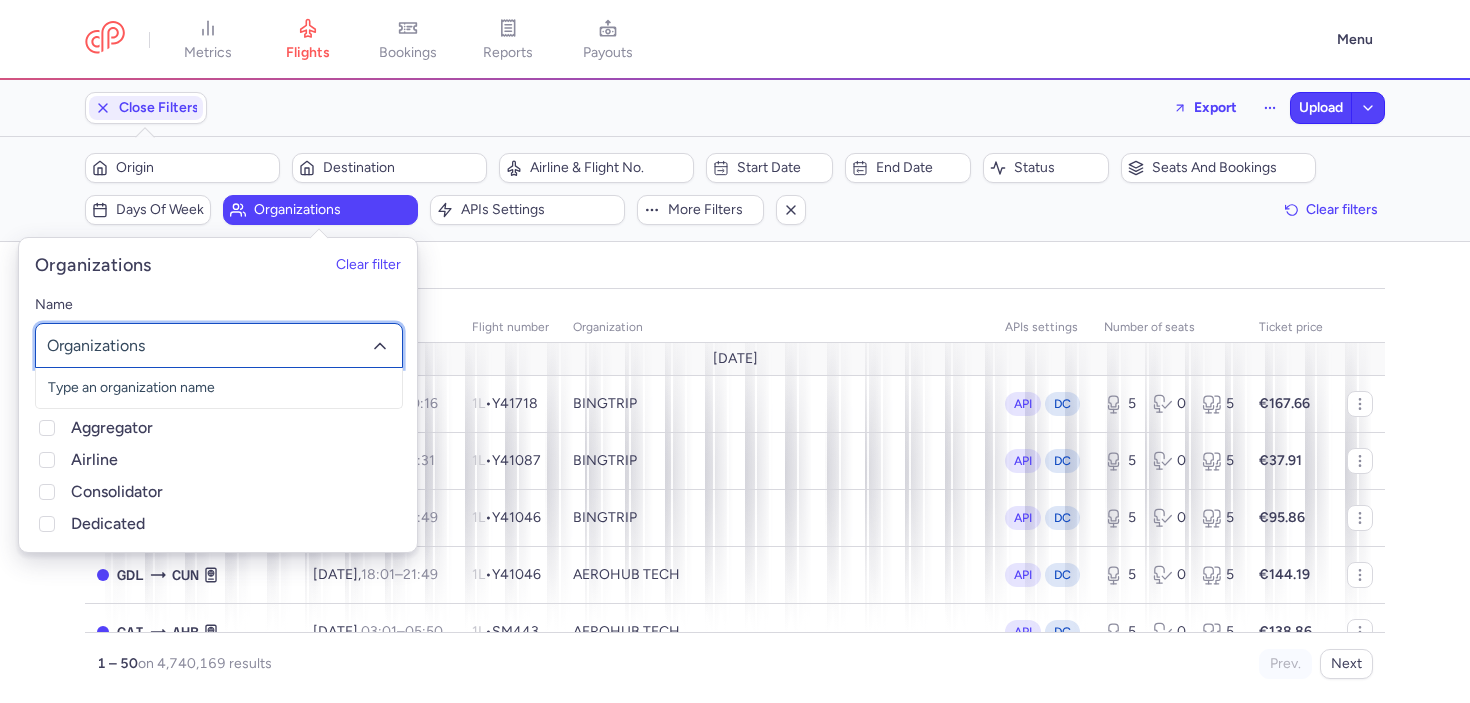 click 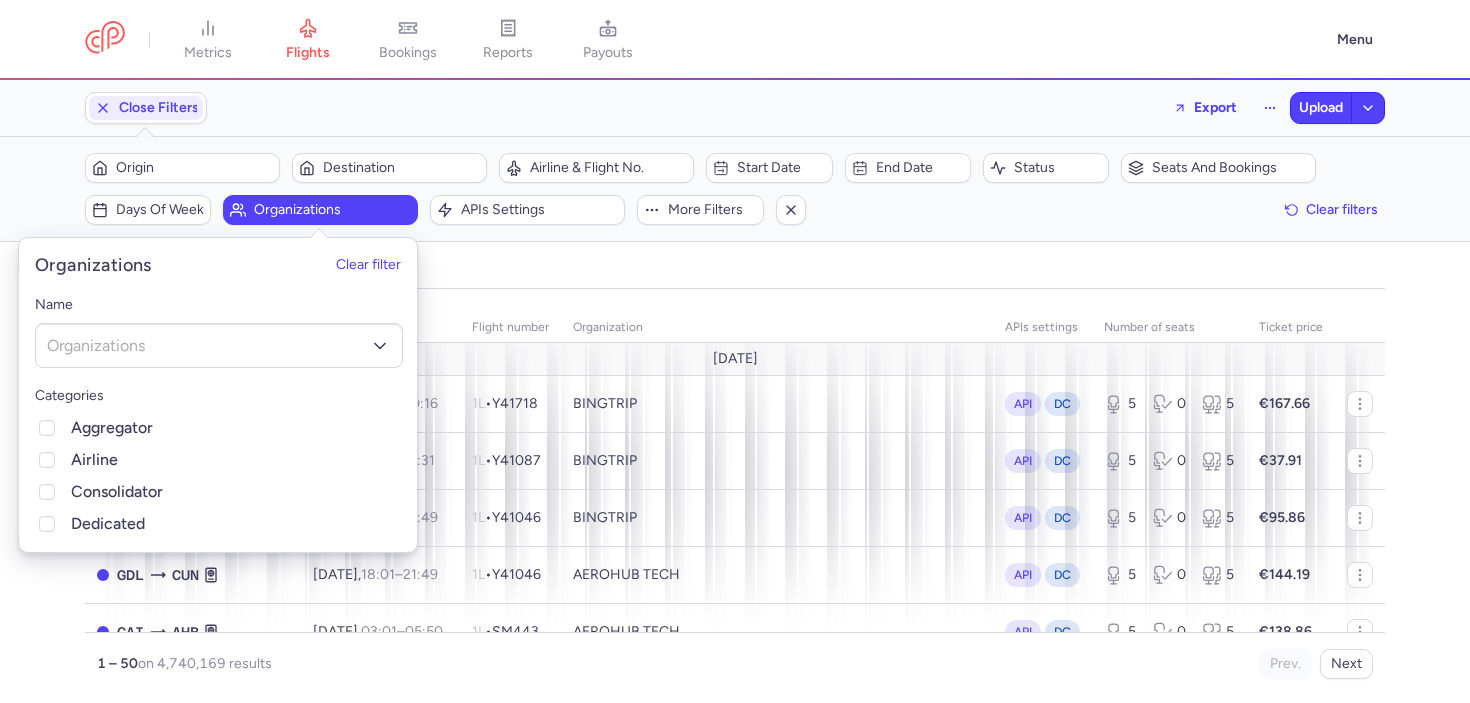 click on "Filters – 4740169 results  Origin  Destination  Airline & Flight No.  Start date  End date  Status  Seats and bookings  Days of week Organizations   APIs settings  More filters  Clear filters" at bounding box center (735, 189) 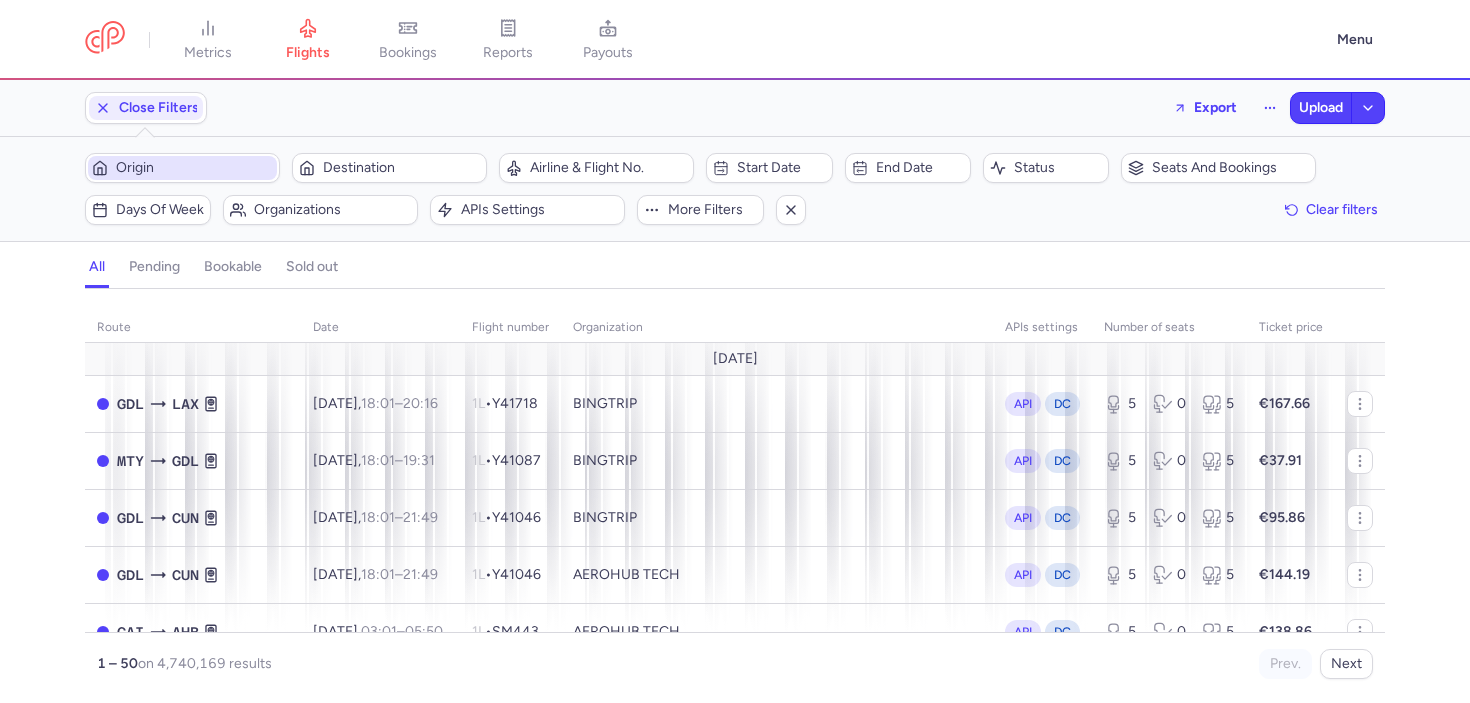 click on "Origin" at bounding box center [182, 168] 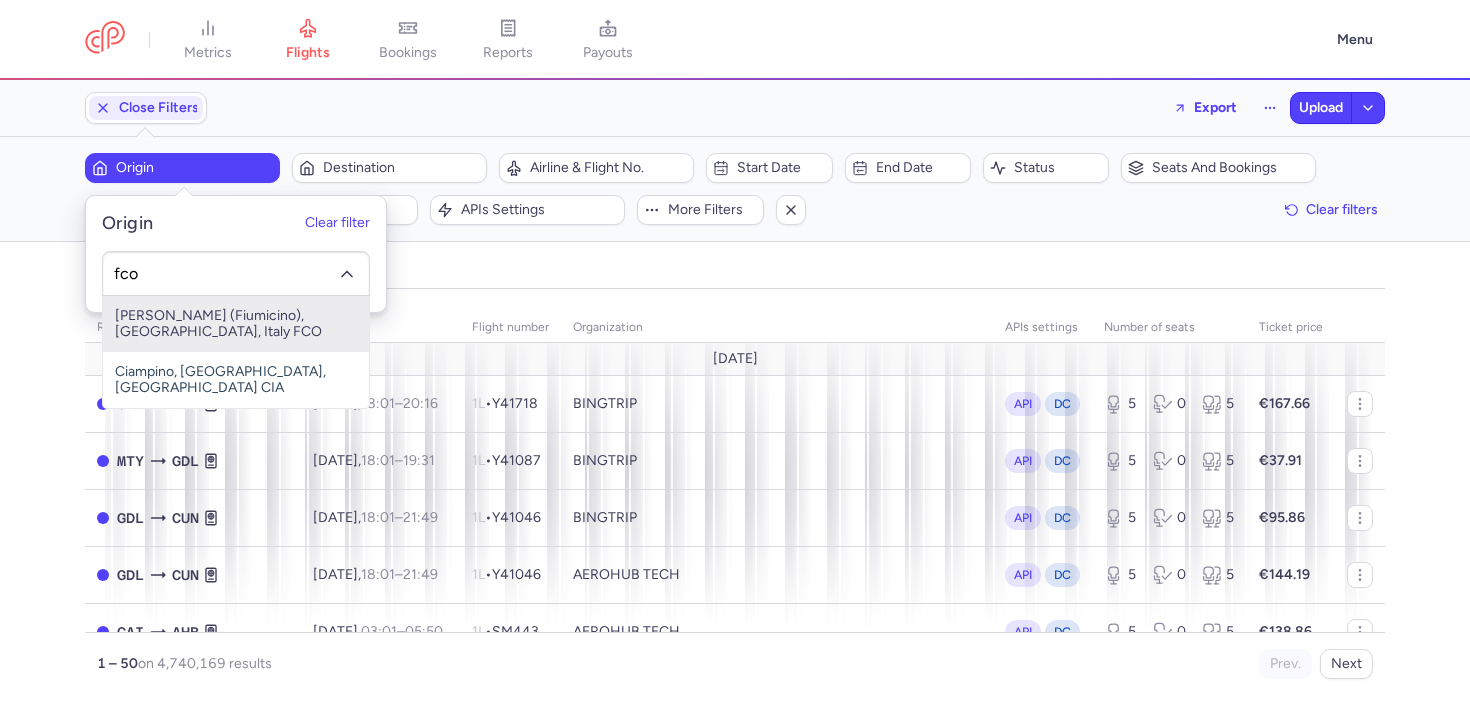 click on "Leonardo Da Vinci (Fiumicino), Roma, Italy FCO" at bounding box center (236, 324) 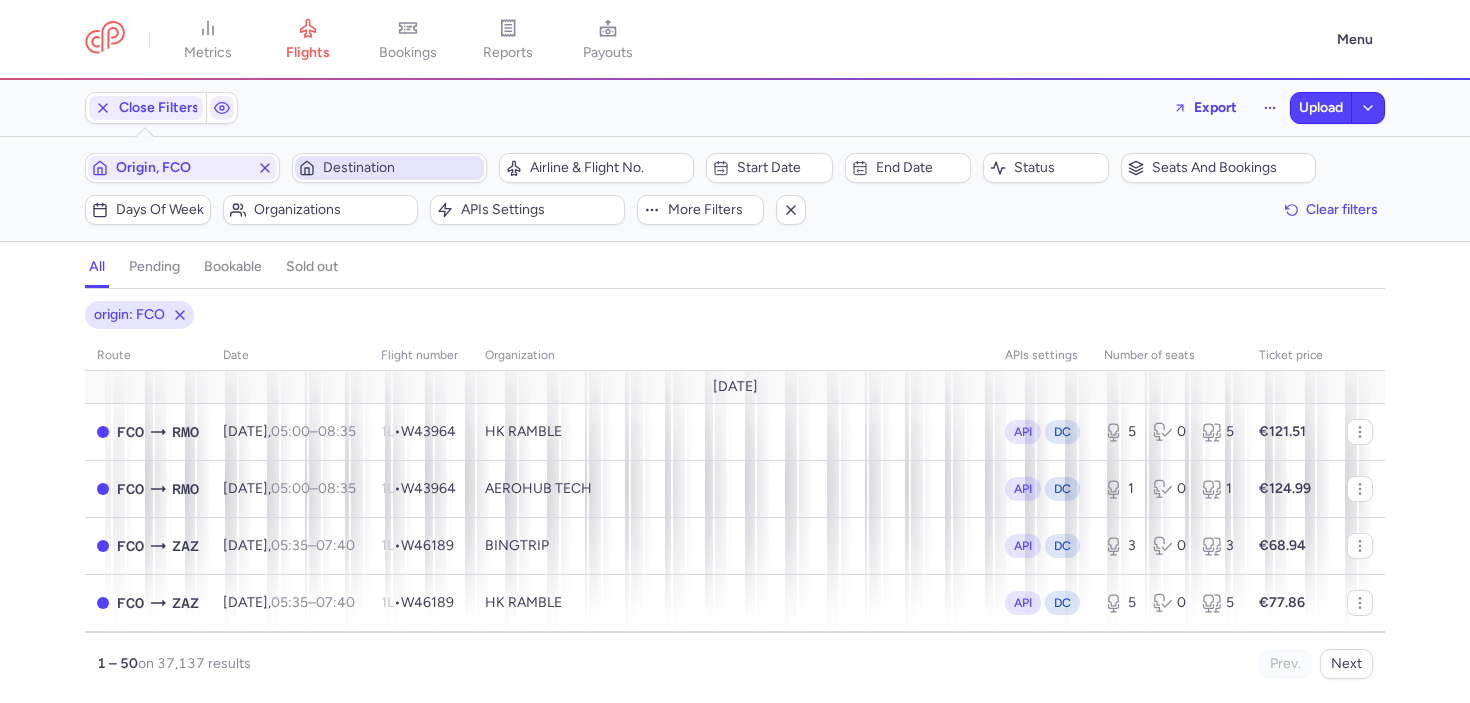 click on "Destination" at bounding box center [401, 168] 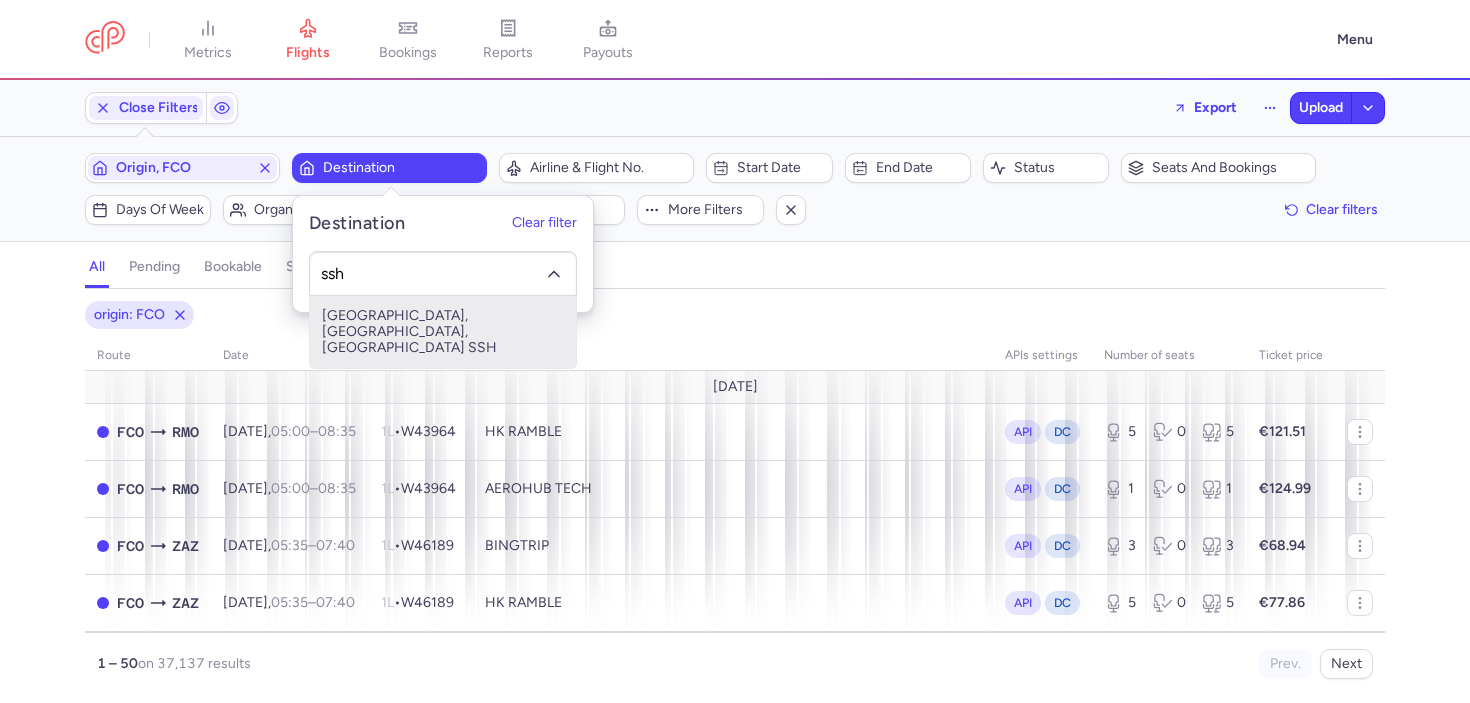 click on "Sharm el-Sheikh International Airport, Sharm el-Sheikh, Egypt SSH" at bounding box center (443, 332) 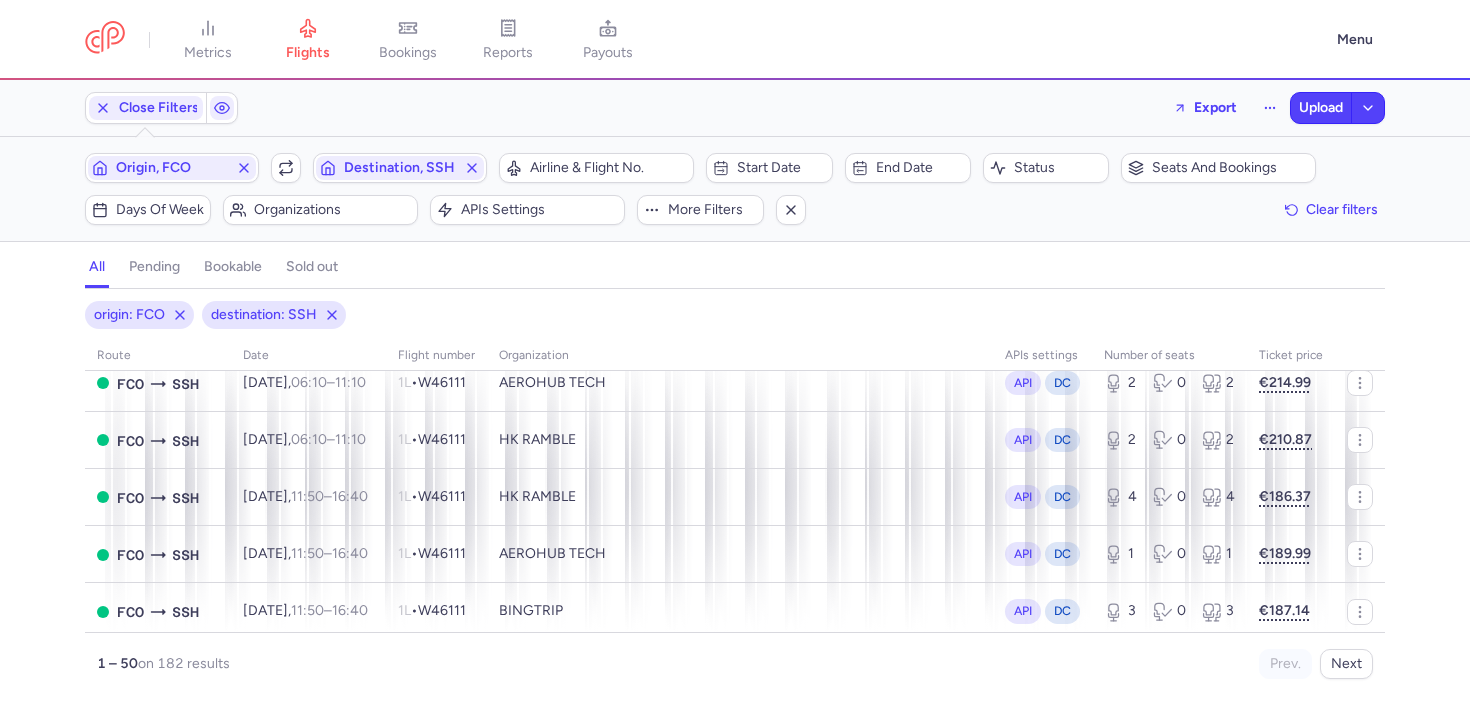 scroll, scrollTop: 1425, scrollLeft: 0, axis: vertical 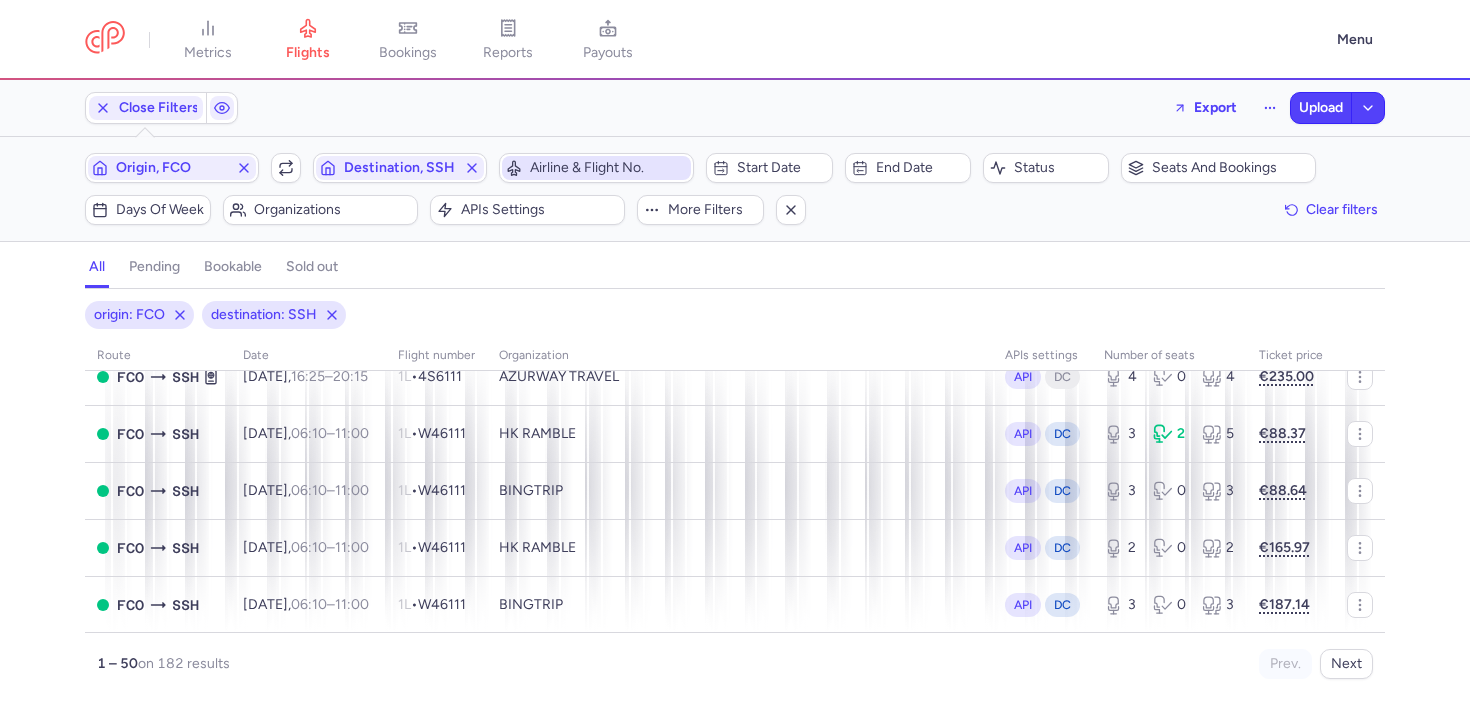 click on "Airline & Flight No." at bounding box center (608, 168) 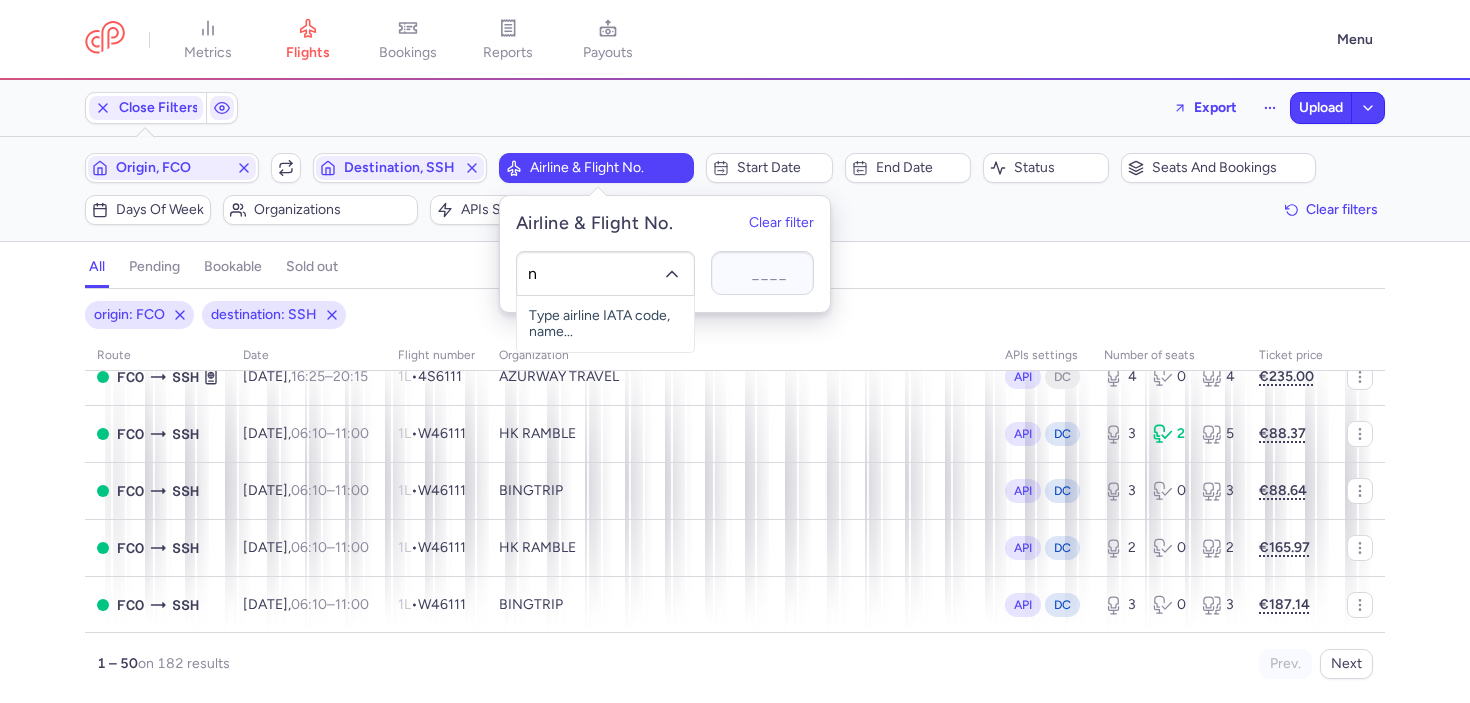 type on "ne" 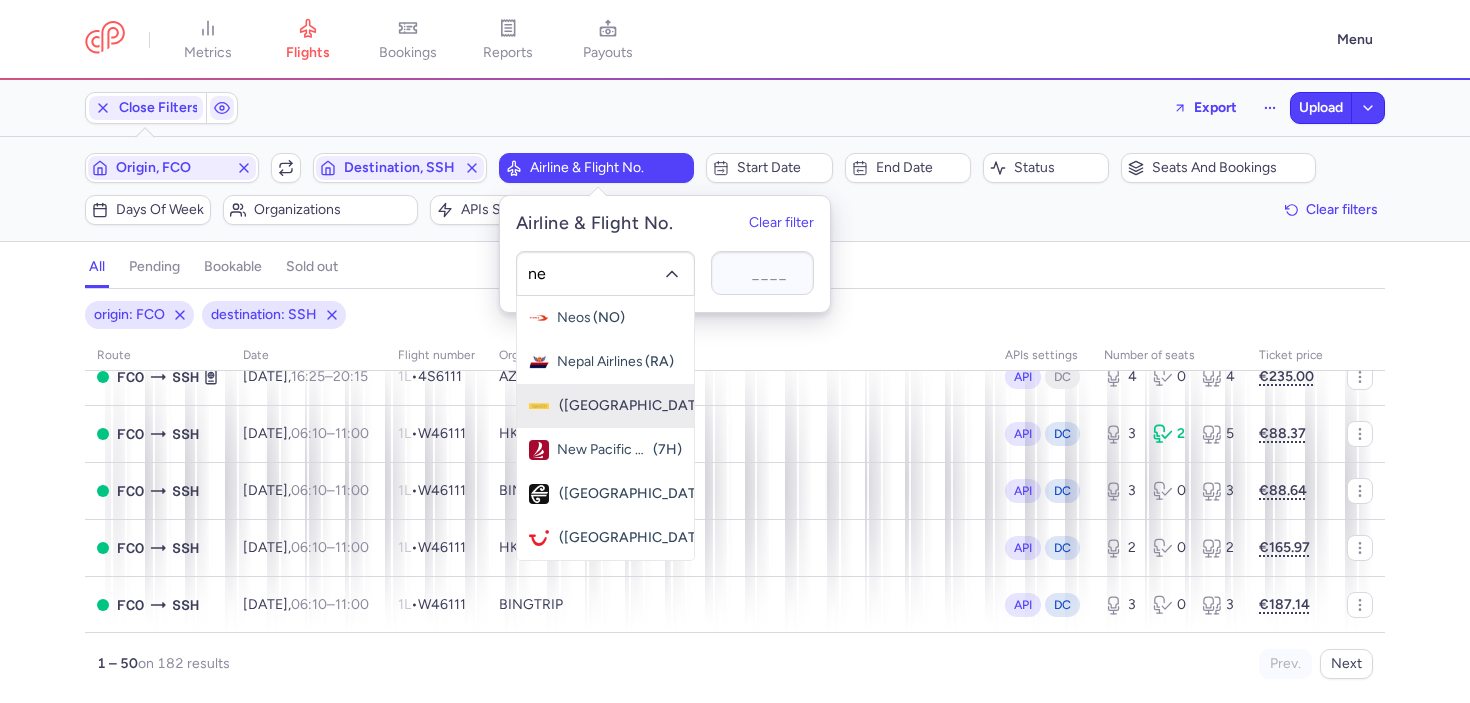 click on "Nesma Airlines (NE)" at bounding box center [605, 406] 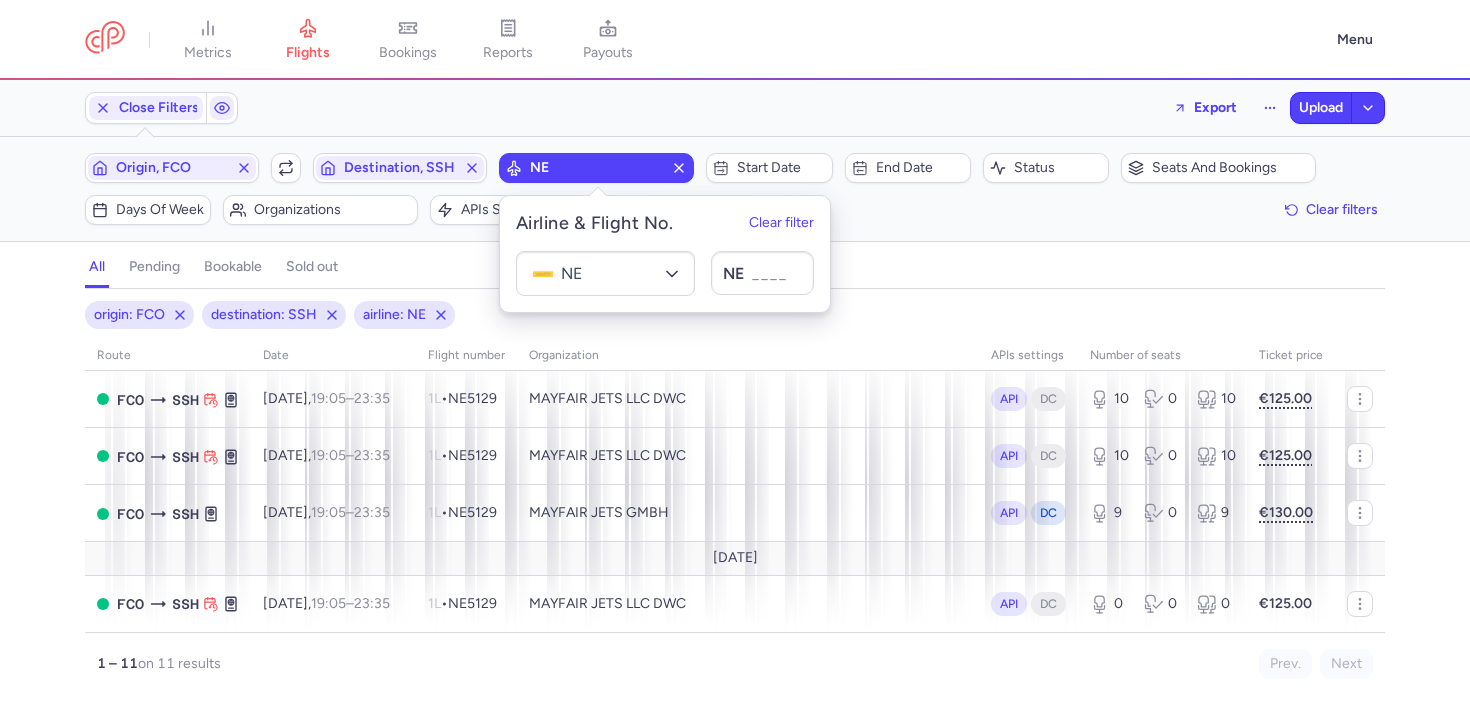scroll, scrollTop: 433, scrollLeft: 0, axis: vertical 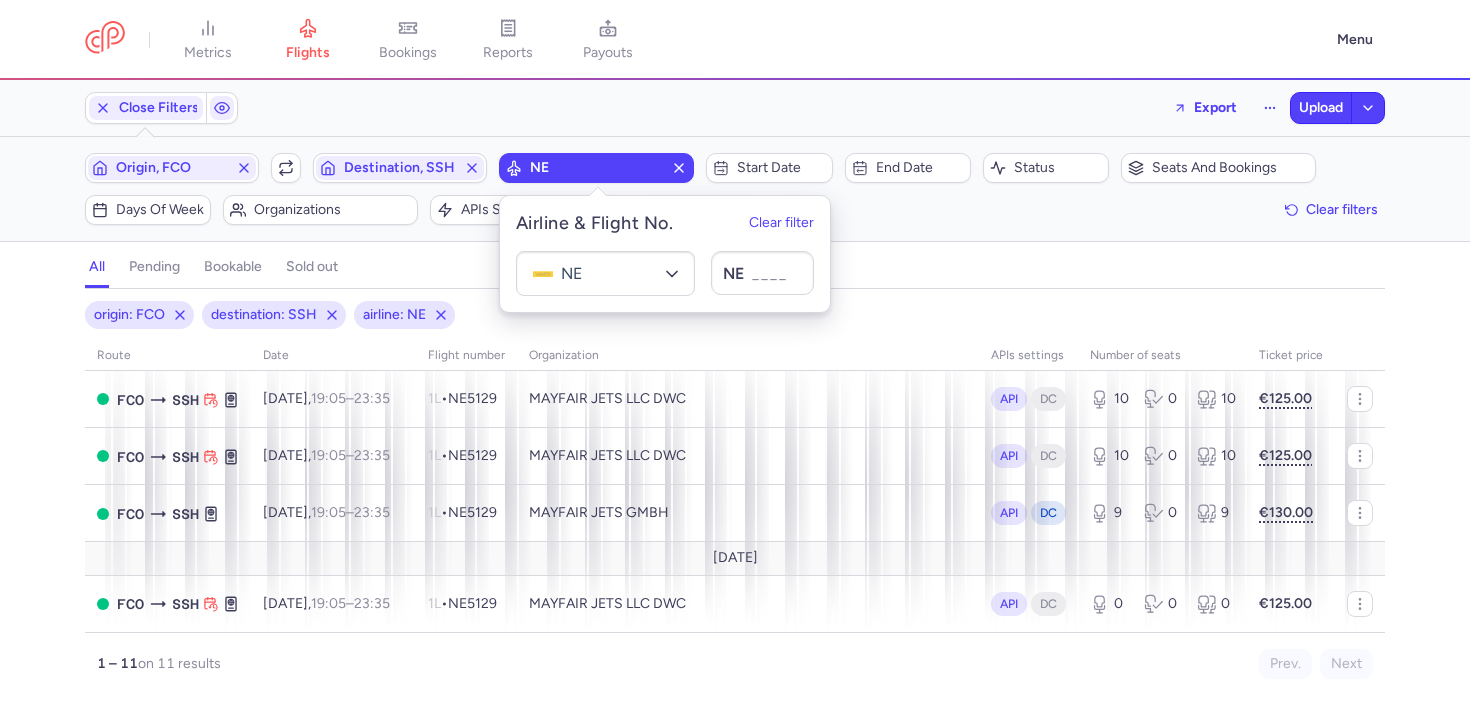 click on "all pending bookable sold out" at bounding box center [735, 271] 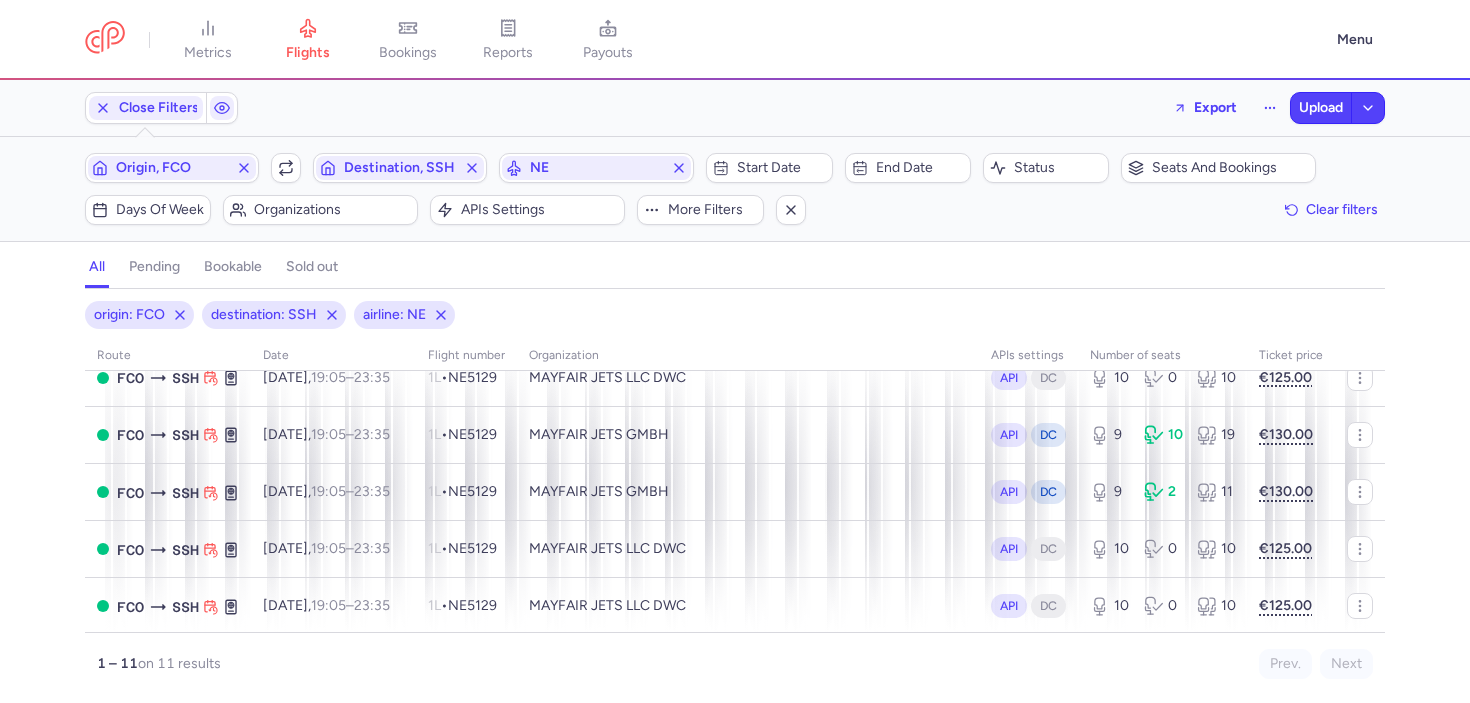 scroll, scrollTop: 0, scrollLeft: 0, axis: both 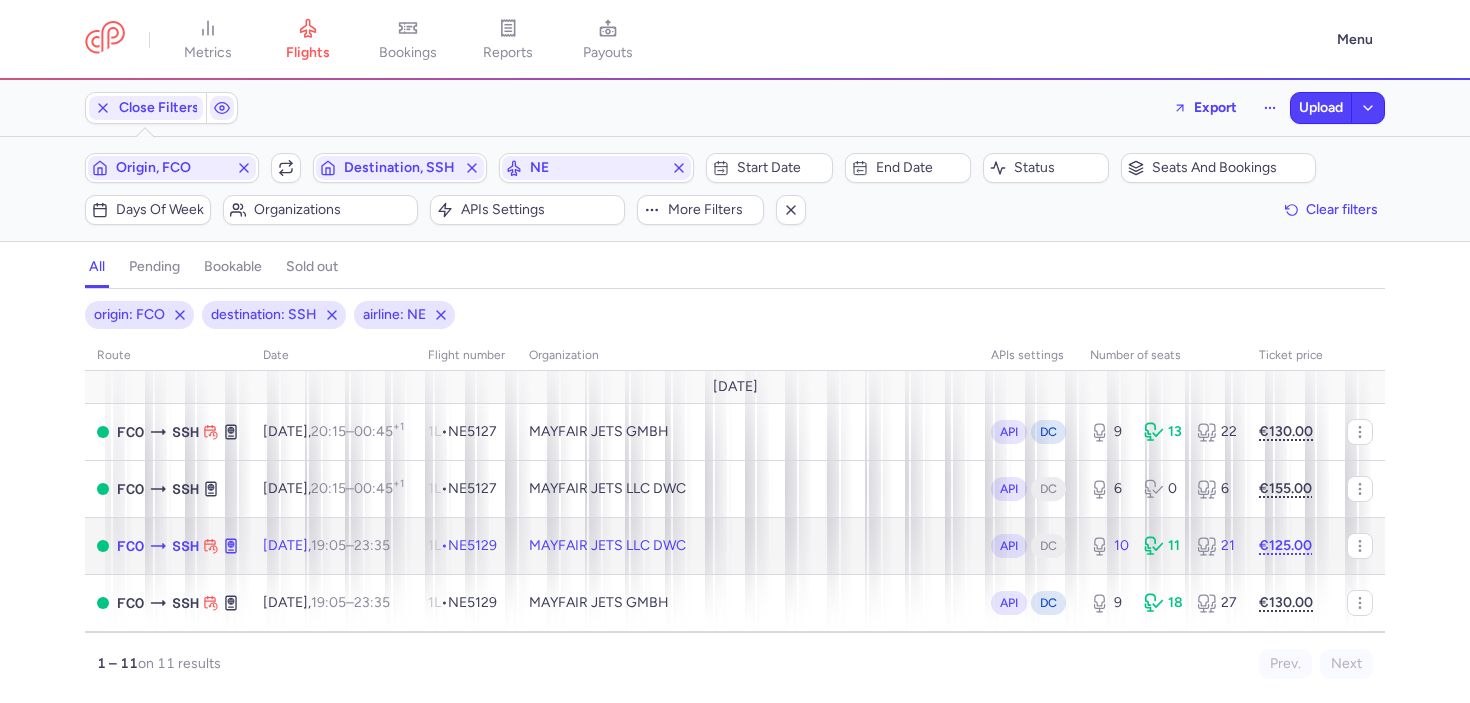 click on "19:05  –  23:35  +0" at bounding box center [350, 545] 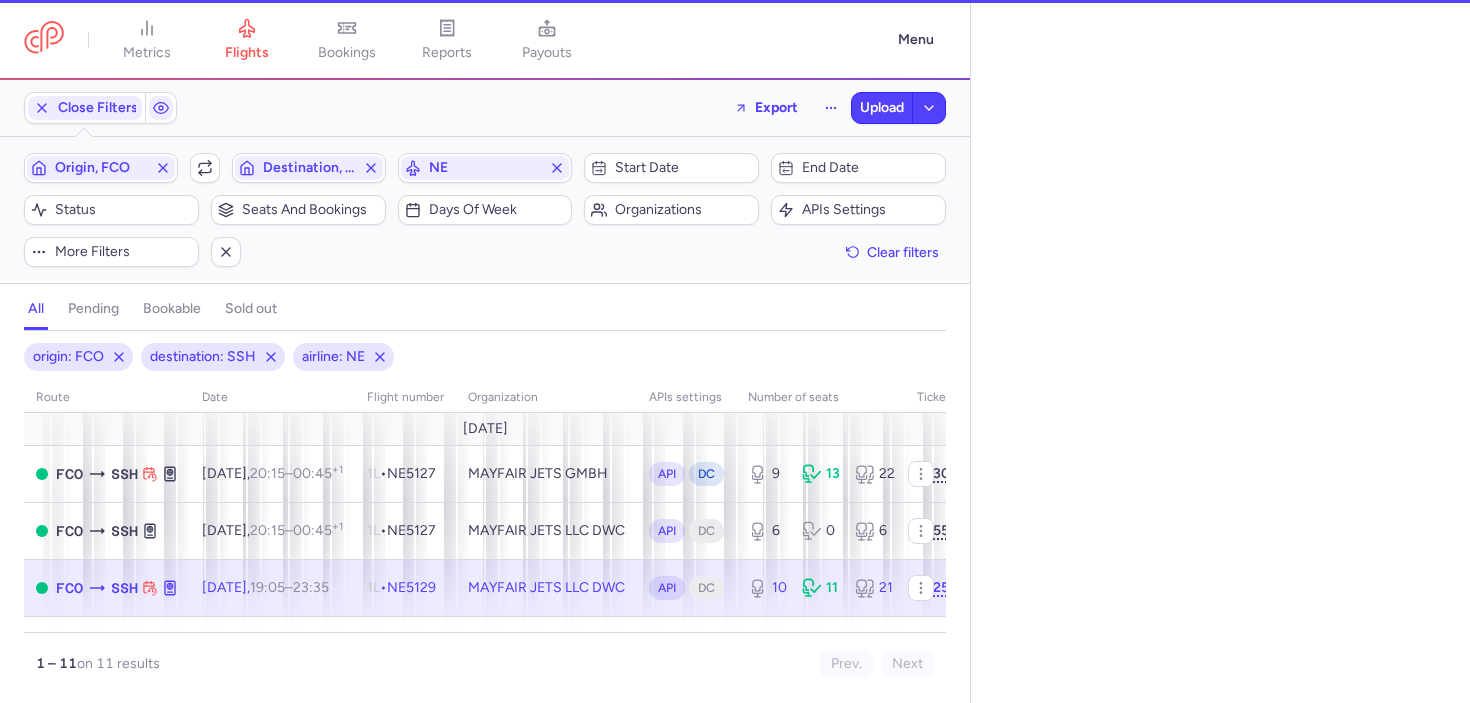 select on "days" 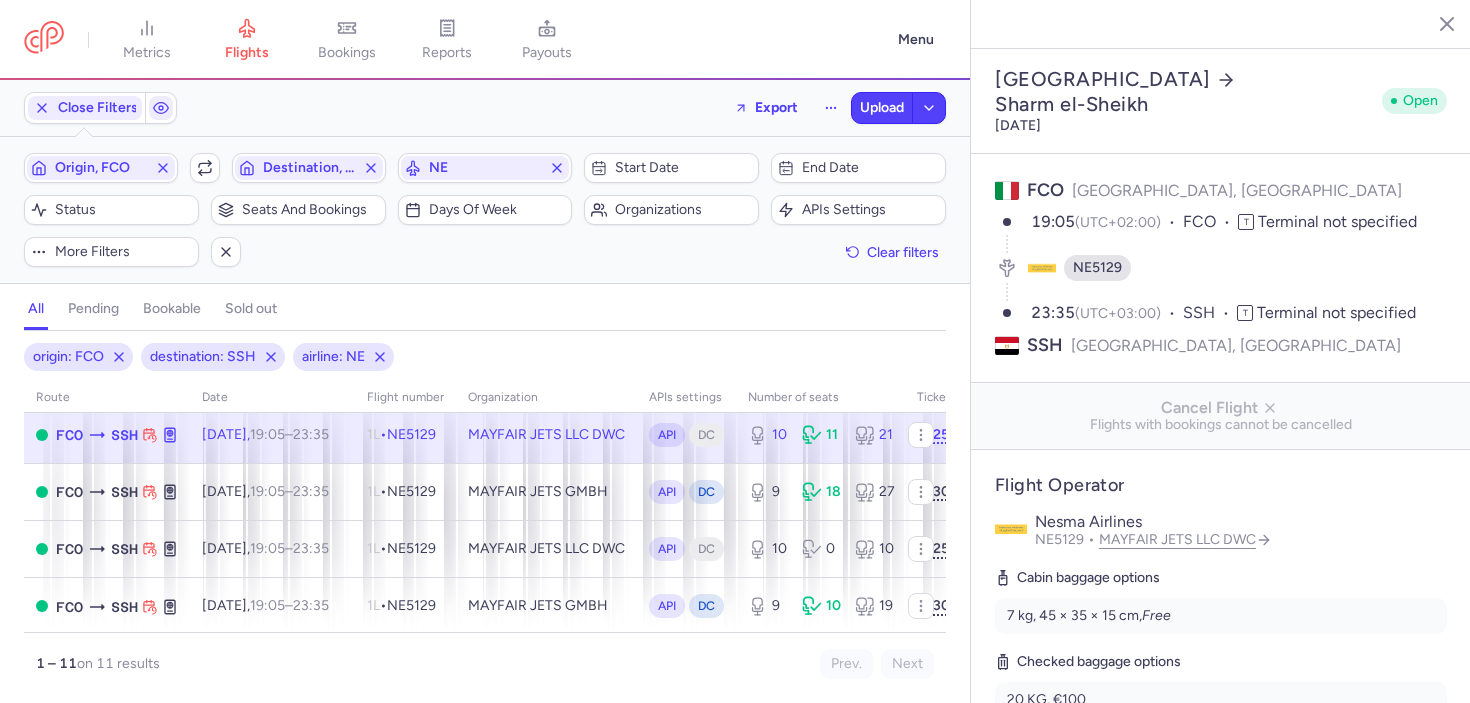scroll, scrollTop: 152, scrollLeft: 0, axis: vertical 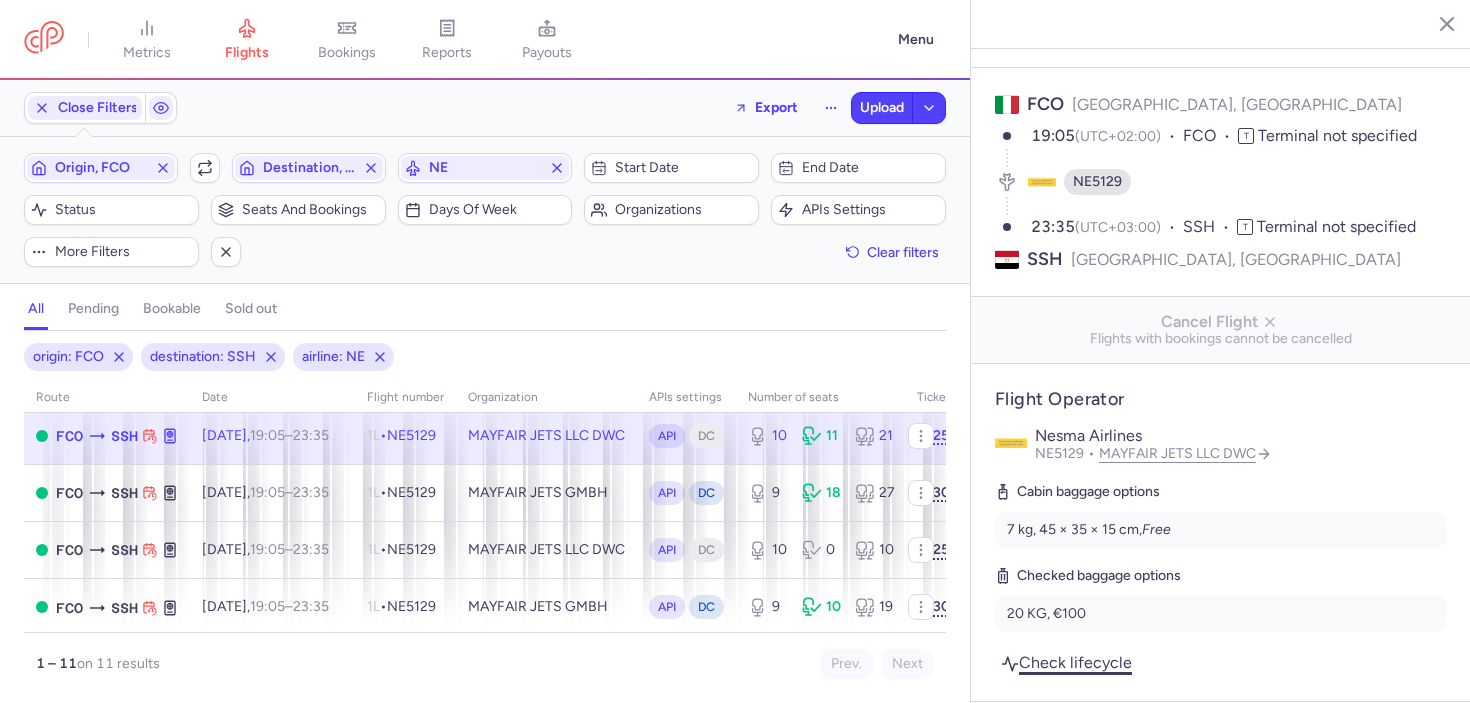 click on "Check lifecycle" at bounding box center (1066, 662) 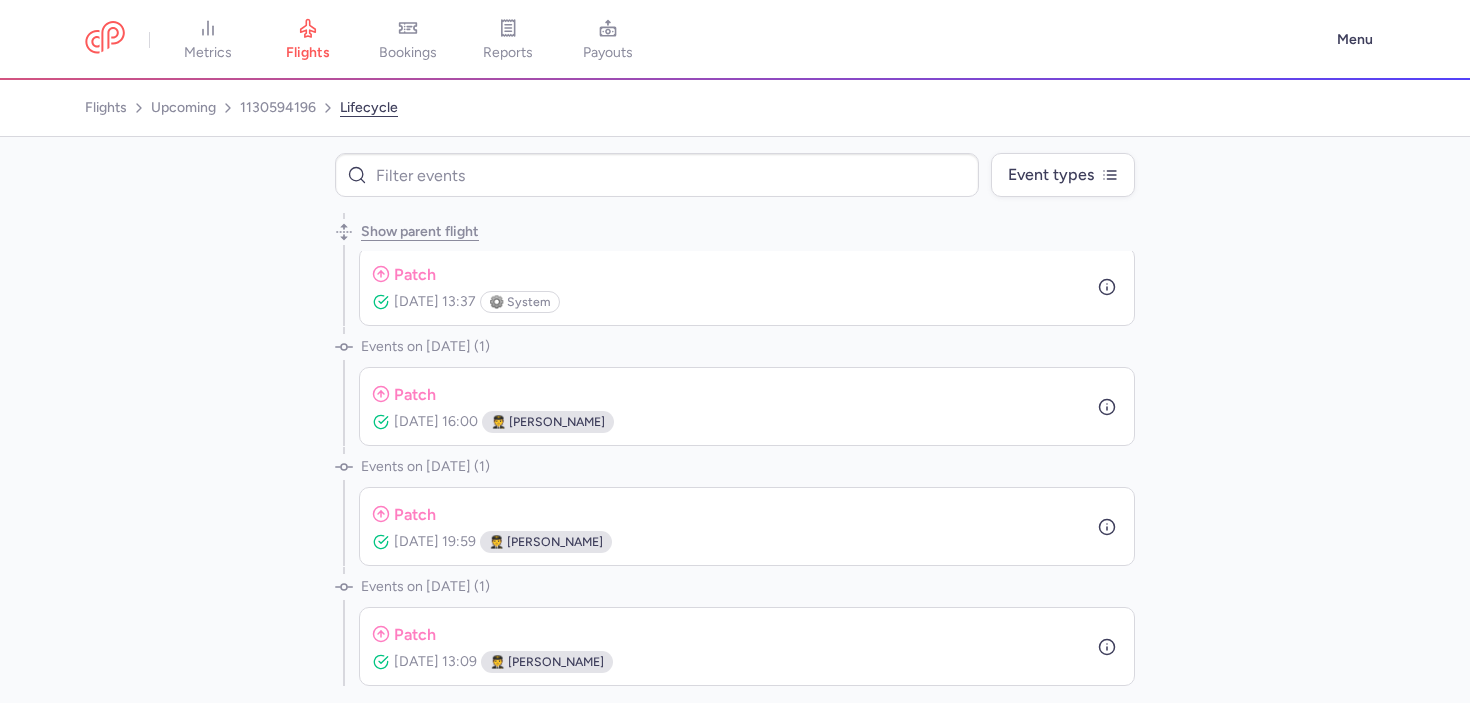 scroll, scrollTop: 0, scrollLeft: 0, axis: both 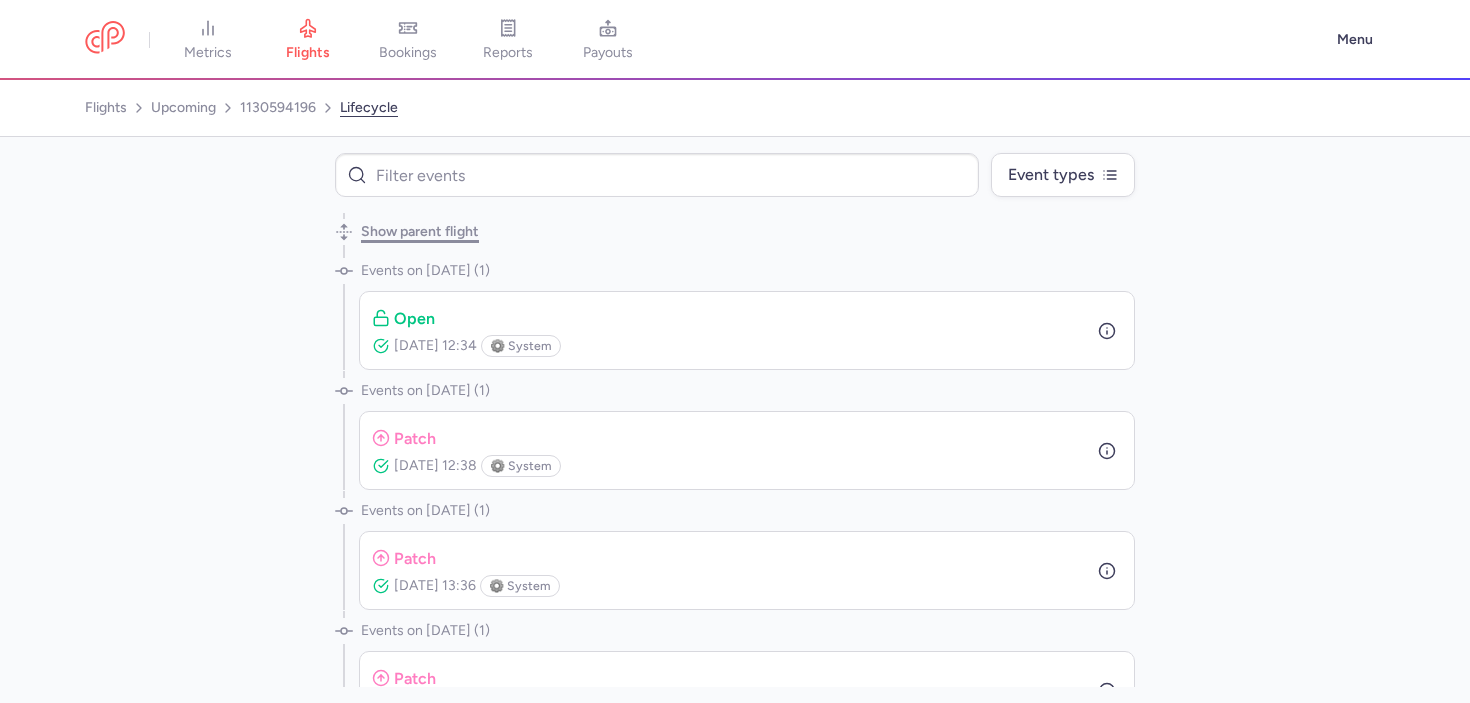 click on "Show parent flight" at bounding box center (420, 232) 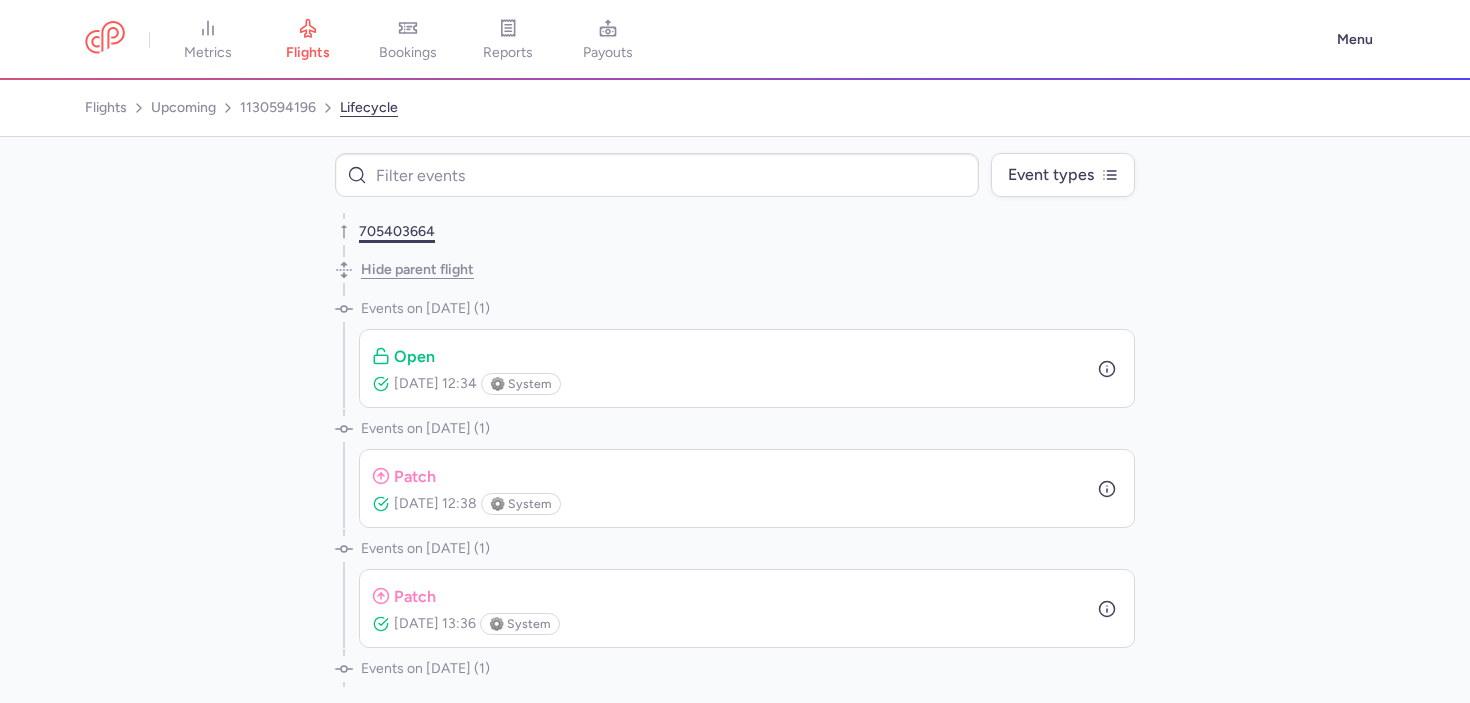 click on "705403664" at bounding box center [397, 232] 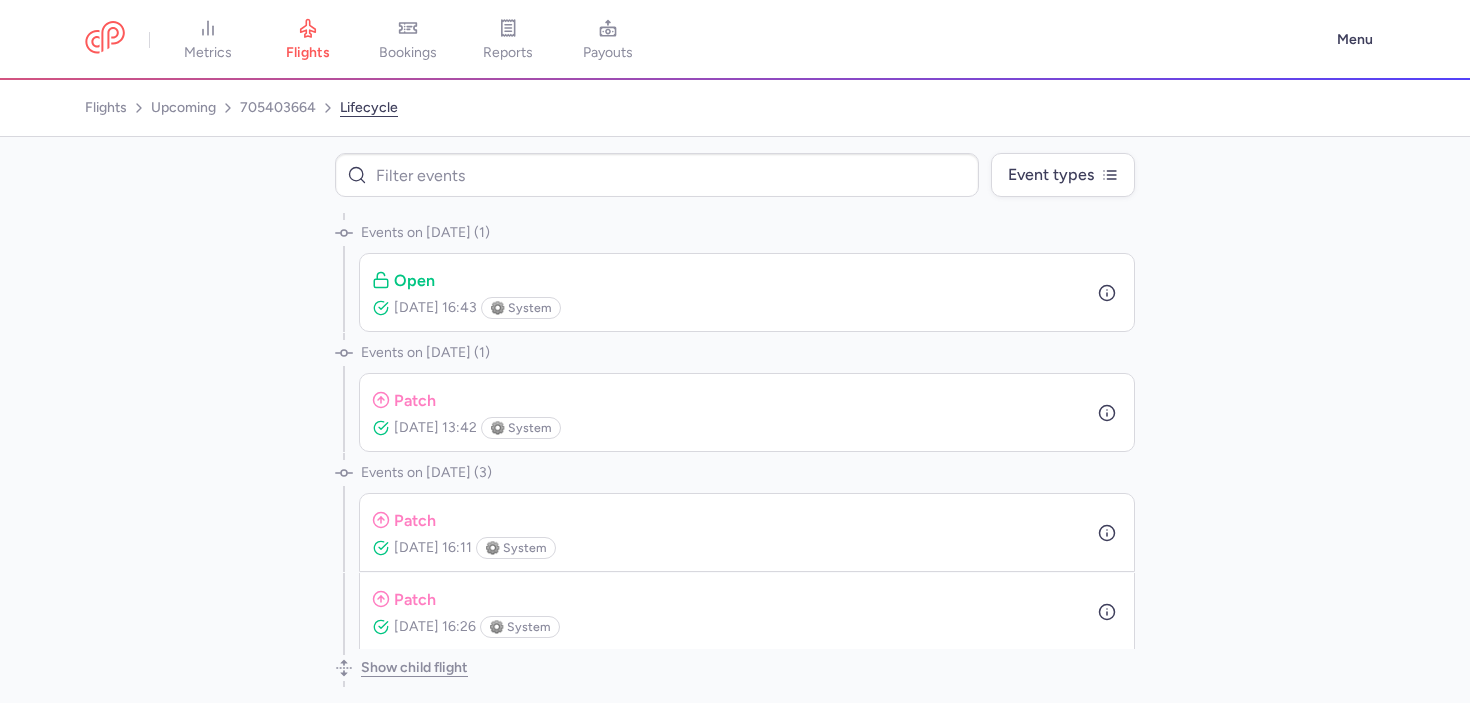 click on "flights upcoming 705403664 lifecycle" 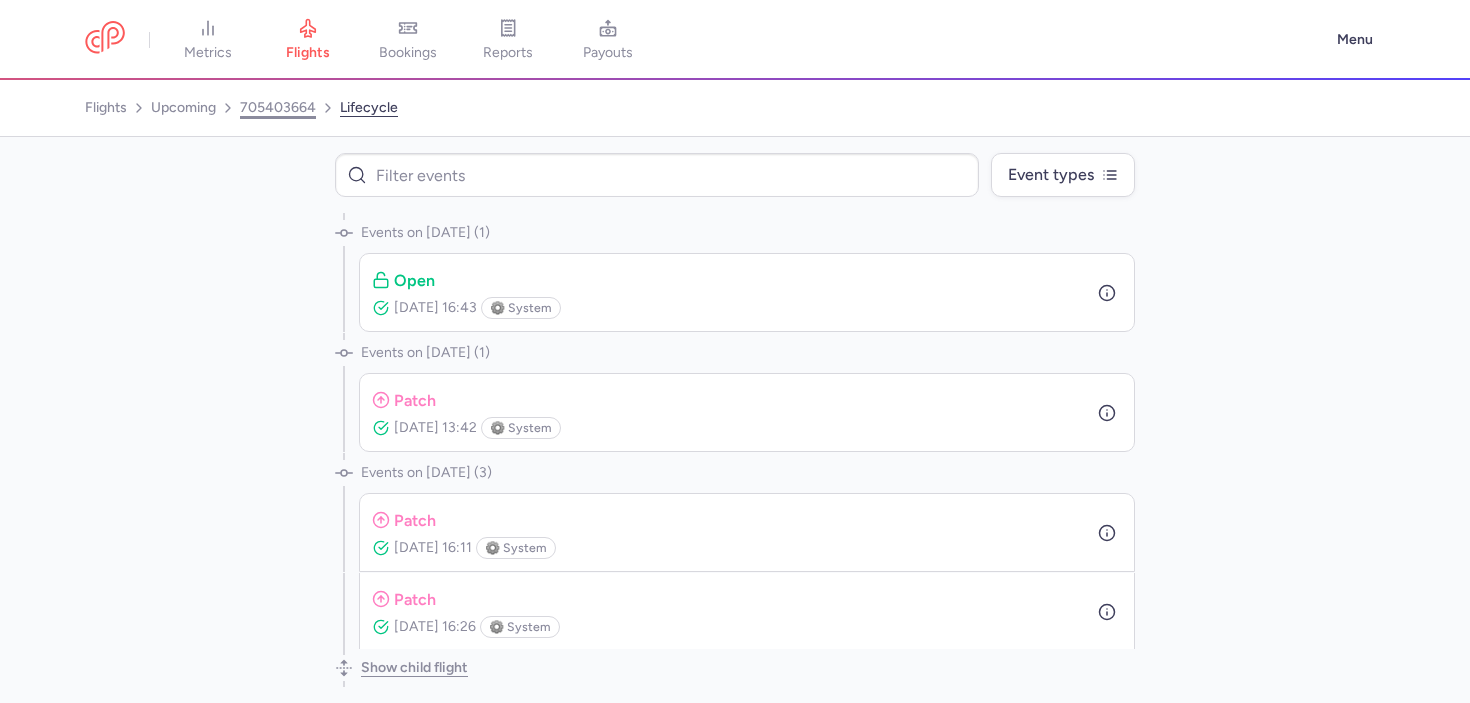 click on "705403664" at bounding box center (278, 108) 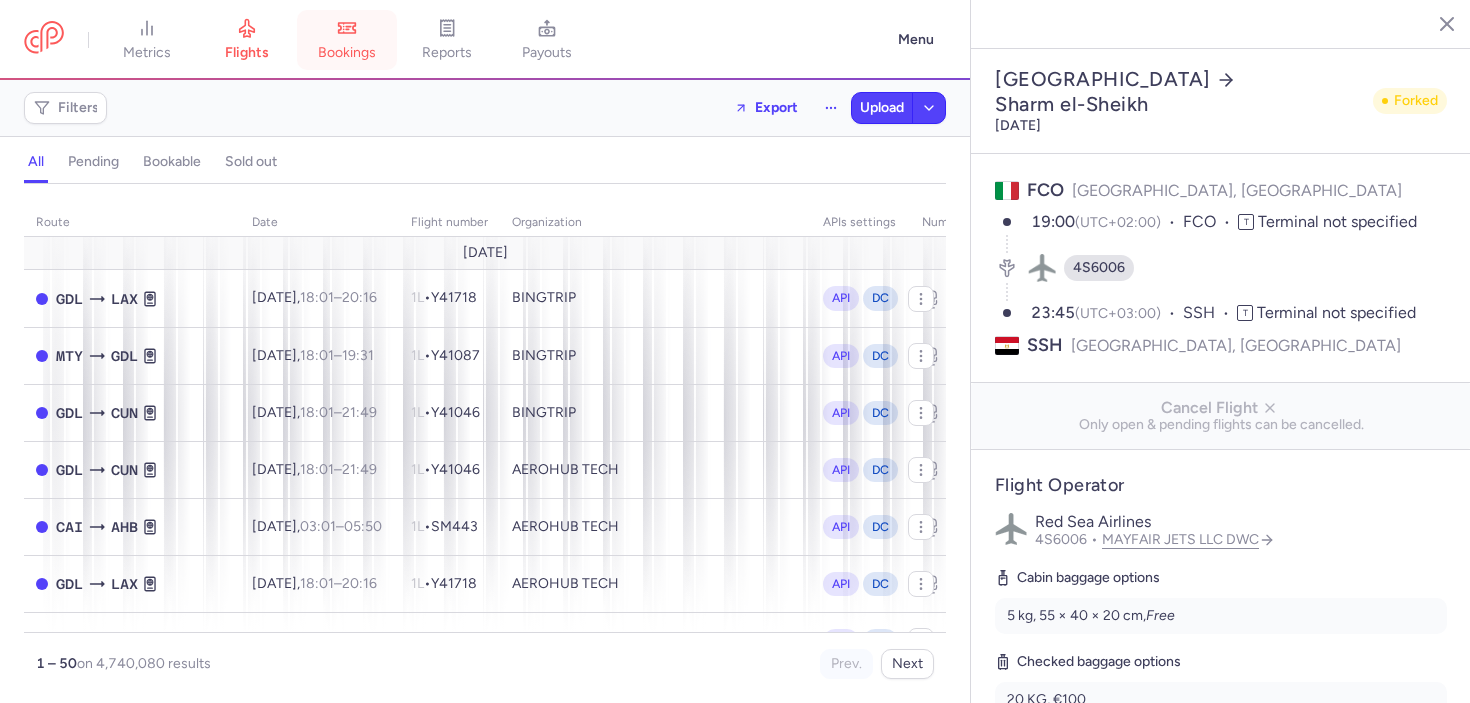 click on "bookings" at bounding box center [347, 40] 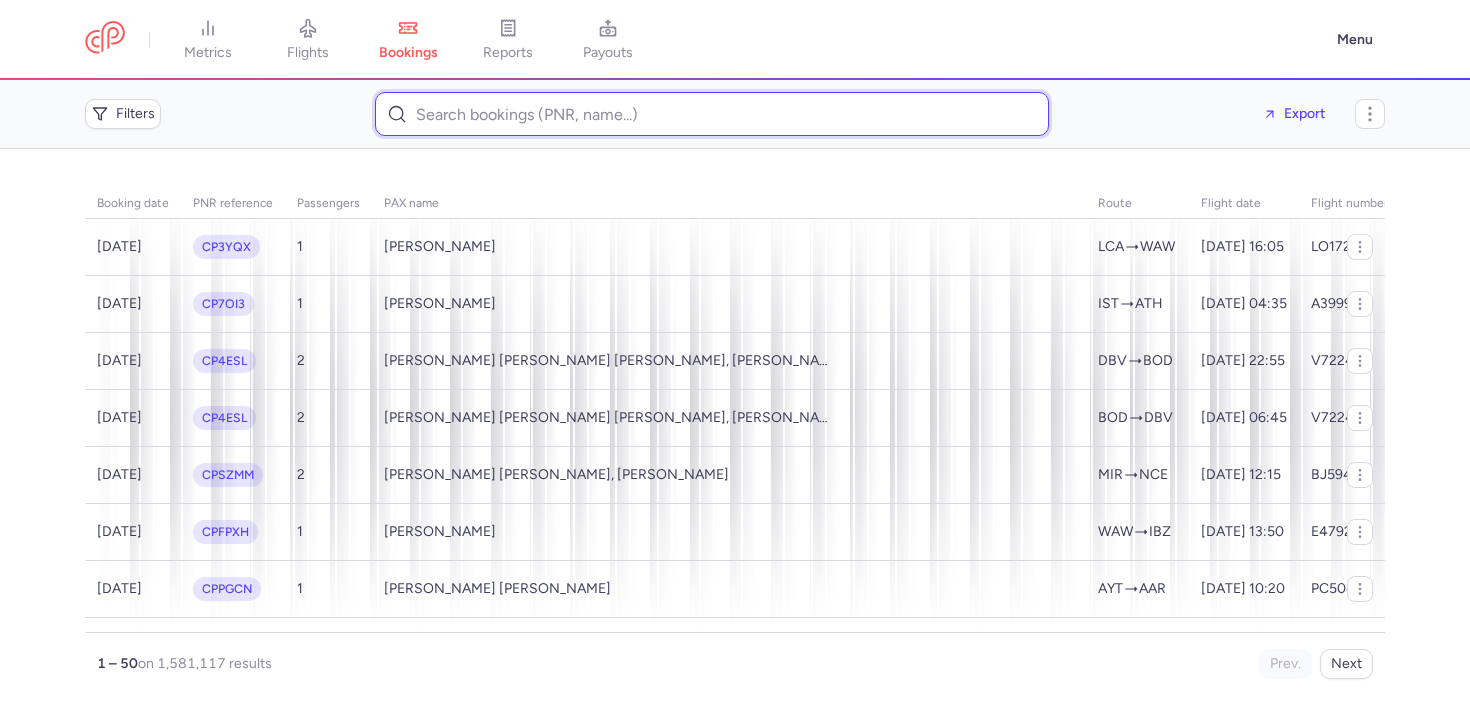 click at bounding box center (712, 114) 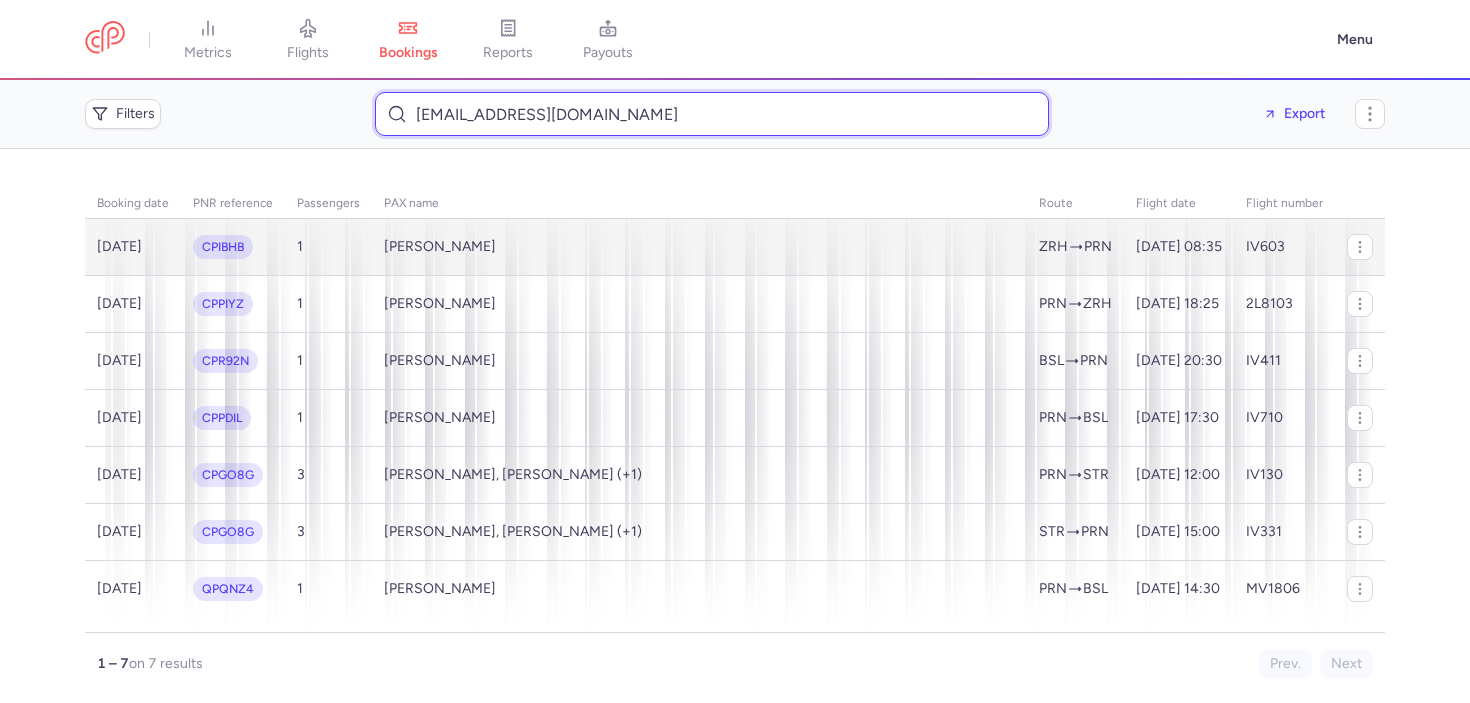 type on "p.bunjaku@hotmail.ch" 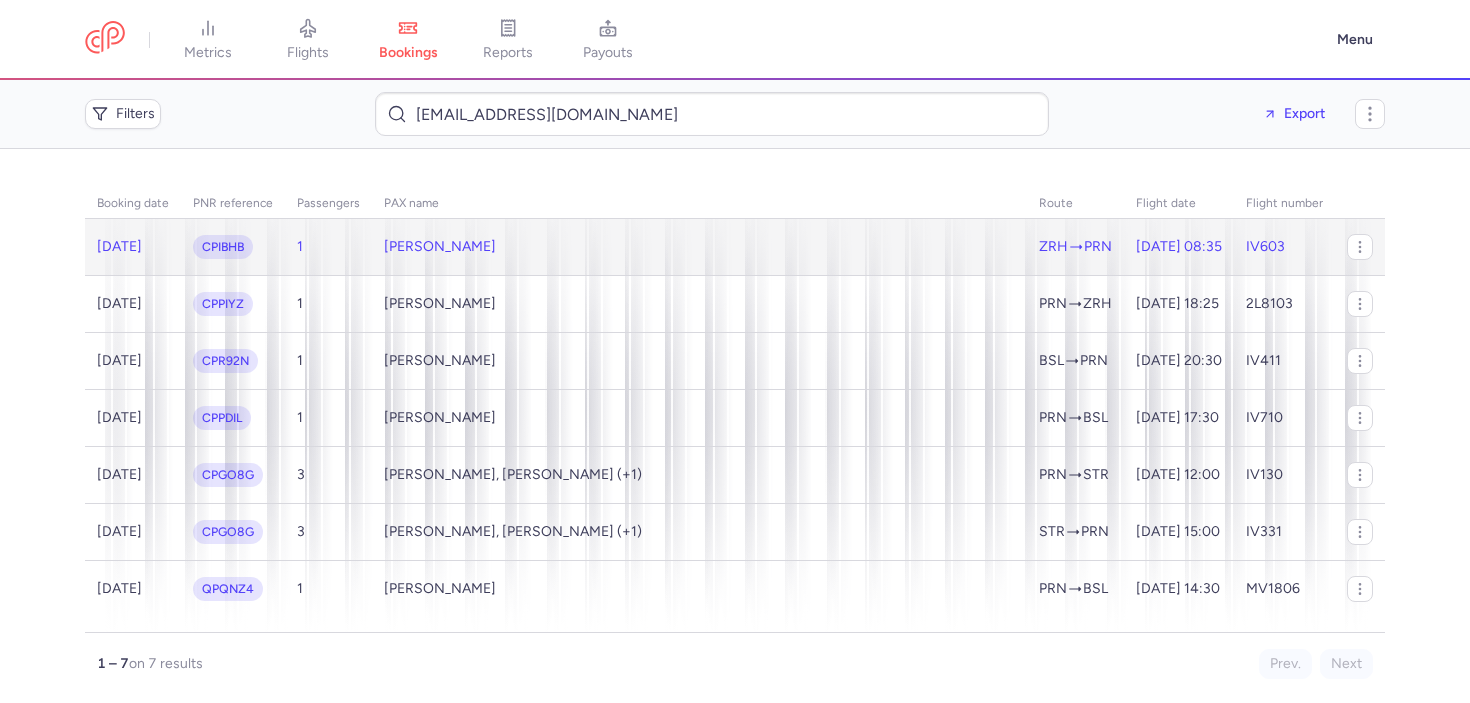 click on "1" 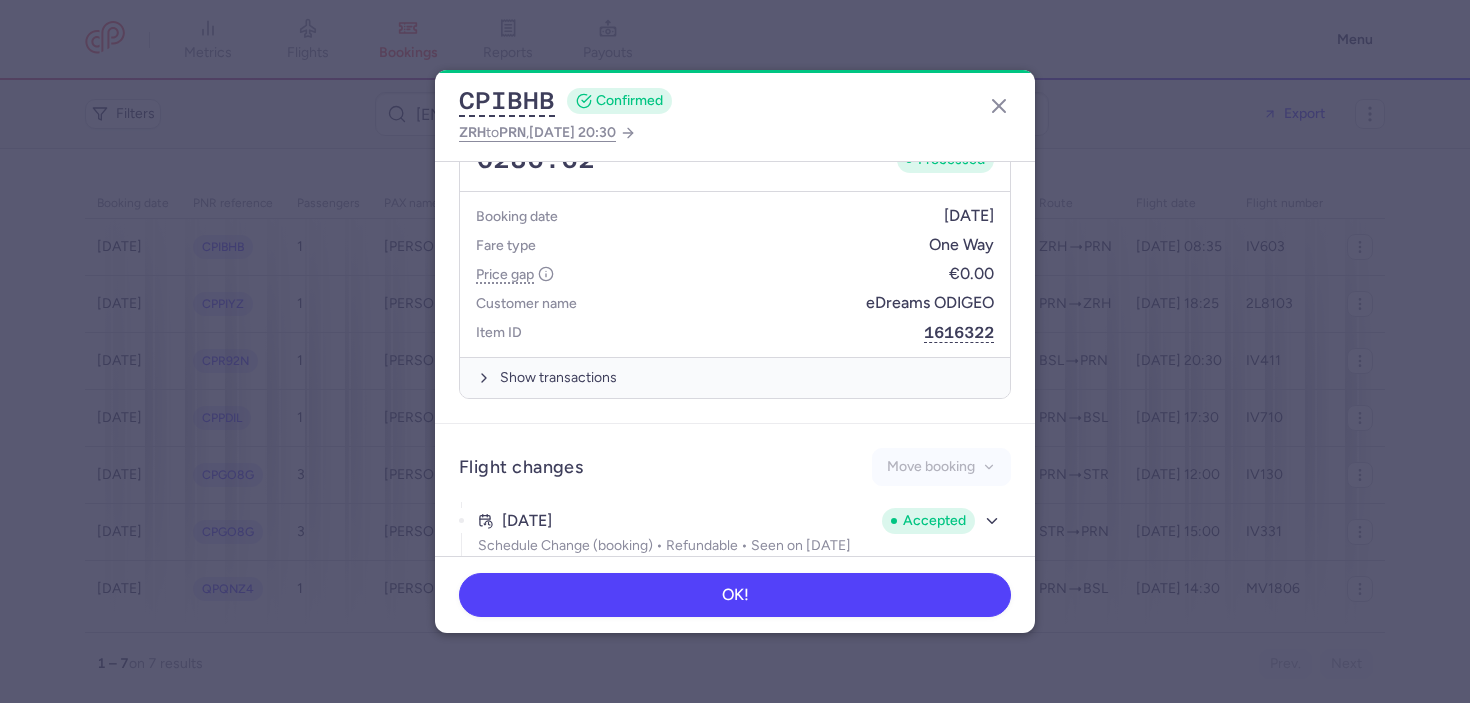 scroll, scrollTop: 1109, scrollLeft: 0, axis: vertical 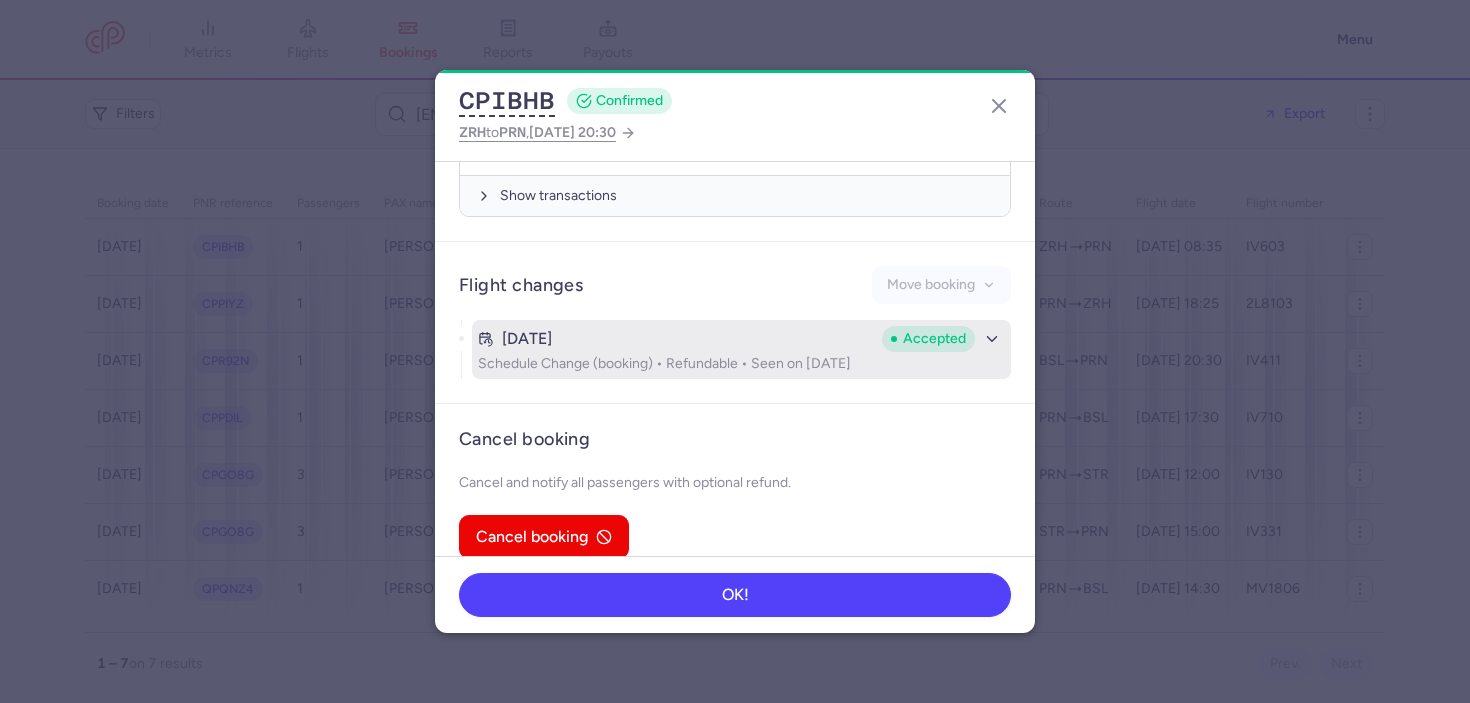 click on "Jul 9, 2025" at bounding box center [676, 339] 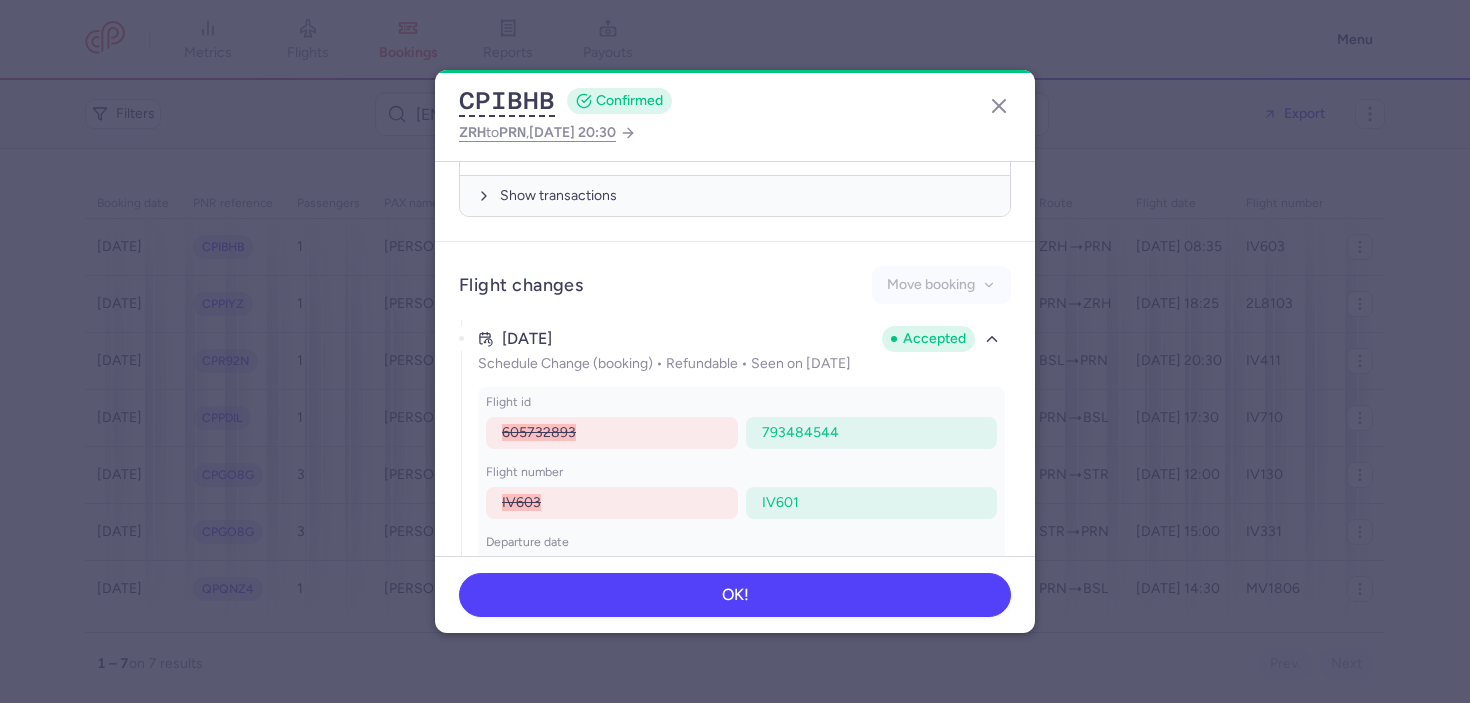 scroll, scrollTop: 1397, scrollLeft: 0, axis: vertical 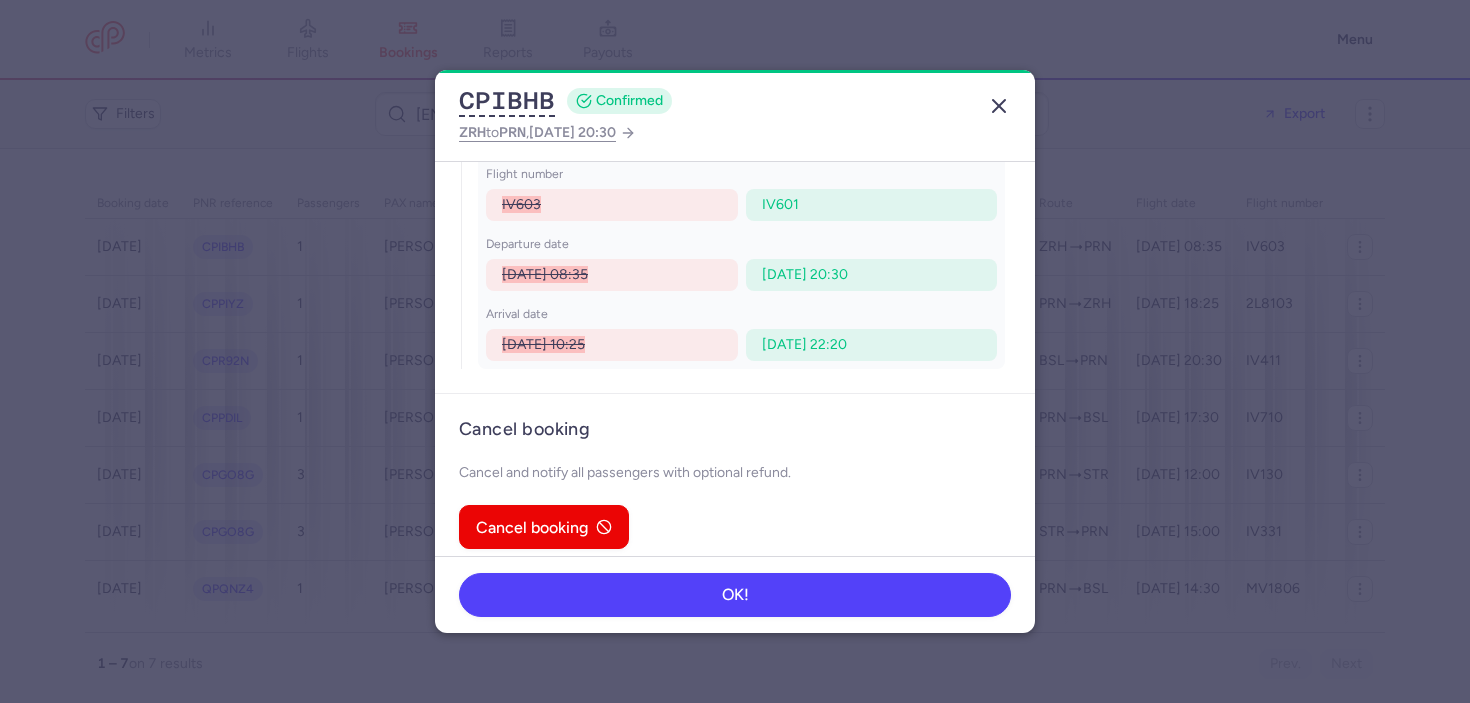 click 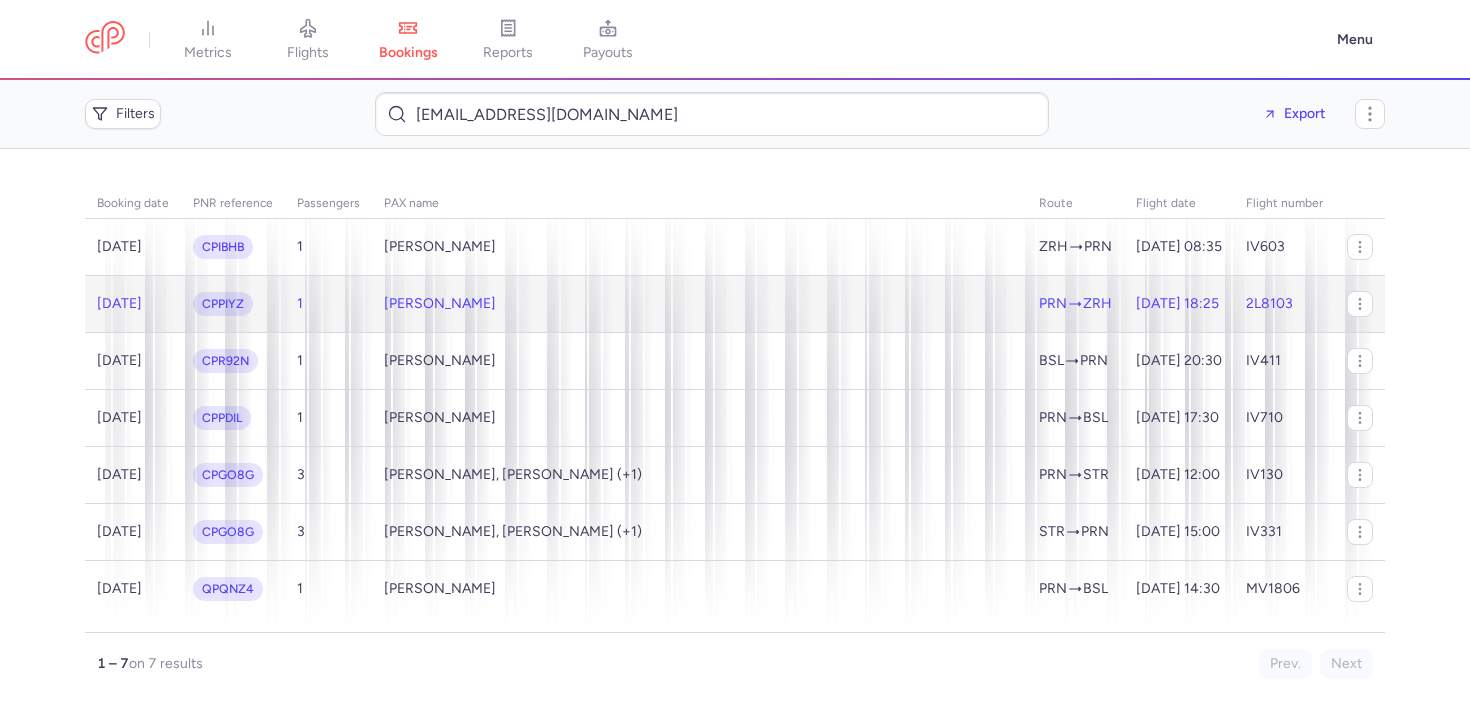 click on "Petrit BUNJAKU" 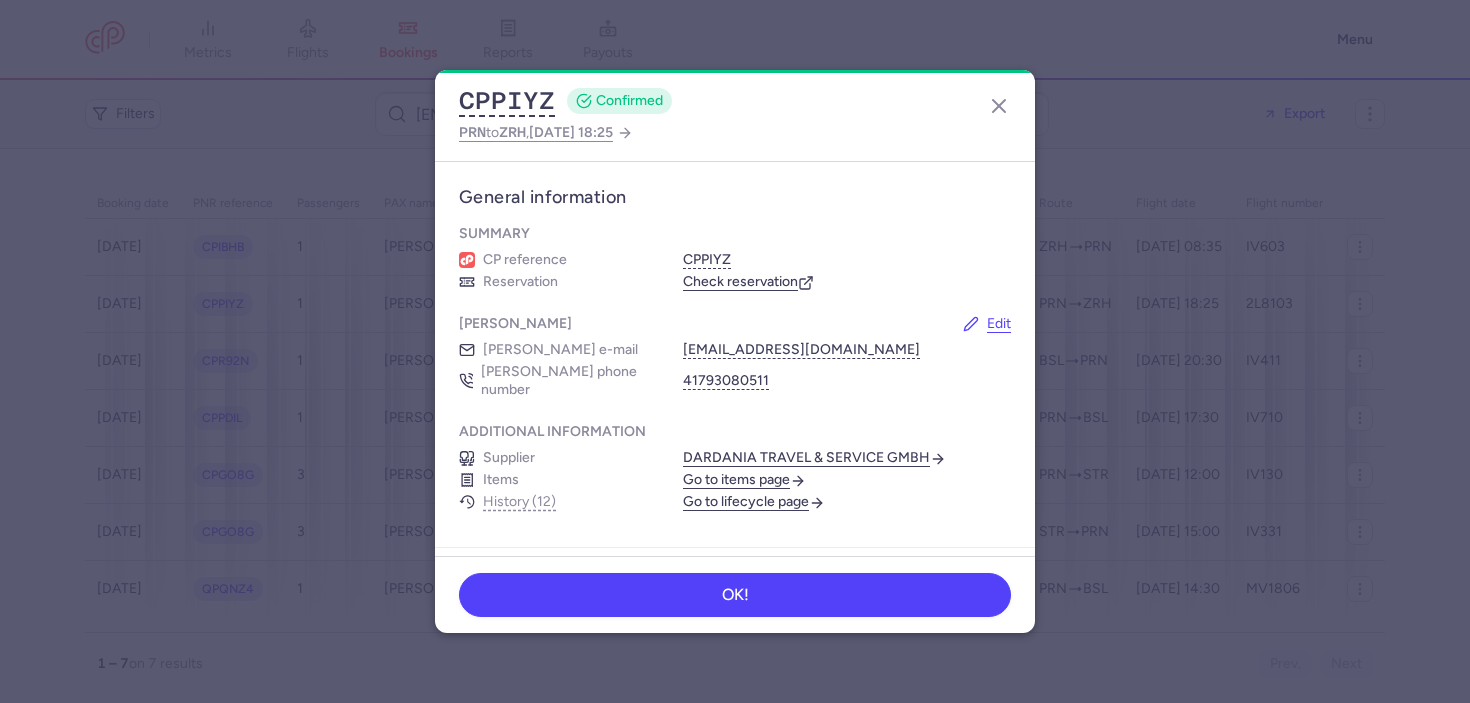 scroll, scrollTop: 1109, scrollLeft: 0, axis: vertical 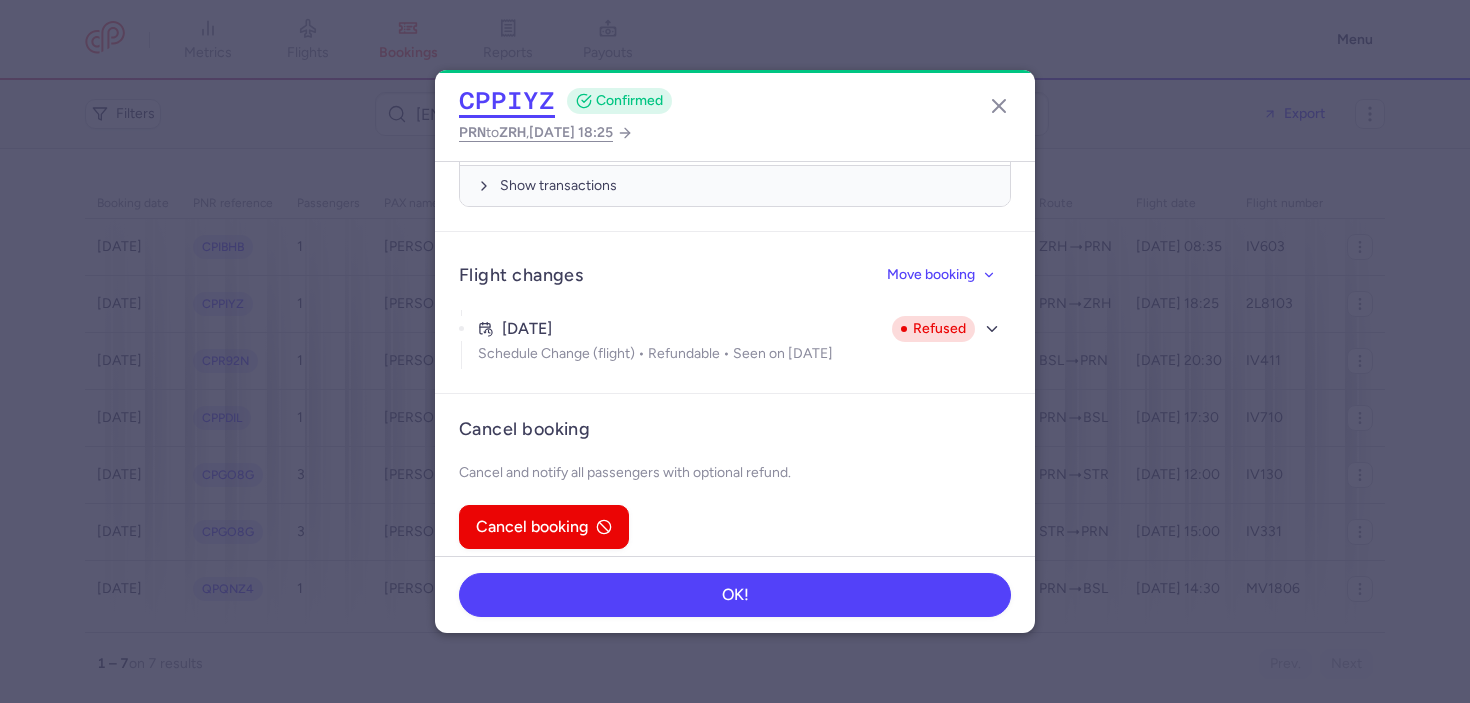 click on "CPPIYZ" 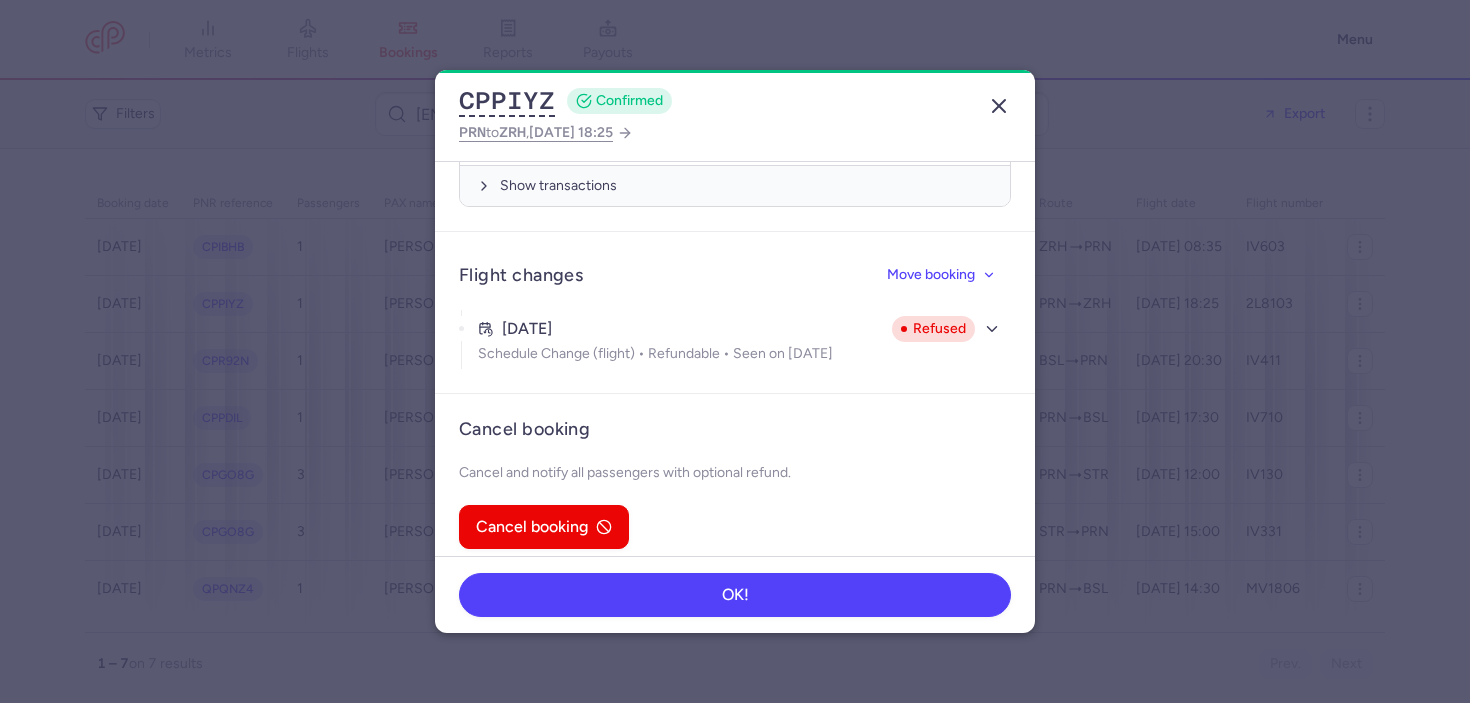 click 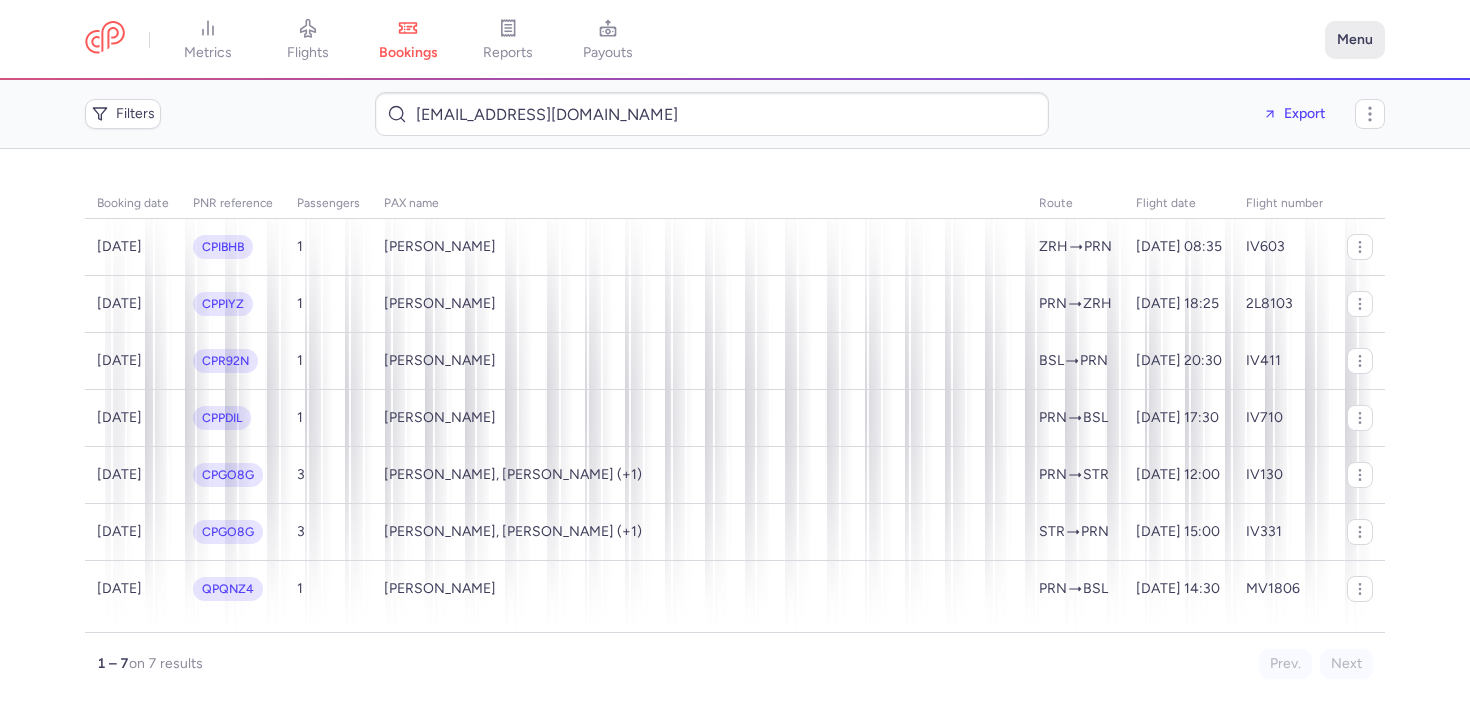click on "Menu" 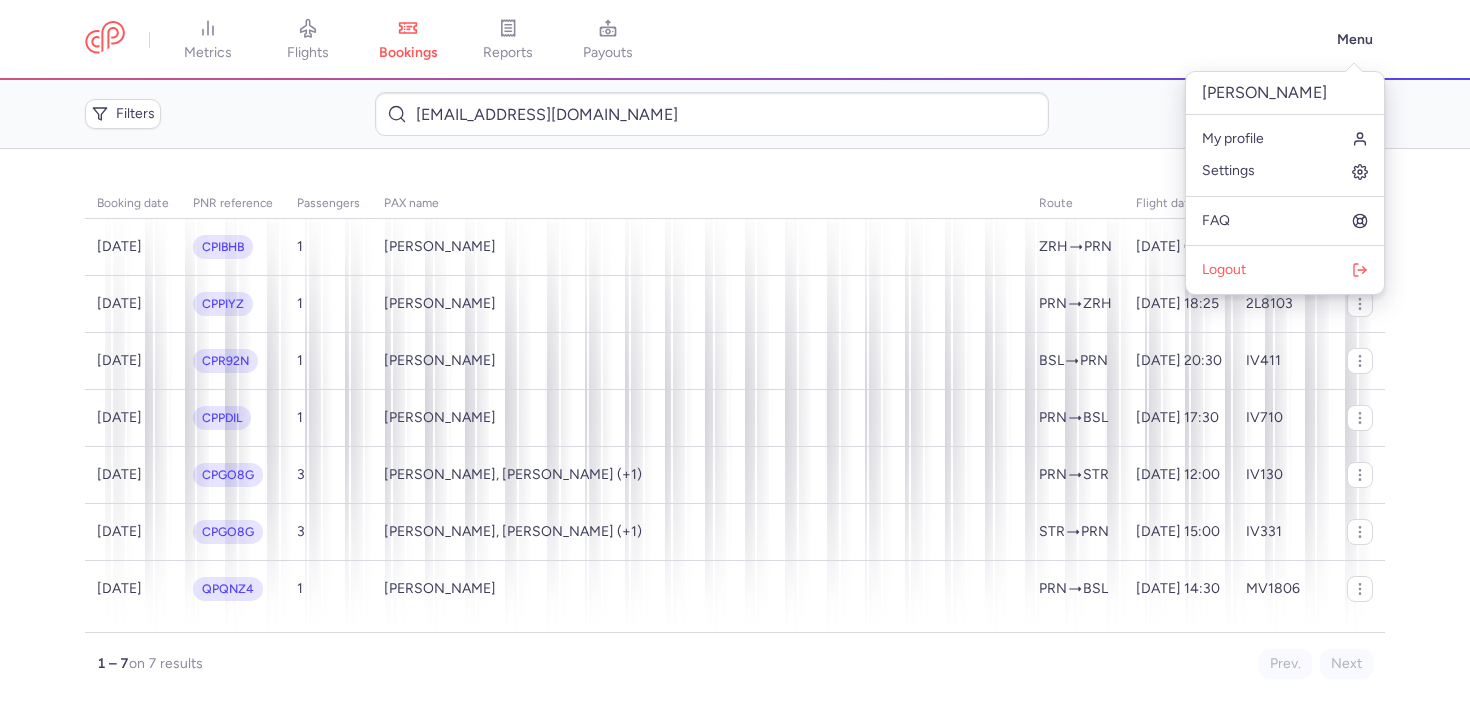 click on "metrics flights bookings reports payouts Menu" at bounding box center [735, 40] 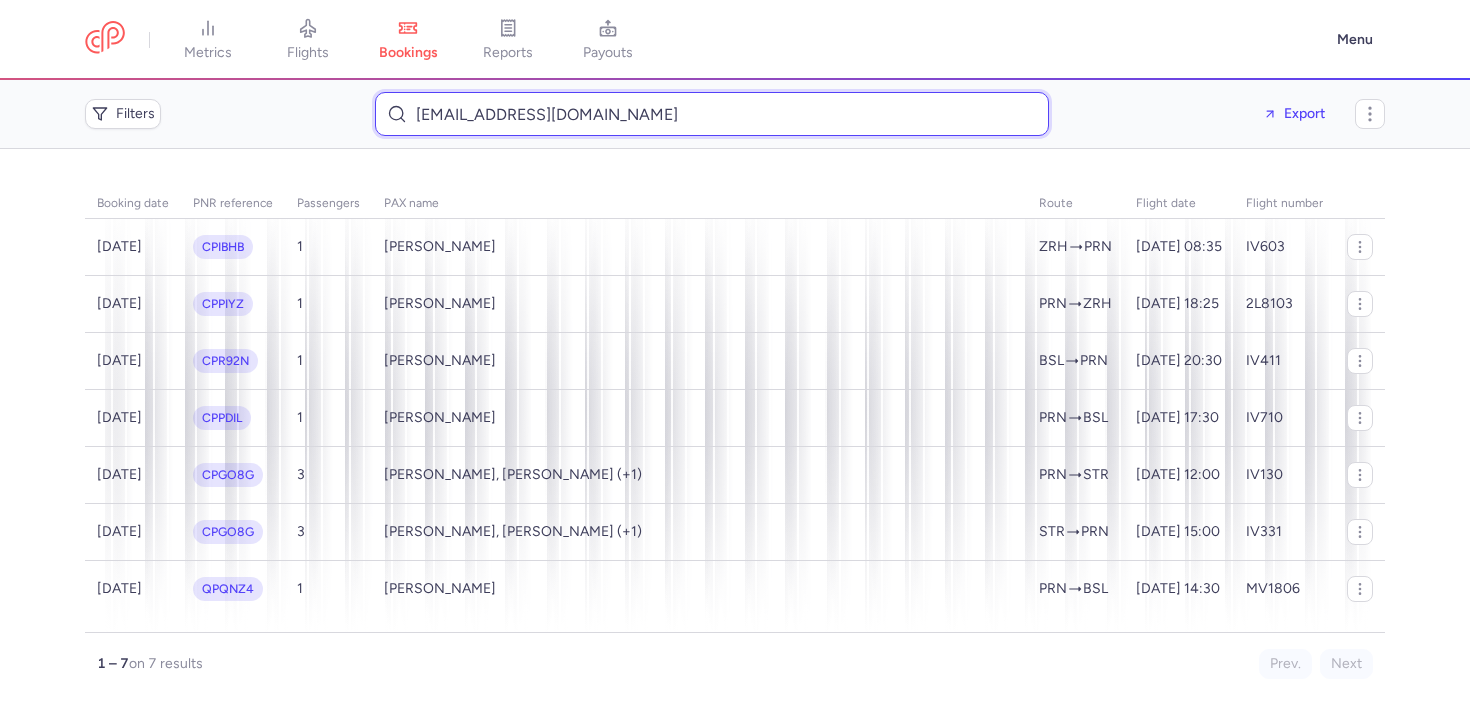 click on "p.bunjaku@hotmail.ch" at bounding box center (712, 114) 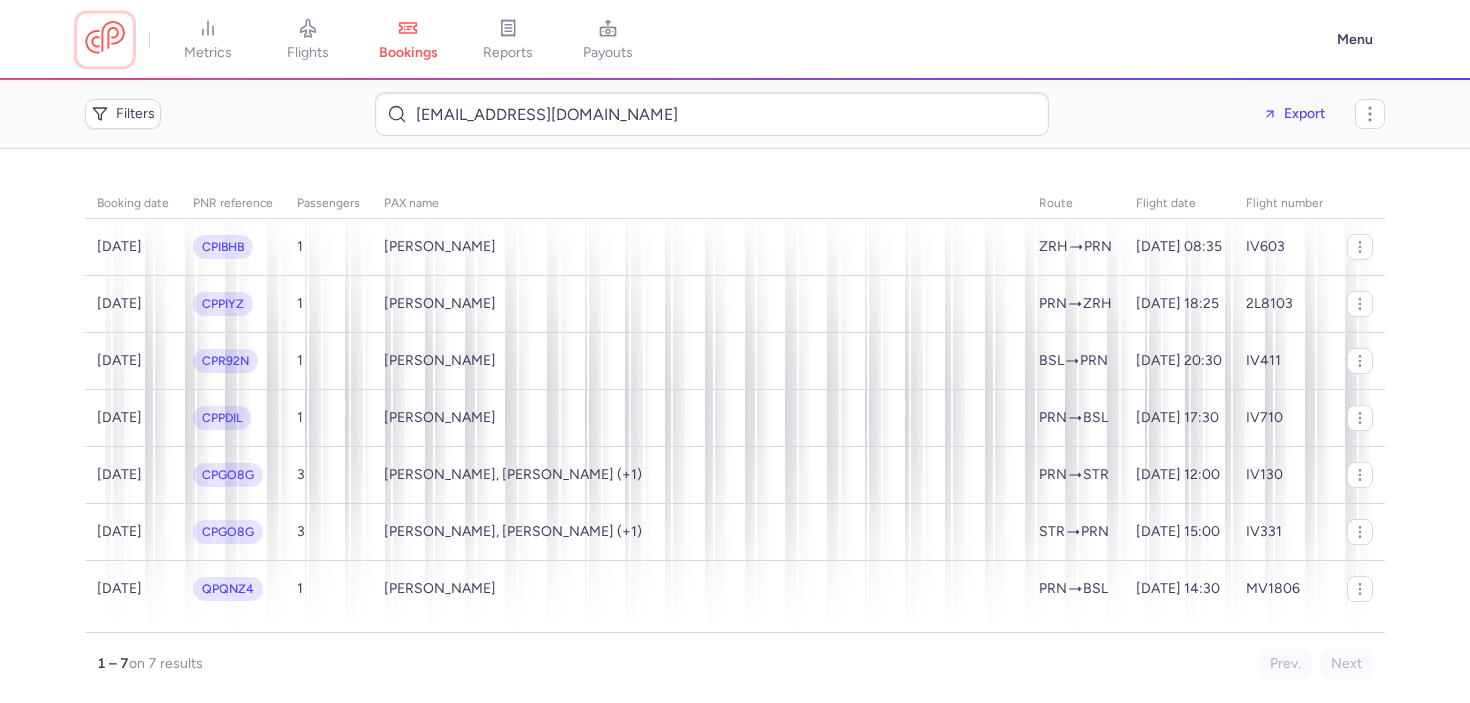 click at bounding box center (105, 39) 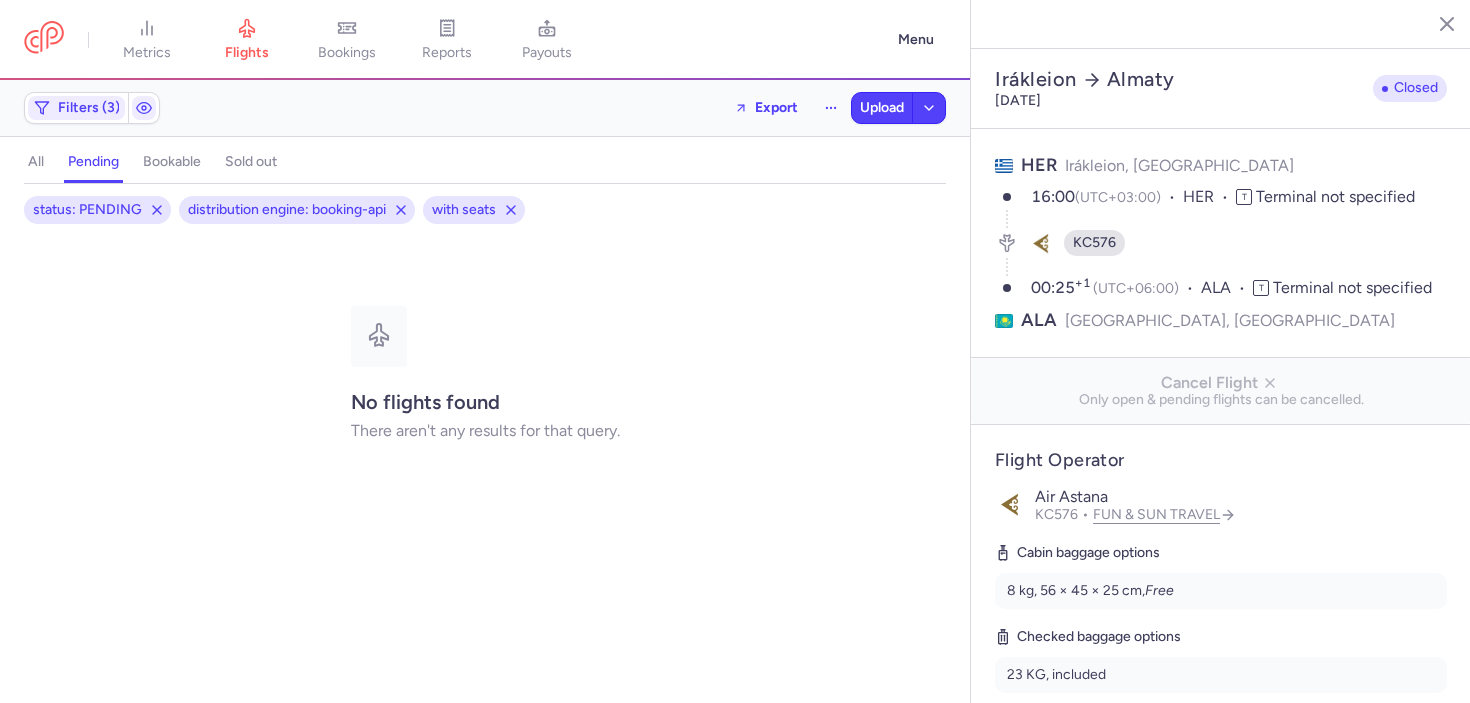 select on "days" 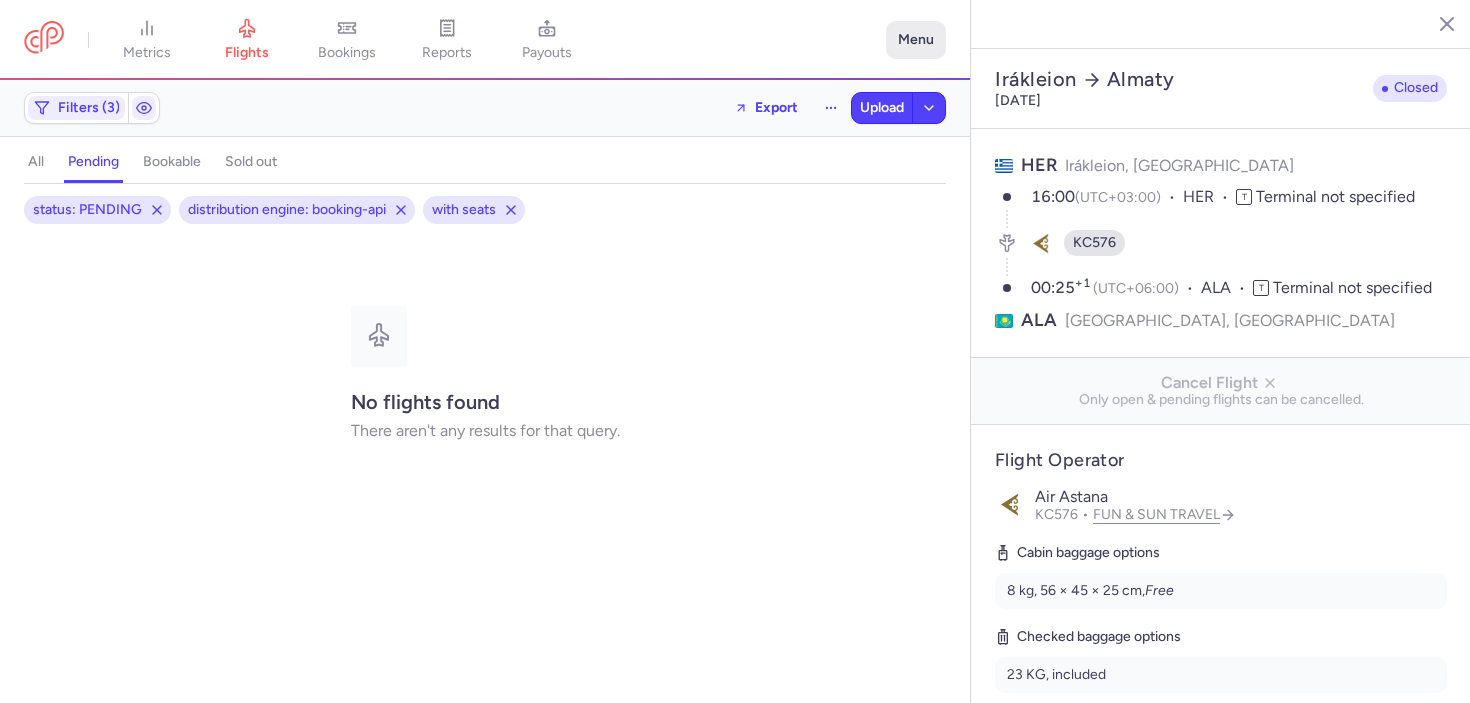 click on "Menu" at bounding box center (916, 40) 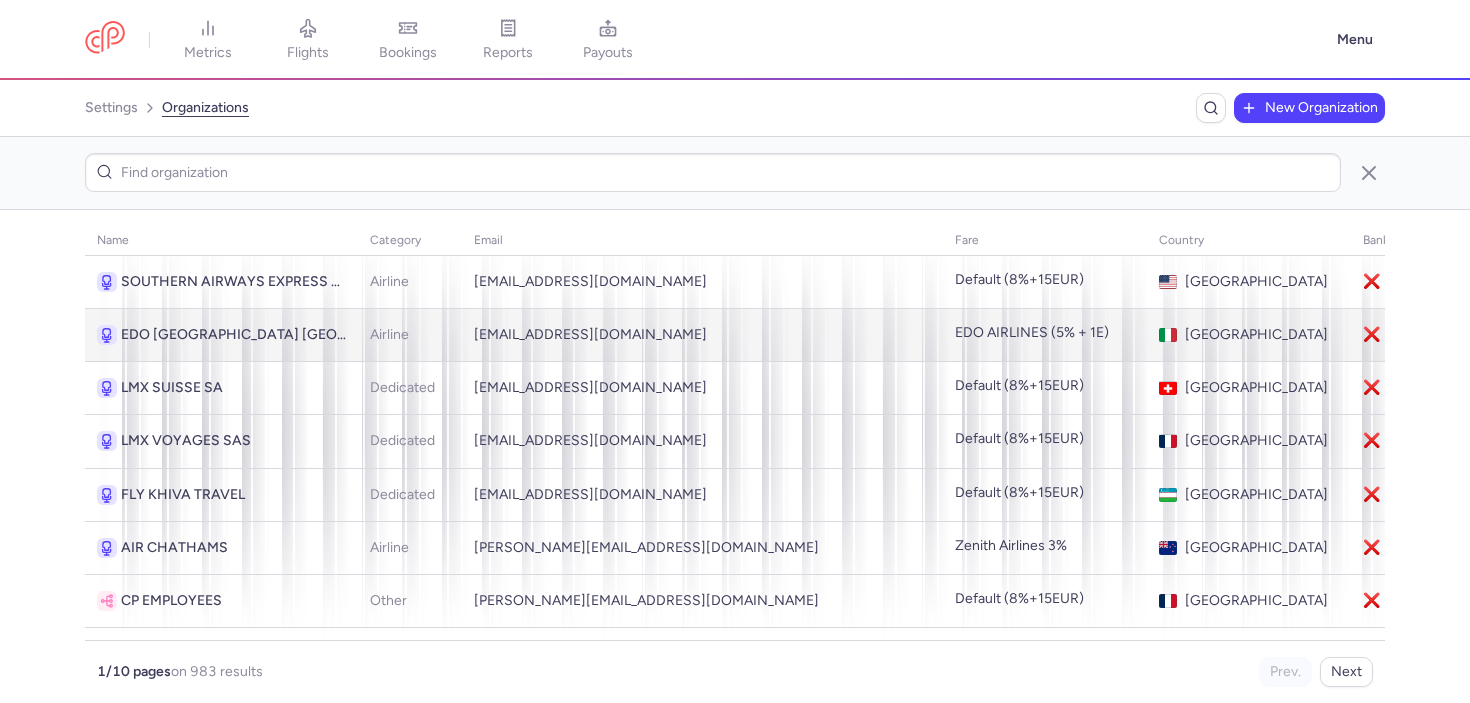 scroll, scrollTop: 0, scrollLeft: 0, axis: both 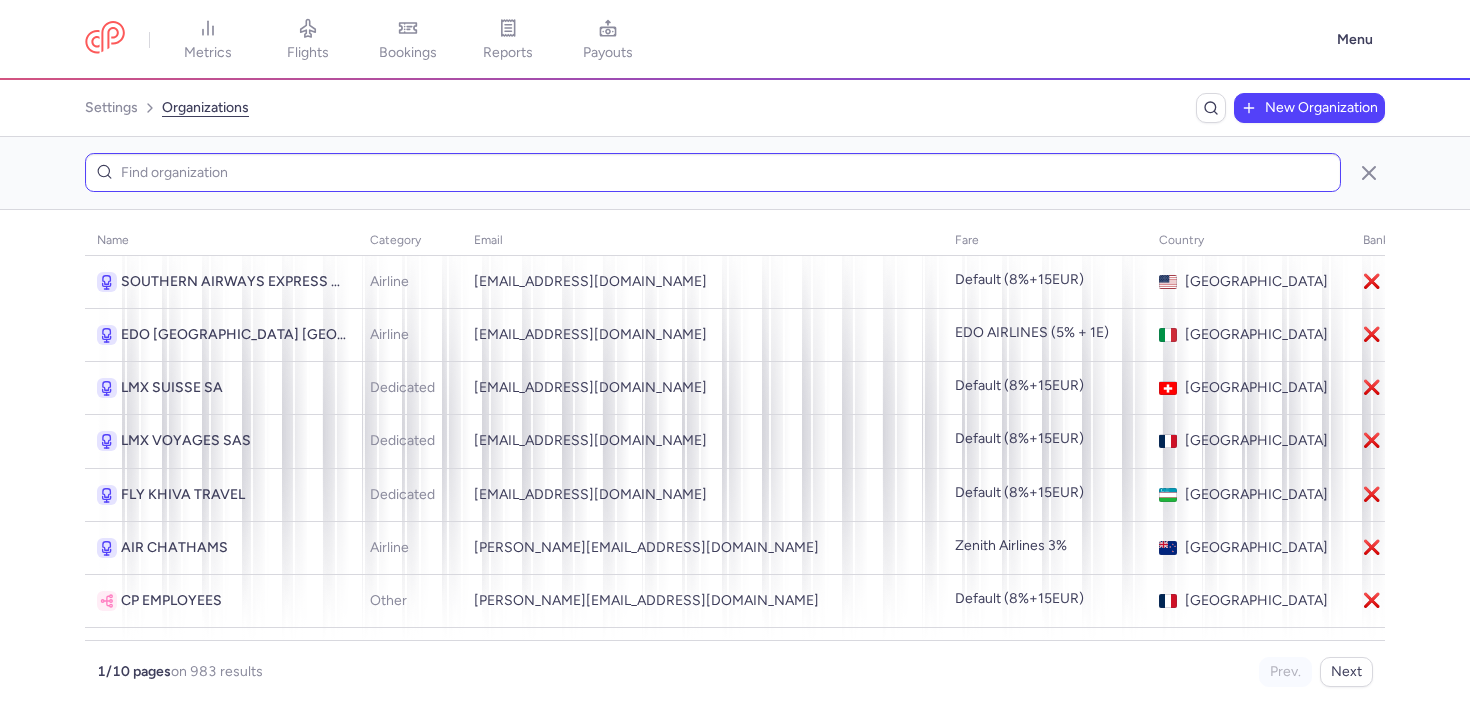 click at bounding box center (713, 172) 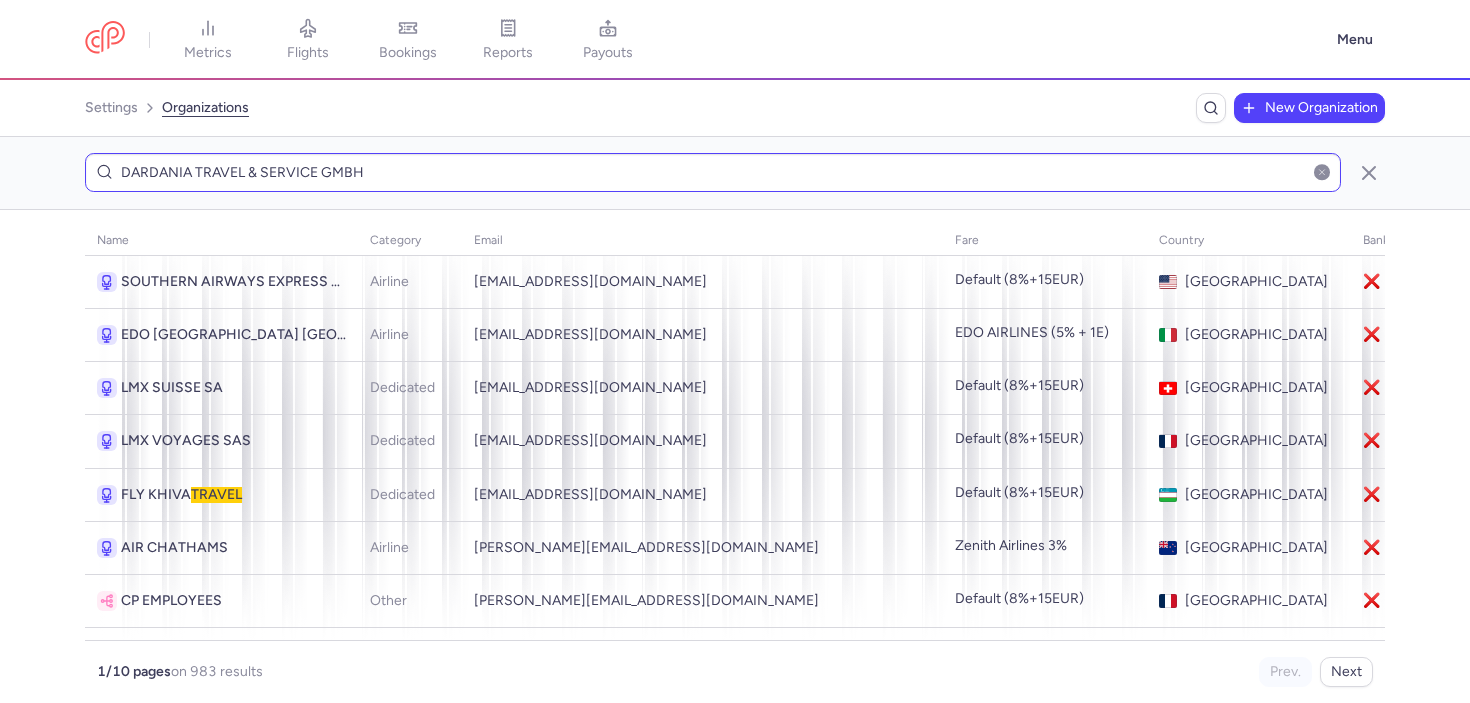 click on "DARDANIA TRAVEL & SERVICE GMBH" at bounding box center (713, 172) 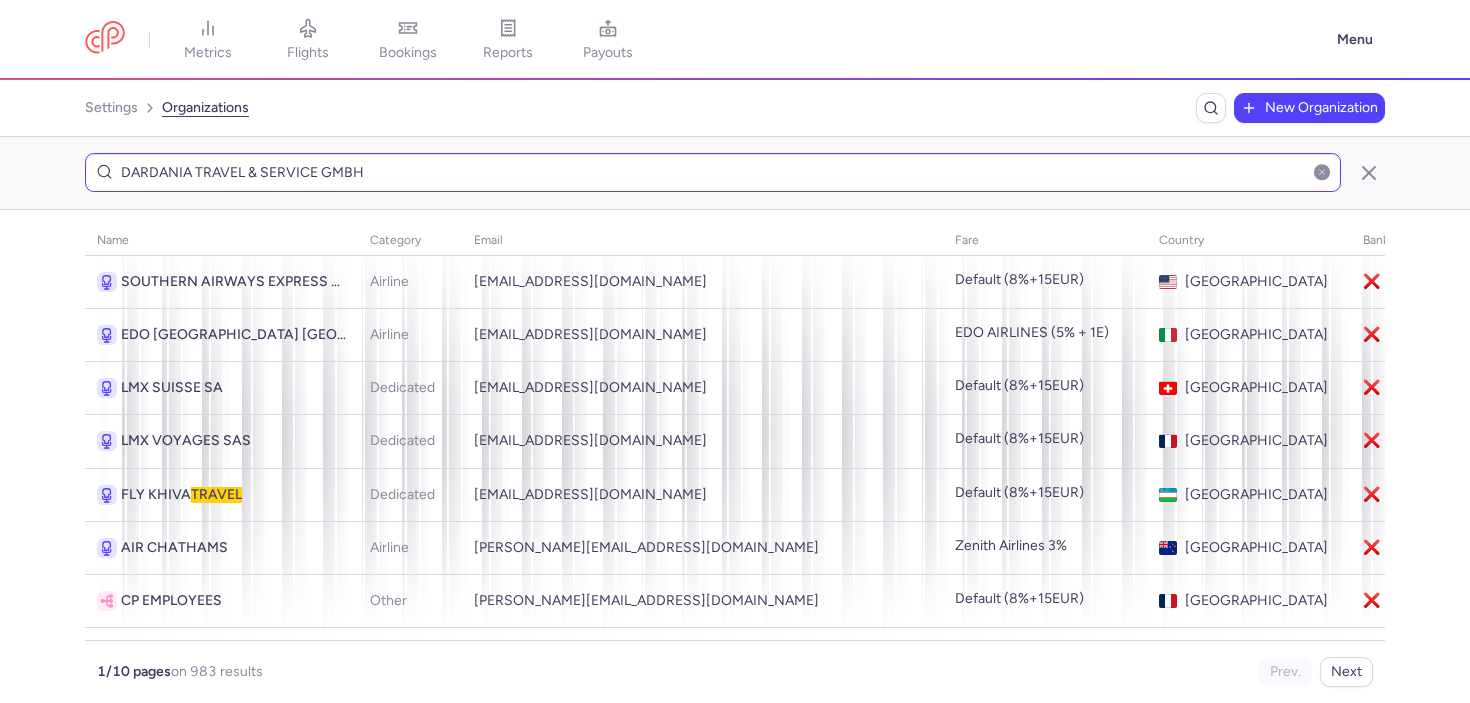 click on "DARDANIA TRAVEL & SERVICE GMBH" at bounding box center (713, 172) 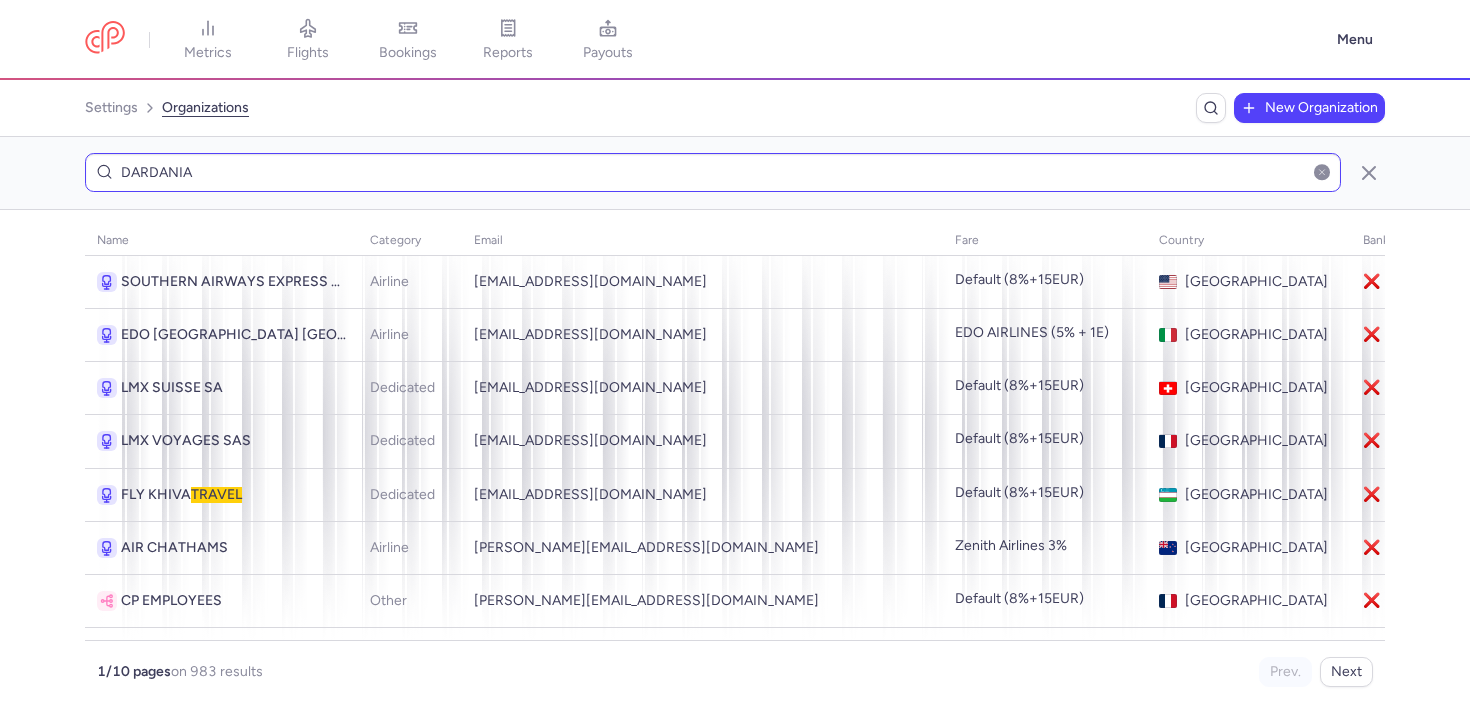 type on "DARDANIA" 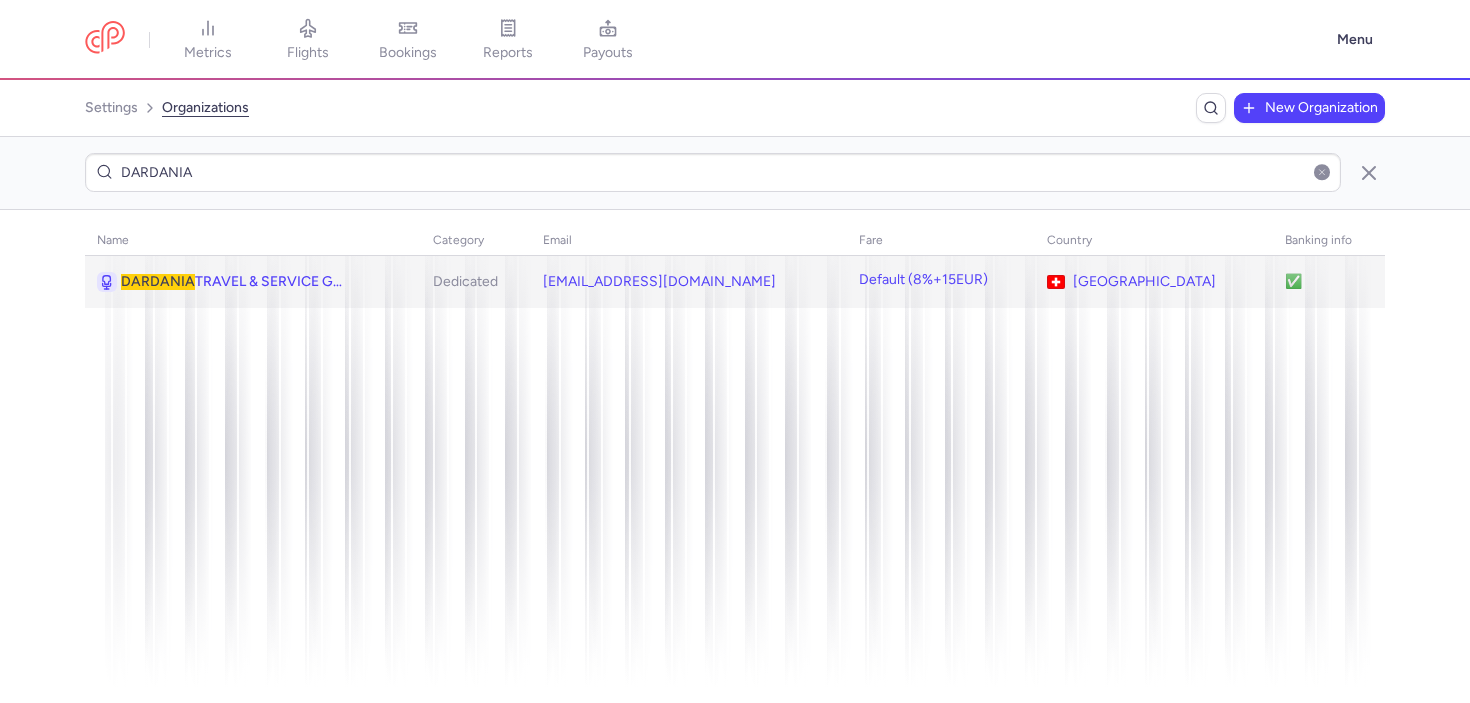 click on "DARDANIA  TRAVEL & SERVICE GMBH" at bounding box center [253, 282] 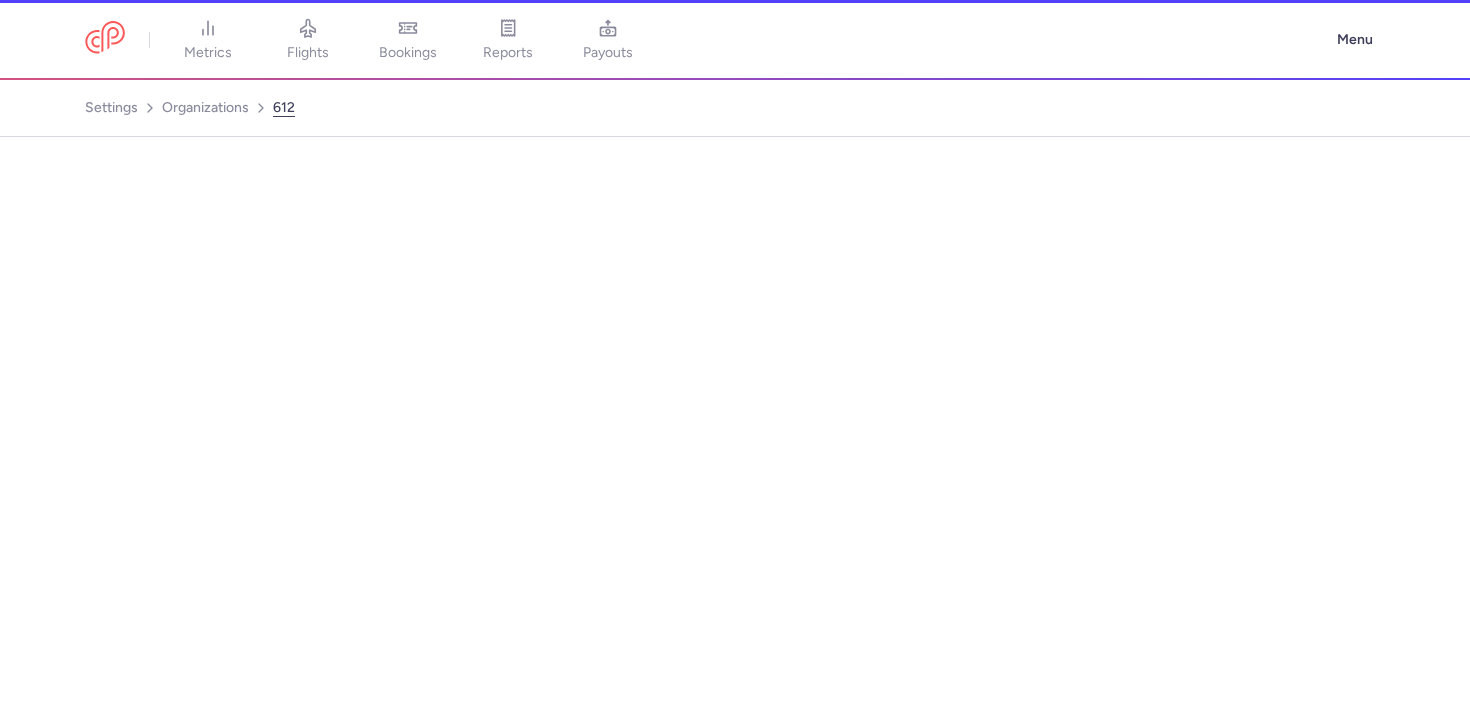 select on "DEDICATED" 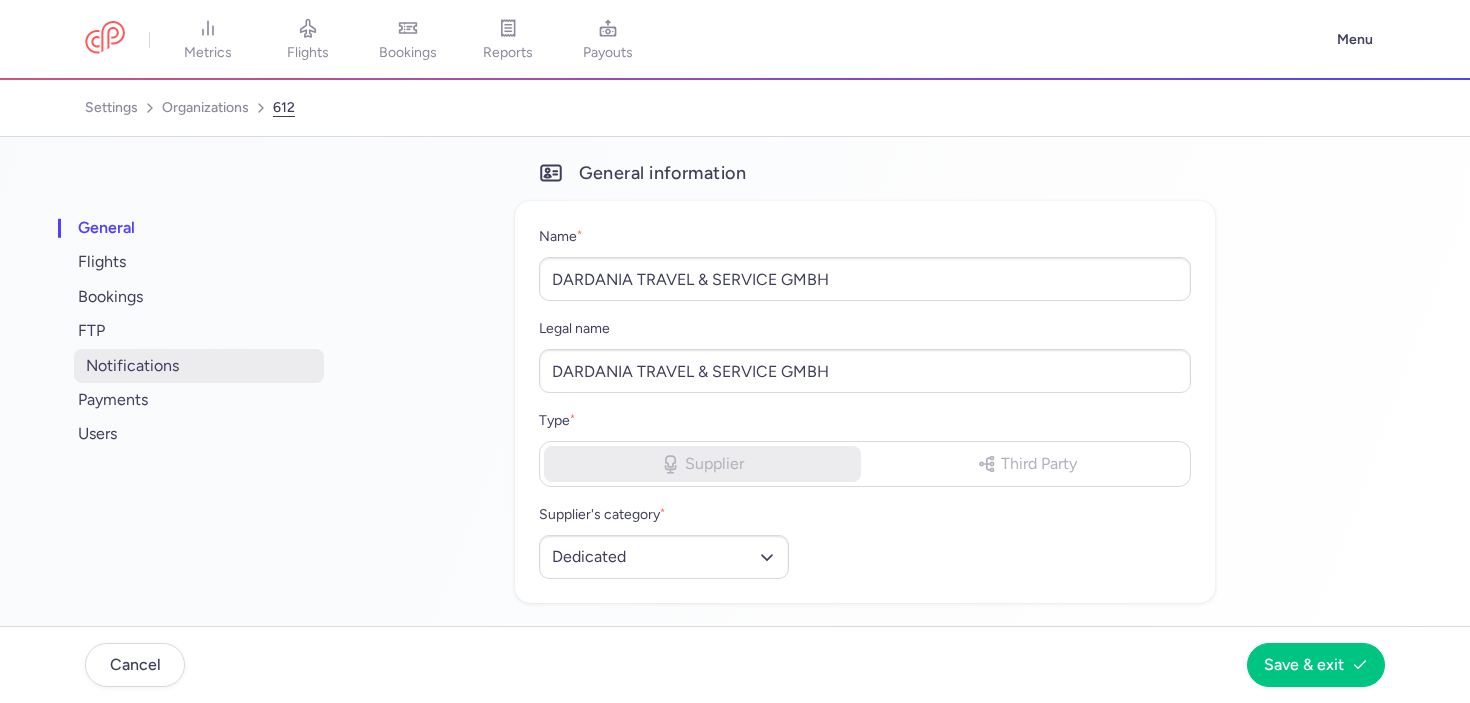 click on "notifications" at bounding box center (199, 366) 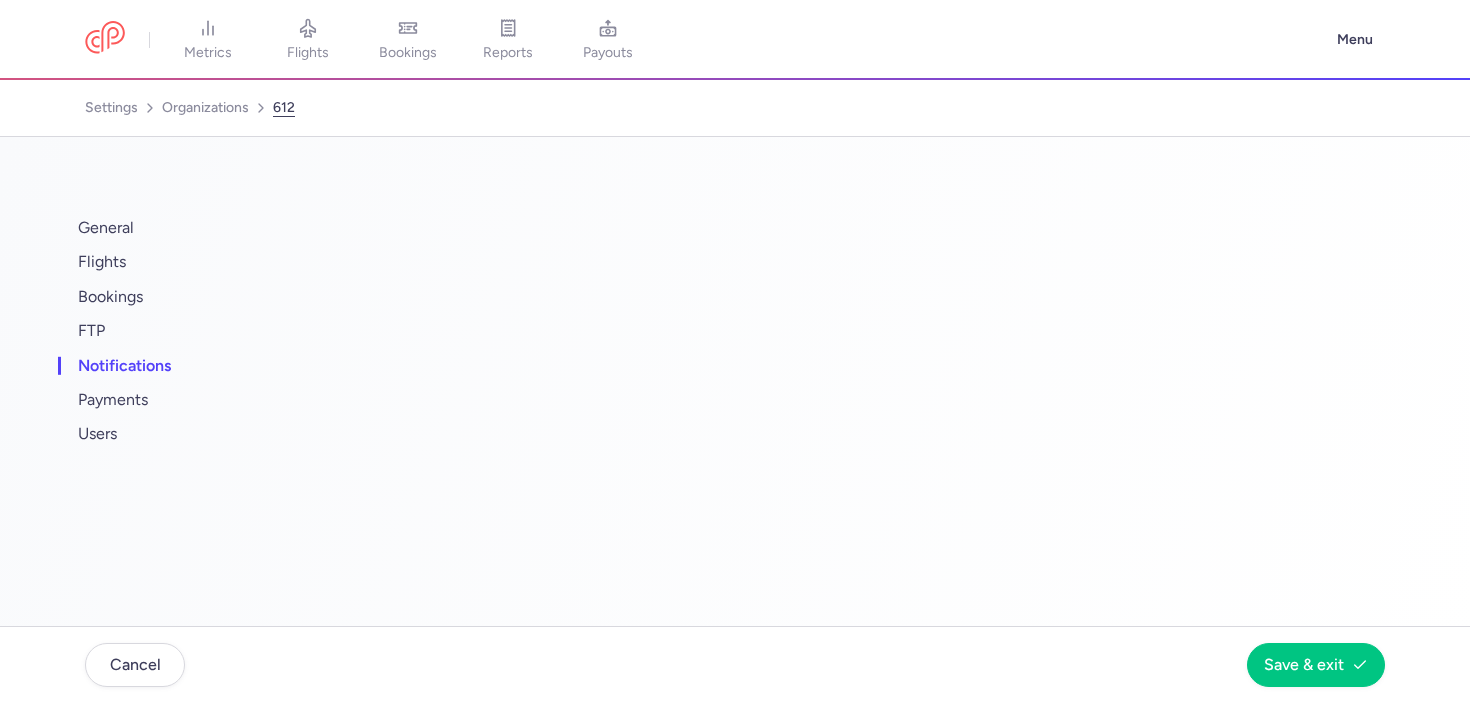 select on "af1b541f-1907-4505-b2f7-d5a48137e6ba" 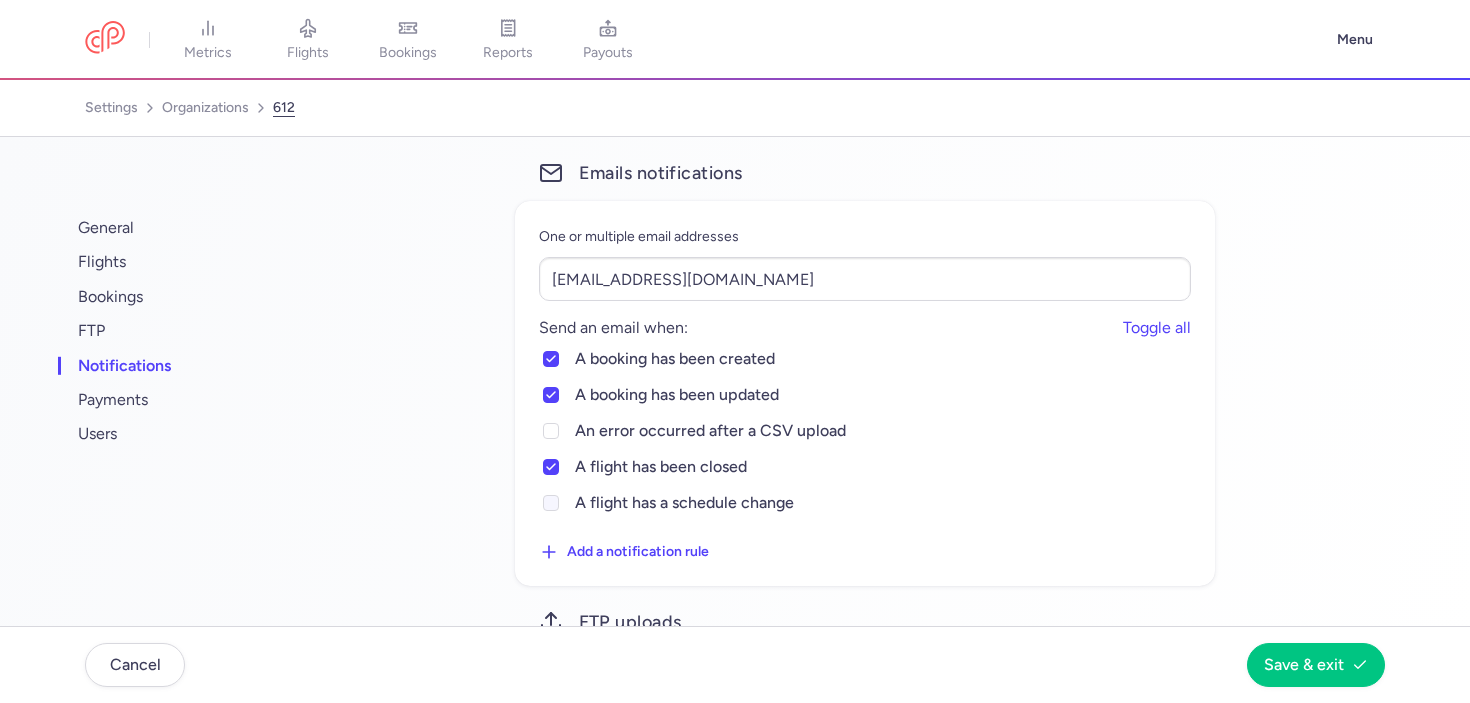 click on "a flight has a schedule change" 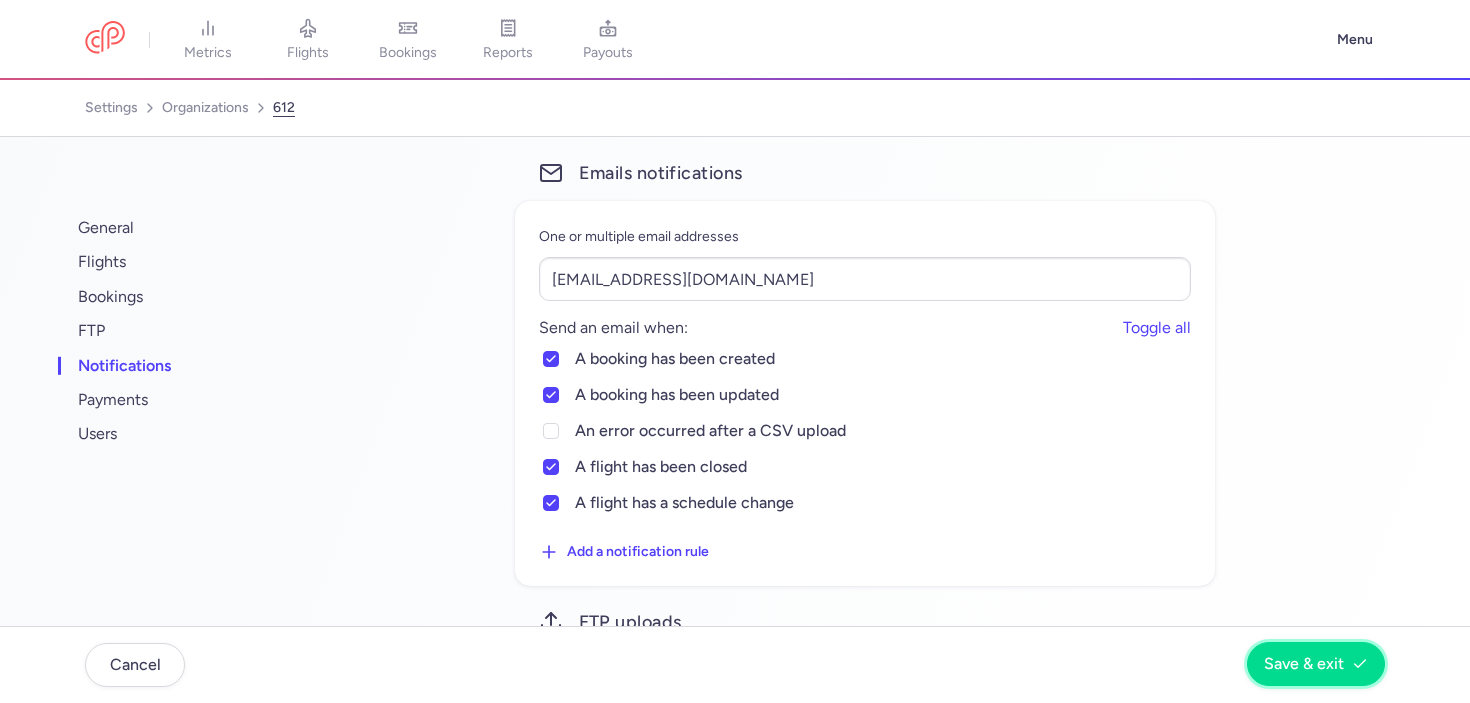 click on "Save & exit" at bounding box center [1304, 664] 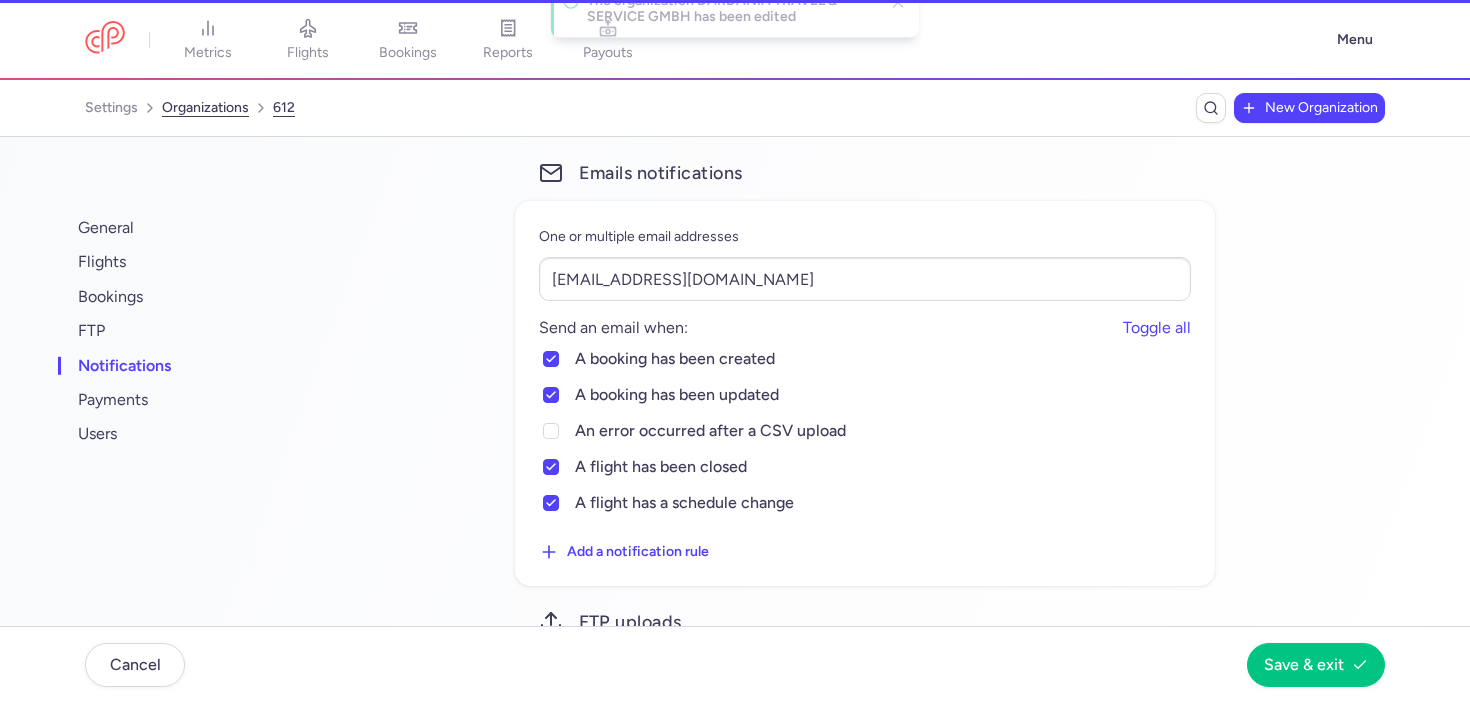 scroll, scrollTop: 0, scrollLeft: 0, axis: both 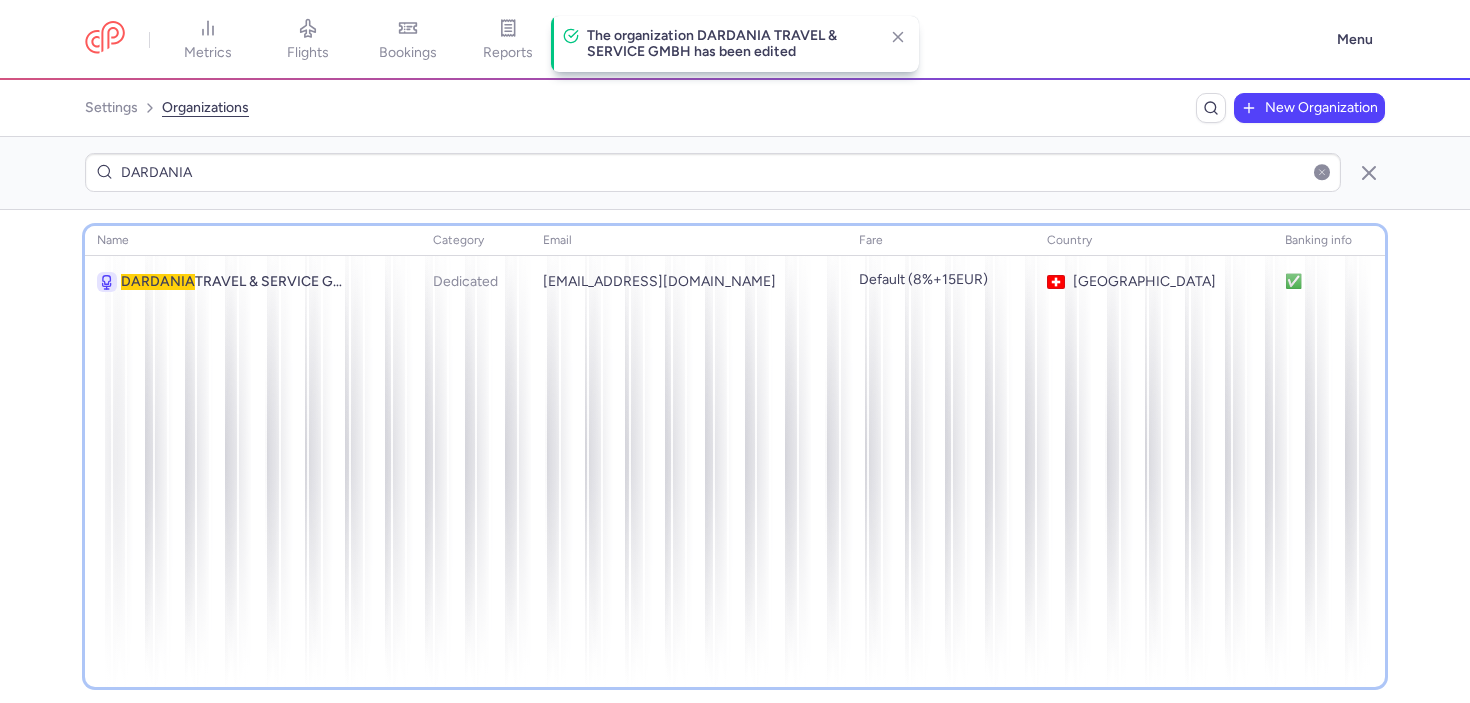 click on "name category email fare country banking info DARDANIA  TRAVEL & SERVICE GMBH Dedicated ota@dardaniatravel.com Default (8%+15EUR) Switzerland ✅" at bounding box center [735, 456] 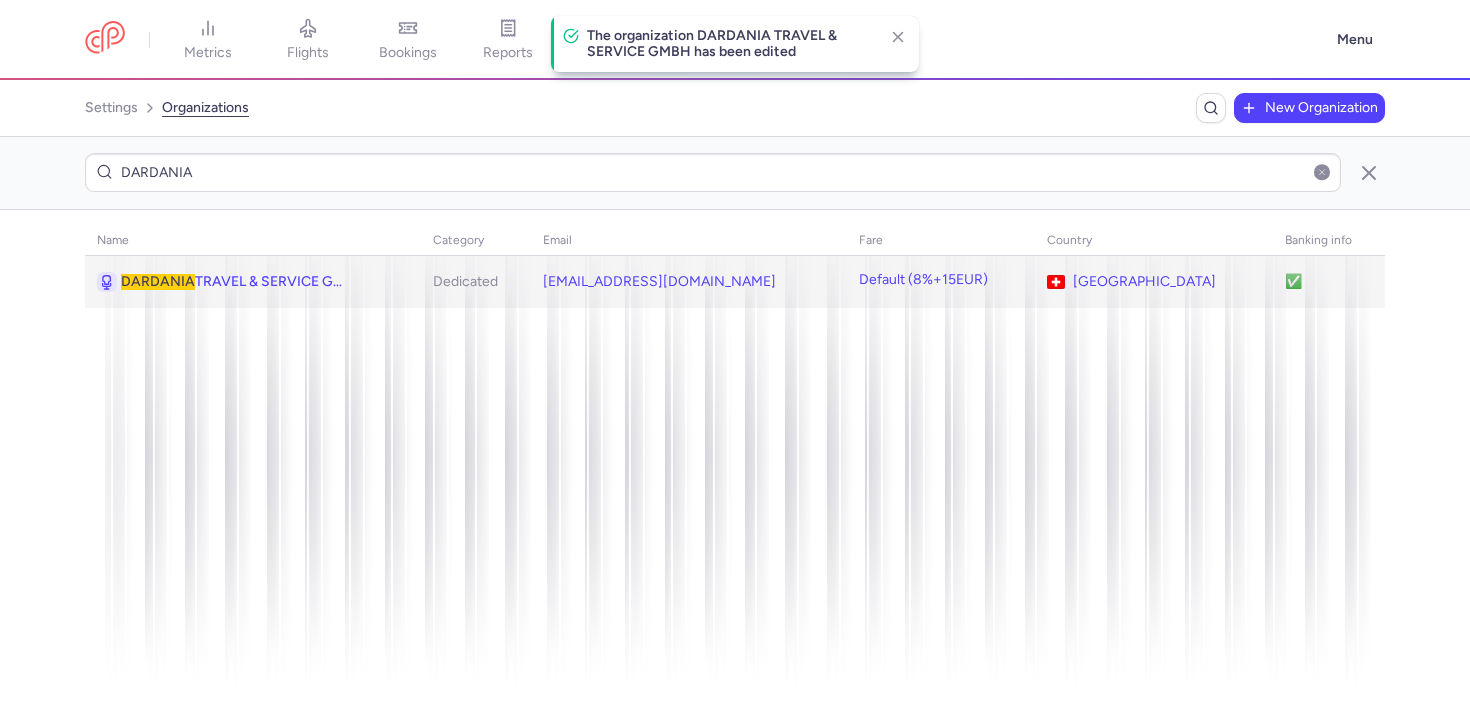 click on "DARDANIA  TRAVEL & SERVICE GMBH" 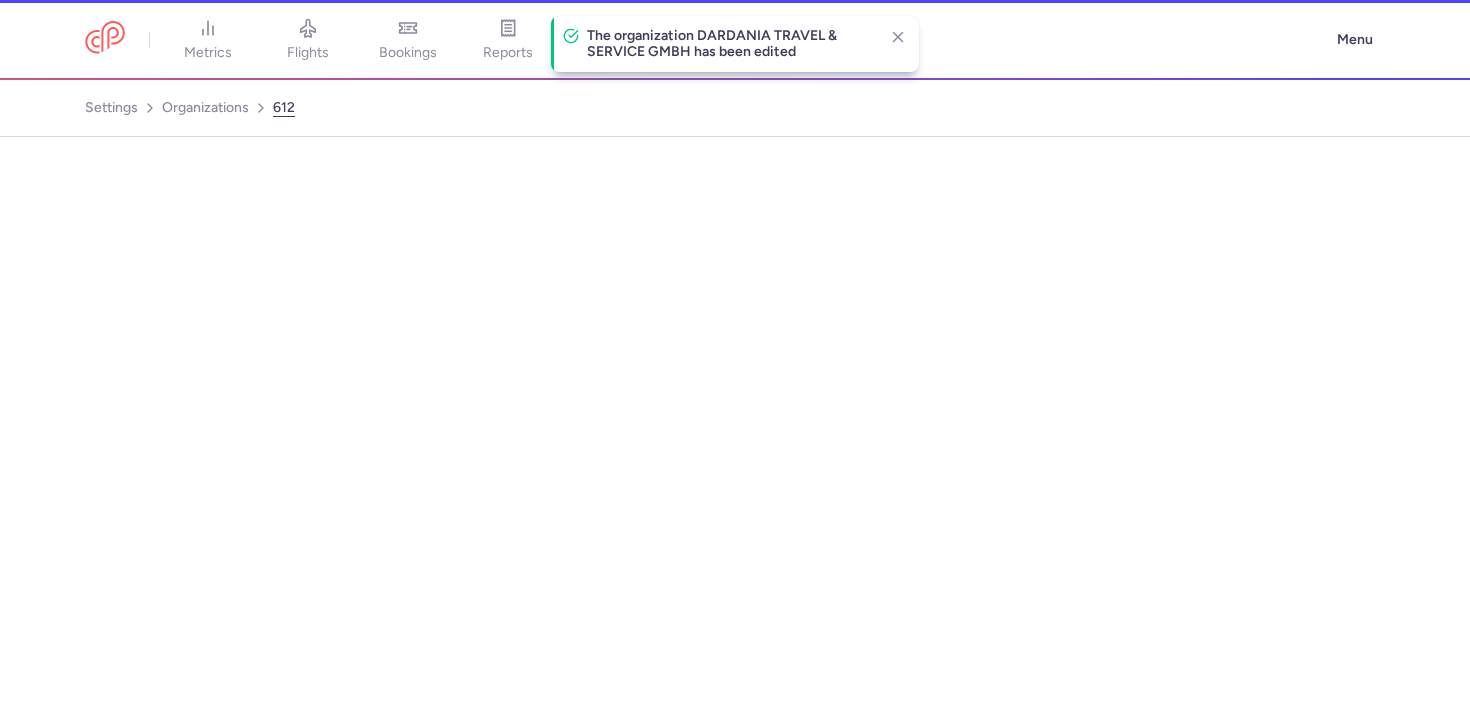 select on "DEDICATED" 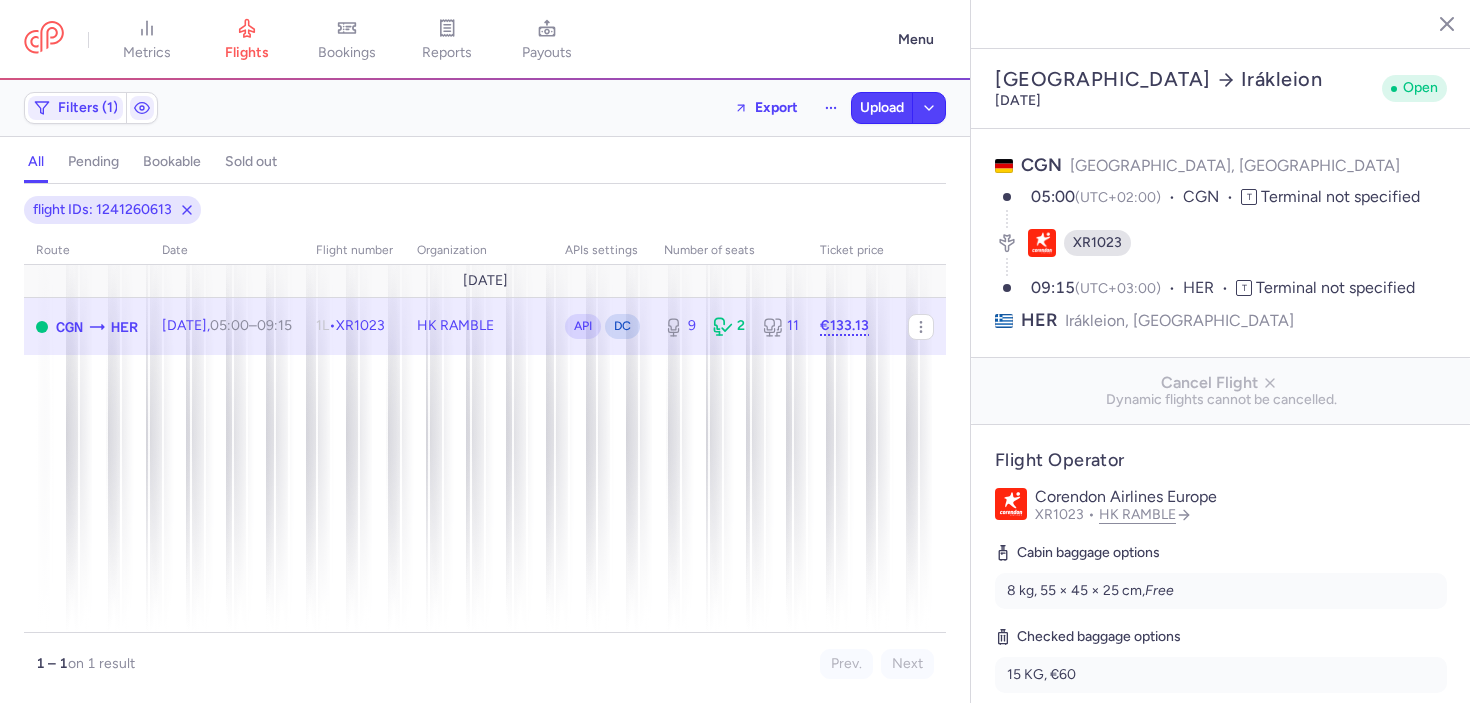select on "days" 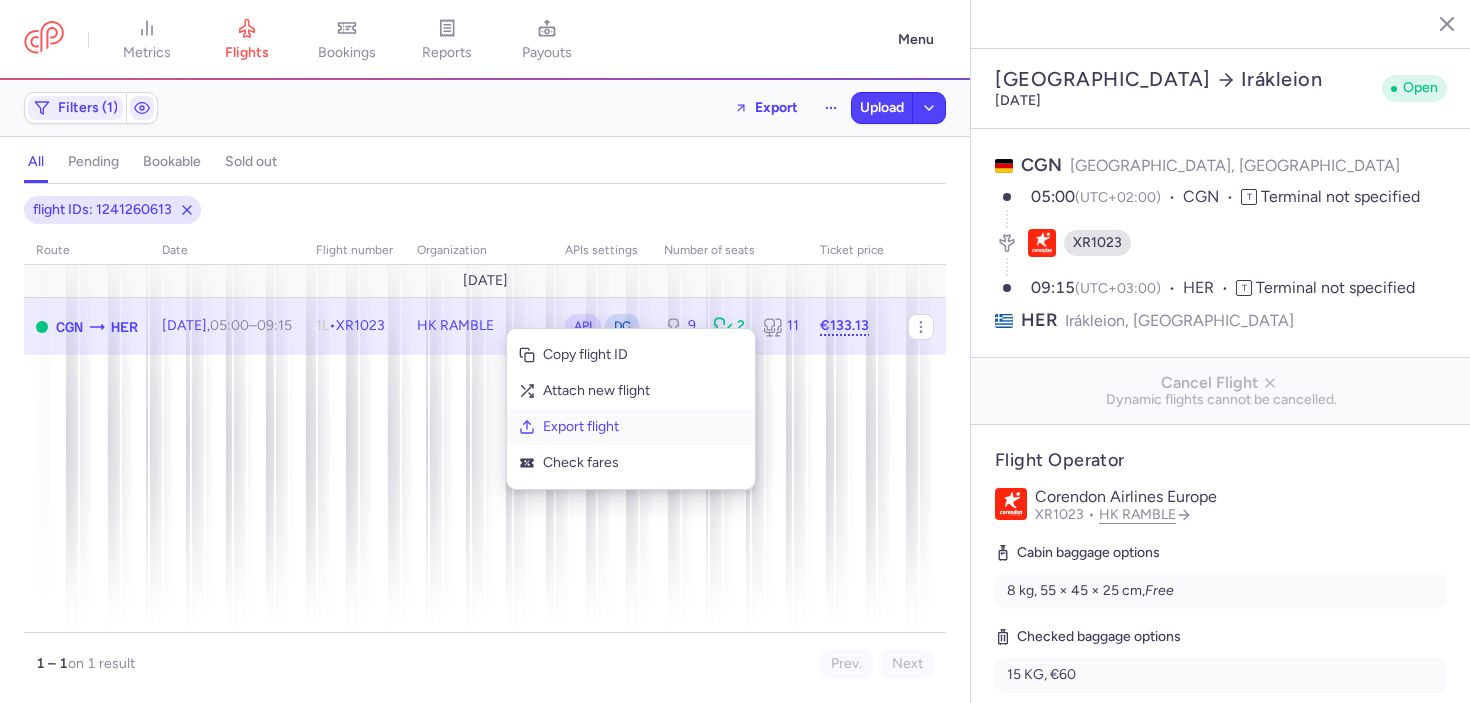 click on "Export flight" at bounding box center (643, 427) 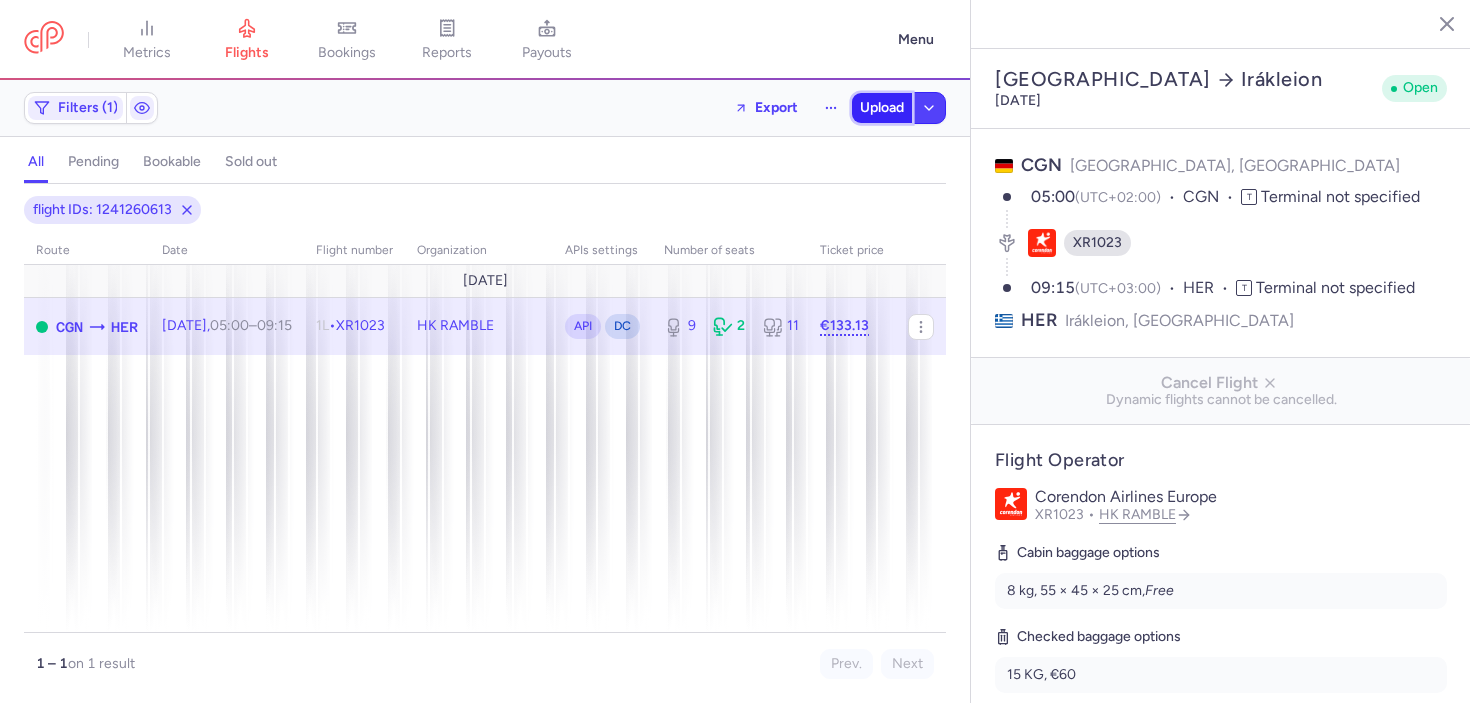click on "Upload" at bounding box center (882, 108) 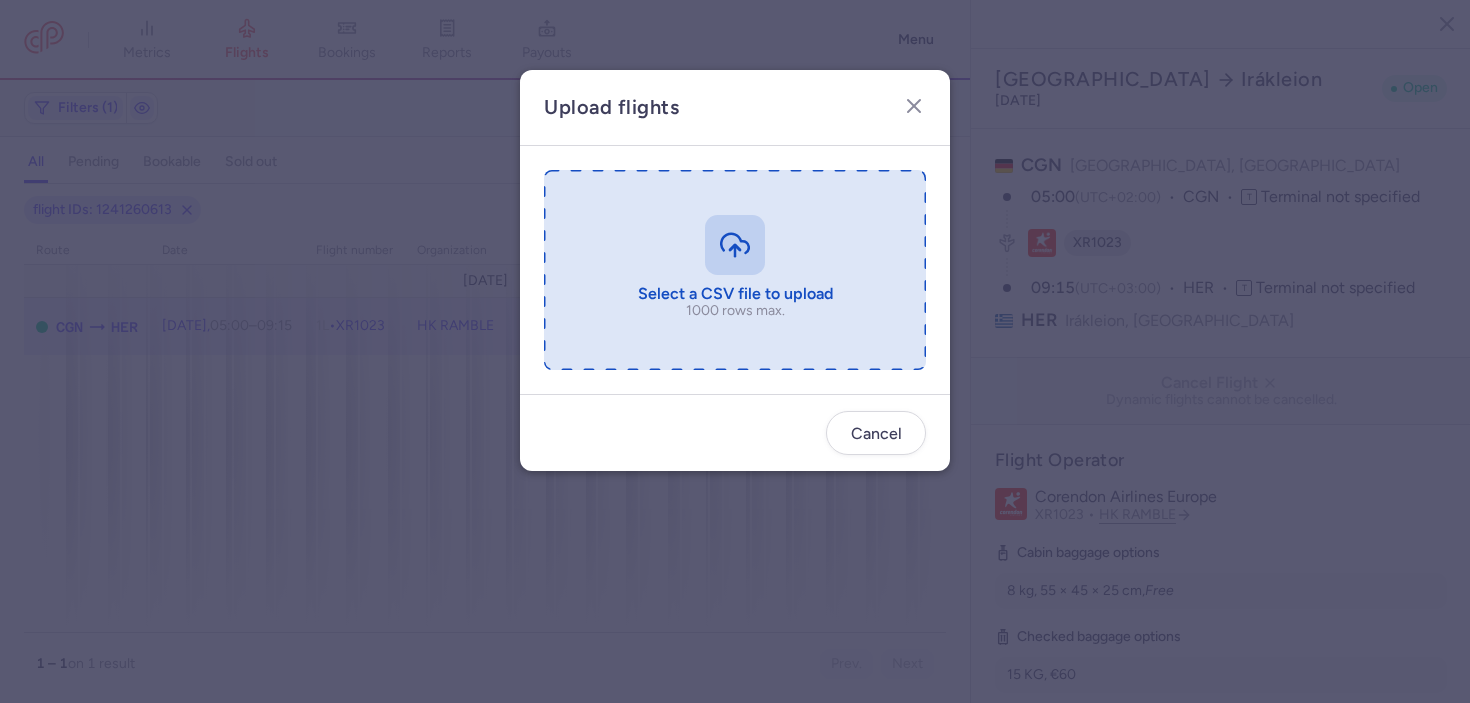 click at bounding box center [735, 270] 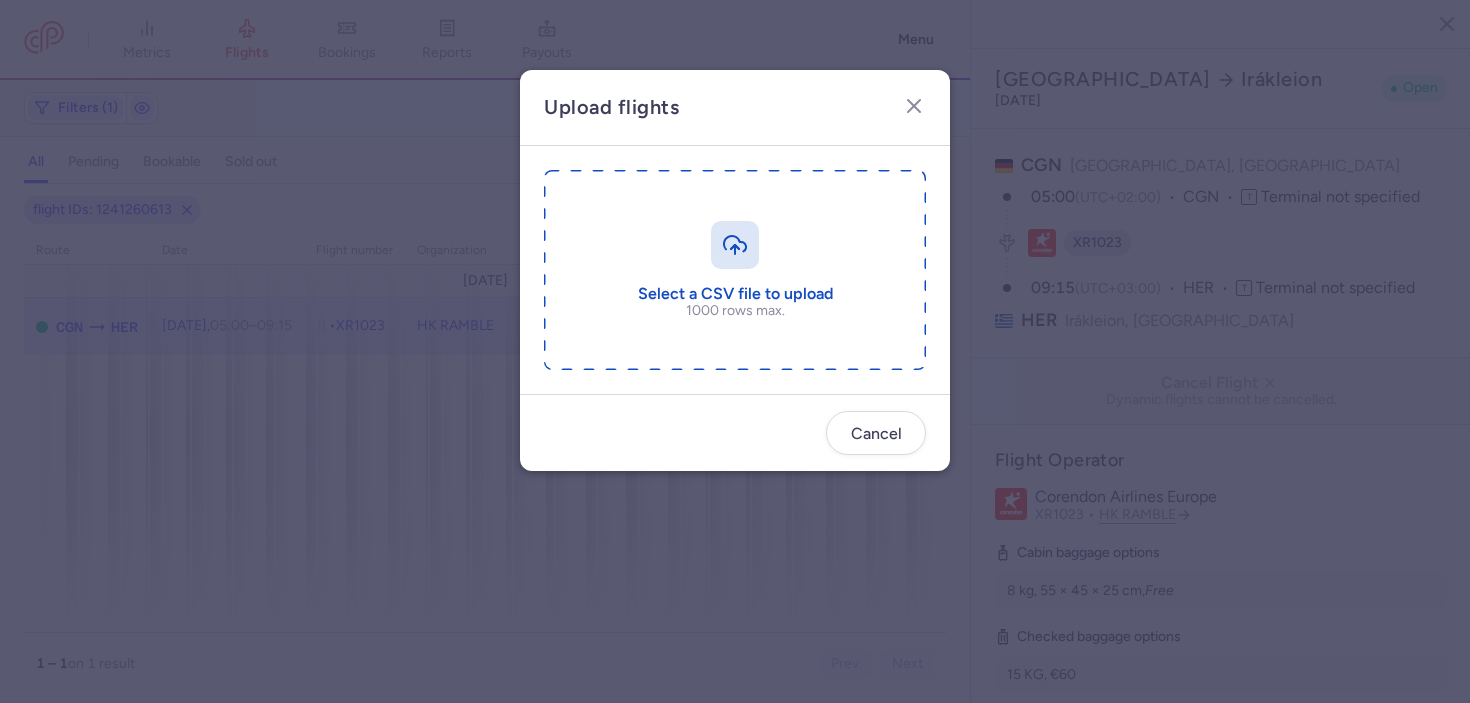 type on "C:\fakepath\export_flight_XR1023_20250710,1612.csv" 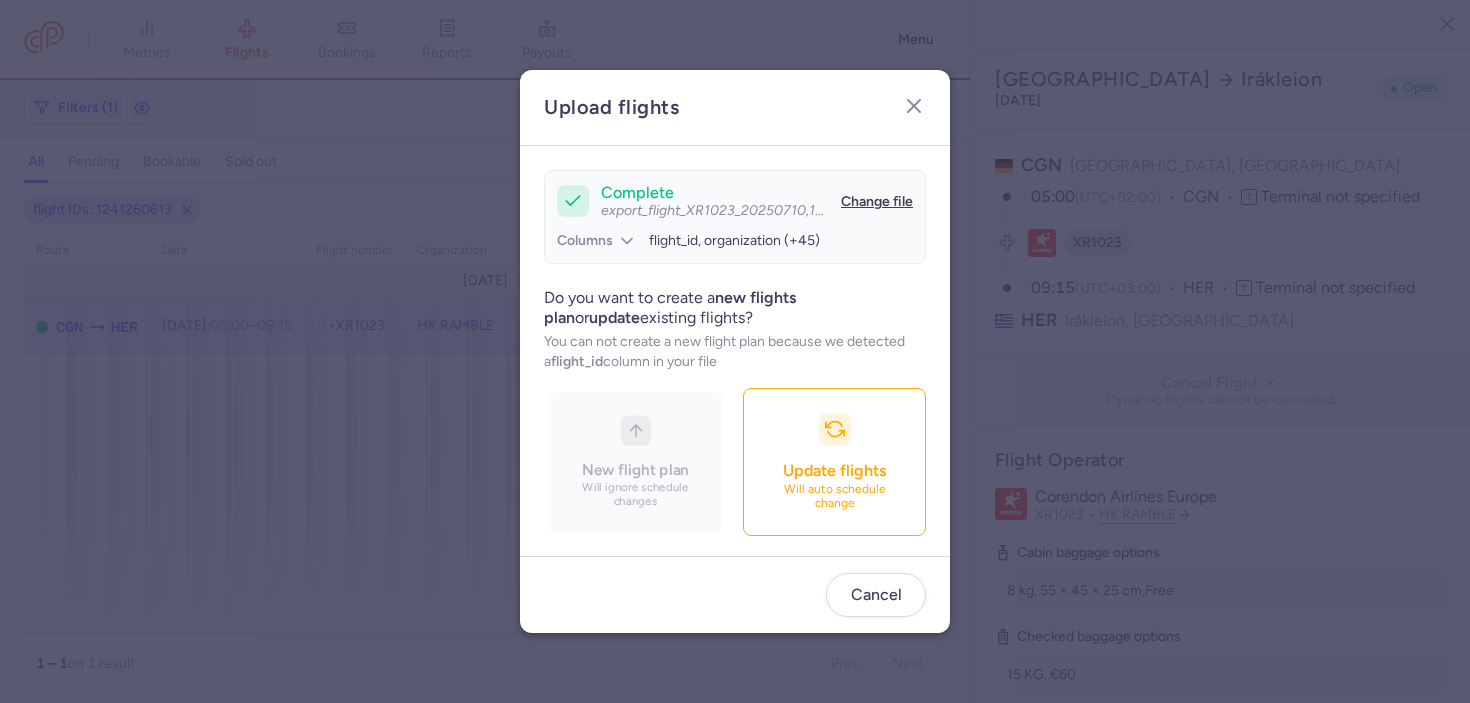 click on "New flight plan Will ignore schedule changes Update flights Will auto schedule change" at bounding box center [735, 462] 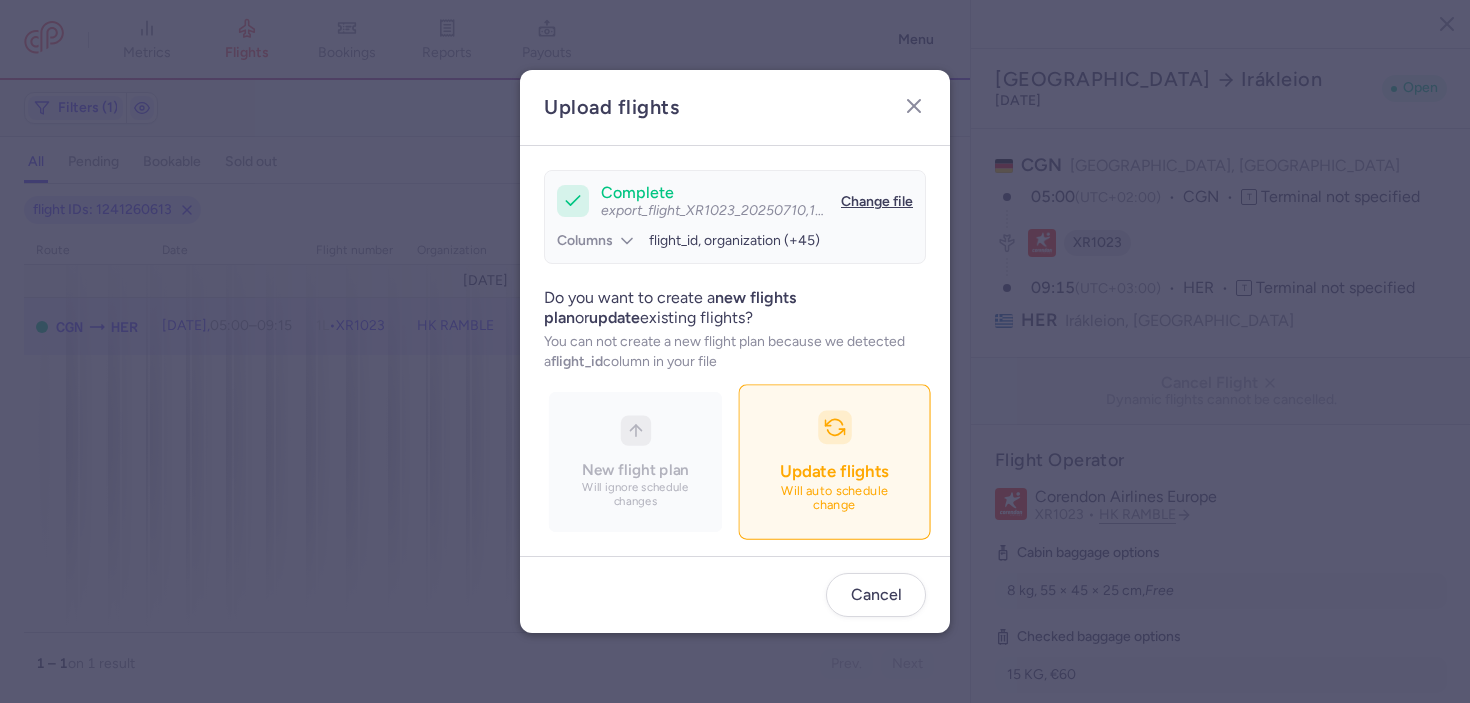 click on "Will auto schedule change" at bounding box center (835, 498) 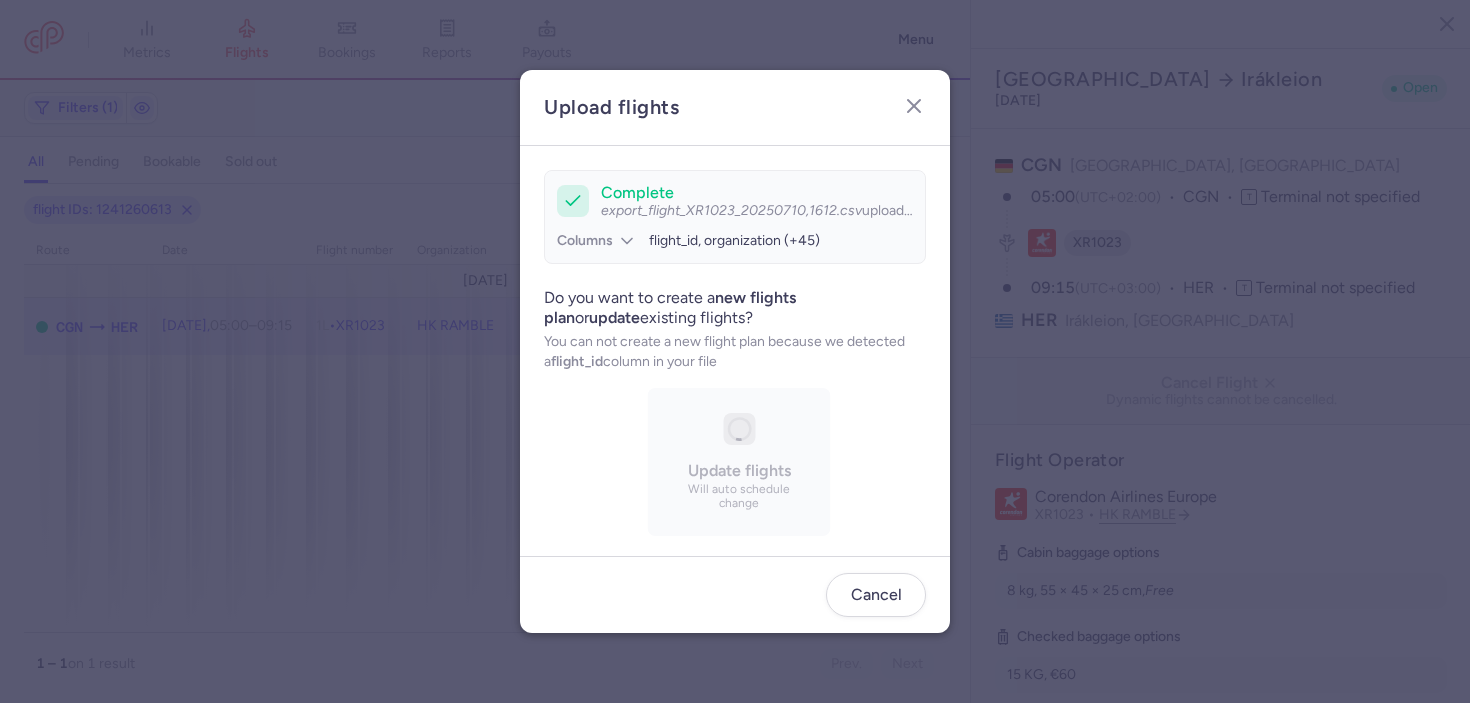 scroll, scrollTop: 4, scrollLeft: 0, axis: vertical 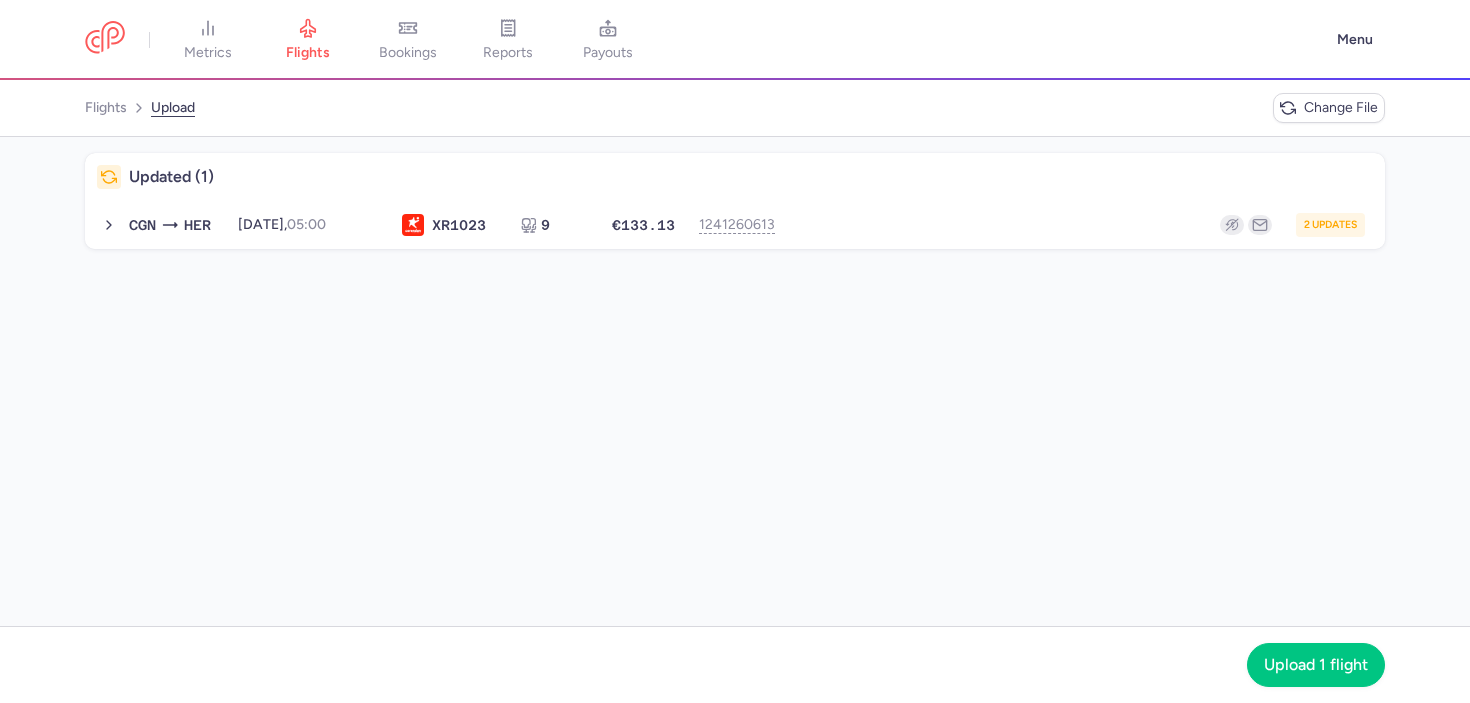 click on "Updated (1)" at bounding box center [735, 177] 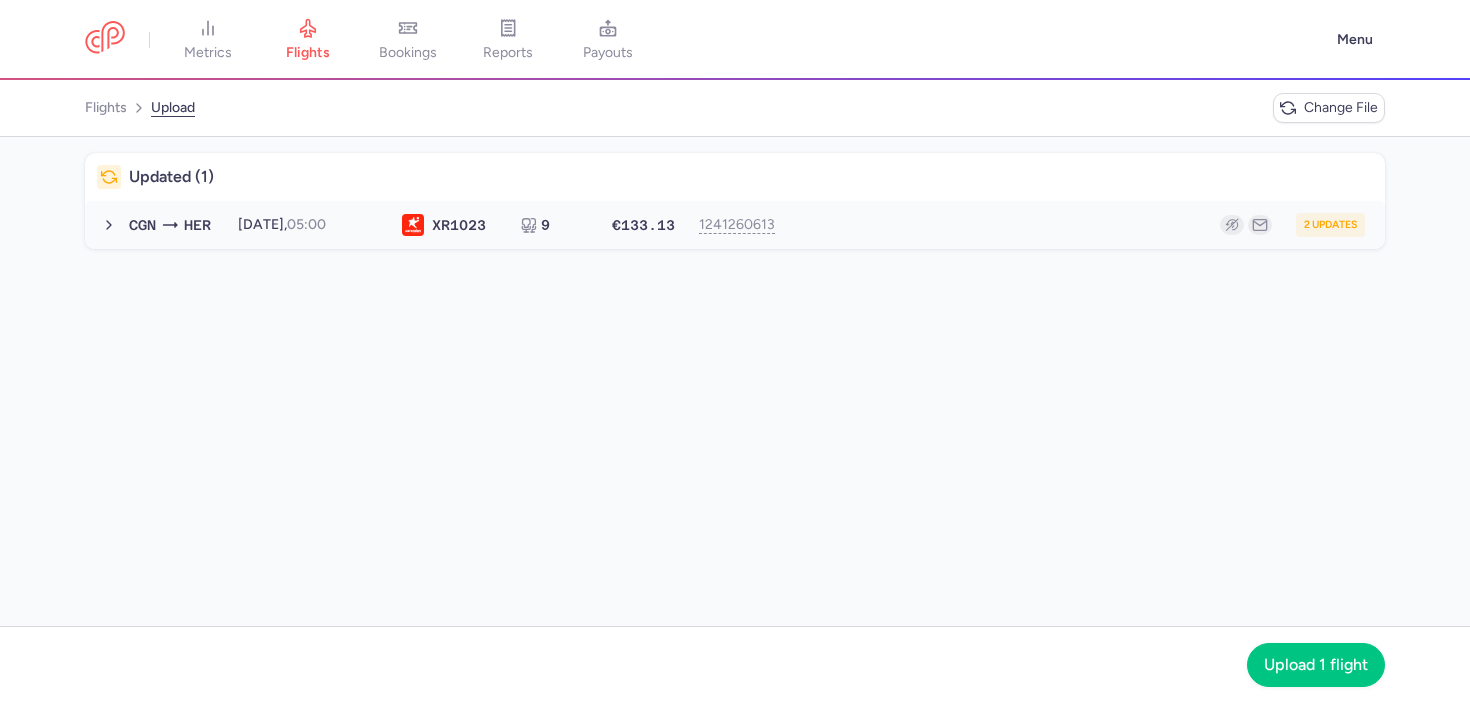 click on "CGN  HER [DATE]  05:00 XR  1023 9 €133.13 1241260613 2 updates [DATE] 05:00 XR1023 9 seats €133.13" at bounding box center (747, 225) 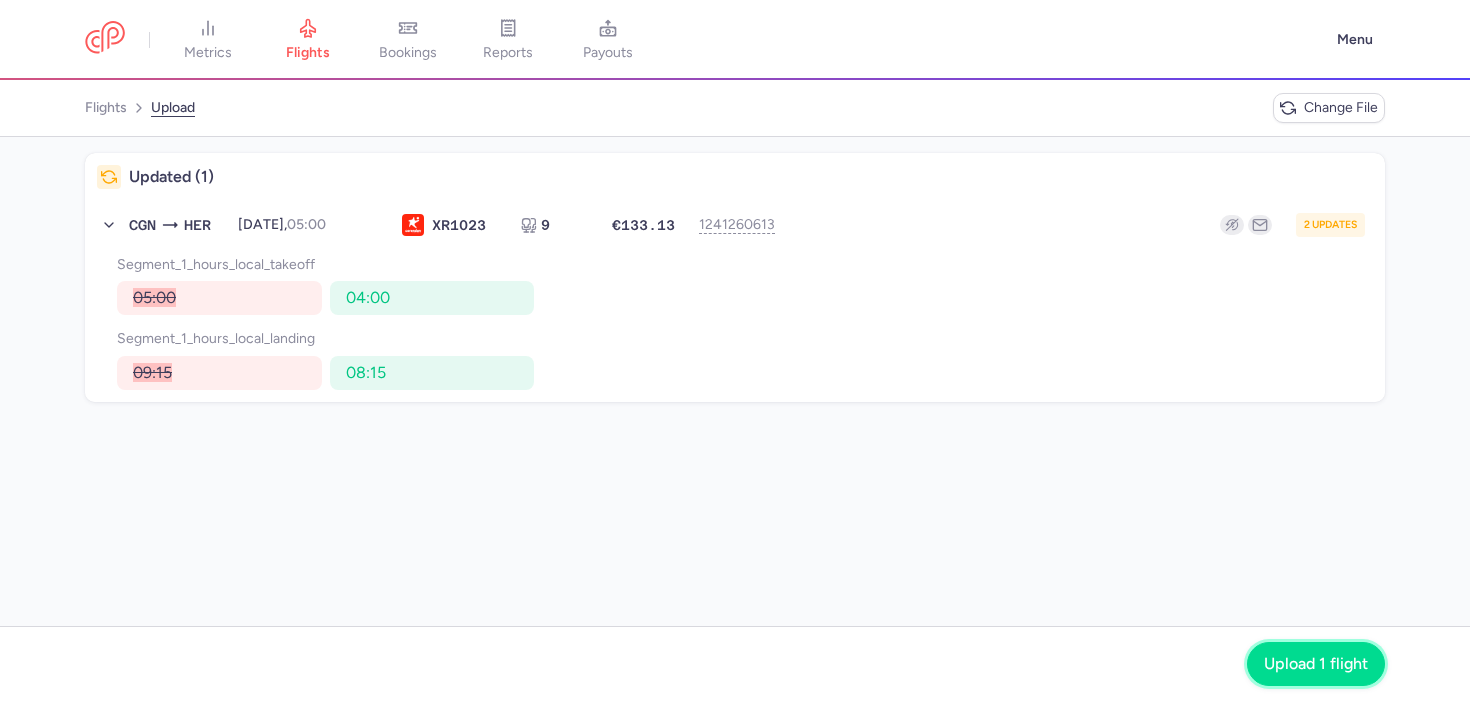 click on "Upload 1 flight" at bounding box center [1316, 664] 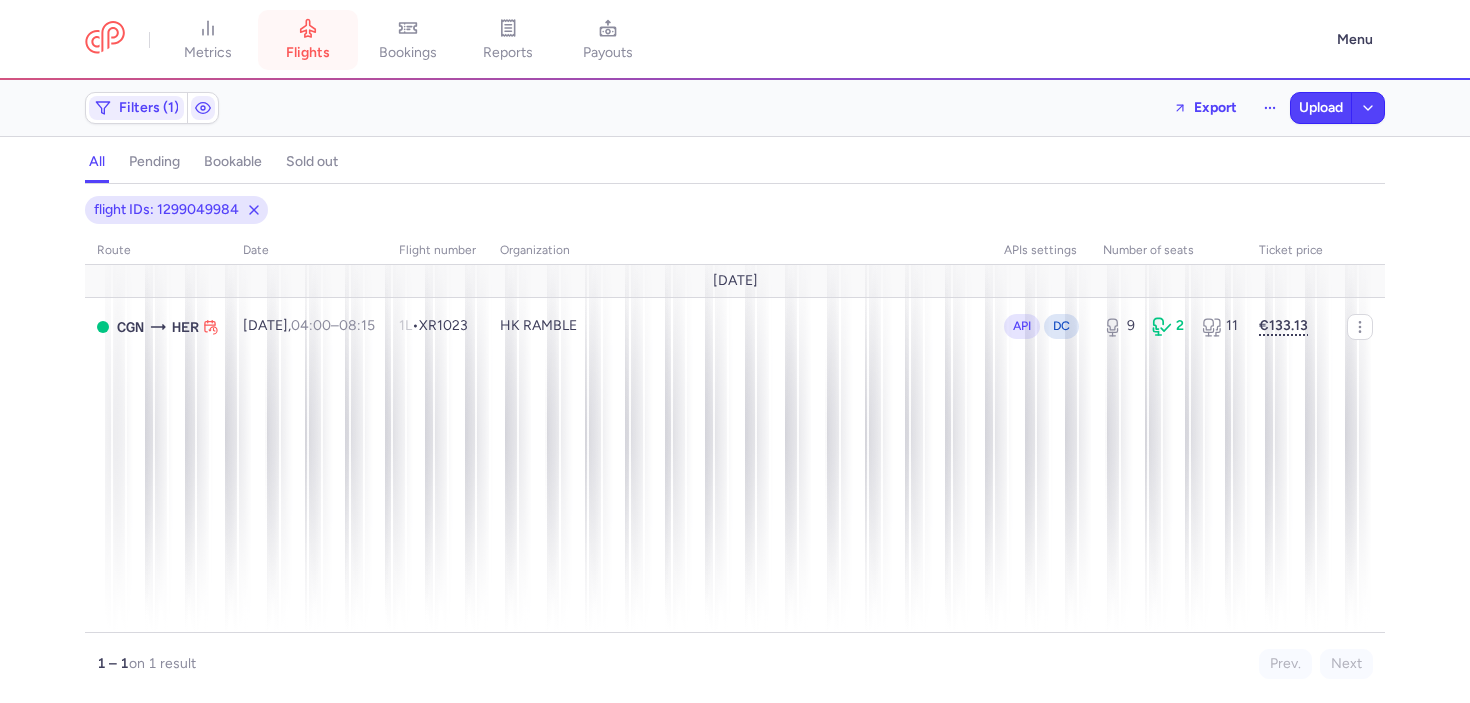click on "flights" at bounding box center [308, 40] 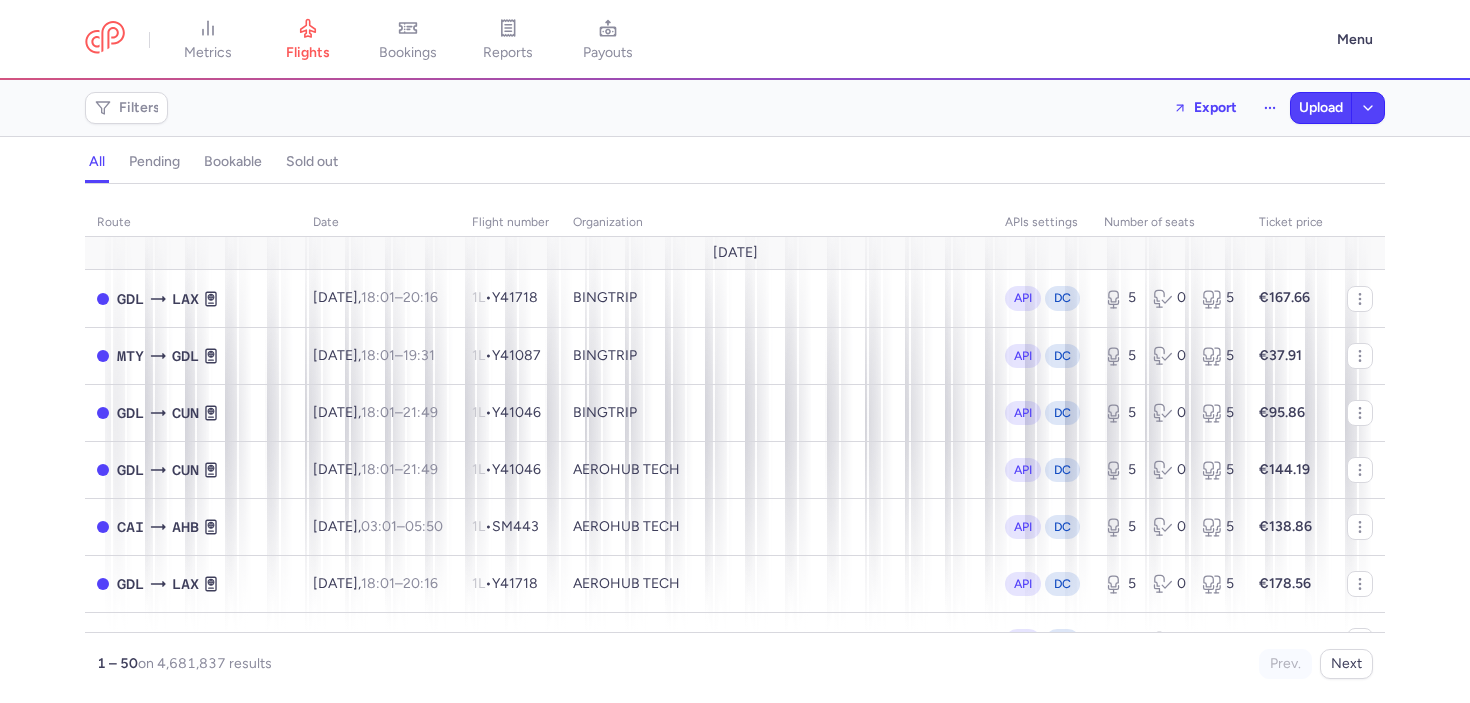 click on "Filters  Export  Upload" at bounding box center (735, 108) 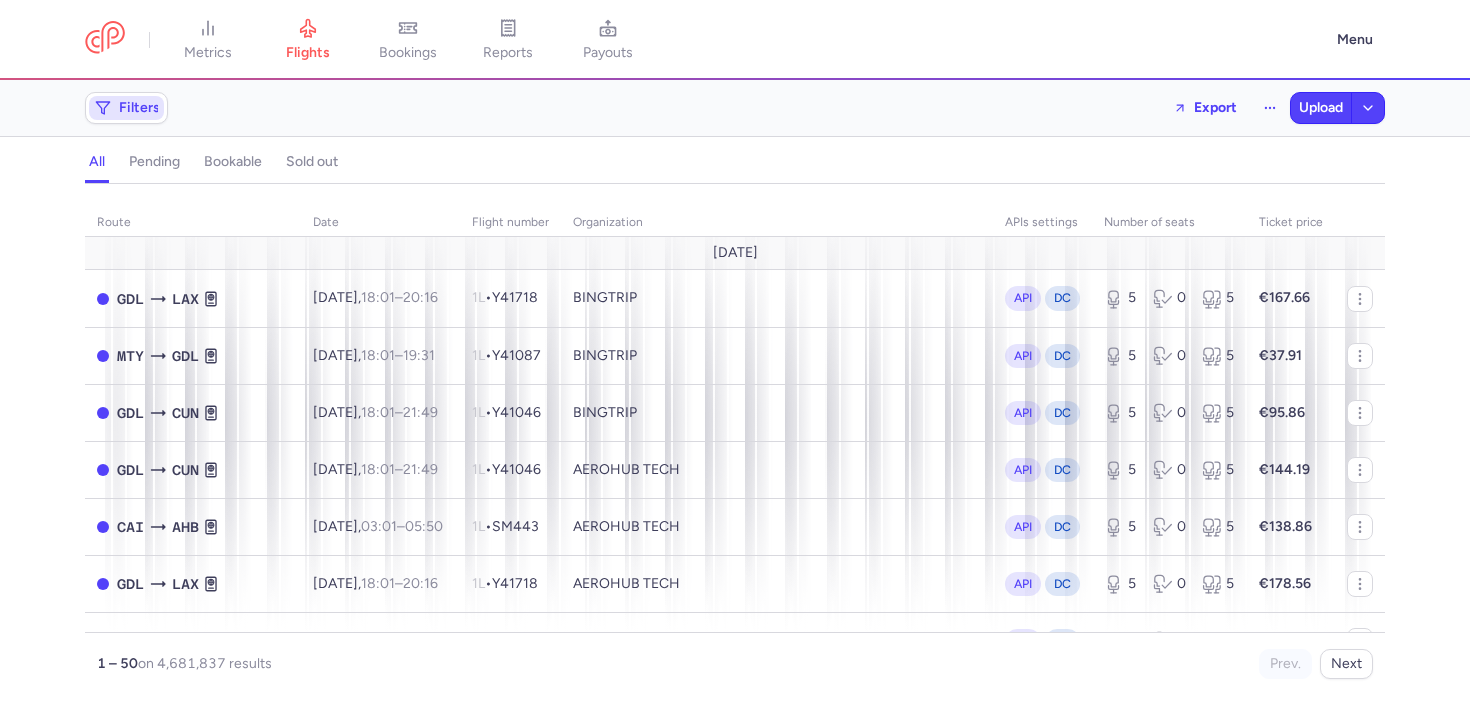 click on "Filters" at bounding box center (126, 108) 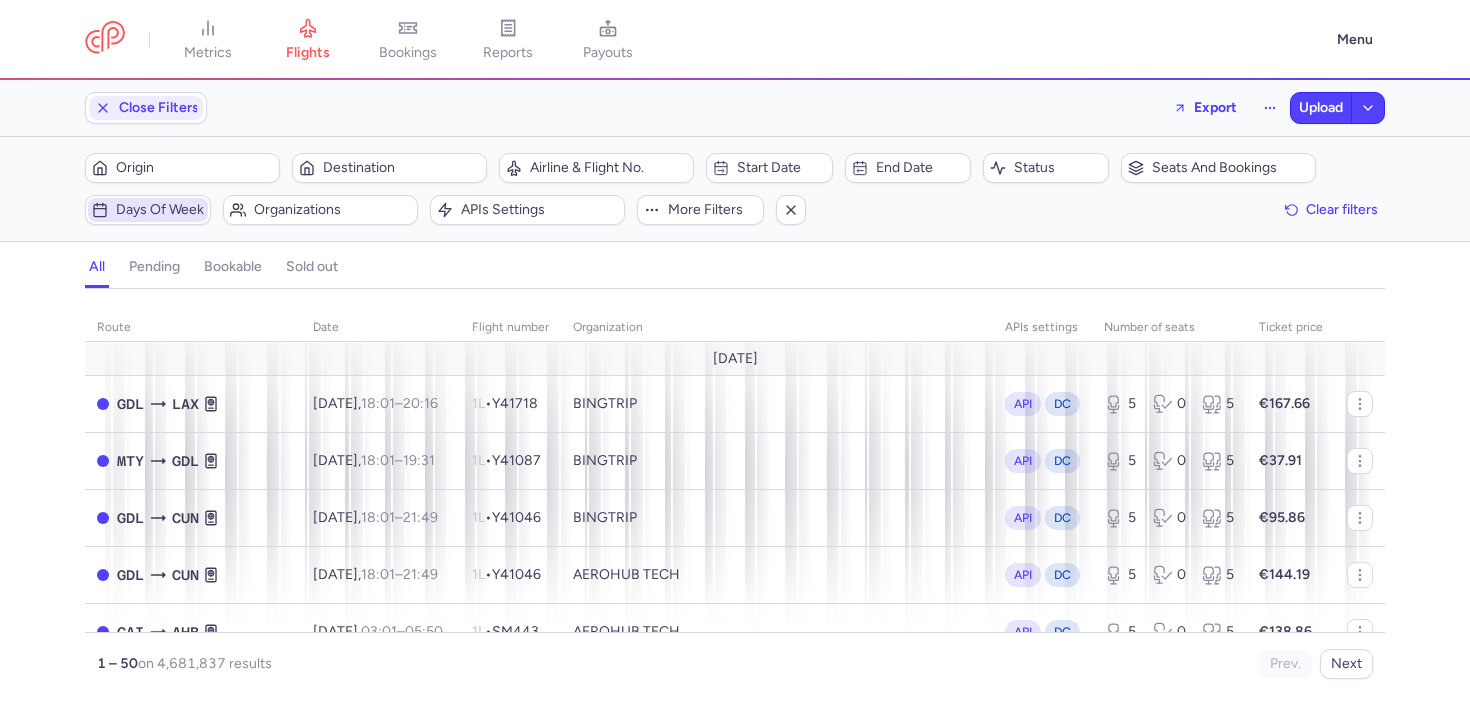 scroll, scrollTop: 0, scrollLeft: 0, axis: both 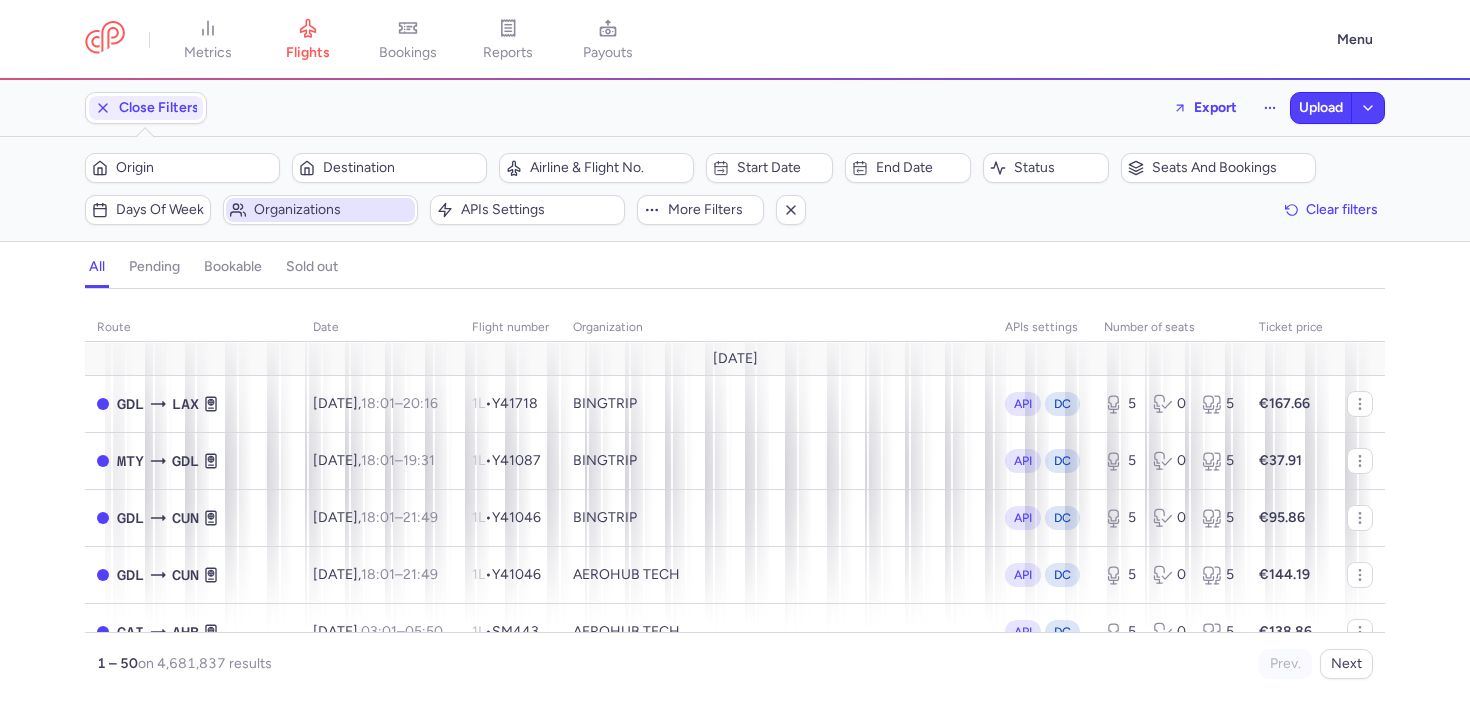 click on "Organizations" at bounding box center [332, 210] 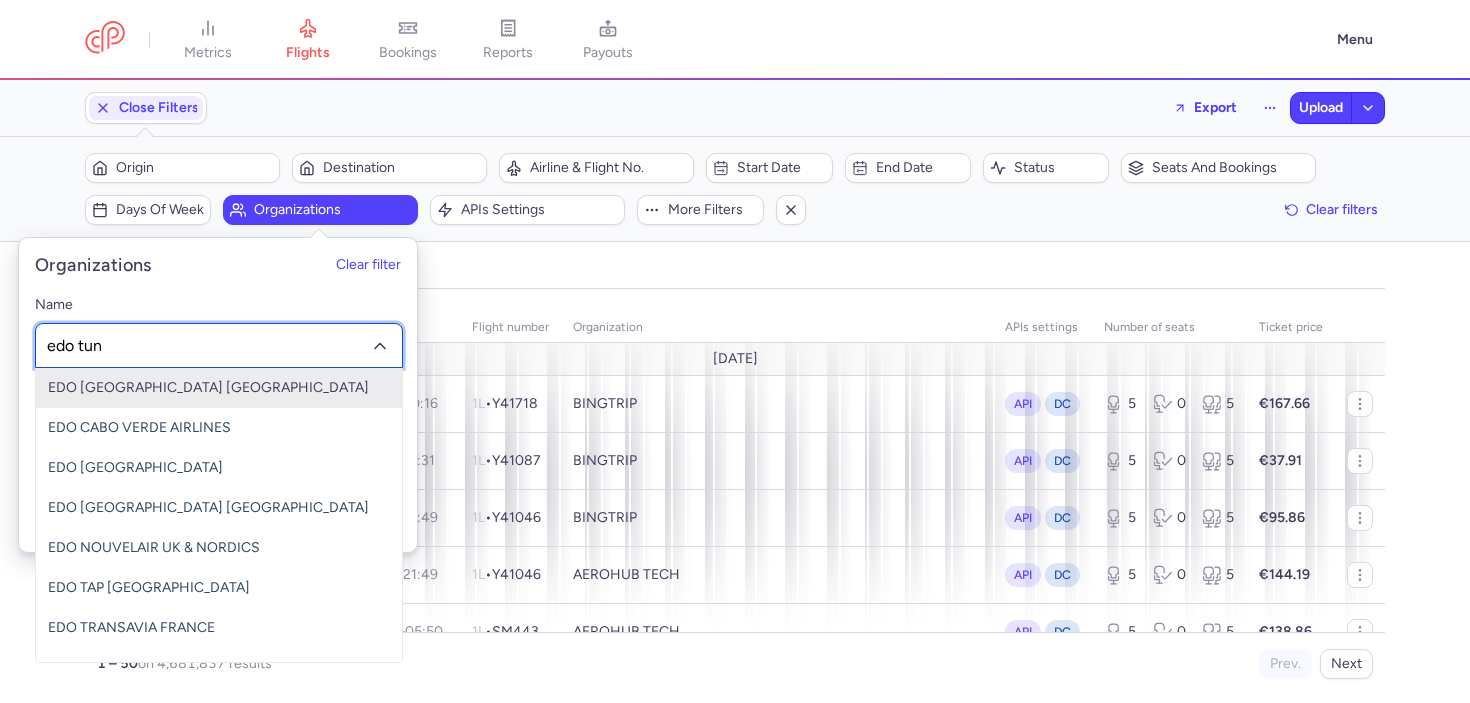 type on "edo tuni" 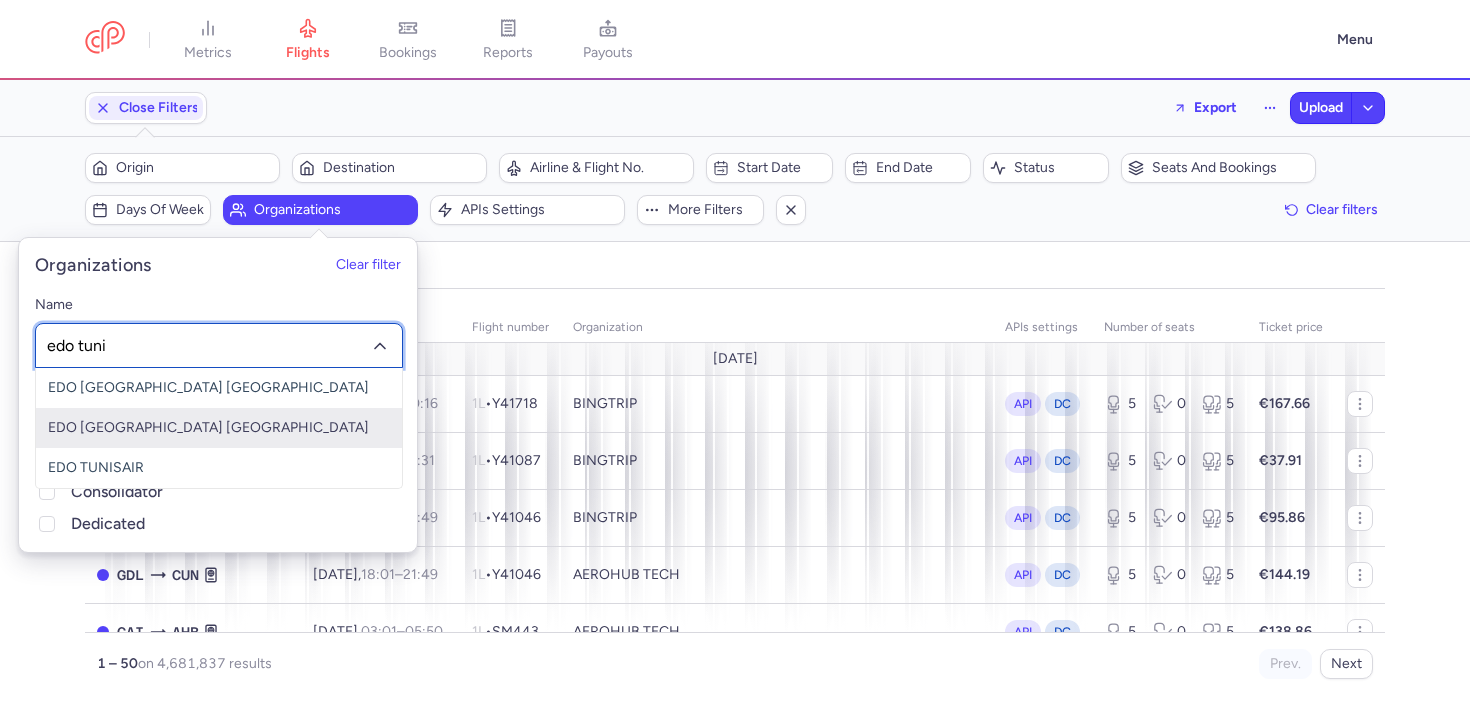 click on "EDO TUNISAIR GERMANY" at bounding box center [219, 428] 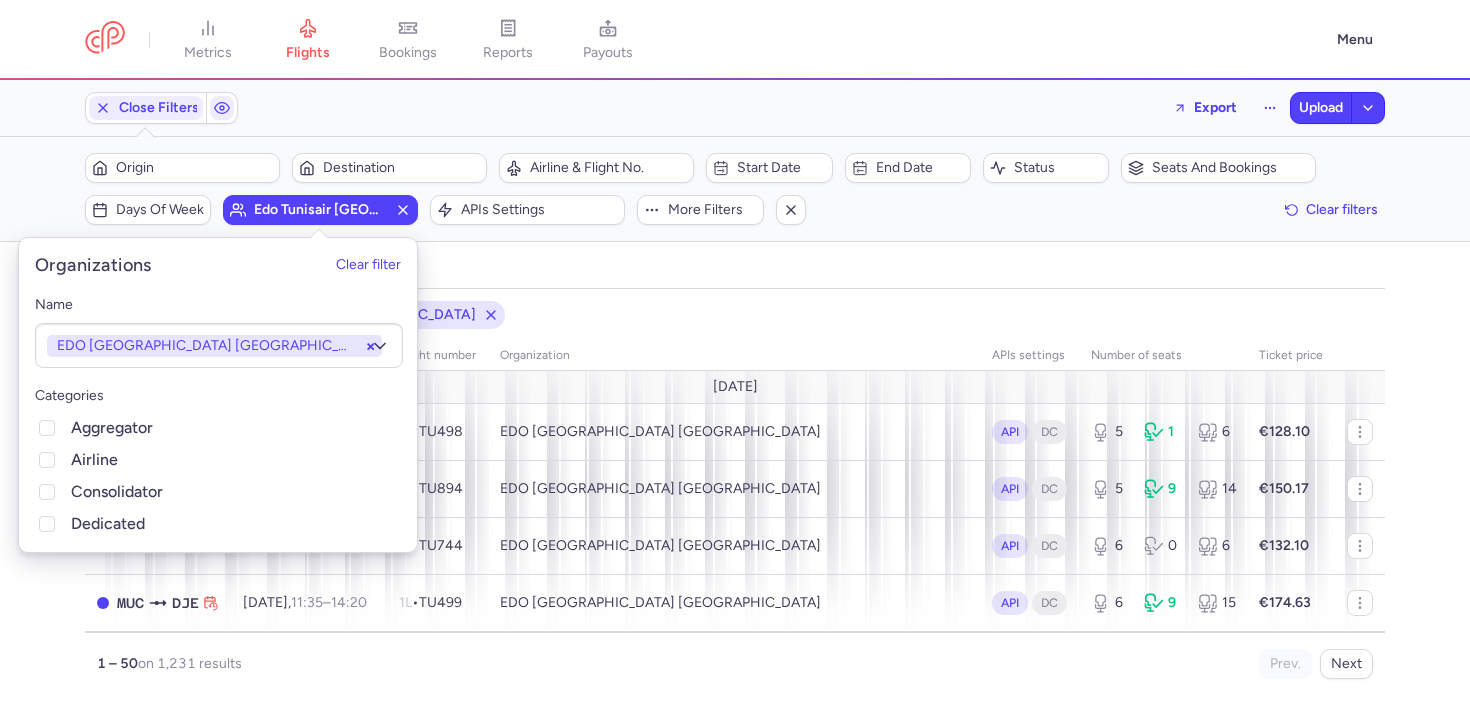 click on "organizations names: EDO TUNISAIR GERMANY" at bounding box center (735, 315) 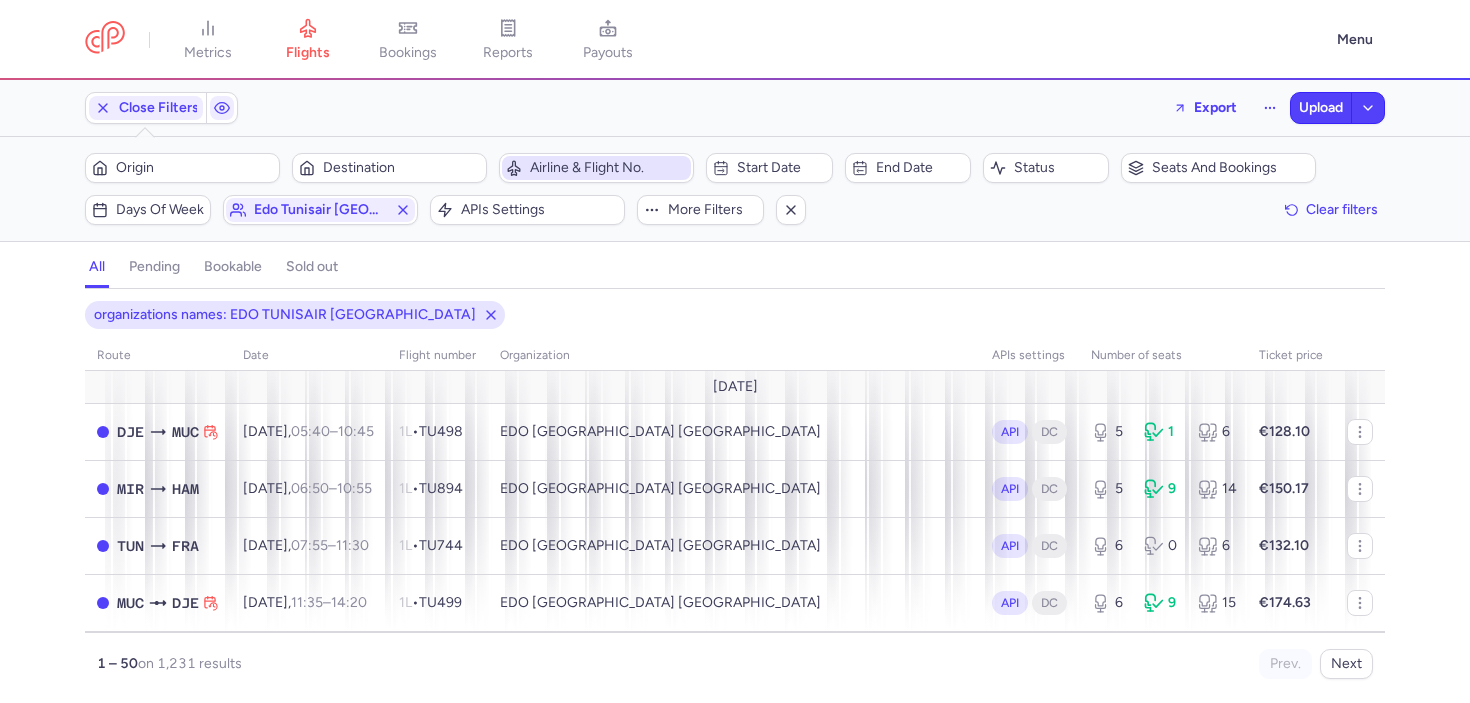 click on "Airline & Flight No." at bounding box center [608, 168] 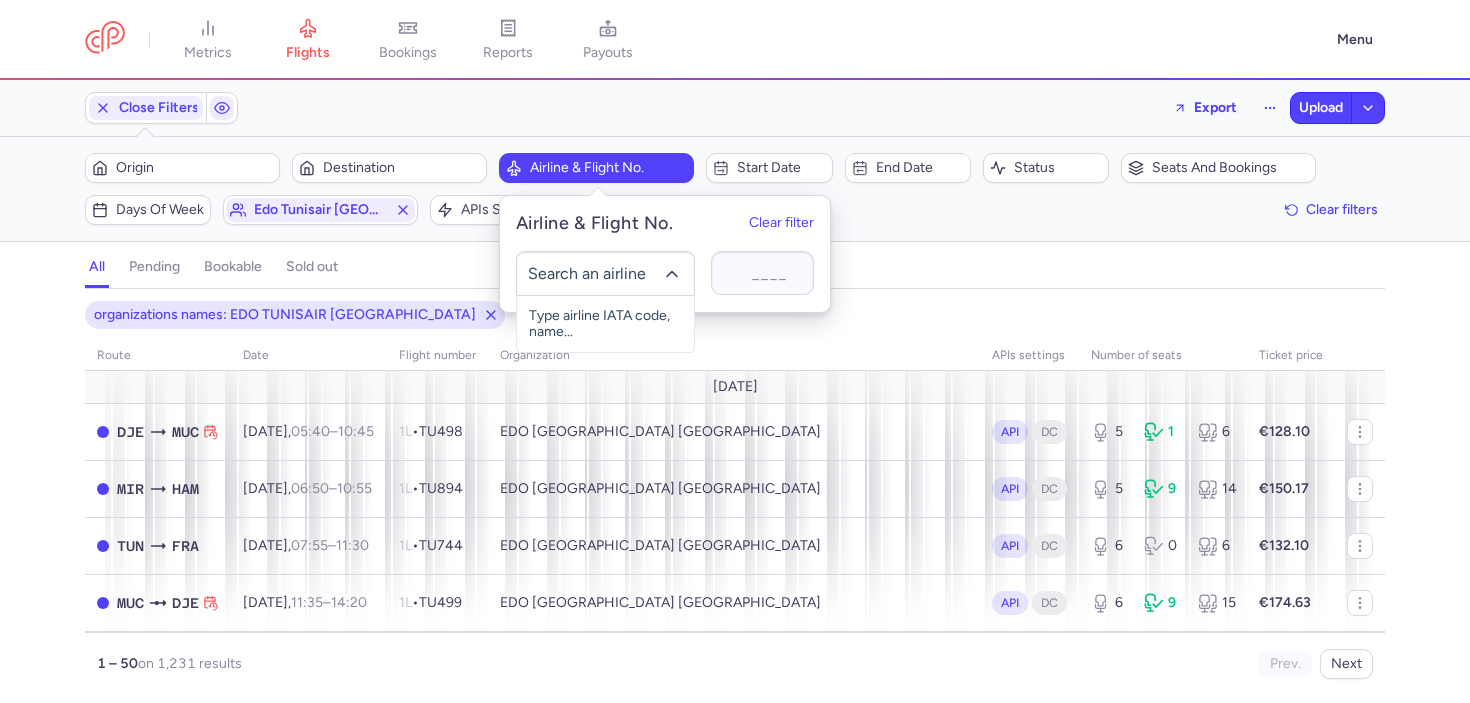 click 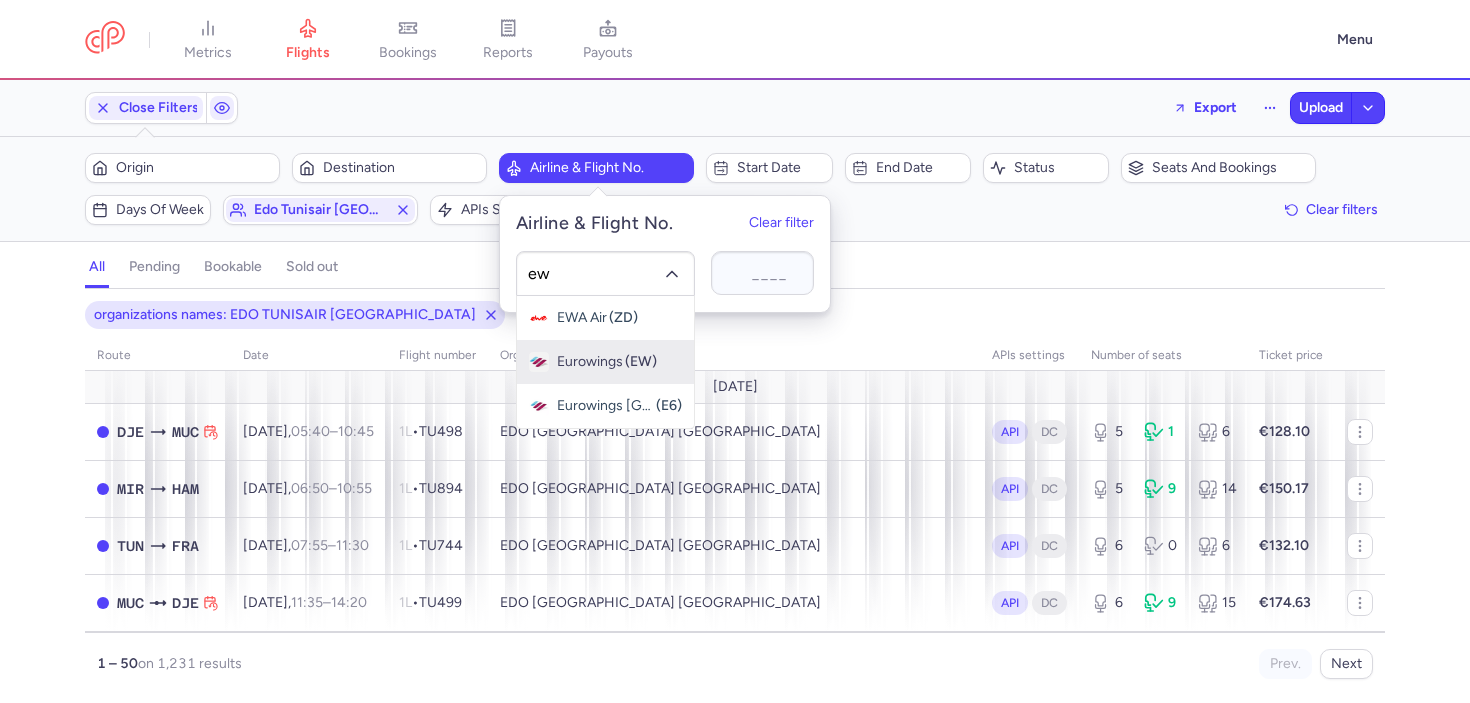 click on "Eurowings" at bounding box center [590, 362] 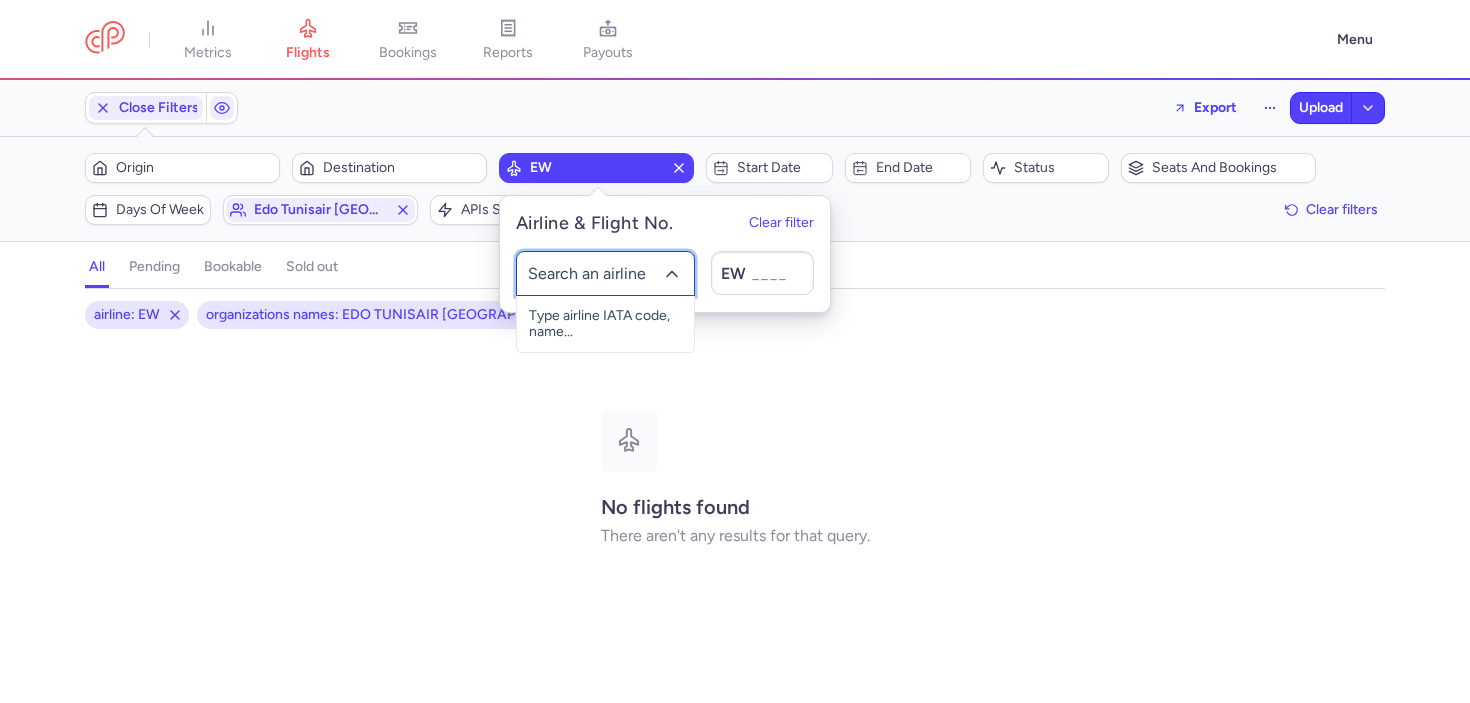 click 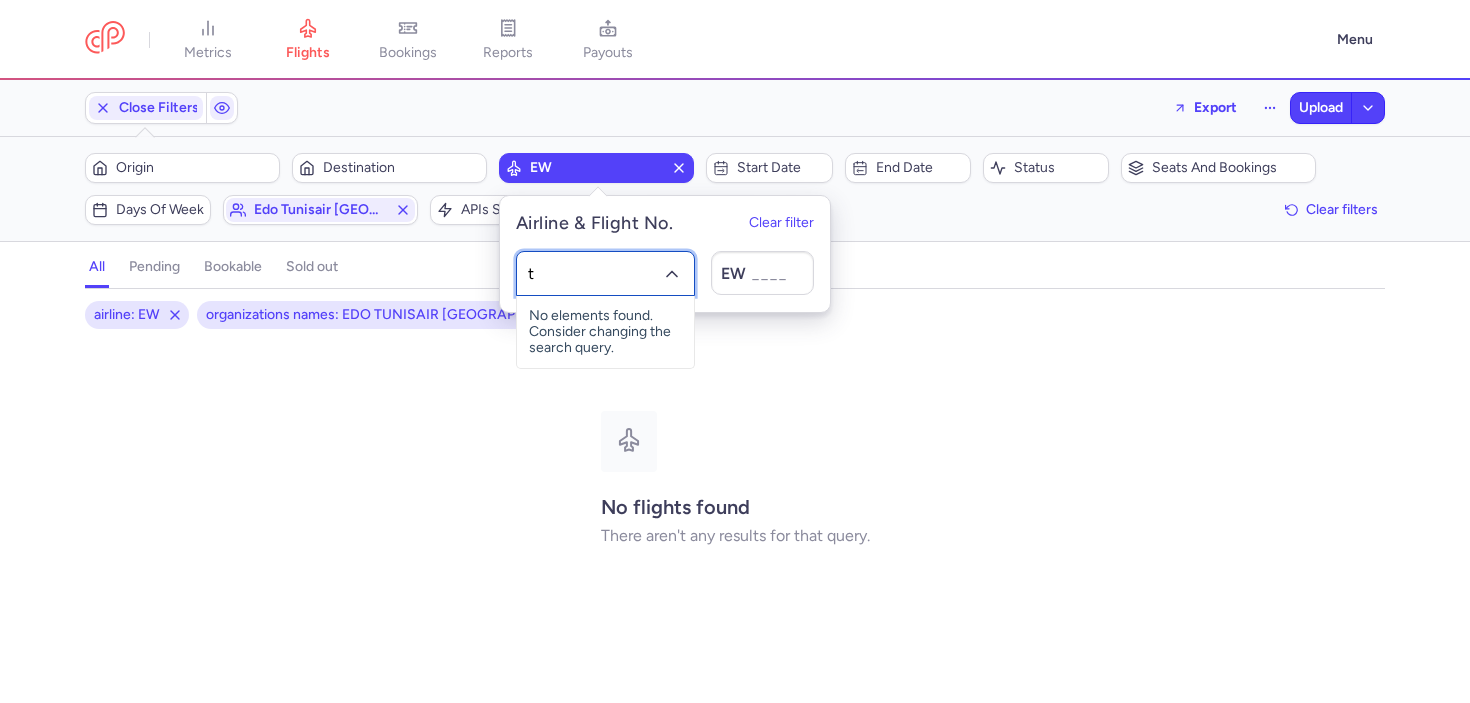 type on "tu" 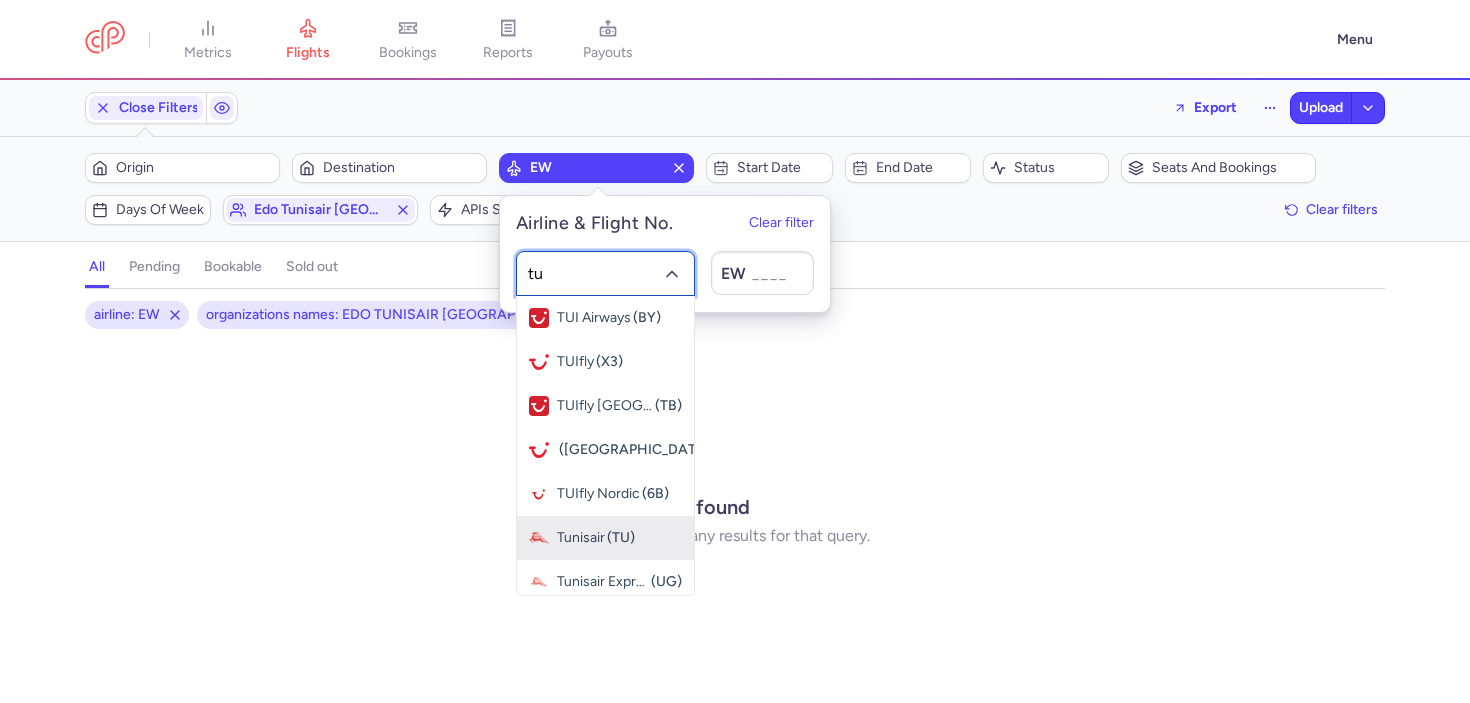 click on "Tunisair" at bounding box center [581, 538] 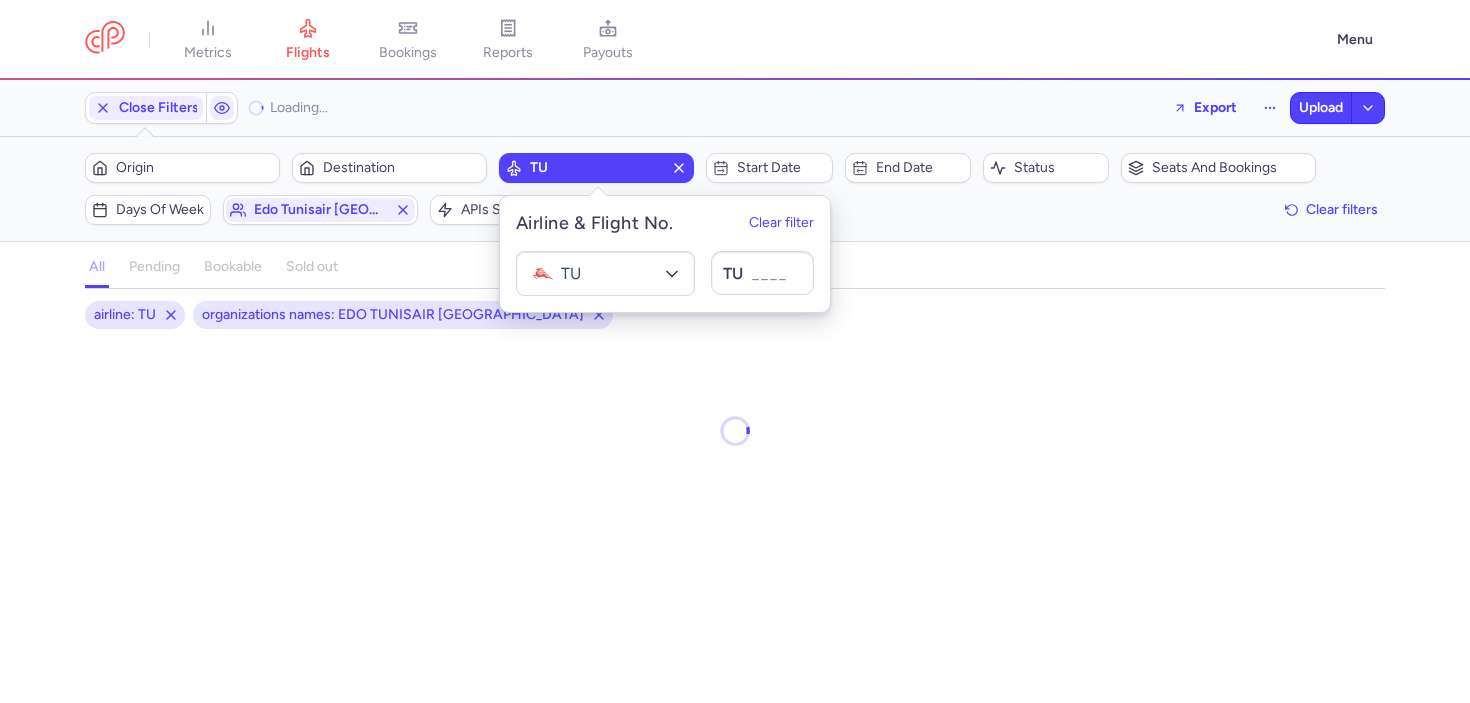 click on "airline: TU organizations names: EDO TUNISAIR GERMANY" at bounding box center (735, 490) 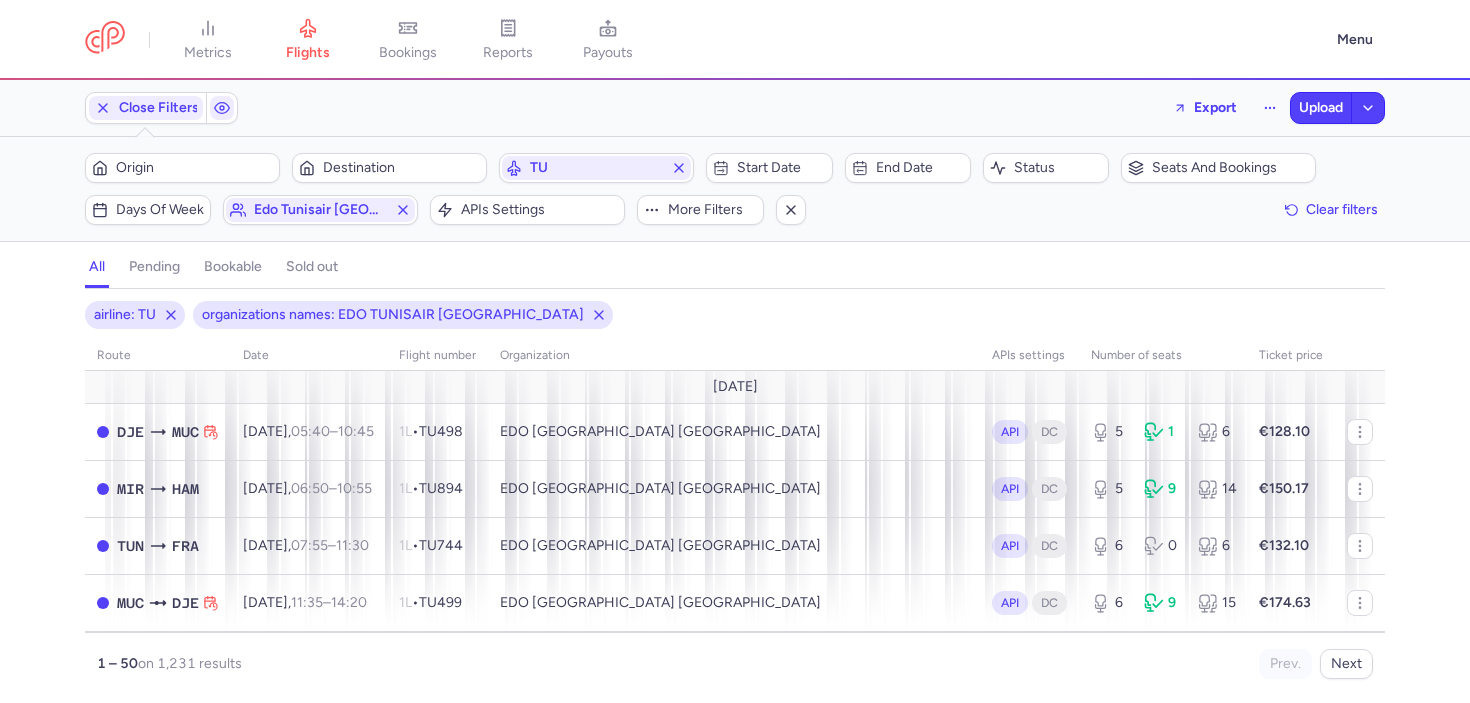 click on "Filters (2) – 1231 results  Origin  Destination  TU  Start date  End date  Status  Seats and bookings  Days of week edo tunisair germany   APIs settings  More filters  Clear filters" at bounding box center (735, 189) 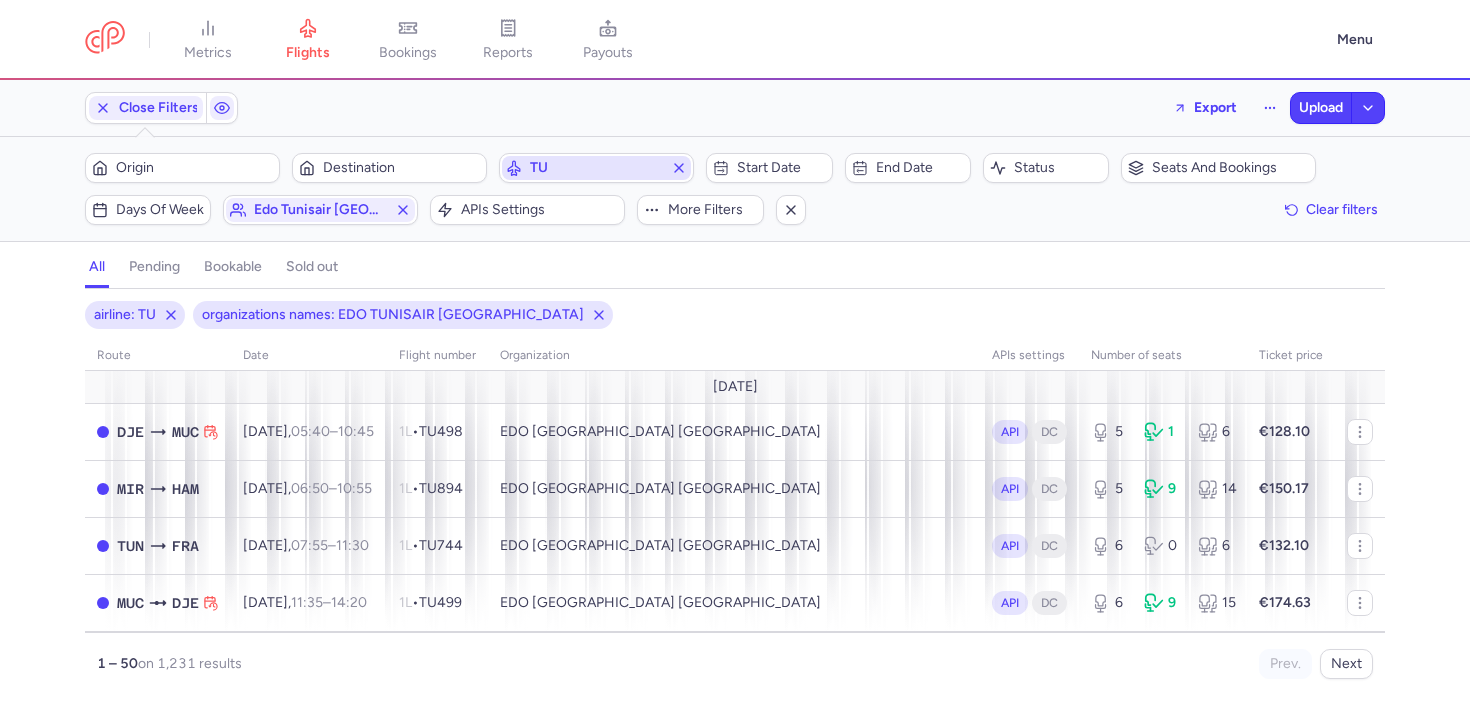 click on "TU" at bounding box center [596, 168] 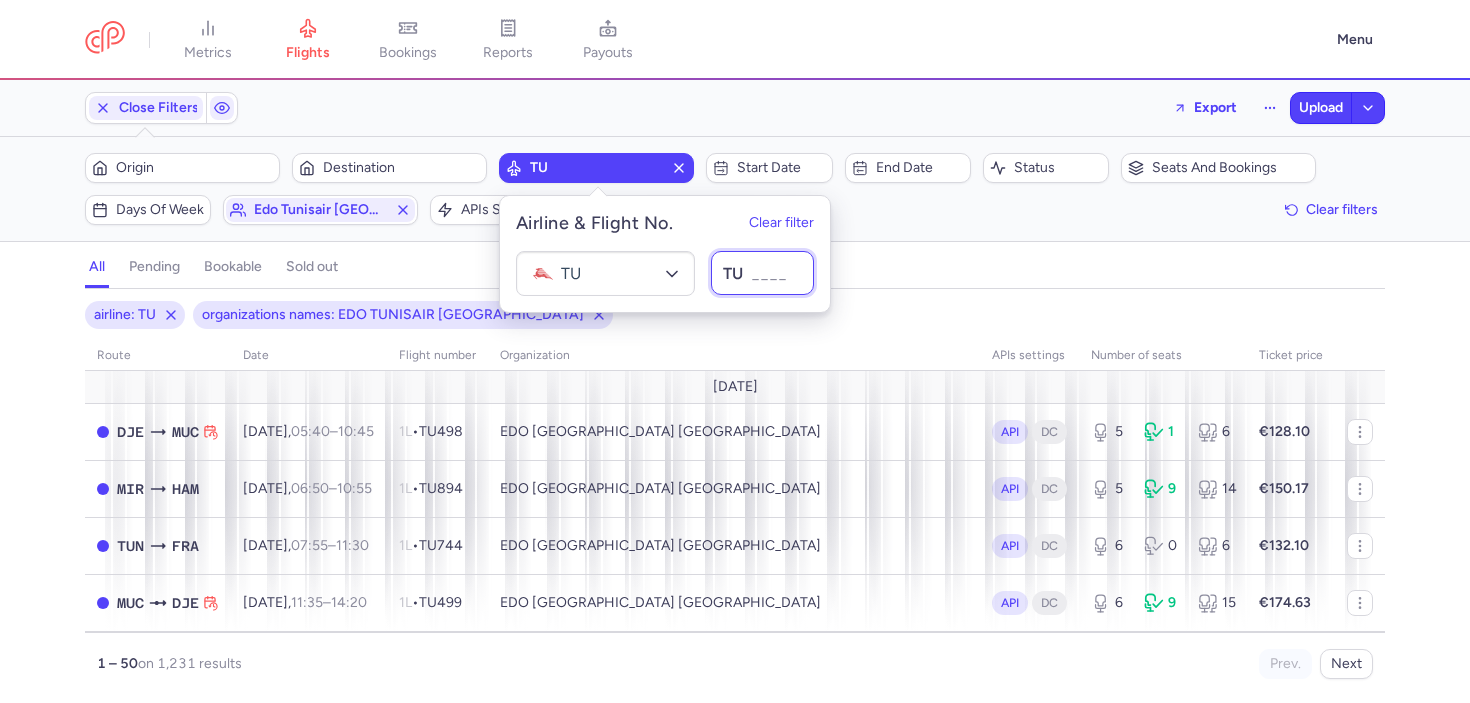 click at bounding box center (762, 273) 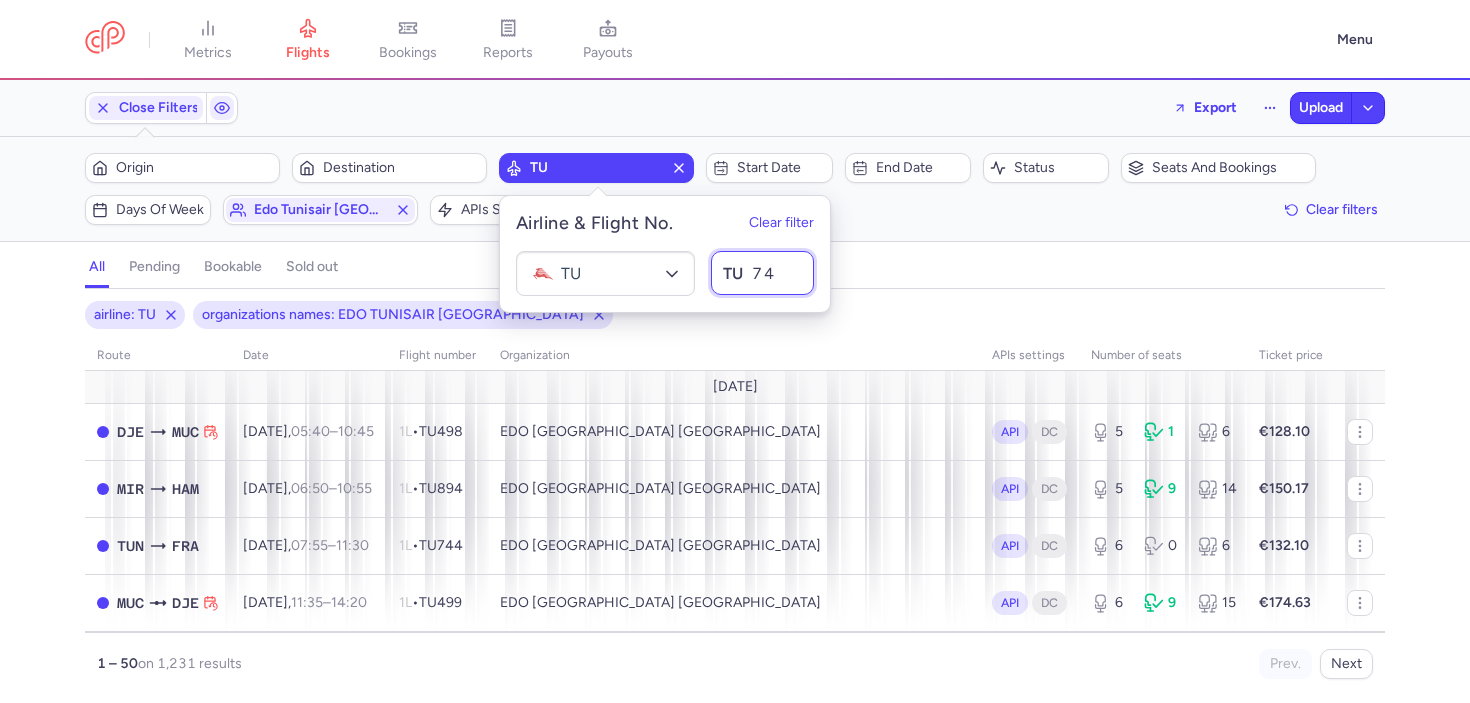 type on "744" 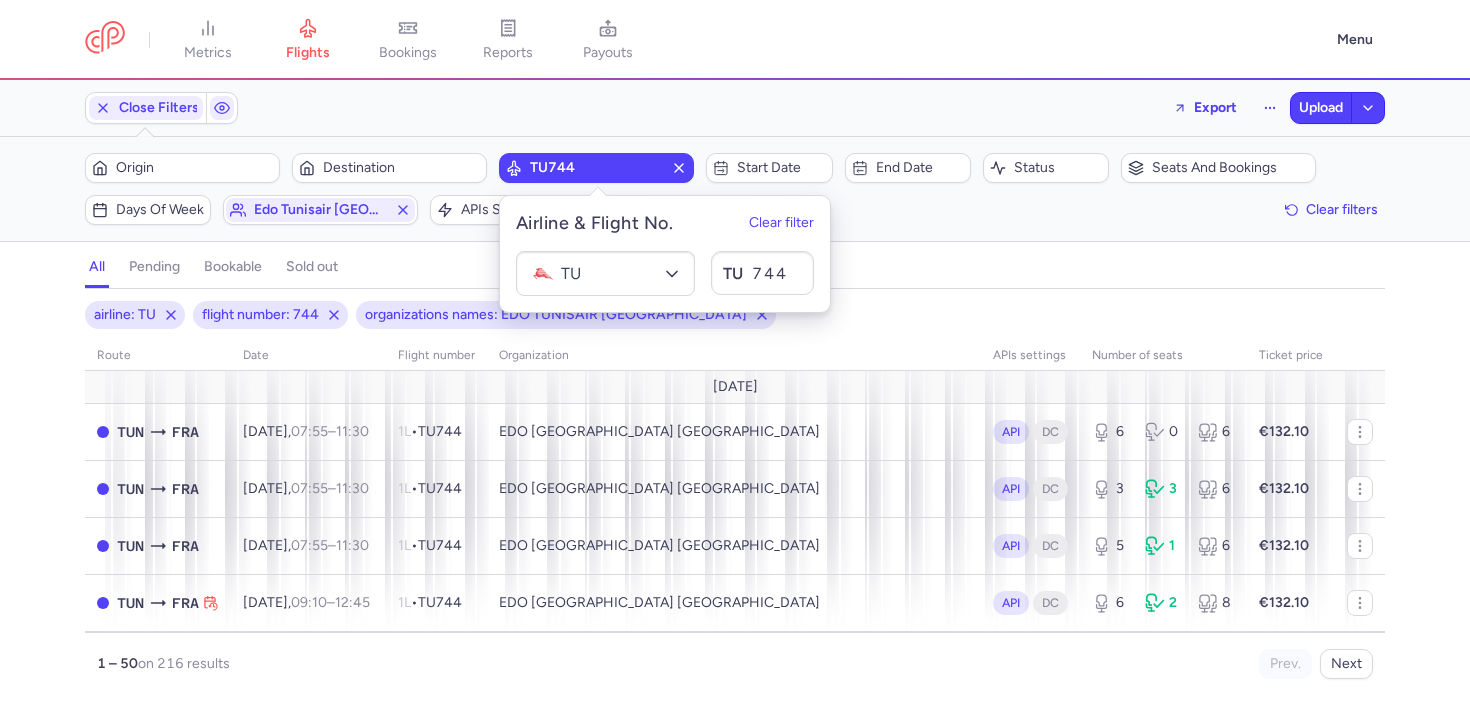 click on "airline: TU flight number: 744 organizations names: EDO TUNISAIR GERMANY route date Flight number organization APIs settings number of seats Ticket price July 25  TUN  FRA Fri, 11 Jul,  07:55  –  11:30  +0 1L  •   TU744  EDO TUNISAIR GERMANY API DC 6 0 6 €132.10  TUN  FRA Sat, 12 Jul,  07:55  –  11:30  +0 1L  •   TU744  EDO TUNISAIR GERMANY API DC 3 3 6 €132.10  TUN  FRA Sun, 13 Jul,  07:55  –  11:30  +0 1L  •   TU744  EDO TUNISAIR GERMANY API DC 5 1 6 €132.10  TUN  FRA Wed, 16 Jul,  09:10  –  12:45  +0 1L  •   TU744  EDO TUNISAIR GERMANY API DC 6 2 8 €132.10  TUN  FRA Thu, 17 Jul,  09:50  –  13:25  +0 1L  •   TU744  EDO TUNISAIR GERMANY API DC 6 0 6 €132.10  TUN  FRA Fri, 18 Jul,  07:55  –  11:30  +0 1L  •   TU744  EDO TUNISAIR GERMANY API DC 4 2 6 €132.10  TUN  FRA Sat, 19 Jul,  07:55  –  11:30  +0 1L  •   TU744  EDO TUNISAIR GERMANY API DC 5 1 6 €132.10  TUN  FRA Sun, 20 Jul,  07:55  –  11:30  +0 1L  •   TU744  EDO TUNISAIR GERMANY API DC 0 8 8 €132.10  TUN 0" at bounding box center [735, 502] 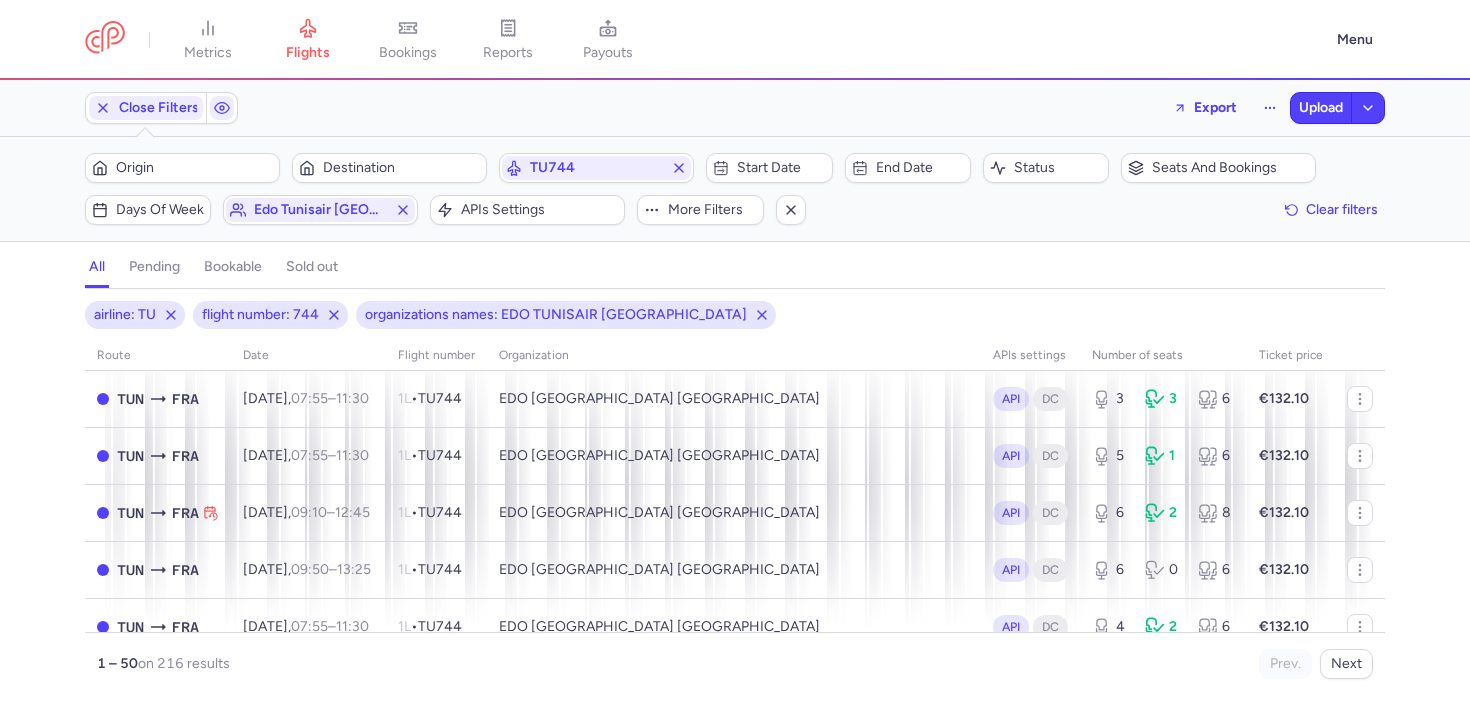 scroll, scrollTop: 87, scrollLeft: 0, axis: vertical 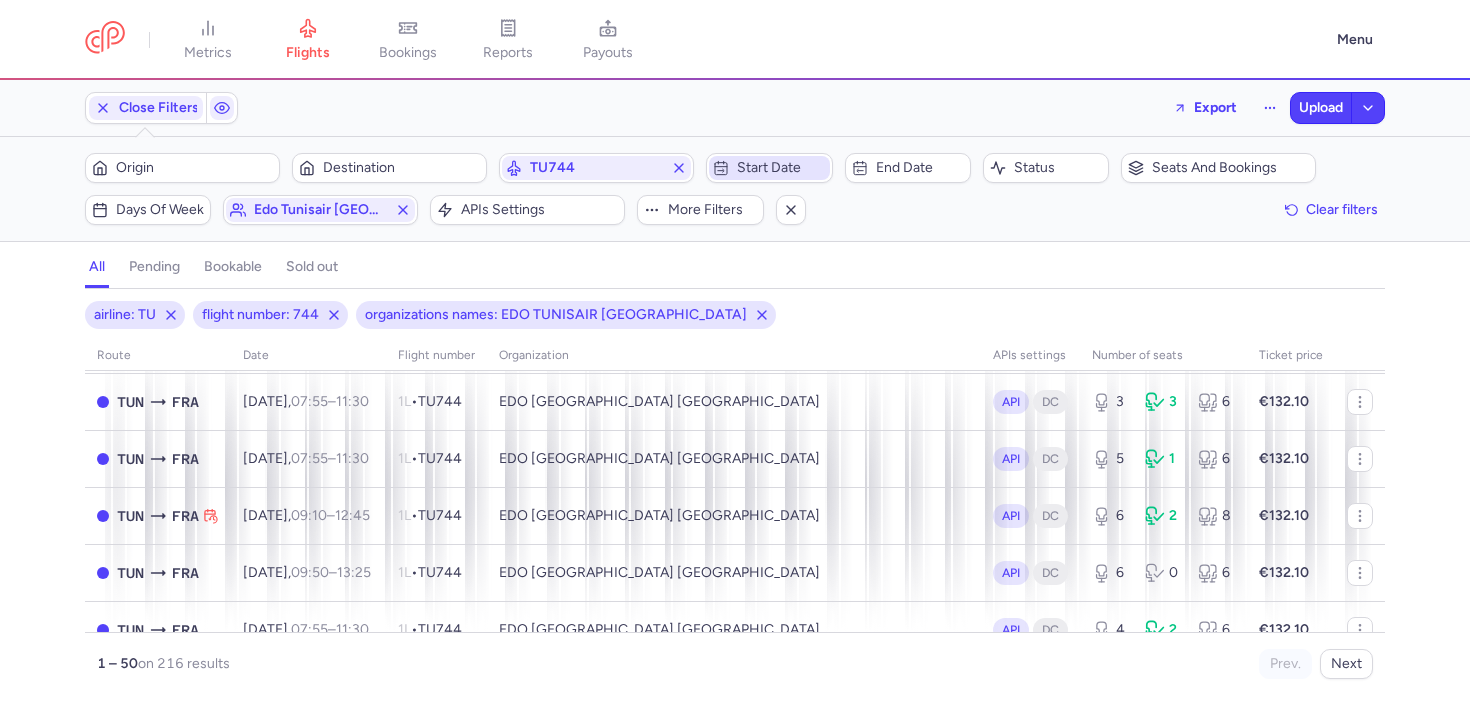 type 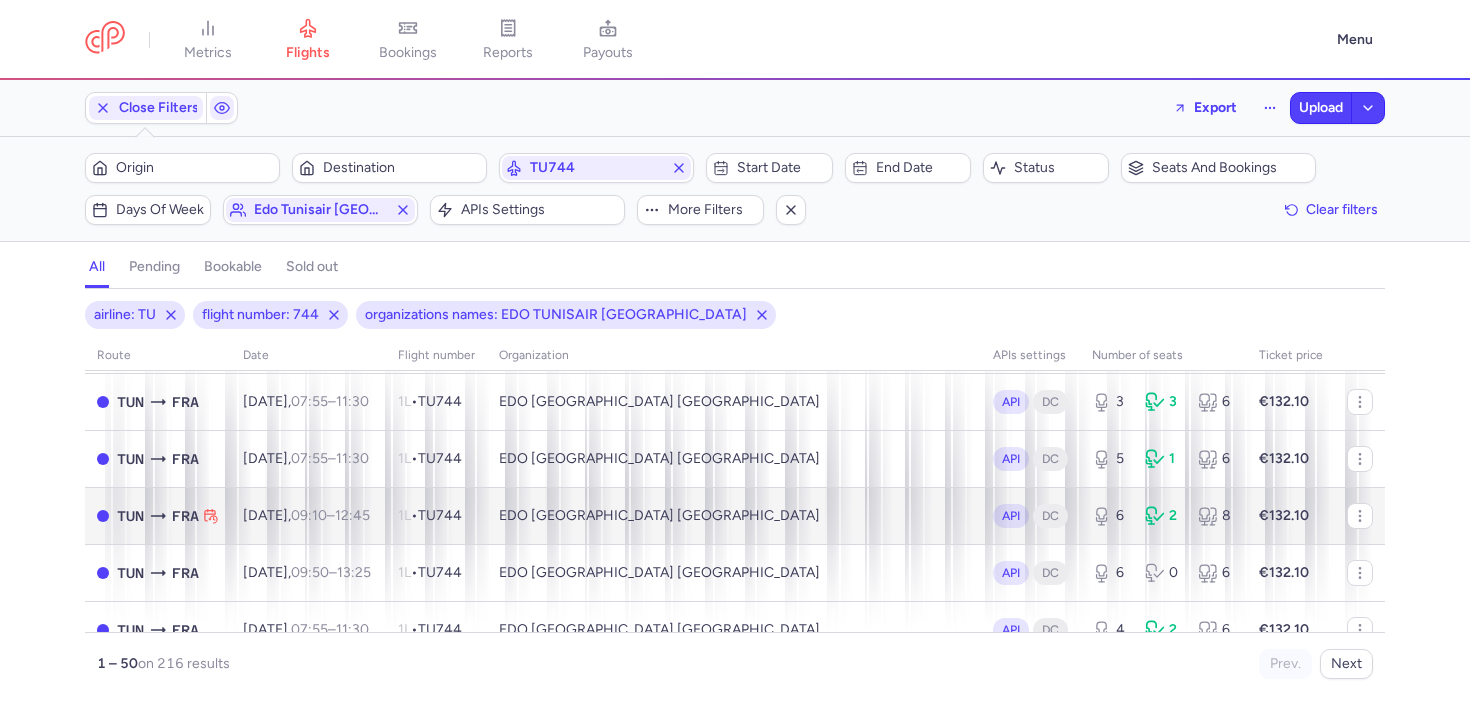 scroll, scrollTop: 0, scrollLeft: 0, axis: both 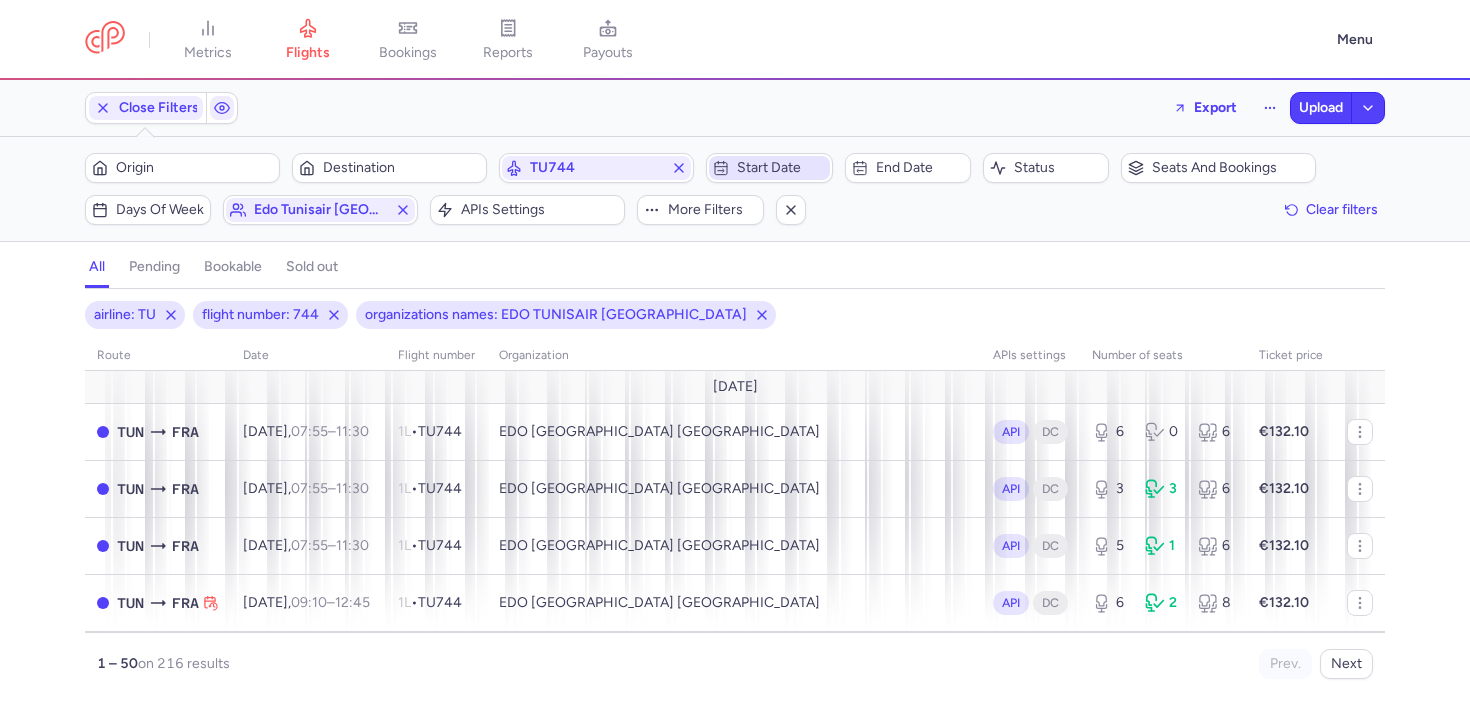 click on "Start date" at bounding box center [769, 168] 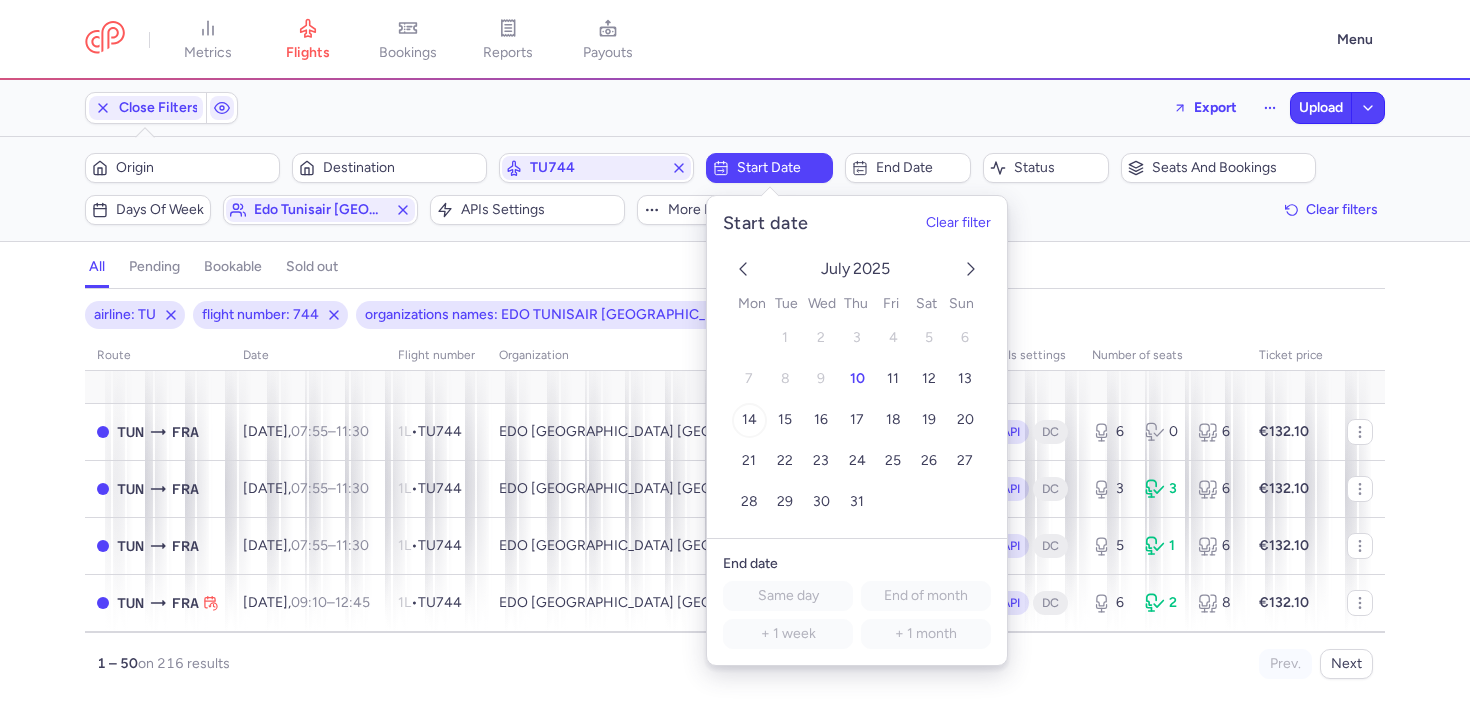 click on "14" at bounding box center (749, 420) 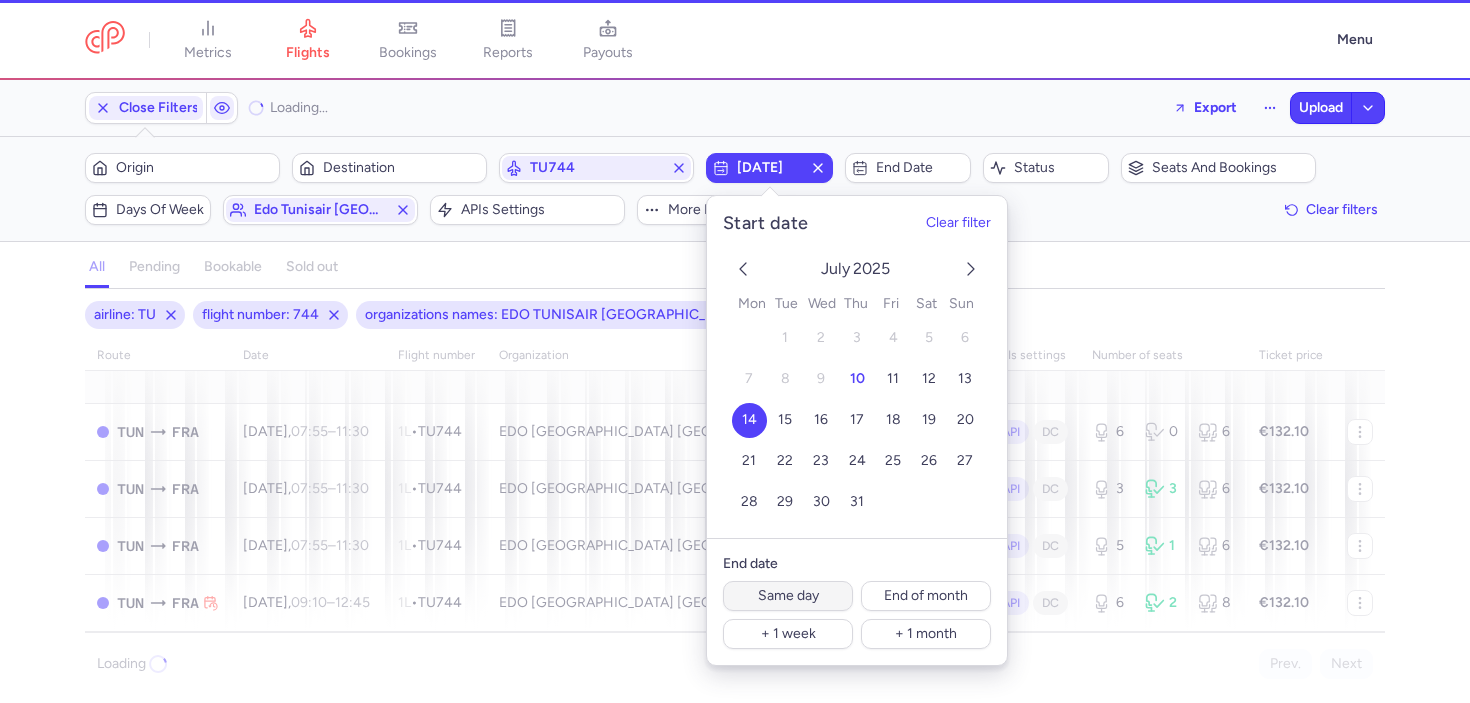 click on "Same day" at bounding box center (788, 596) 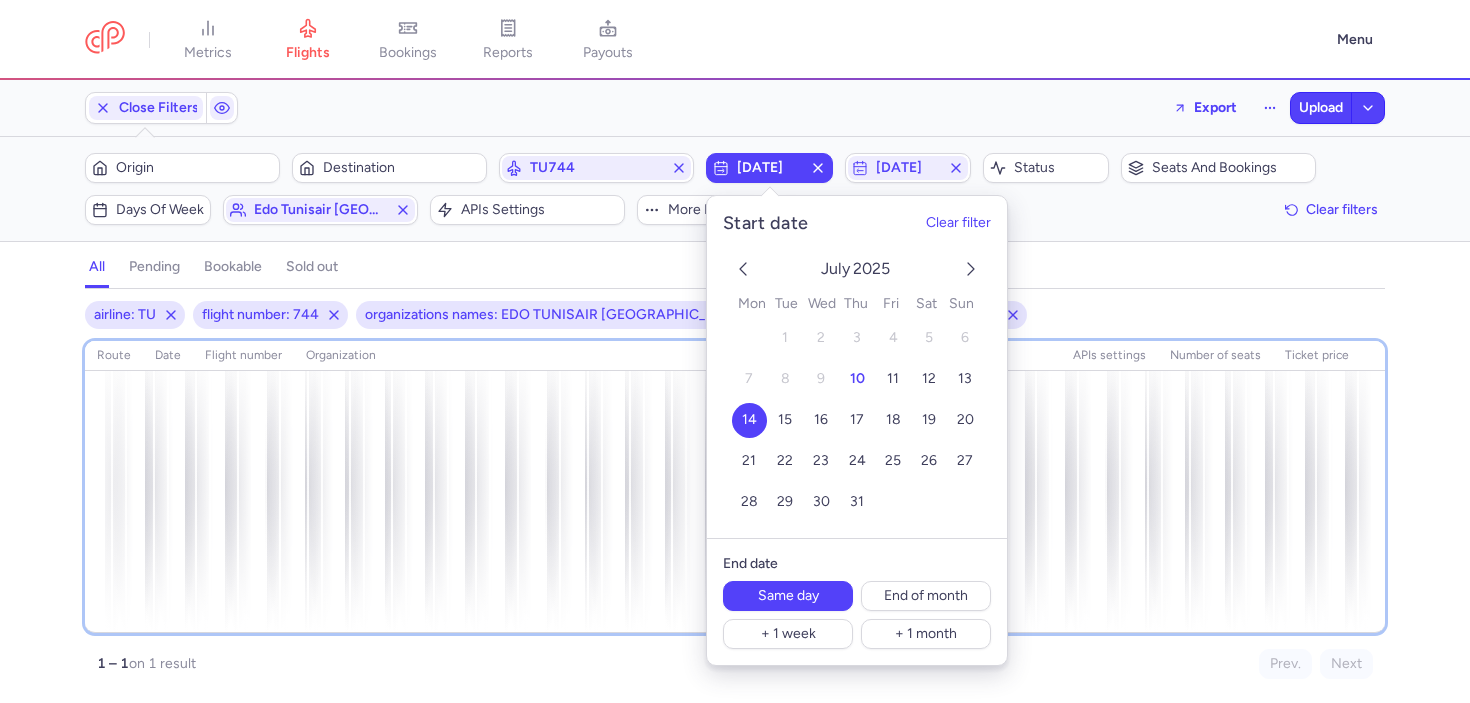 click on "route date Flight number organization APIs settings number of seats Ticket price" at bounding box center [735, 487] 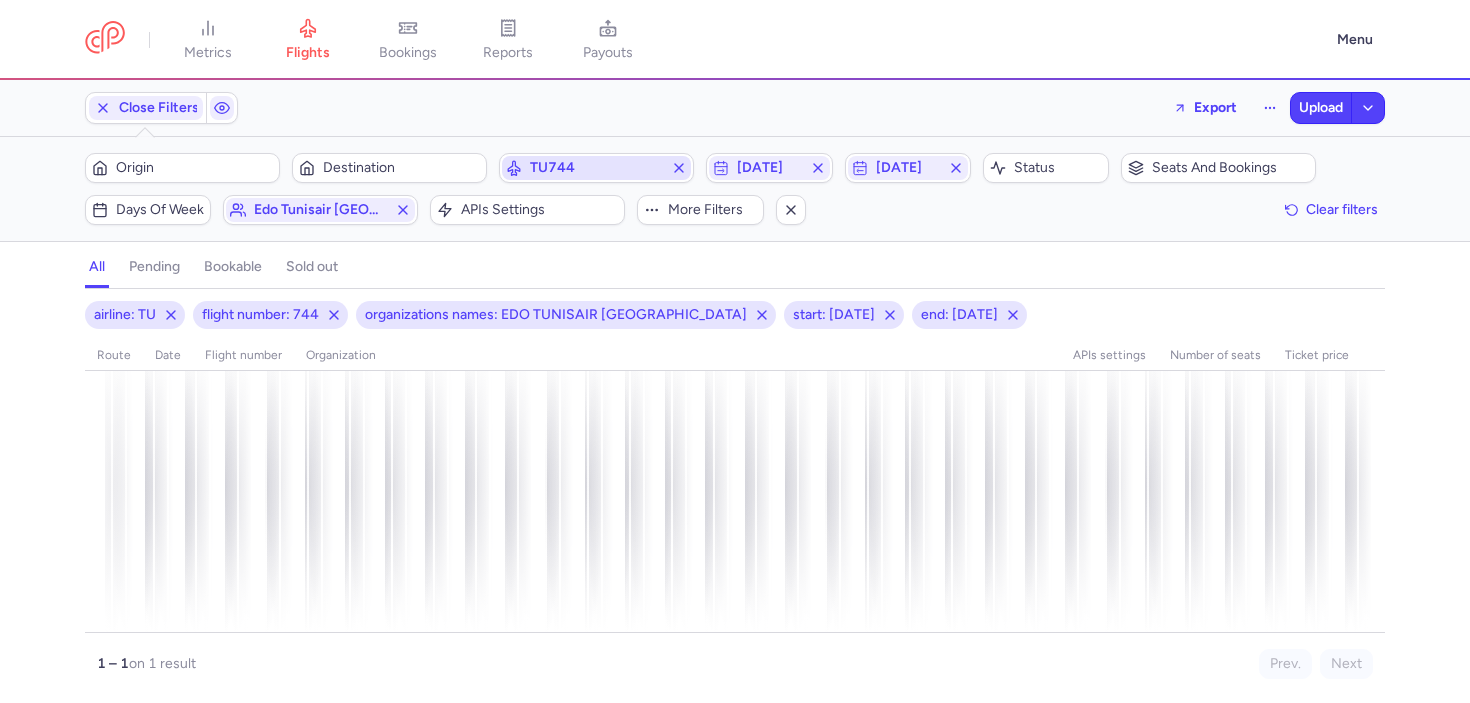 click on "TU744" at bounding box center [596, 168] 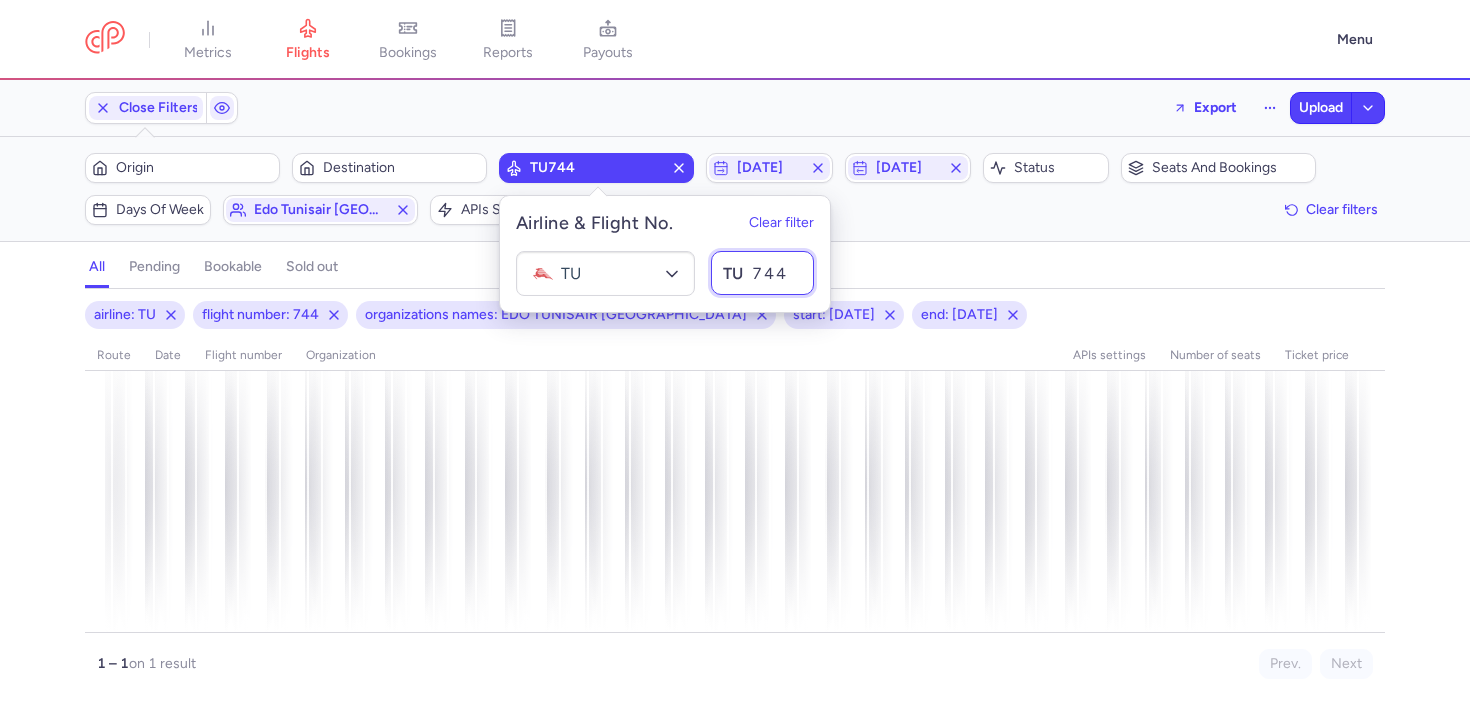click on "744" at bounding box center (762, 273) 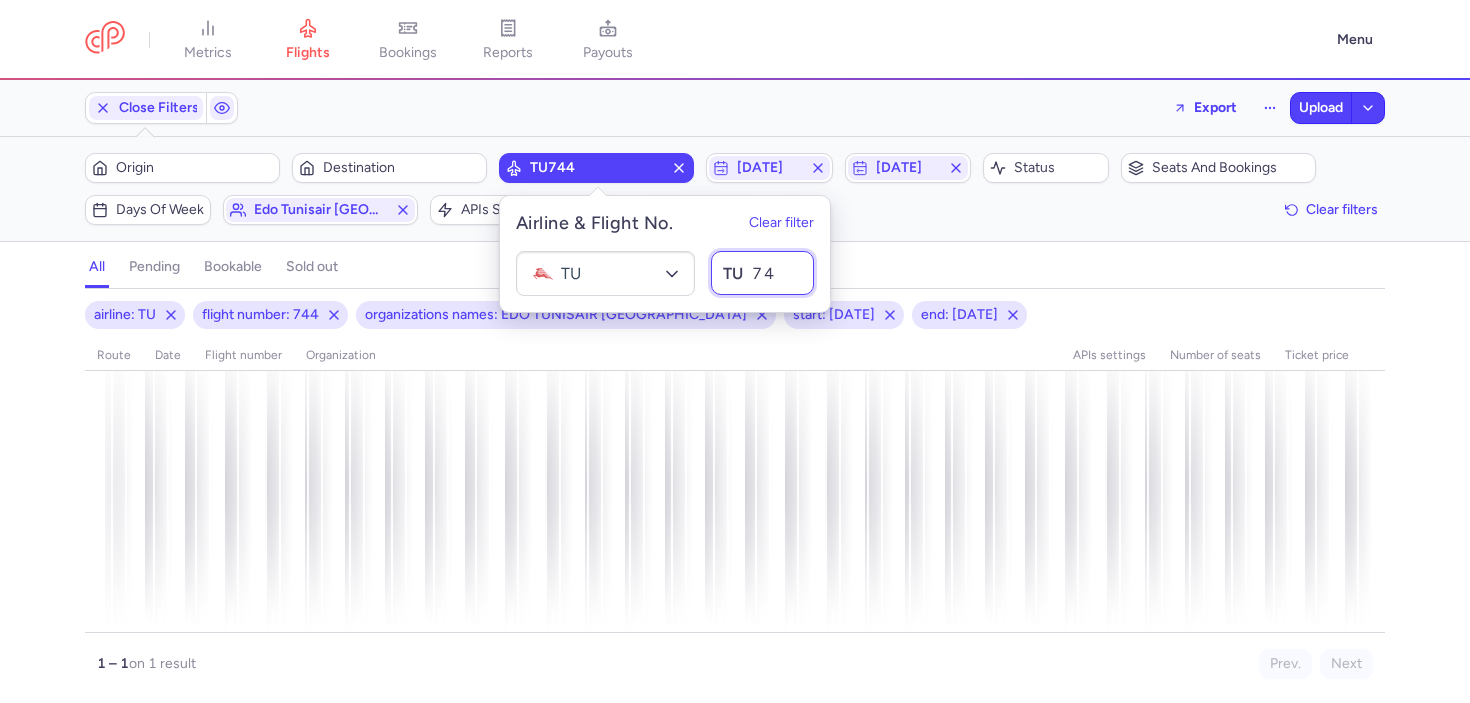 type on "745" 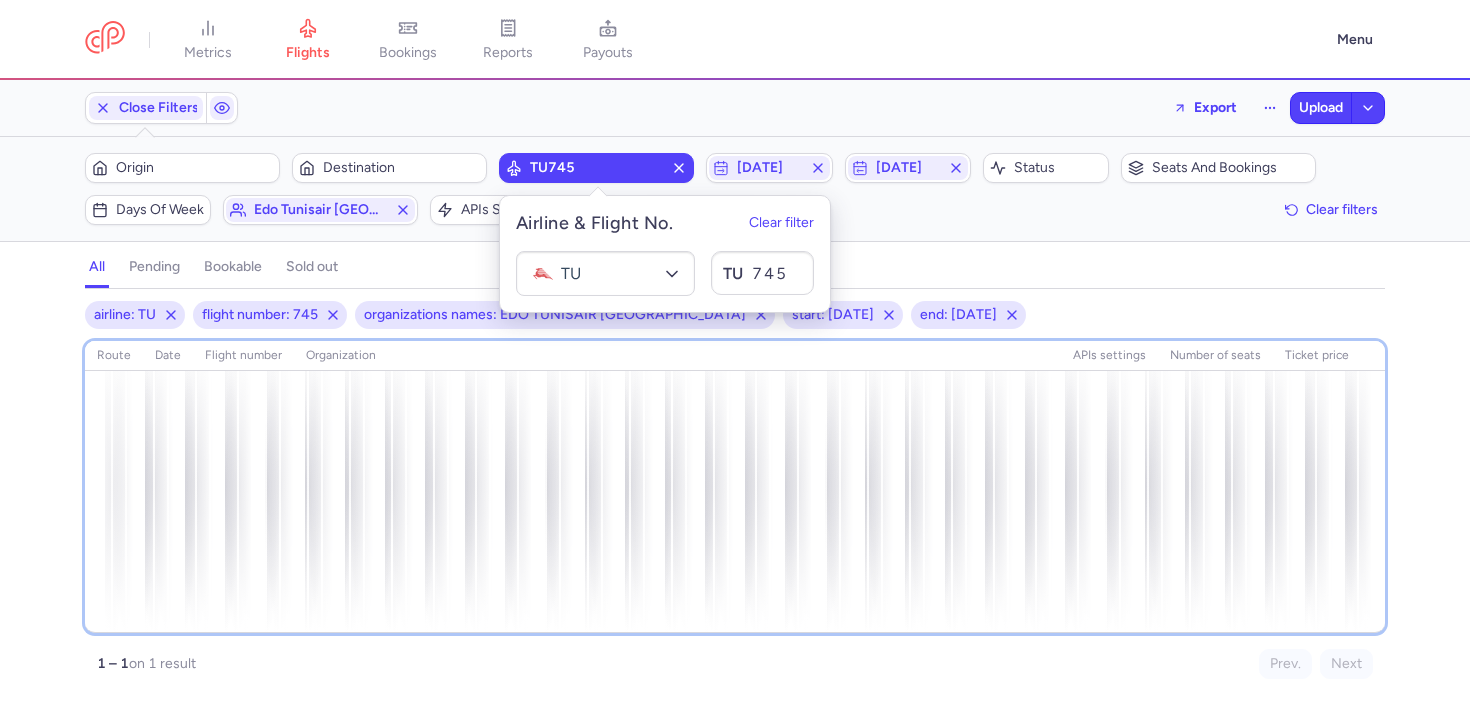 click on "route date Flight number organization APIs settings number of seats Ticket price" at bounding box center [735, 487] 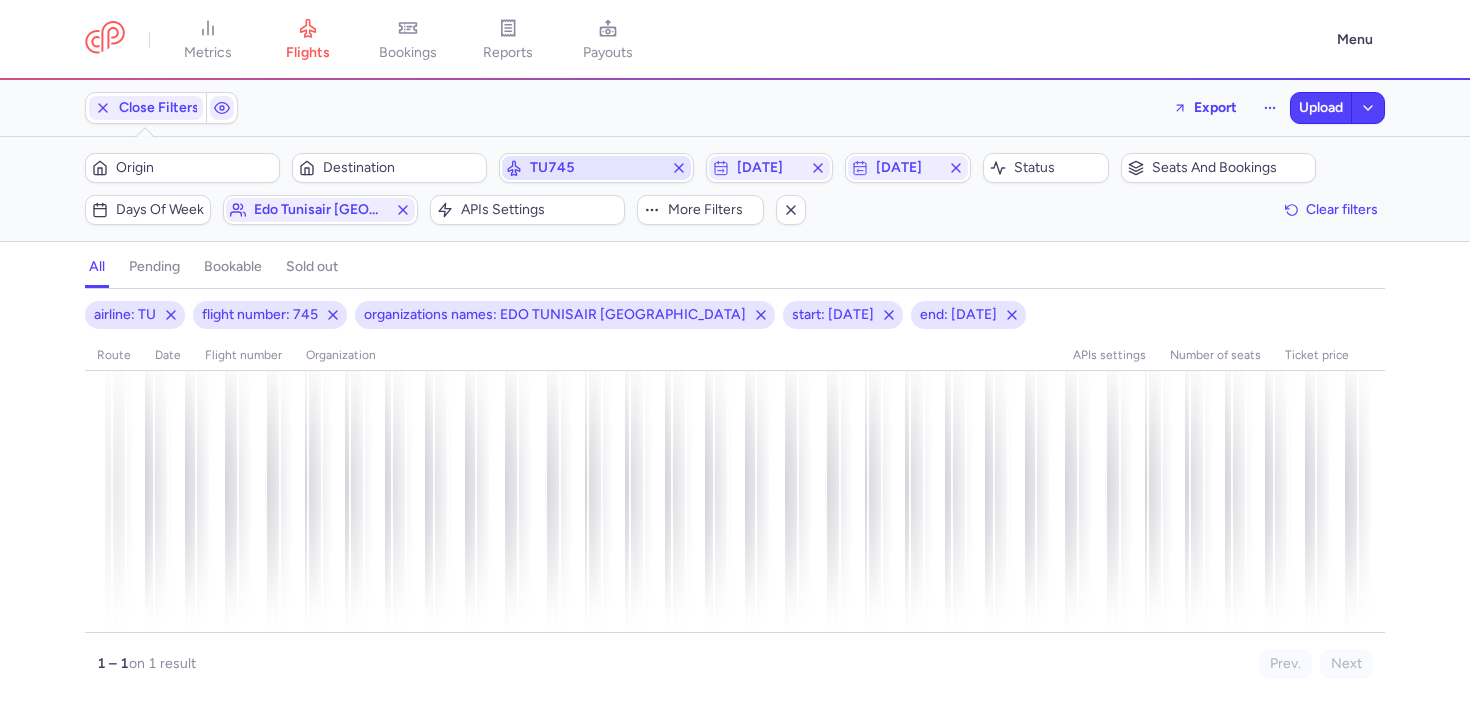 click on "TU745" at bounding box center (596, 168) 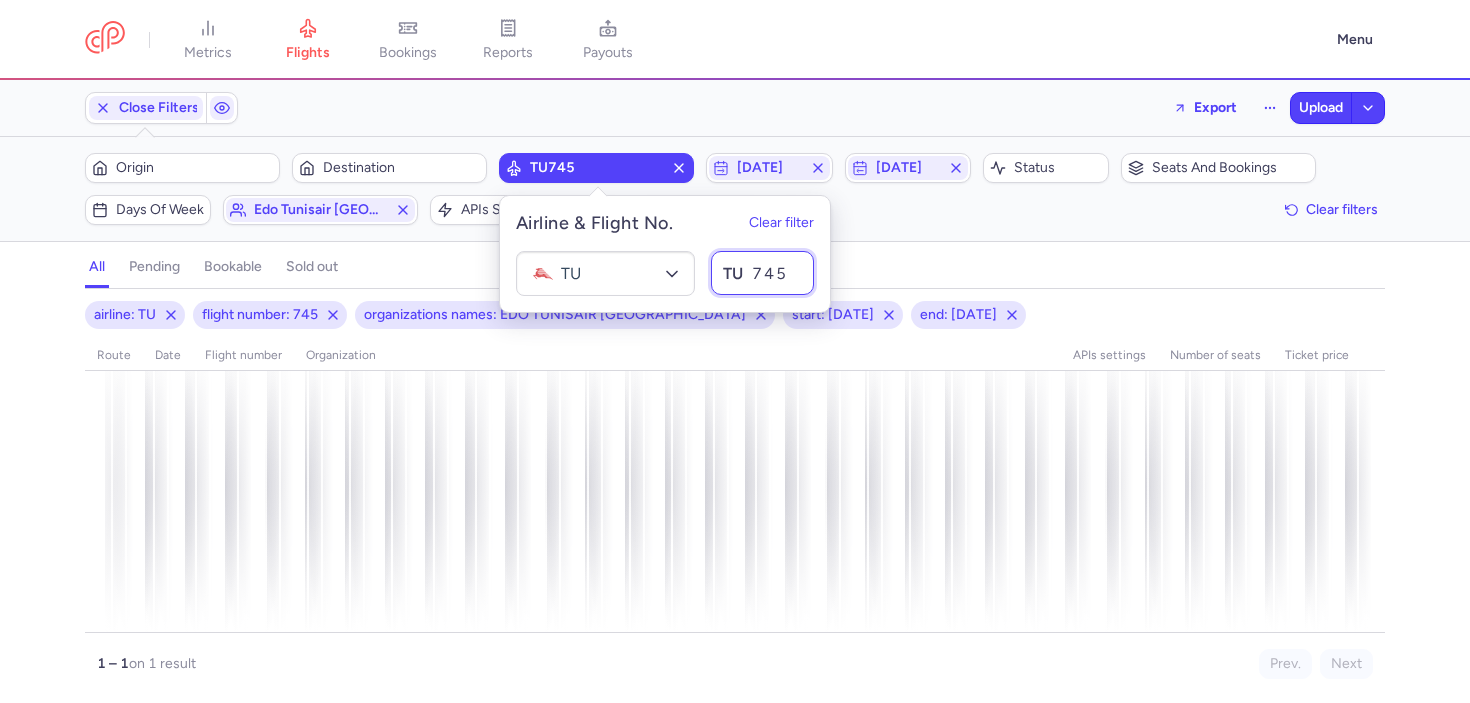 click on "745" at bounding box center (762, 273) 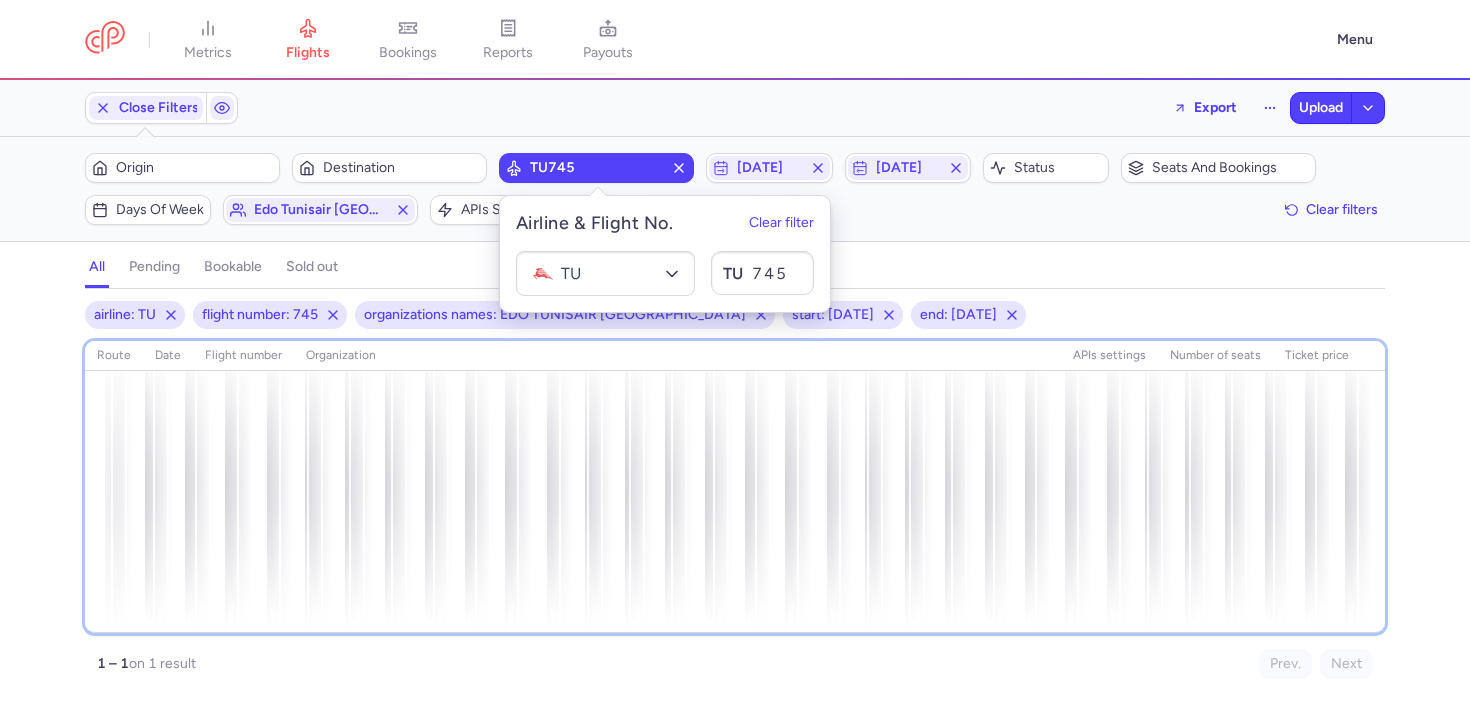 click on "route date Flight number organization APIs settings number of seats Ticket price" at bounding box center [735, 487] 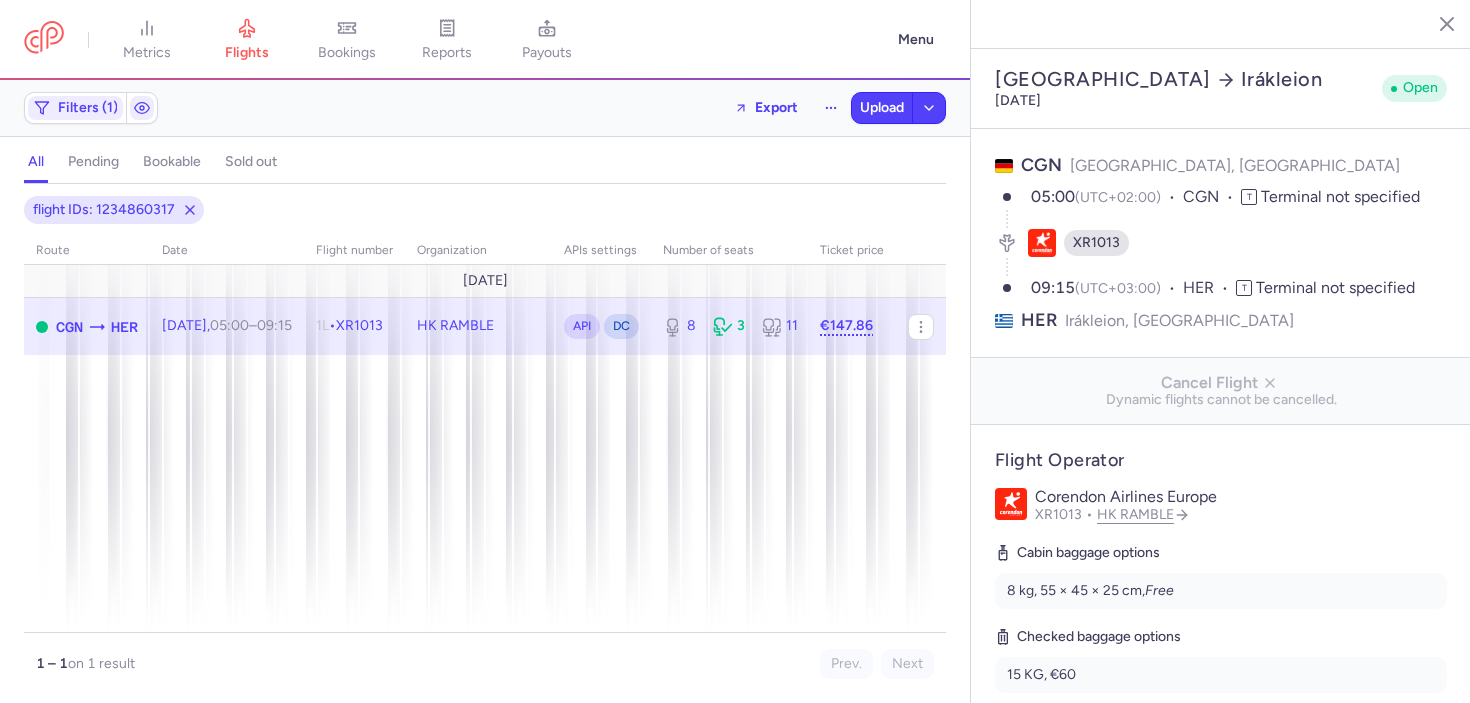 select on "days" 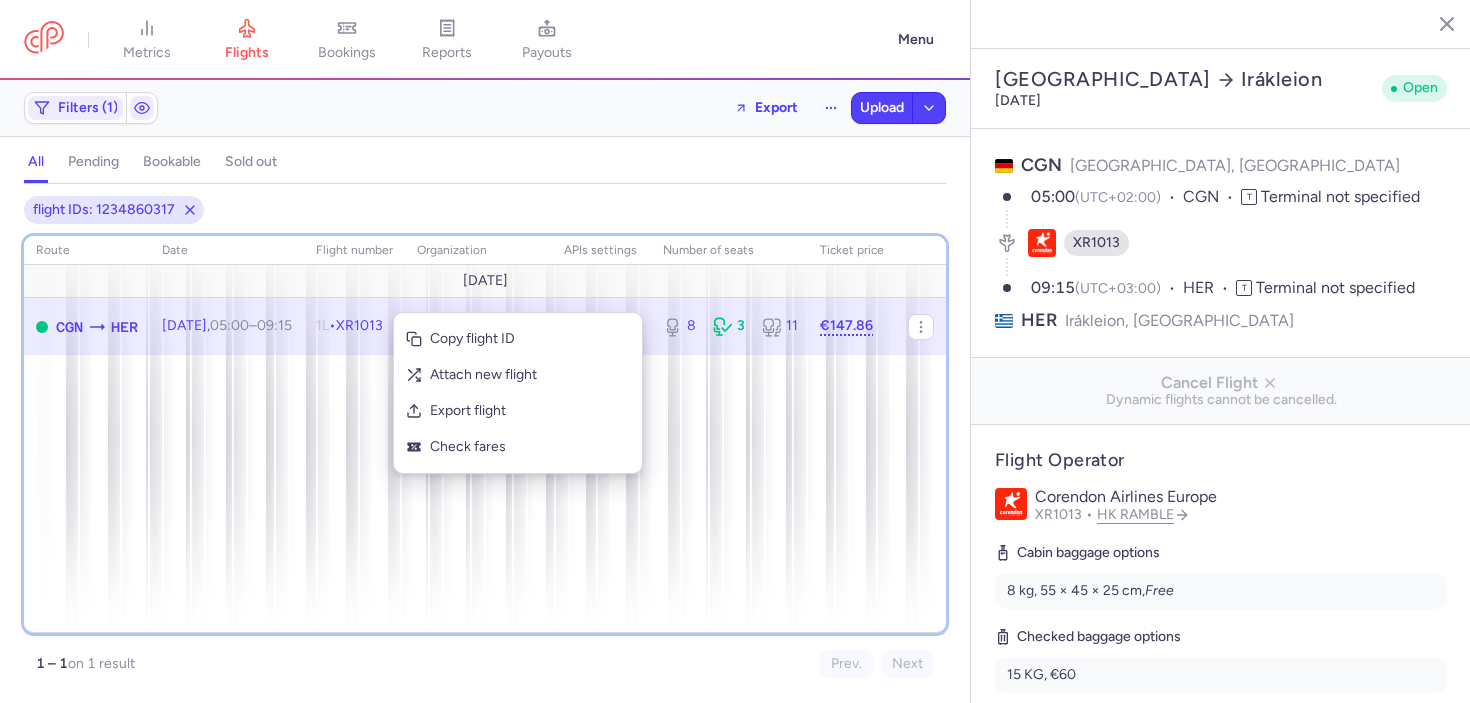 click on "route date Flight number organization APIs settings number of seats Ticket price [DATE]  CGN  HER [DATE]  05:00  –  09:15  +0 1L  •   XR1013  HK RAMBLE API DC 8 3 11 €147.86" at bounding box center [485, 434] 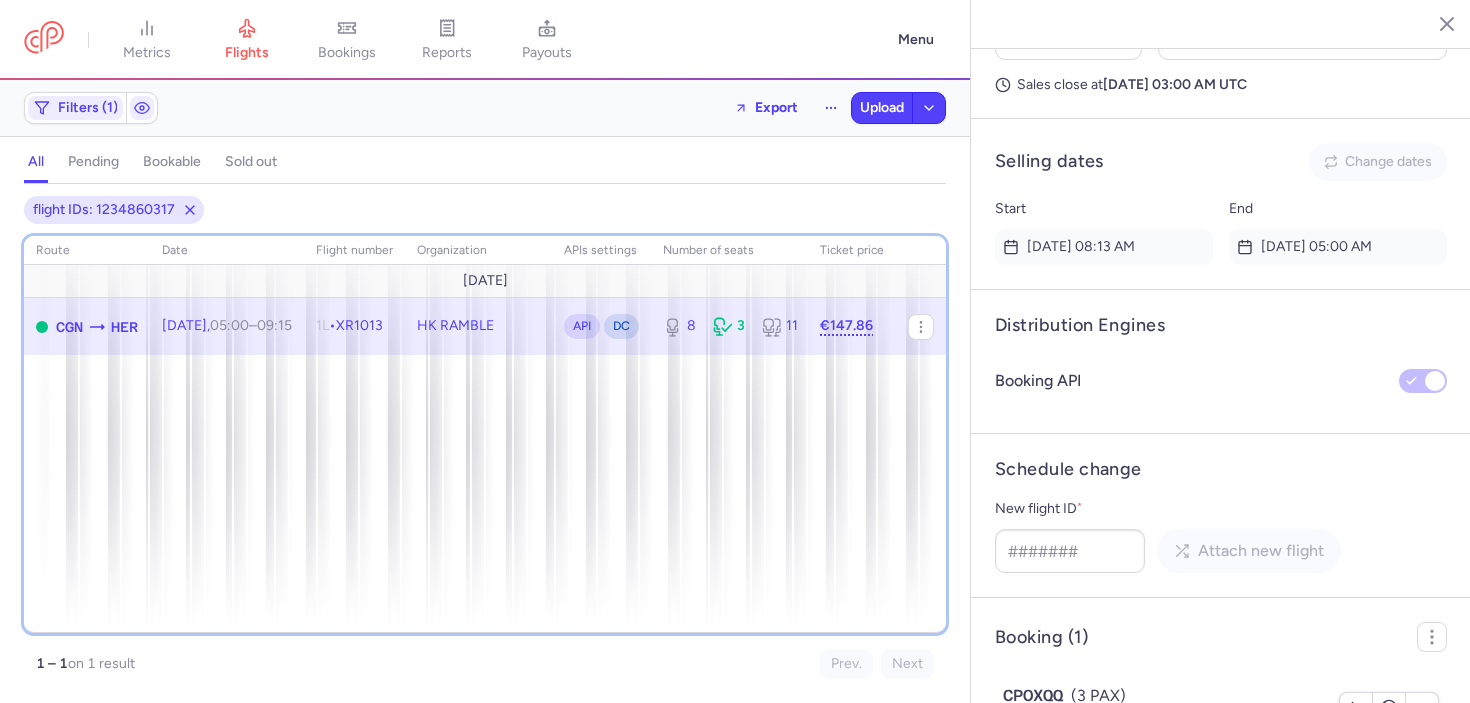 scroll, scrollTop: 1479, scrollLeft: 0, axis: vertical 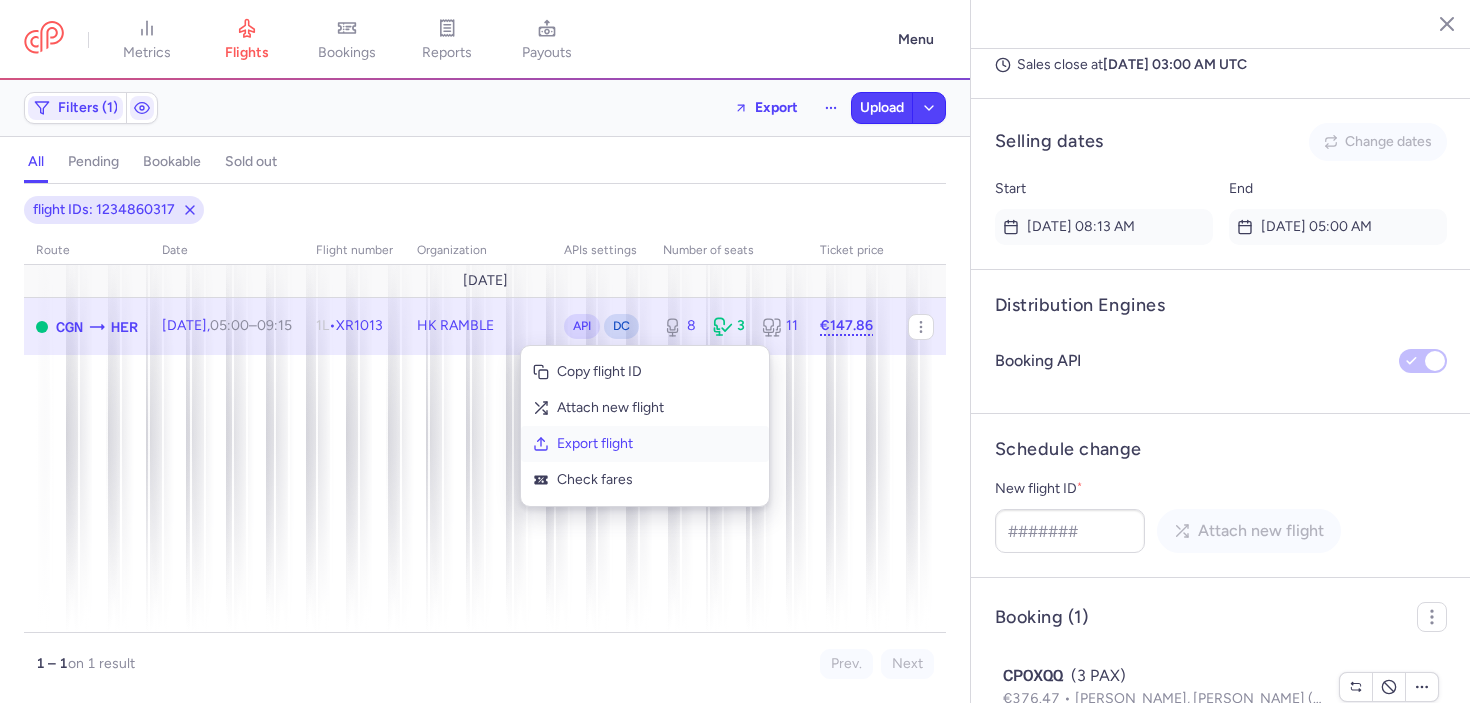 click on "Export flight" at bounding box center (645, 444) 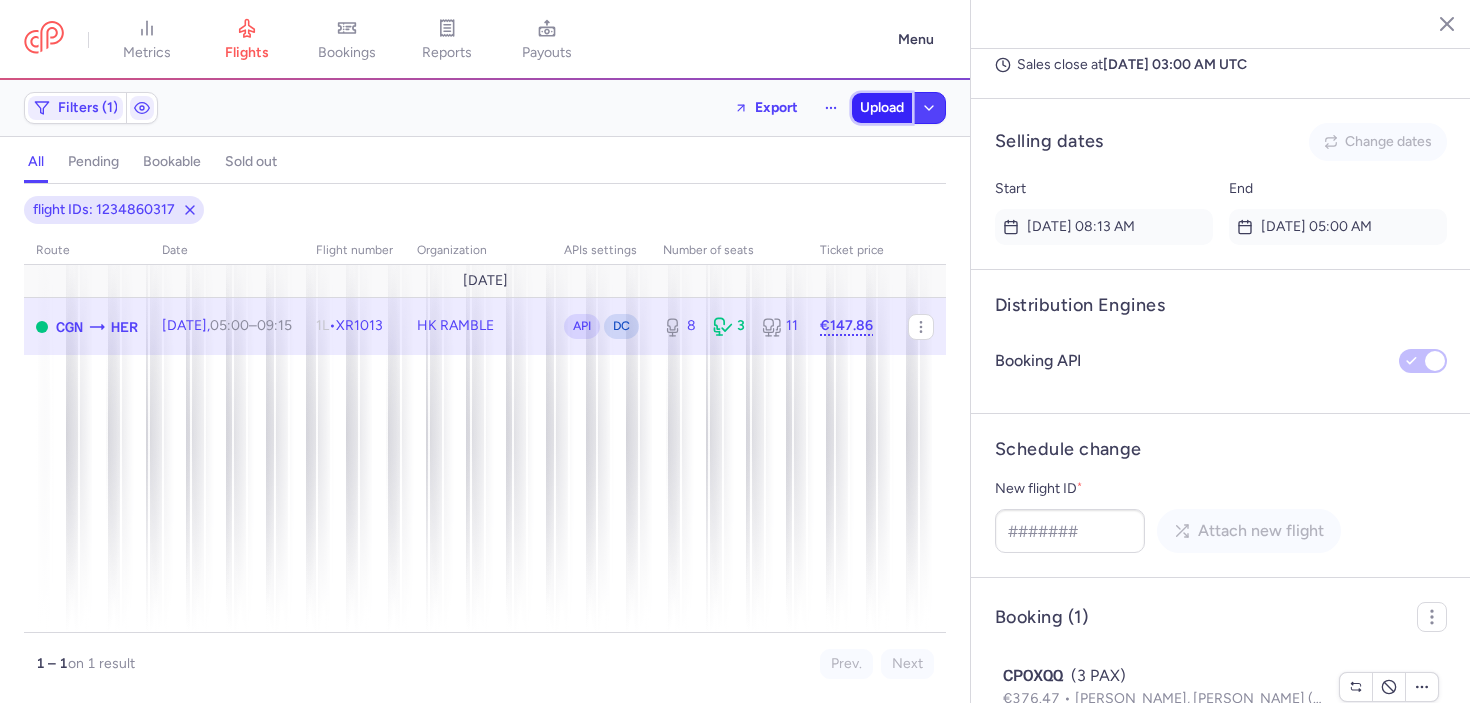 click on "Upload" at bounding box center (882, 108) 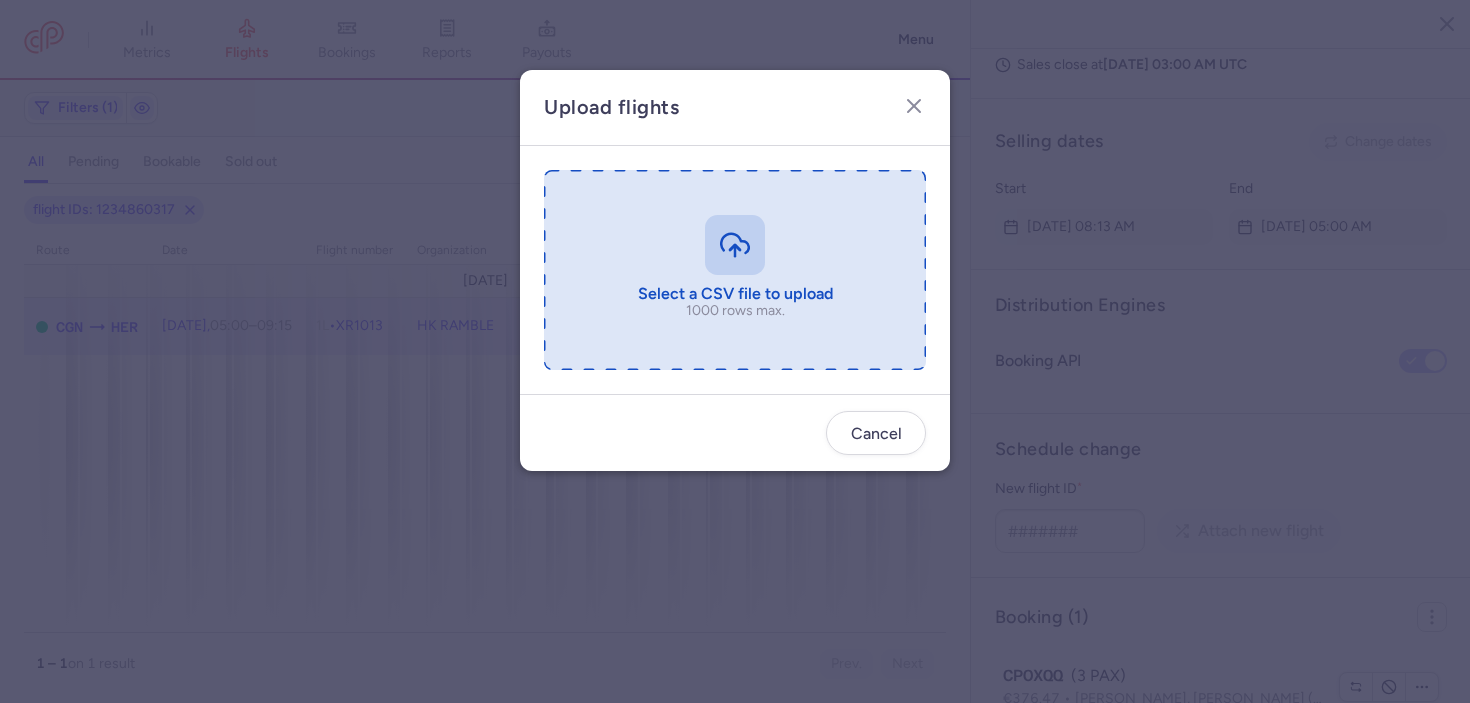click at bounding box center (735, 270) 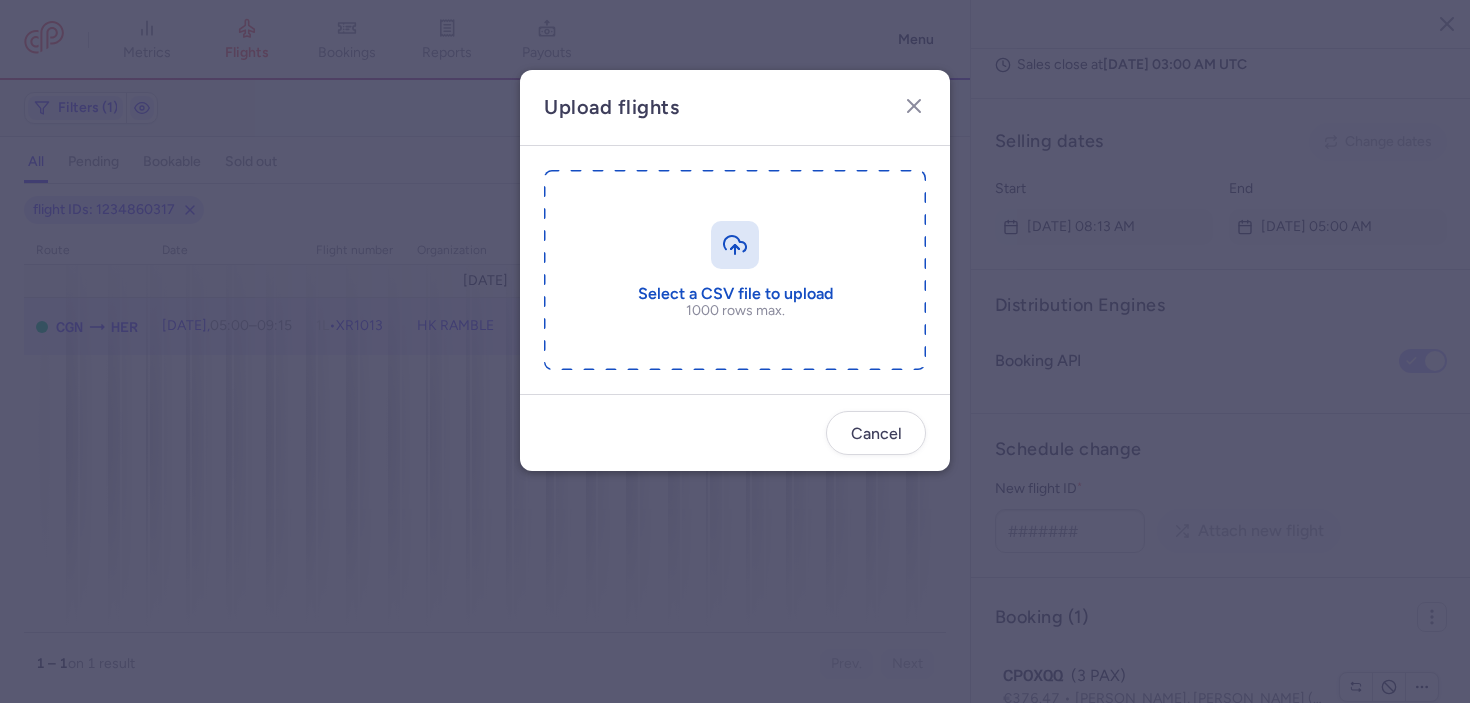 type on "C:\fakepath\export_flight_XR1013_20250710,1614.csv" 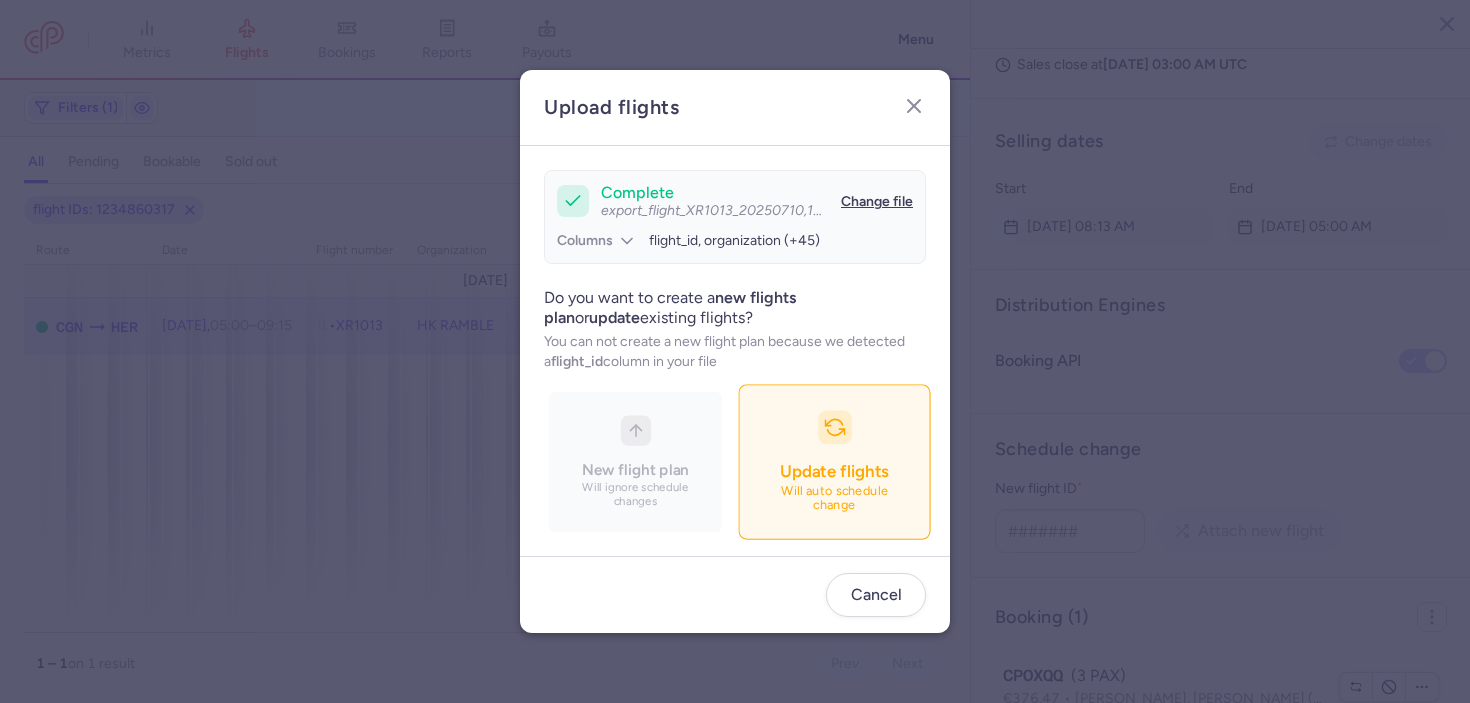 click on "Update flights" at bounding box center (834, 471) 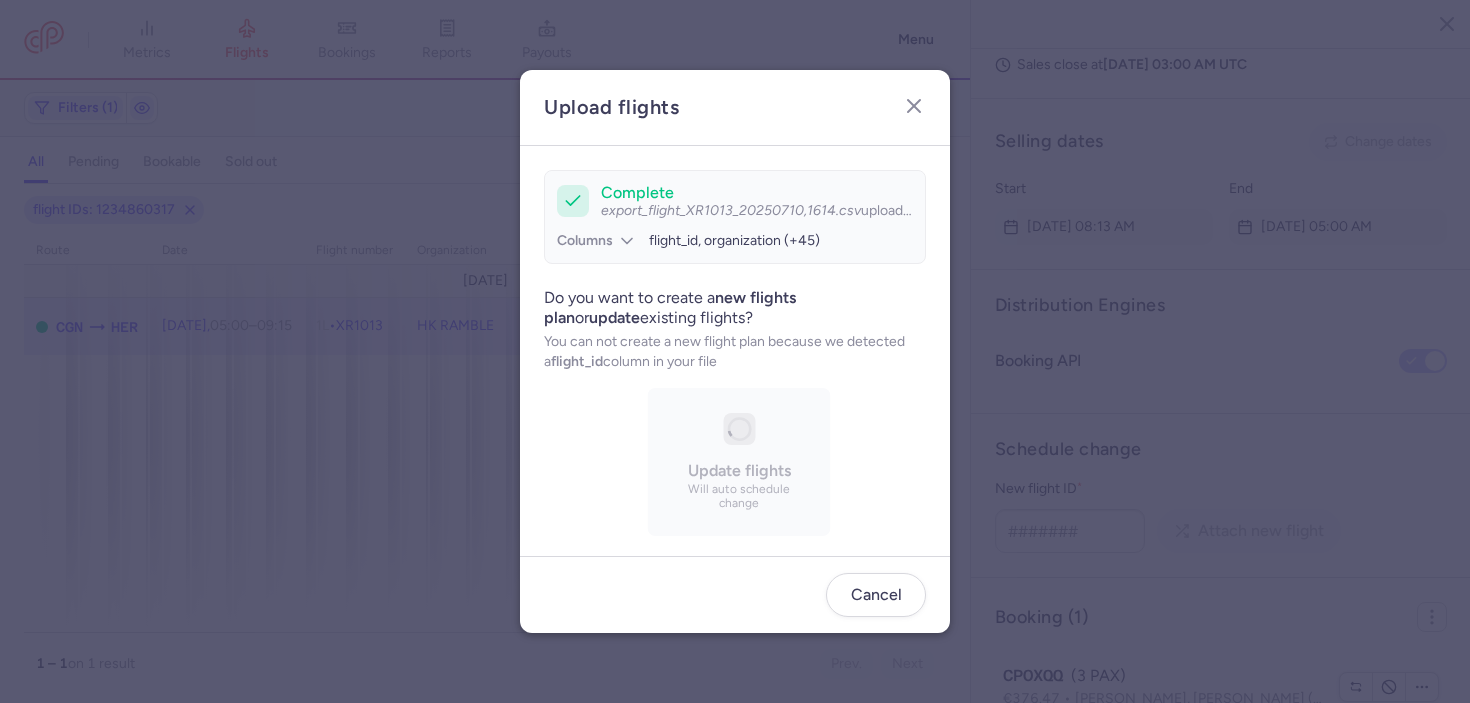 scroll, scrollTop: 0, scrollLeft: 0, axis: both 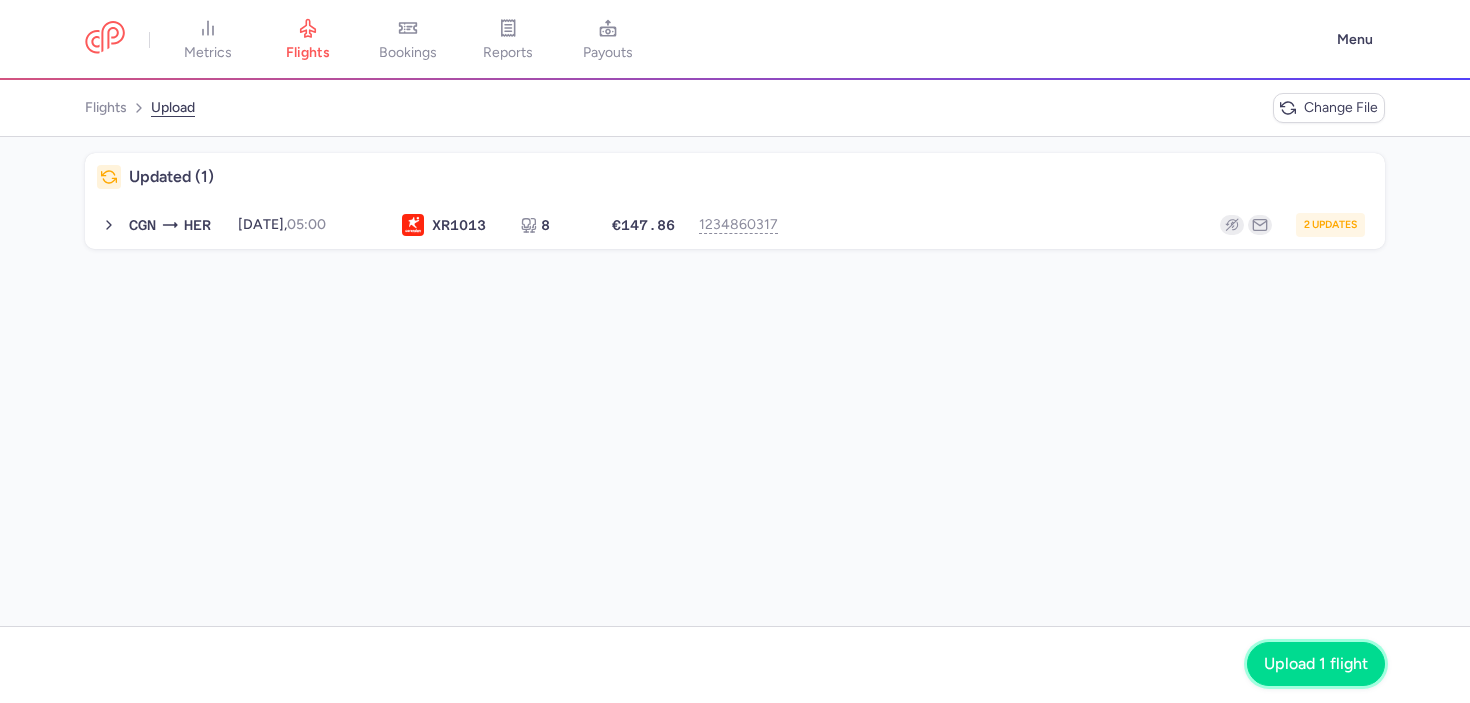 click on "Upload 1 flight" at bounding box center [1316, 664] 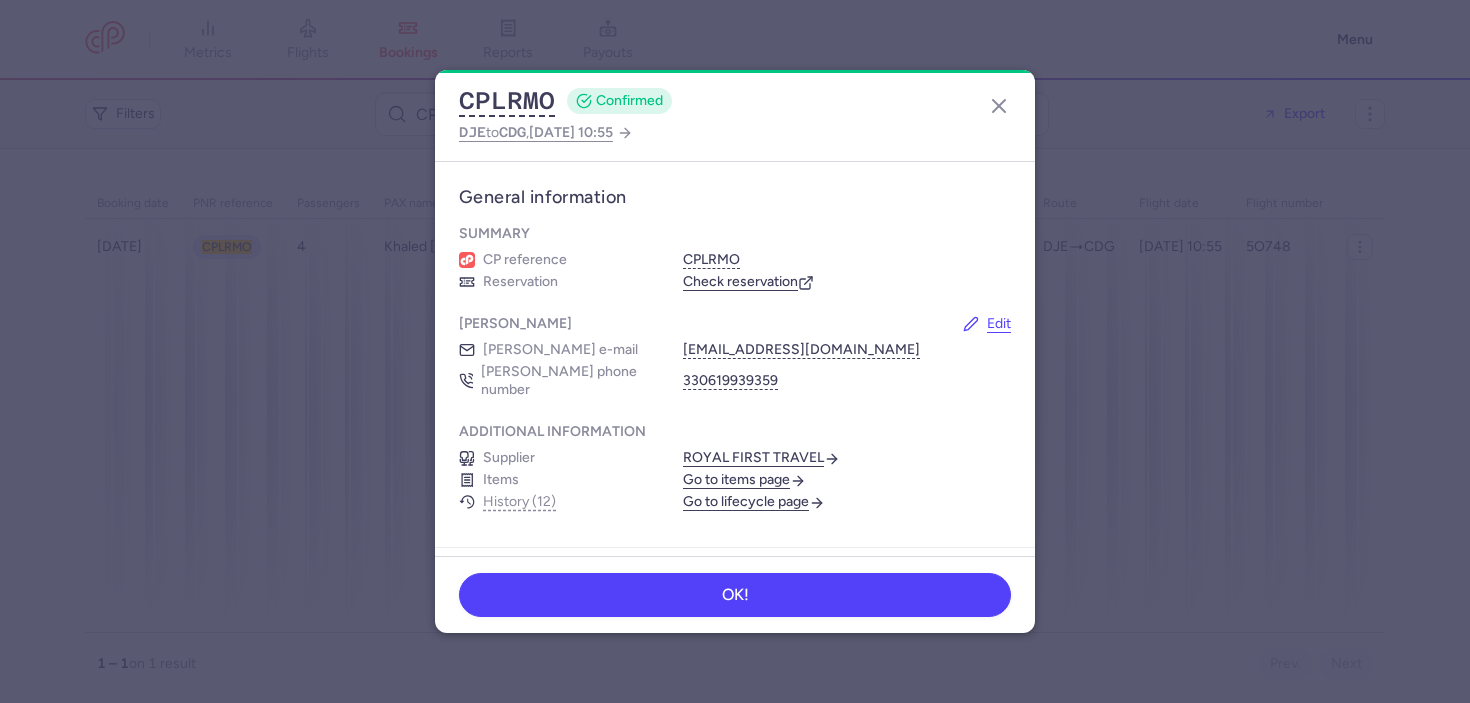 scroll, scrollTop: 0, scrollLeft: 0, axis: both 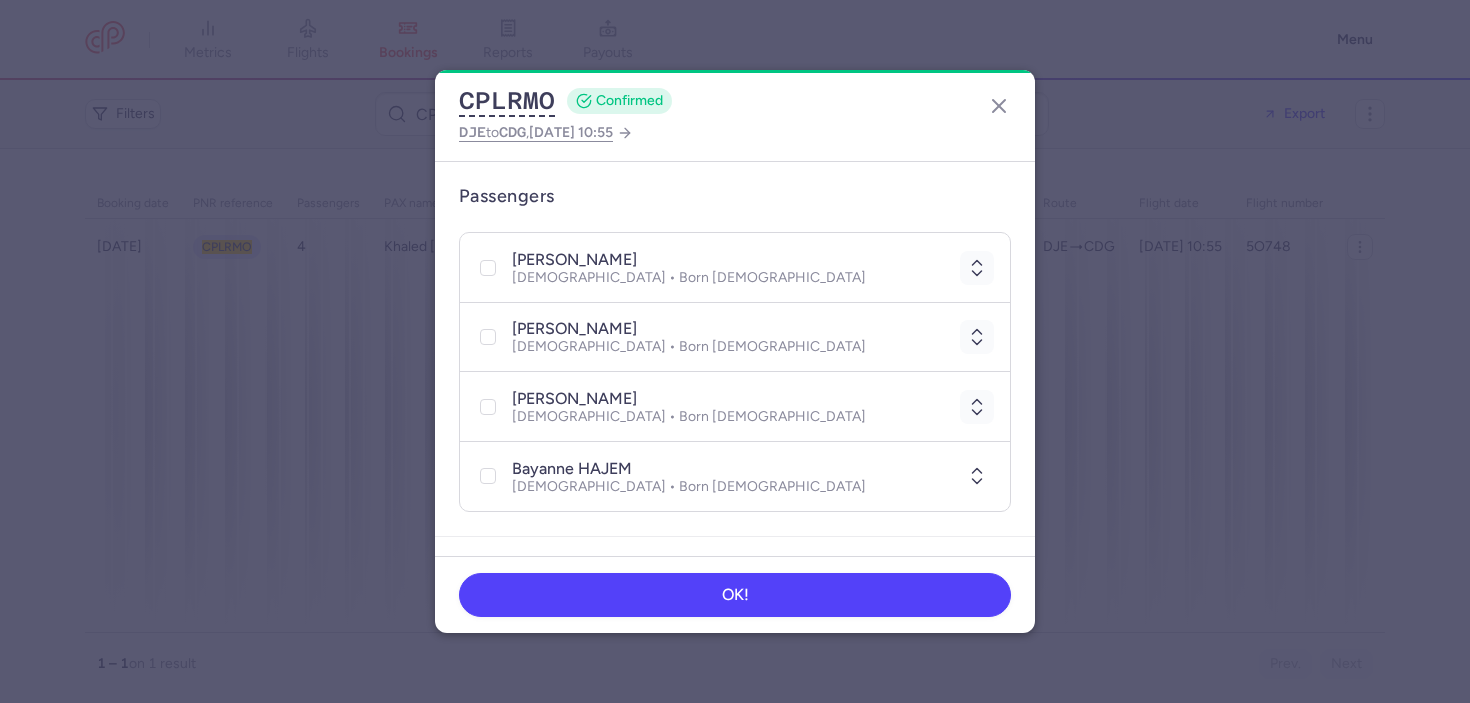 click 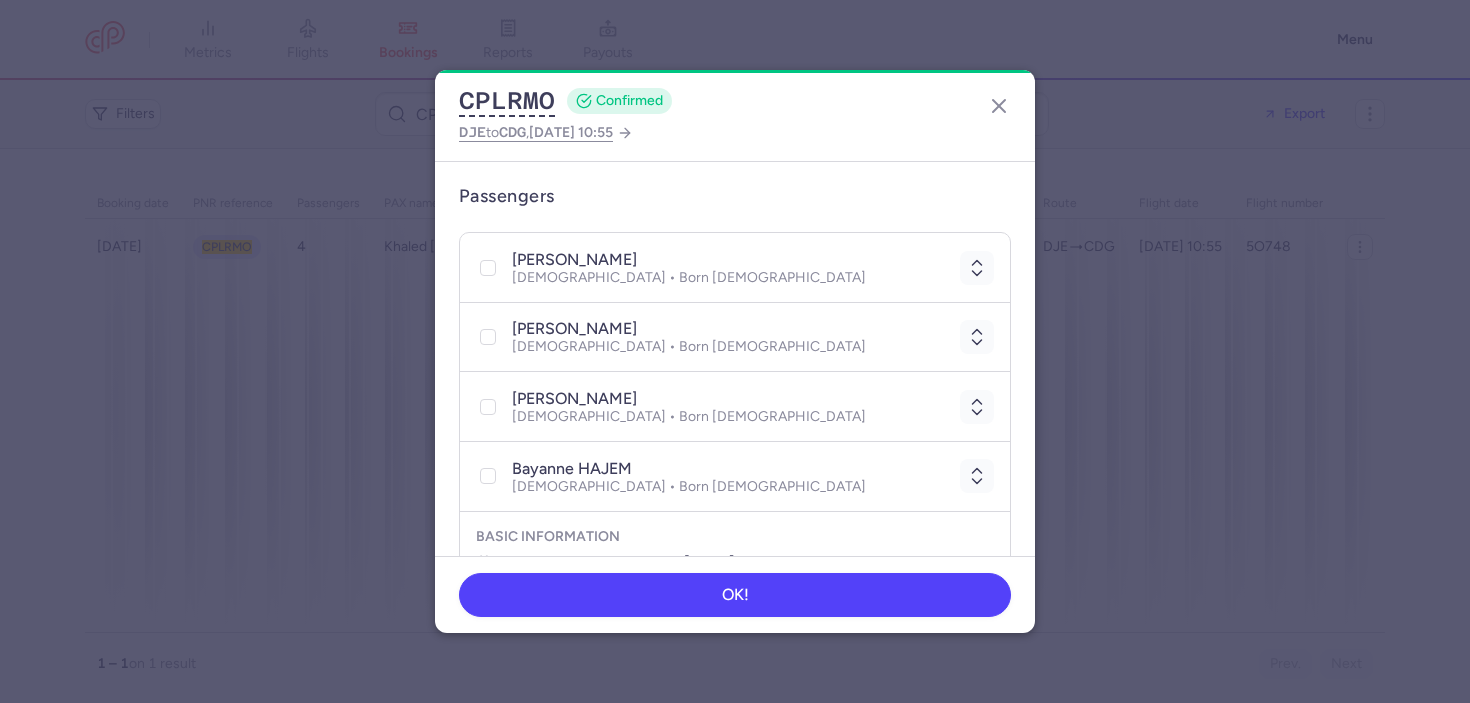 scroll, scrollTop: 607, scrollLeft: 0, axis: vertical 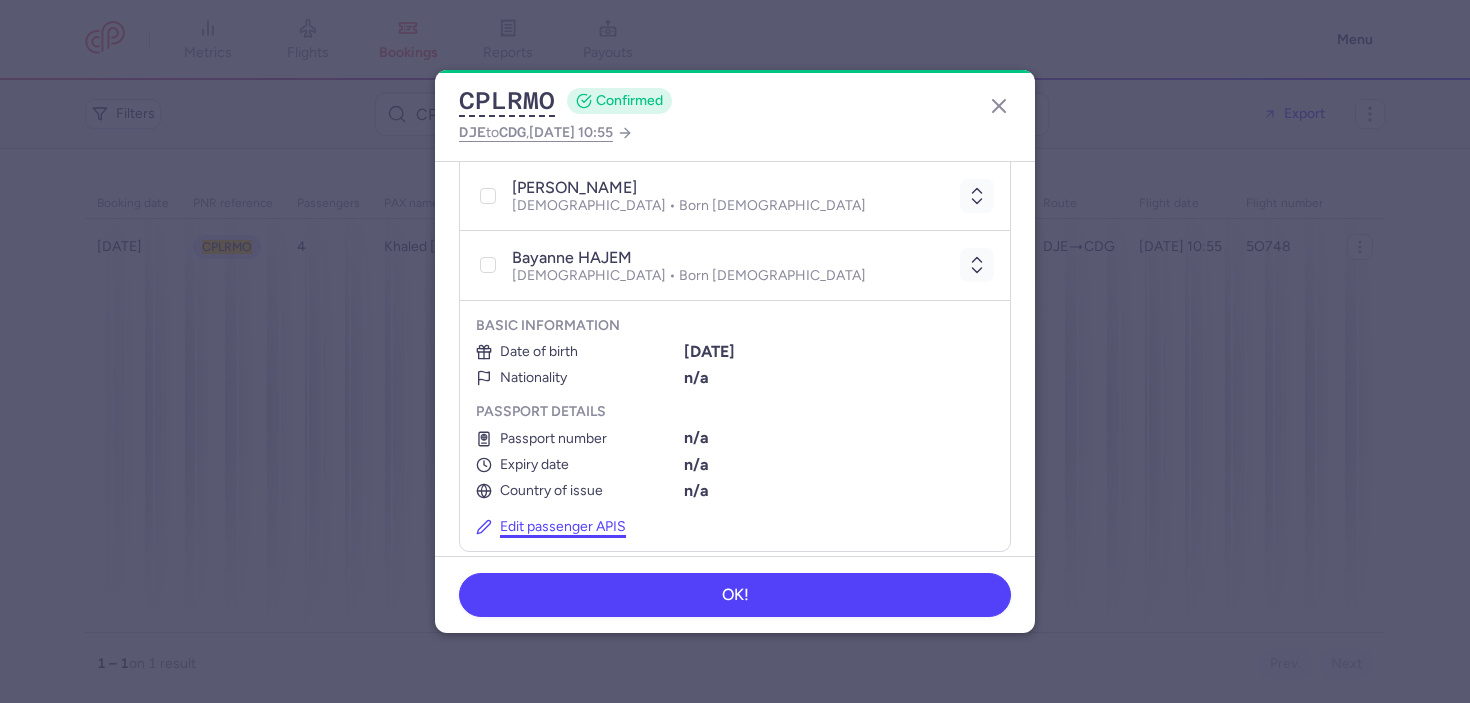click on "Edit passenger APIS" at bounding box center [551, 527] 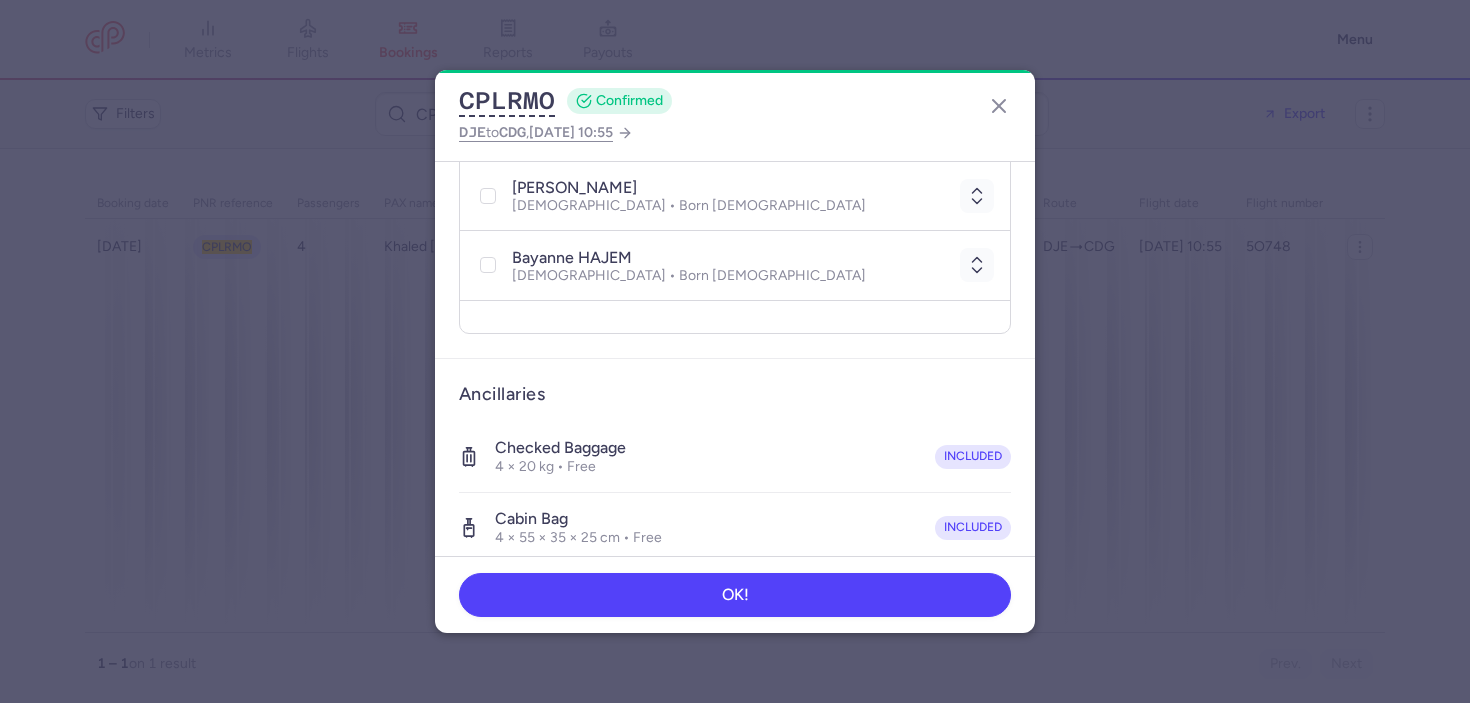 select on "6" 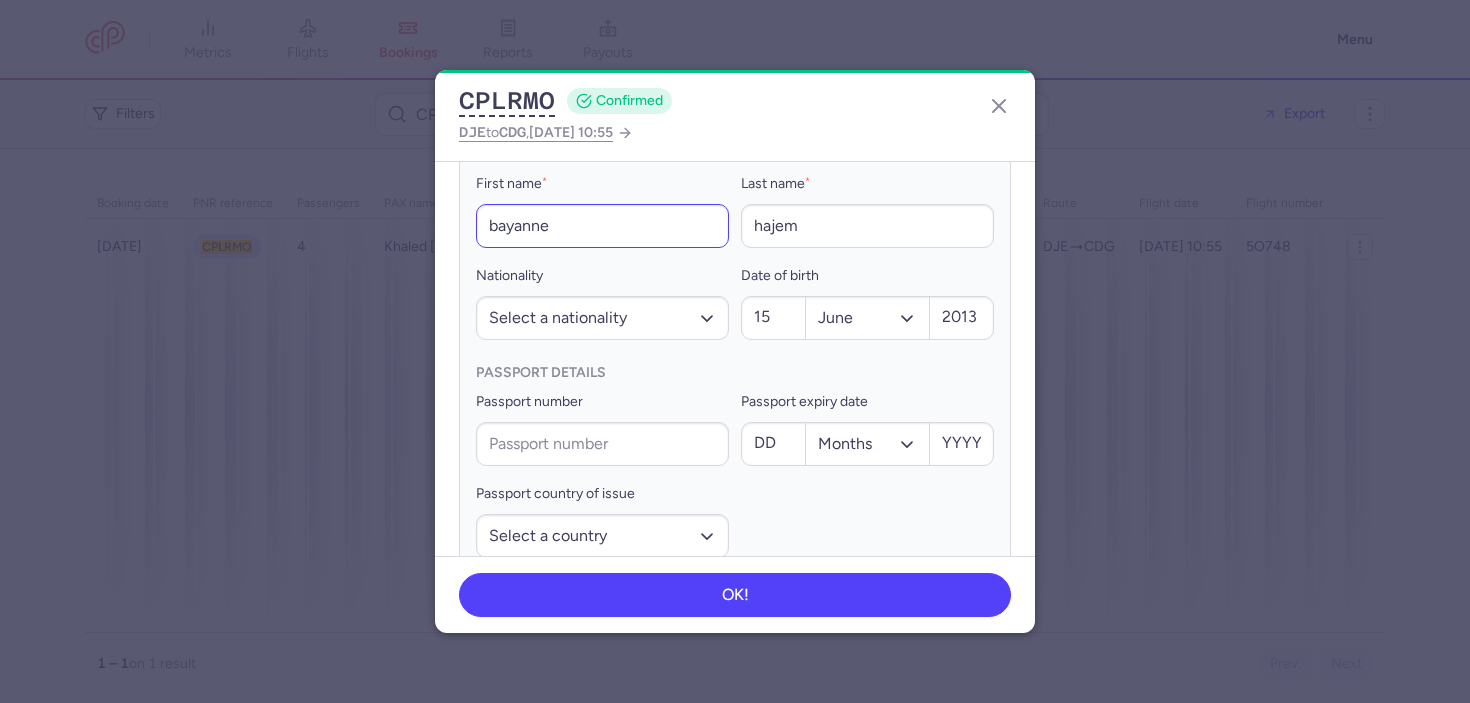 scroll, scrollTop: 853, scrollLeft: 0, axis: vertical 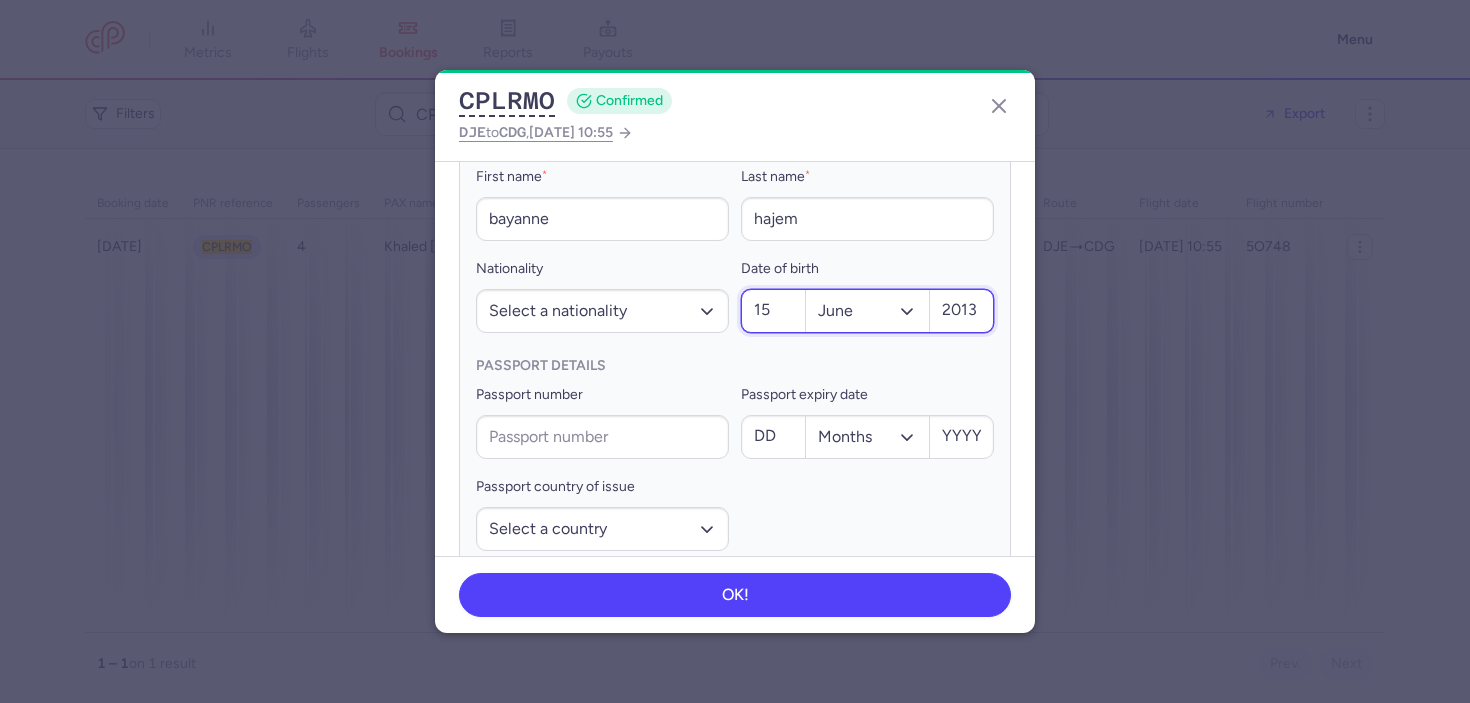 click on "15" at bounding box center (773, 311) 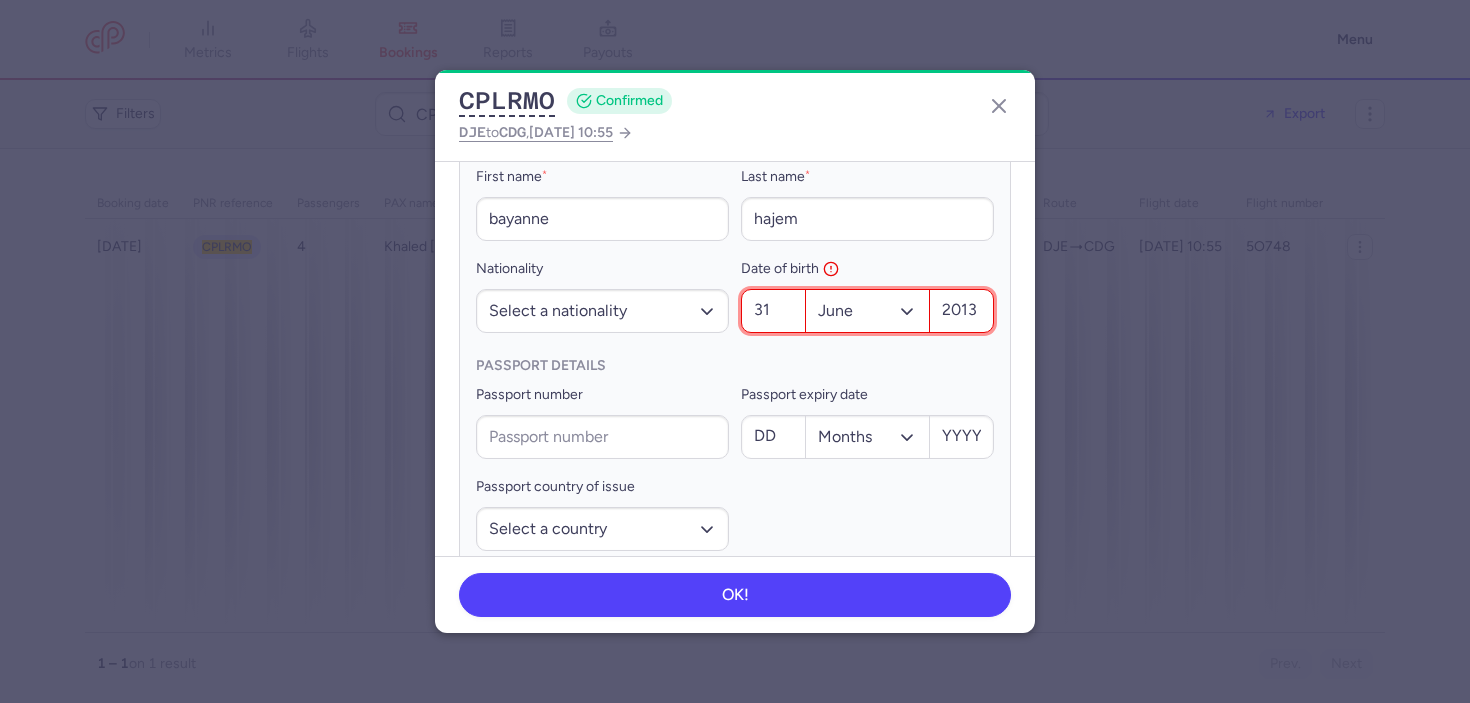 type on "31" 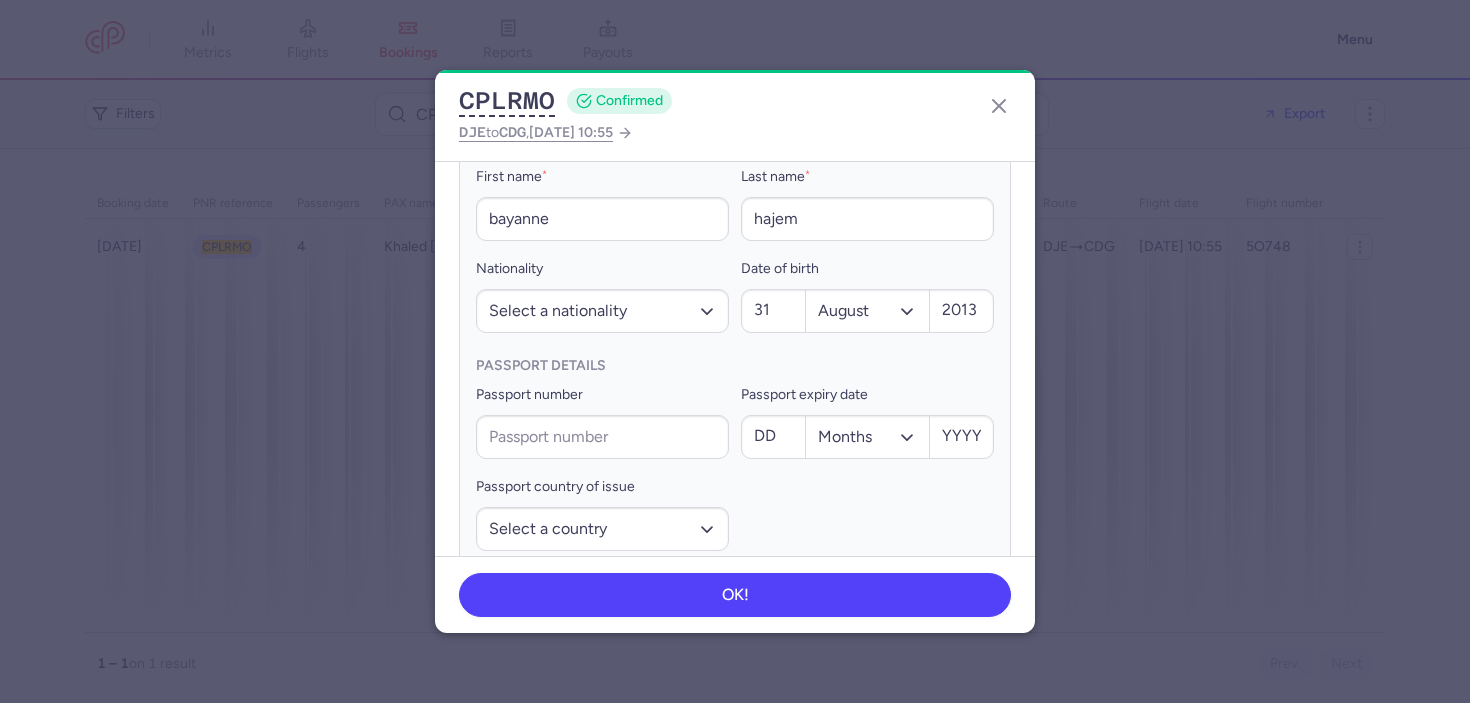 click on "Passport country of issue  Select a country [GEOGRAPHIC_DATA] [GEOGRAPHIC_DATA] [GEOGRAPHIC_DATA] [US_STATE] [GEOGRAPHIC_DATA] [GEOGRAPHIC_DATA] [GEOGRAPHIC_DATA] [GEOGRAPHIC_DATA] [GEOGRAPHIC_DATA] [GEOGRAPHIC_DATA] [GEOGRAPHIC_DATA] [GEOGRAPHIC_DATA] [GEOGRAPHIC_DATA] [GEOGRAPHIC_DATA] [GEOGRAPHIC_DATA] [GEOGRAPHIC_DATA] [GEOGRAPHIC_DATA] [GEOGRAPHIC_DATA] [GEOGRAPHIC_DATA] [GEOGRAPHIC_DATA] [GEOGRAPHIC_DATA] [GEOGRAPHIC_DATA] [GEOGRAPHIC_DATA] [GEOGRAPHIC_DATA] [GEOGRAPHIC_DATA] [GEOGRAPHIC_DATA] [GEOGRAPHIC_DATA] [GEOGRAPHIC_DATA] [GEOGRAPHIC_DATA] [GEOGRAPHIC_DATA] [GEOGRAPHIC_DATA] [GEOGRAPHIC_DATA] [GEOGRAPHIC_DATA] [GEOGRAPHIC_DATA] [GEOGRAPHIC_DATA] [GEOGRAPHIC_DATA] [GEOGRAPHIC_DATA] [GEOGRAPHIC_DATA] [GEOGRAPHIC_DATA] [GEOGRAPHIC_DATA] [GEOGRAPHIC_DATA] [GEOGRAPHIC_DATA] [GEOGRAPHIC_DATA] [GEOGRAPHIC_DATA] [GEOGRAPHIC_DATA] [GEOGRAPHIC_DATA] [GEOGRAPHIC_DATA] [GEOGRAPHIC_DATA] [GEOGRAPHIC_DATA] [GEOGRAPHIC_DATA] [GEOGRAPHIC_DATA] [GEOGRAPHIC_DATA] [GEOGRAPHIC_DATA] [GEOGRAPHIC_DATA] [GEOGRAPHIC_DATA] [GEOGRAPHIC_DATA] [GEOGRAPHIC_DATA] [GEOGRAPHIC_DATA] [GEOGRAPHIC_DATA] [GEOGRAPHIC_DATA] [GEOGRAPHIC_DATA] [GEOGRAPHIC_DATA] [GEOGRAPHIC_DATA] [GEOGRAPHIC_DATA] [GEOGRAPHIC_DATA] [GEOGRAPHIC_DATA] [GEOGRAPHIC_DATA] [GEOGRAPHIC_DATA] [GEOGRAPHIC_DATA] [GEOGRAPHIC_DATA] [GEOGRAPHIC_DATA] ([GEOGRAPHIC_DATA]) [GEOGRAPHIC_DATA] [GEOGRAPHIC_DATA] [GEOGRAPHIC_DATA] [GEOGRAPHIC_DATA] [GEOGRAPHIC_DATA] [GEOGRAPHIC_DATA] [GEOGRAPHIC_DATA] [GEOGRAPHIC_DATA] [GEOGRAPHIC_DATA] [US_STATE] [GEOGRAPHIC_DATA] [GEOGRAPHIC_DATA] [GEOGRAPHIC_DATA] [GEOGRAPHIC_DATA] [US_STATE]" at bounding box center [735, 513] 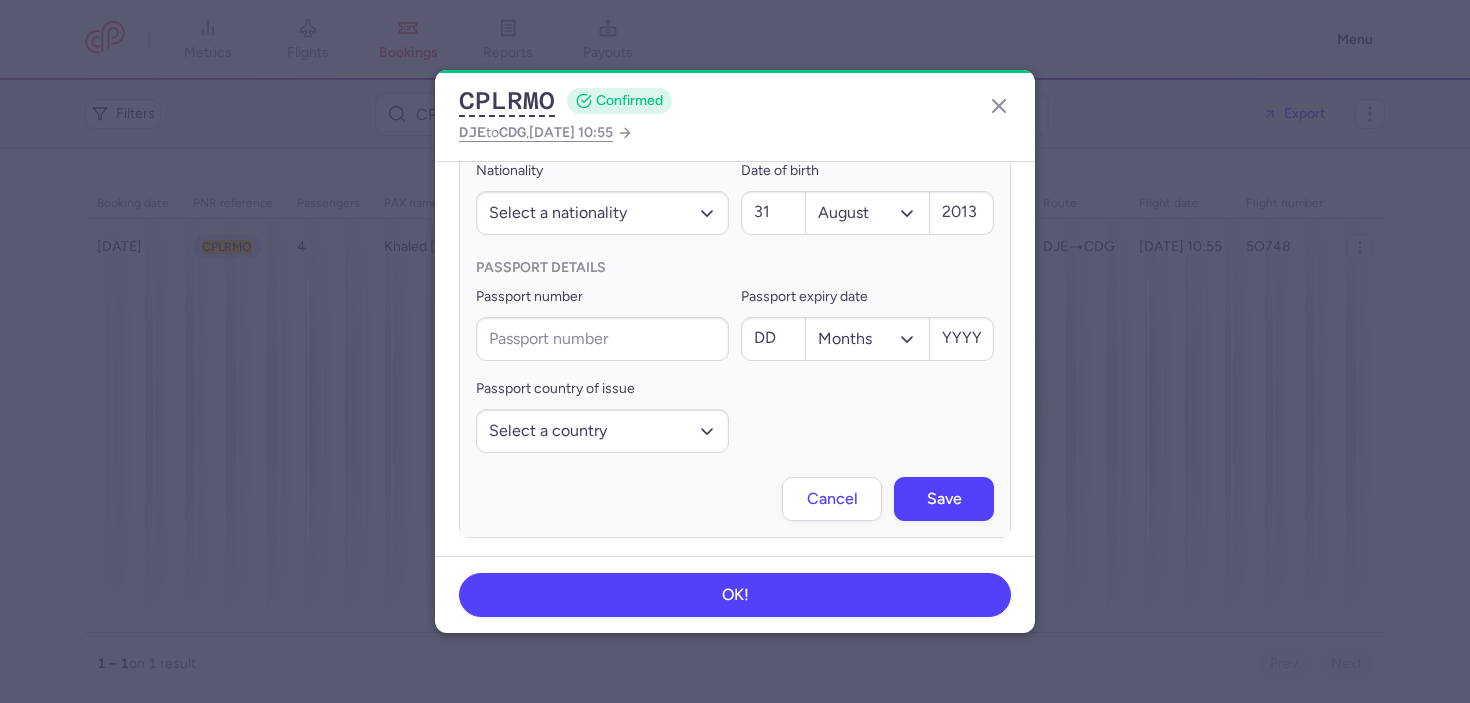 scroll, scrollTop: 955, scrollLeft: 0, axis: vertical 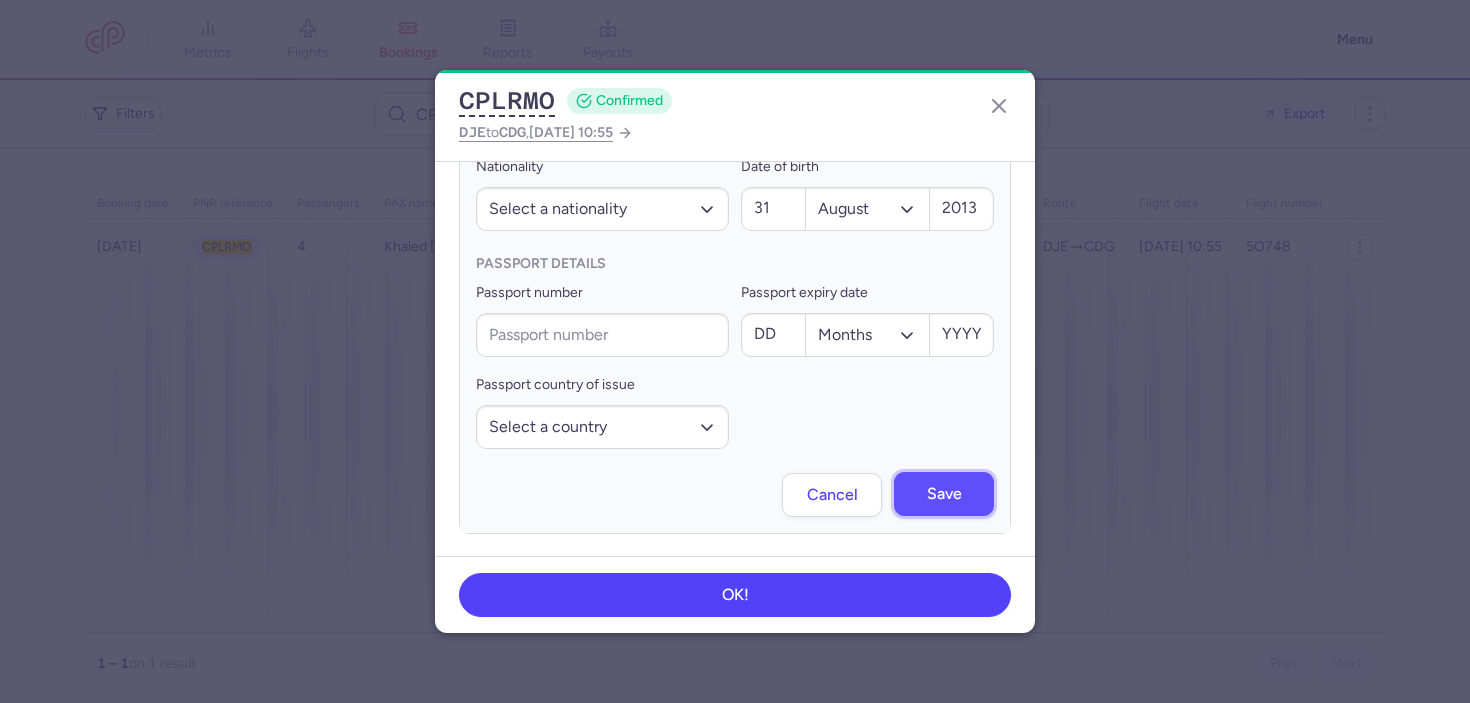click on "Save" at bounding box center [944, 494] 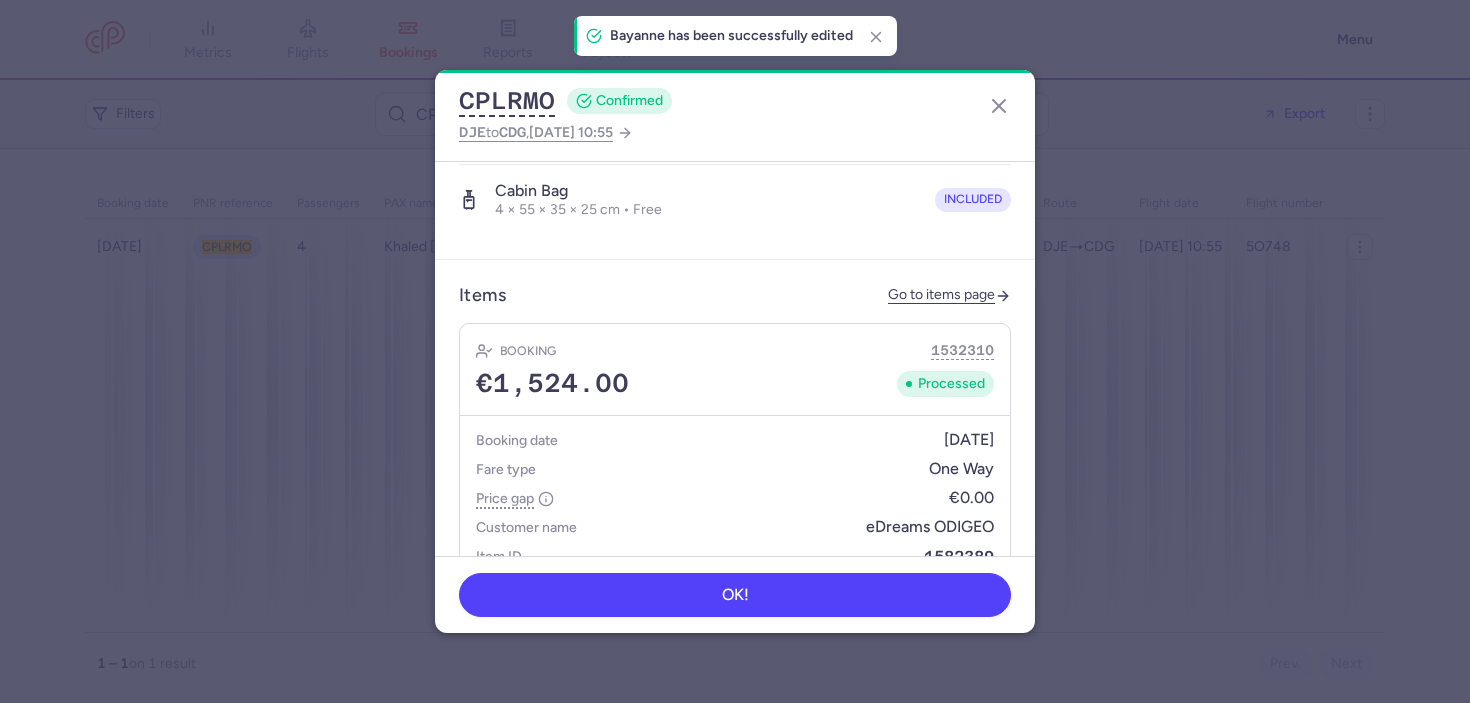 scroll, scrollTop: 1332, scrollLeft: 0, axis: vertical 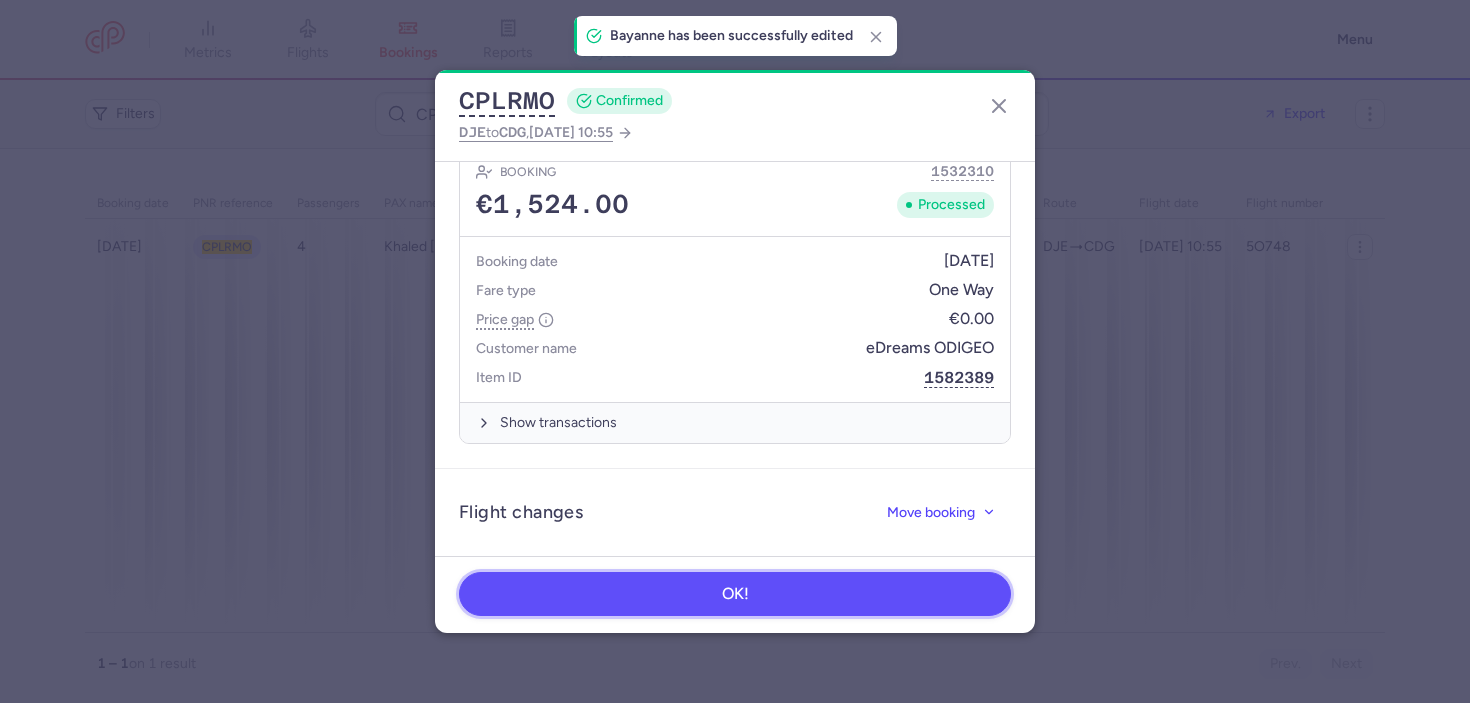 click on "OK!" at bounding box center (735, 594) 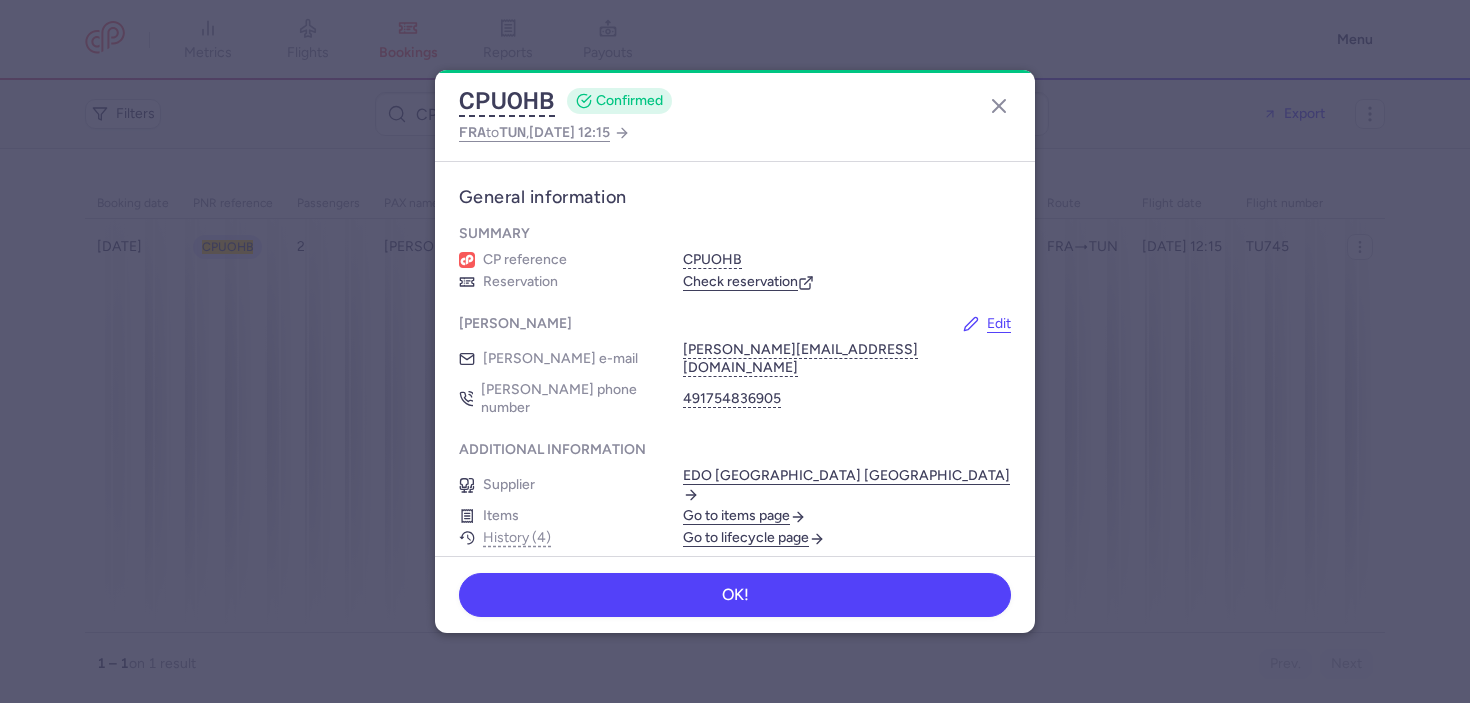 scroll, scrollTop: 0, scrollLeft: 0, axis: both 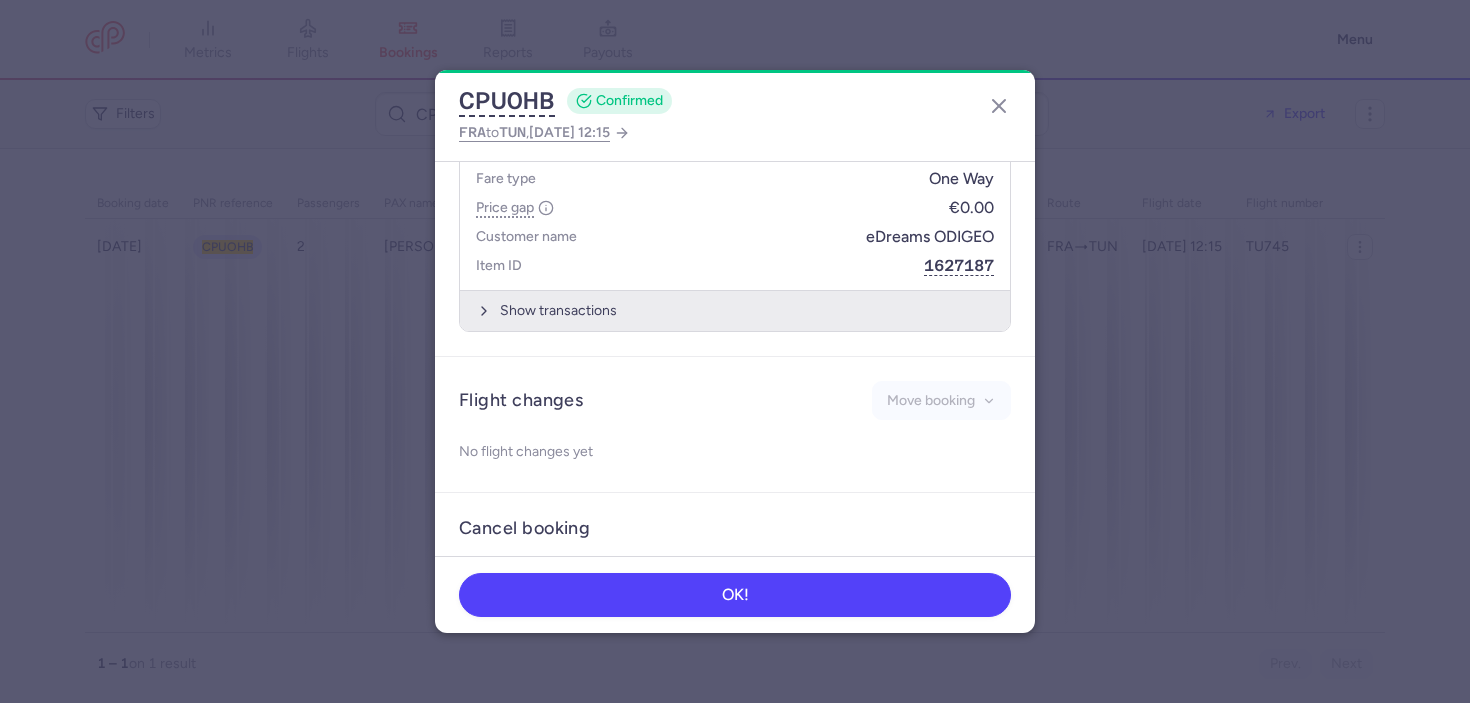 click on "Show transactions" at bounding box center [735, 310] 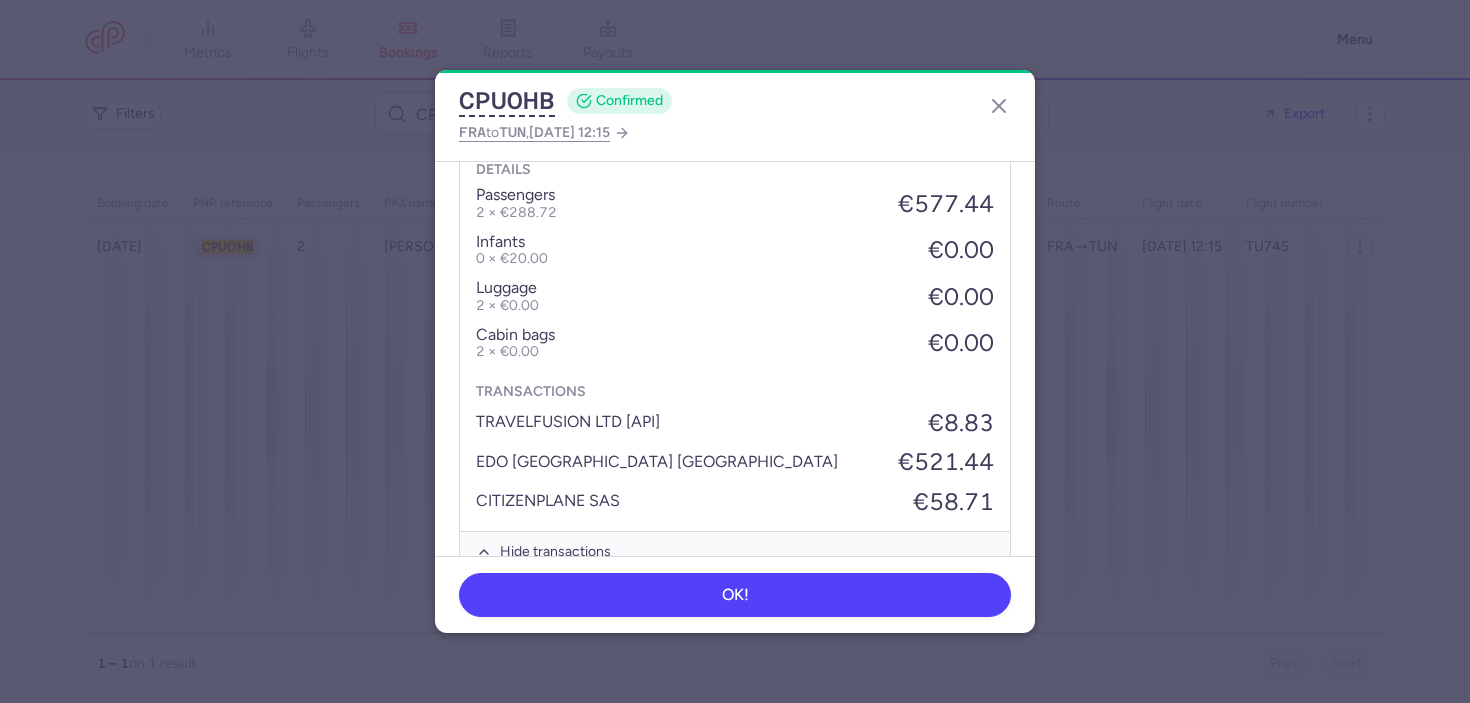 scroll, scrollTop: 1232, scrollLeft: 0, axis: vertical 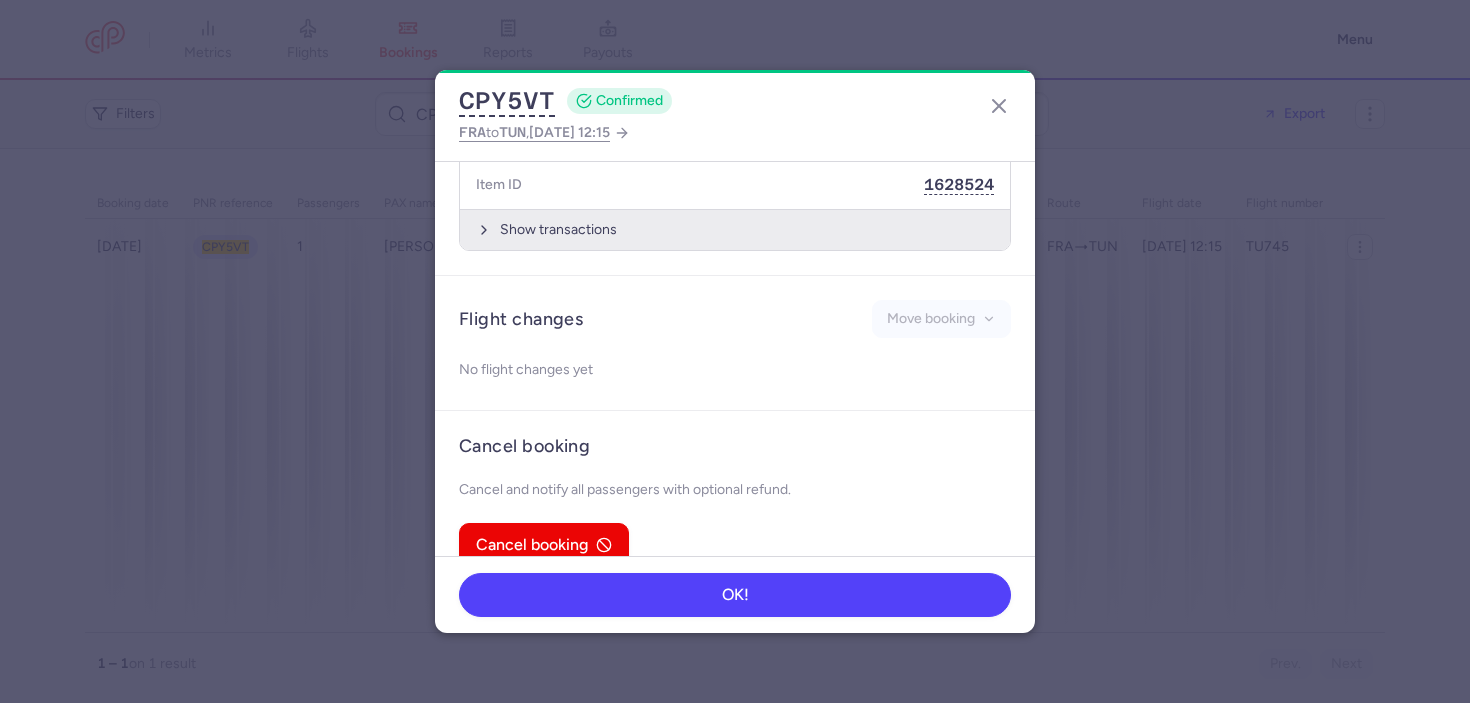 click on "Show transactions" at bounding box center [735, 229] 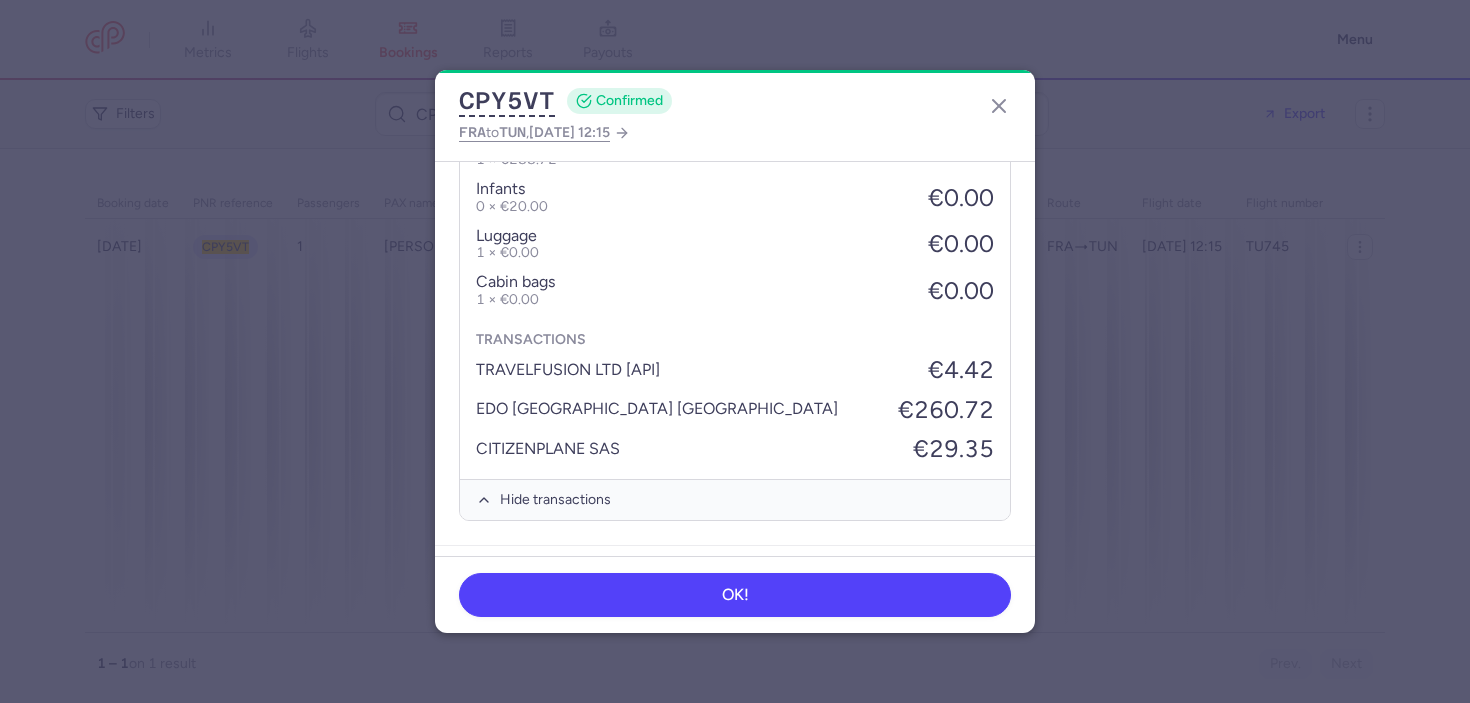 scroll, scrollTop: 1198, scrollLeft: 0, axis: vertical 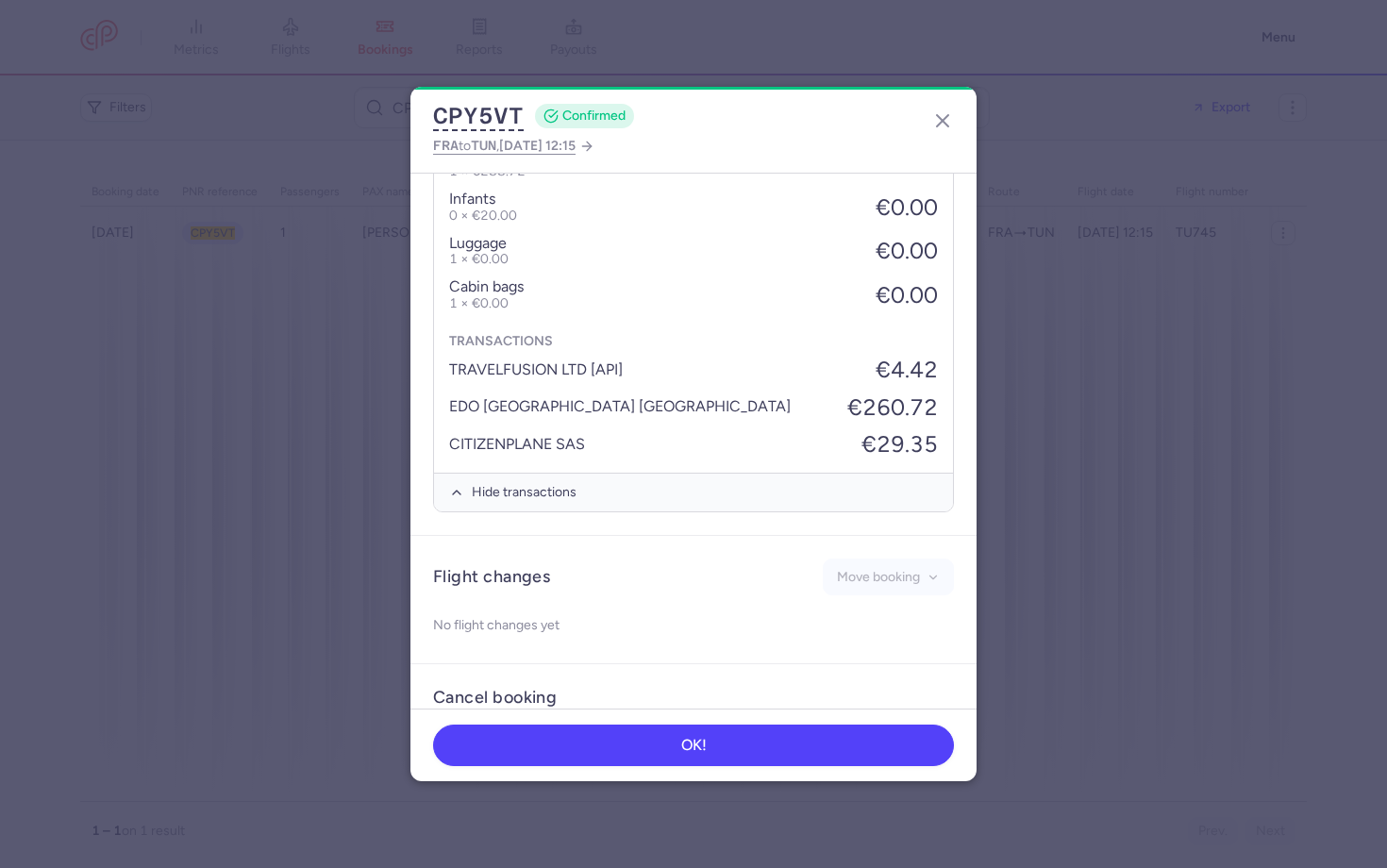 type 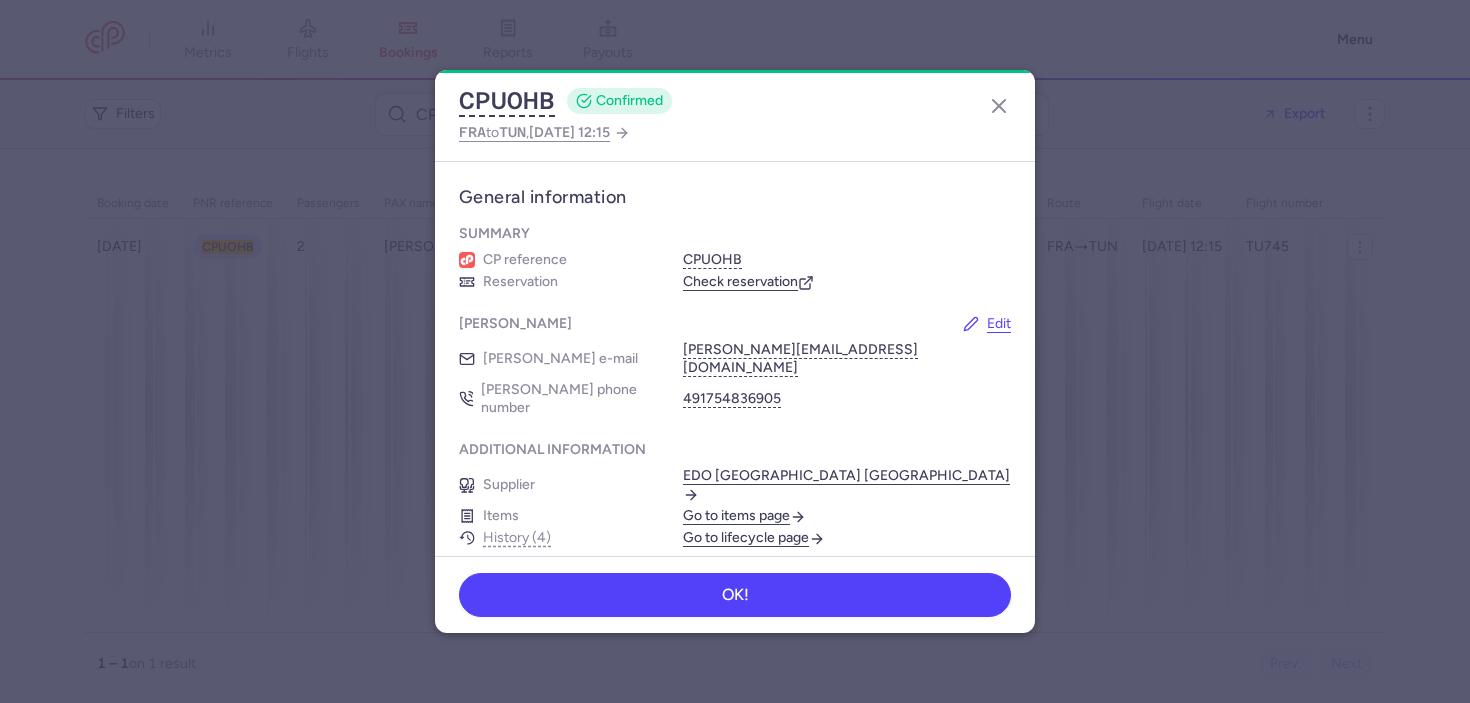 scroll, scrollTop: 0, scrollLeft: 0, axis: both 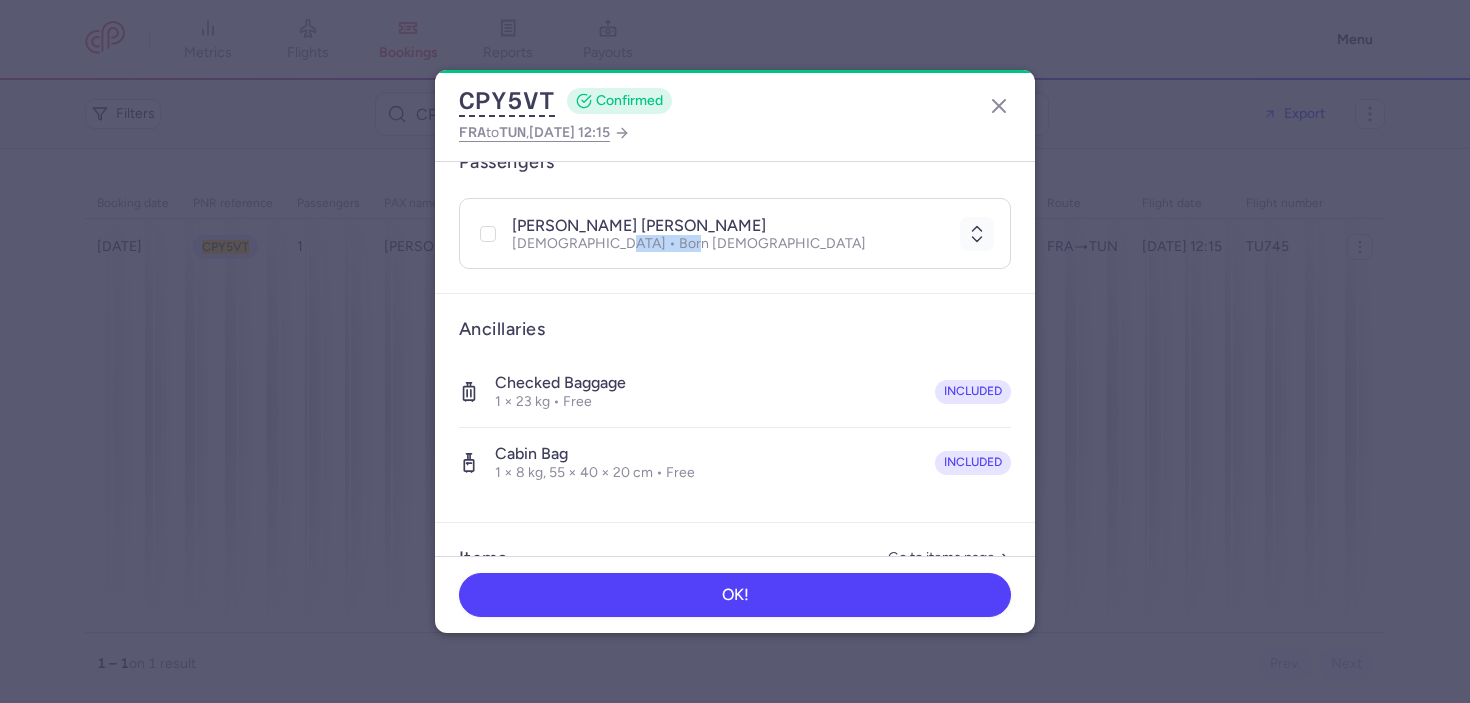 drag, startPoint x: 689, startPoint y: 211, endPoint x: 606, endPoint y: 208, distance: 83.0542 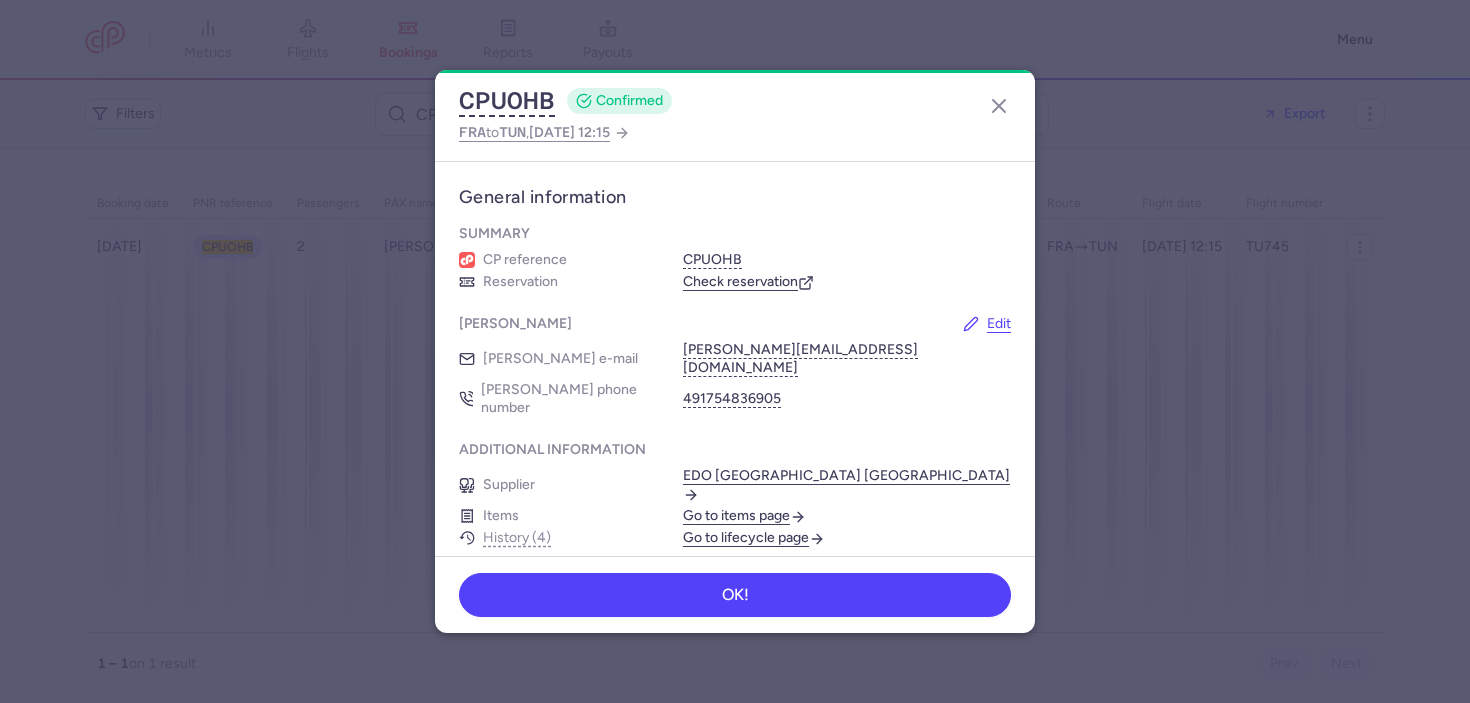 scroll, scrollTop: 0, scrollLeft: 0, axis: both 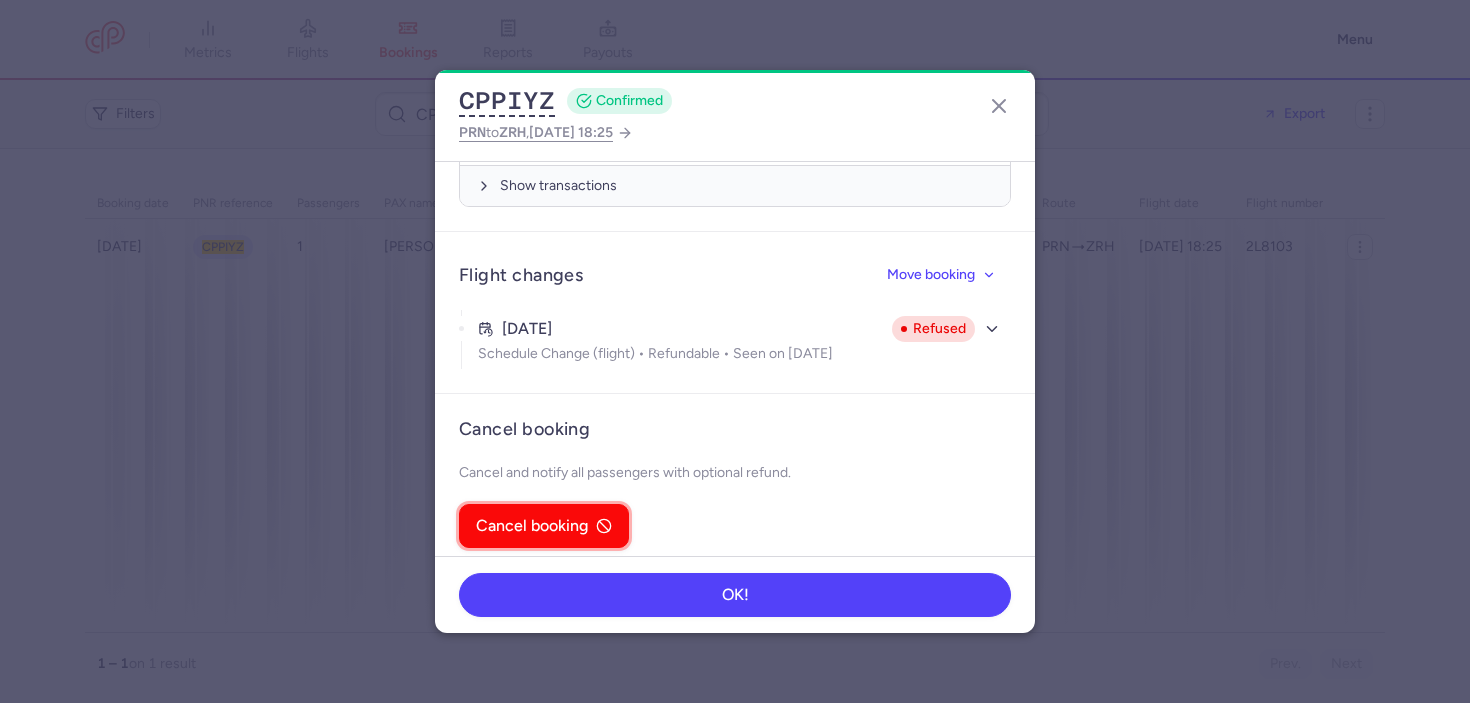 click on "Cancel booking" at bounding box center (532, 526) 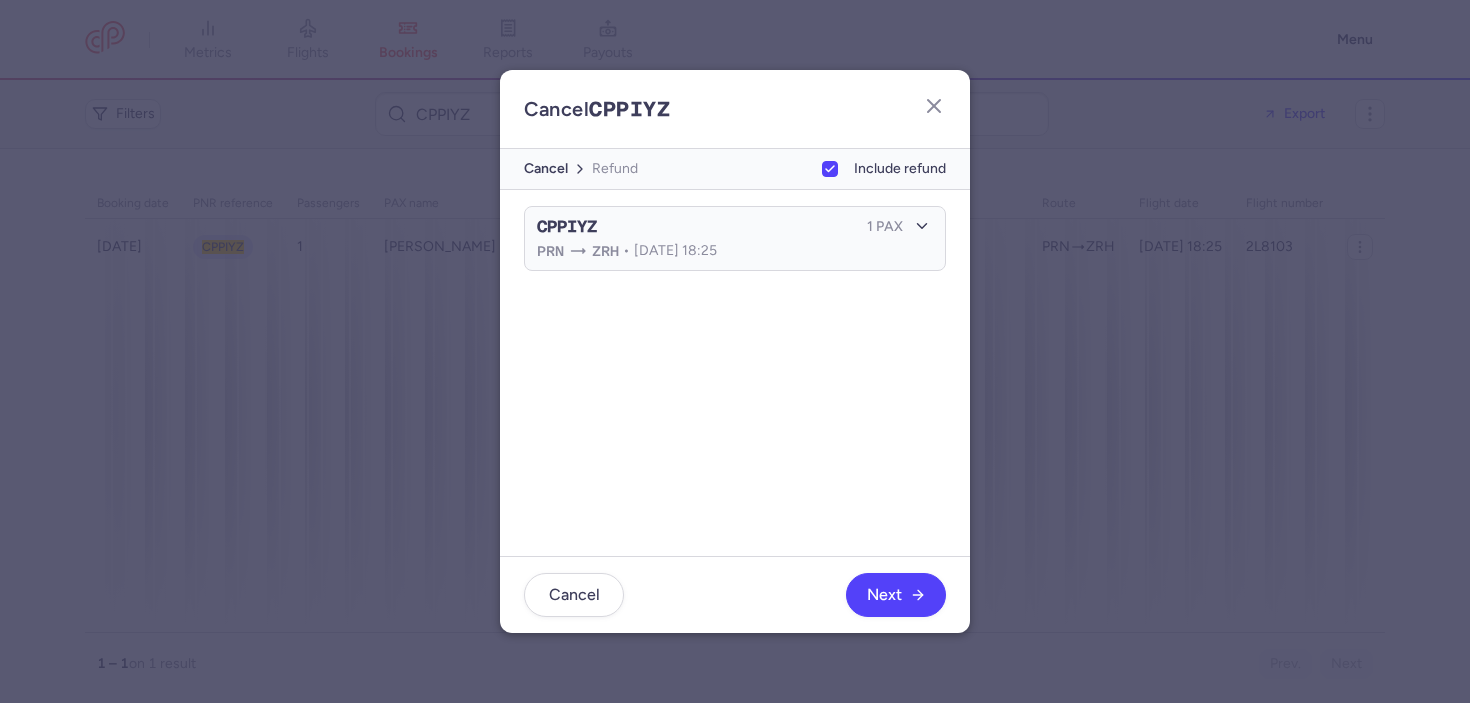 click on "CPPIYZ" at bounding box center [700, 227] 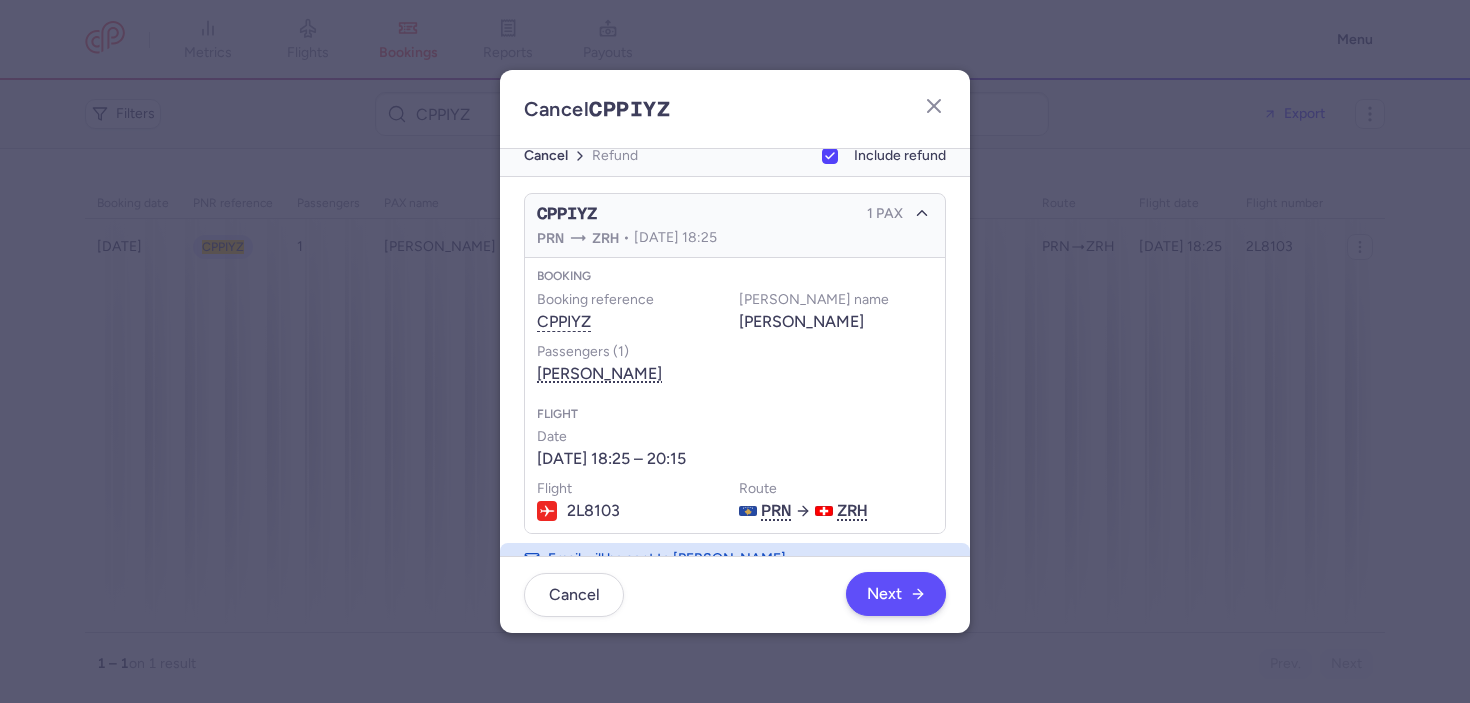scroll, scrollTop: 32, scrollLeft: 0, axis: vertical 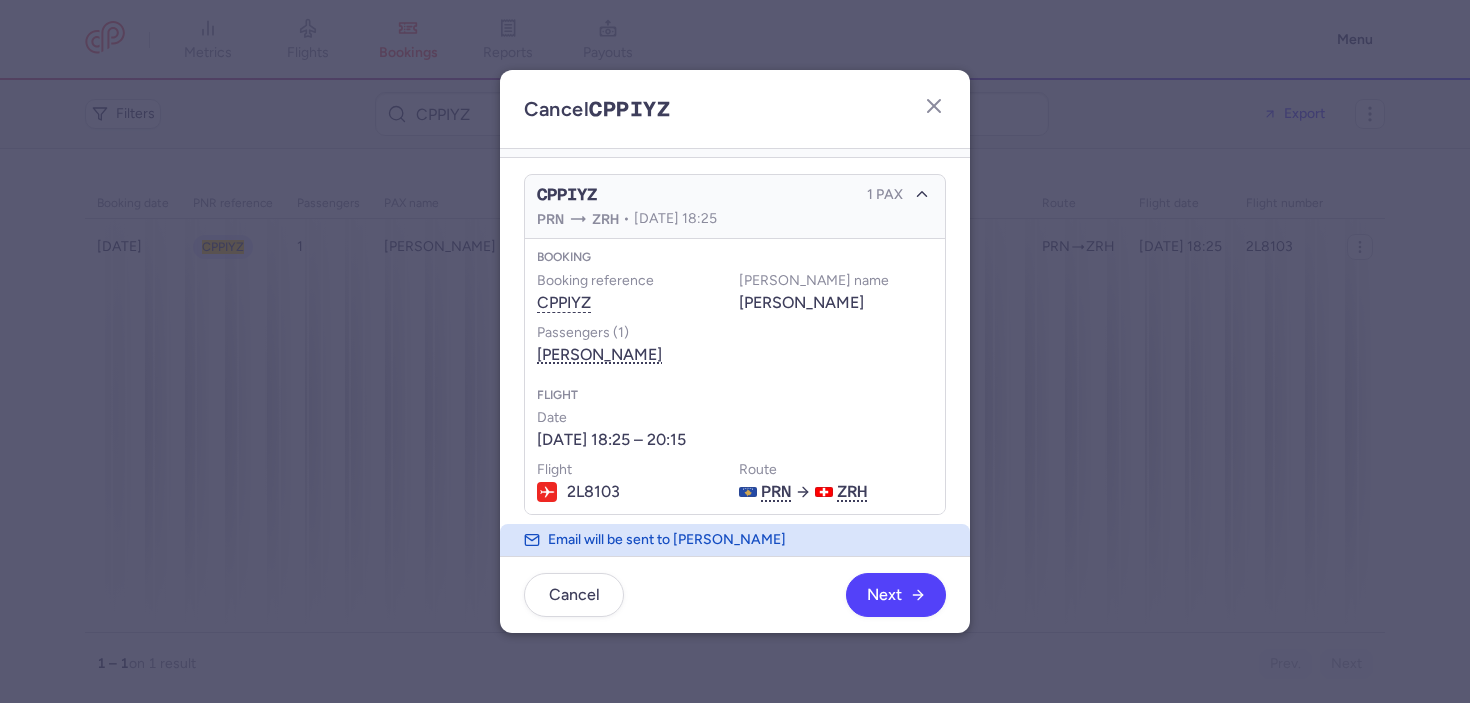 click on "Cancel  Next" 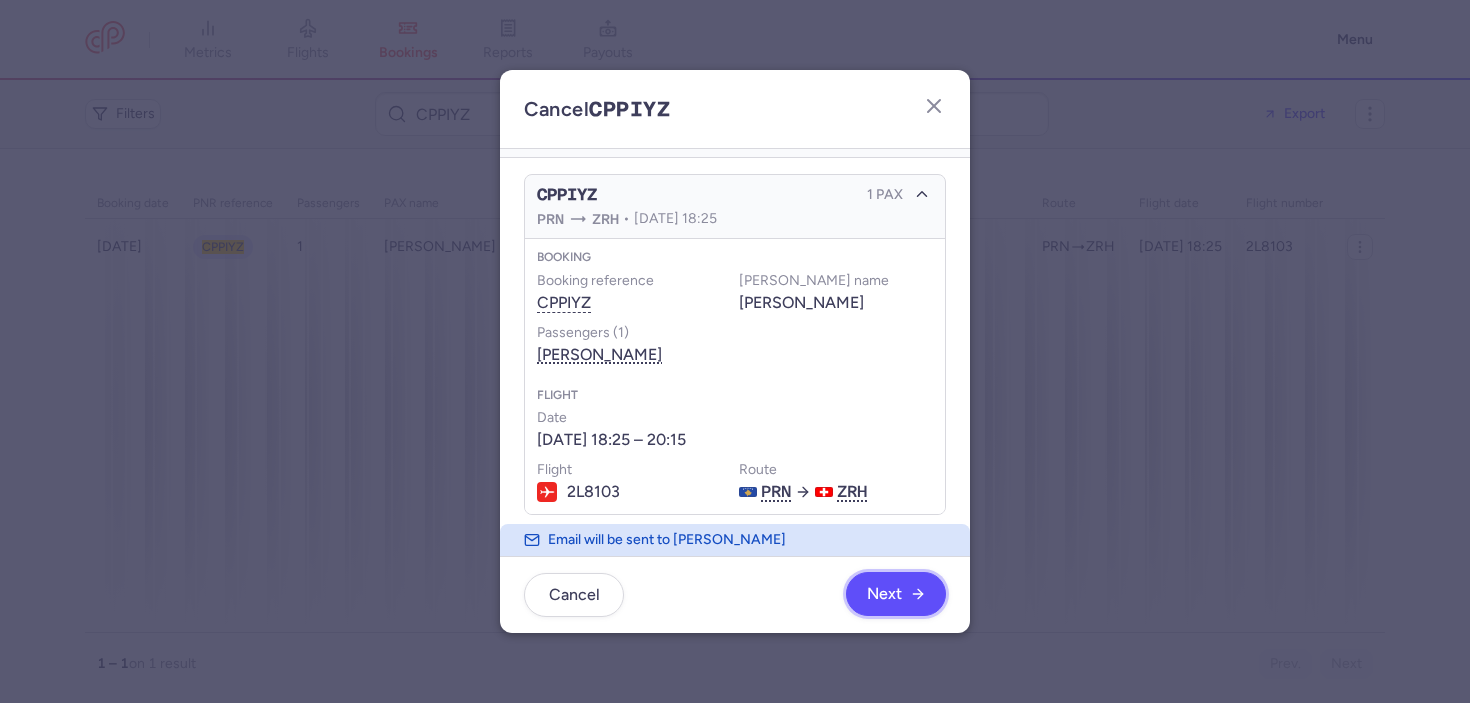 click on "Next" 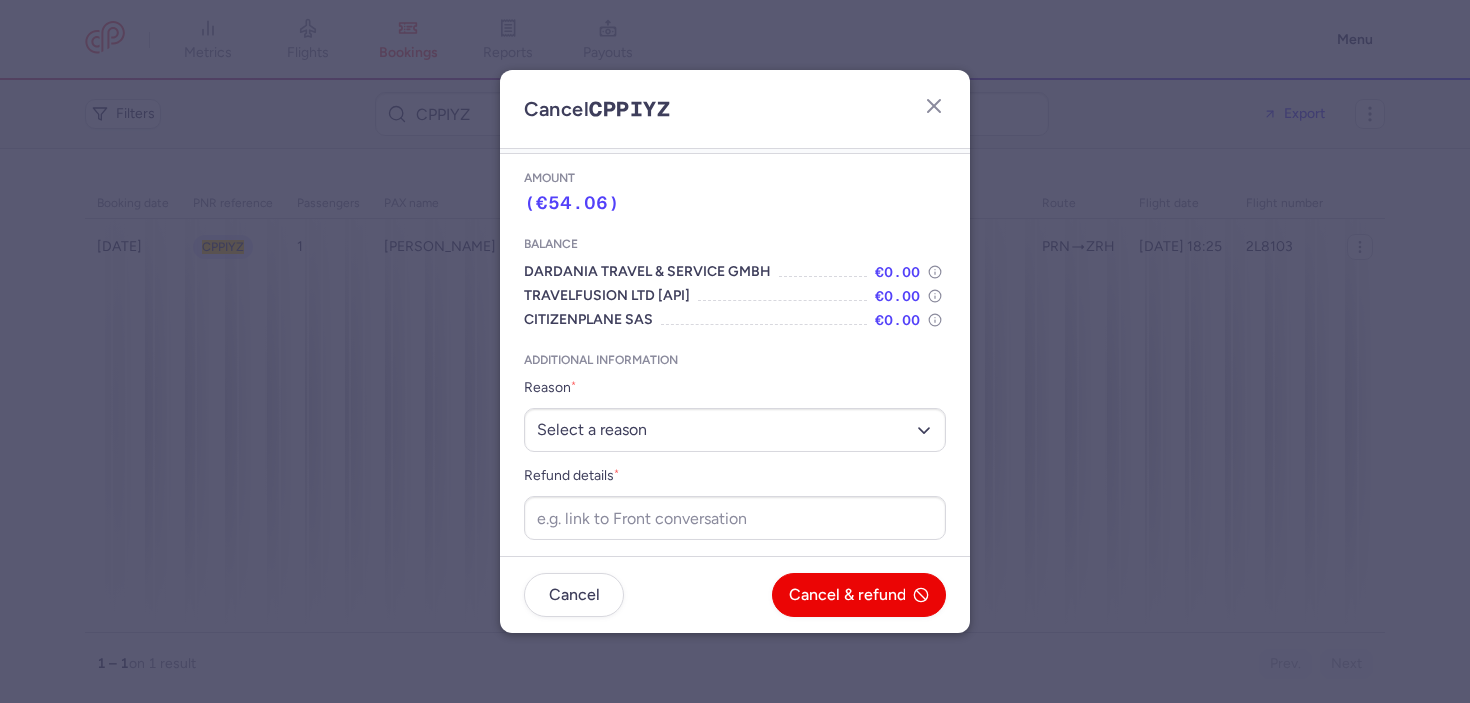 scroll, scrollTop: 36, scrollLeft: 0, axis: vertical 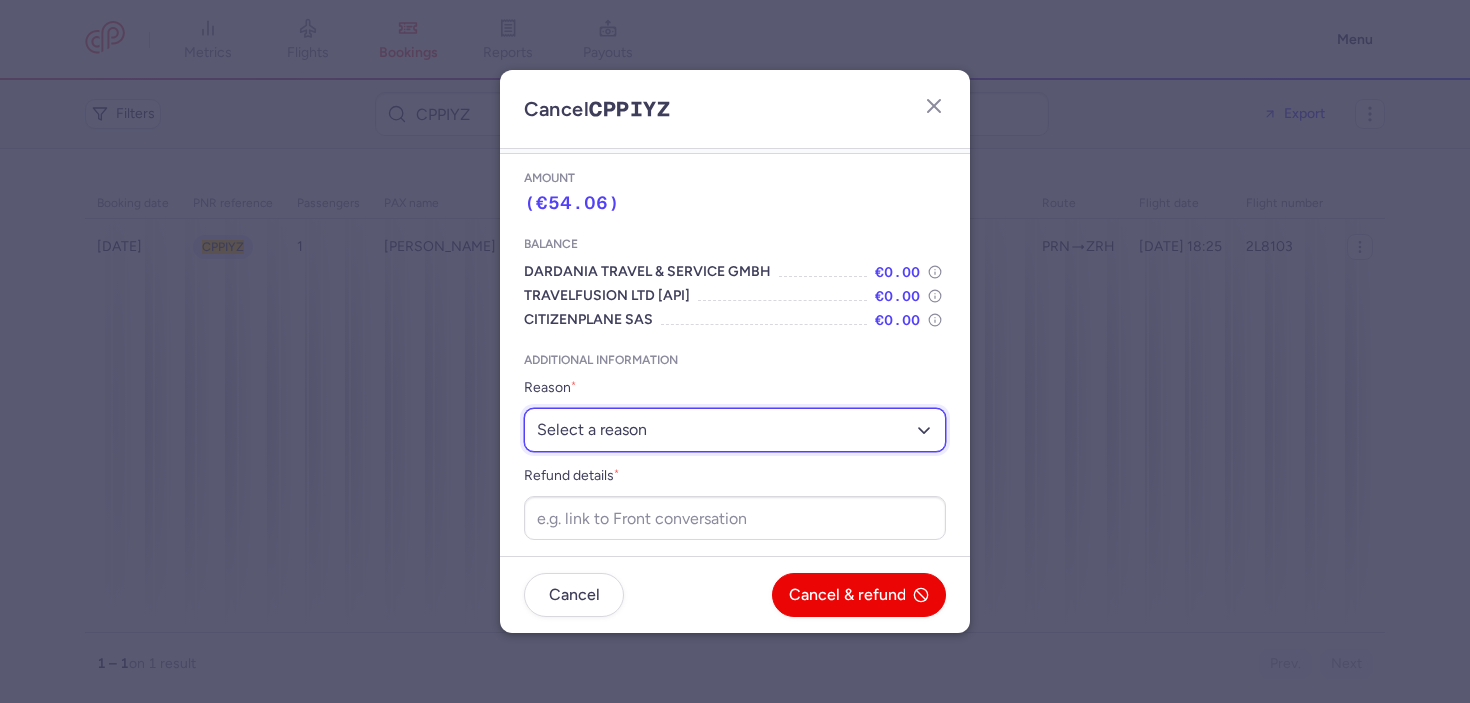 click on "Select a reason ⛔️ Unconfirmed booking ❌ Flight canceled 🙅 Schedule change not accepted" at bounding box center (735, 430) 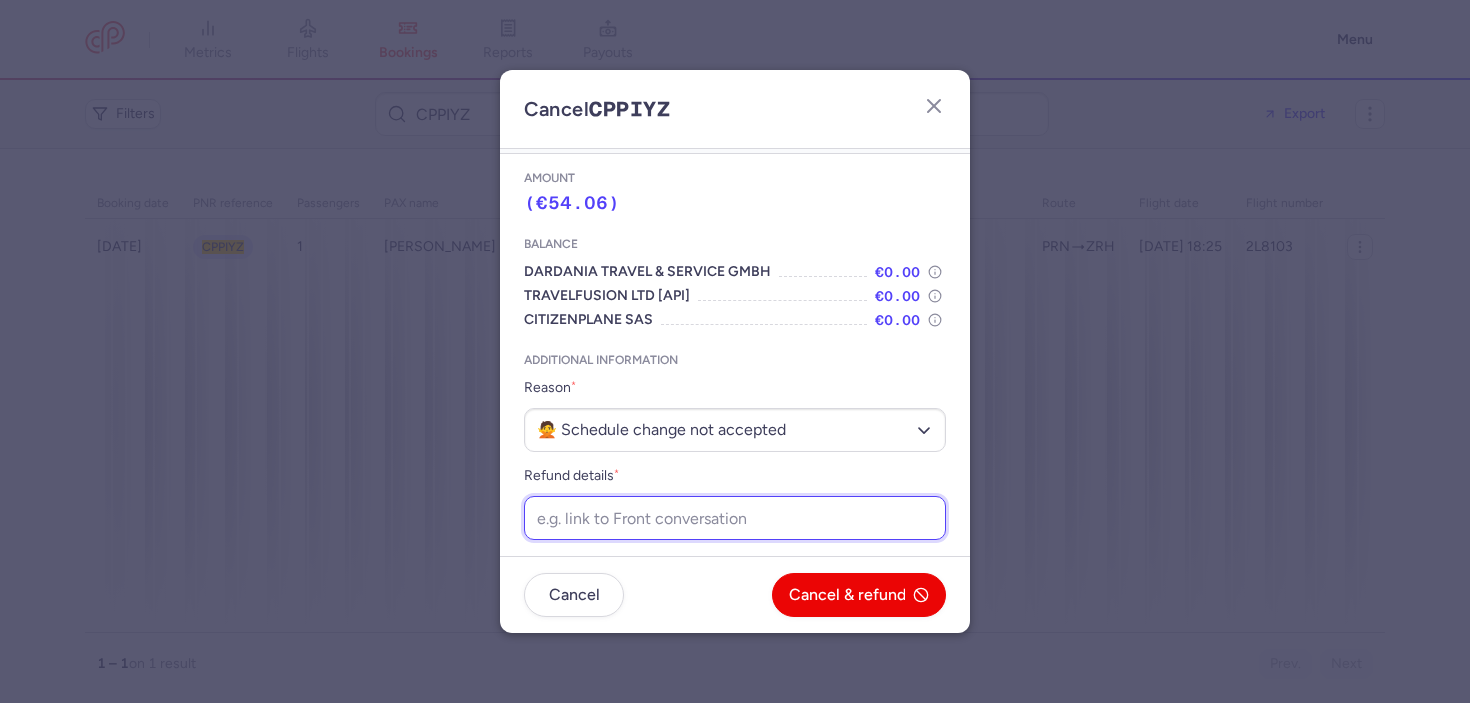 click on "Refund details  *" at bounding box center (735, 518) 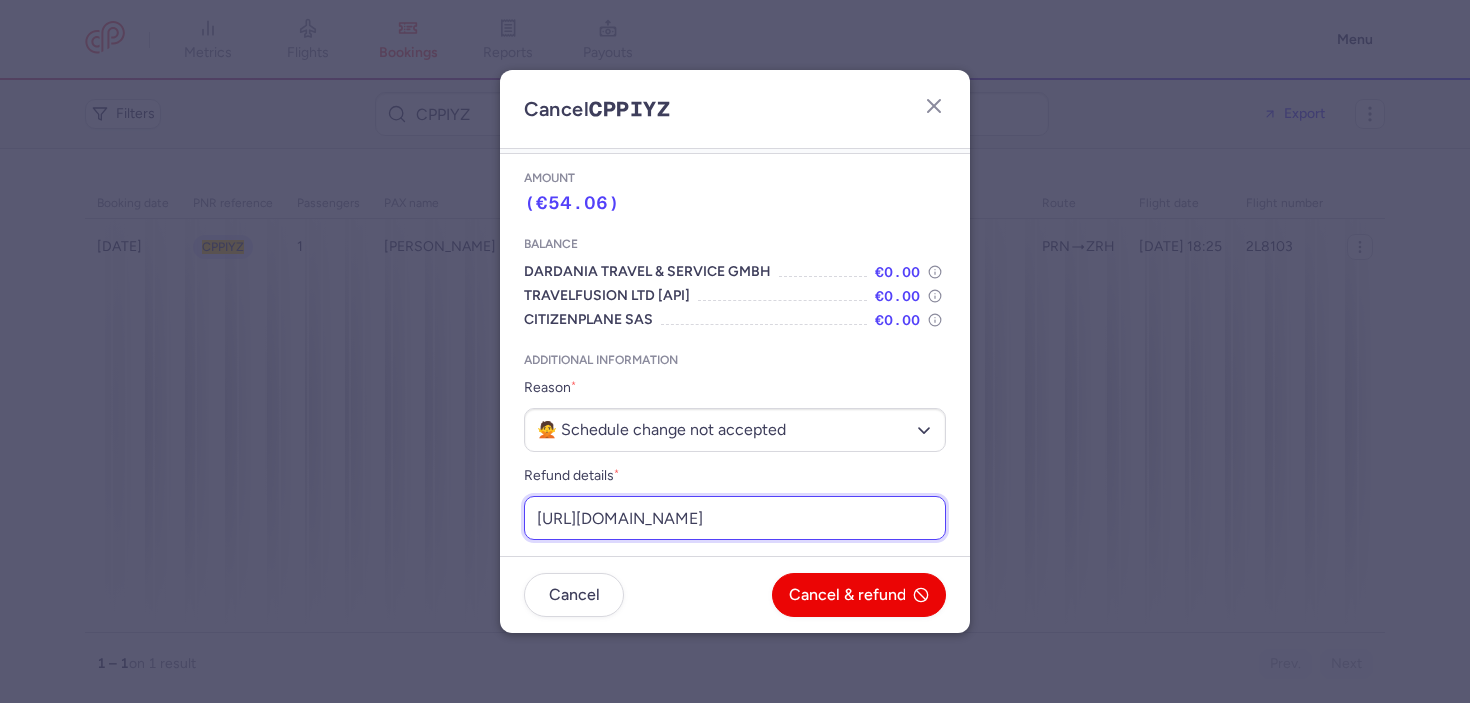 scroll, scrollTop: 0, scrollLeft: 272, axis: horizontal 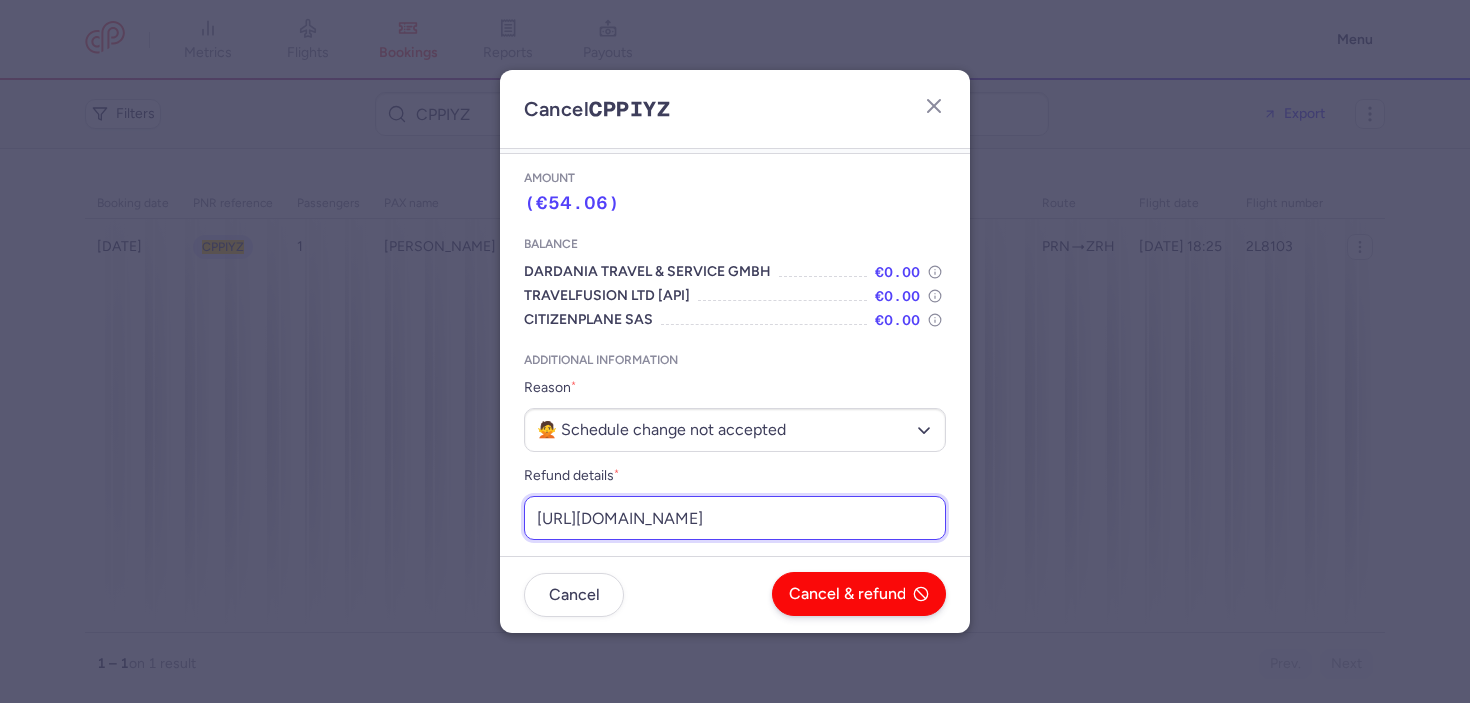 type on "[URL][DOMAIN_NAME]" 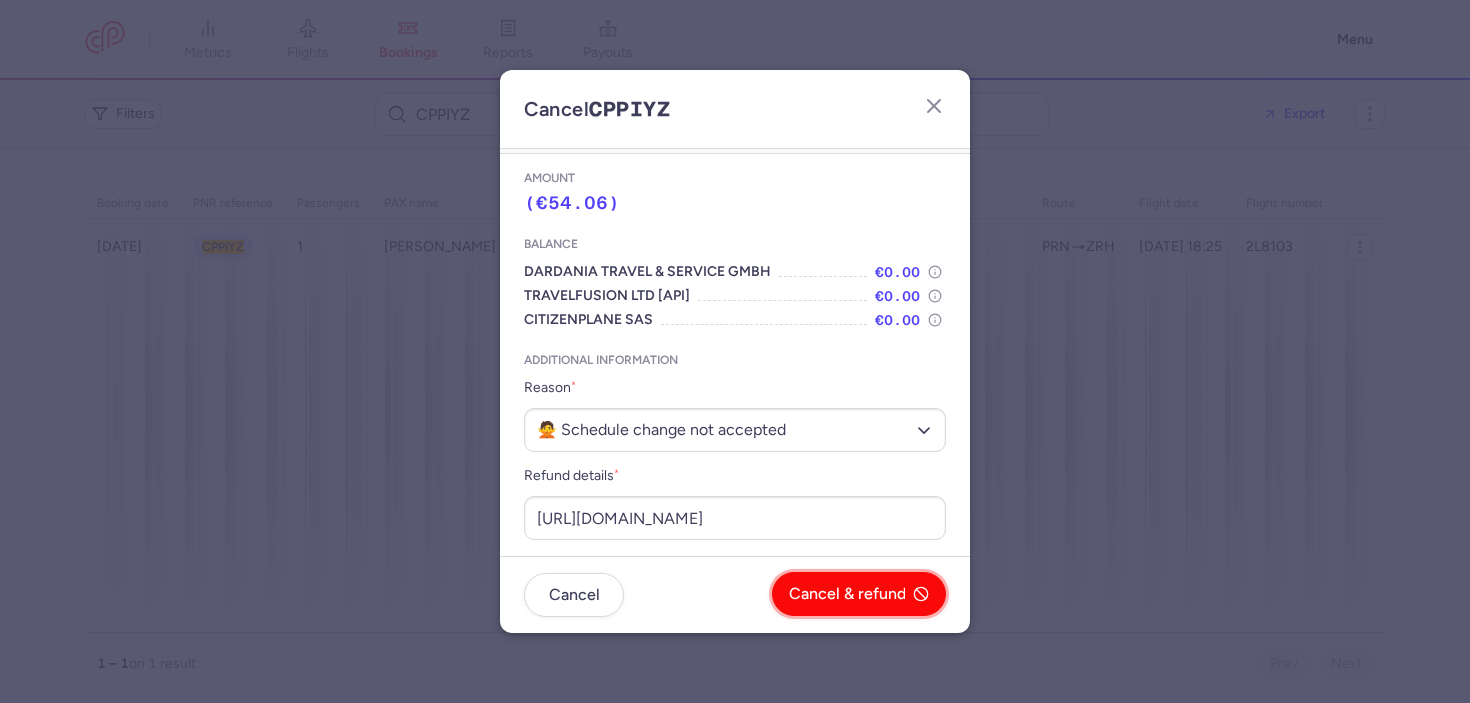 scroll, scrollTop: 0, scrollLeft: 0, axis: both 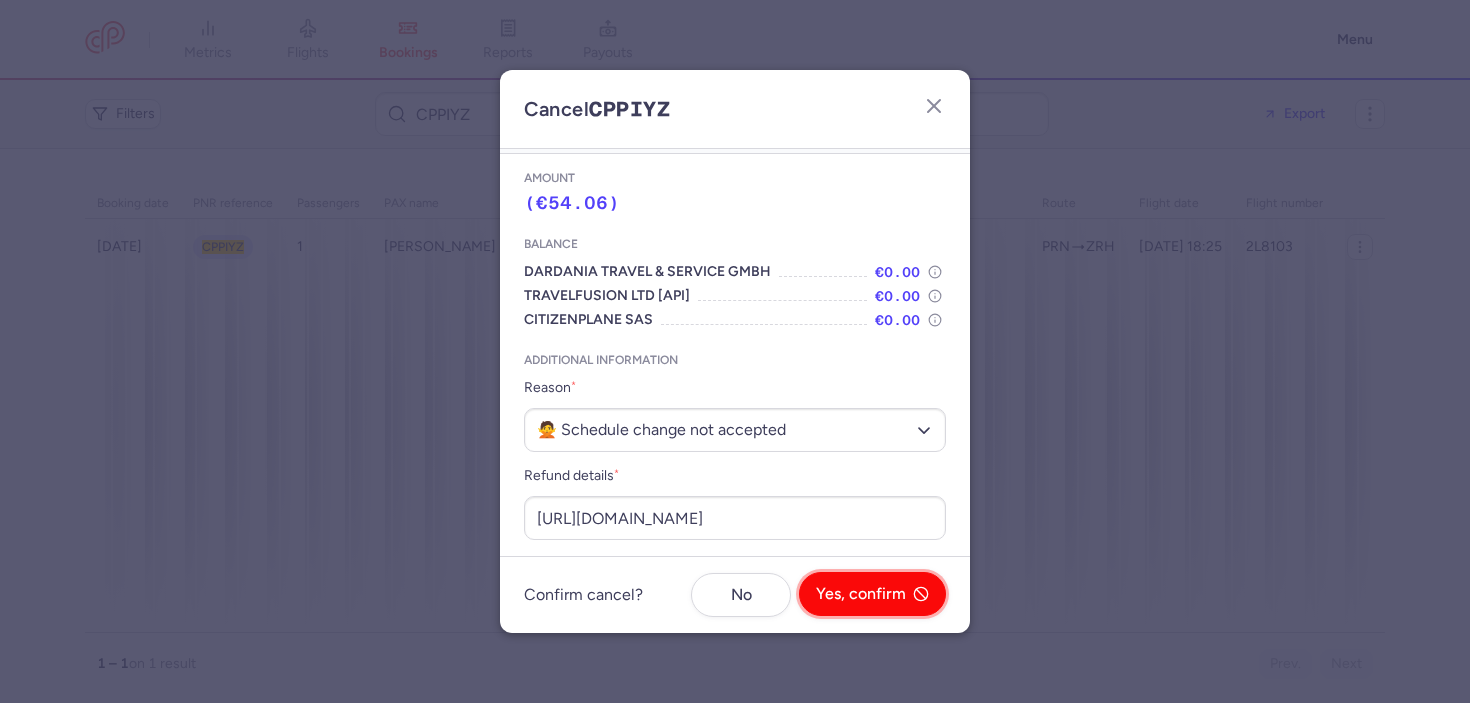 click on "Yes, confirm" 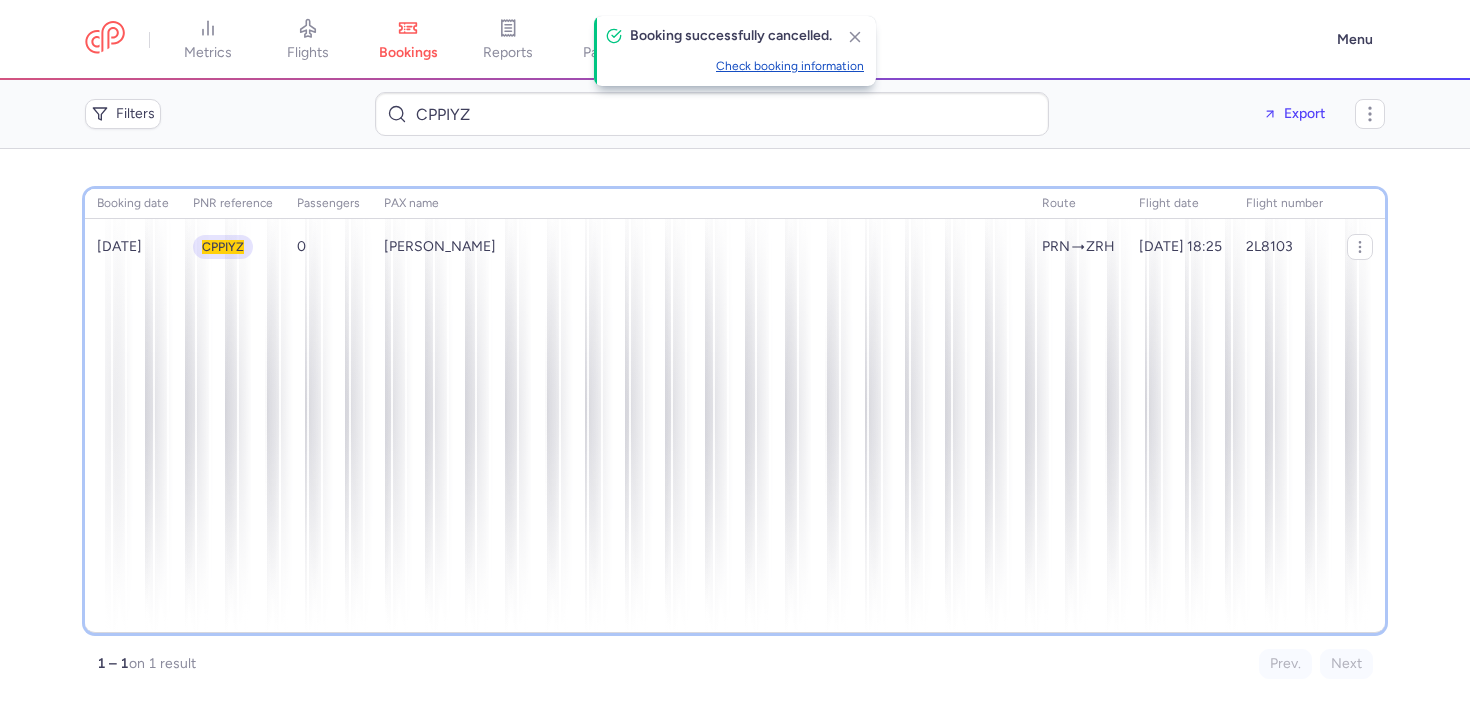 click on "booking date PNR reference Passengers PAX name route flight date flight number [DATE] CPPIYZ 0 [PERSON_NAME] PRN   ZRH [DATE] 18:25 2L8103" at bounding box center (735, 411) 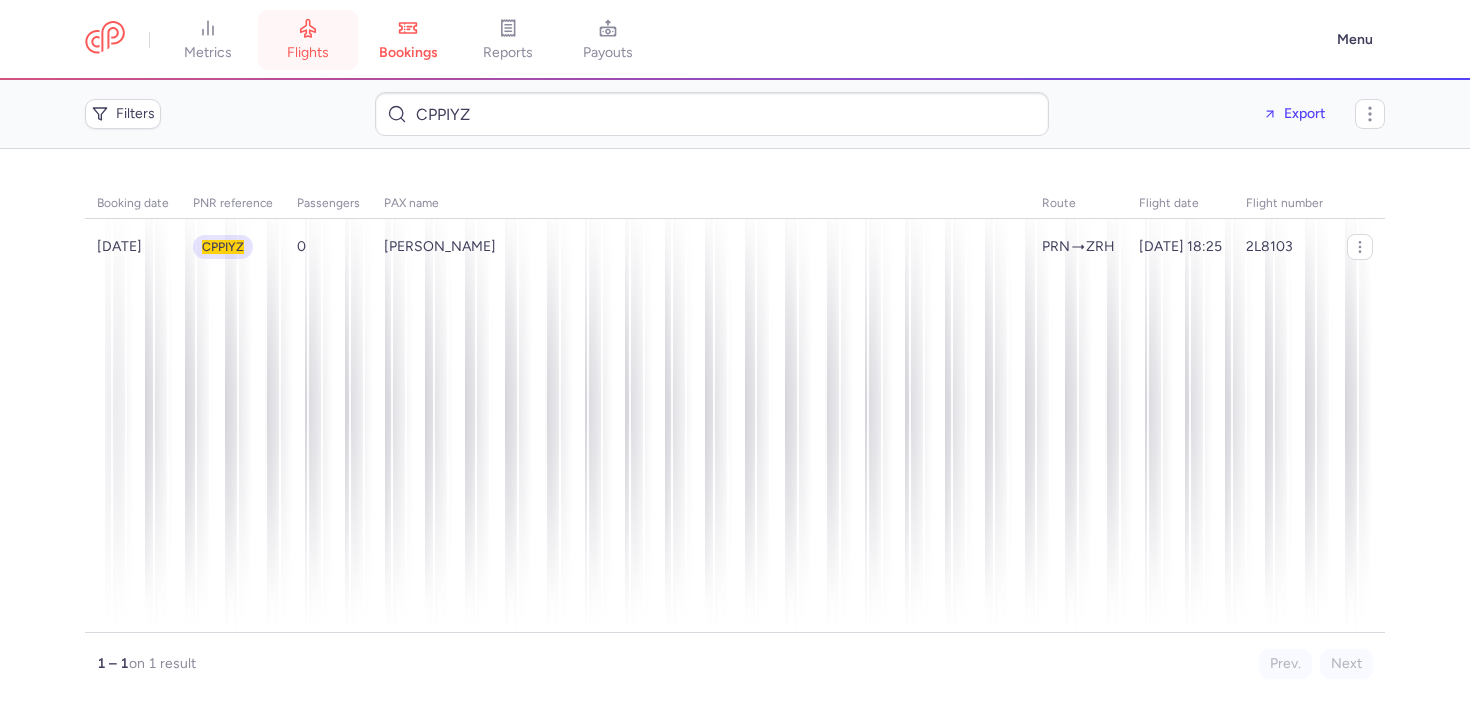 click on "flights" at bounding box center (308, 40) 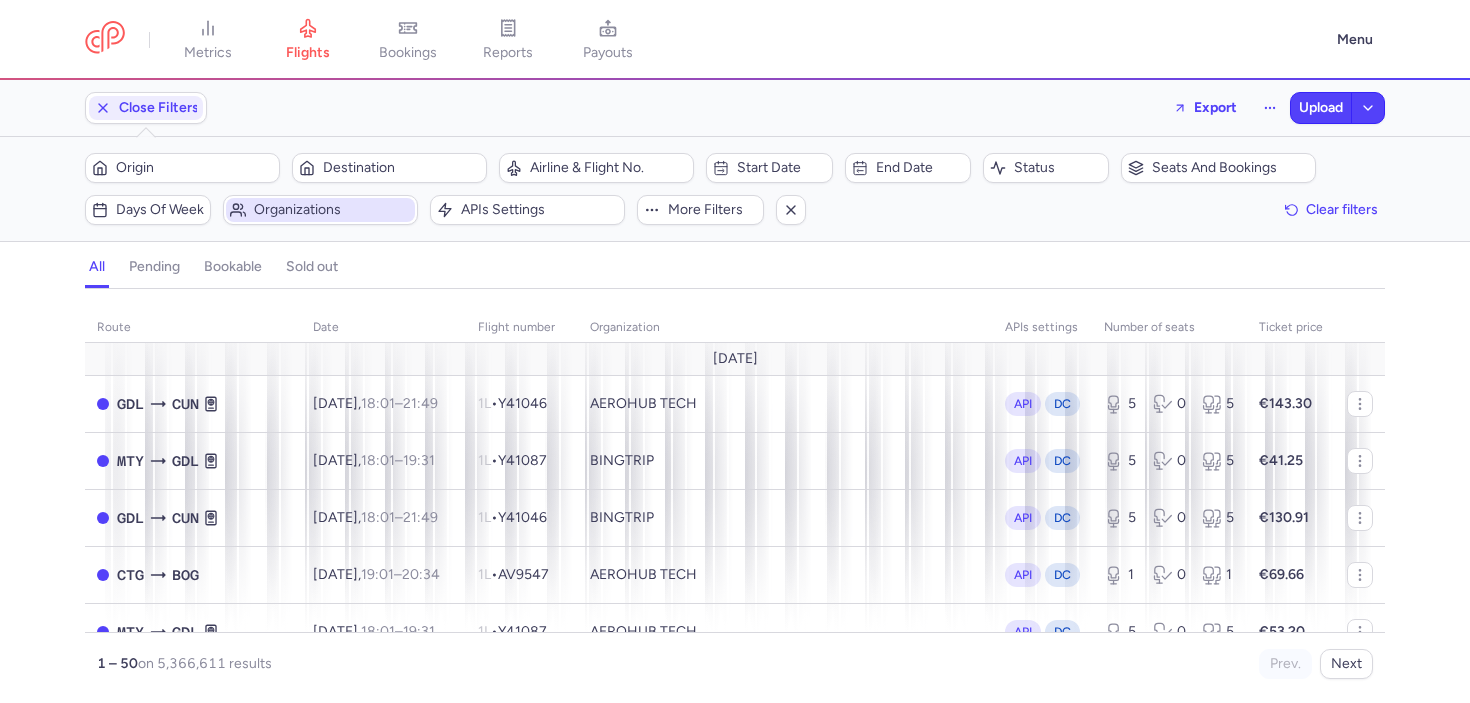 click on "Organizations" at bounding box center [332, 210] 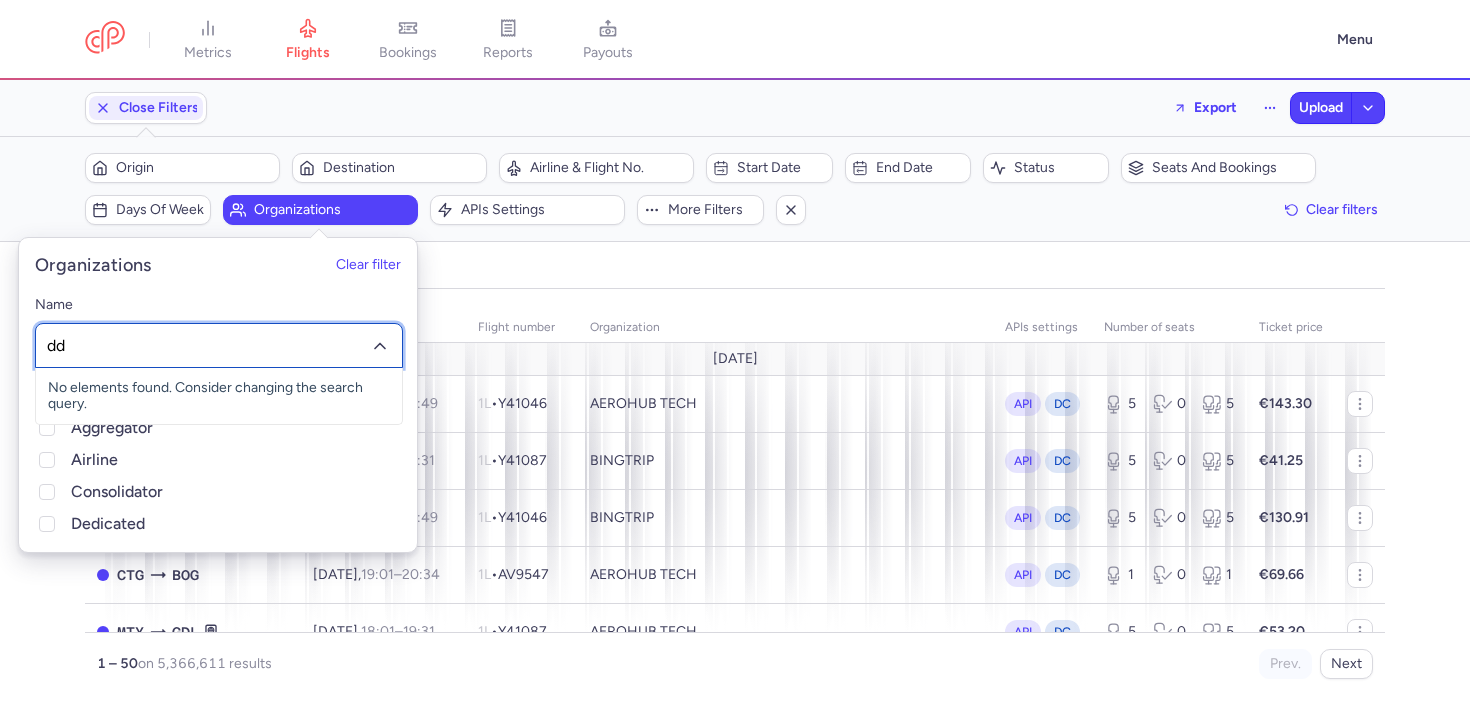 type on "d" 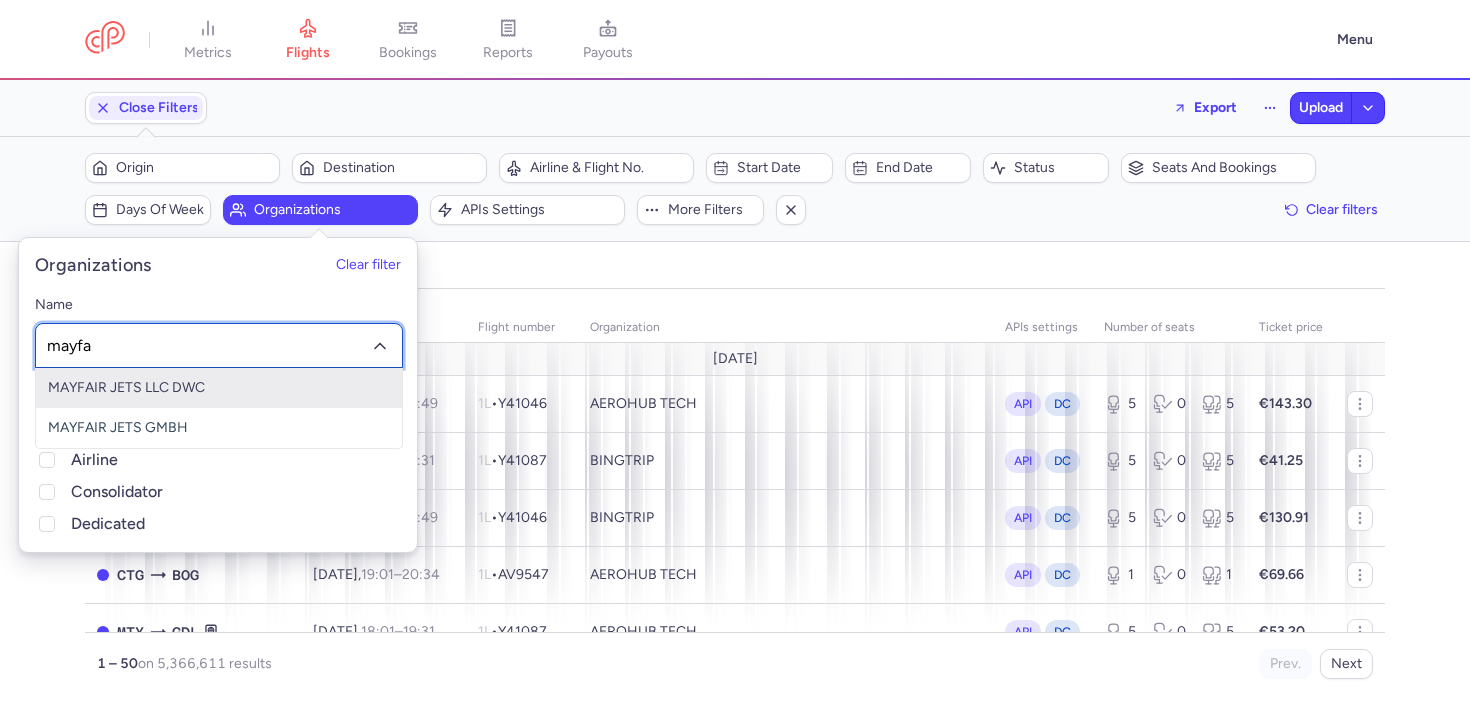 type on "mayfai" 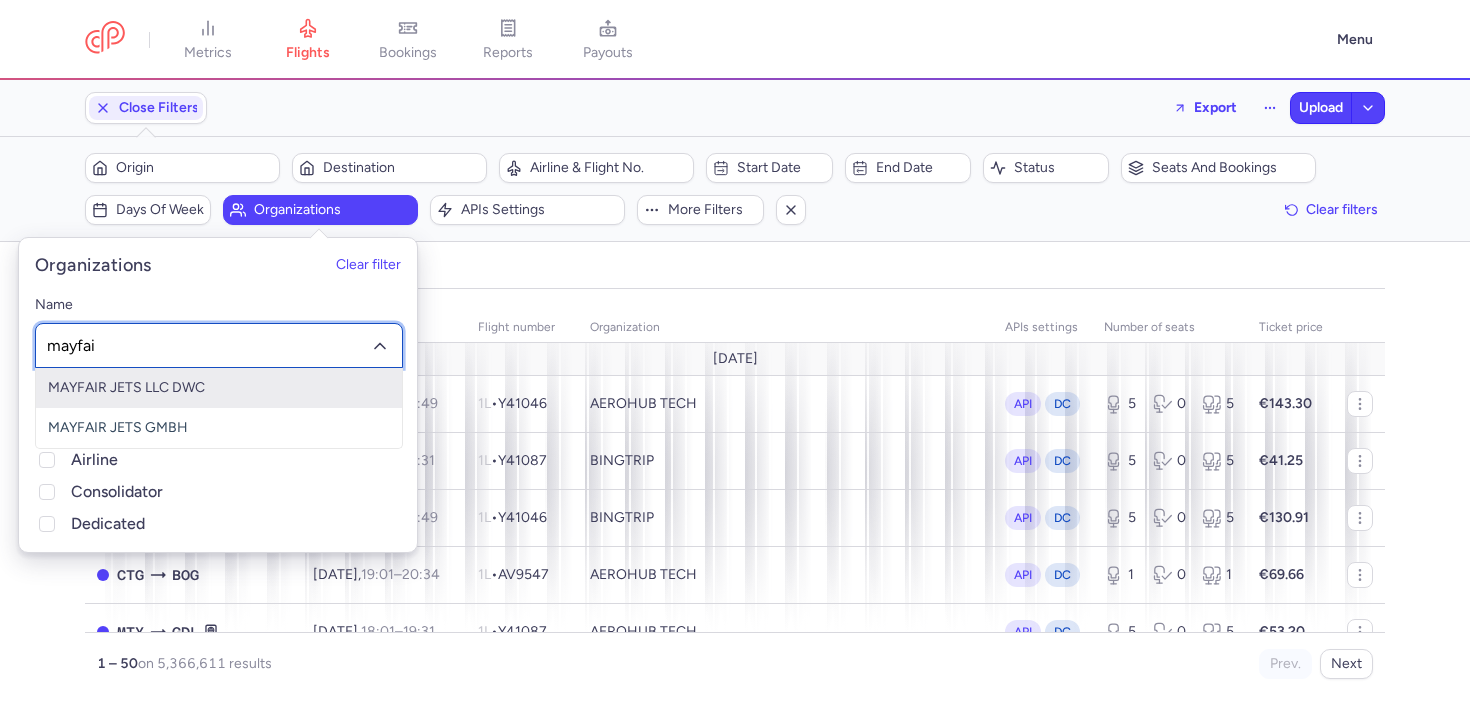 click on "MAYFAIR JETS LLC DWC" 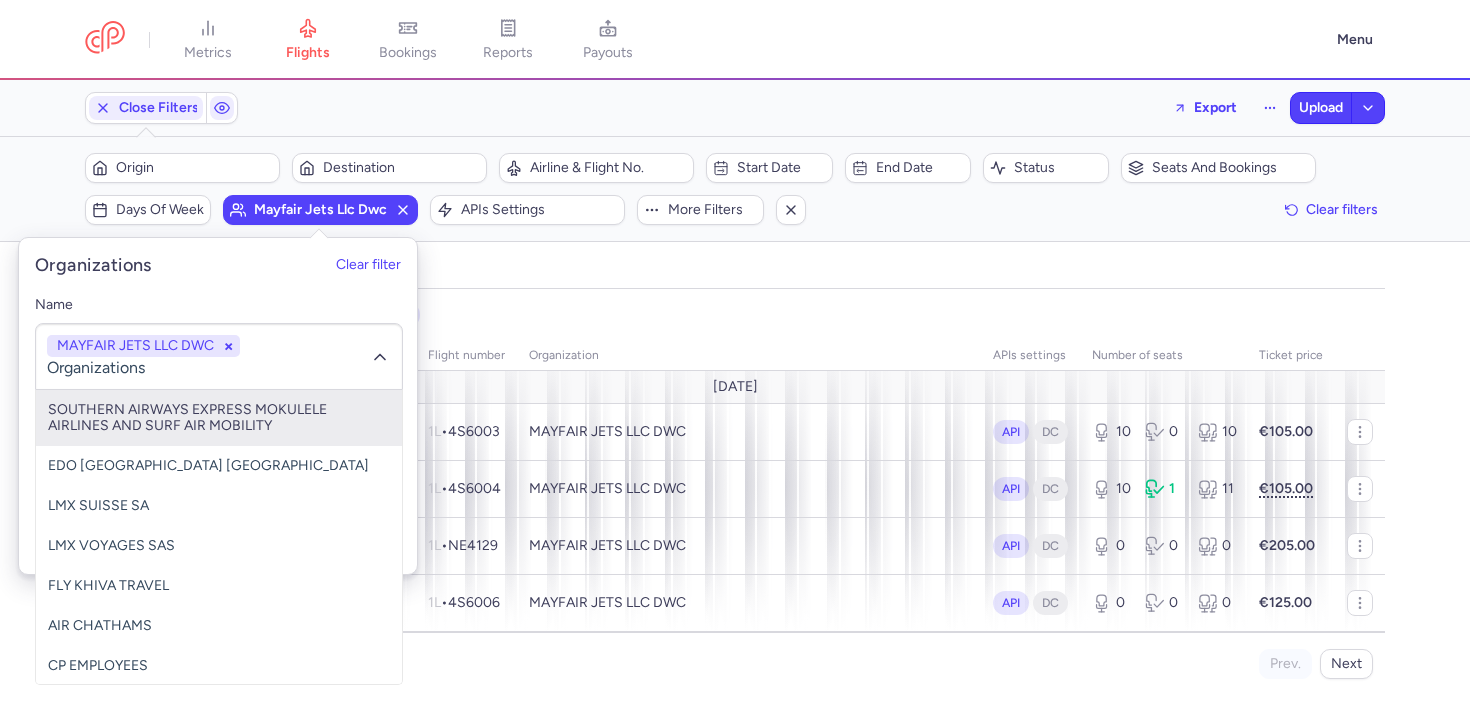 click on "organizations names: MAYFAIR JETS LLC DWC" at bounding box center [735, 315] 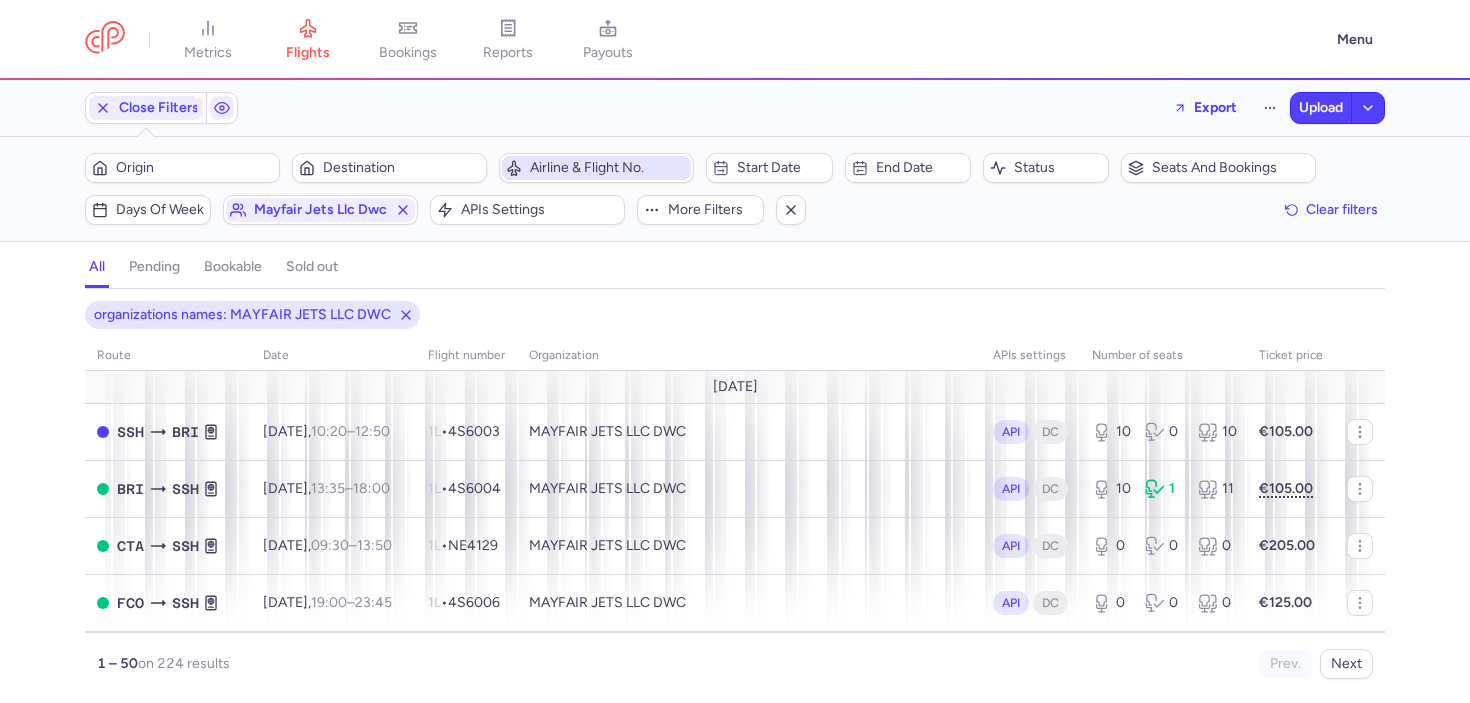 click on "Airline & Flight No." at bounding box center (608, 168) 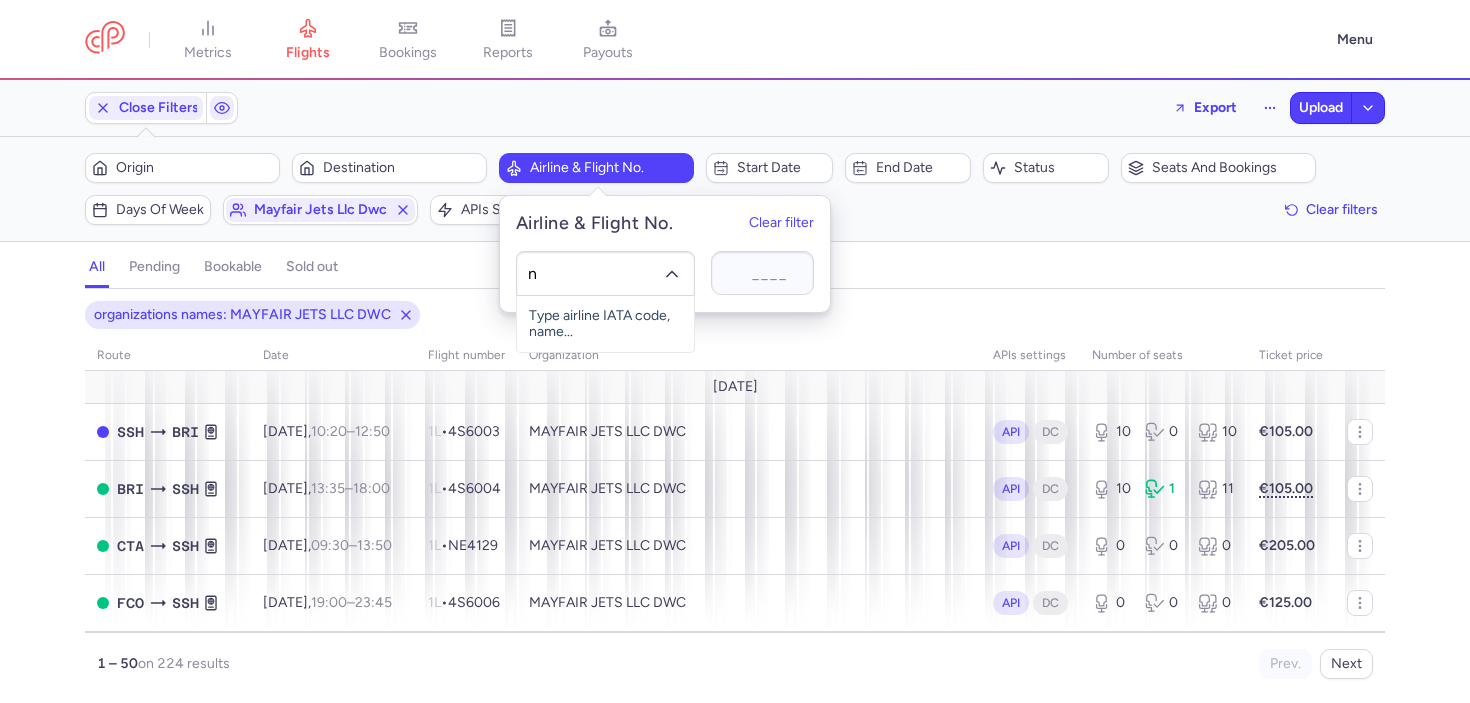 type on "ne" 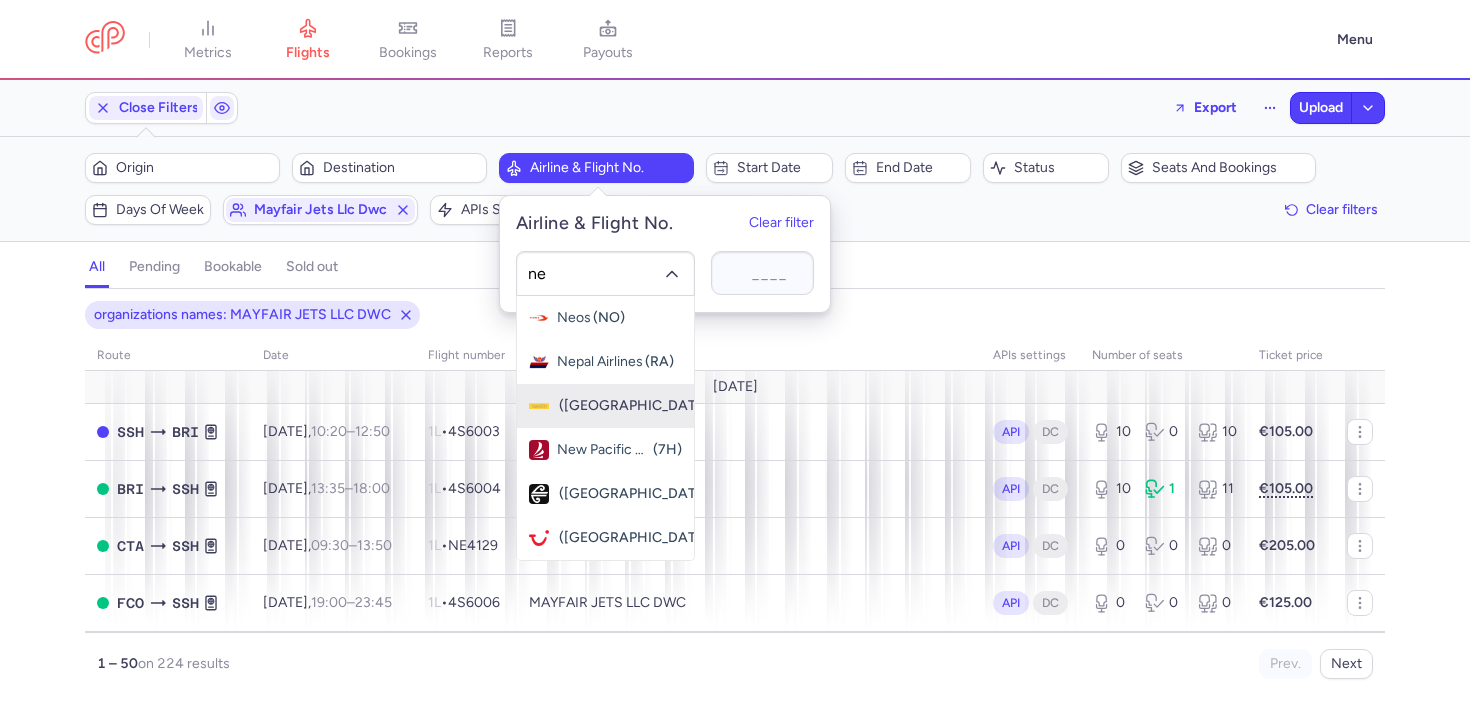 click on "Nesma Airlines ([GEOGRAPHIC_DATA])" 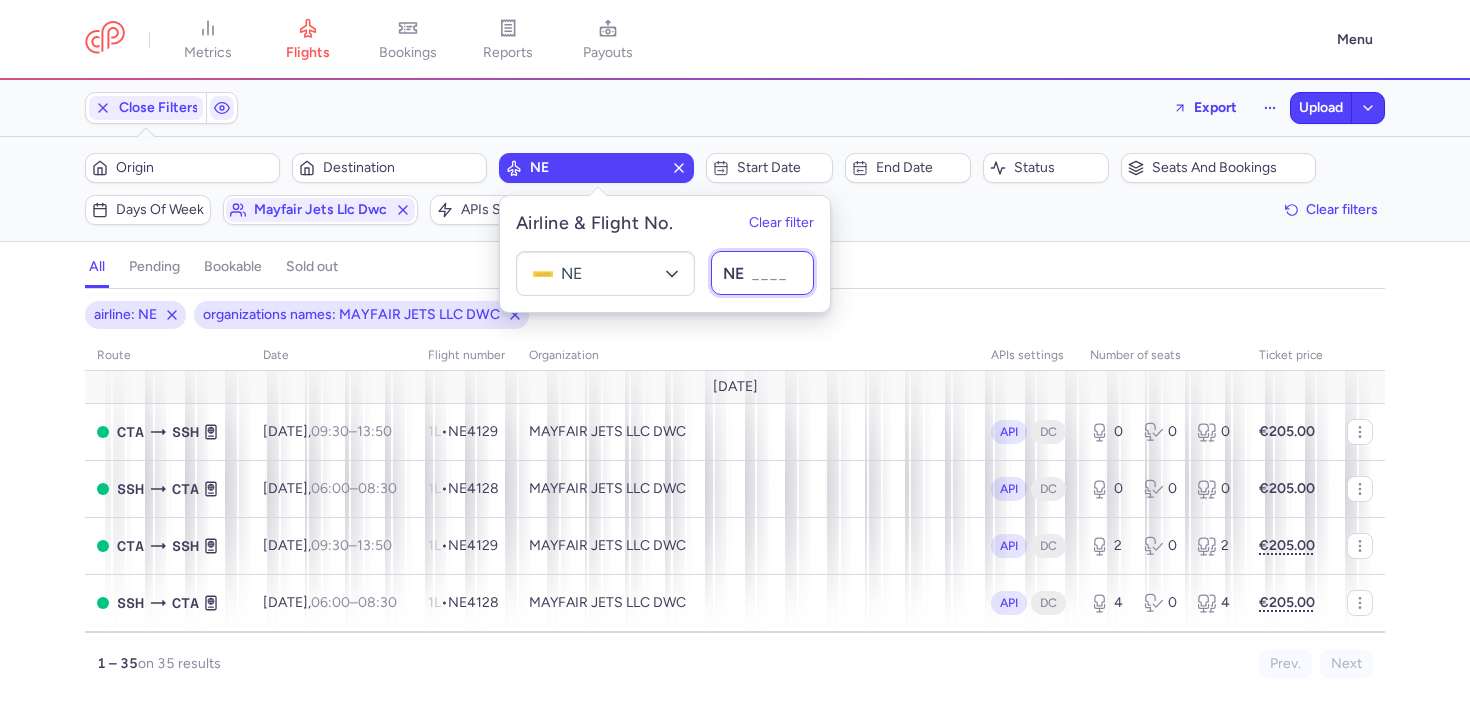 click at bounding box center [762, 273] 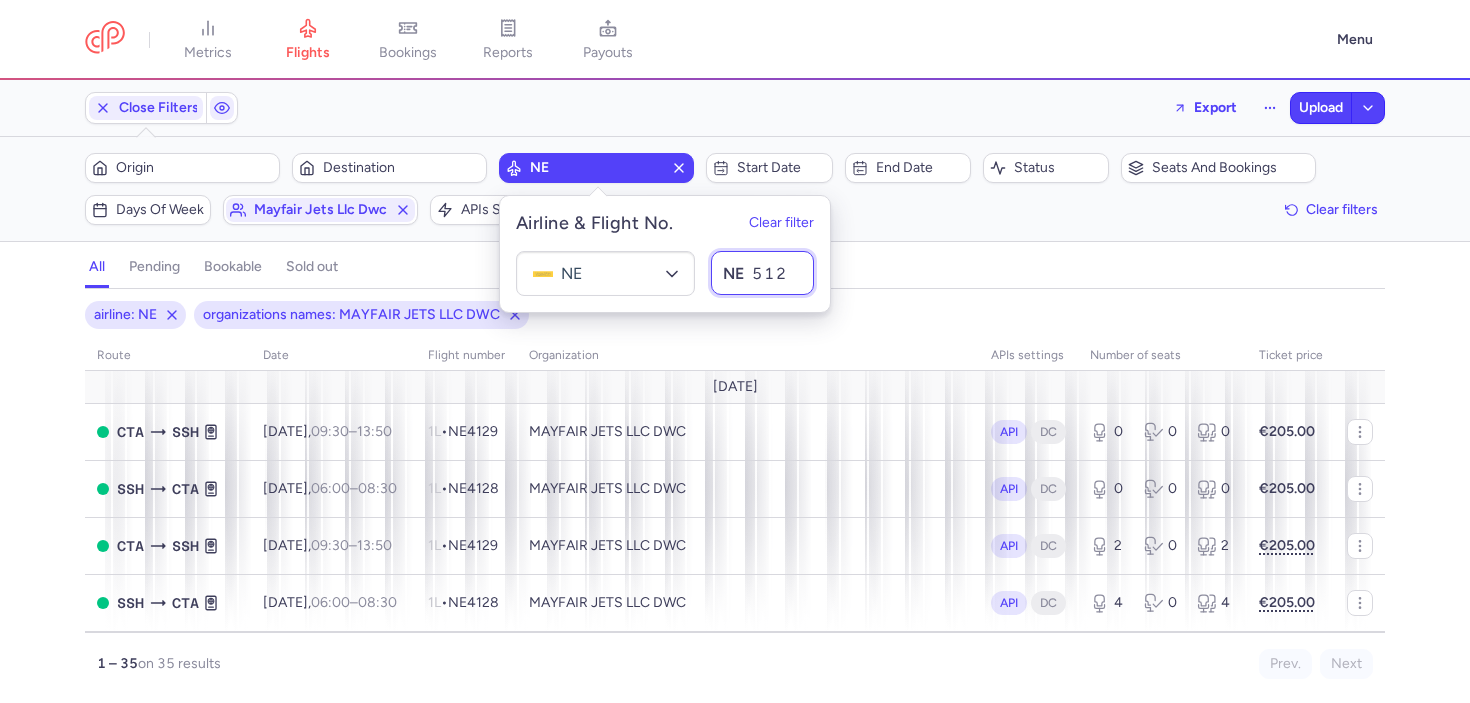 type on "5126" 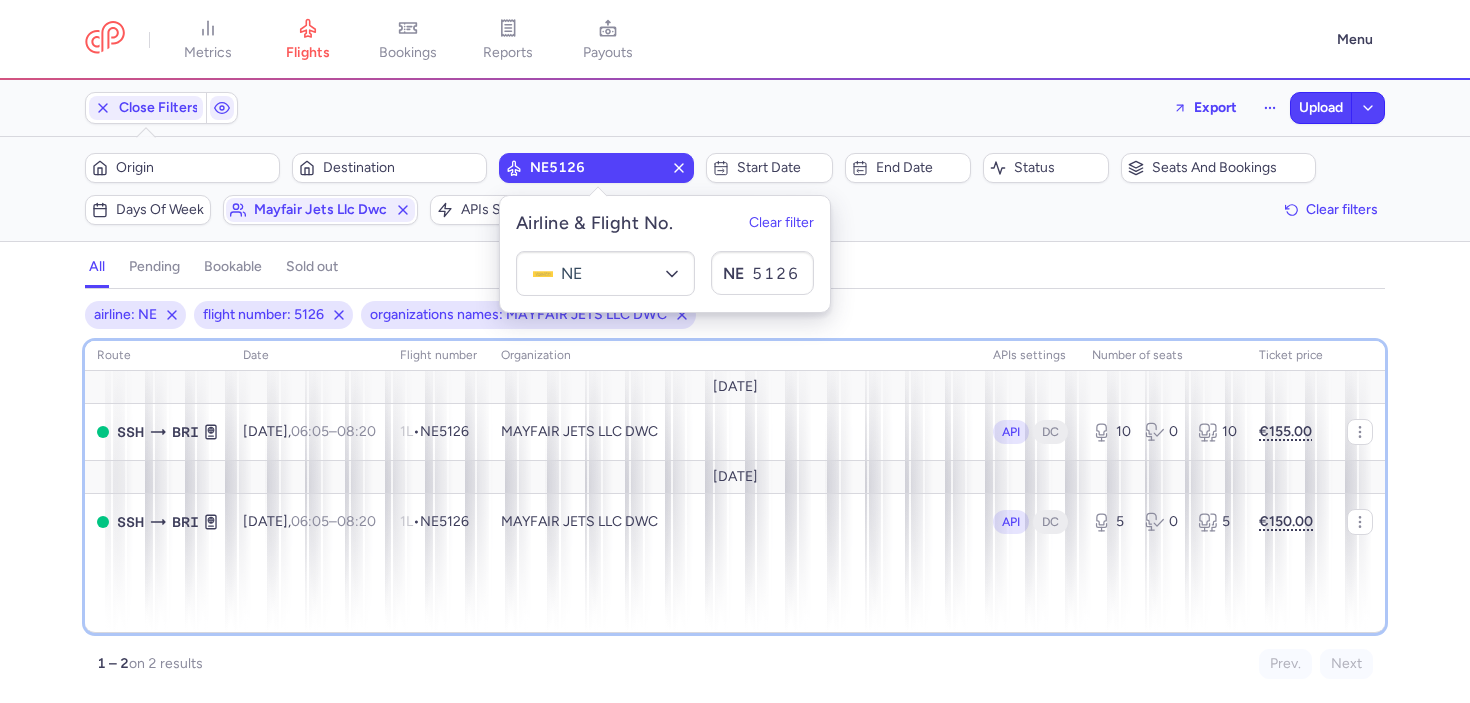 click on "route date Flight number organization APIs settings number of seats Ticket price [DATE]  SSH  BRI [DATE]  06:05  –  08:20  +0 1L  •   NE5126  MAYFAIR JETS LLC DWC API DC 10 0 10 €155.00 [DATE]  SSH  BRI [DATE]  06:05  –  08:20  +0 1L  •   NE5126  MAYFAIR JETS LLC DWC API DC 5 0 5 €150.00" at bounding box center [735, 487] 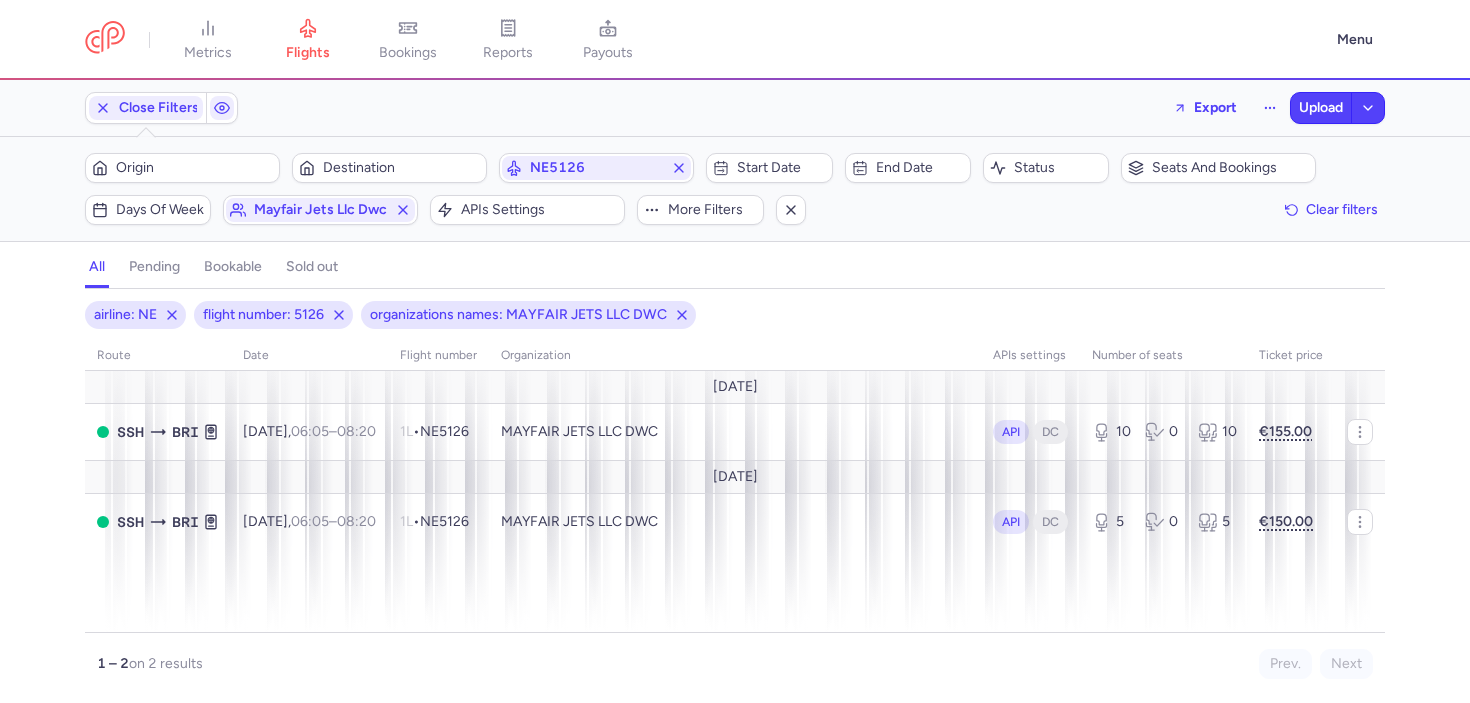 click on "airline: NE flight number: 5126 organizations names: MAYFAIR JETS LLC DWC route date Flight number organization APIs settings number of seats Ticket price [DATE]  SSH  BRI [DATE]  06:05  –  08:20  +0 1L  •   NE5126  MAYFAIR JETS LLC DWC API DC 10 0 10 €155.00 [DATE]  SSH  BRI [DATE]  06:05  –  08:20  +0 1L  •   NE5126  MAYFAIR JETS LLC DWC API DC 5 0 5 €150.00 1 – 2  on 2 results Prev. Next Copy flight ID Attach new flight Export flight No fares found" at bounding box center (735, 502) 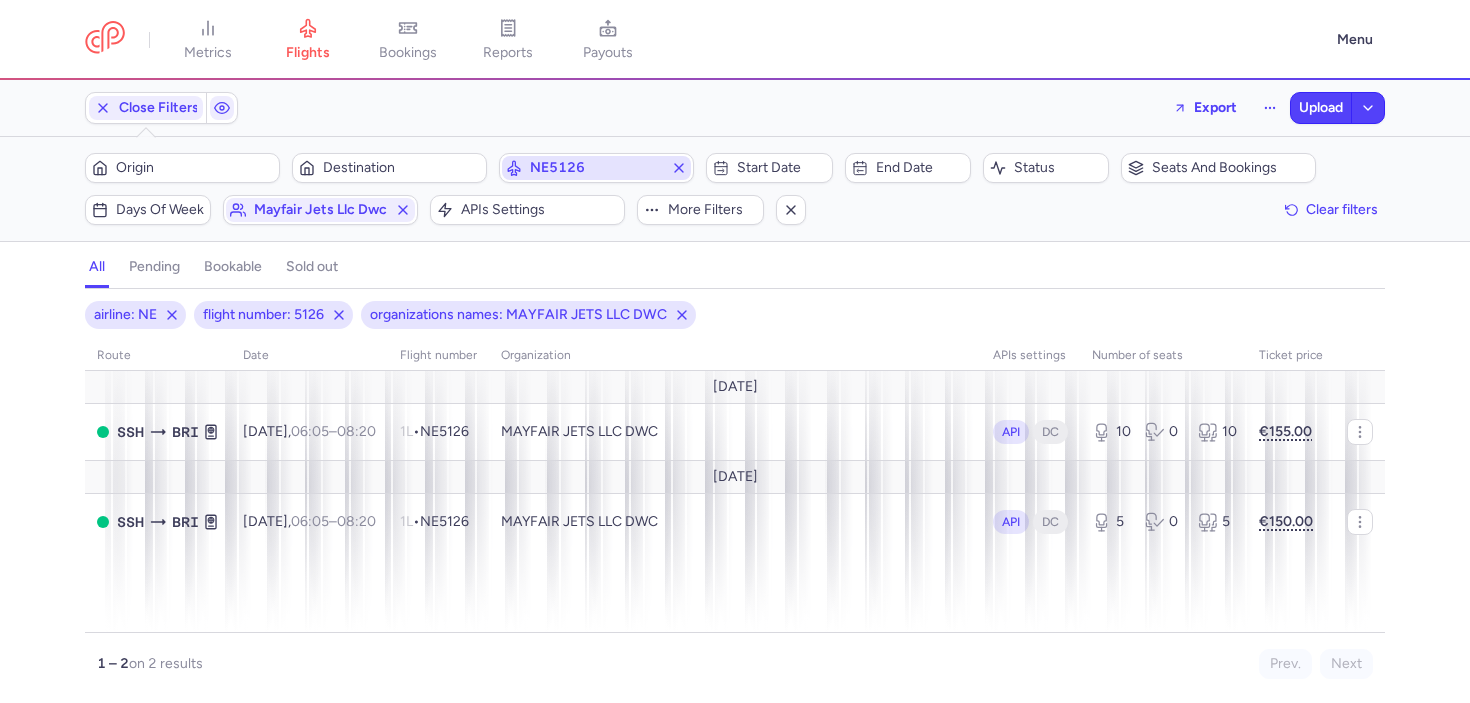 click on "NE5126" at bounding box center [596, 168] 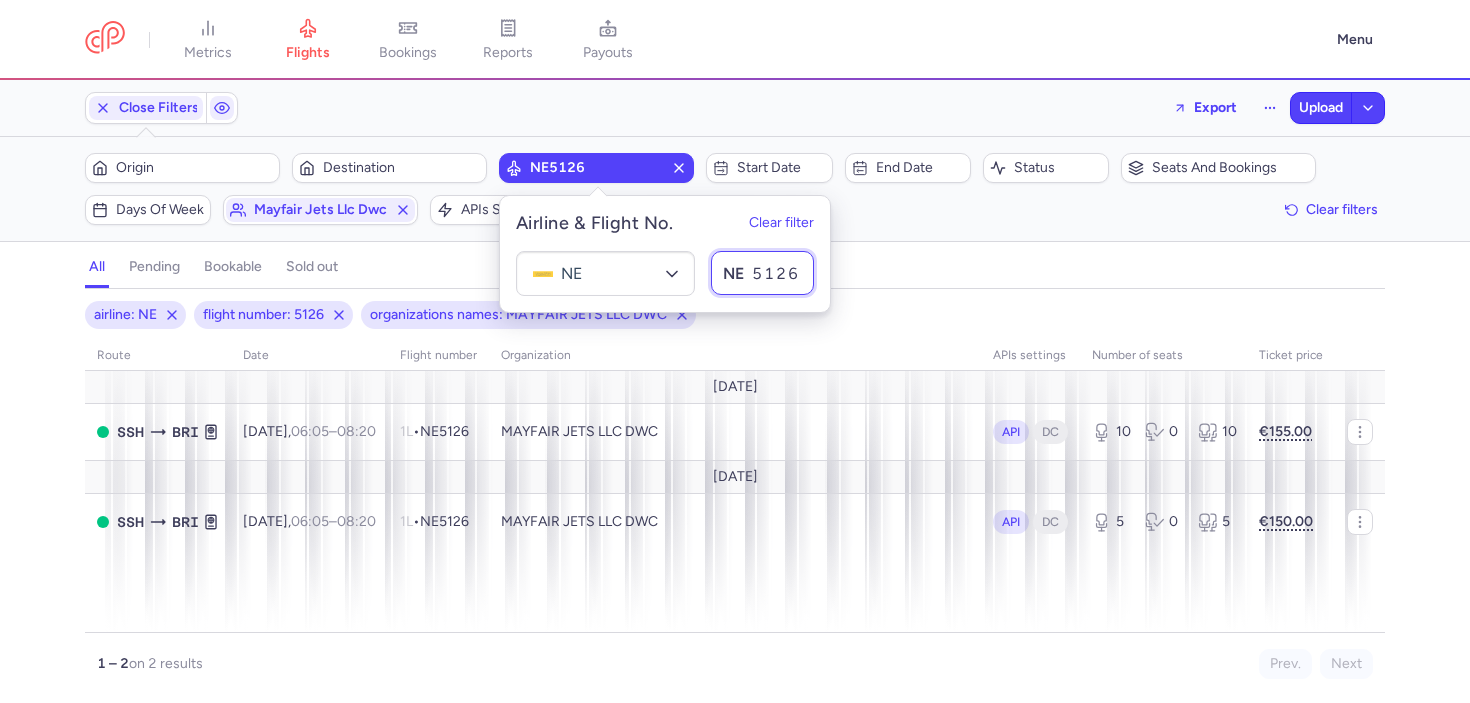 click on "5126" at bounding box center [762, 273] 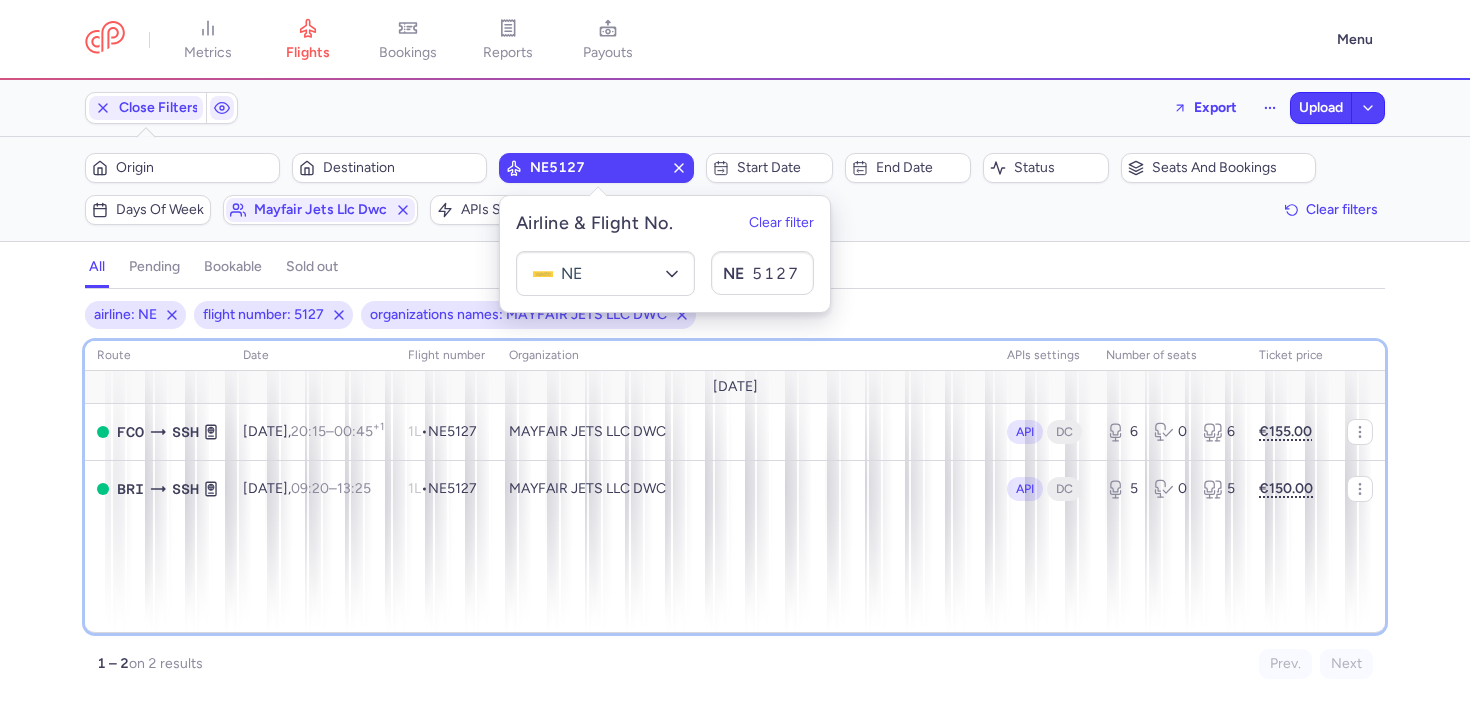 click on "route date Flight number organization APIs settings number of seats Ticket price [DATE]  FCO  SSH [DATE]  20:15  –  00:45  +1 1L  •   NE5127  MAYFAIR JETS LLC DWC API DC 6 0 6 €155.00  BRI  SSH [DATE]  09:20  –  13:25  +0 1L  •   NE5127  MAYFAIR JETS LLC DWC API DC 5 0 5 €150.00" at bounding box center [735, 487] 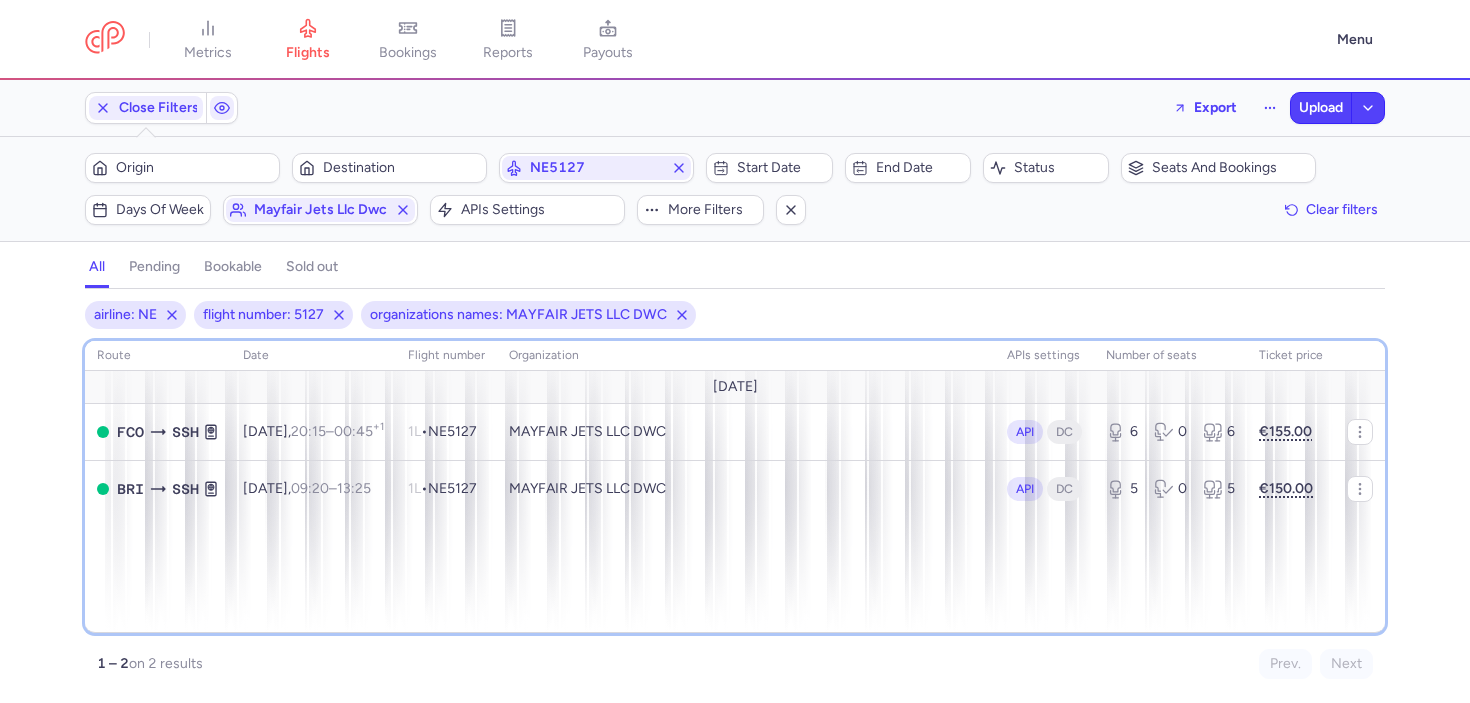 click on "route date Flight number organization APIs settings number of seats Ticket price [DATE]  FCO  SSH [DATE]  20:15  –  00:45  +1 1L  •   NE5127  MAYFAIR JETS LLC DWC API DC 6 0 6 €155.00  BRI  SSH [DATE]  09:20  –  13:25  +0 1L  •   NE5127  MAYFAIR JETS LLC DWC API DC 5 0 5 €150.00" at bounding box center (735, 487) 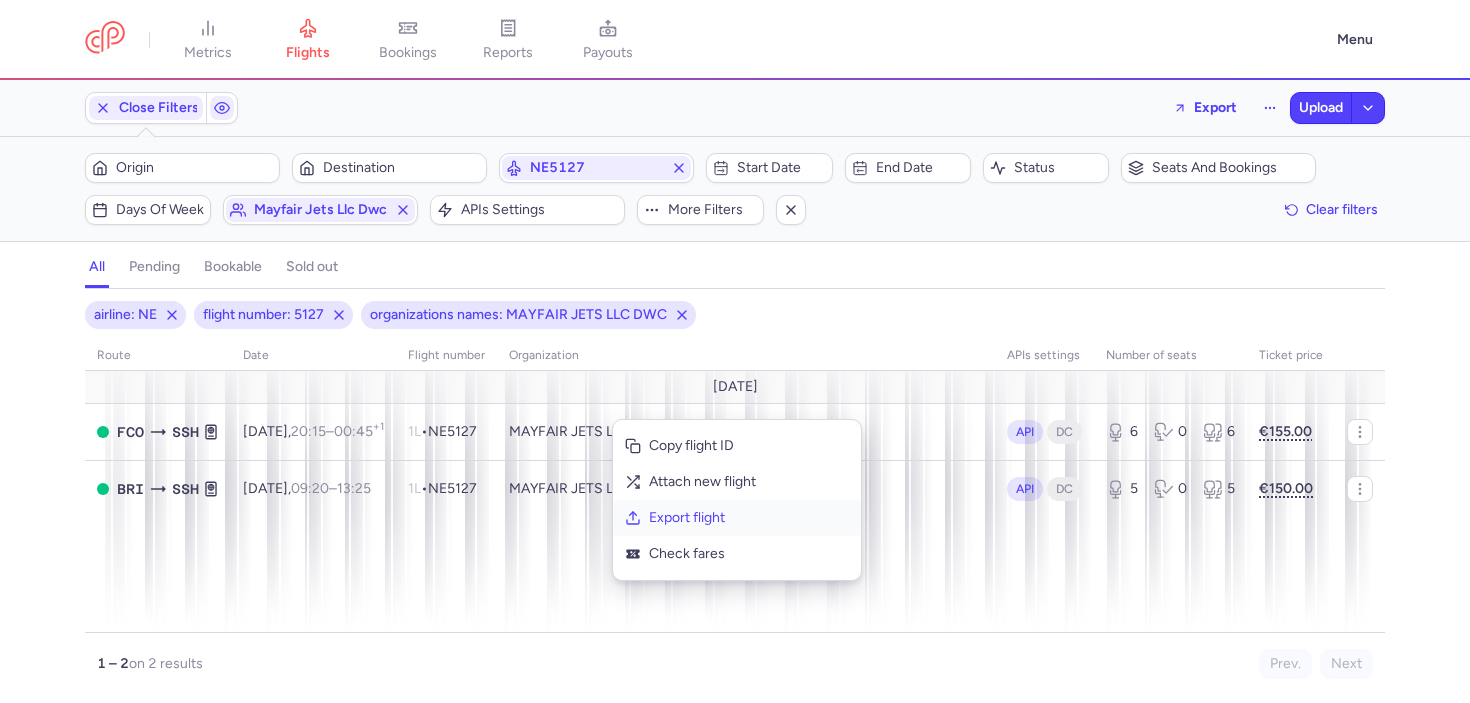 click on "Export flight" at bounding box center (749, 518) 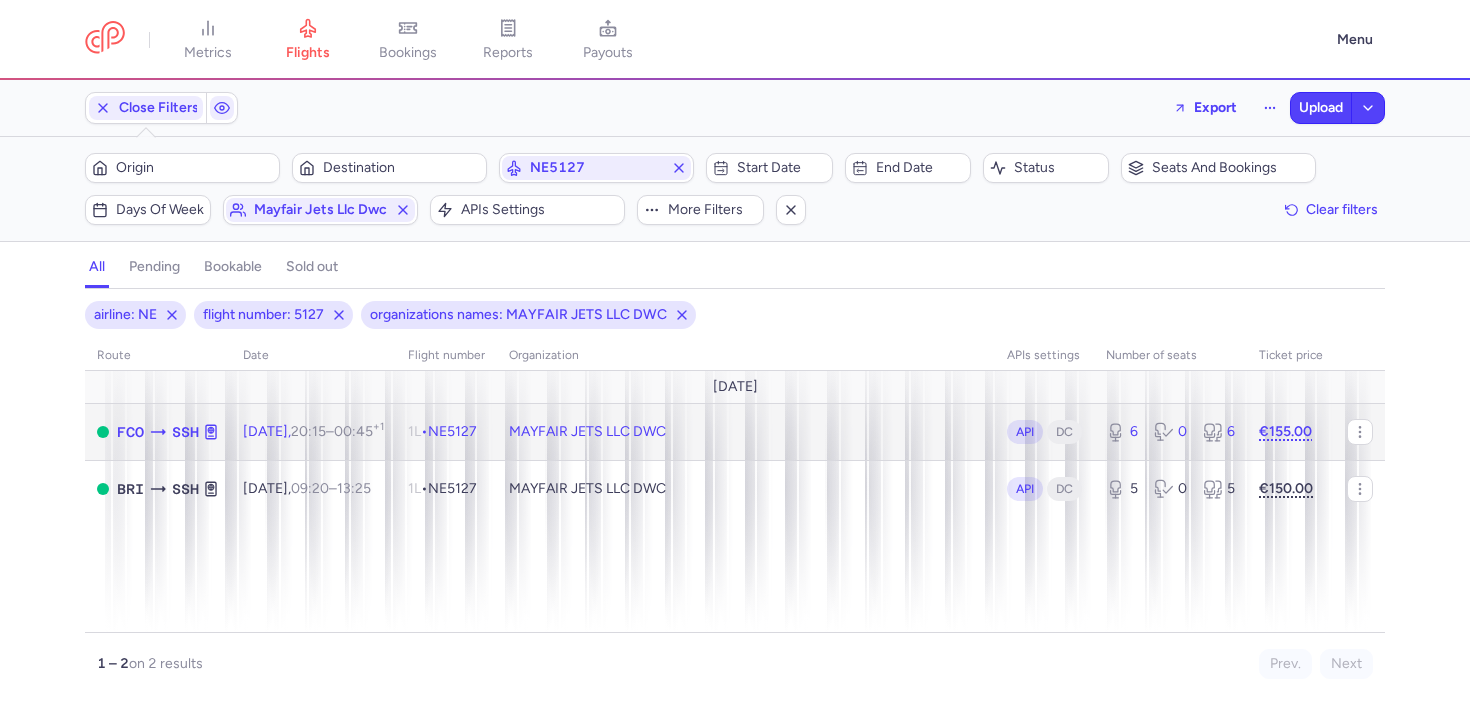 click on "MAYFAIR JETS LLC DWC" 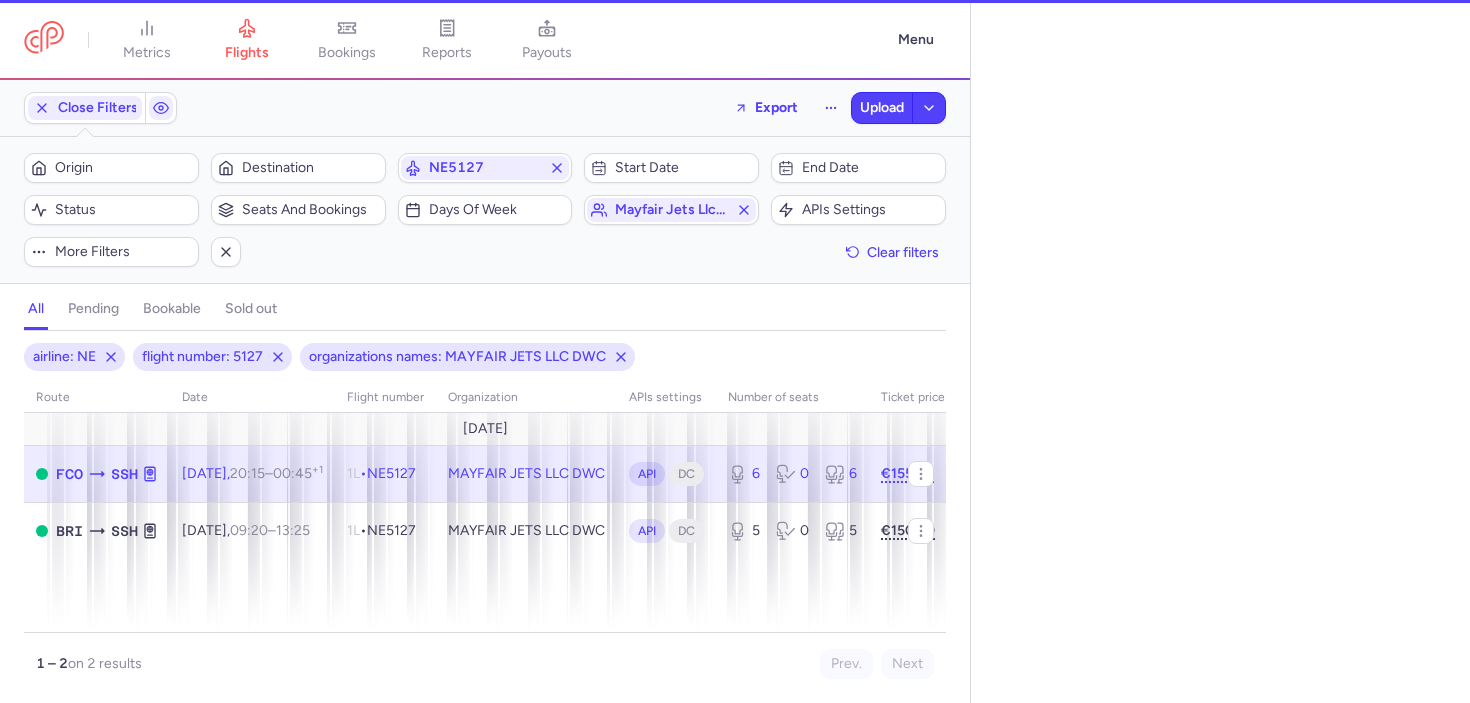 select on "days" 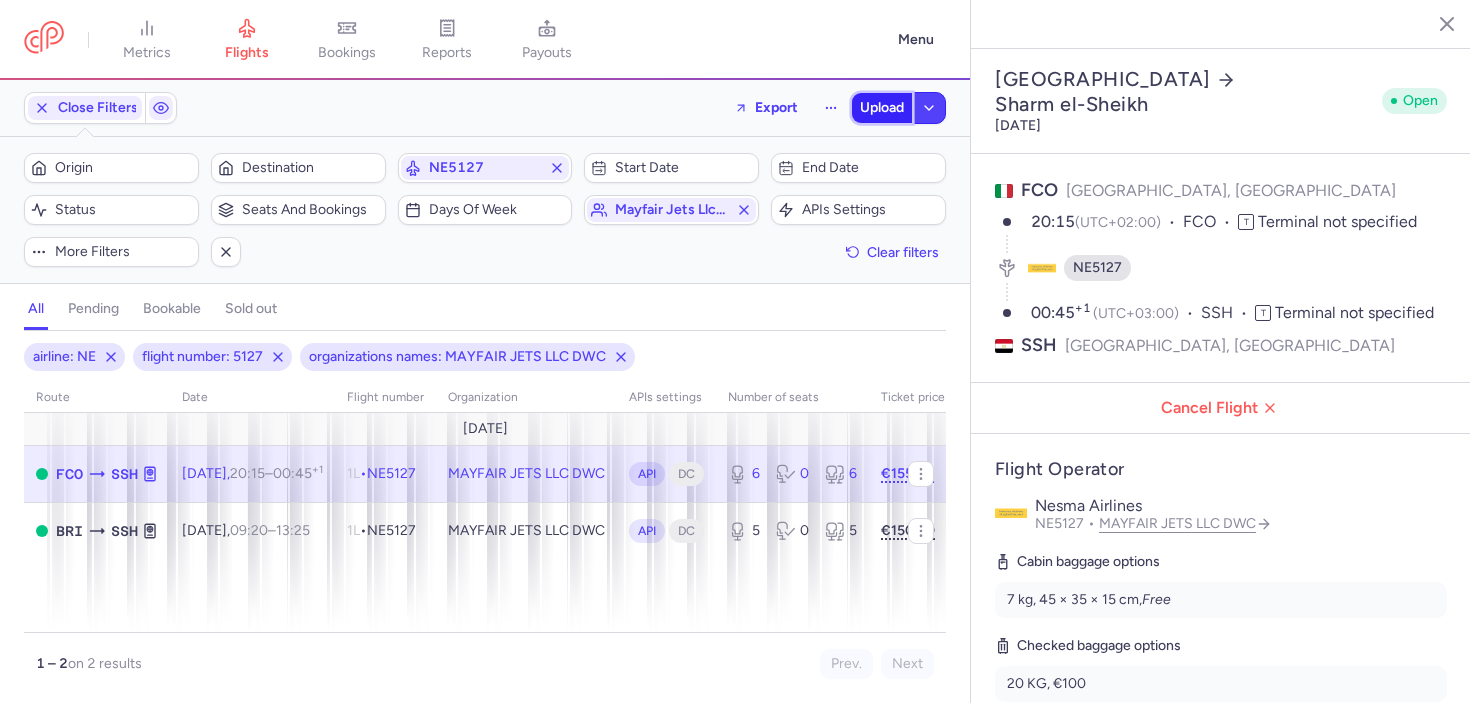 click on "Upload" at bounding box center [882, 108] 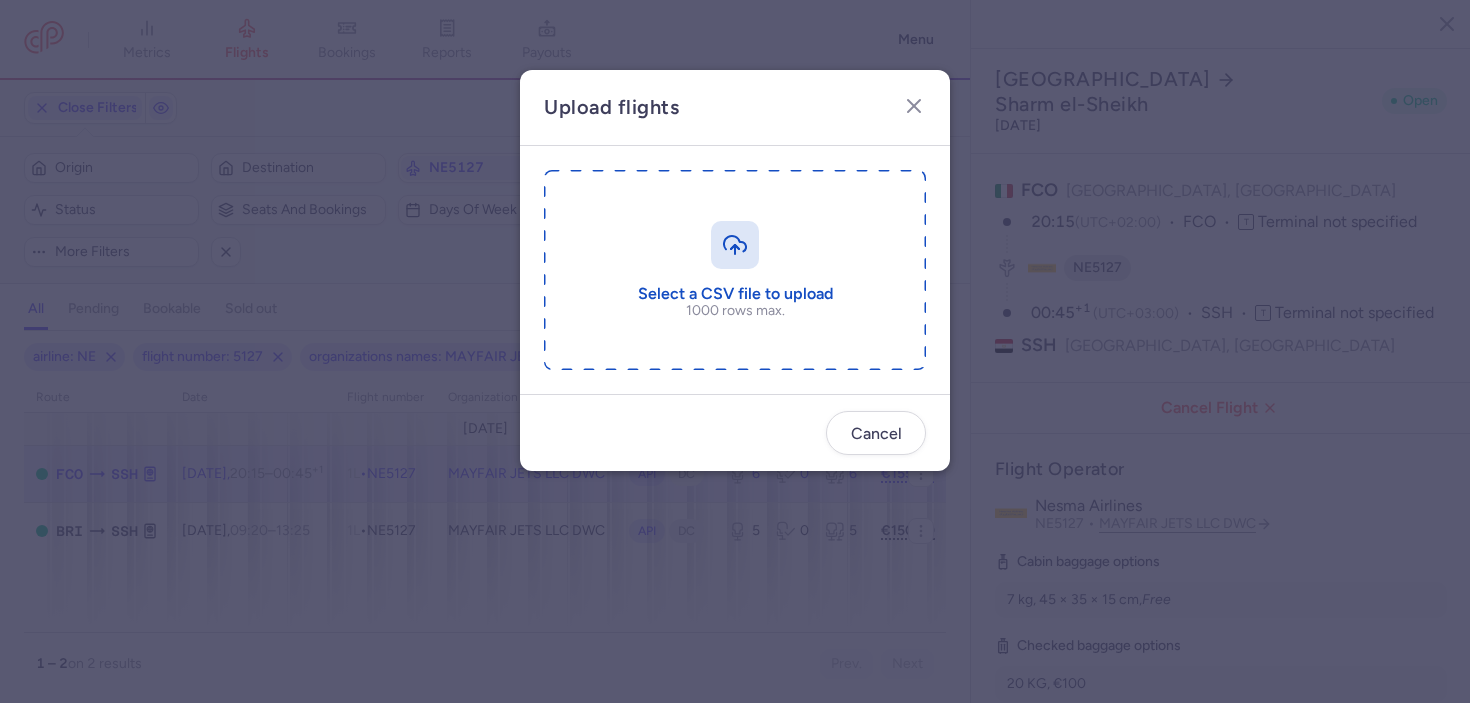click at bounding box center (735, 270) 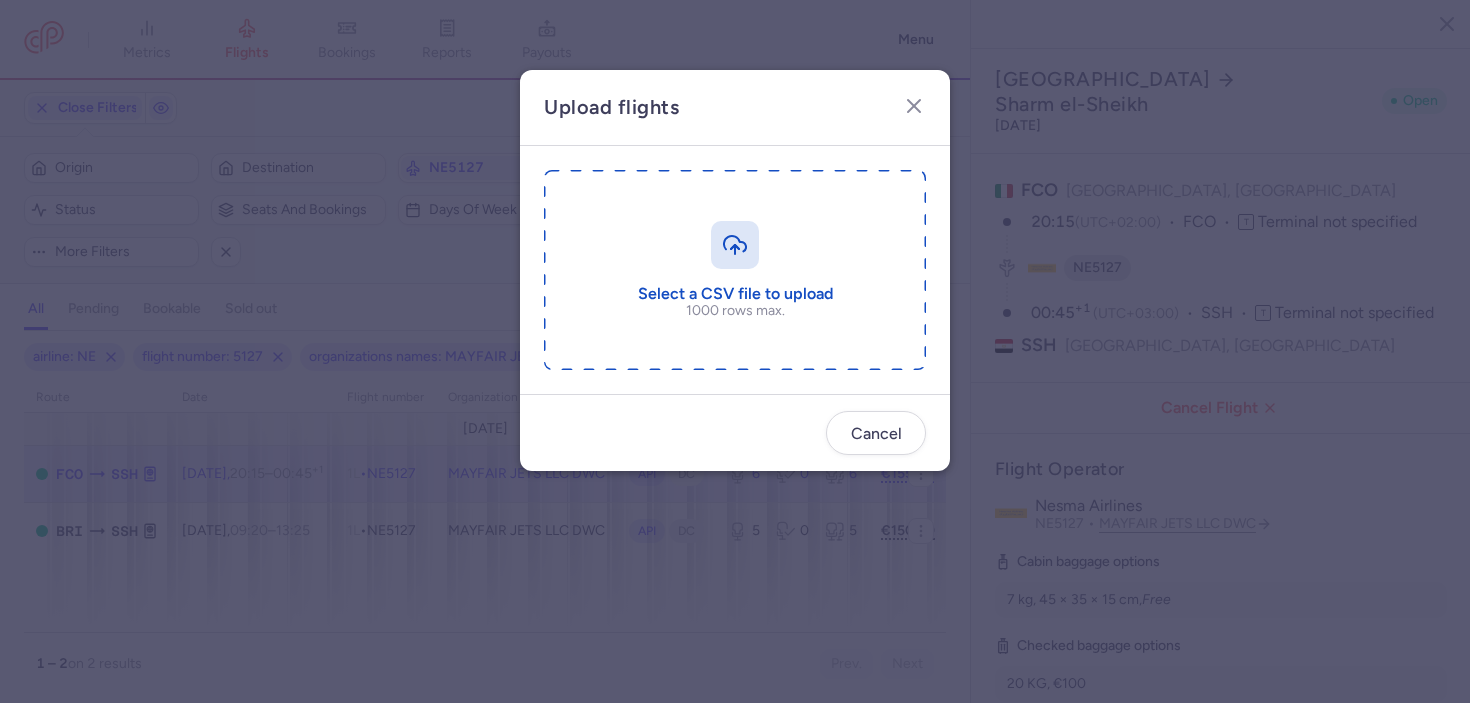 type on "C:\fakepath\export_flight_NE5127_20250711,0958.csv" 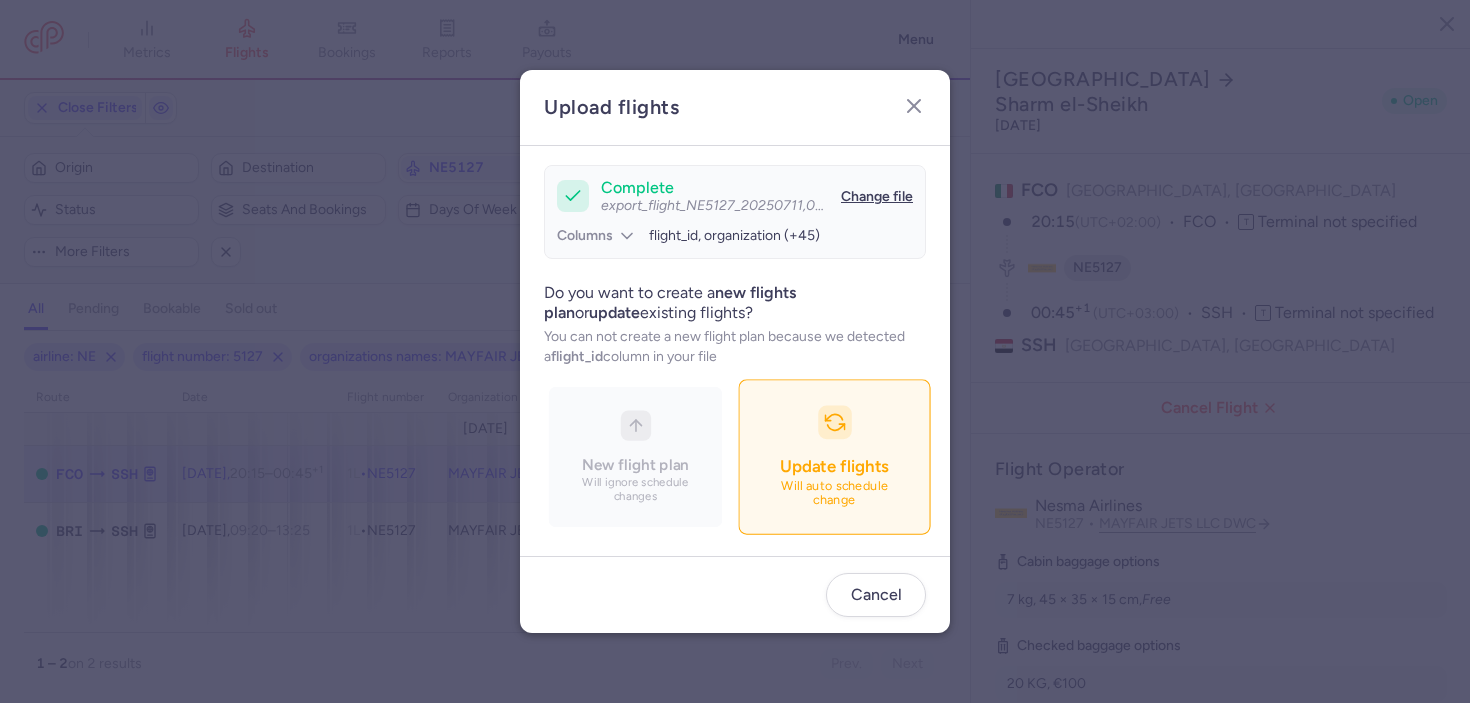scroll, scrollTop: 168, scrollLeft: 0, axis: vertical 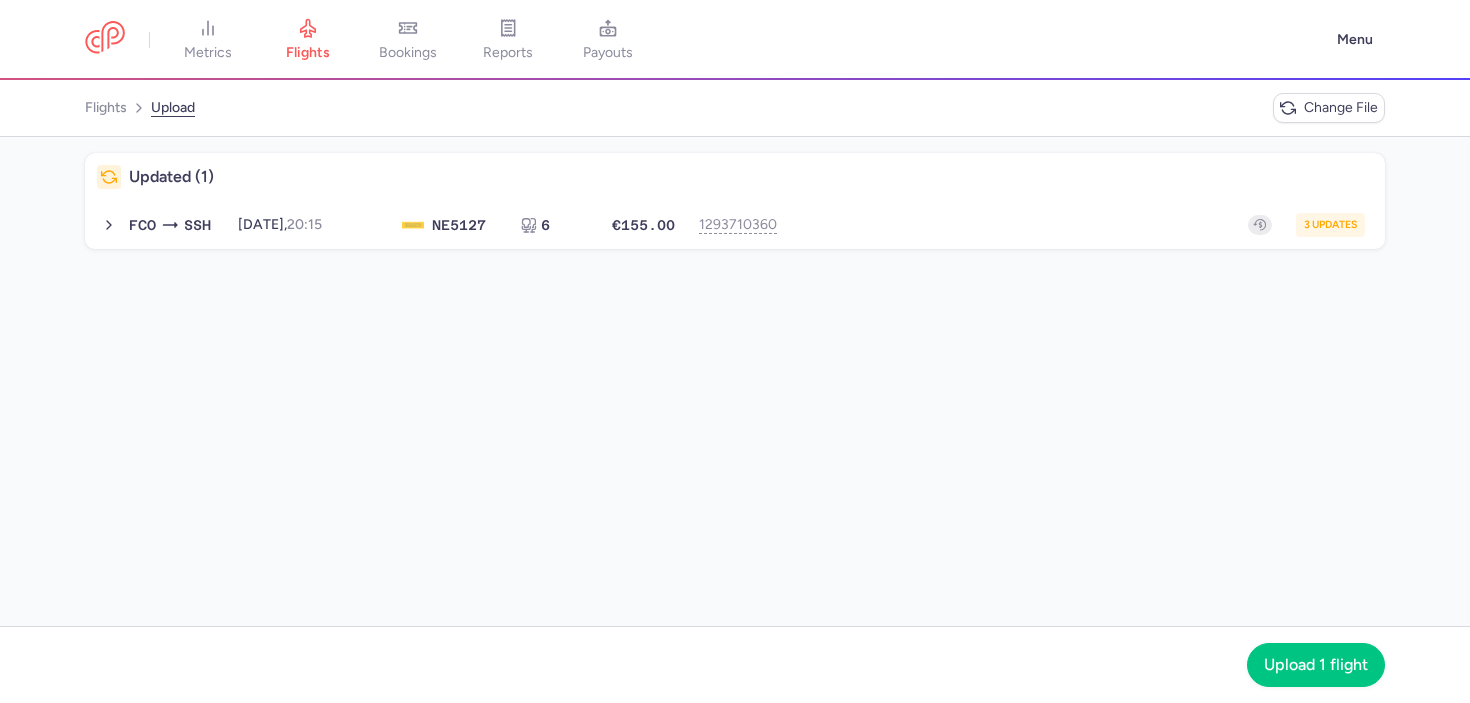 click on "Updated (1)   FCO  SSH [DATE]  20:15 NE  5127 6 €155.00 1293710360 3 updates [DATE] 20:15 NE5127 6 seats €155.00" 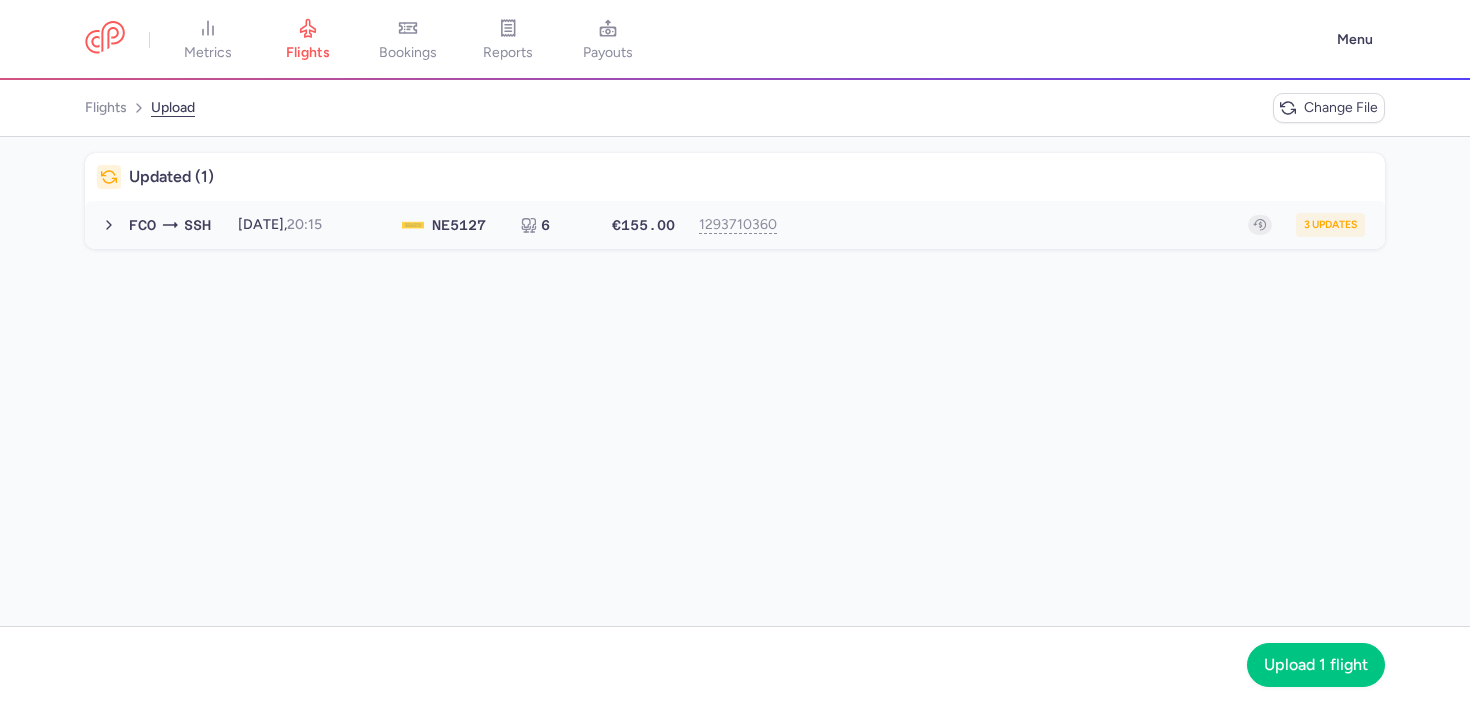 click on "NE  5127" at bounding box center [459, 225] 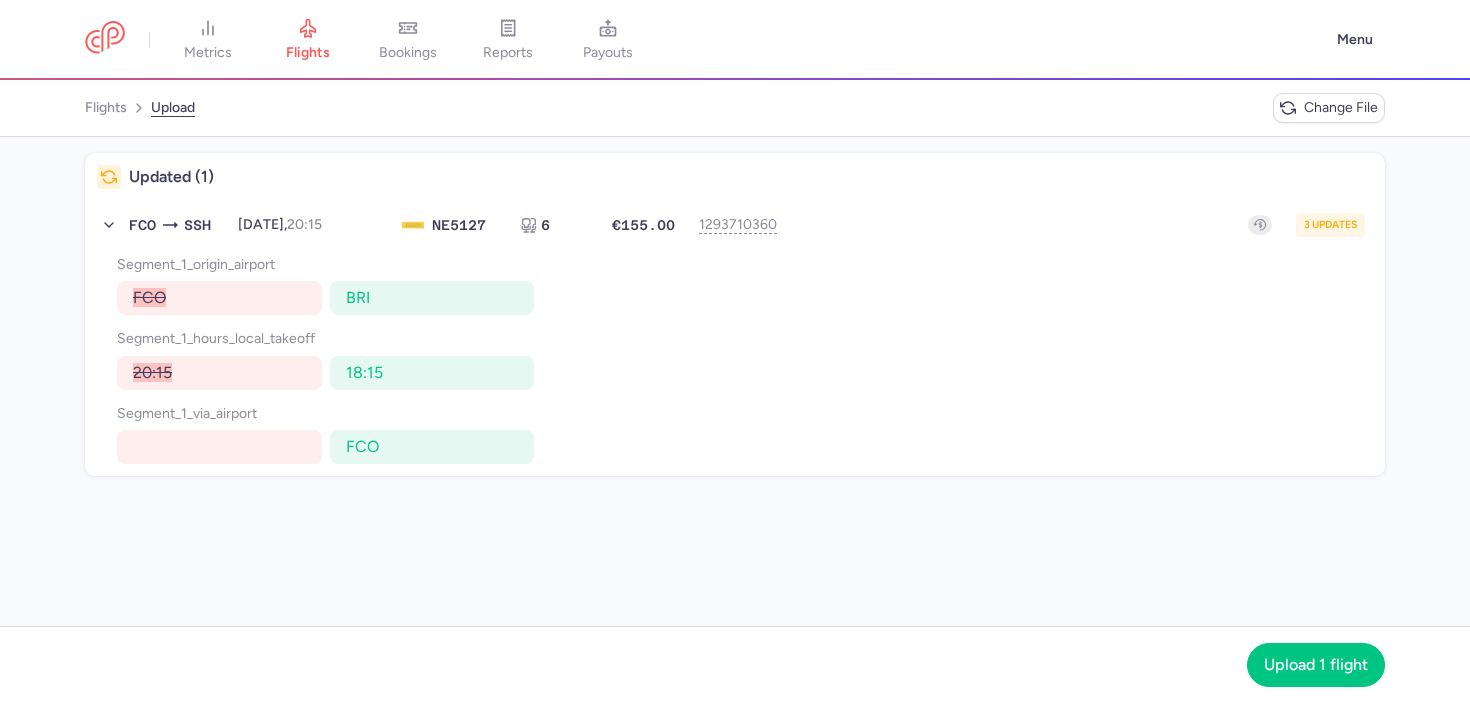 click on "Updated (1)   FCO  SSH [DATE]  20:15 NE  5127 6 €155.00 1293710360 3 updates [DATE] 20:15 NE5127 6 seats €155.00 segment_1_origin_airport FCO BRI segment_1_hours_local_takeoff 20:15 18:15 segment_1_via_airport FCO" 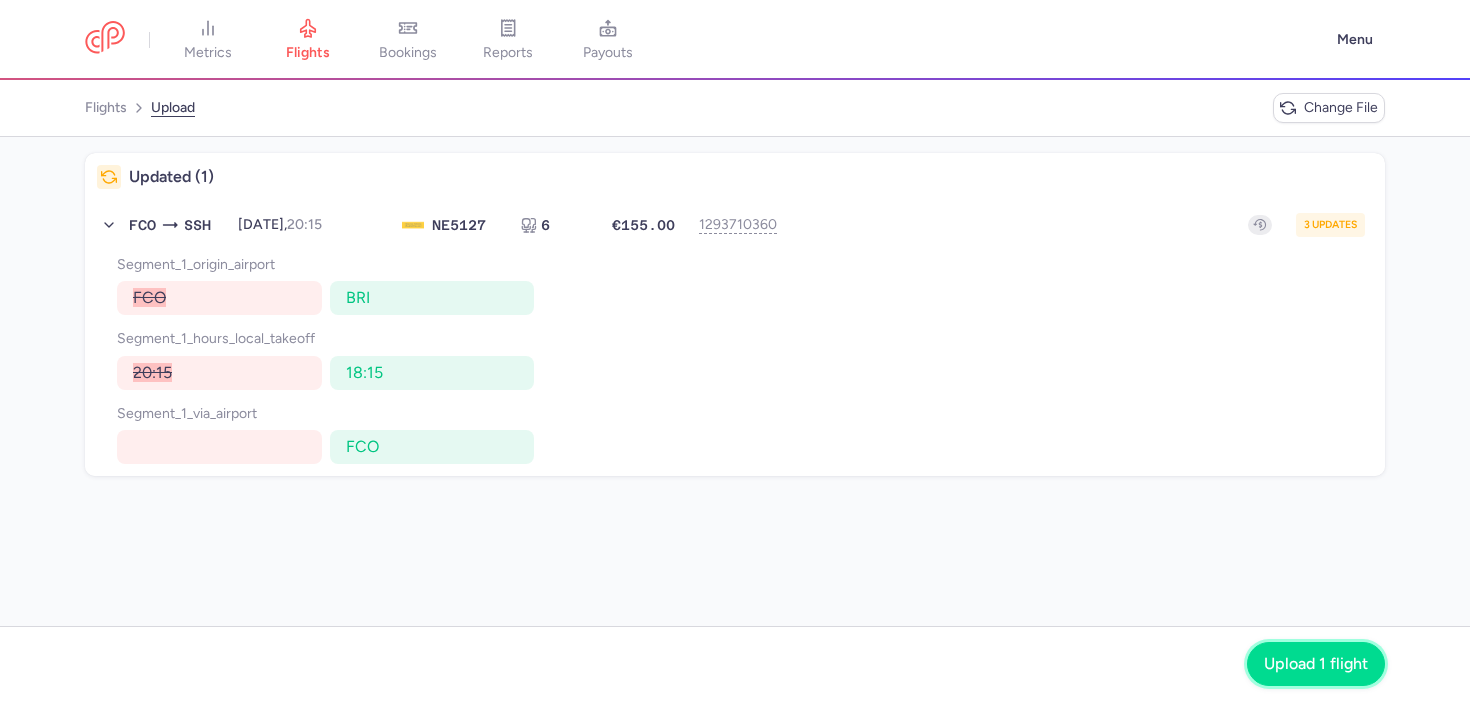 click on "Upload 1 flight" at bounding box center [1316, 664] 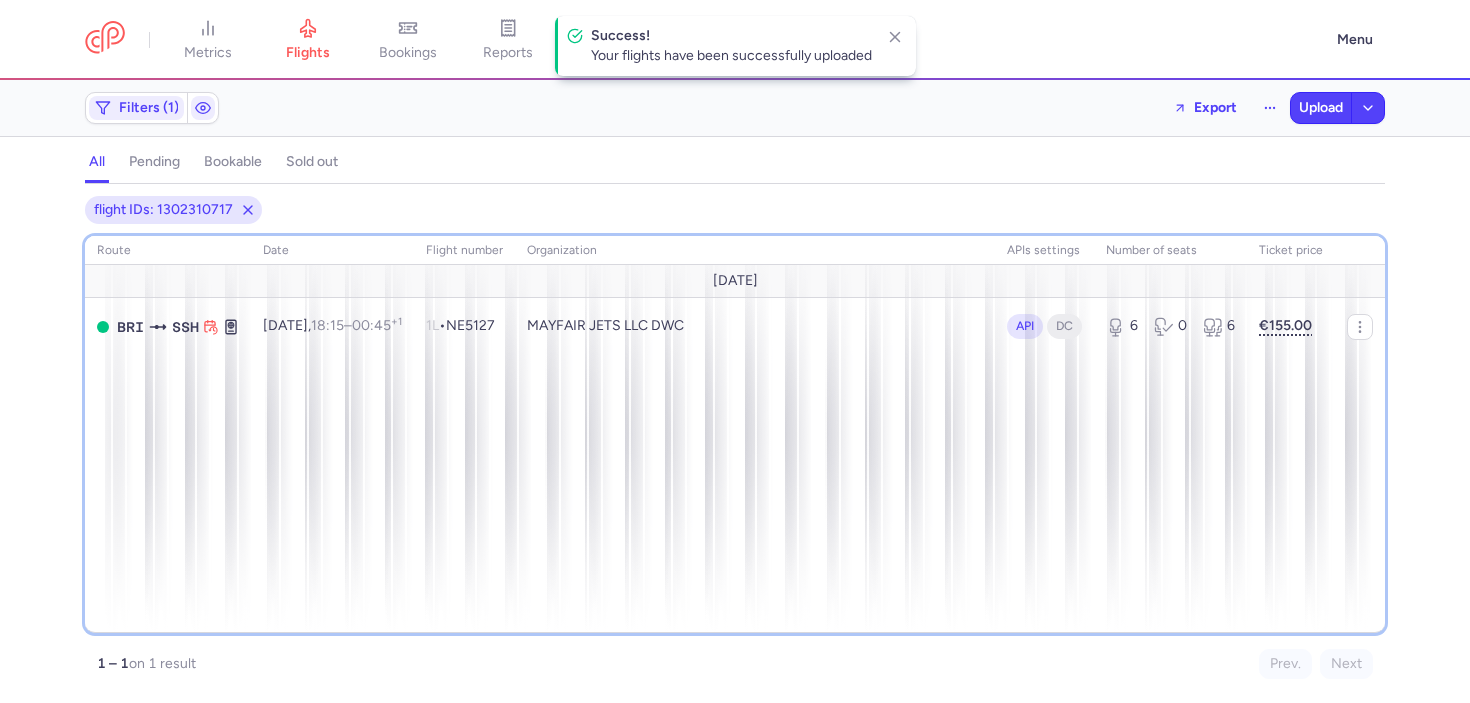 click on "route date Flight number organization APIs settings number of seats Ticket price [DATE]  BRI  SSH [DATE]  18:15  –  00:45  +1 1L  •   NE5127  MAYFAIR JETS LLC DWC API DC 6 0 6 €155.00" at bounding box center [735, 434] 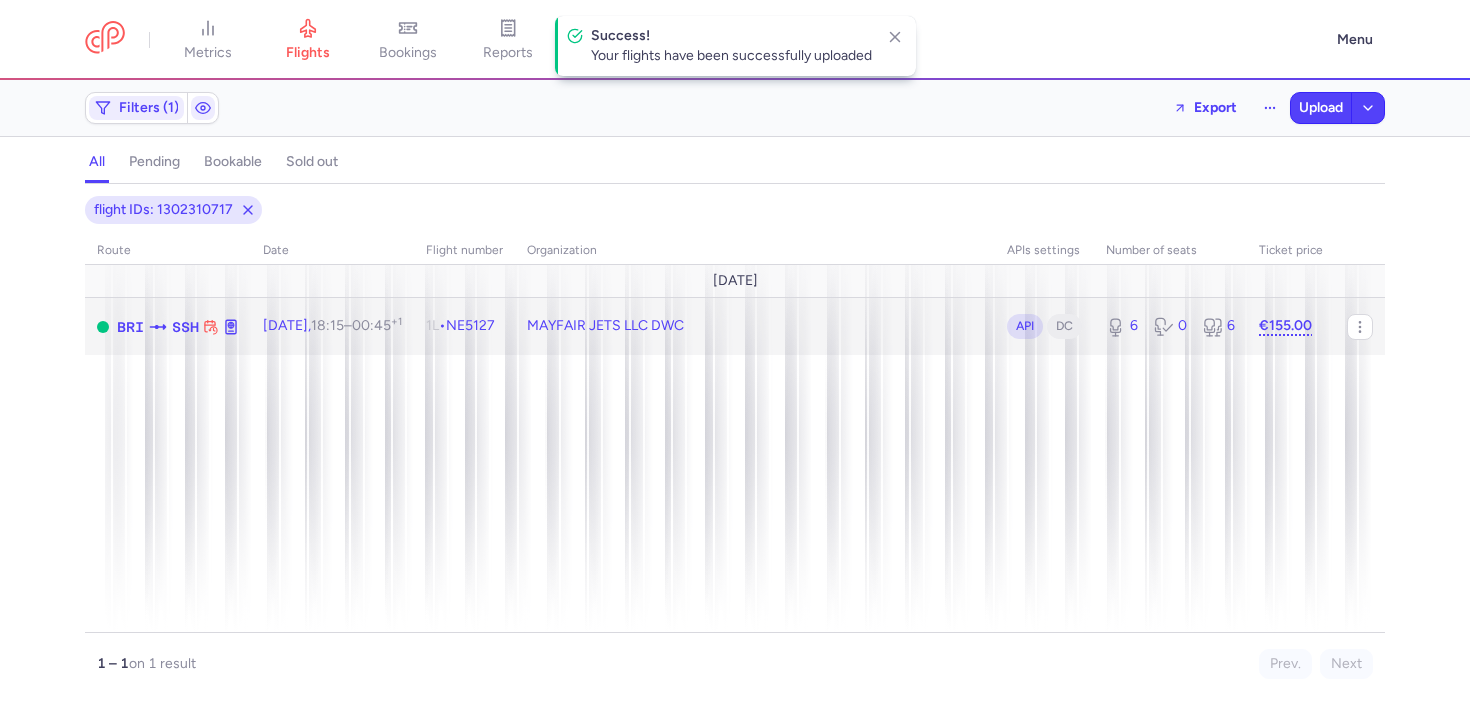 click on "MAYFAIR JETS LLC DWC" 